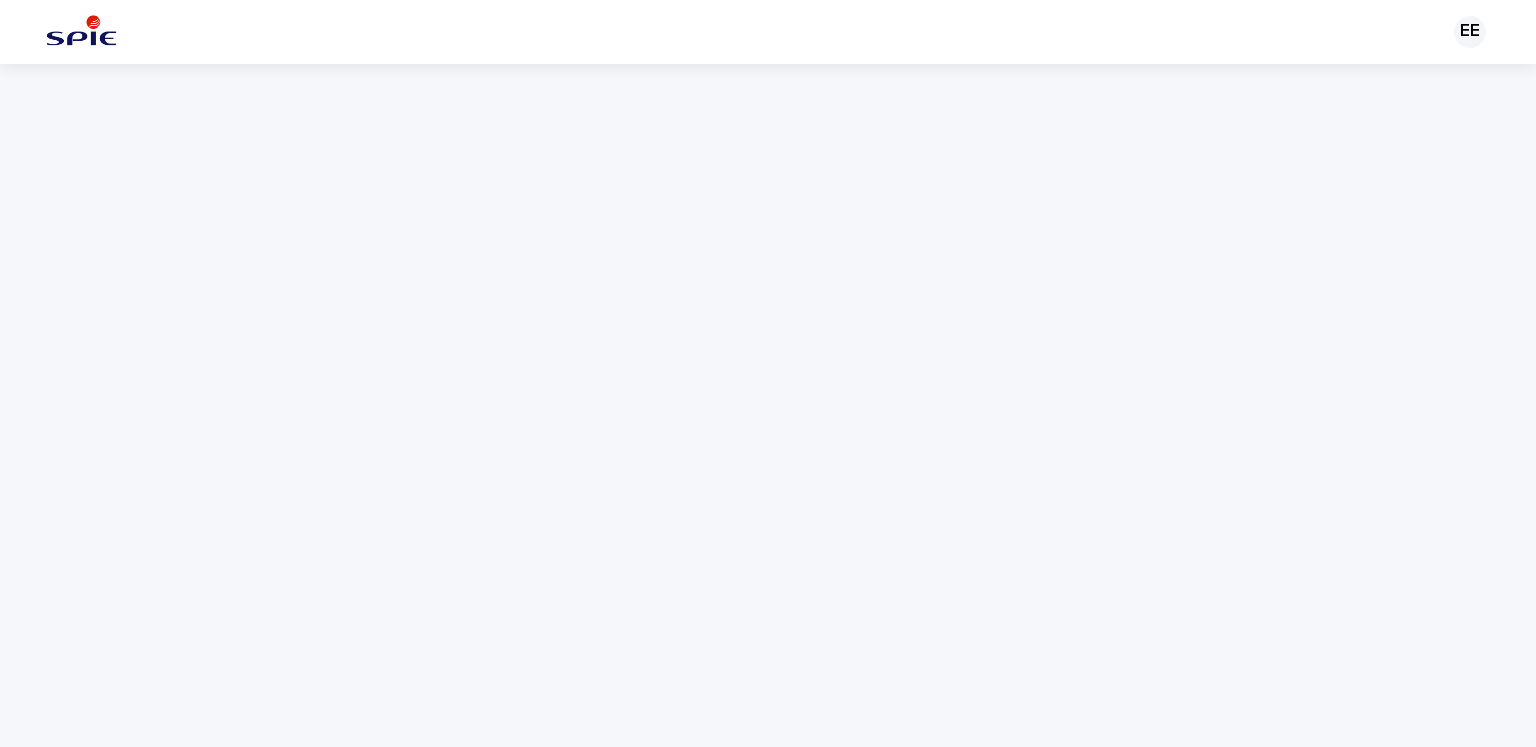scroll, scrollTop: 0, scrollLeft: 0, axis: both 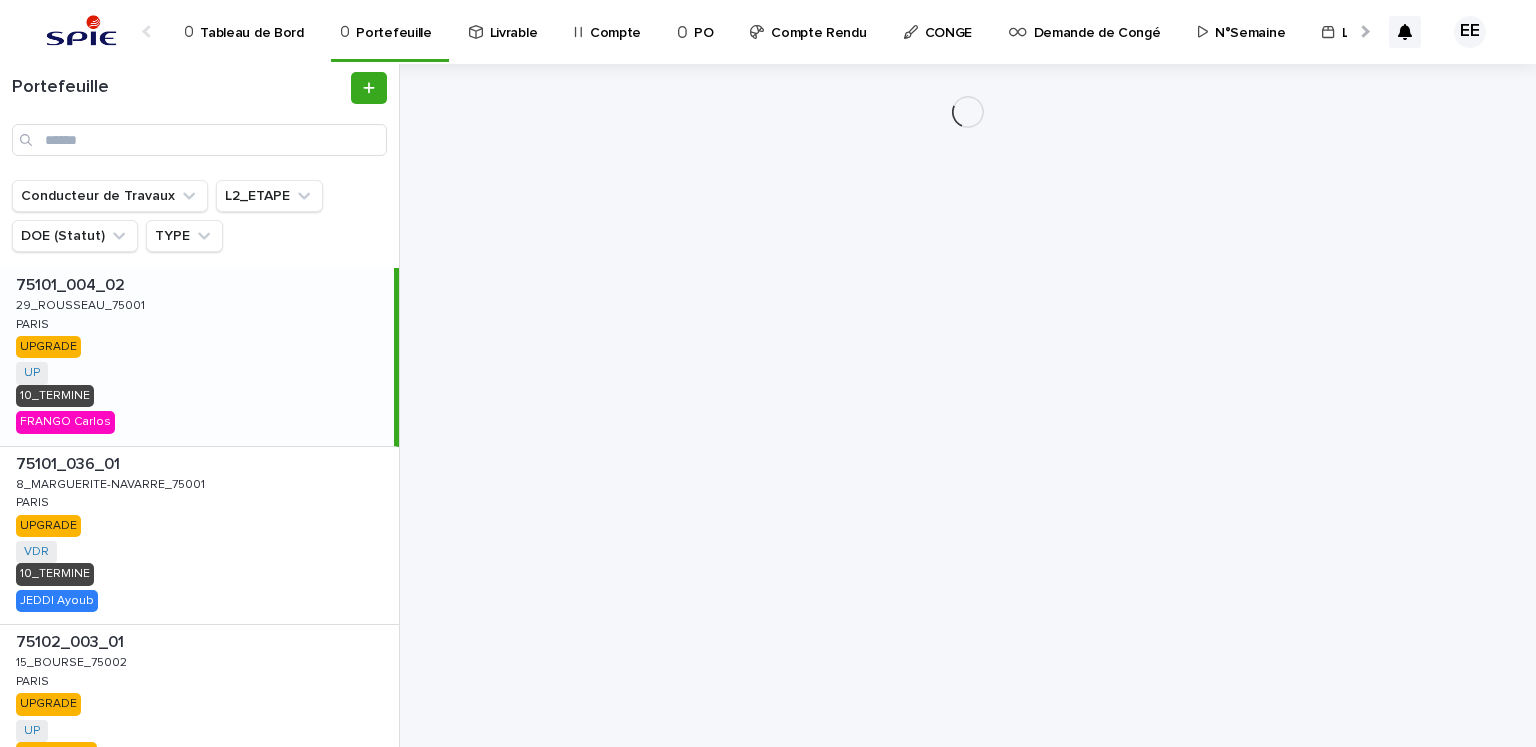 click at bounding box center [1363, 31] 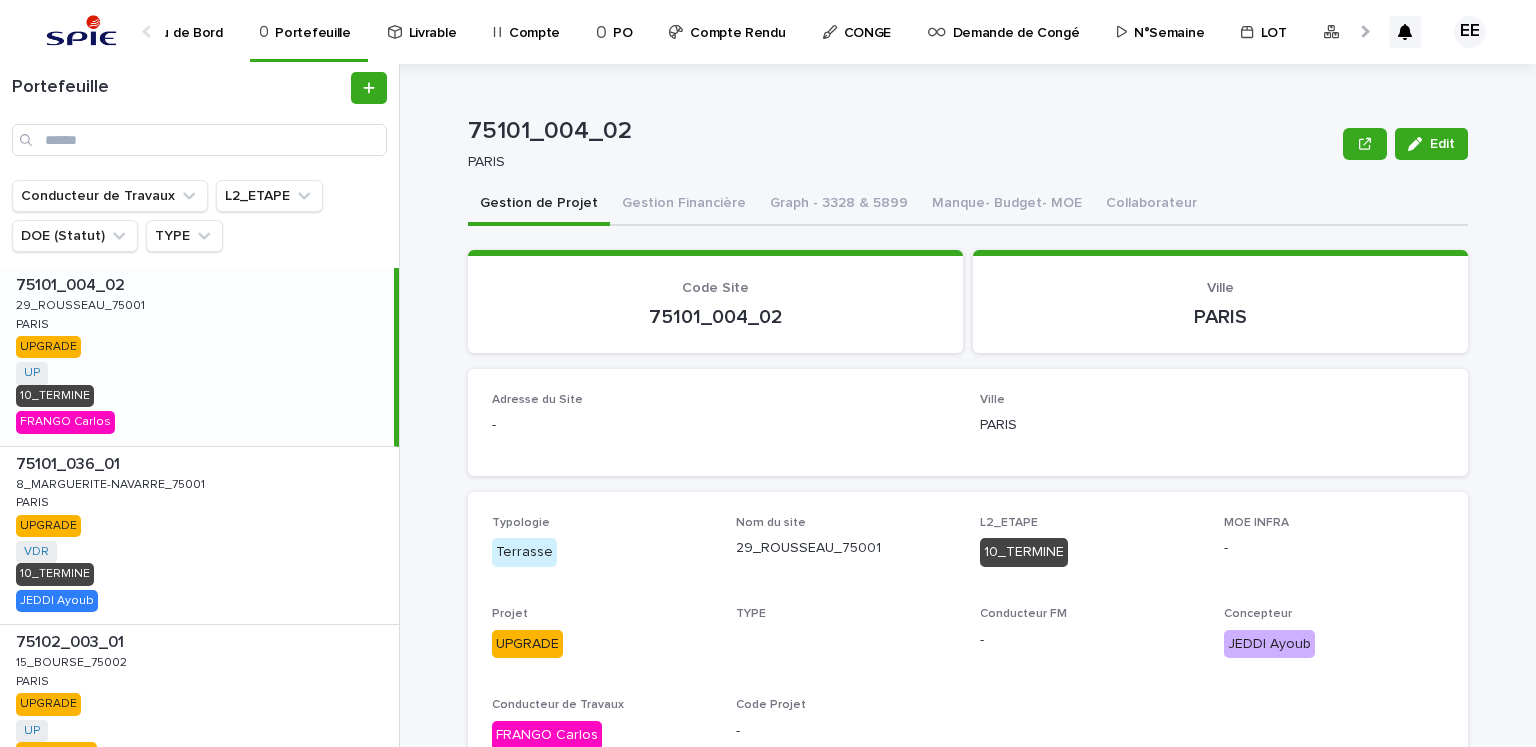 scroll, scrollTop: 0, scrollLeft: 420, axis: horizontal 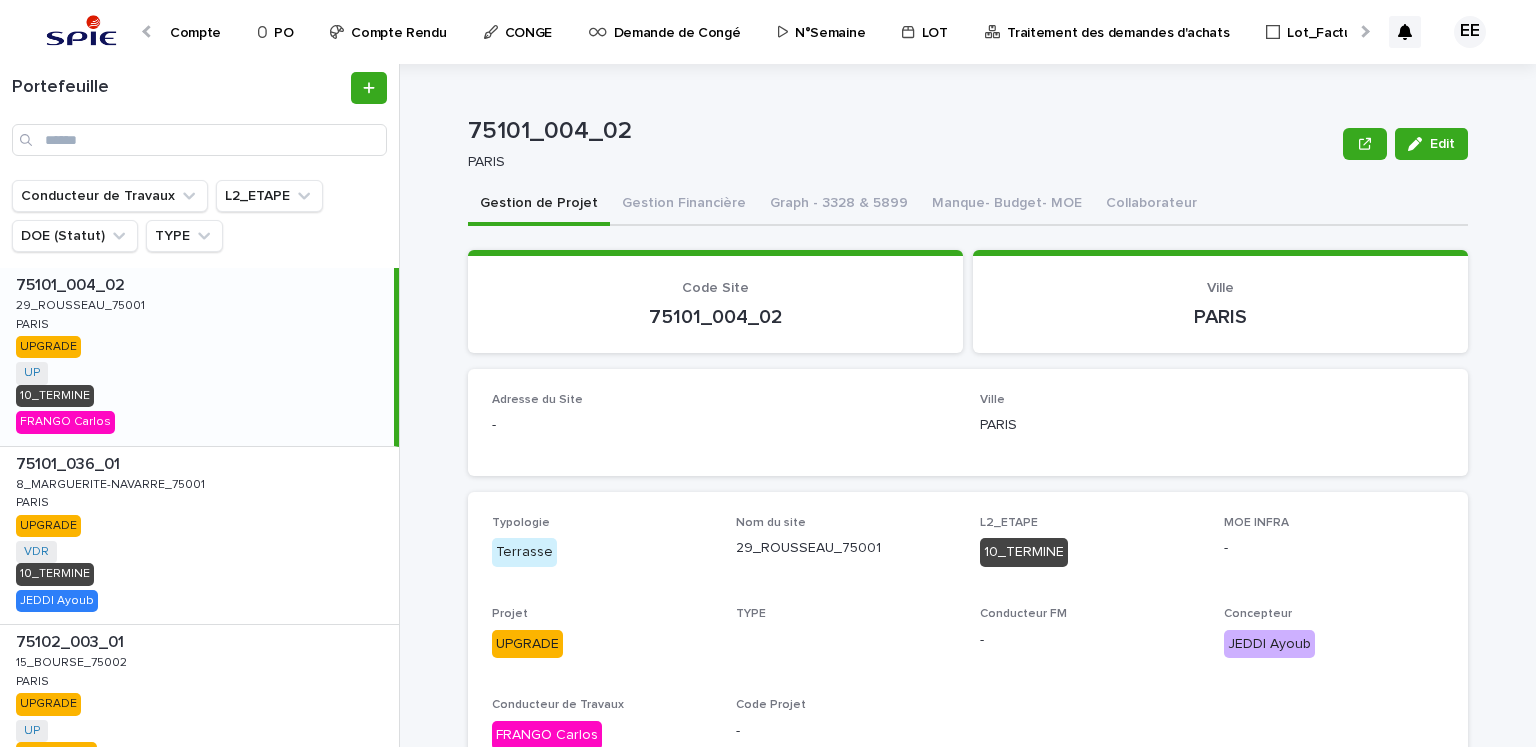 click on "Tableau de Bord Portefeuille Livrable Compte PO Compte Rendu CONGE Demande de Congé N°Semaine LOT Traitement des demandes d'achats Lot_Facturation" at bounding box center (756, 31) 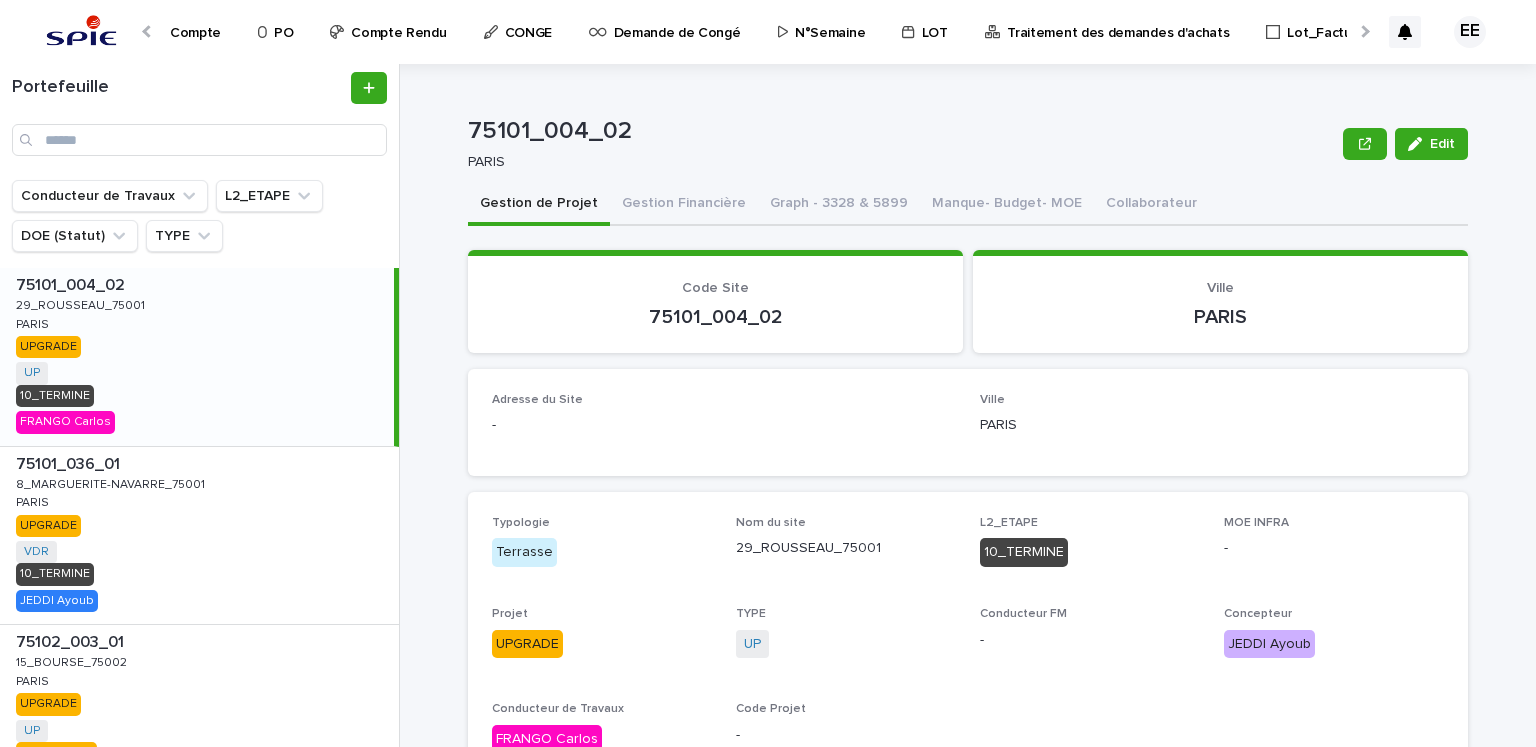 click at bounding box center (1363, 31) 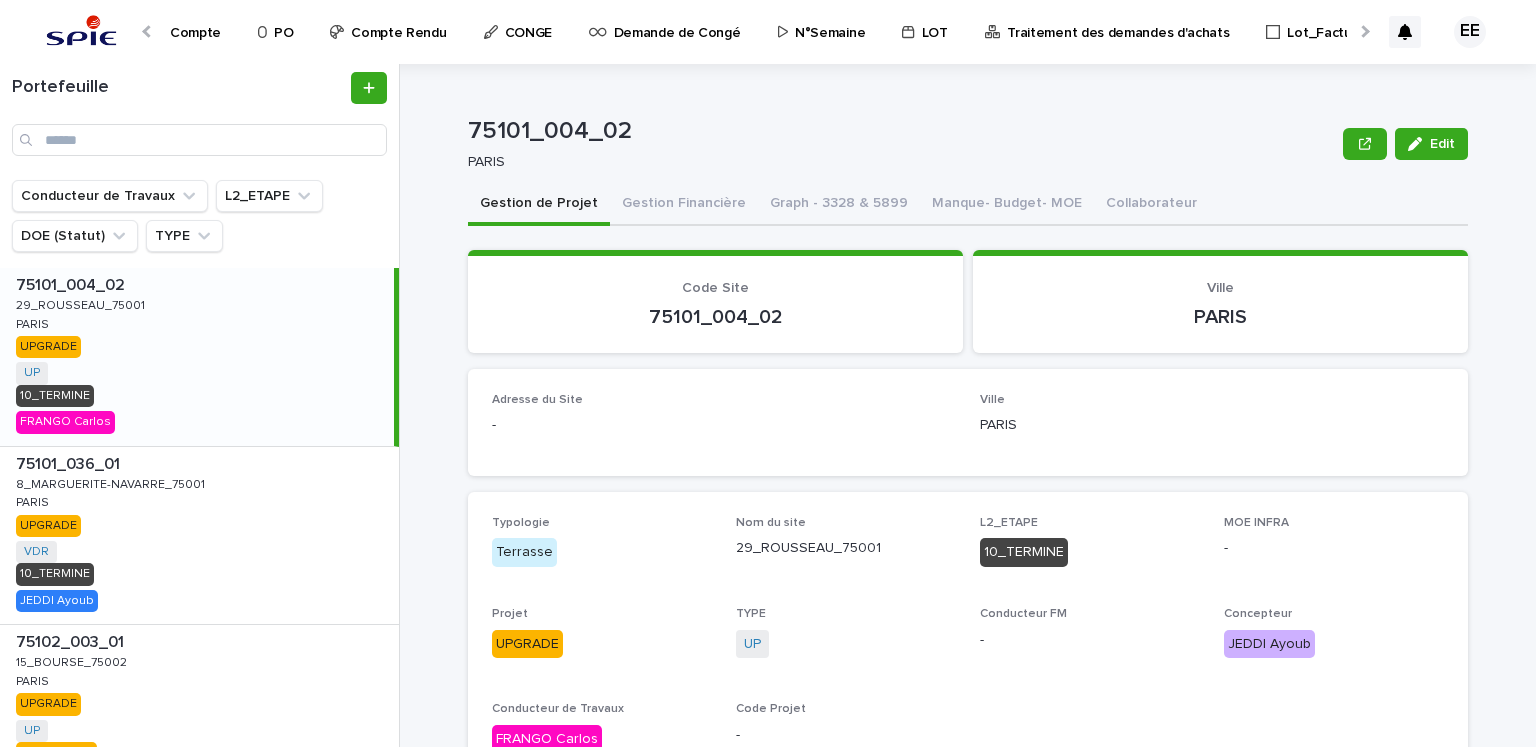 click on "Traitement des demandes d'achats" at bounding box center [1118, 21] 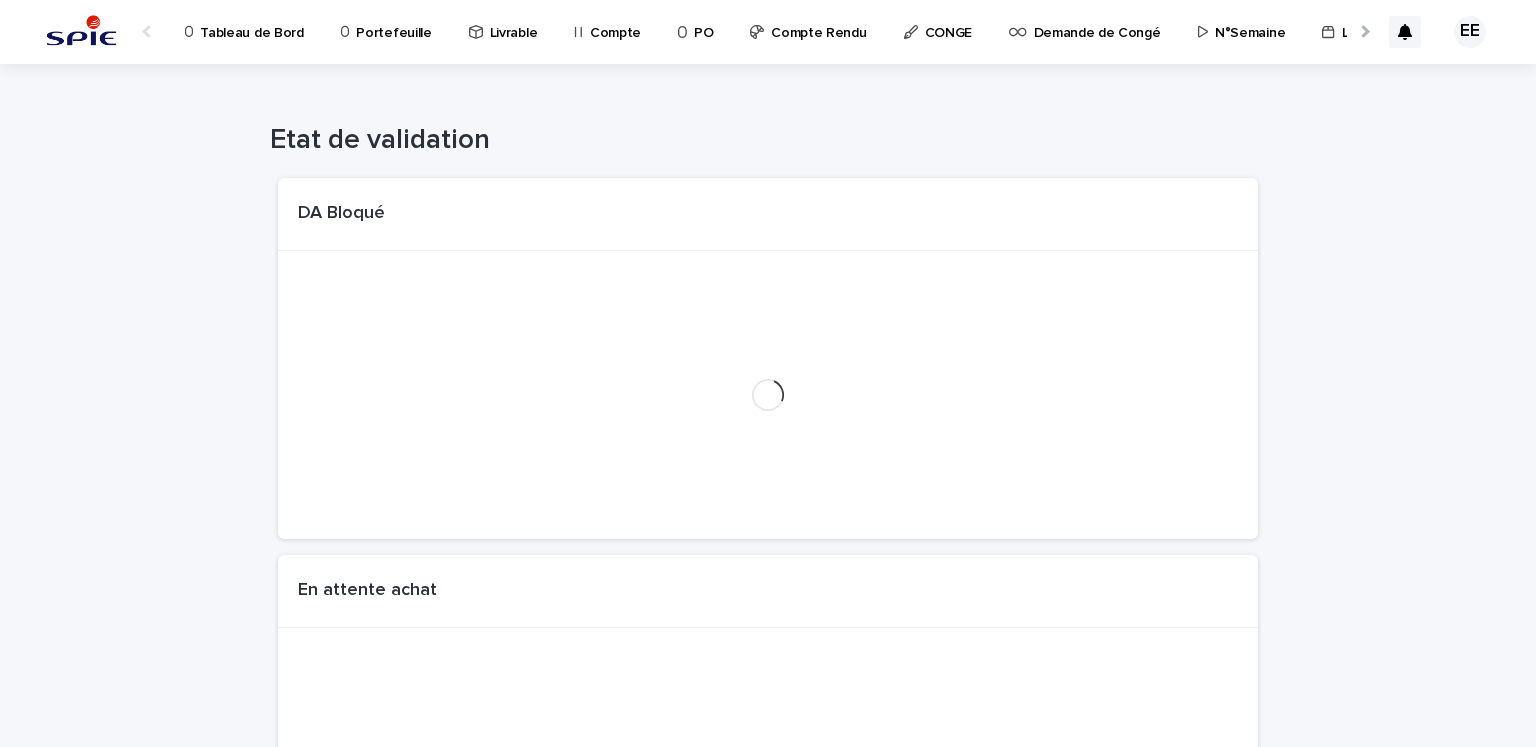 scroll, scrollTop: 0, scrollLeft: 34, axis: horizontal 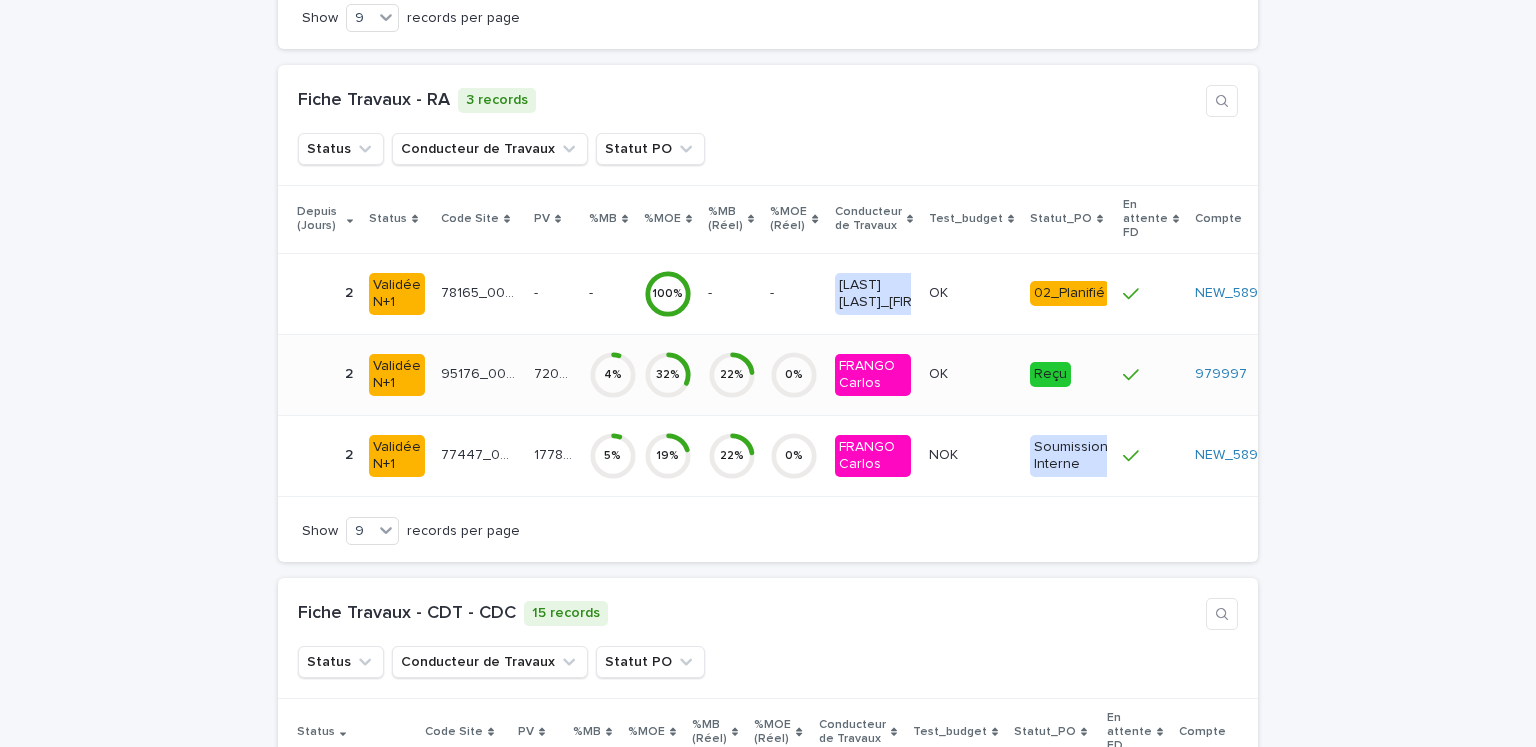 click on "95176_008_01 95176_008_01" at bounding box center (479, 374) 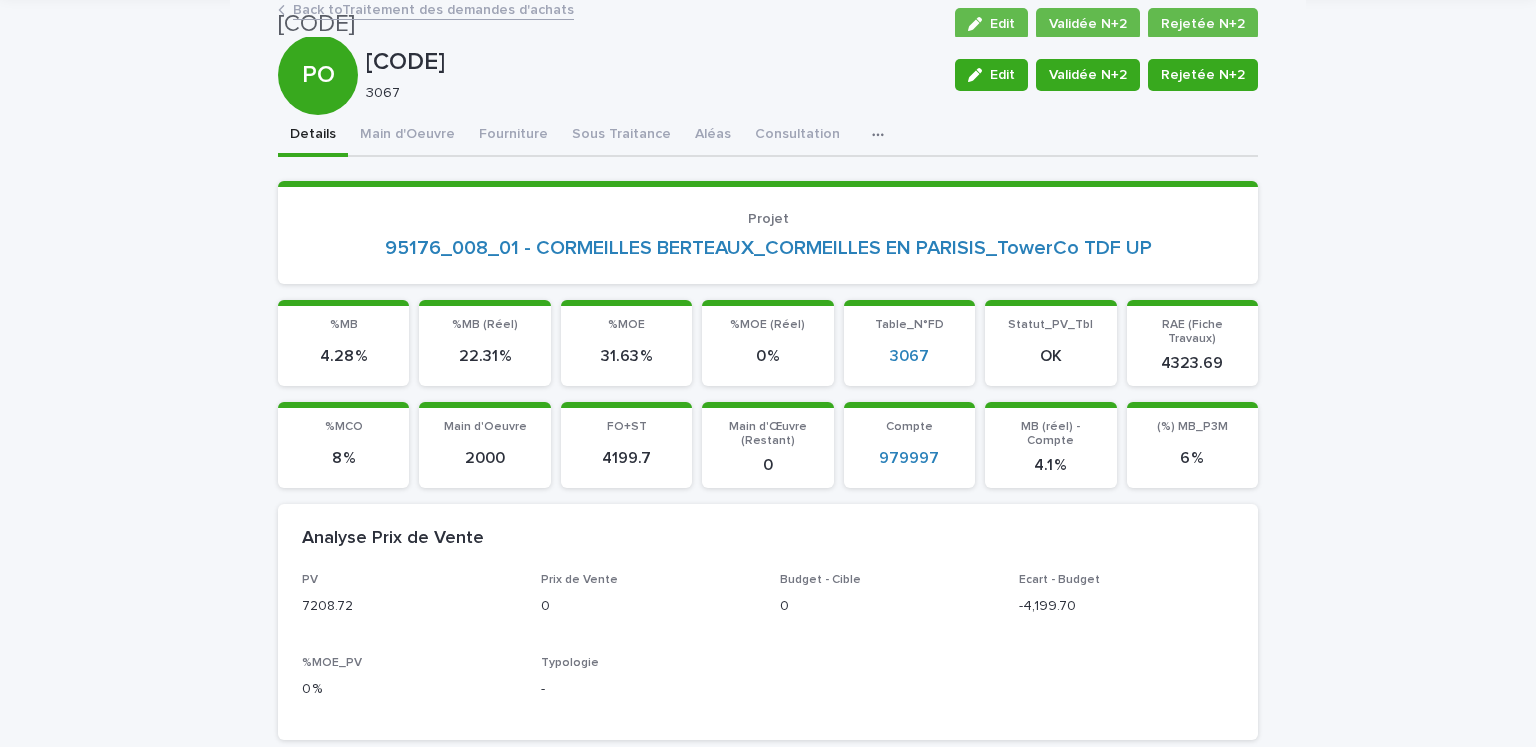 scroll, scrollTop: 0, scrollLeft: 0, axis: both 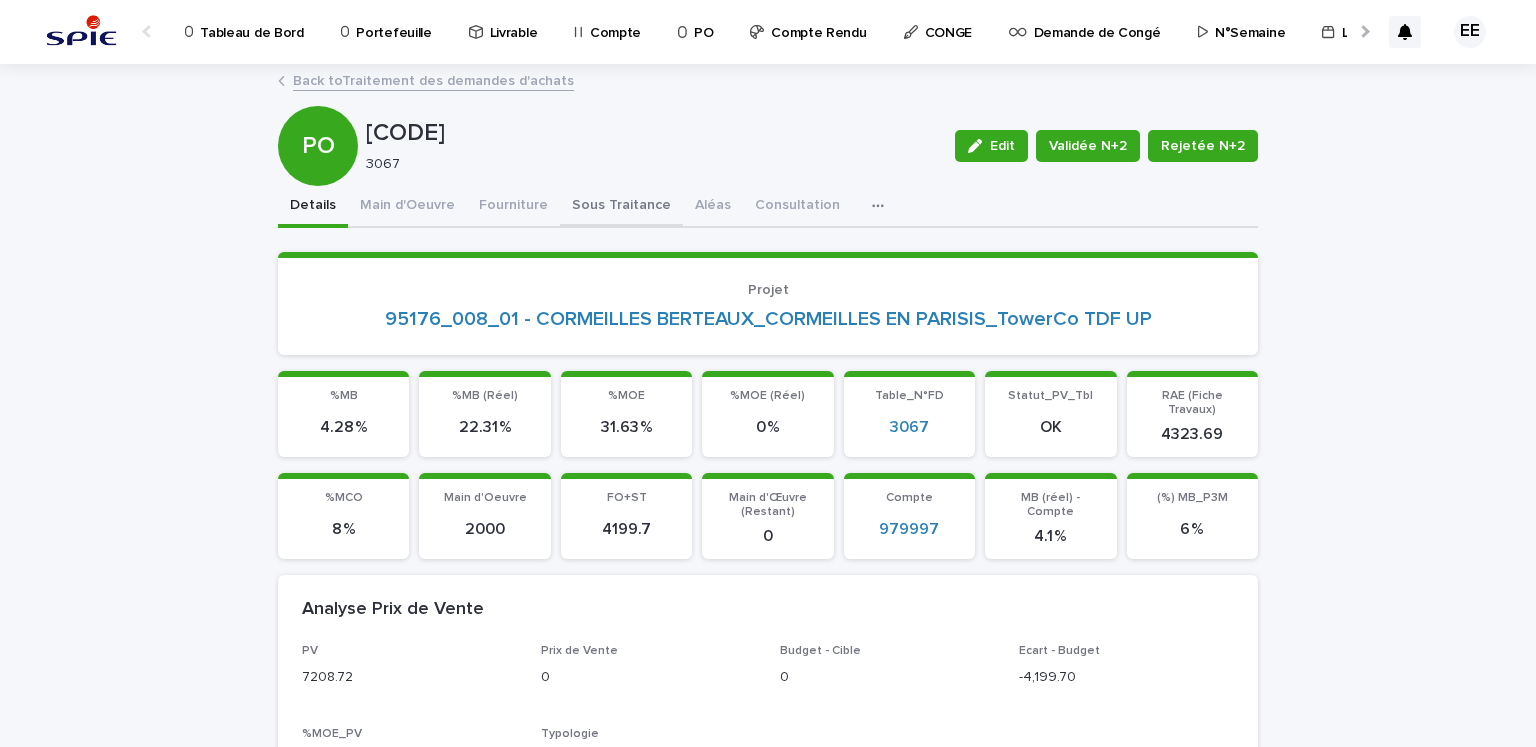 click on "Sous Traitance" at bounding box center [621, 207] 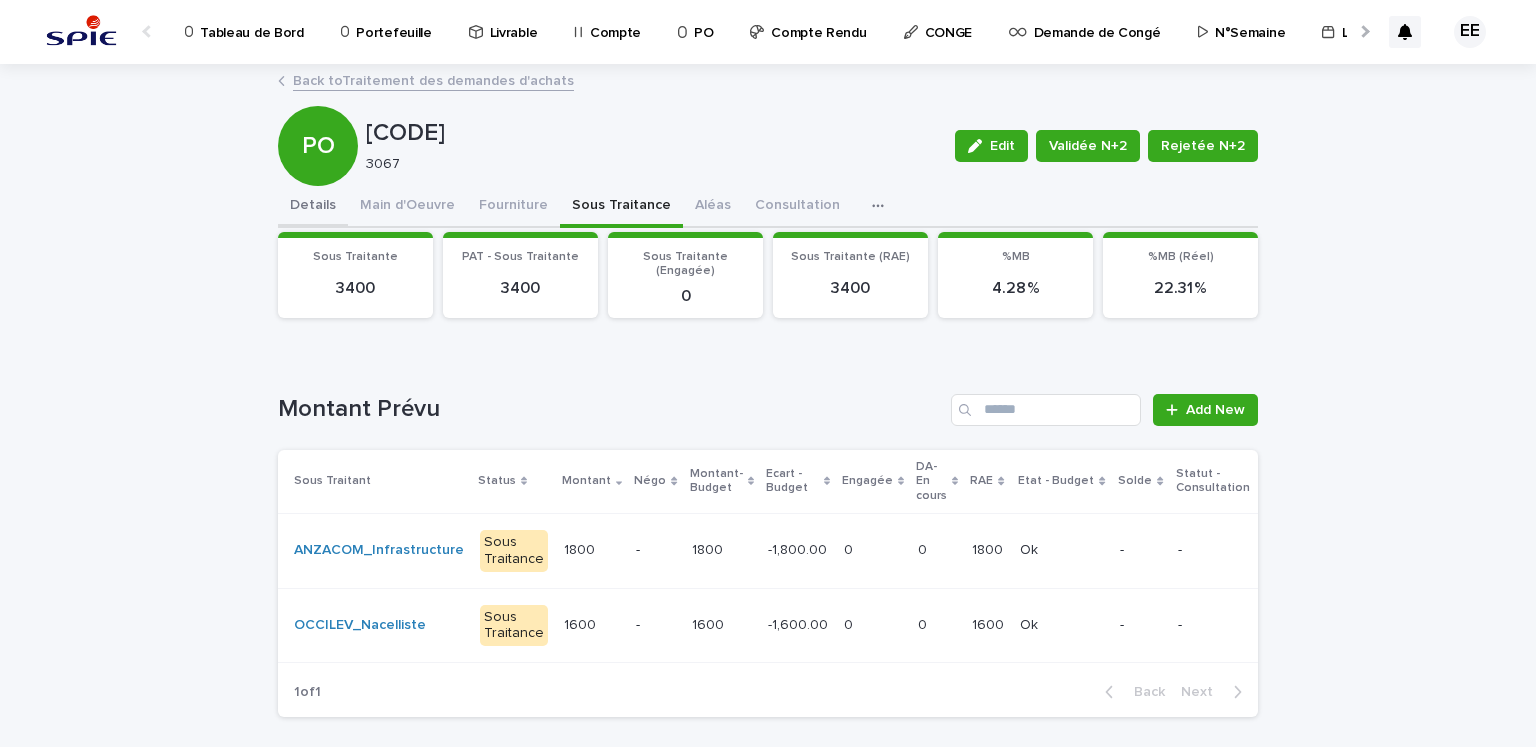 click on "Details" at bounding box center [313, 207] 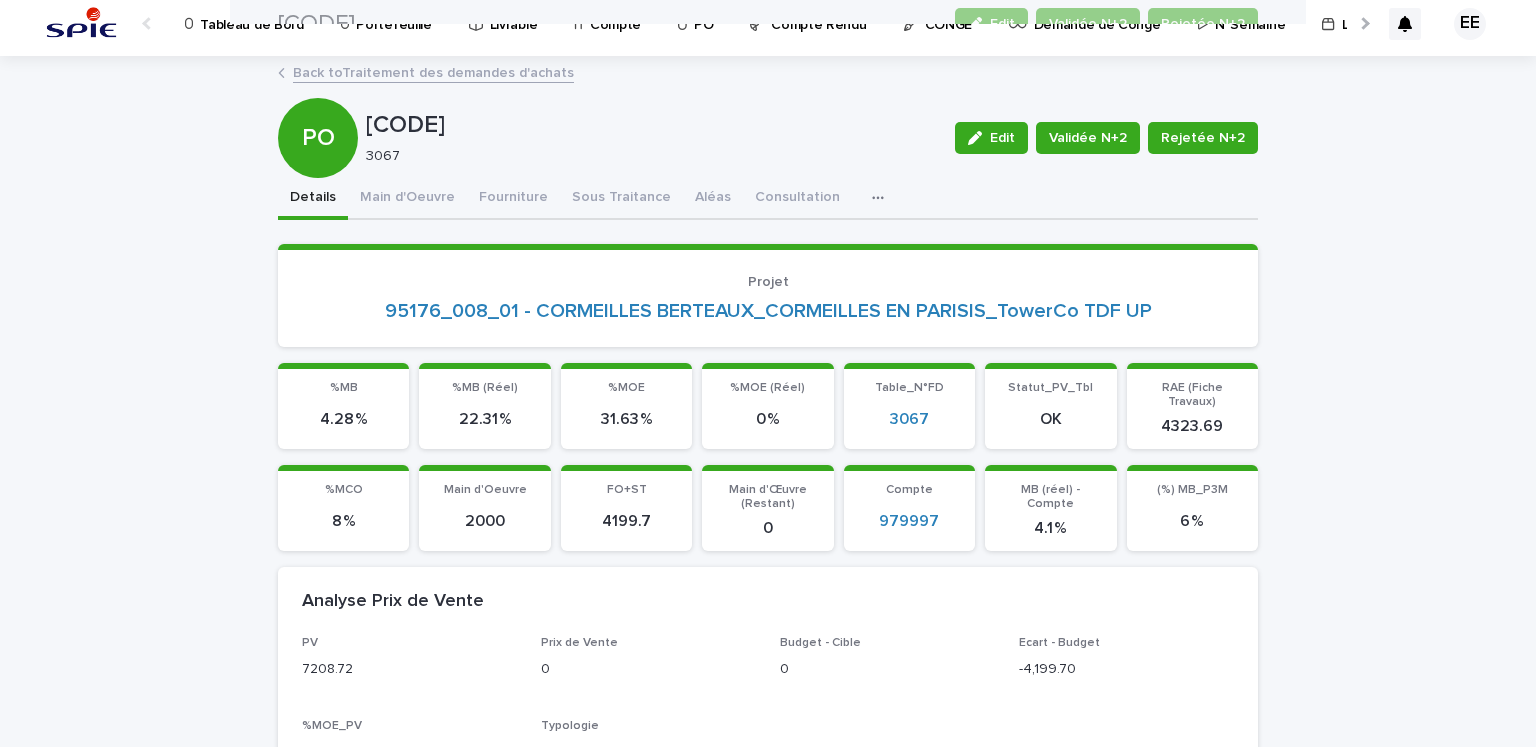 scroll, scrollTop: 0, scrollLeft: 0, axis: both 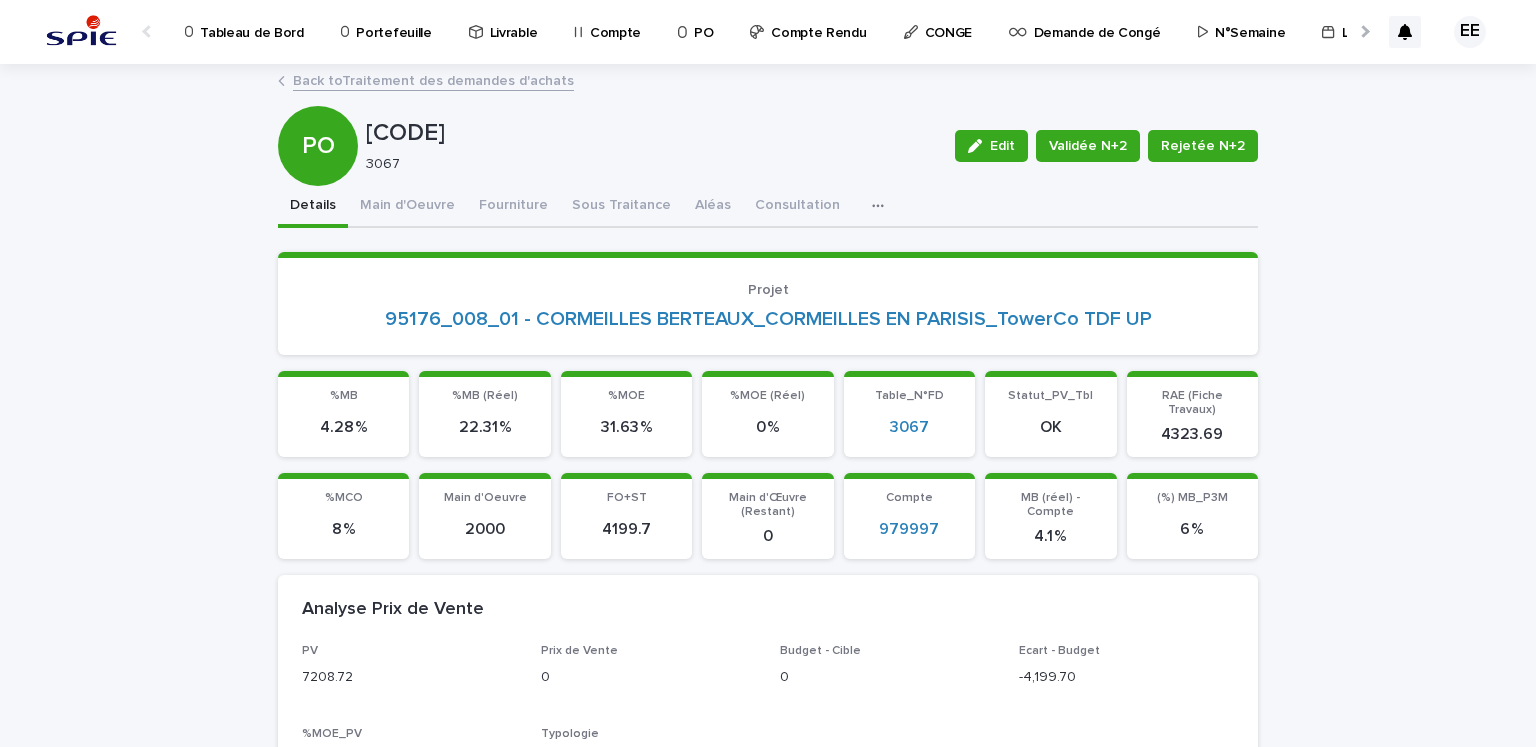 drag, startPoint x: 509, startPoint y: 133, endPoint x: 660, endPoint y: 142, distance: 151.26797 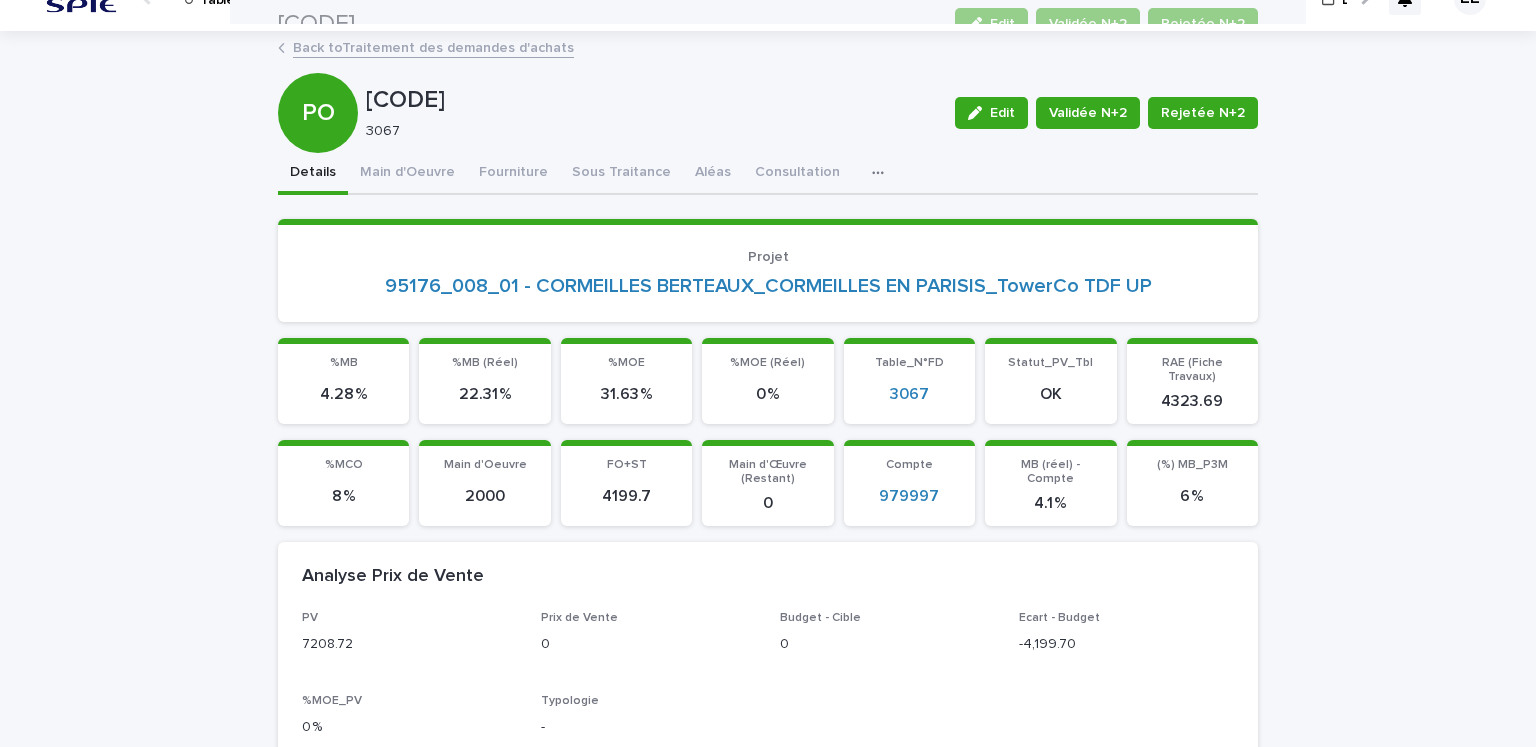 scroll, scrollTop: 0, scrollLeft: 0, axis: both 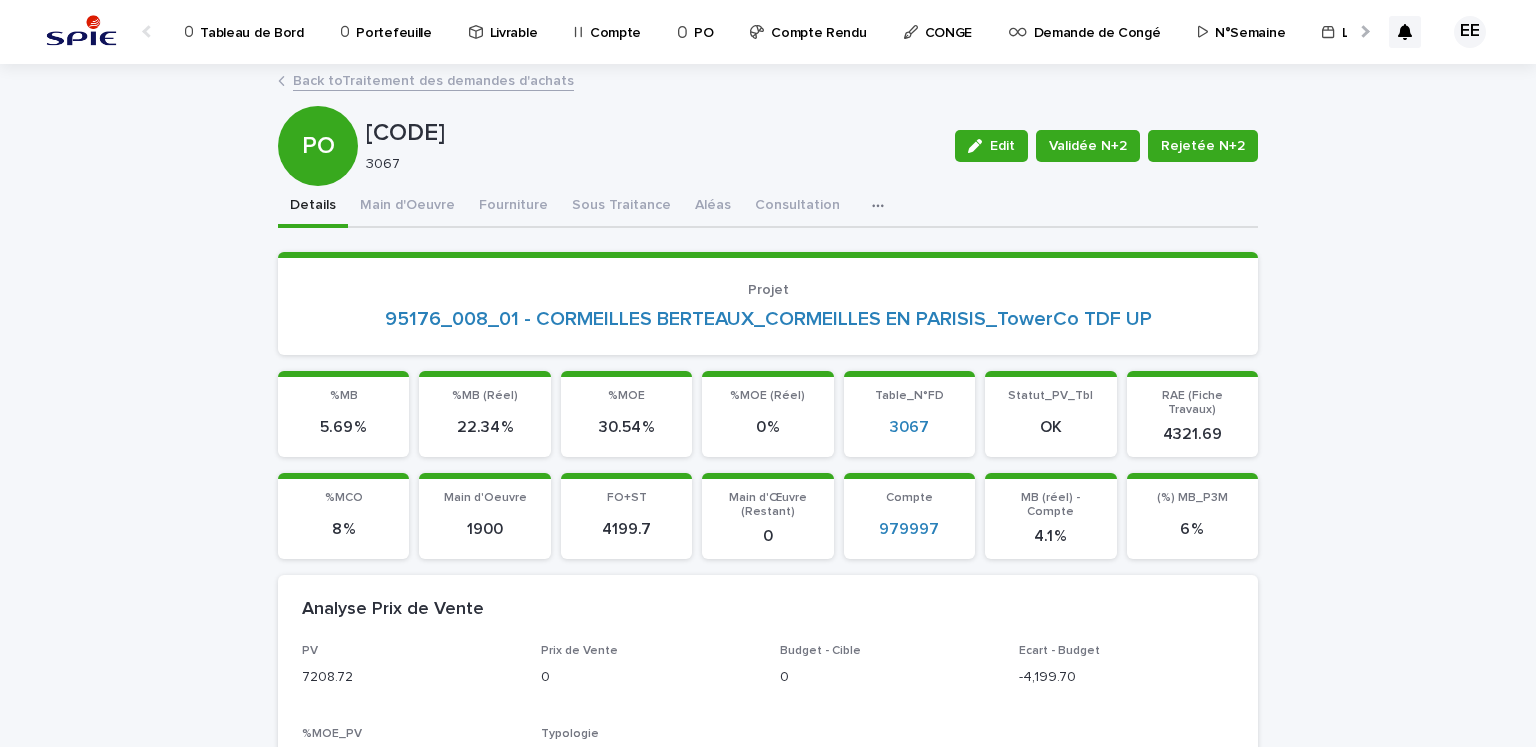 click on "Back to  Traitement des demandes d'achats" at bounding box center [433, 79] 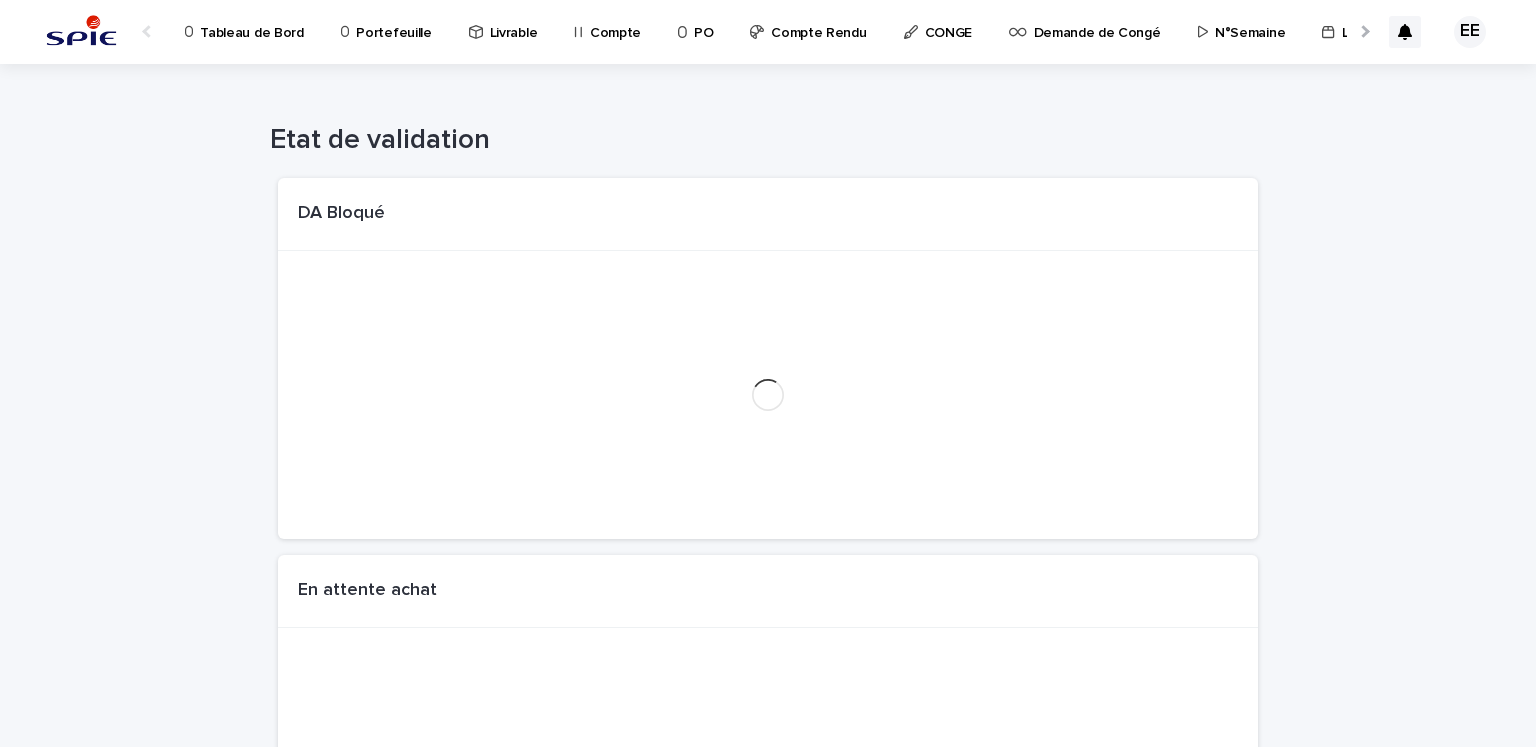 scroll, scrollTop: 0, scrollLeft: 34, axis: horizontal 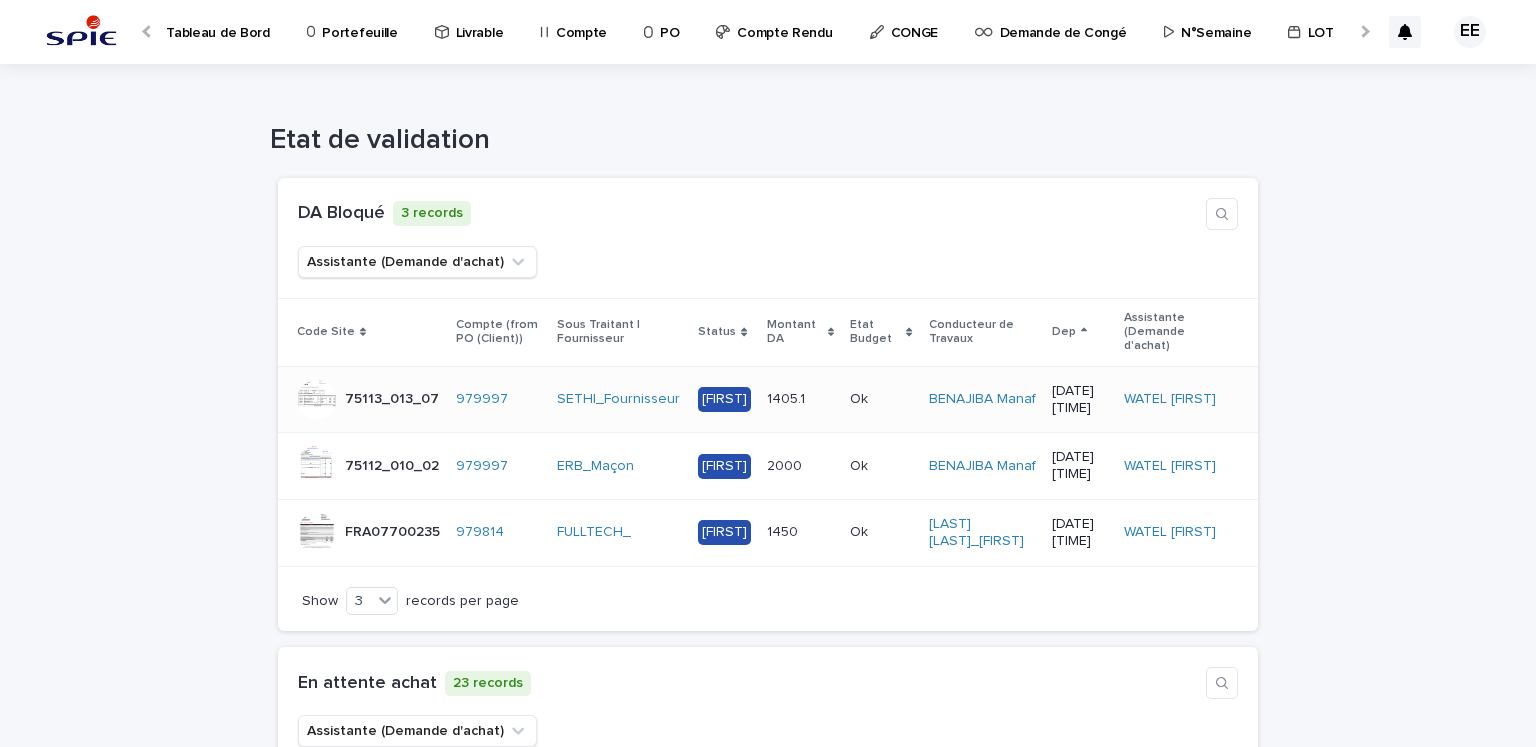 click on "1405.1 1405.1" at bounding box center [800, 399] 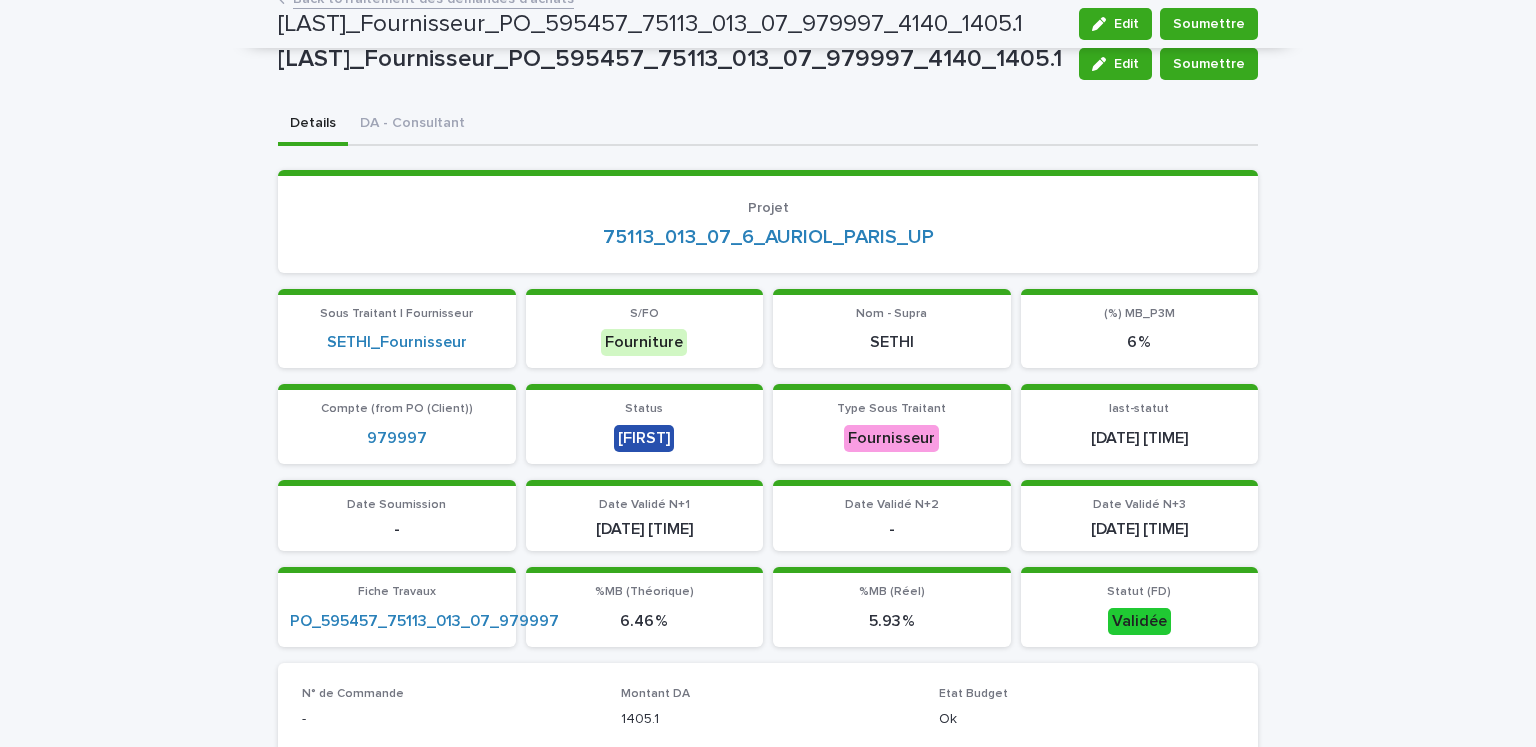 scroll, scrollTop: 0, scrollLeft: 0, axis: both 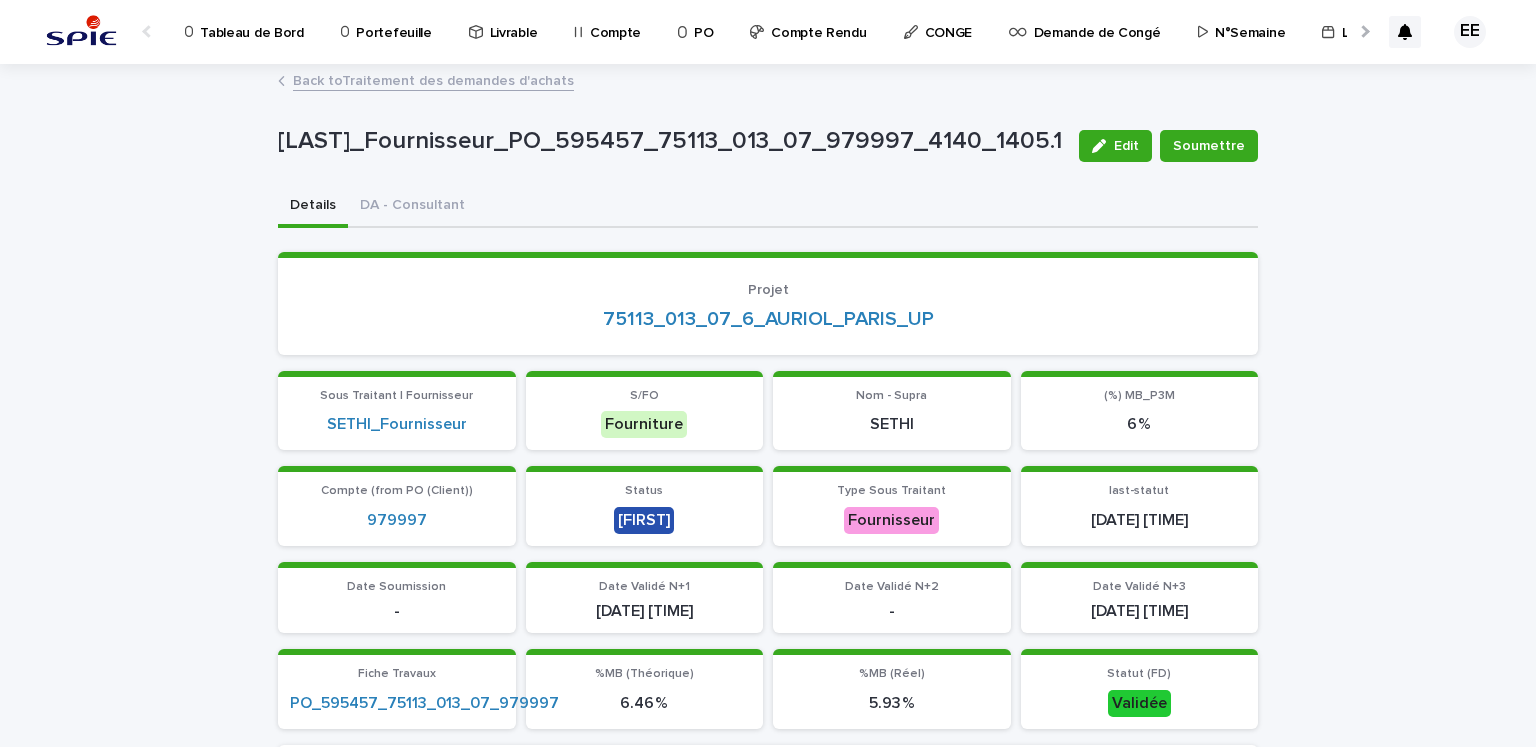 click on "Back to  Traitement des demandes d'achats" at bounding box center [433, 79] 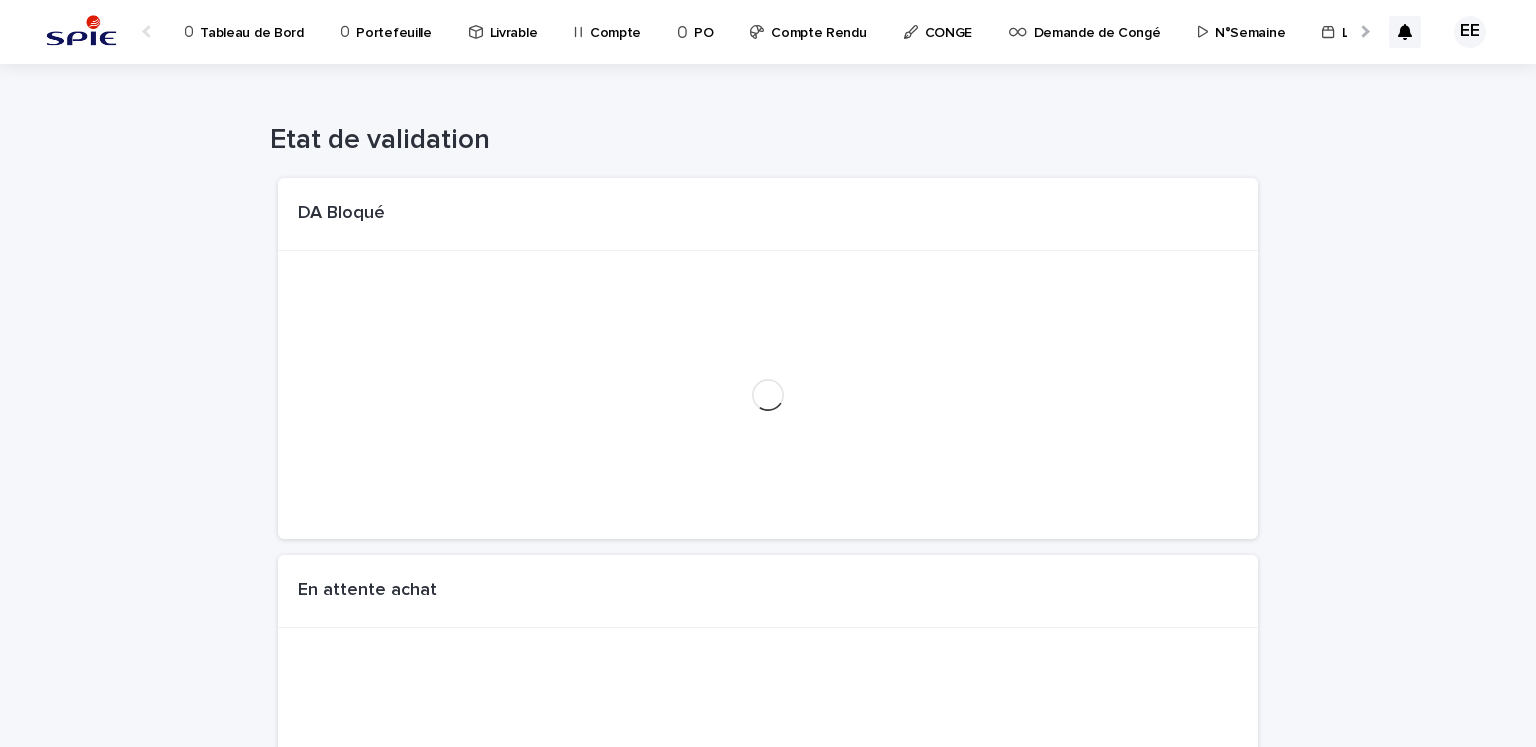 scroll, scrollTop: 0, scrollLeft: 34, axis: horizontal 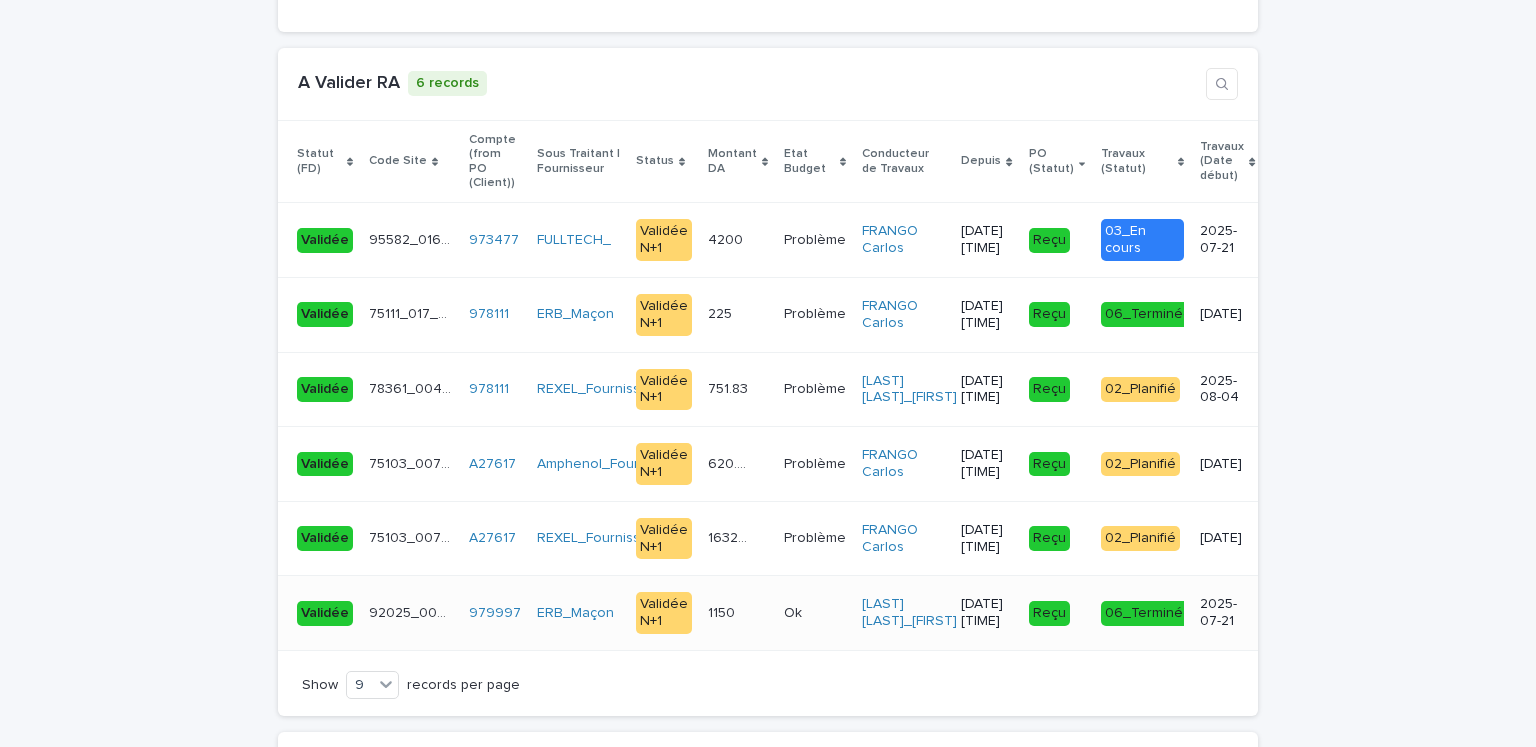 click on "1150 1150" at bounding box center [738, 613] 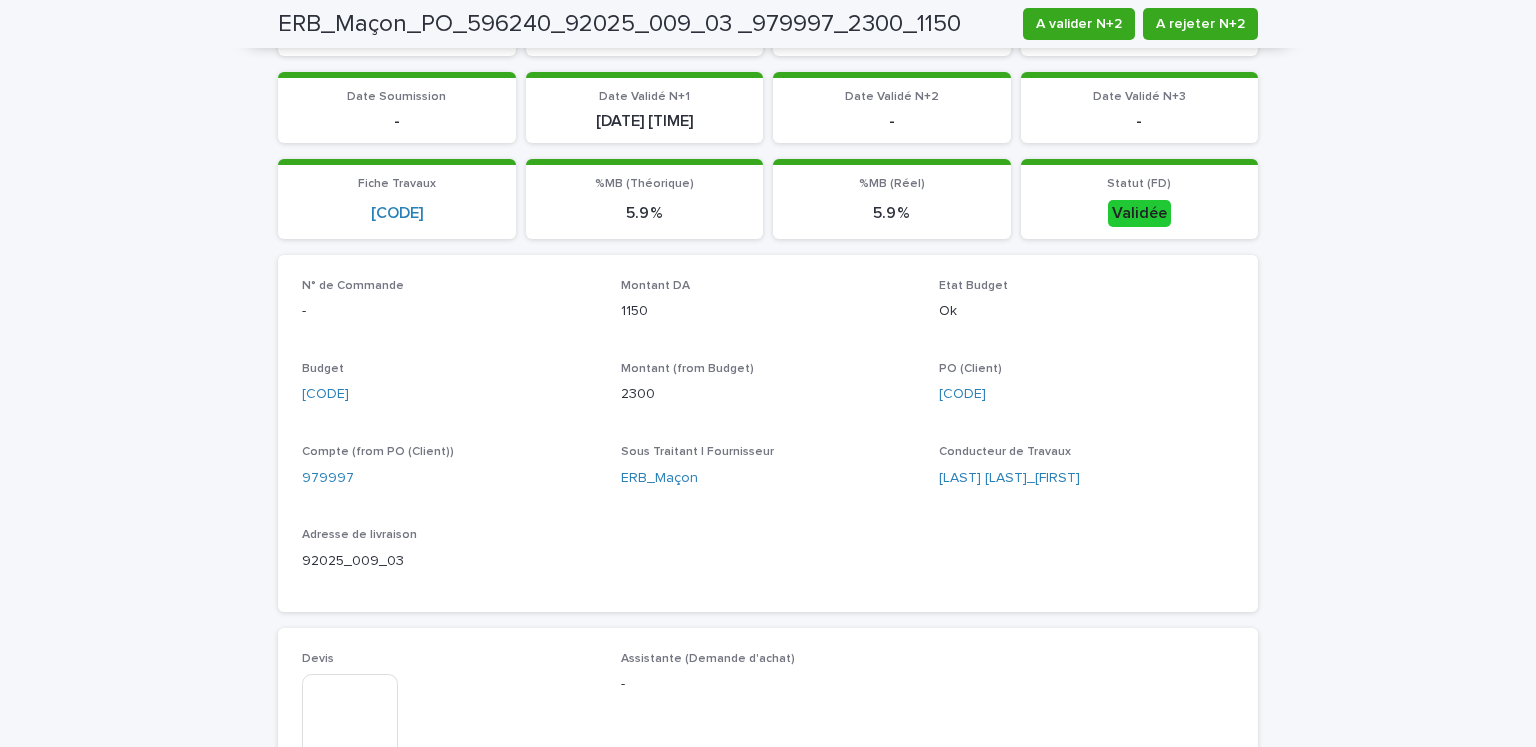 scroll, scrollTop: 700, scrollLeft: 0, axis: vertical 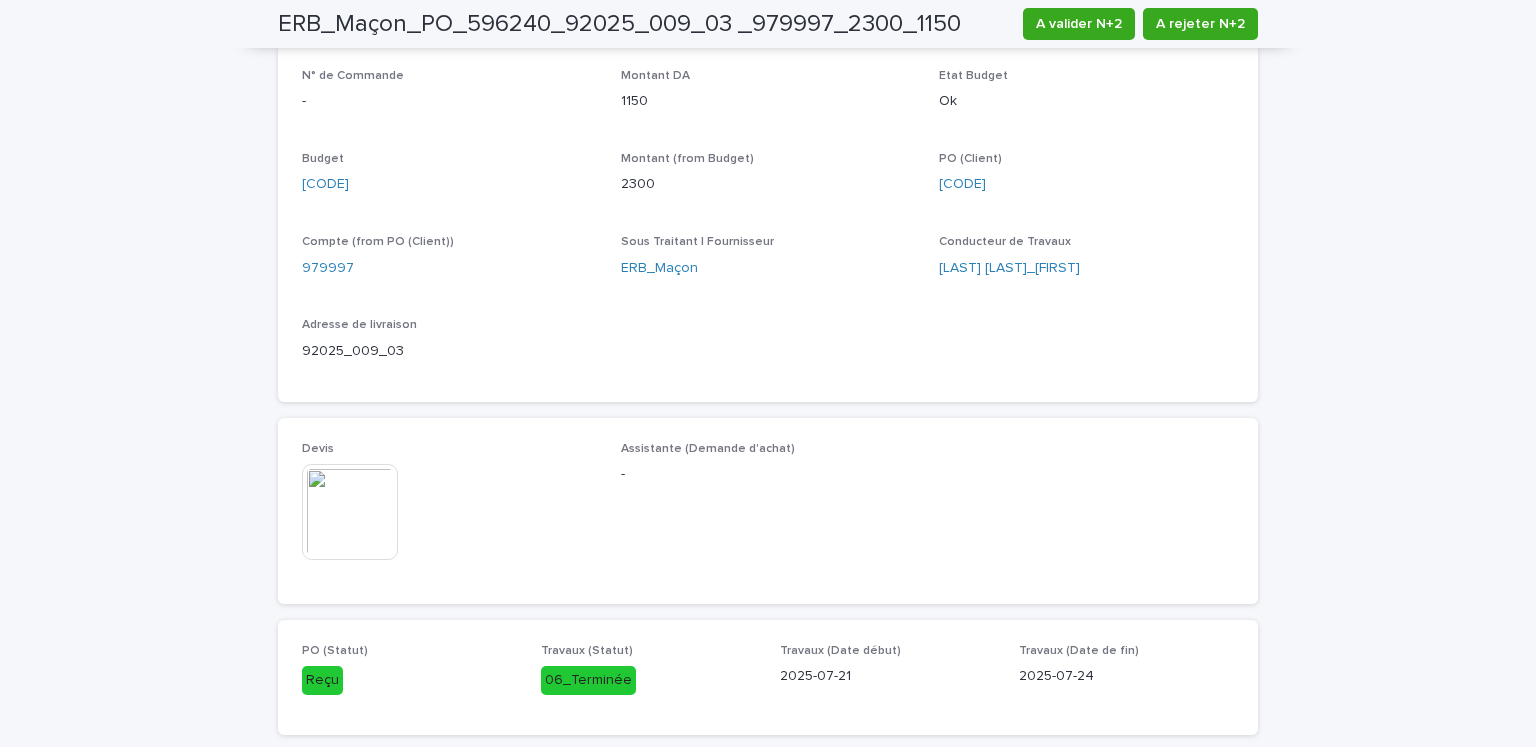 click at bounding box center [350, 512] 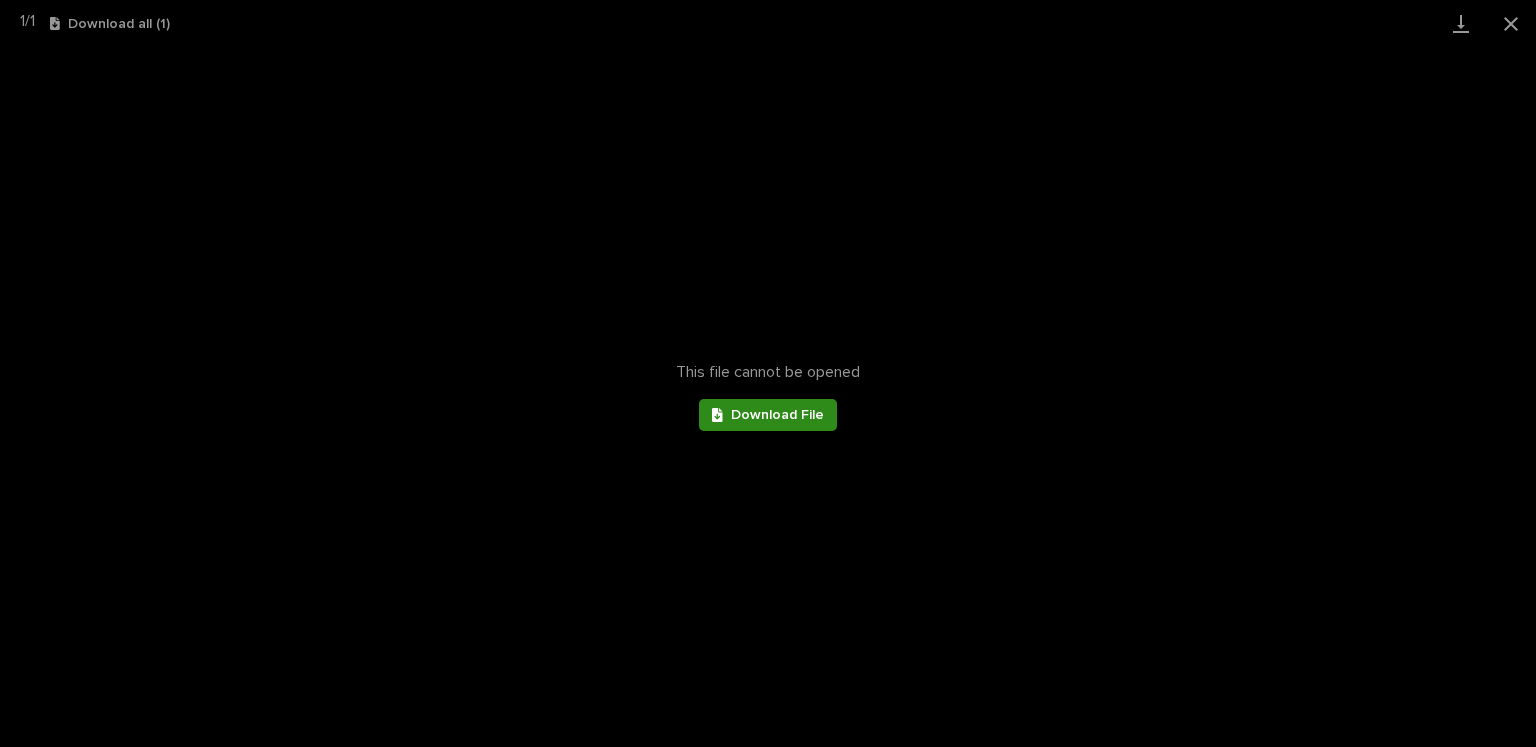 click on "Download File" at bounding box center (777, 415) 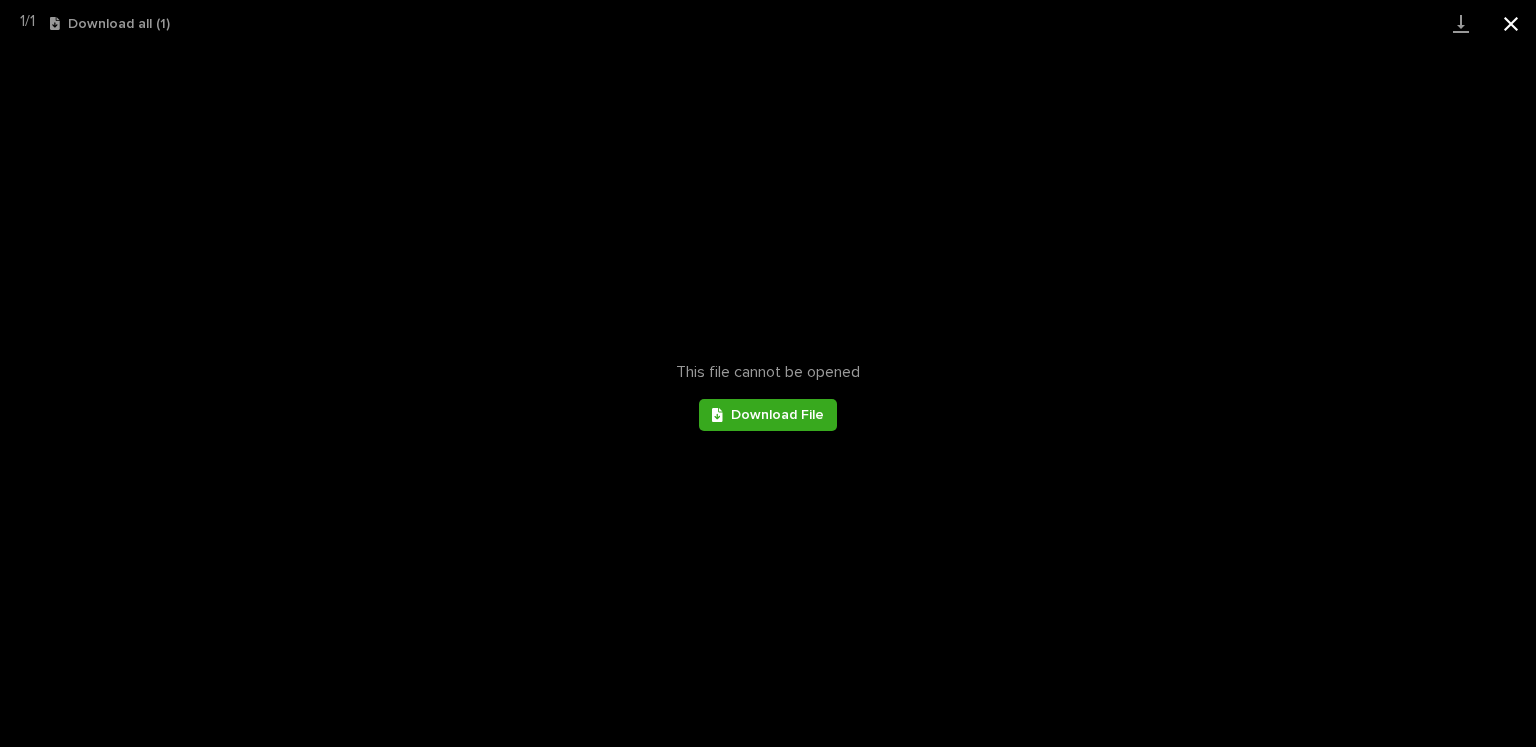 click at bounding box center (1511, 23) 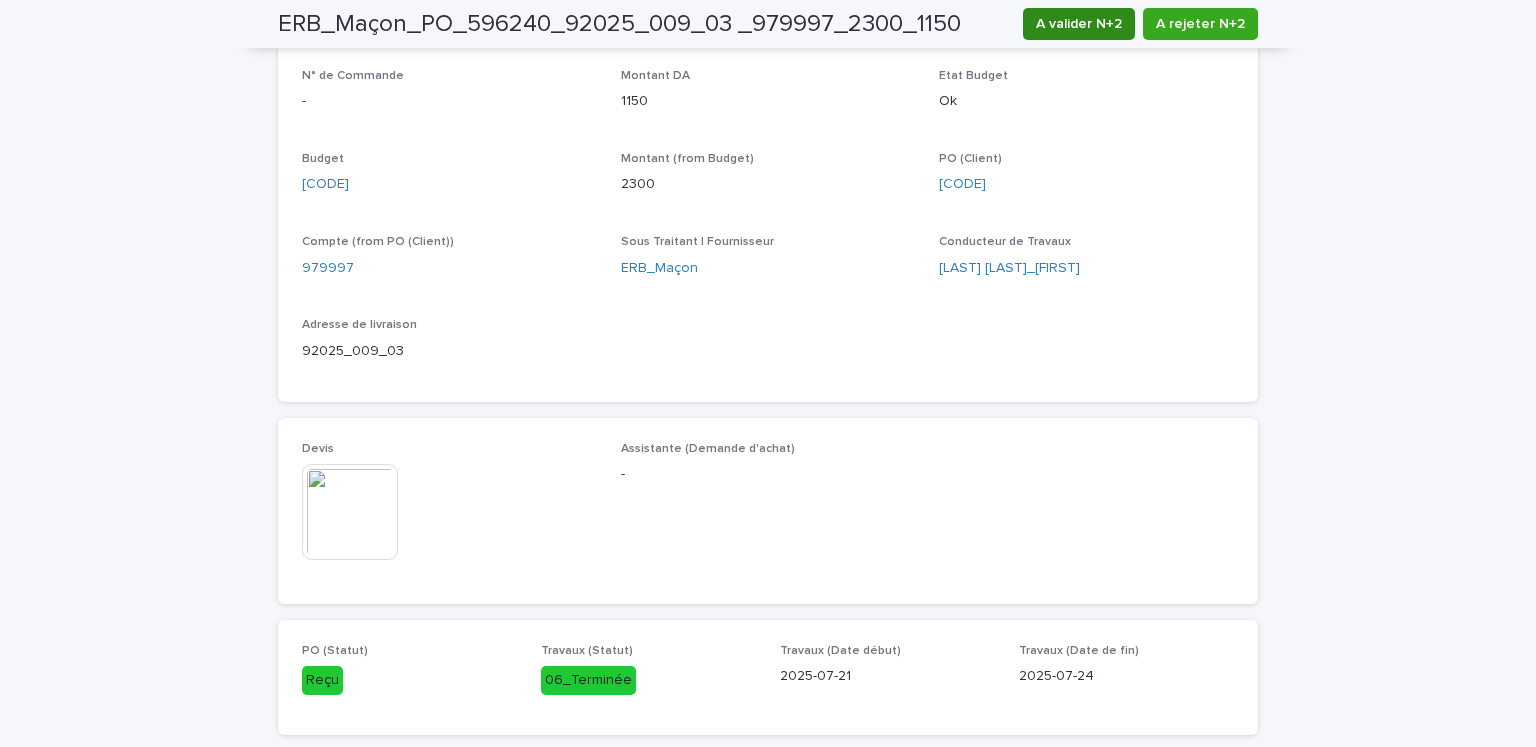 click on "A valider N+2" at bounding box center (1079, 24) 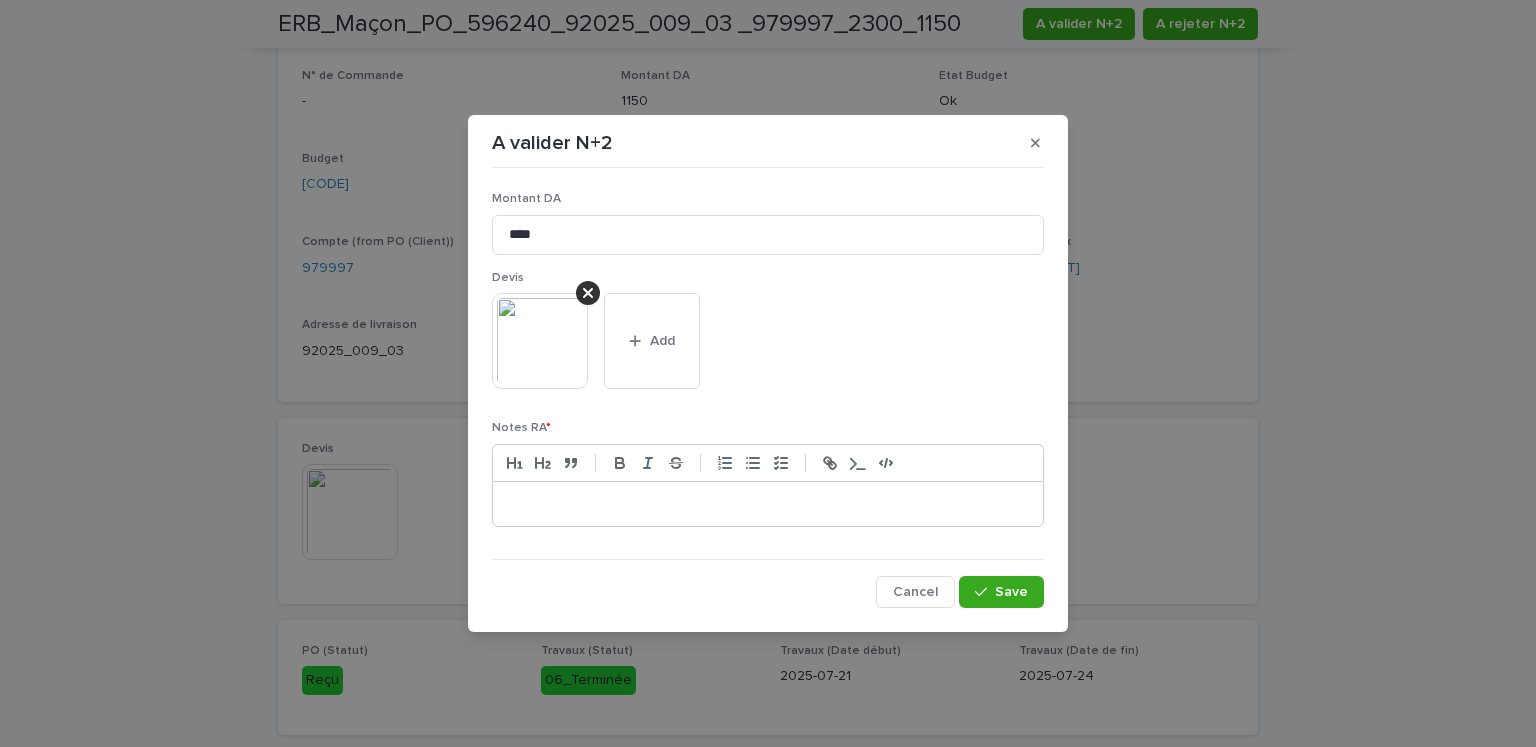 click at bounding box center [768, 504] 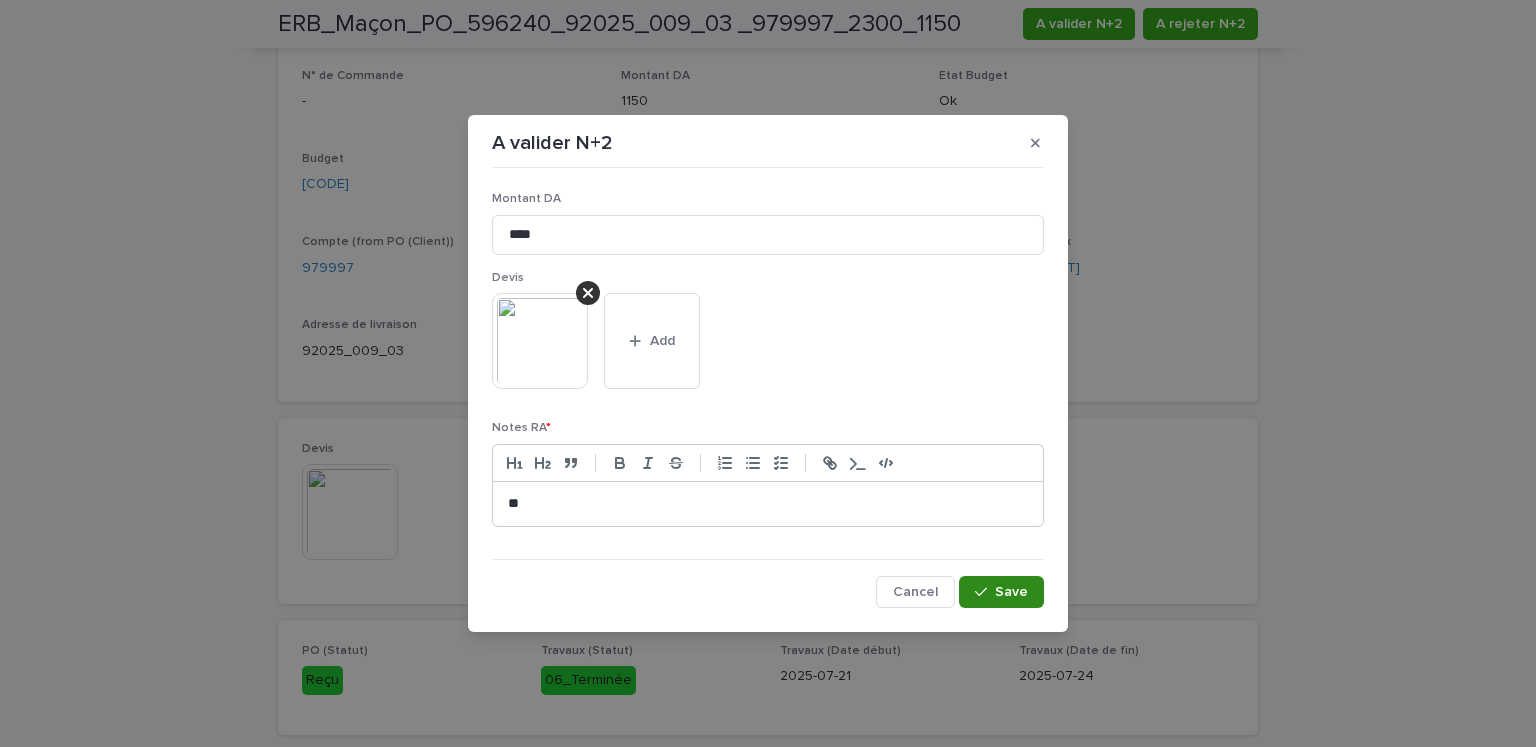 click on "Save" at bounding box center [1011, 592] 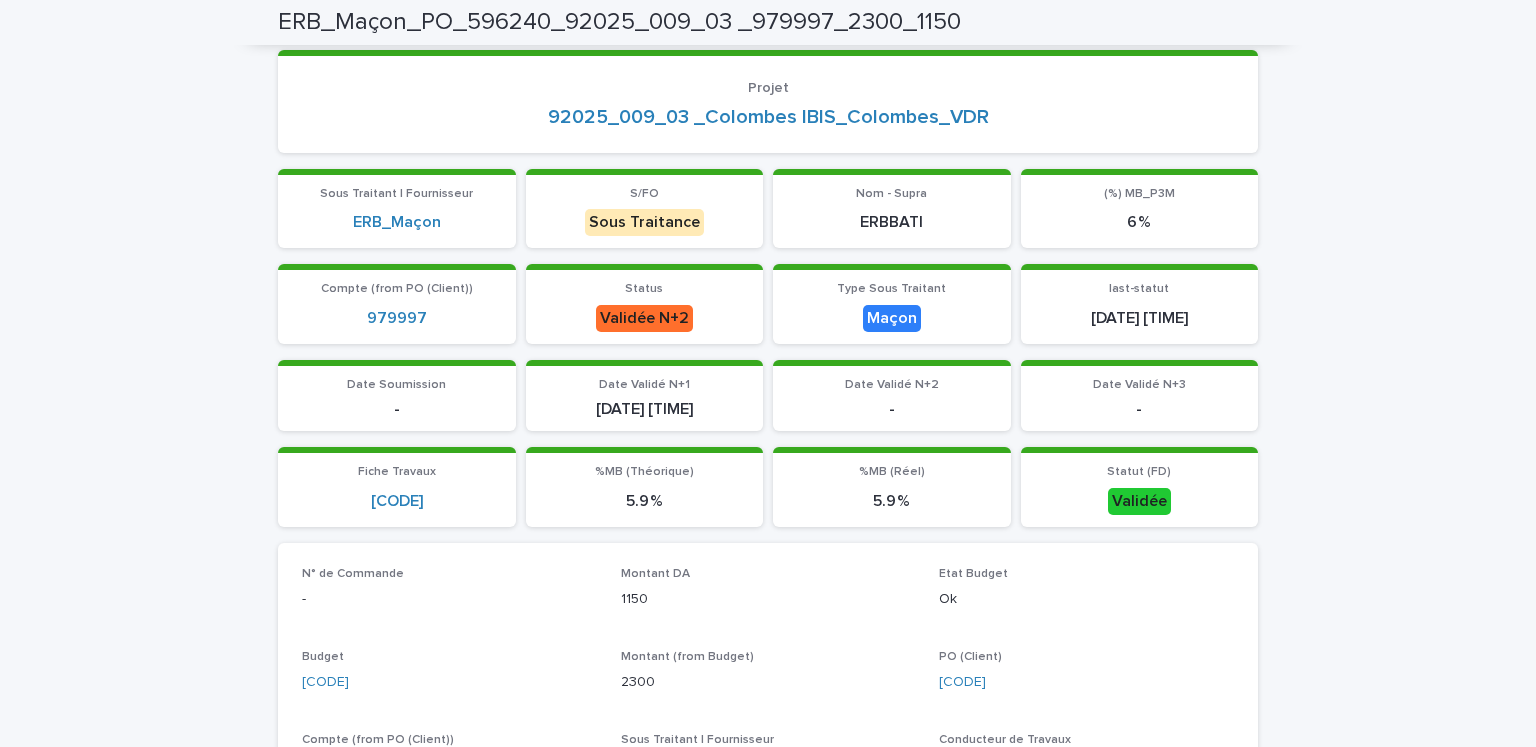 scroll, scrollTop: 0, scrollLeft: 0, axis: both 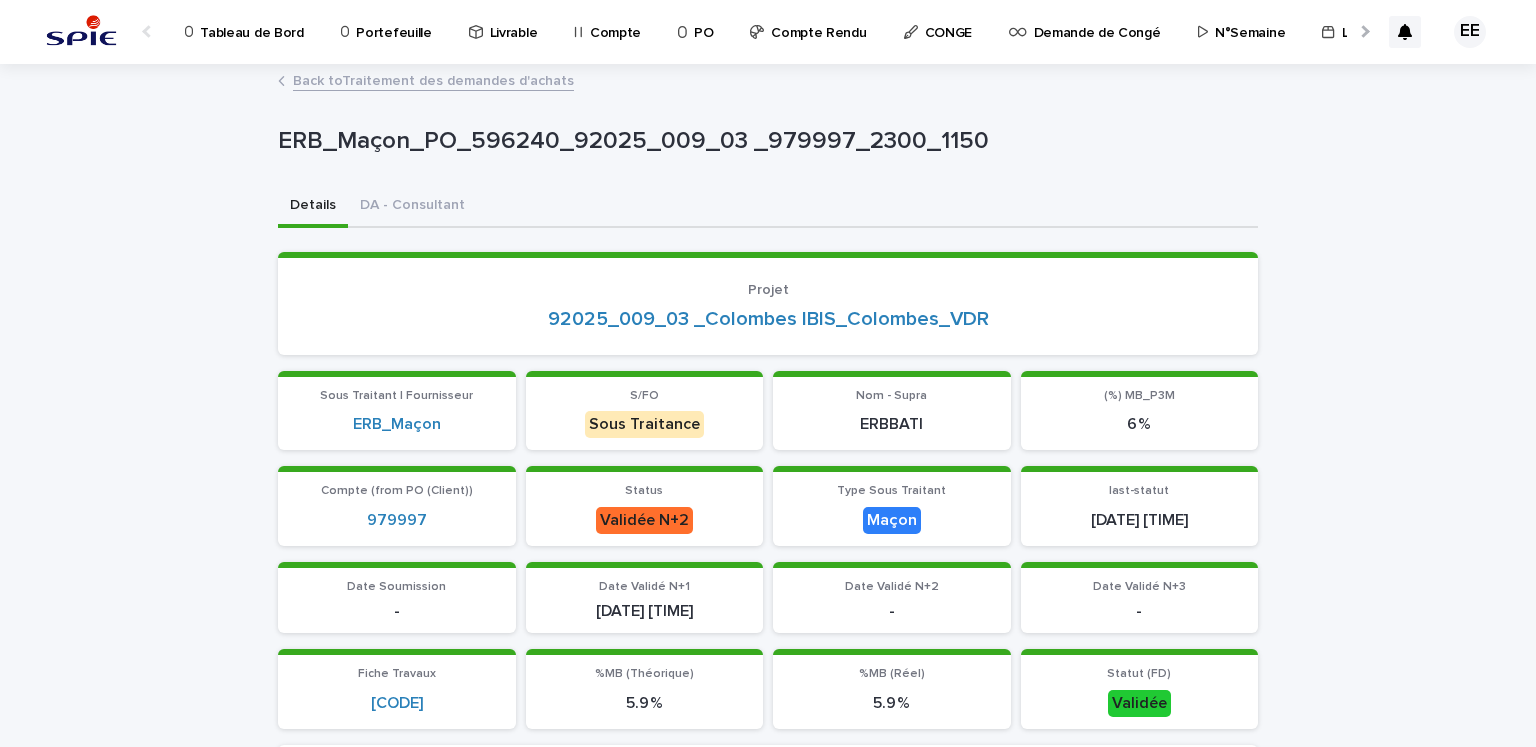 click on "Back to  Traitement des demandes d'achats" at bounding box center [433, 79] 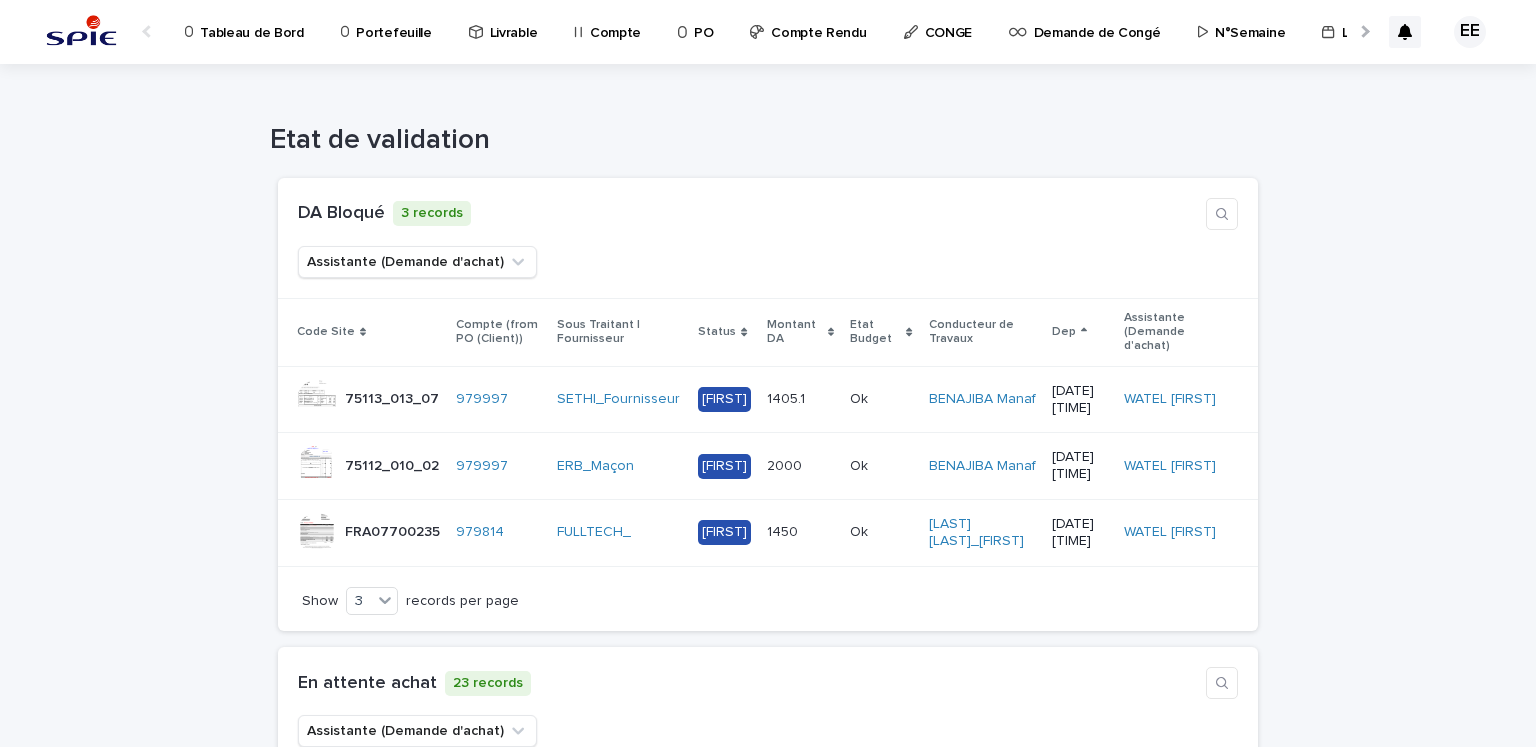 scroll, scrollTop: 0, scrollLeft: 34, axis: horizontal 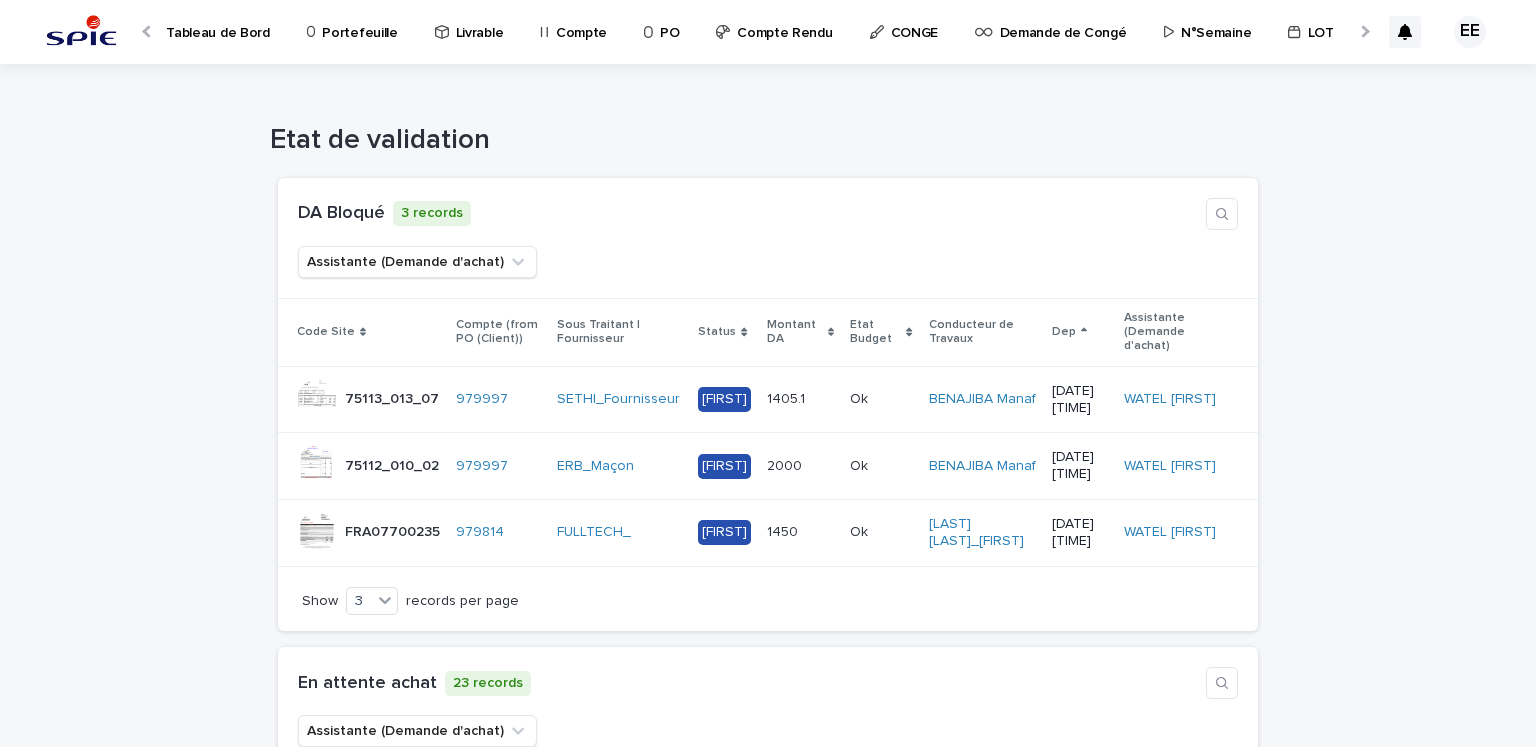 click on "Portefeuille" at bounding box center [359, 21] 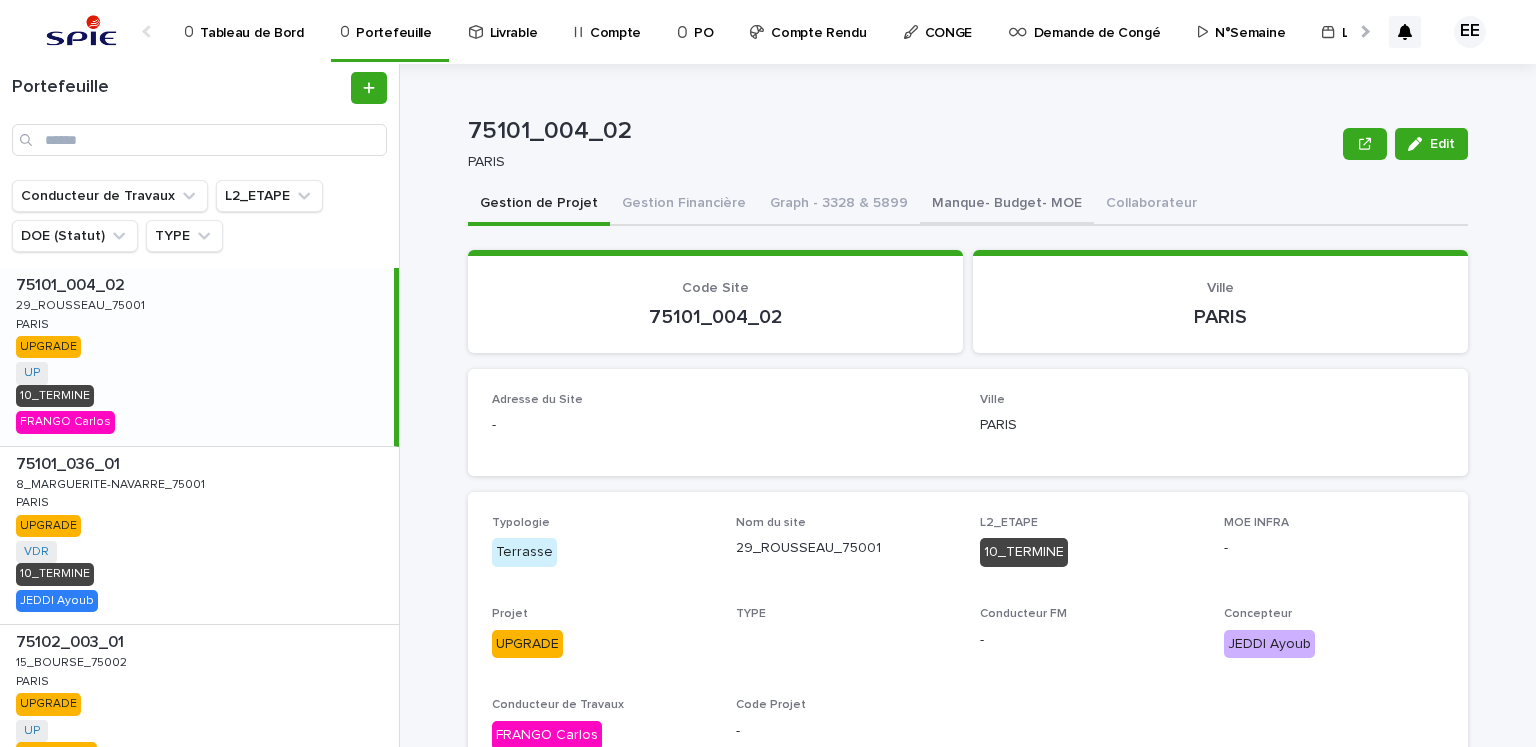 click on "Manque- Budget- MOE" at bounding box center [1007, 205] 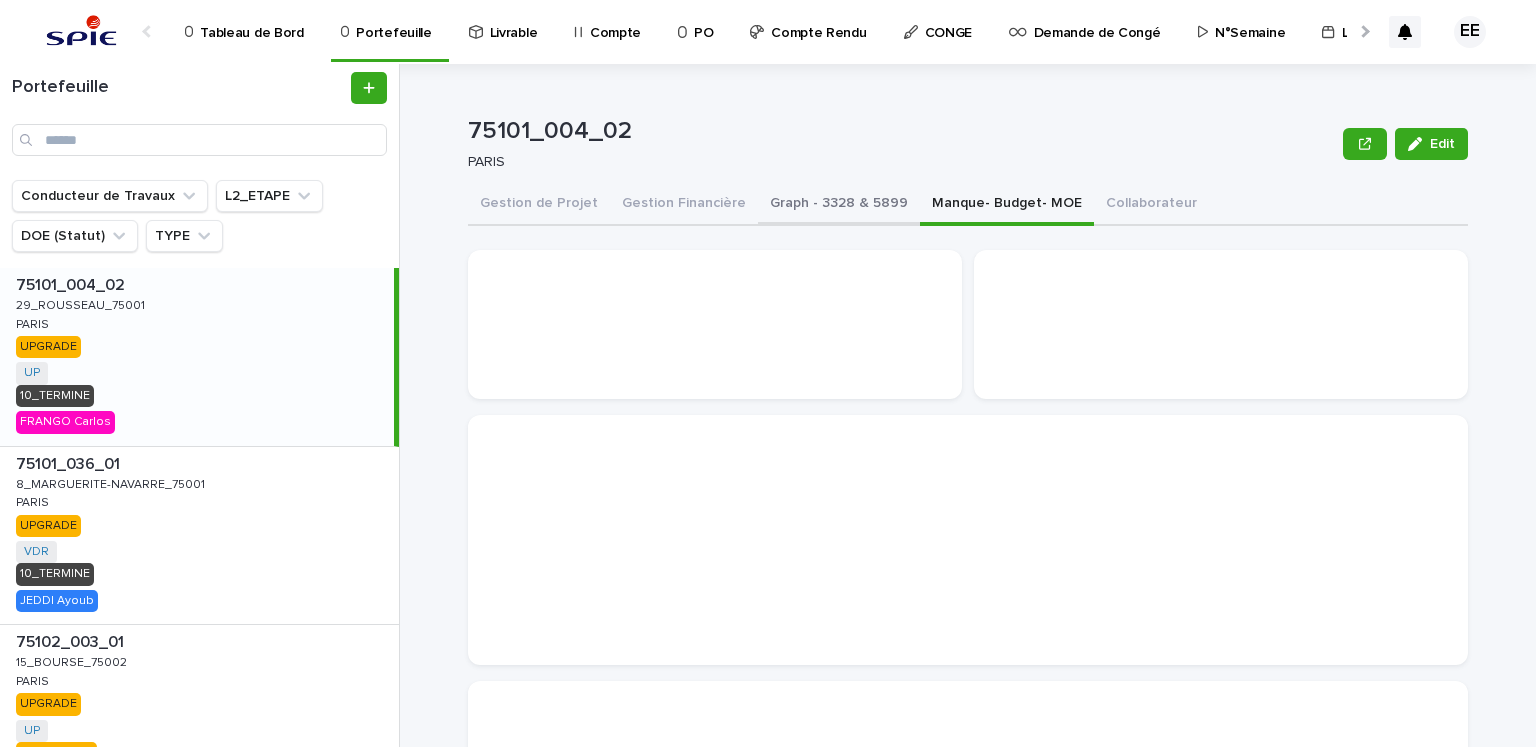 click on "Graph - 3328 & 5899" at bounding box center [839, 205] 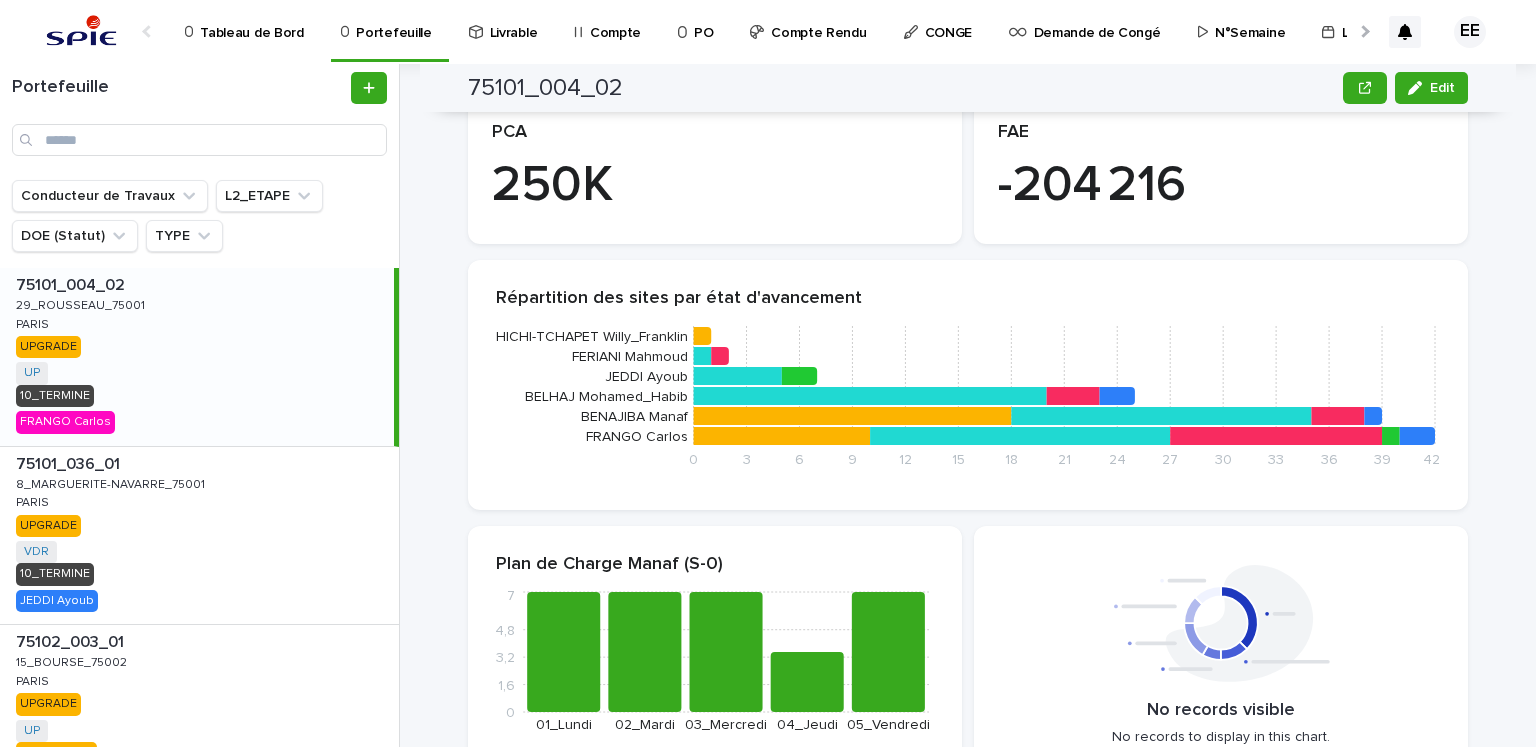 scroll, scrollTop: 2100, scrollLeft: 0, axis: vertical 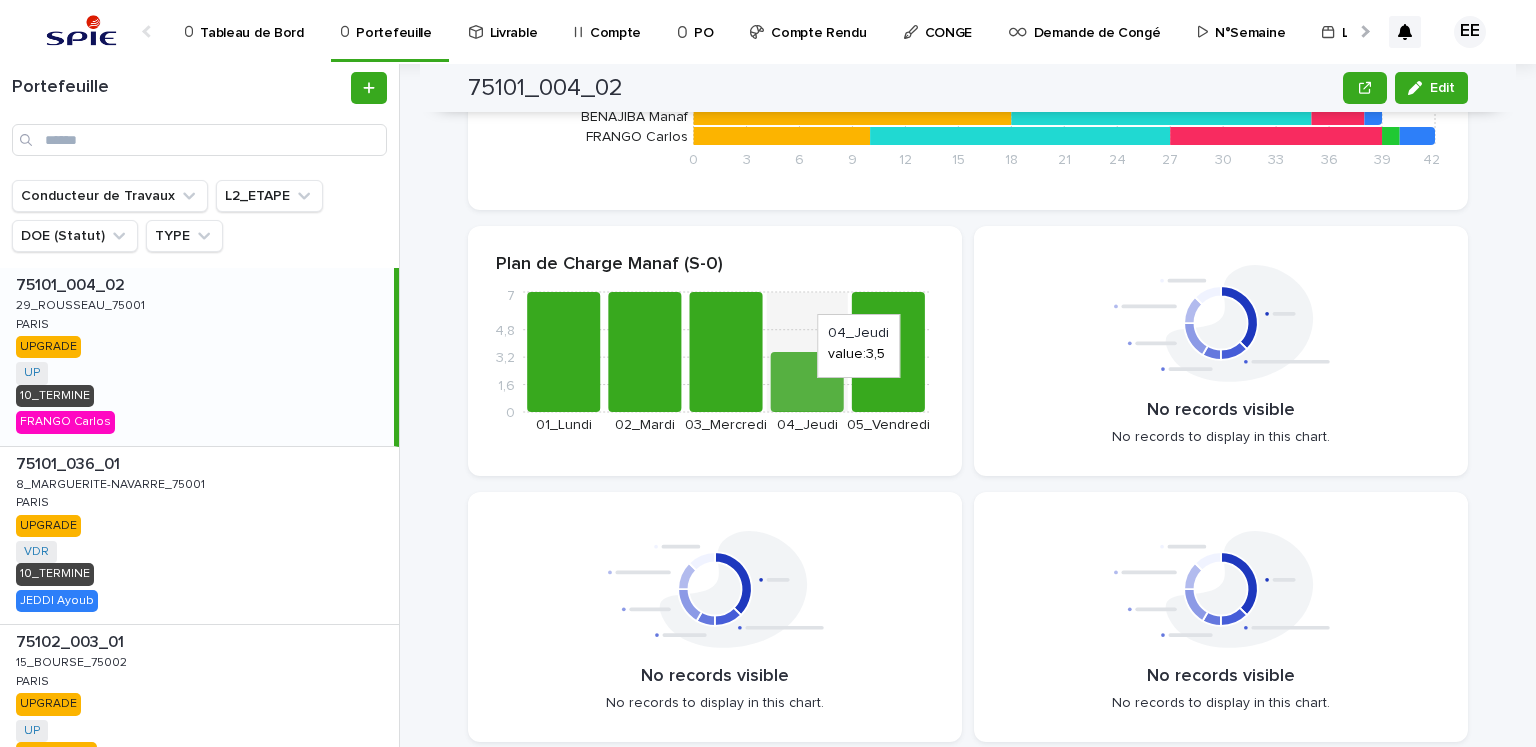 click 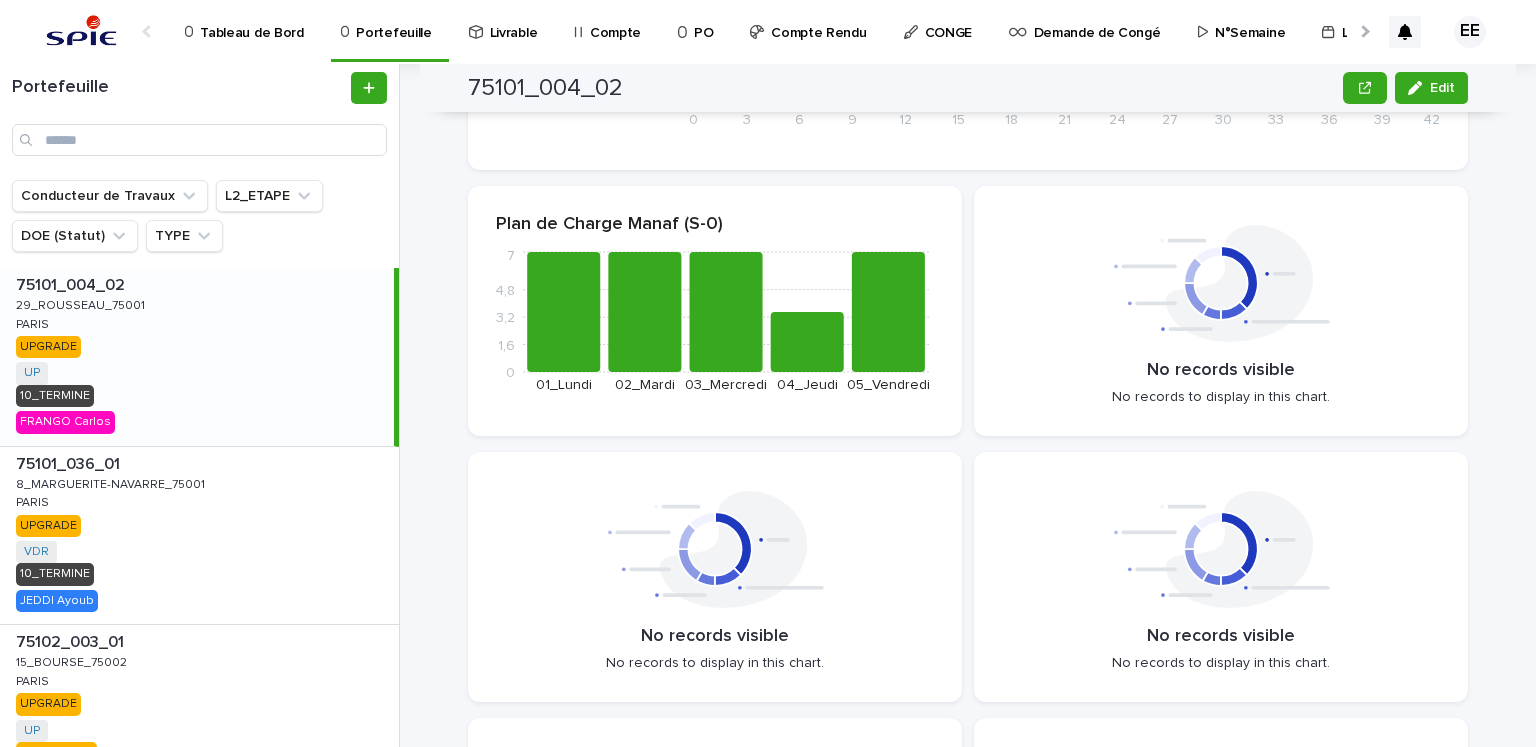 scroll, scrollTop: 2900, scrollLeft: 0, axis: vertical 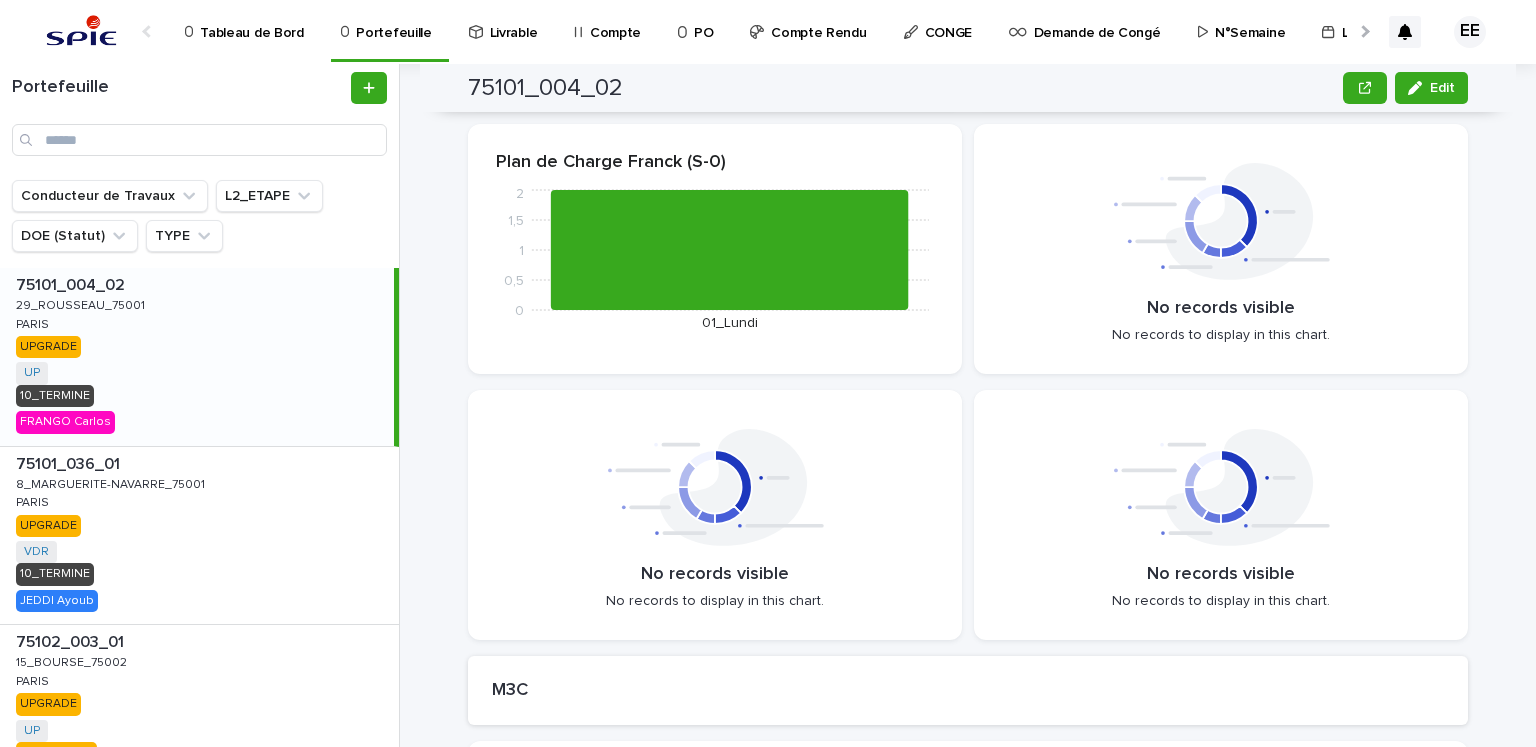 click on "Demande de Congé" at bounding box center [1097, 21] 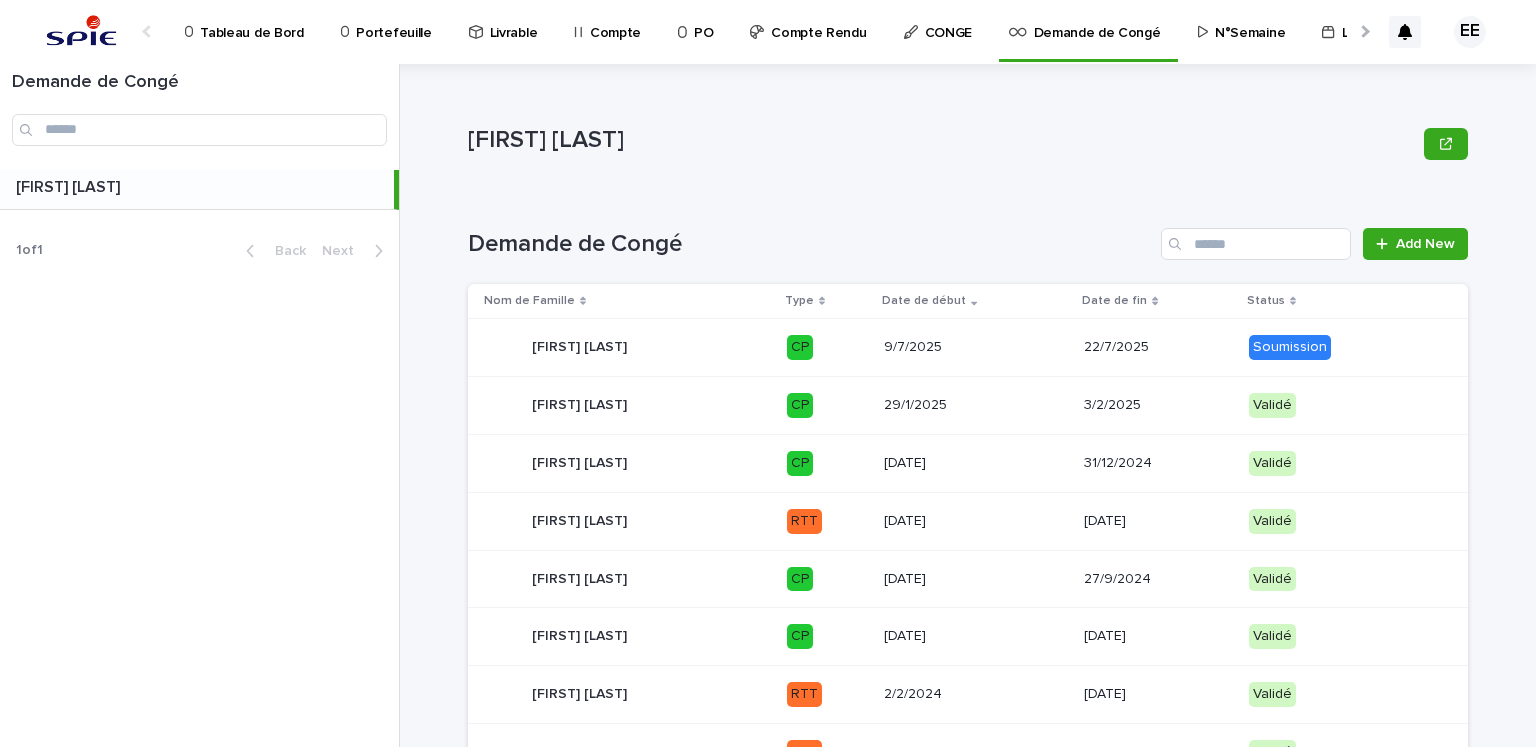 click on "CONGE" at bounding box center [948, 21] 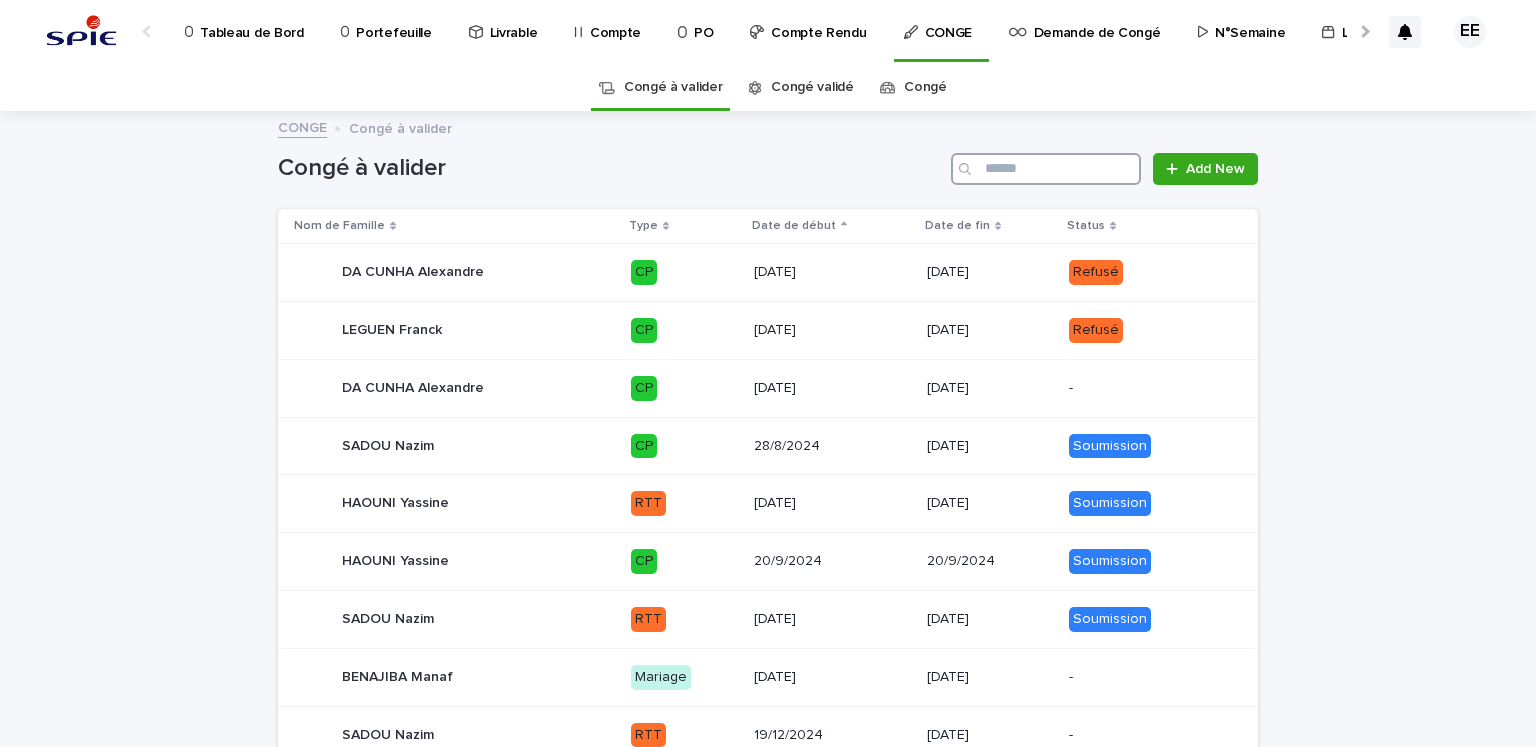 click at bounding box center [1046, 169] 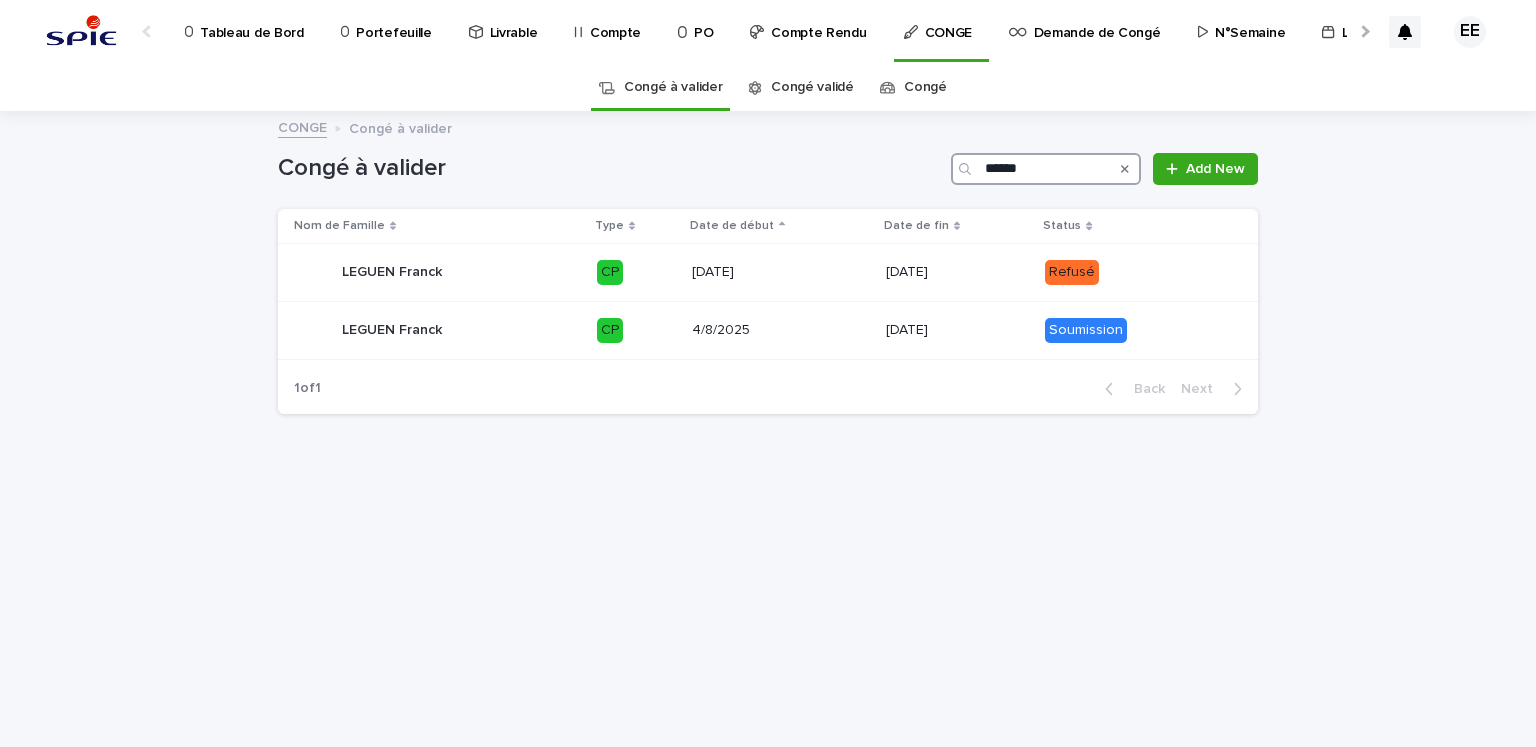 type on "******" 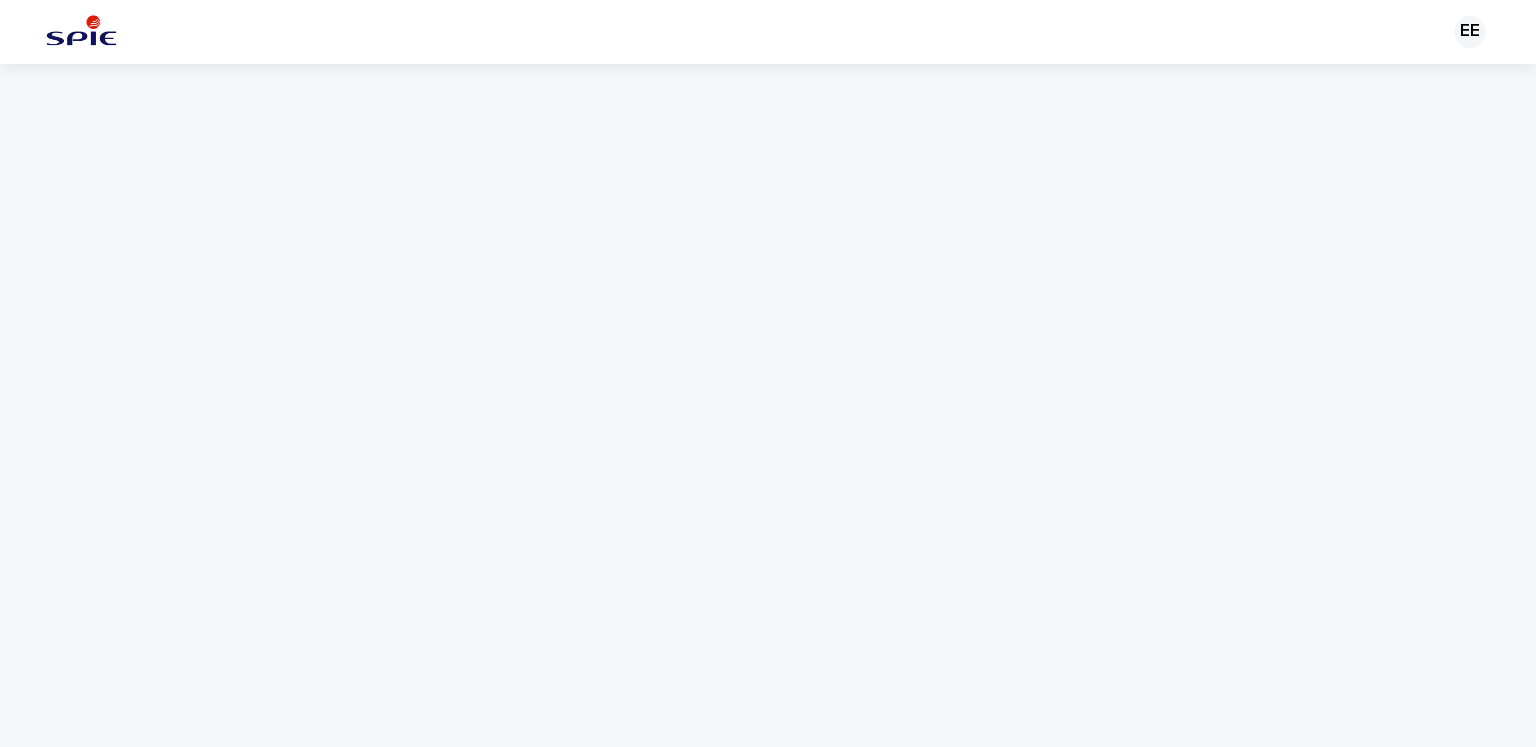 scroll, scrollTop: 0, scrollLeft: 0, axis: both 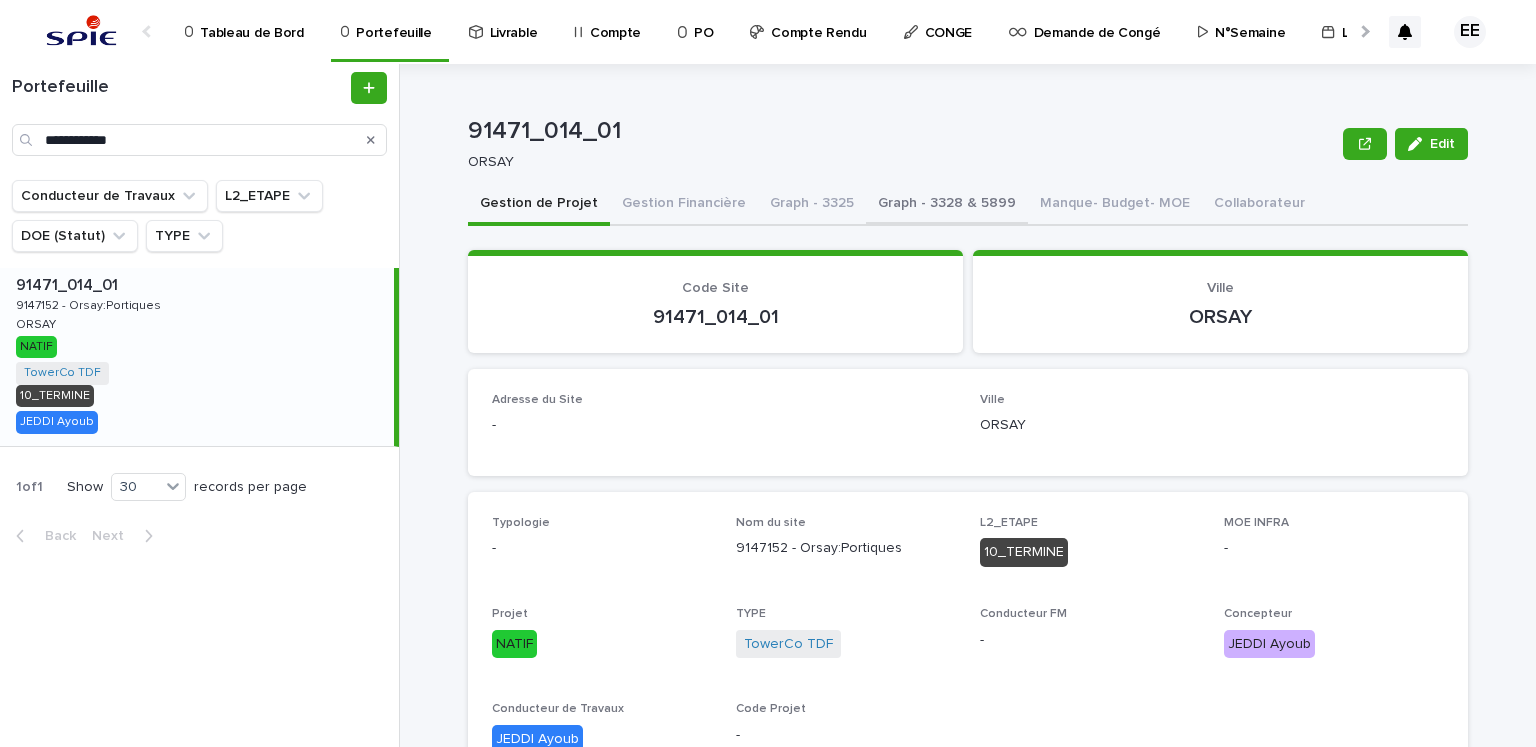 click on "Graph - 3328 & 5899" at bounding box center [947, 205] 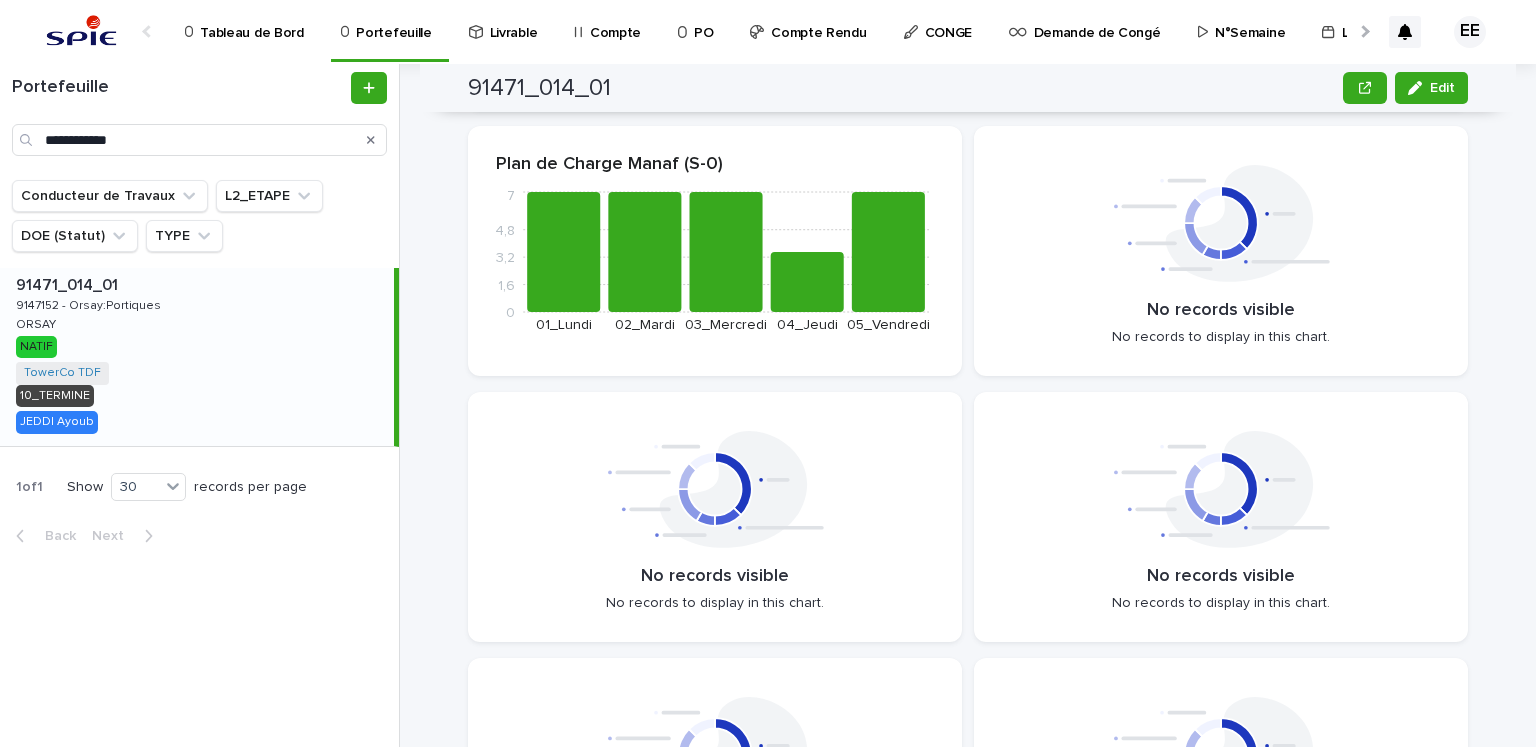 scroll, scrollTop: 2100, scrollLeft: 0, axis: vertical 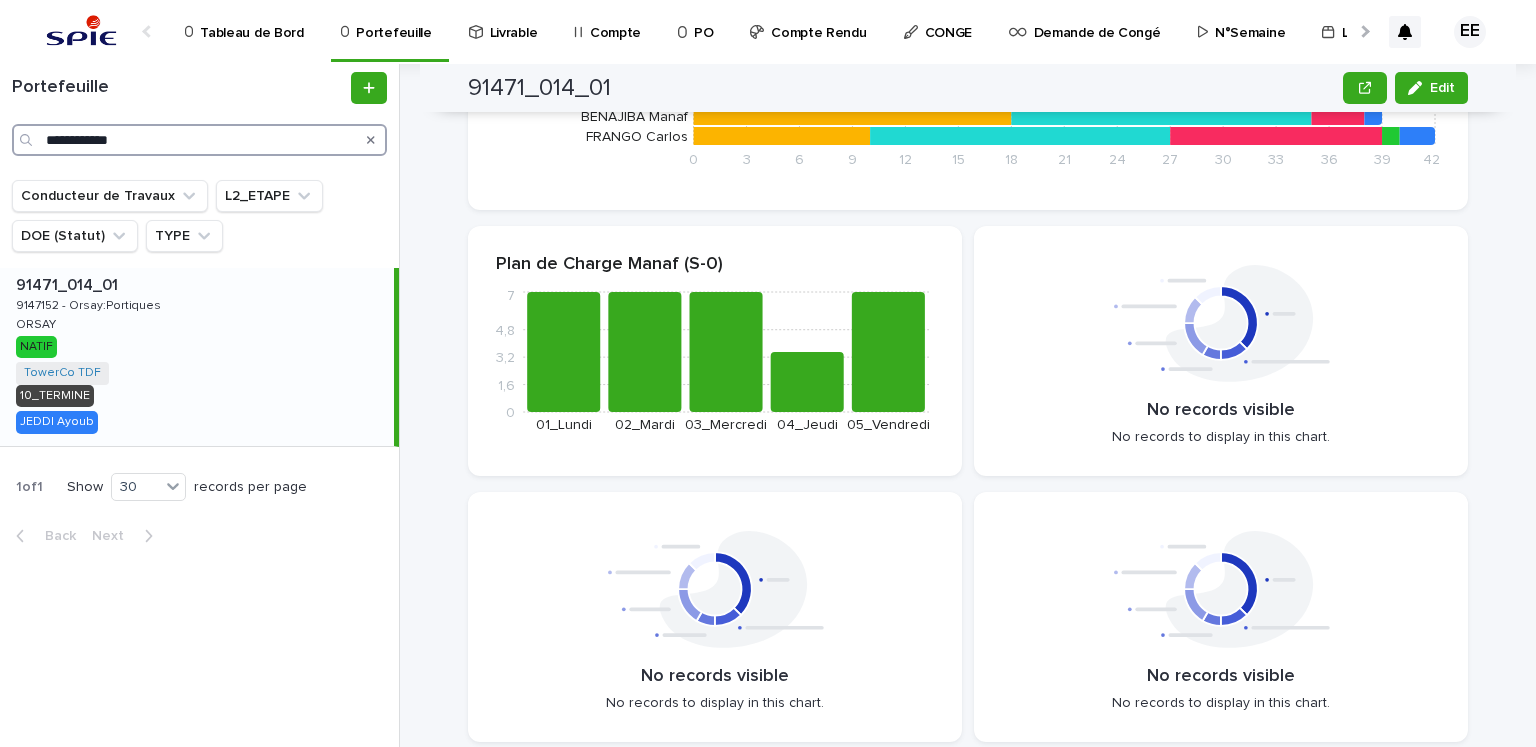 drag, startPoint x: 143, startPoint y: 140, endPoint x: -28, endPoint y: 138, distance: 171.01169 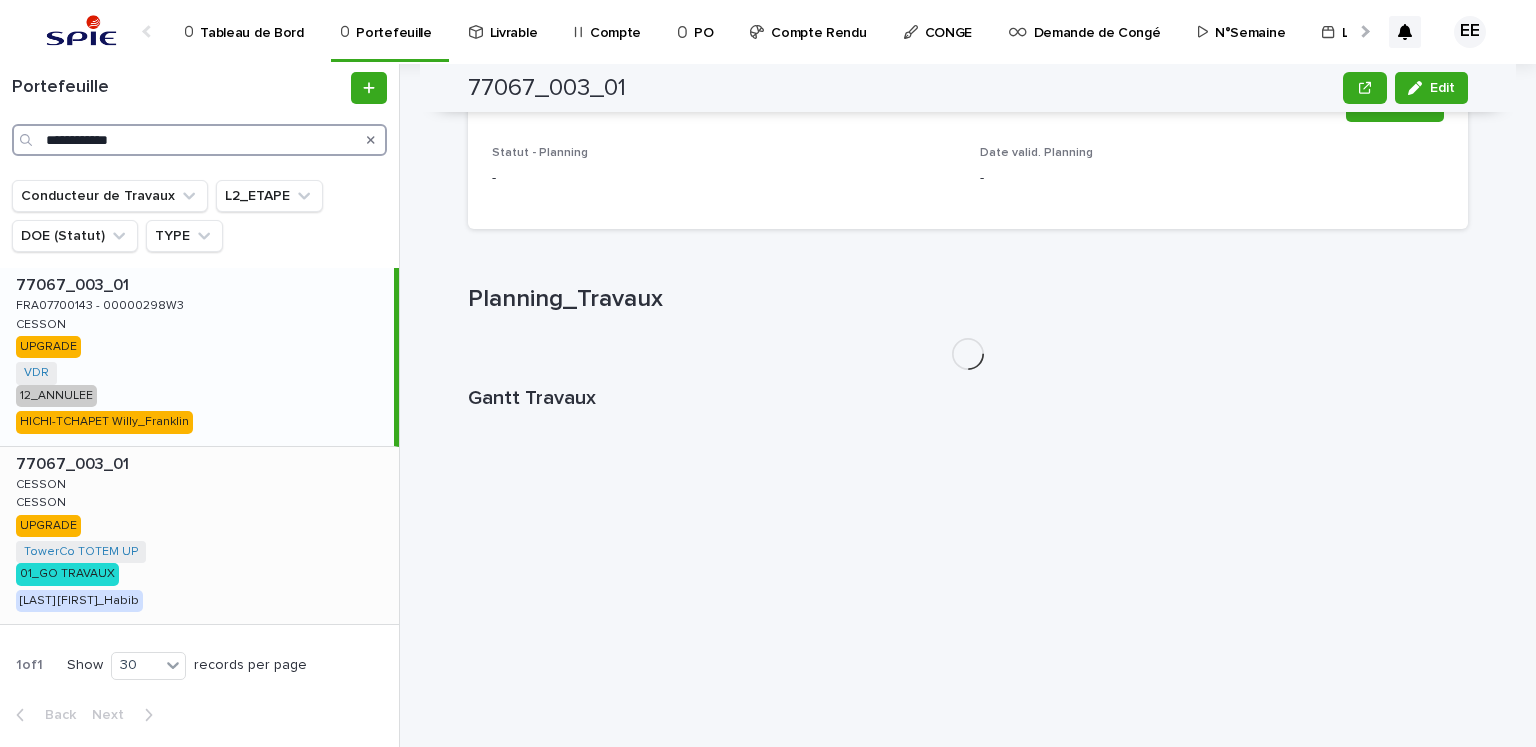 type on "**********" 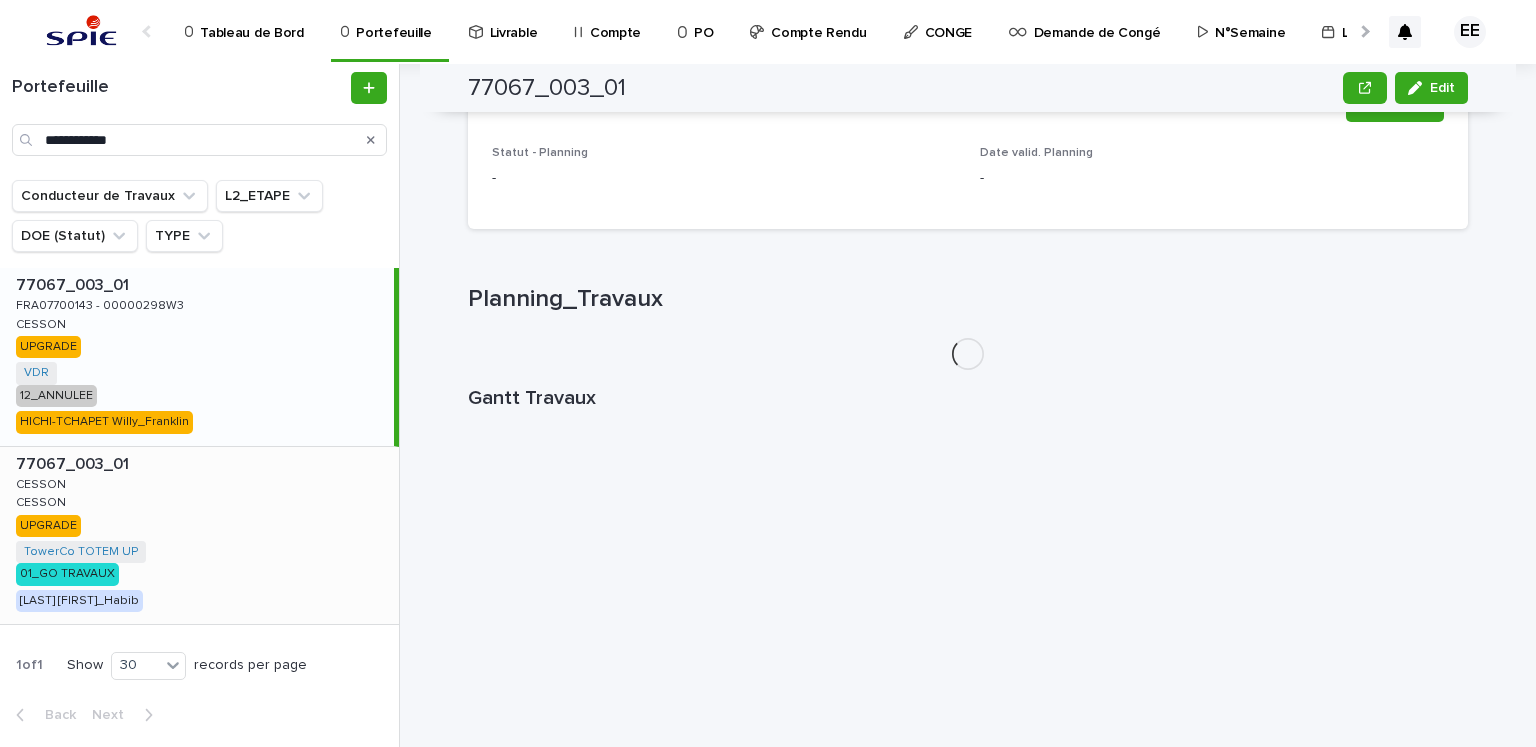 click on "77067_003_01 77067_003_01   CESSON CESSON   CESSON CESSON   UPGRADE TowerCo TOTEM UP   + 0 01_GO TRAVAUX BELHAJ  Mohamed_Habib" at bounding box center (199, 536) 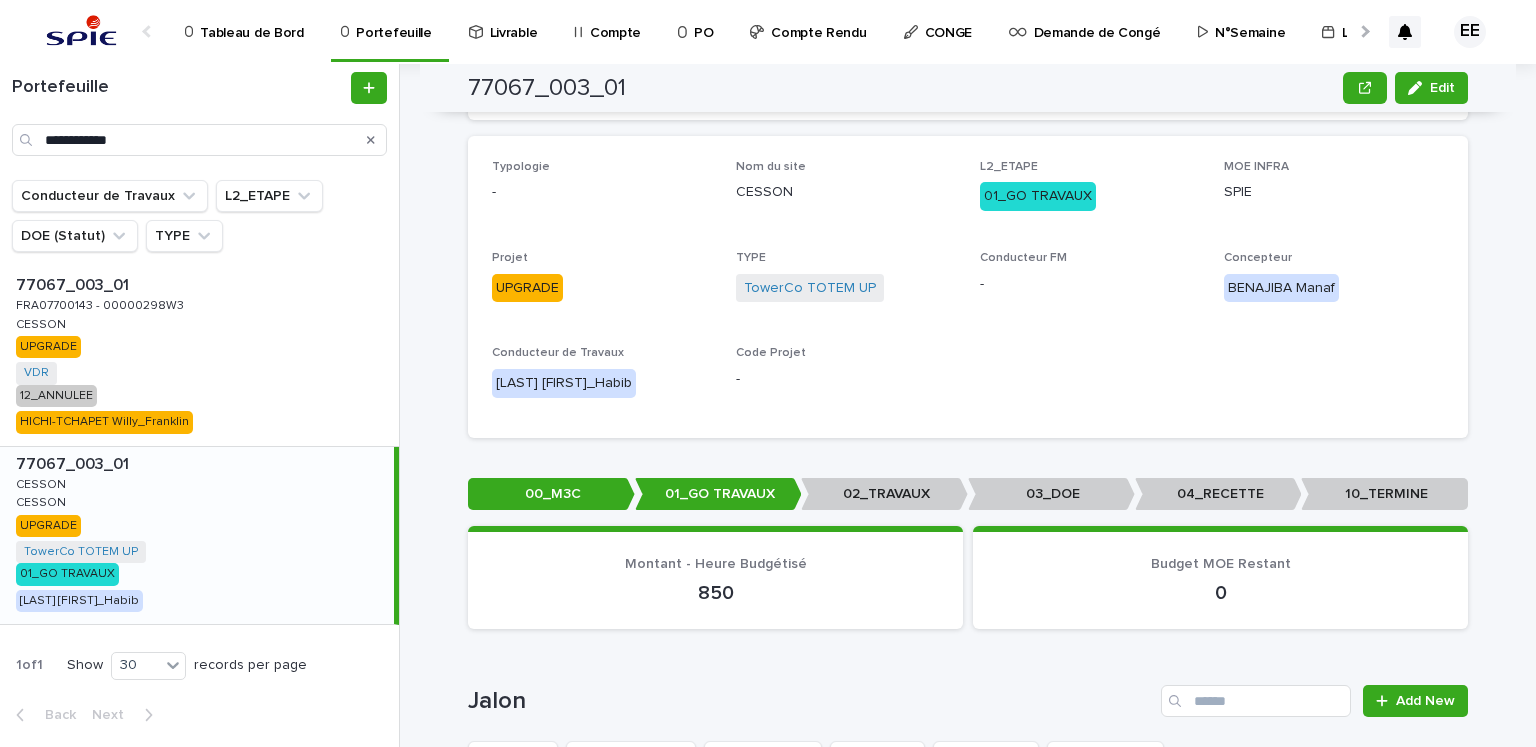 scroll, scrollTop: 0, scrollLeft: 0, axis: both 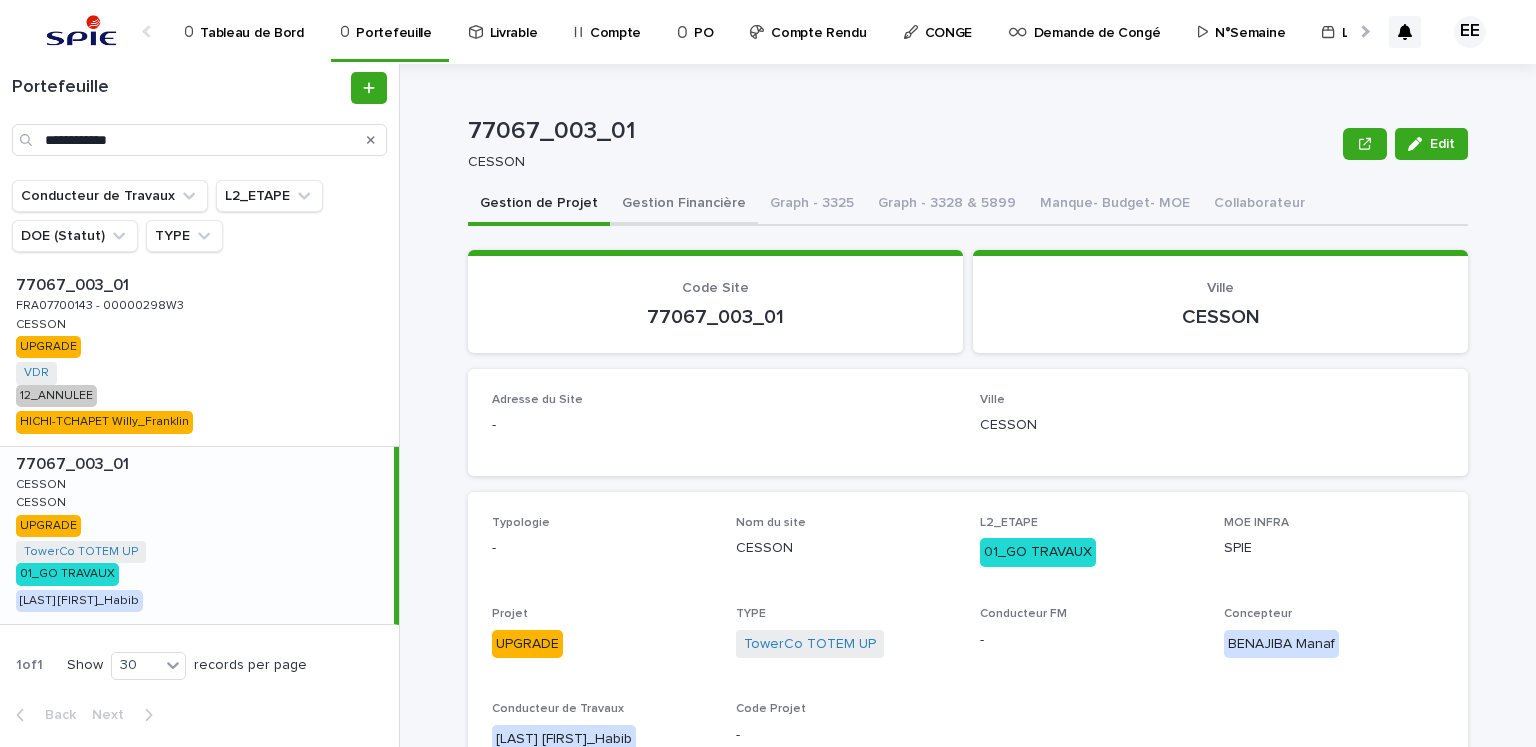 click on "Gestion Financière" at bounding box center [684, 205] 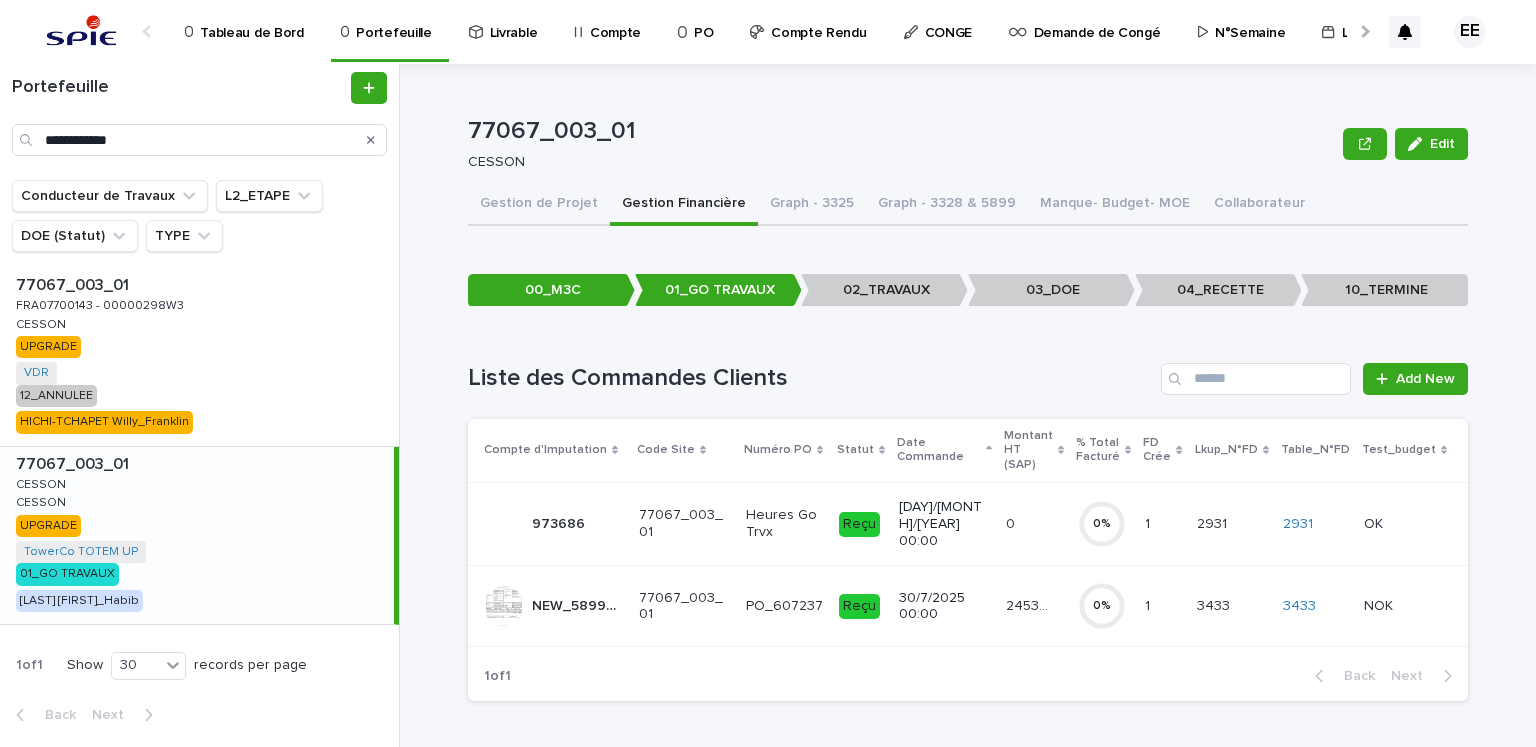 click on "24534.26 24534.26" at bounding box center [1034, 606] 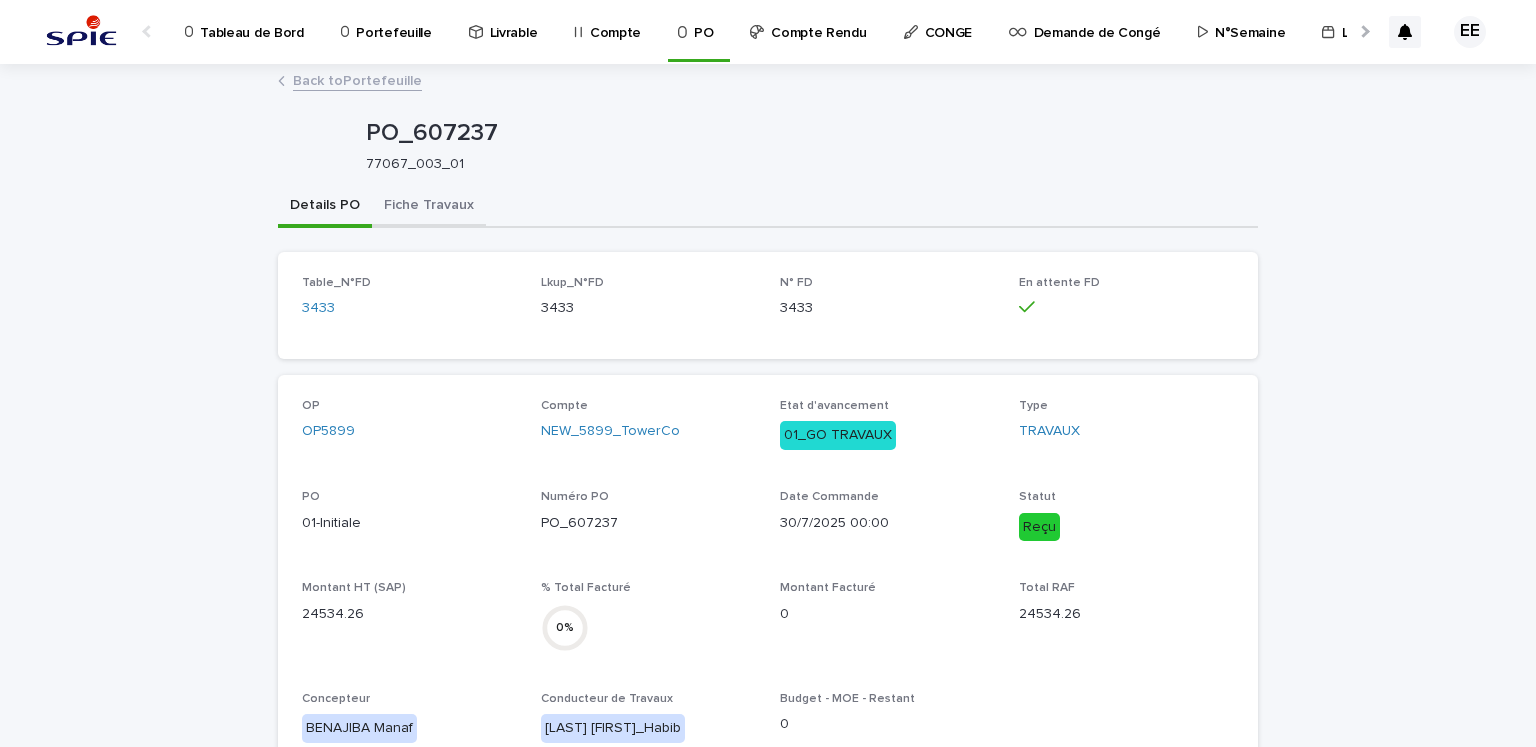 click on "Fiche Travaux" at bounding box center [429, 207] 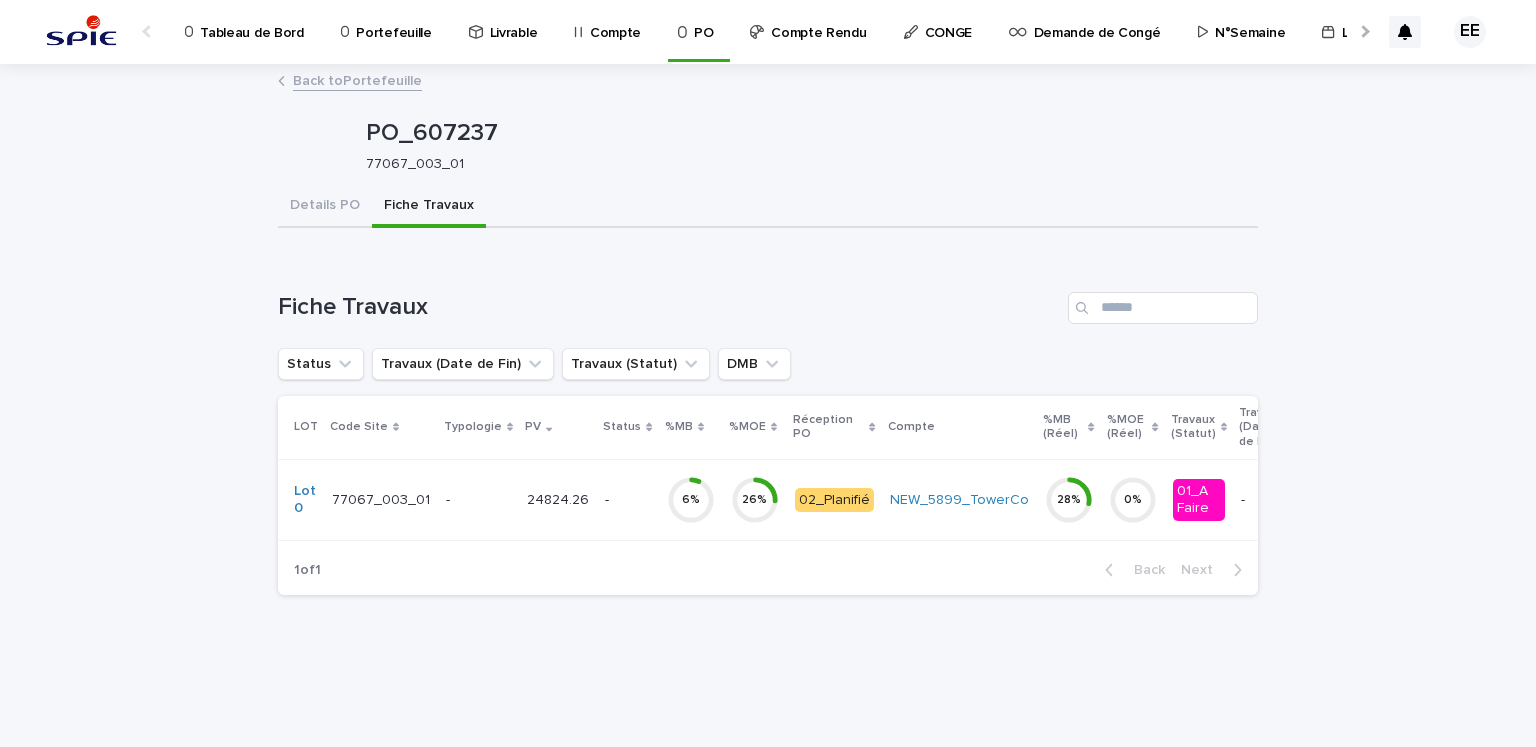 click on "-" at bounding box center (627, 499) 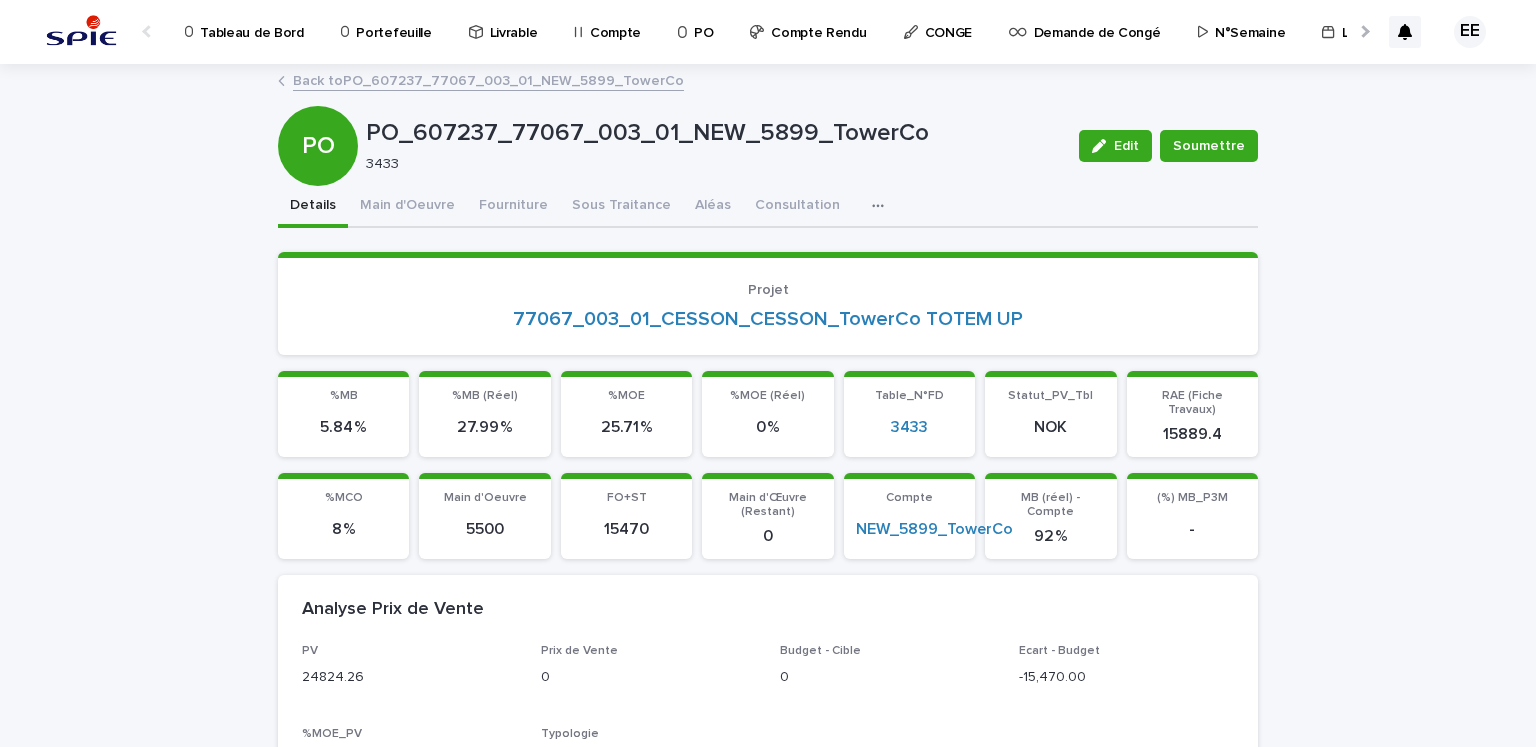 scroll, scrollTop: 0, scrollLeft: 0, axis: both 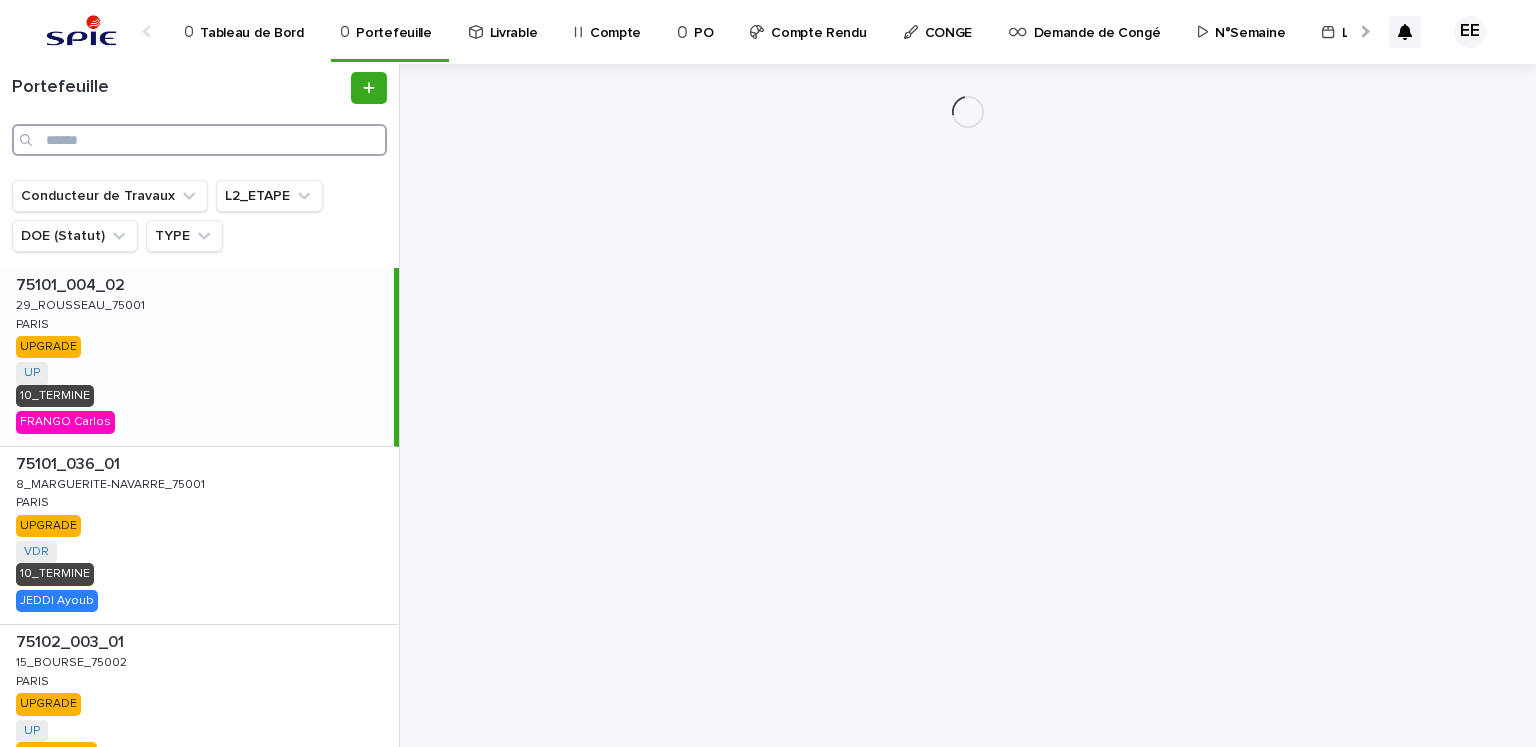 click at bounding box center (199, 140) 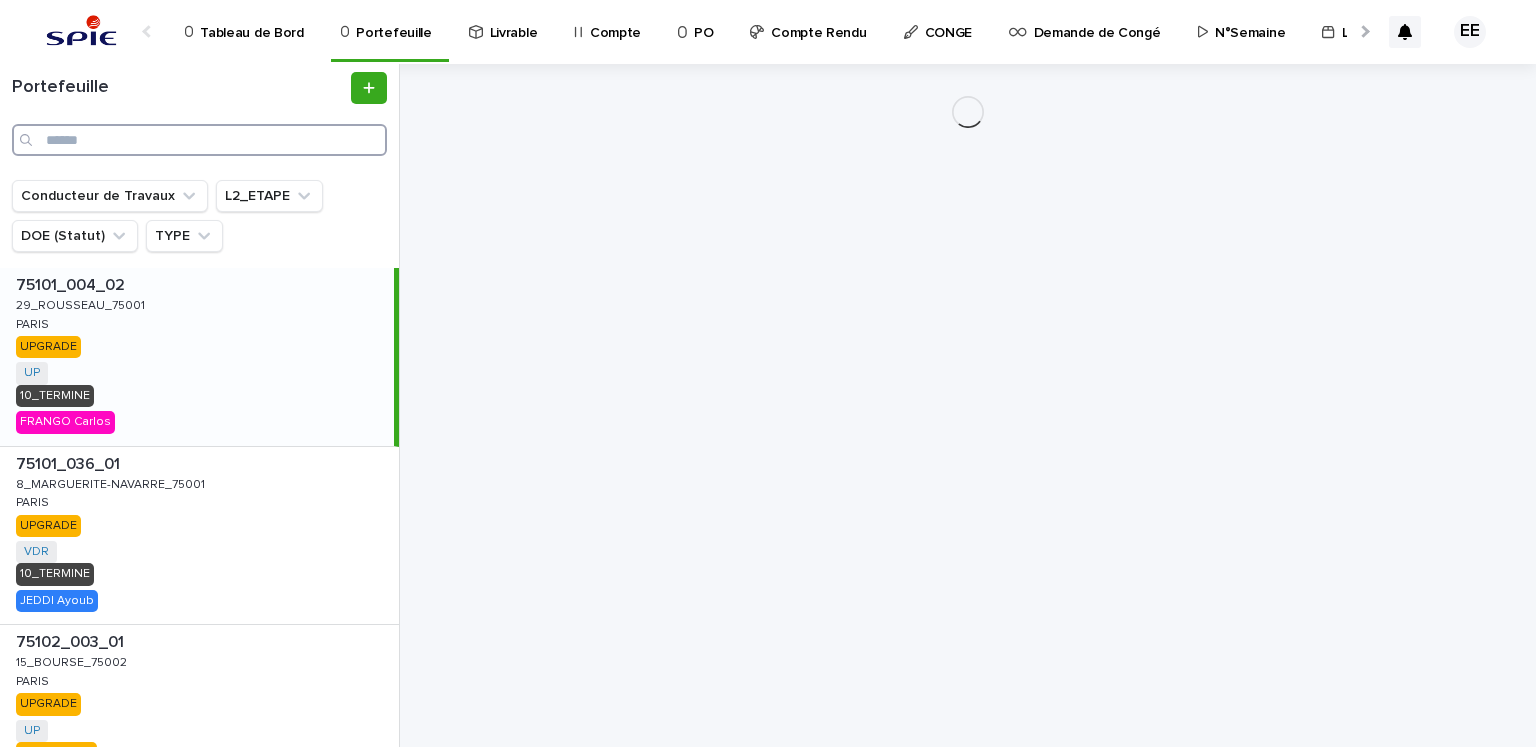 paste on "**********" 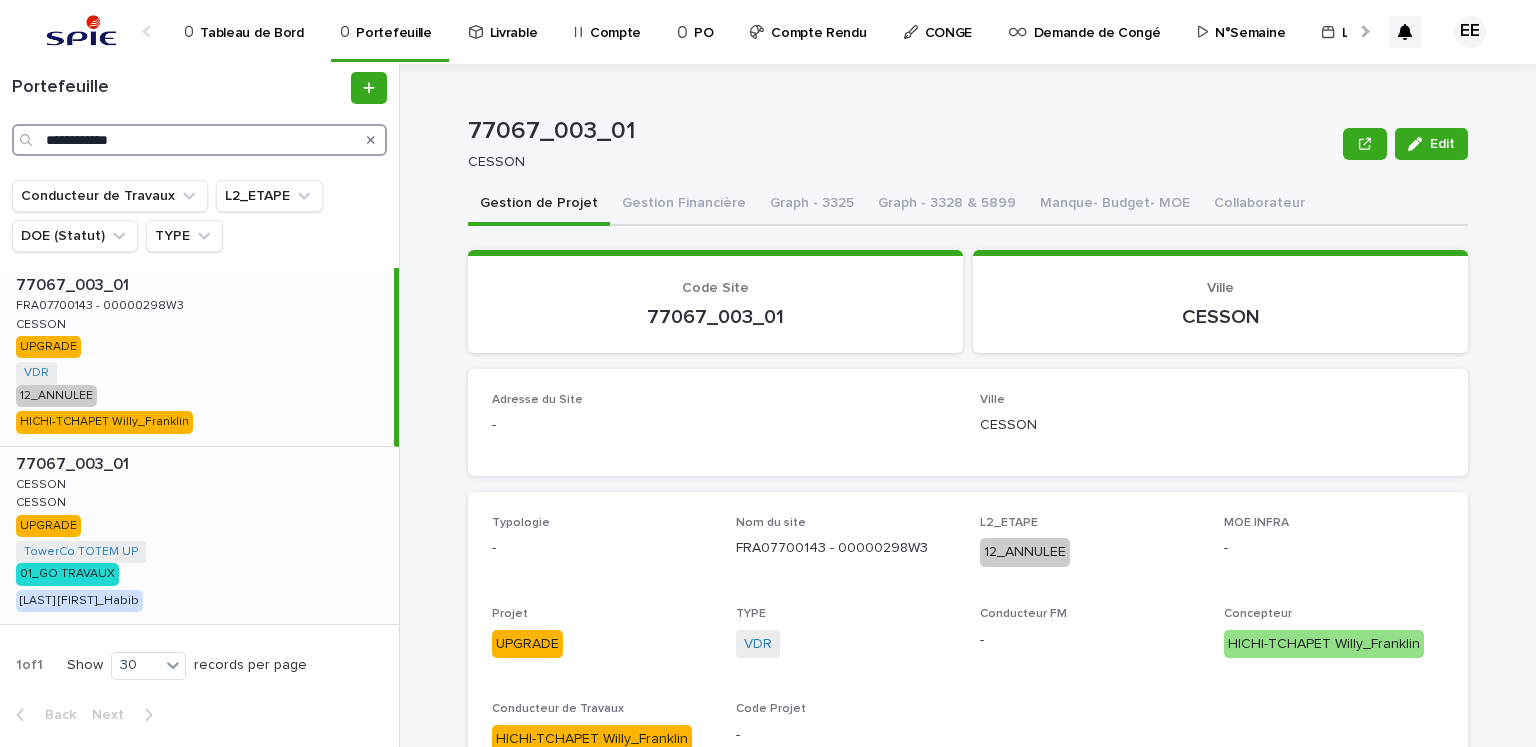 type on "**********" 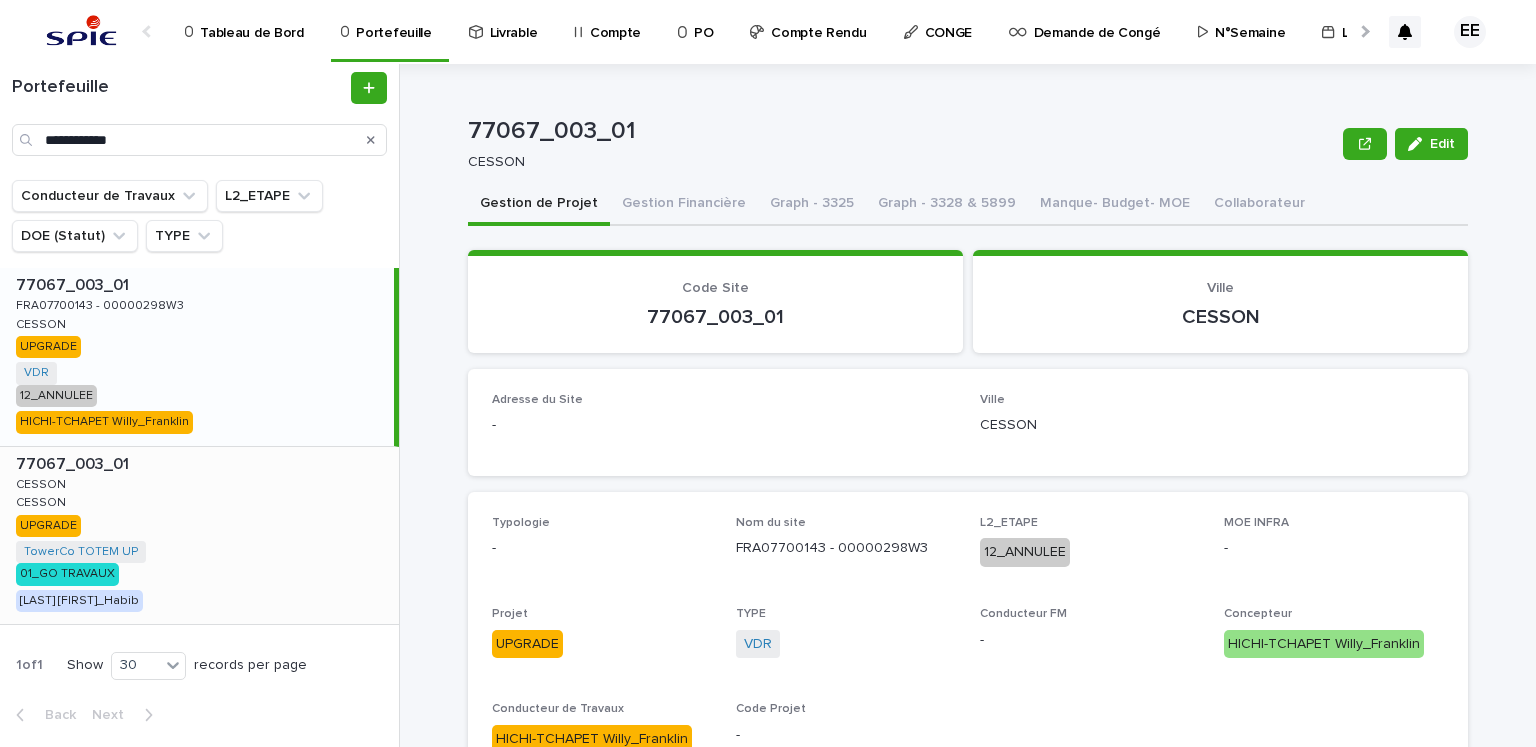 click on "77067_003_01 77067_003_01   CESSON CESSON   CESSON CESSON   UPGRADE TowerCo TOTEM UP   + 0 01_GO TRAVAUX BELHAJ  Mohamed_Habib" at bounding box center [199, 536] 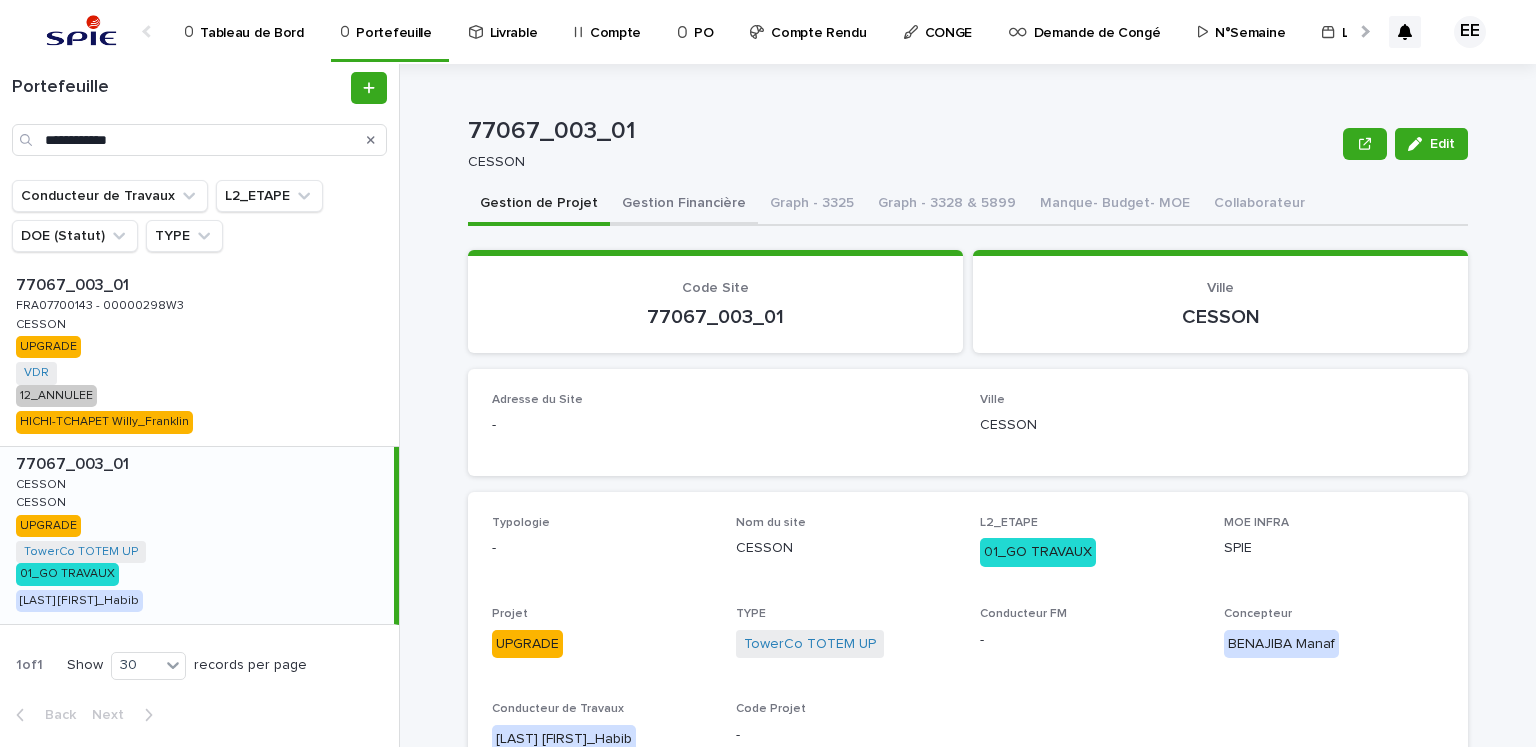 click on "Gestion Financière" at bounding box center [684, 205] 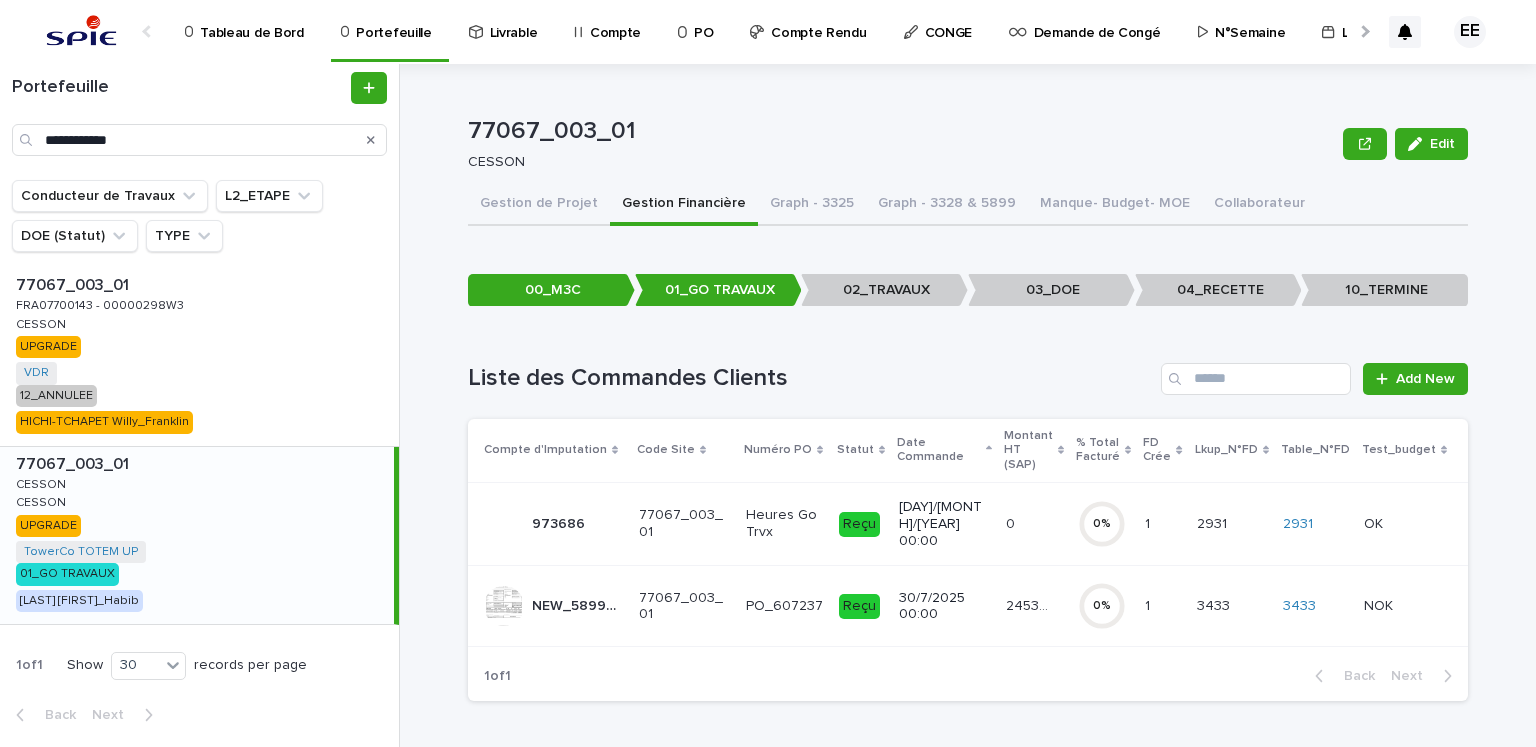 click on "24534.26" at bounding box center [1030, 604] 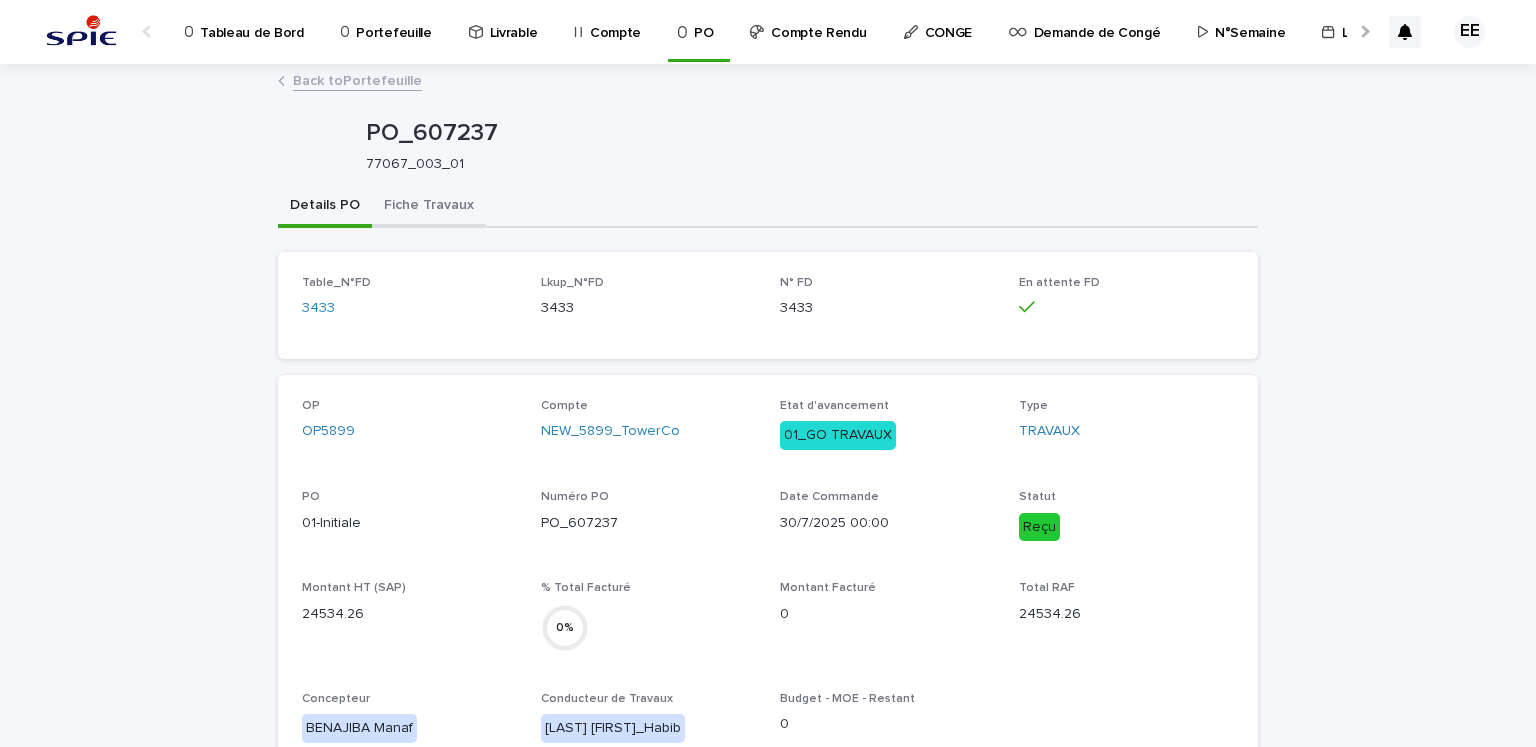 drag, startPoint x: 430, startPoint y: 199, endPoint x: 442, endPoint y: 219, distance: 23.323807 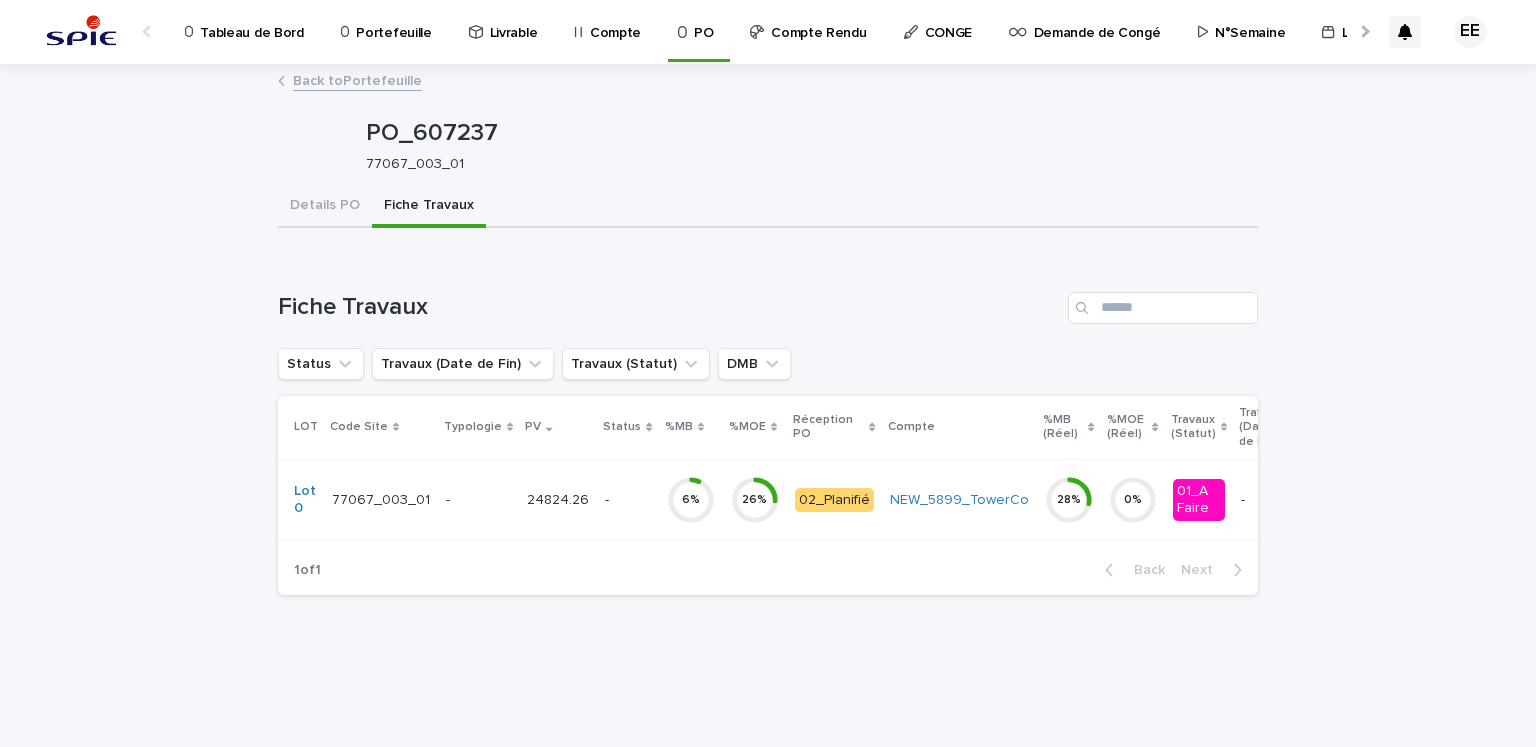 click on "24824.26 24824.26" at bounding box center (558, 500) 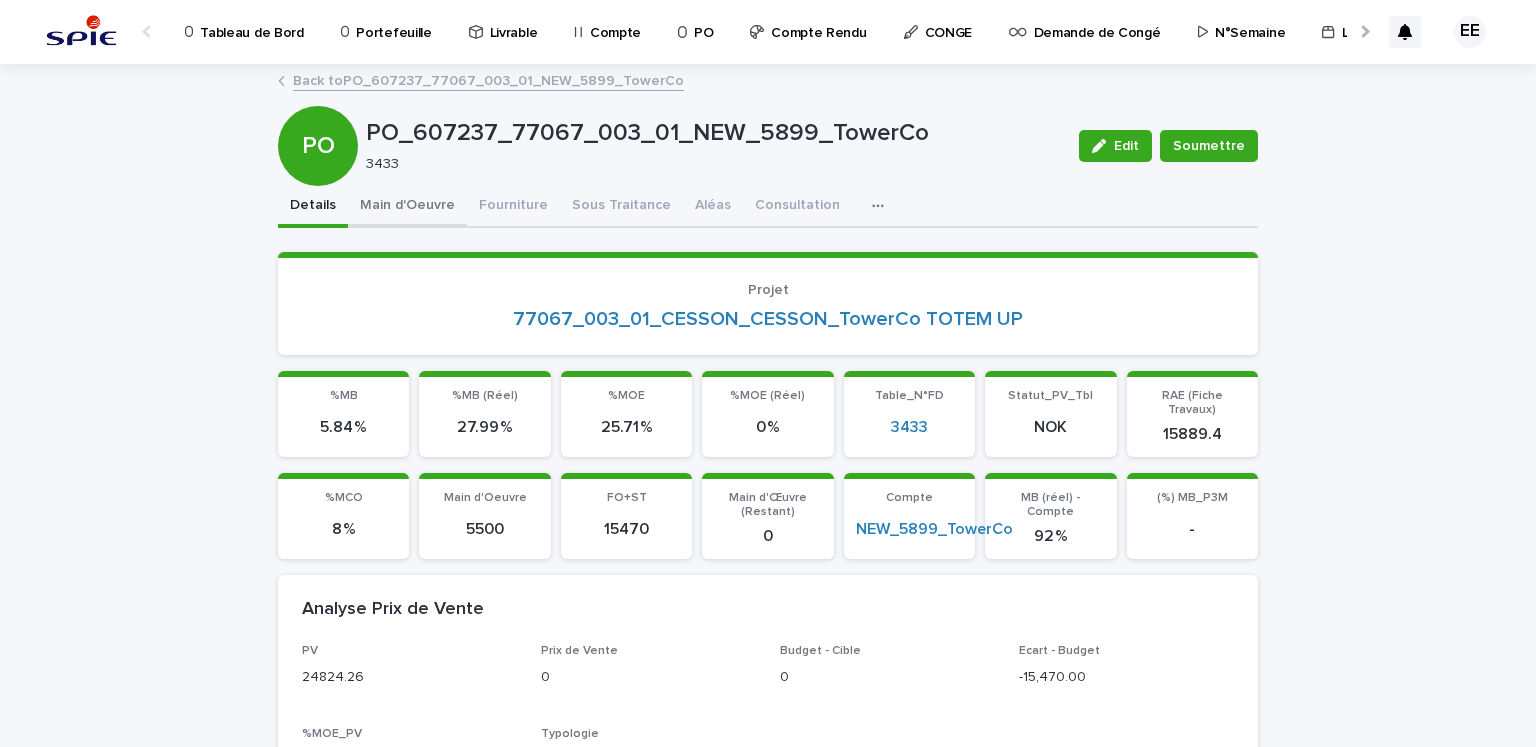 click on "Main d'Oeuvre" at bounding box center (407, 207) 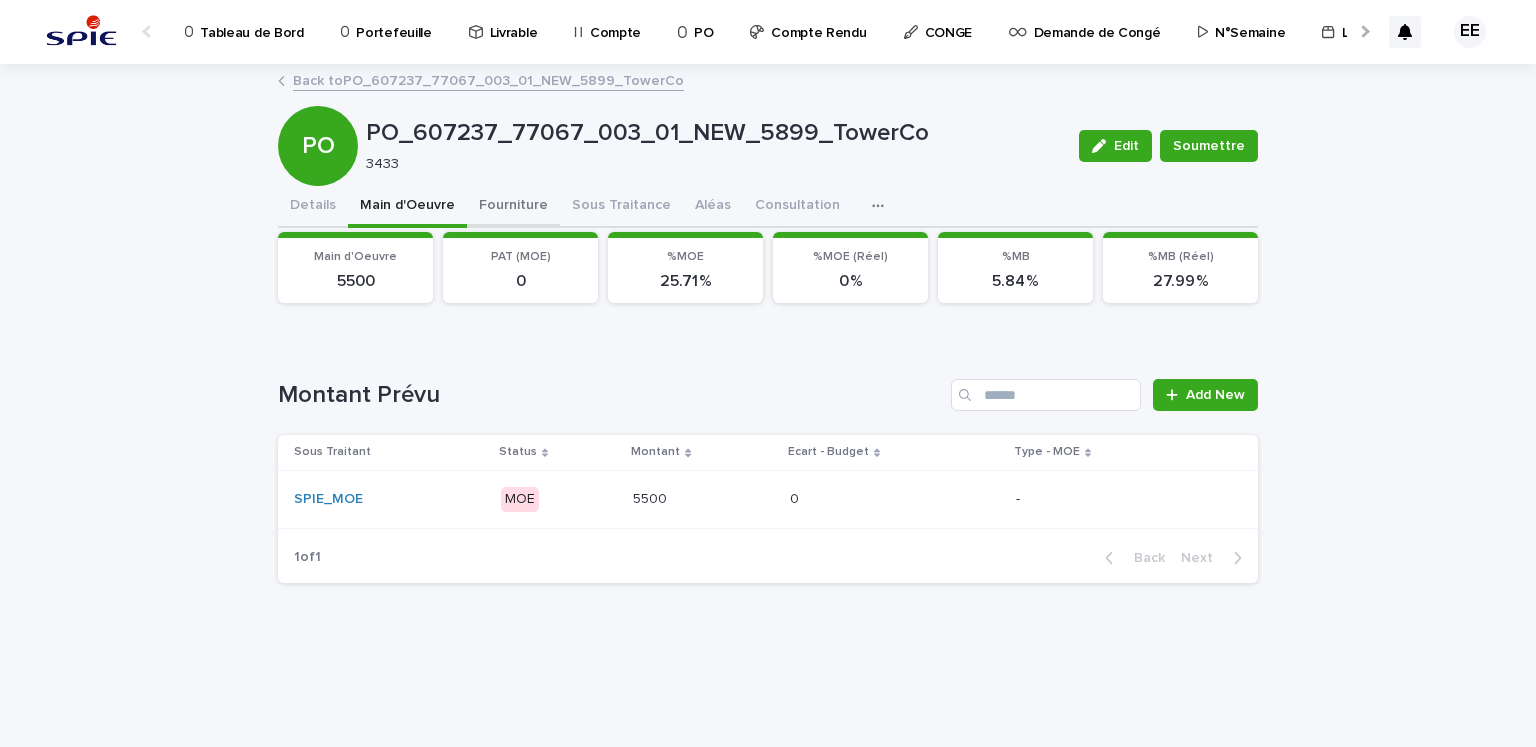 click on "Fourniture" at bounding box center [513, 207] 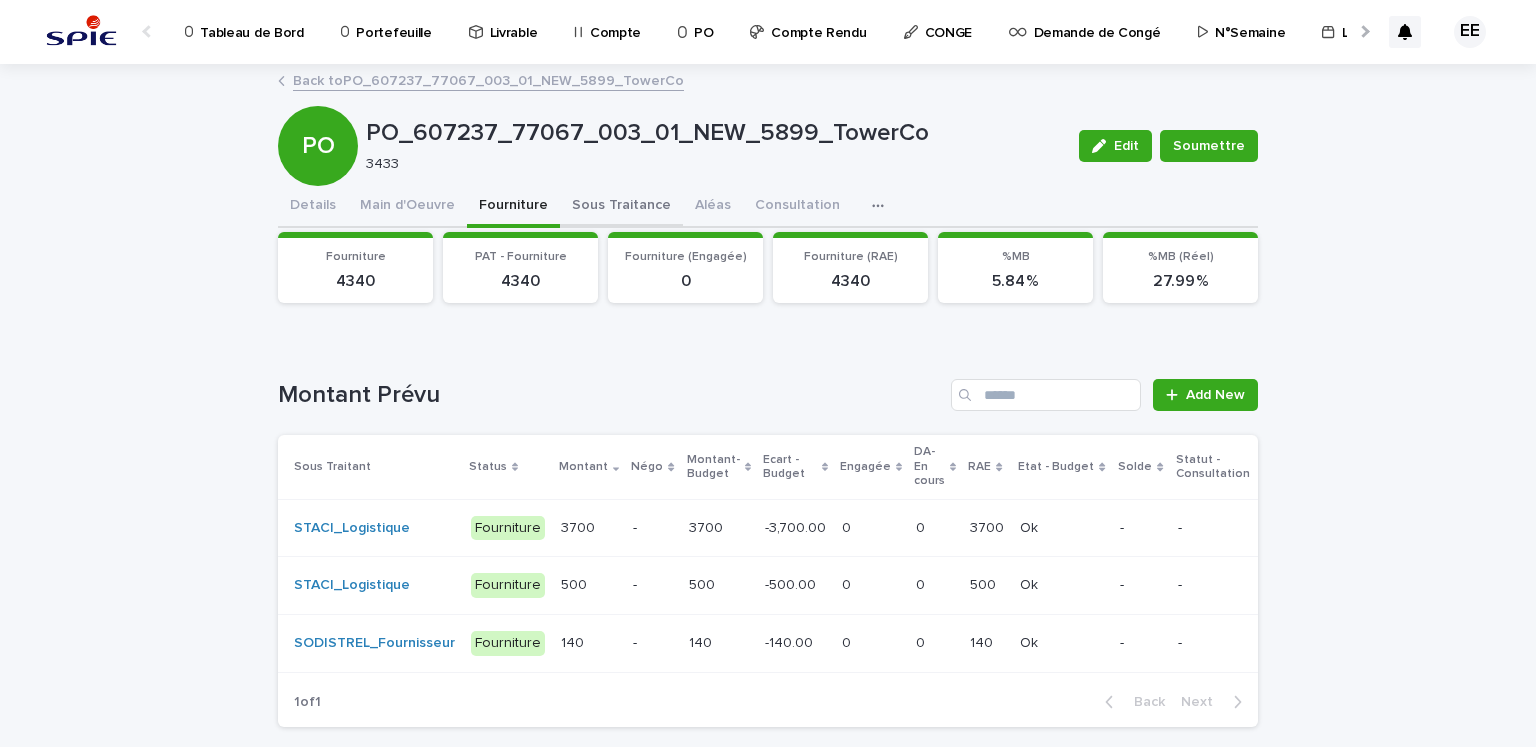 click on "Sous Traitance" at bounding box center (621, 207) 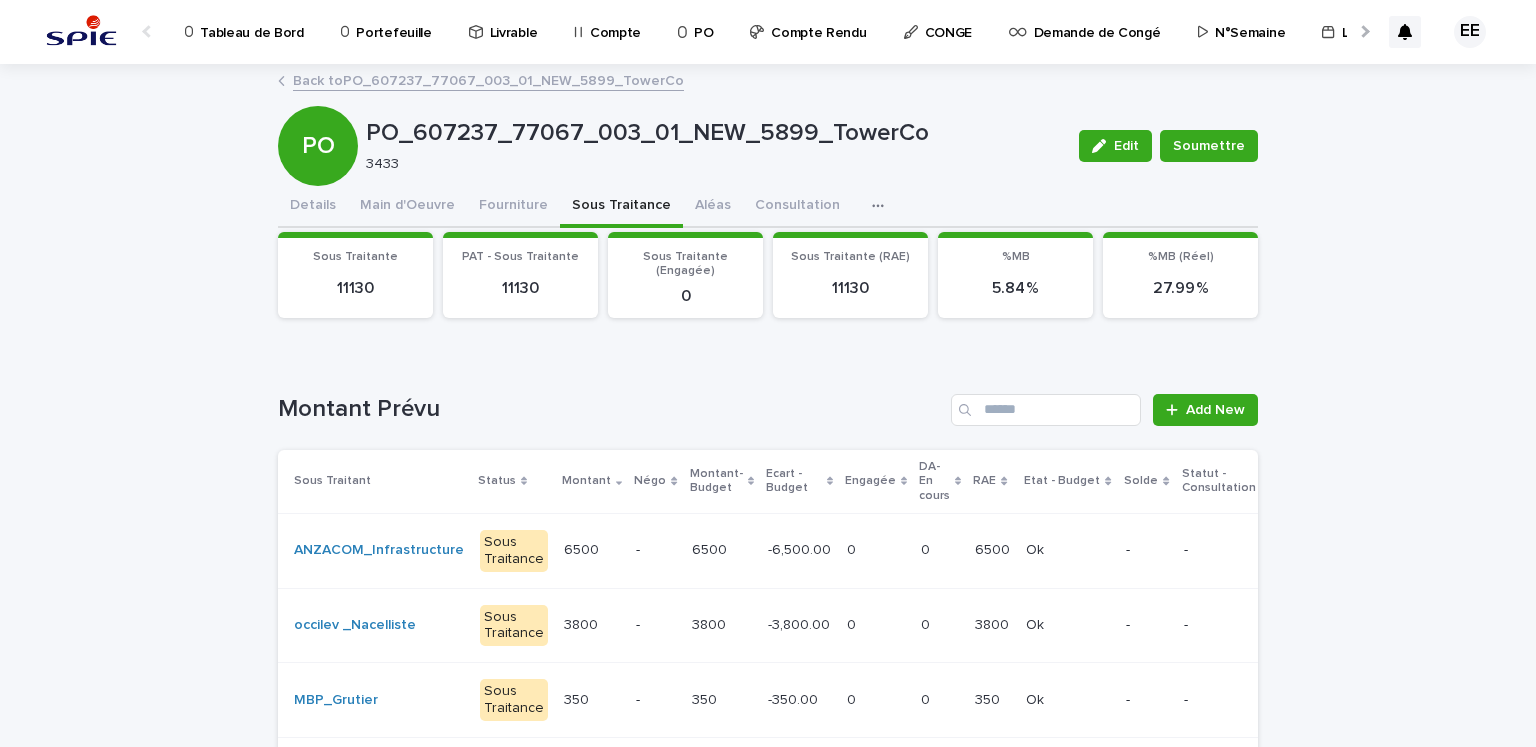 click at bounding box center [1363, 31] 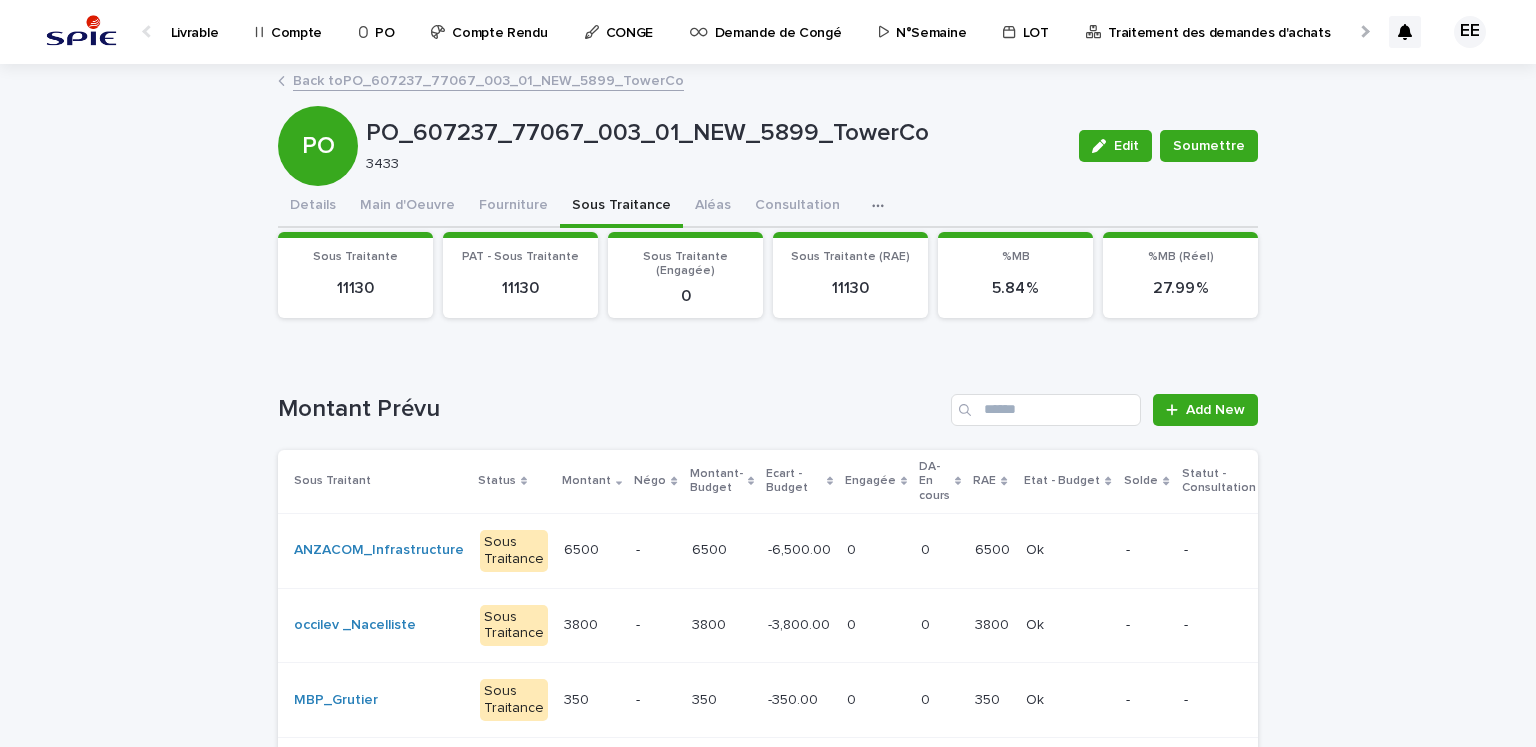 scroll, scrollTop: 0, scrollLeft: 435, axis: horizontal 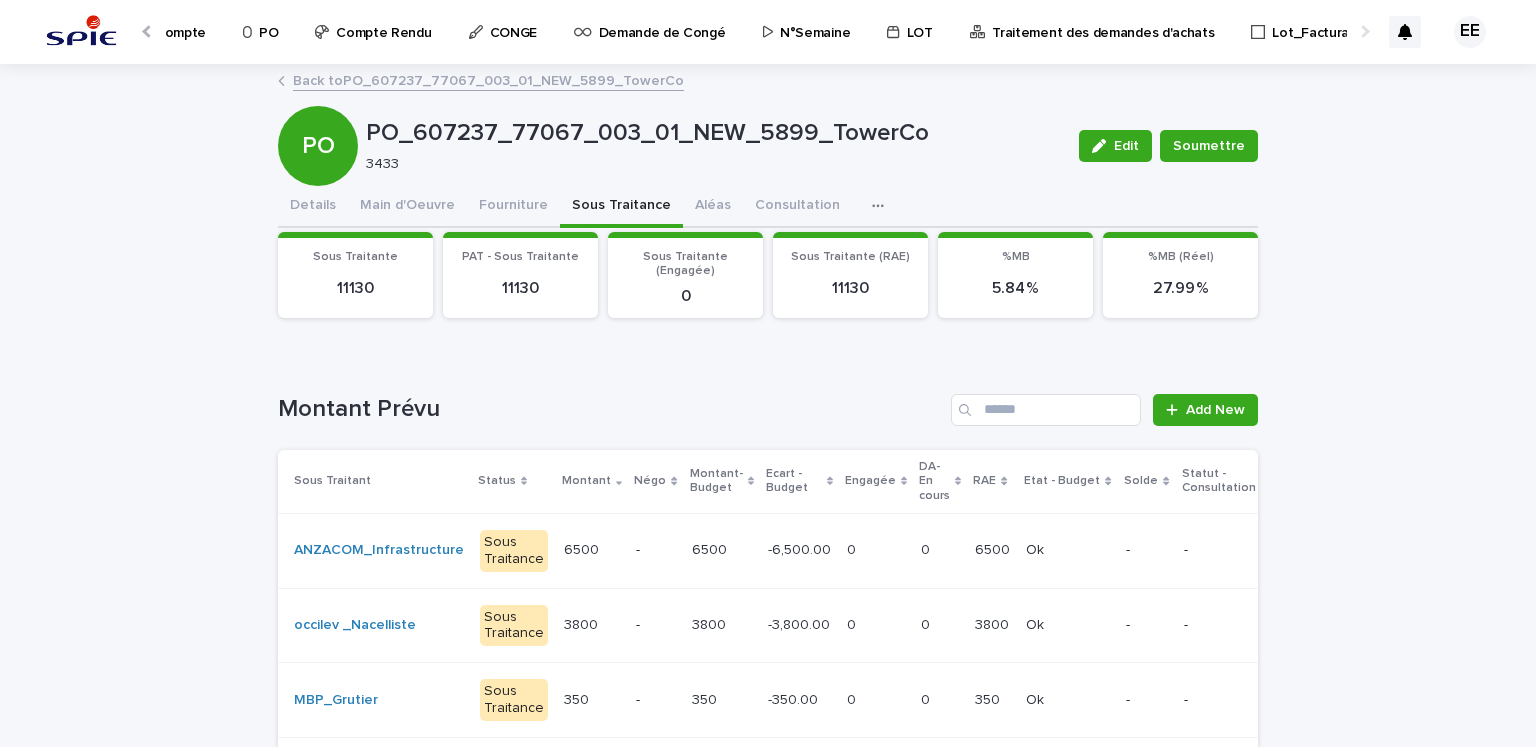 click on "Traitement des demandes d'achats" at bounding box center [1103, 21] 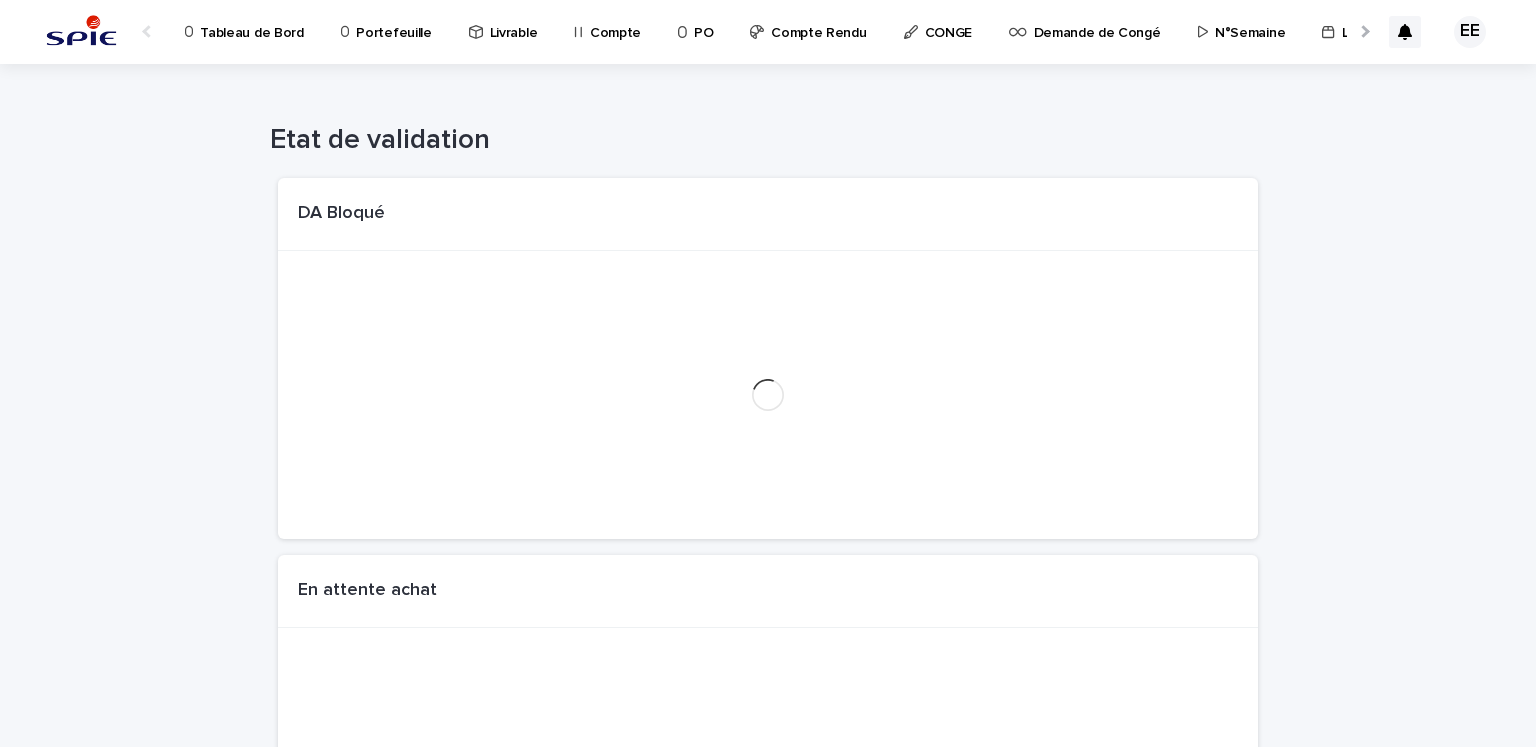 scroll, scrollTop: 0, scrollLeft: 34, axis: horizontal 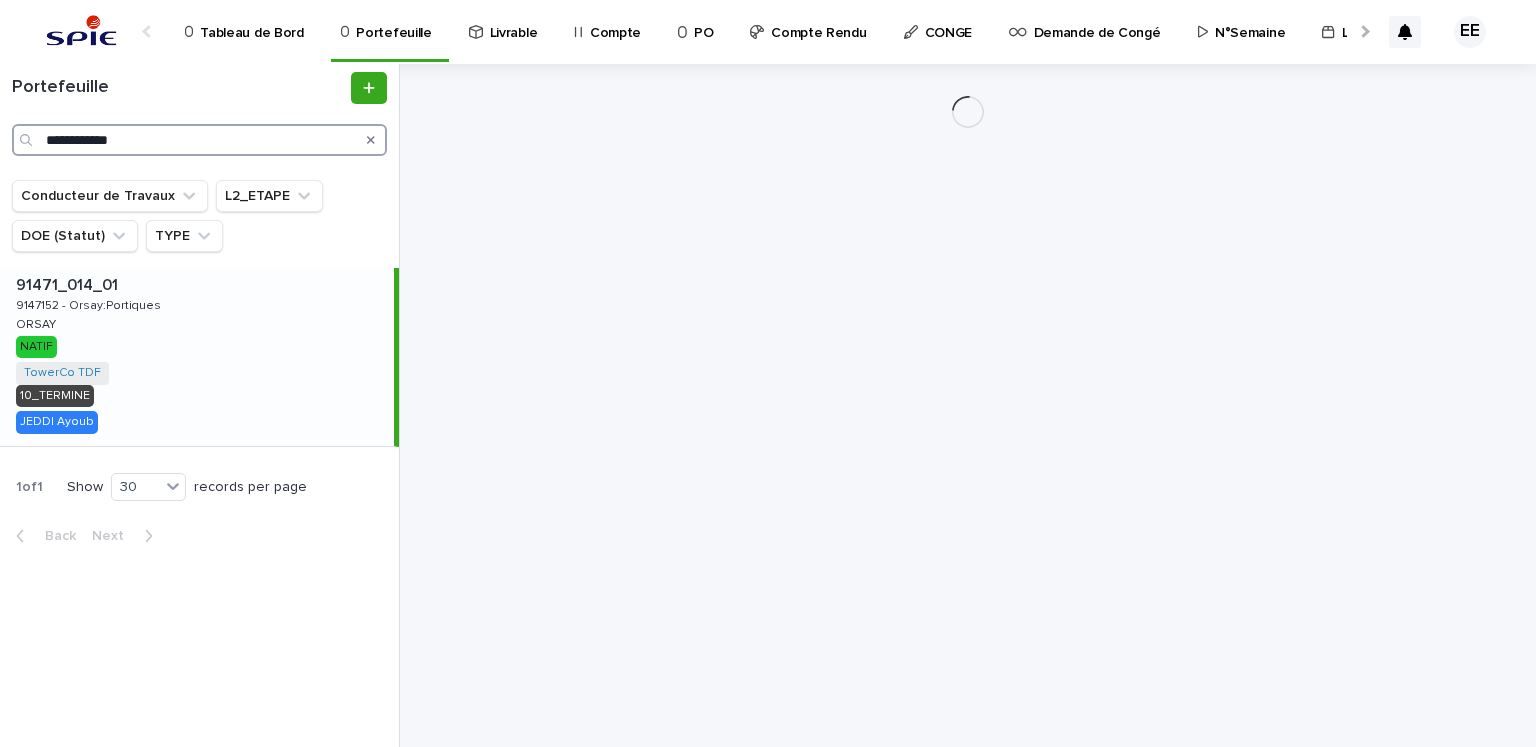 drag, startPoint x: 156, startPoint y: 138, endPoint x: 24, endPoint y: 152, distance: 132.74034 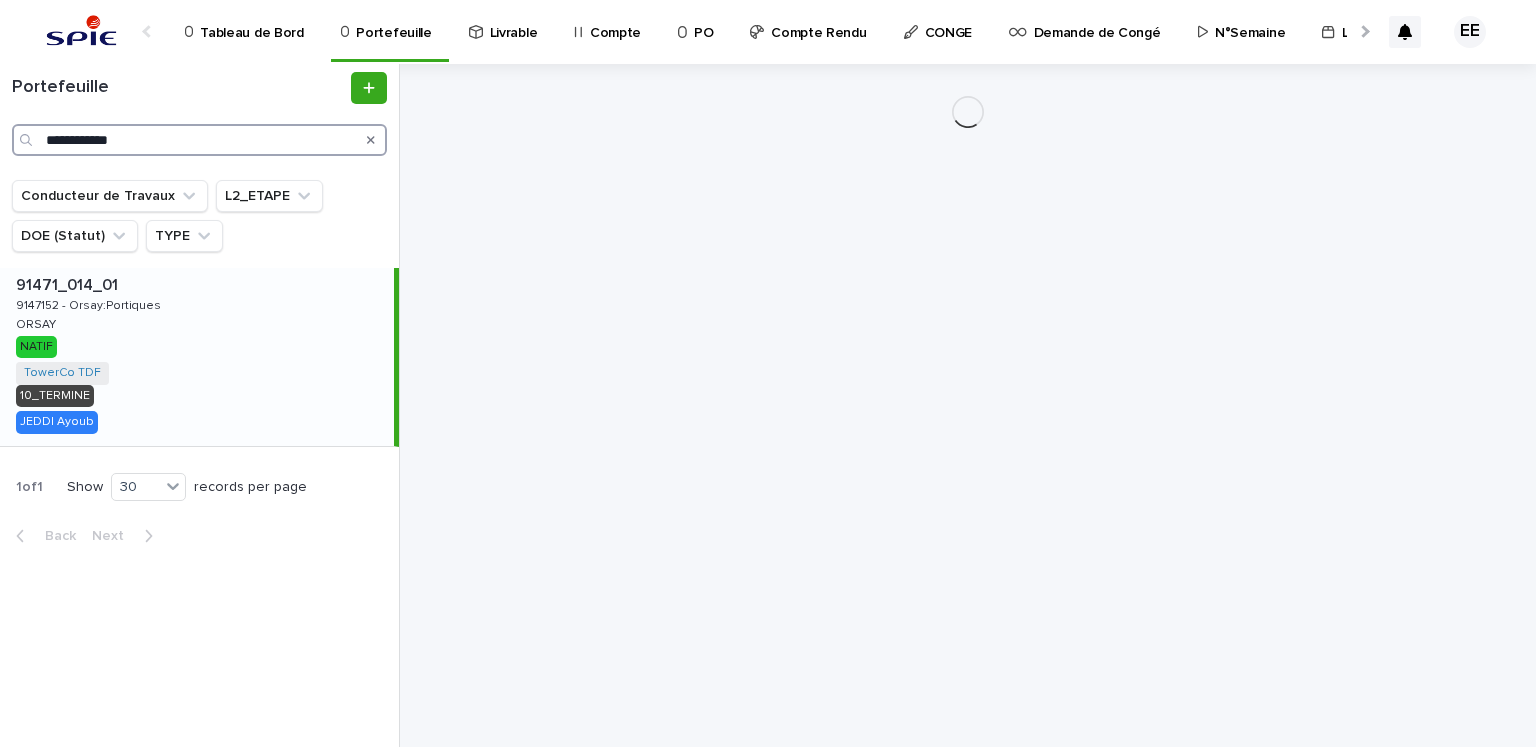 click on "**********" at bounding box center [199, 140] 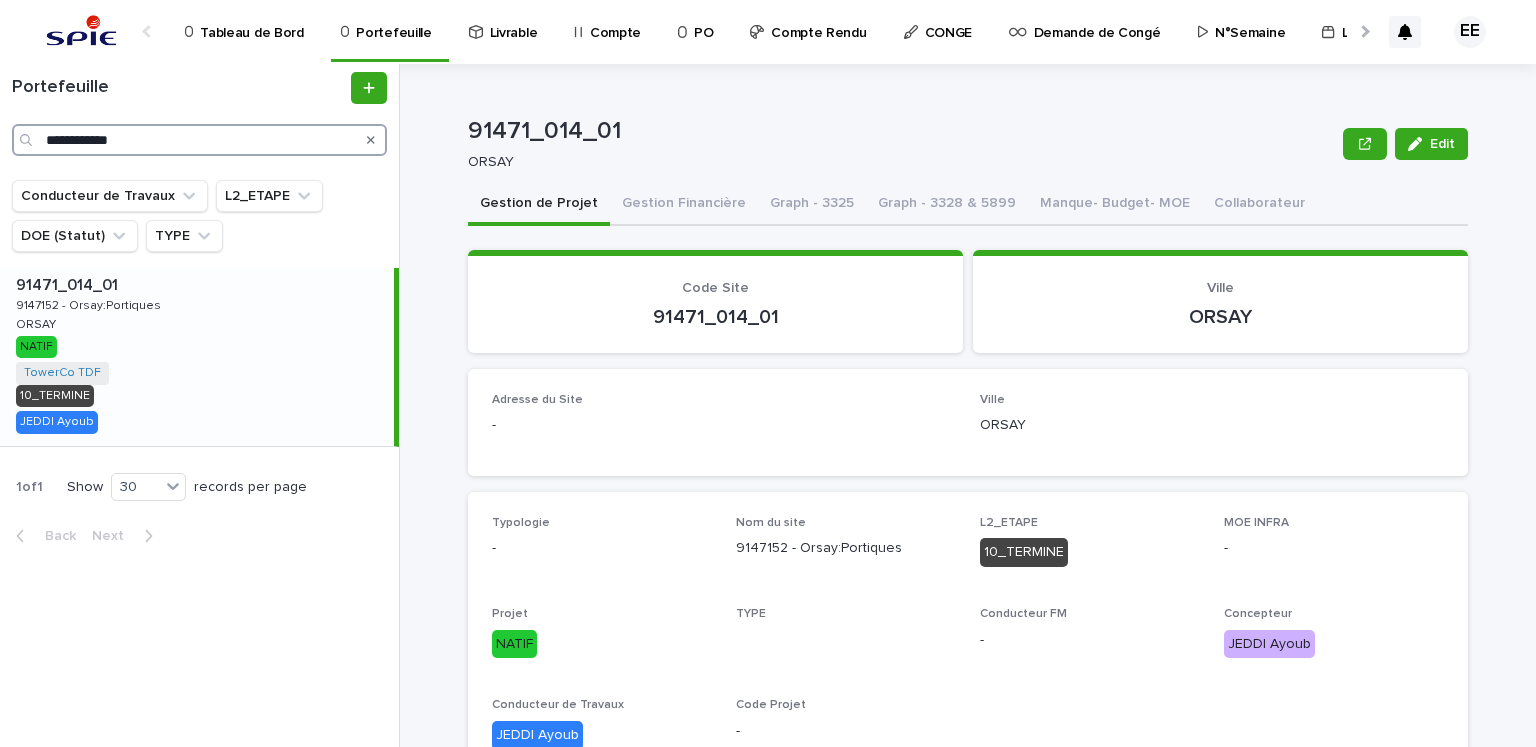paste 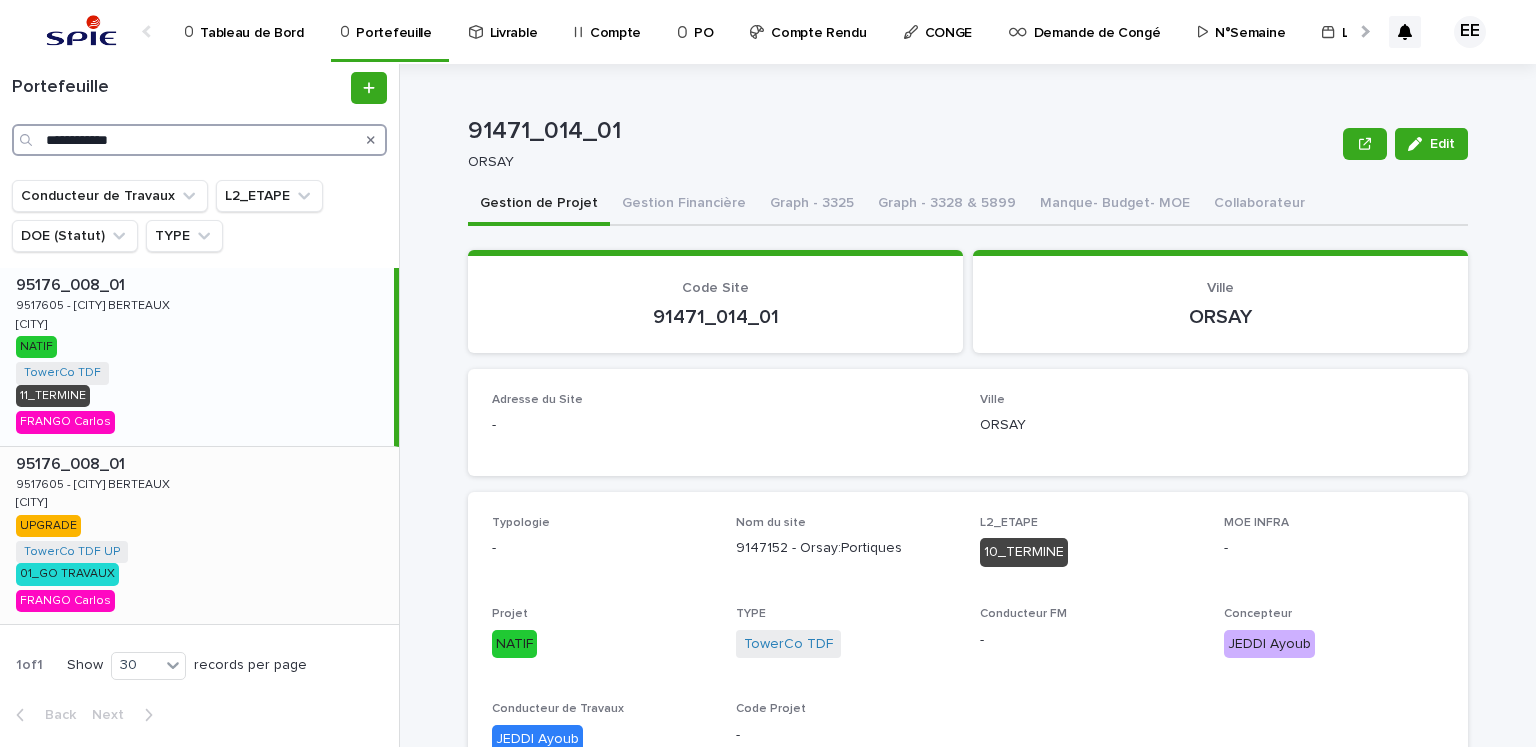 type on "**********" 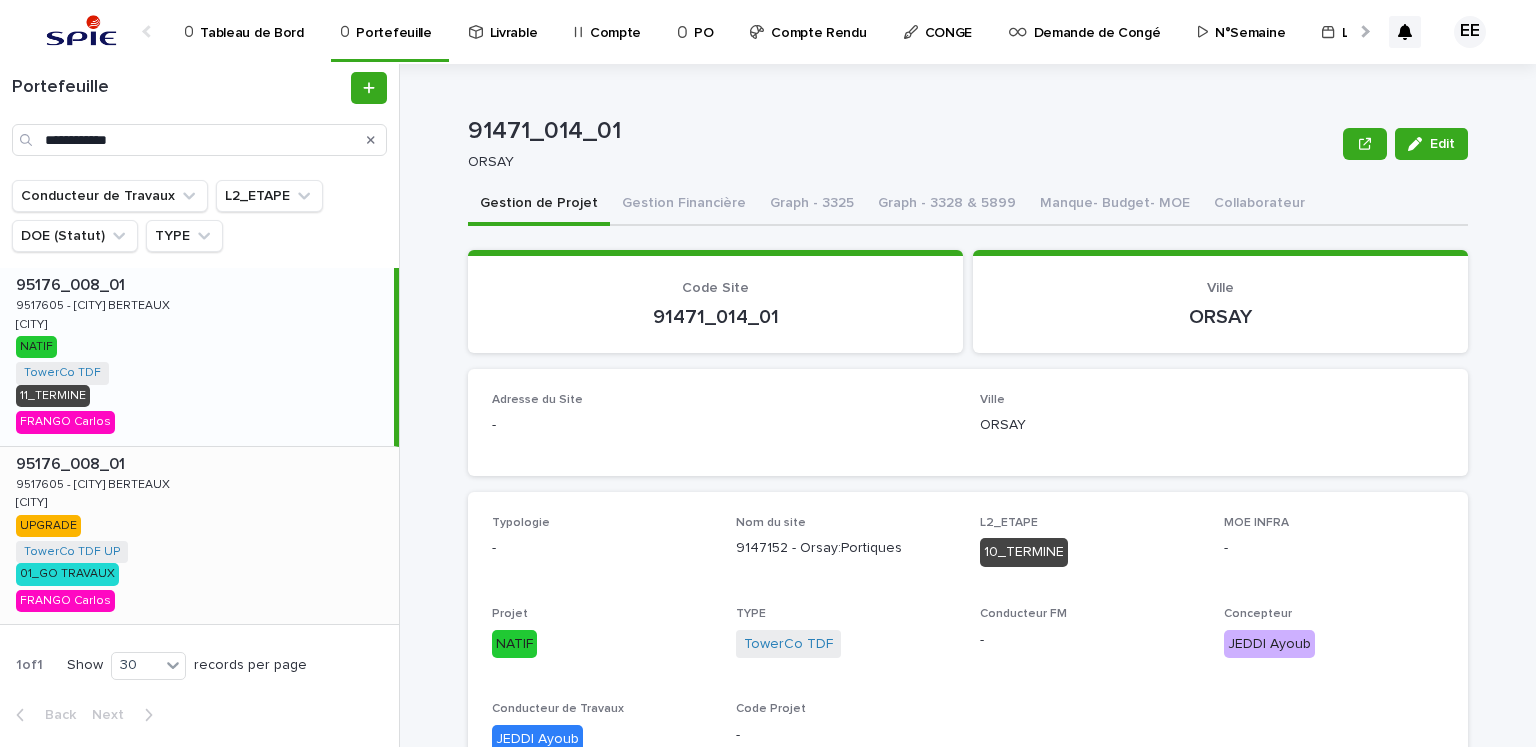 click on "95176_008_01 95176_008_01   9517605 - [CITY] BERTEAUX 9517605 - [CITY] BERTEAUX   [CITY] EN PARISIS [CITY] EN PARISIS   UPGRADE TowerCo TDF UP   + 0 01_GO TRAVAUX [LAST] [FIRST]" at bounding box center (199, 536) 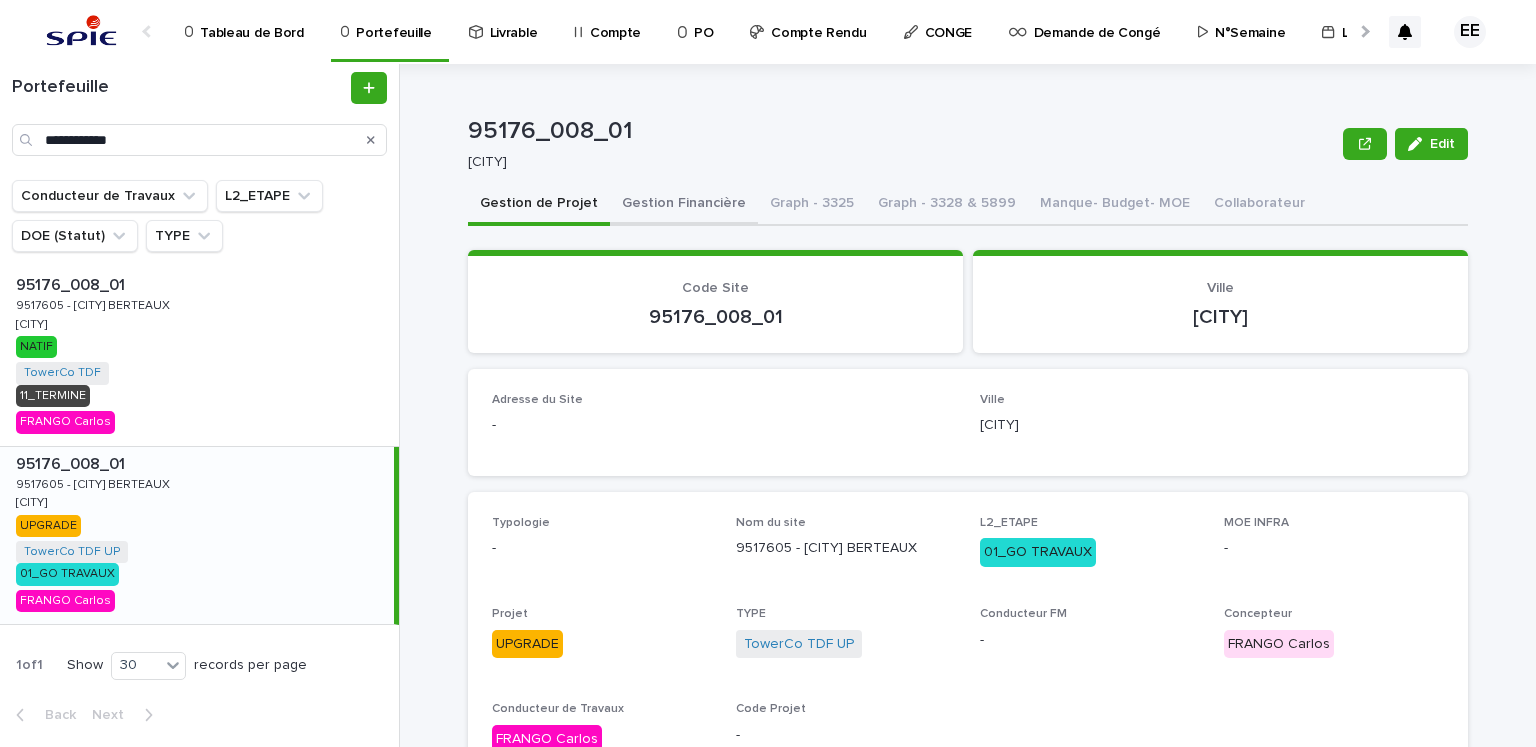 click on "Gestion Financière" at bounding box center (684, 205) 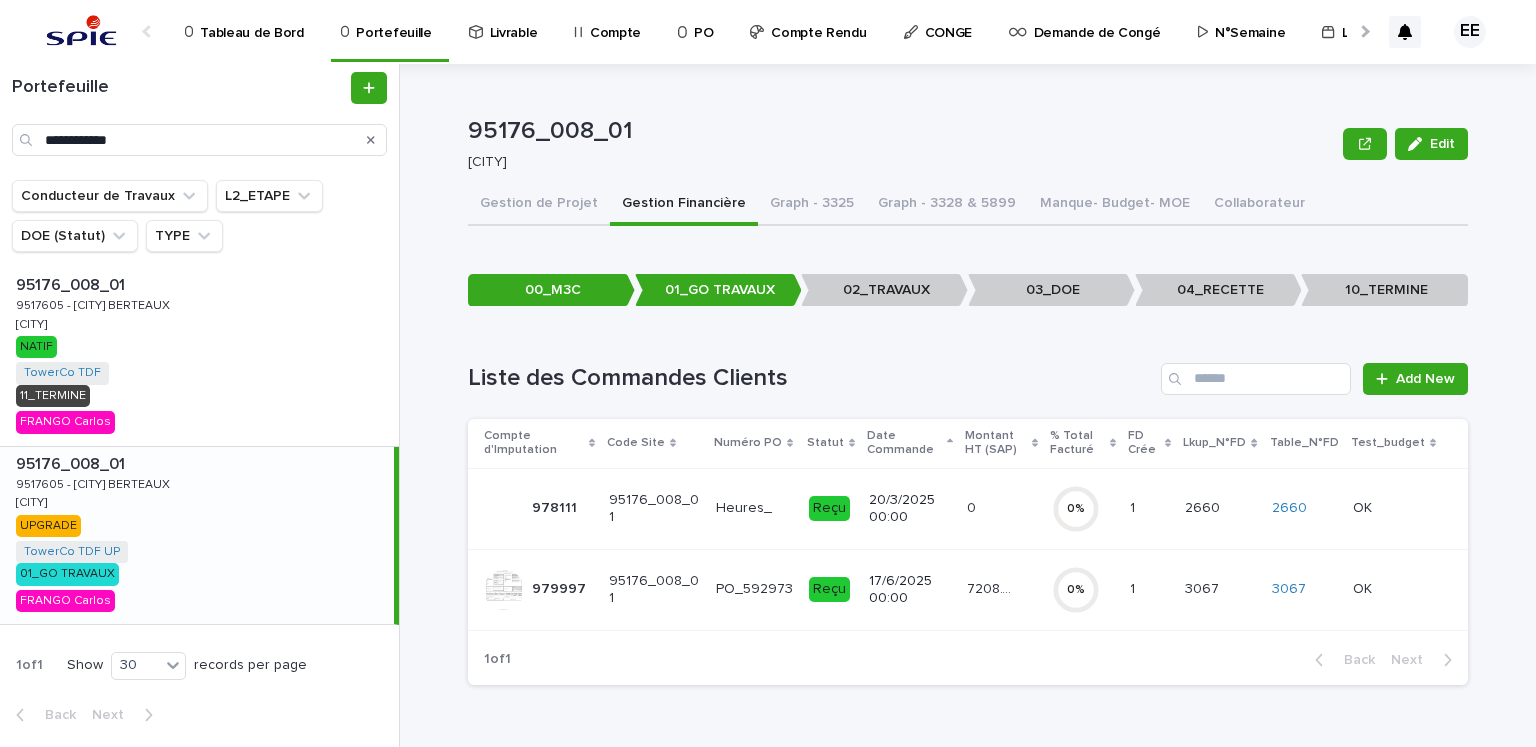 click on "20/3/2025 00:00" at bounding box center (910, 509) 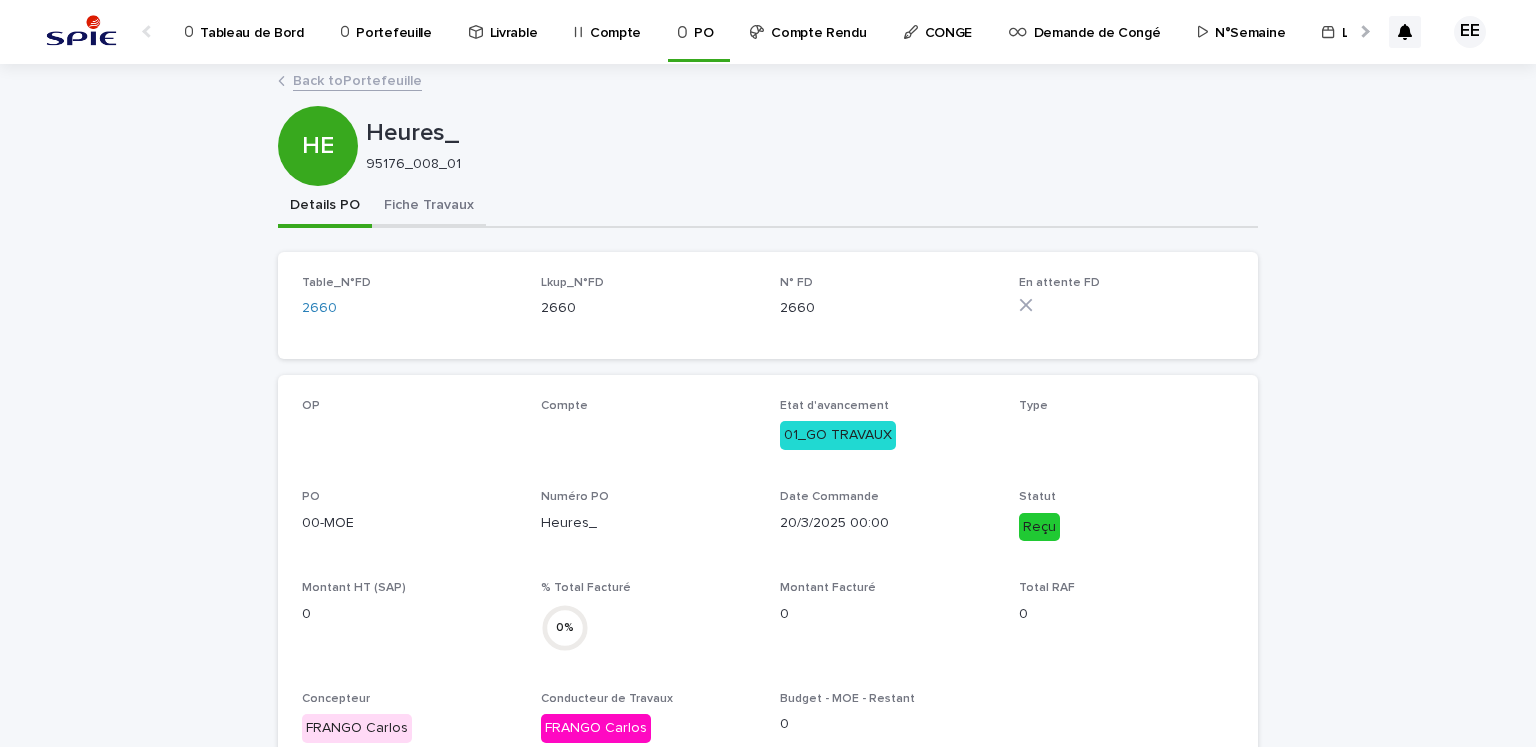 click on "Fiche Travaux" at bounding box center (429, 207) 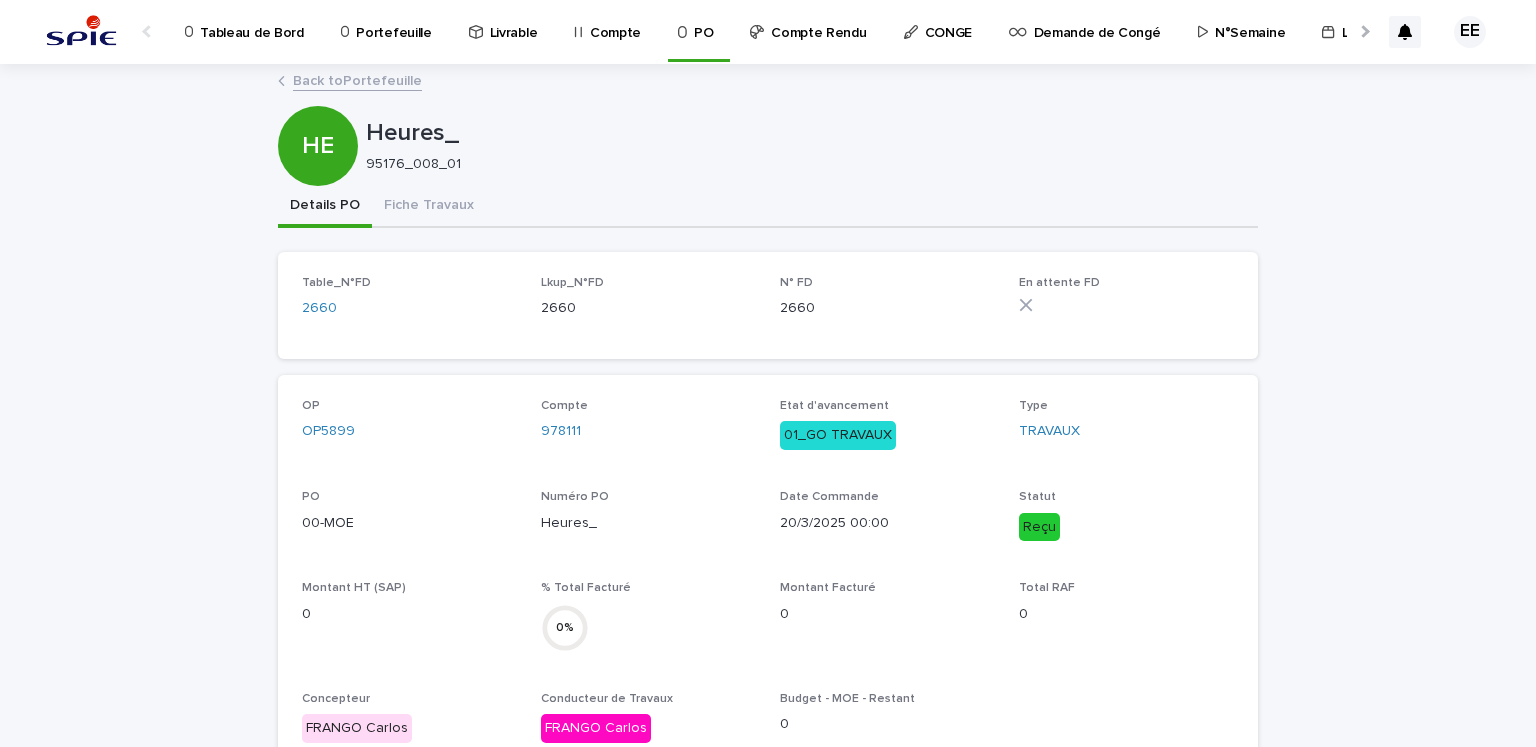 click on "Details PO" at bounding box center [325, 207] 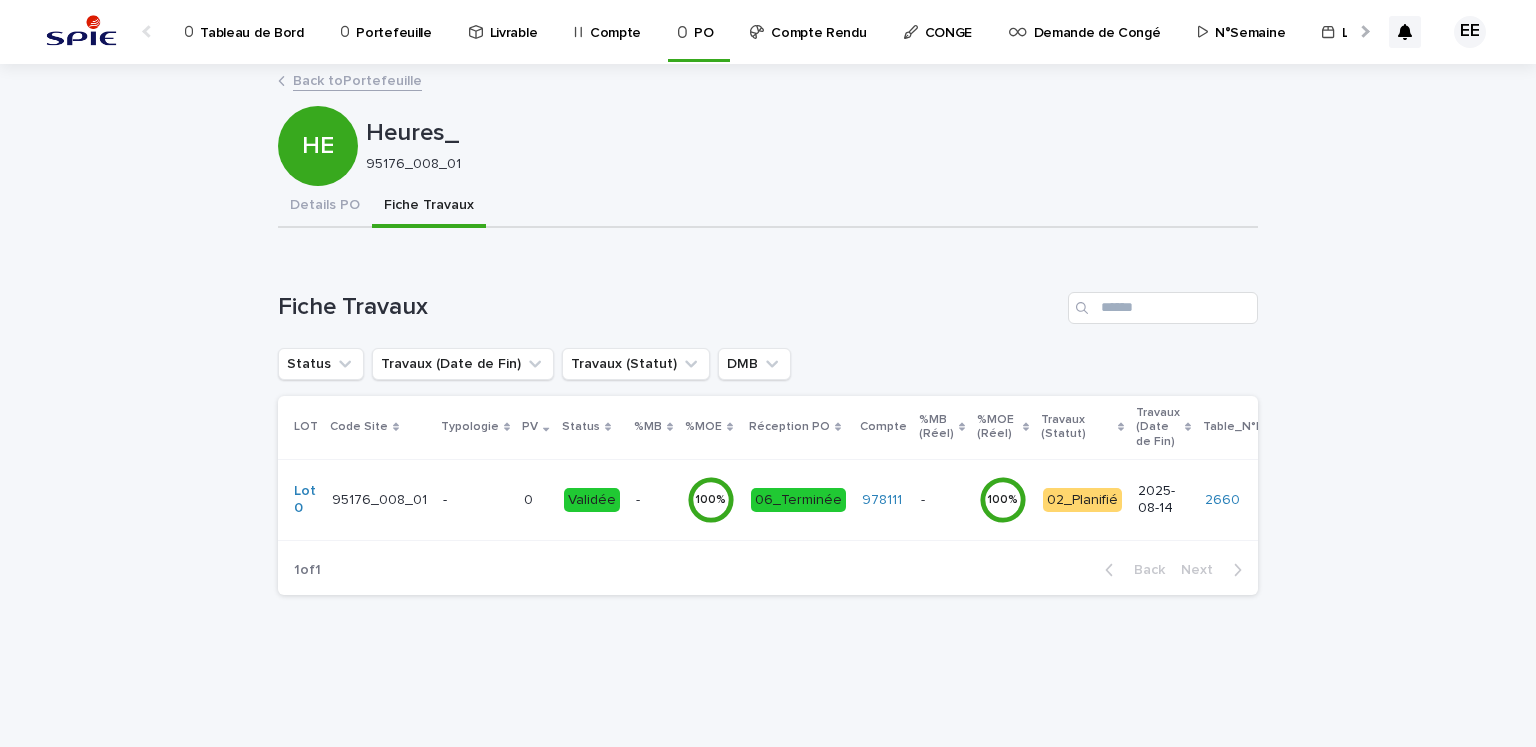 click on "0 0" at bounding box center (535, 499) 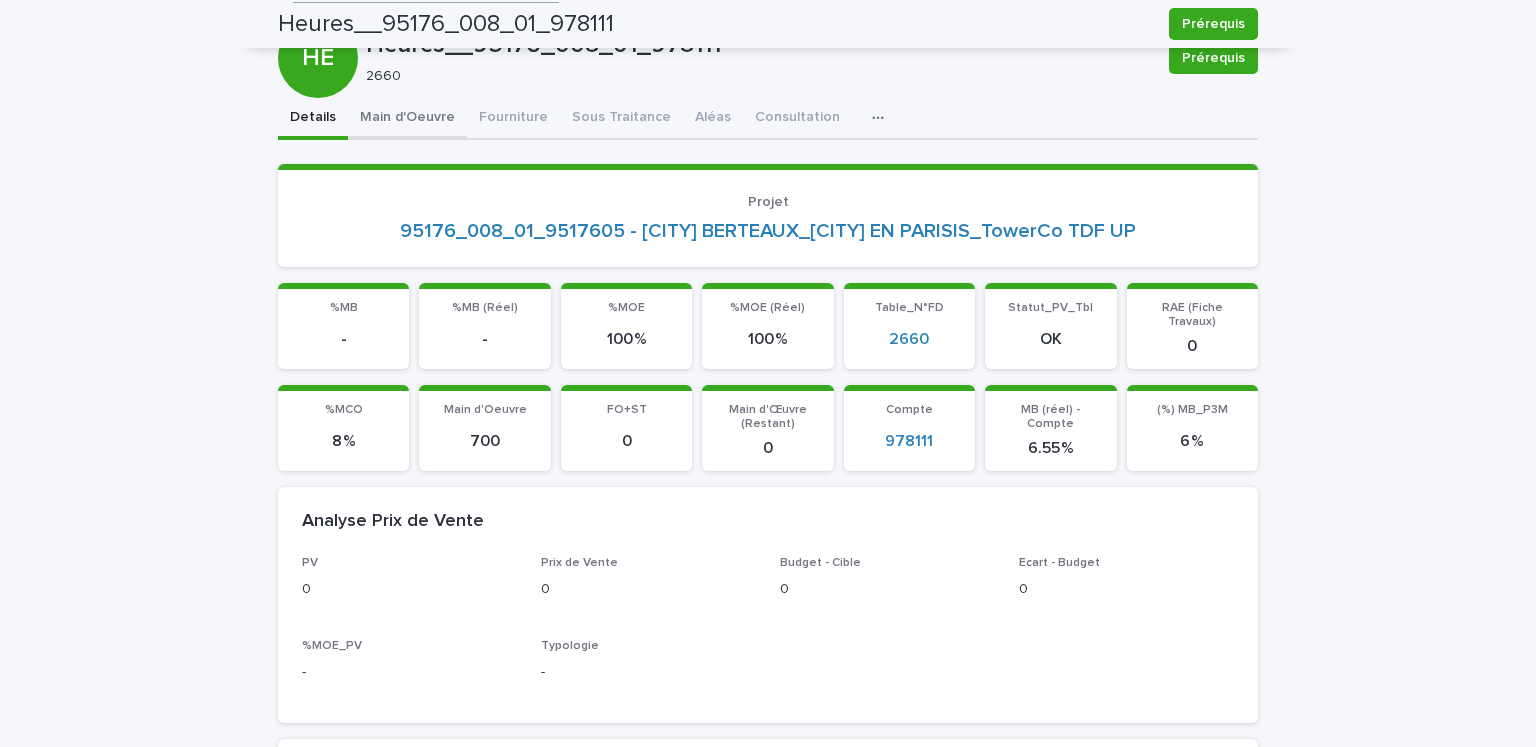 scroll, scrollTop: 0, scrollLeft: 0, axis: both 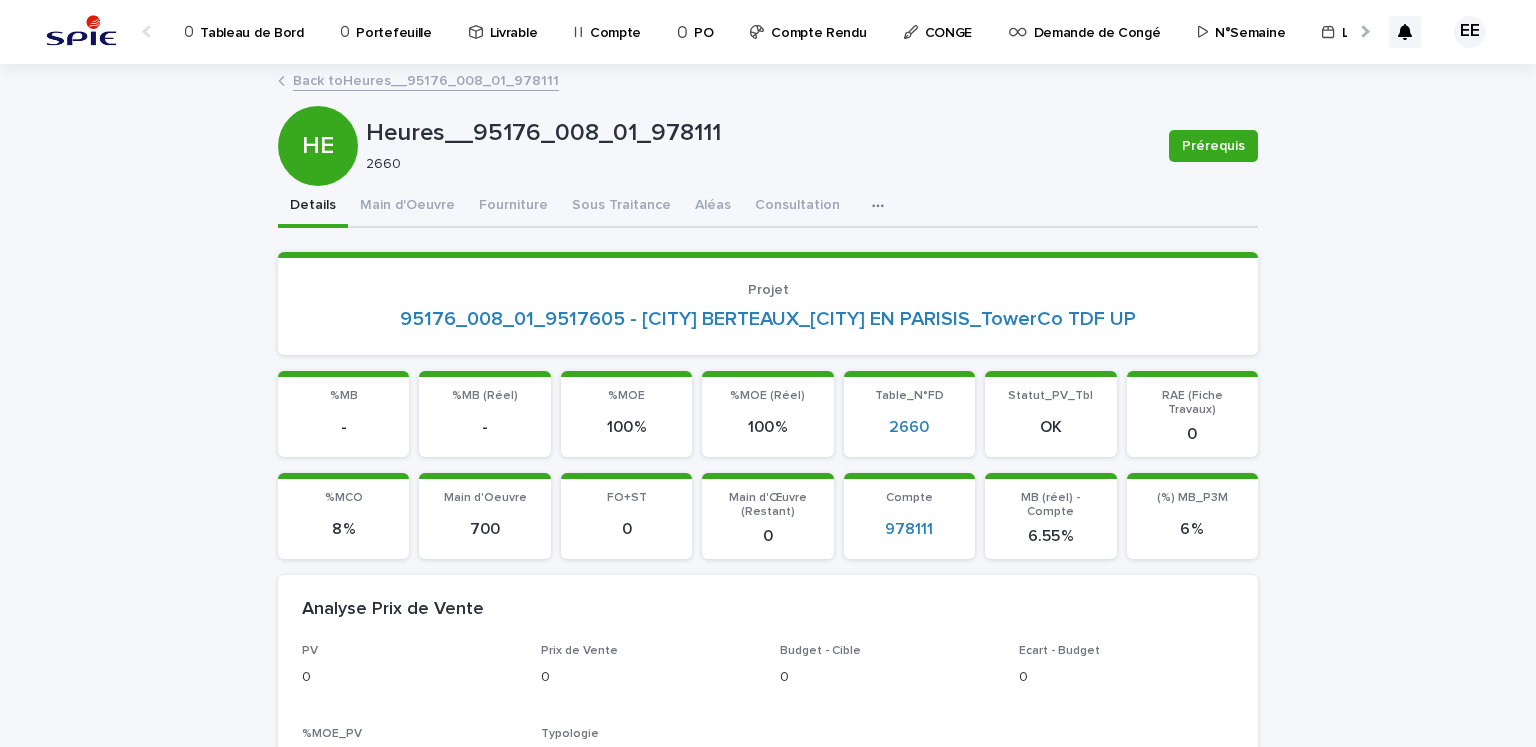 click on "Back to  Heures__95176_008_01_978111" at bounding box center [426, 79] 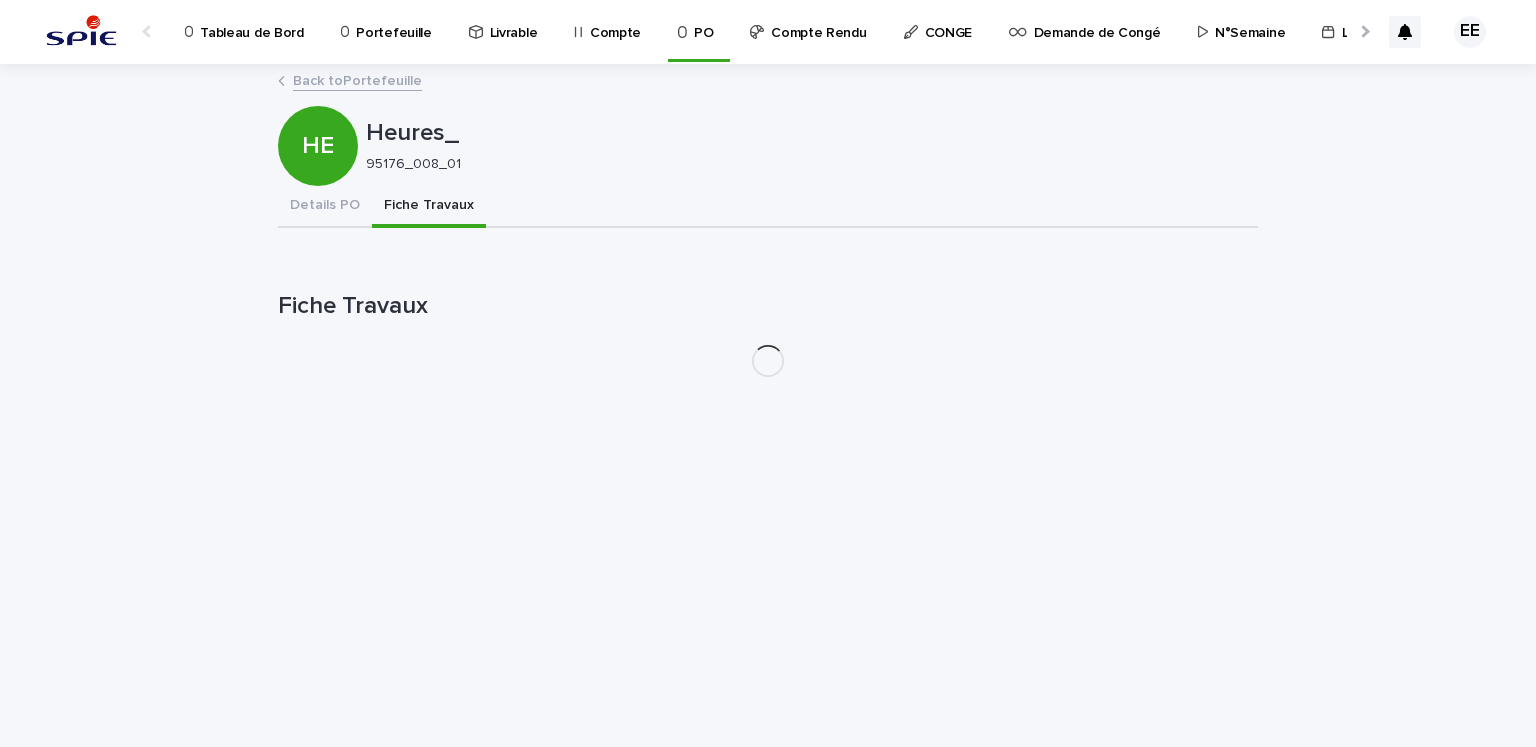 click on "Back to  Portefeuille" at bounding box center (357, 79) 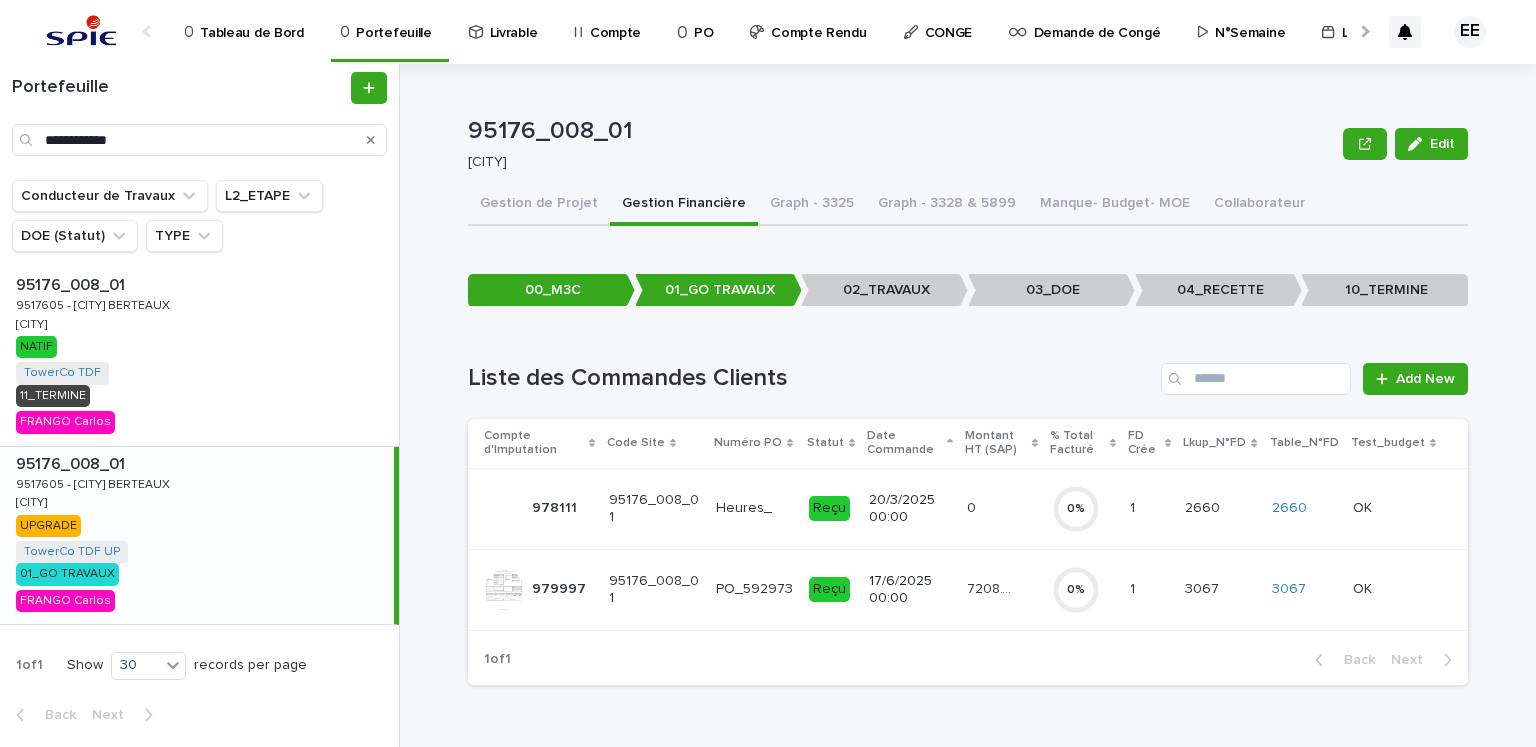 click on "17/6/2025 00:00" at bounding box center (910, 590) 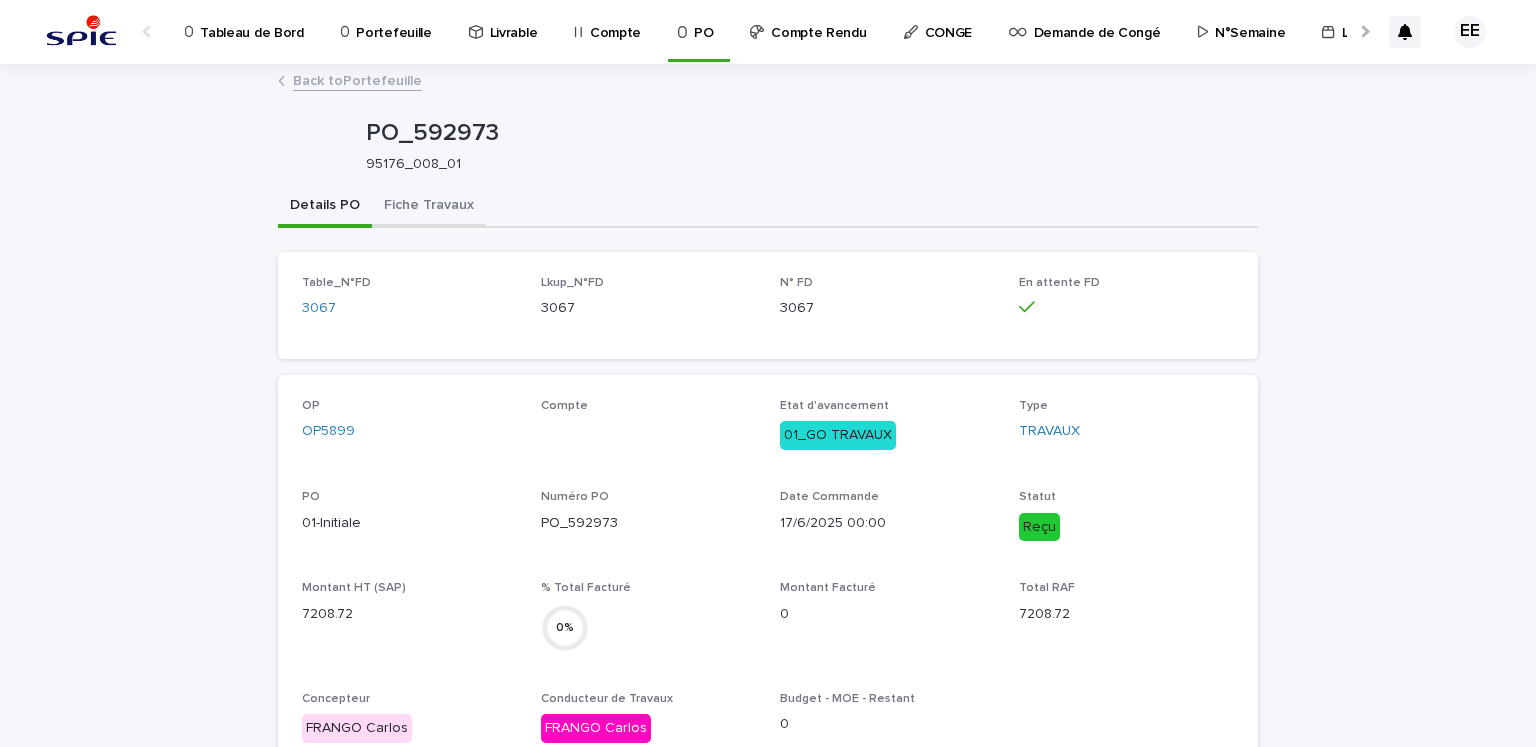 click on "Fiche Travaux" at bounding box center (429, 207) 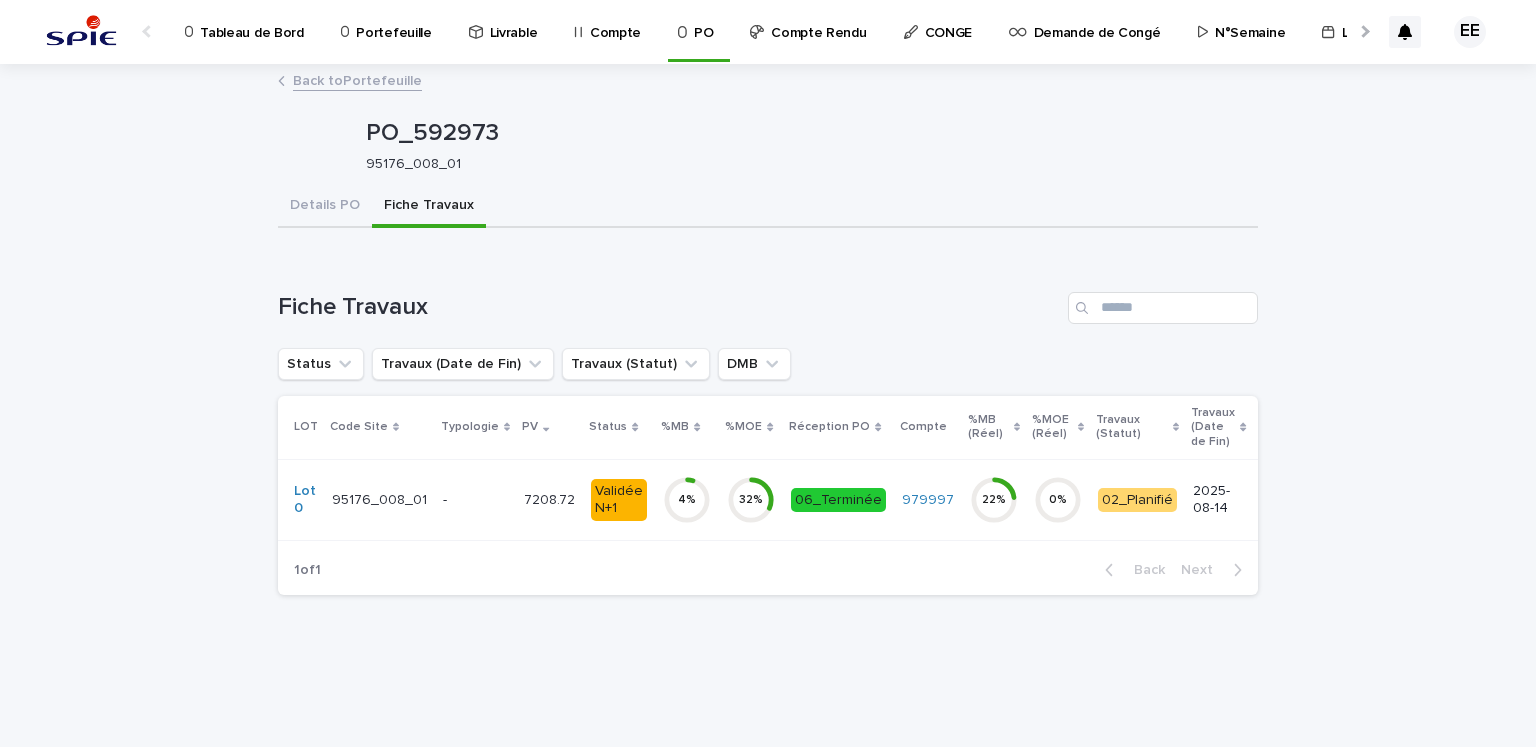 click on "-" at bounding box center [475, 500] 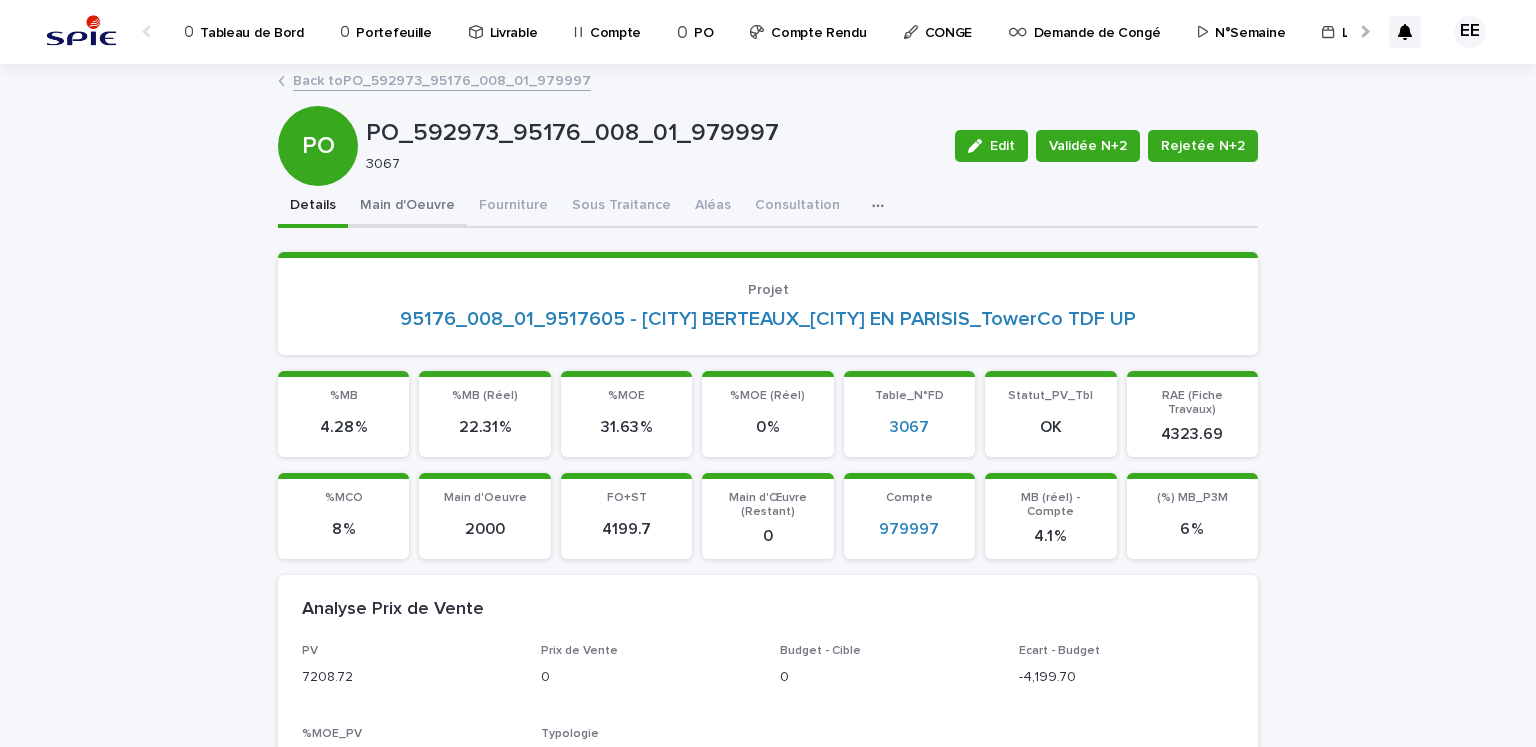 click on "Main d'Oeuvre" at bounding box center (407, 207) 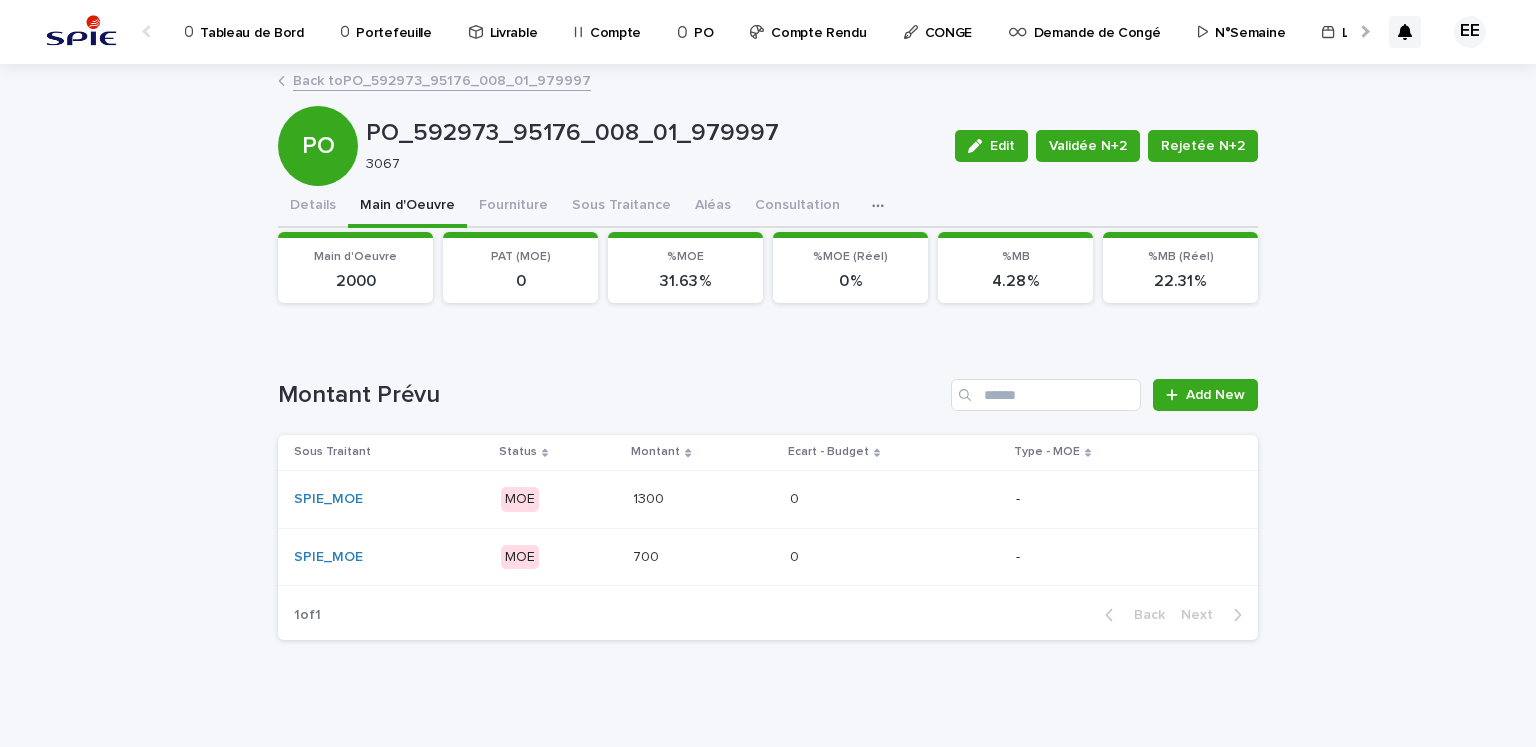click at bounding box center [703, 499] 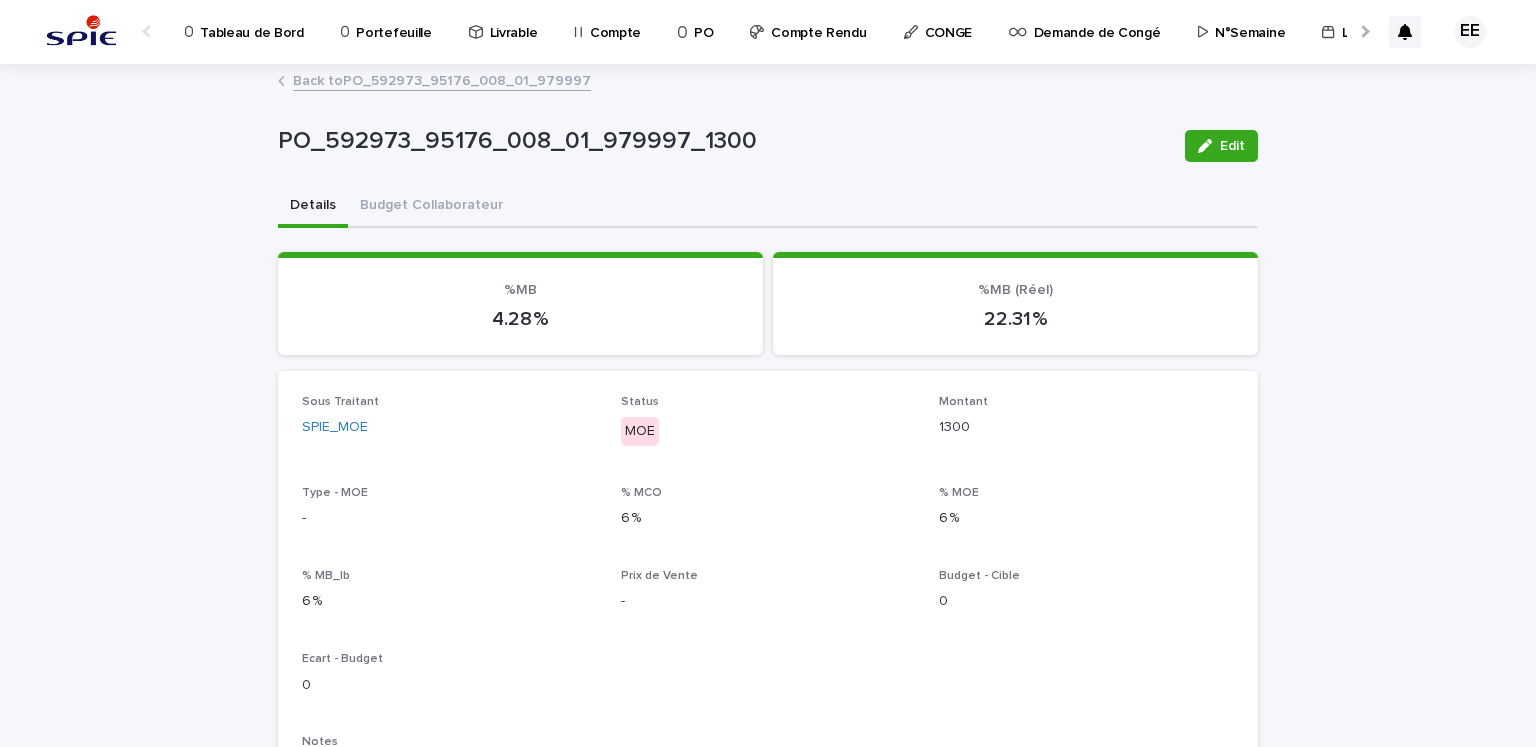 drag, startPoint x: 1241, startPoint y: 136, endPoint x: 1188, endPoint y: 209, distance: 90.21086 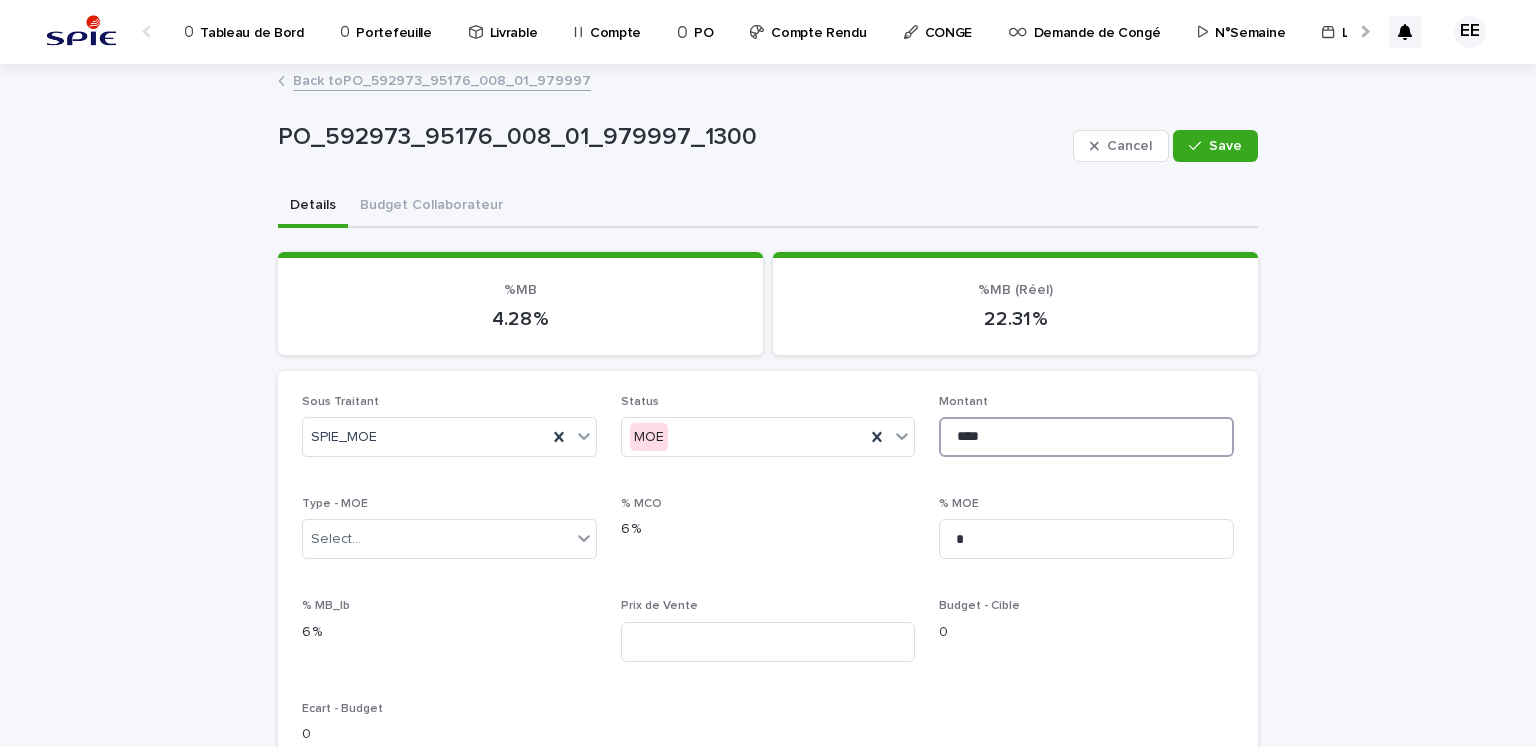 click on "****" at bounding box center [1086, 437] 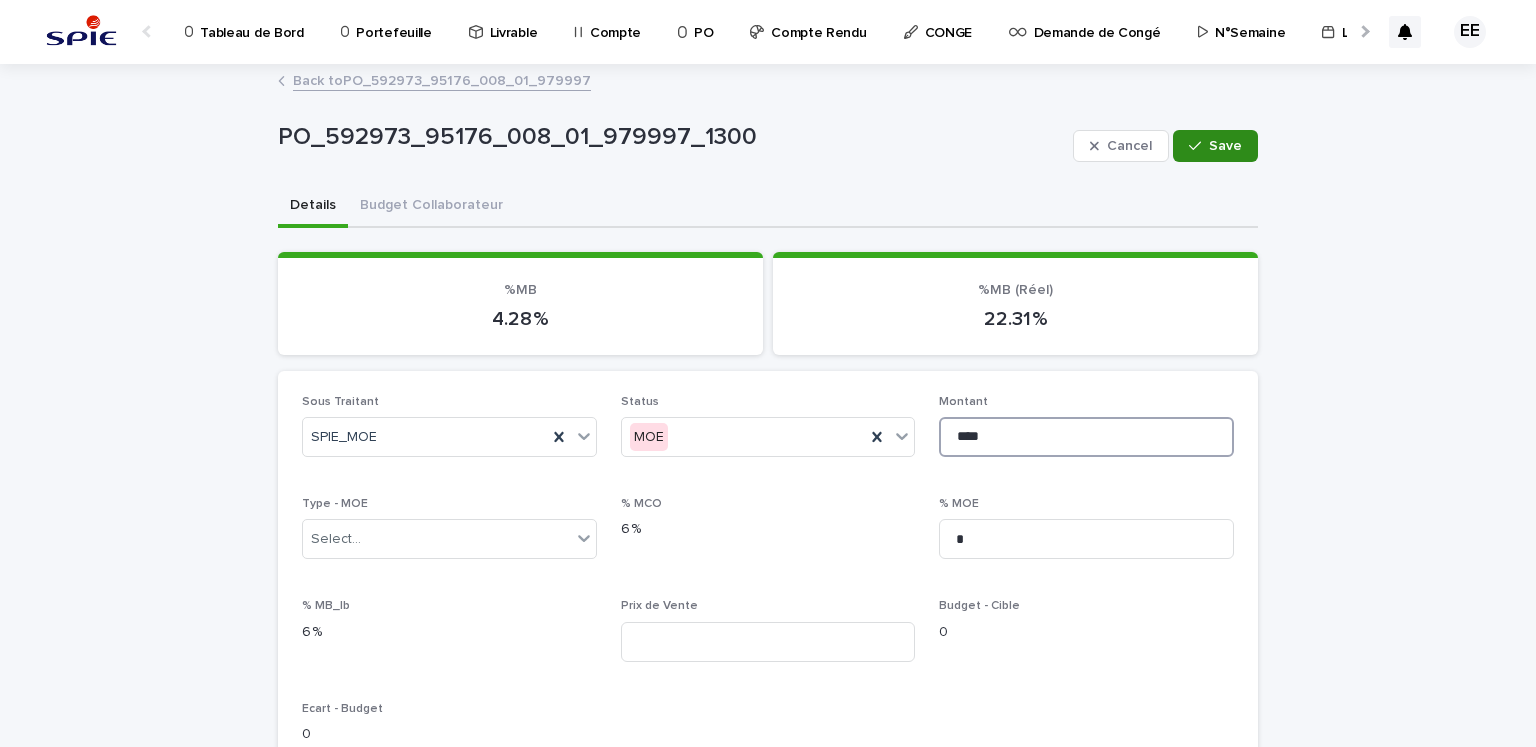type on "****" 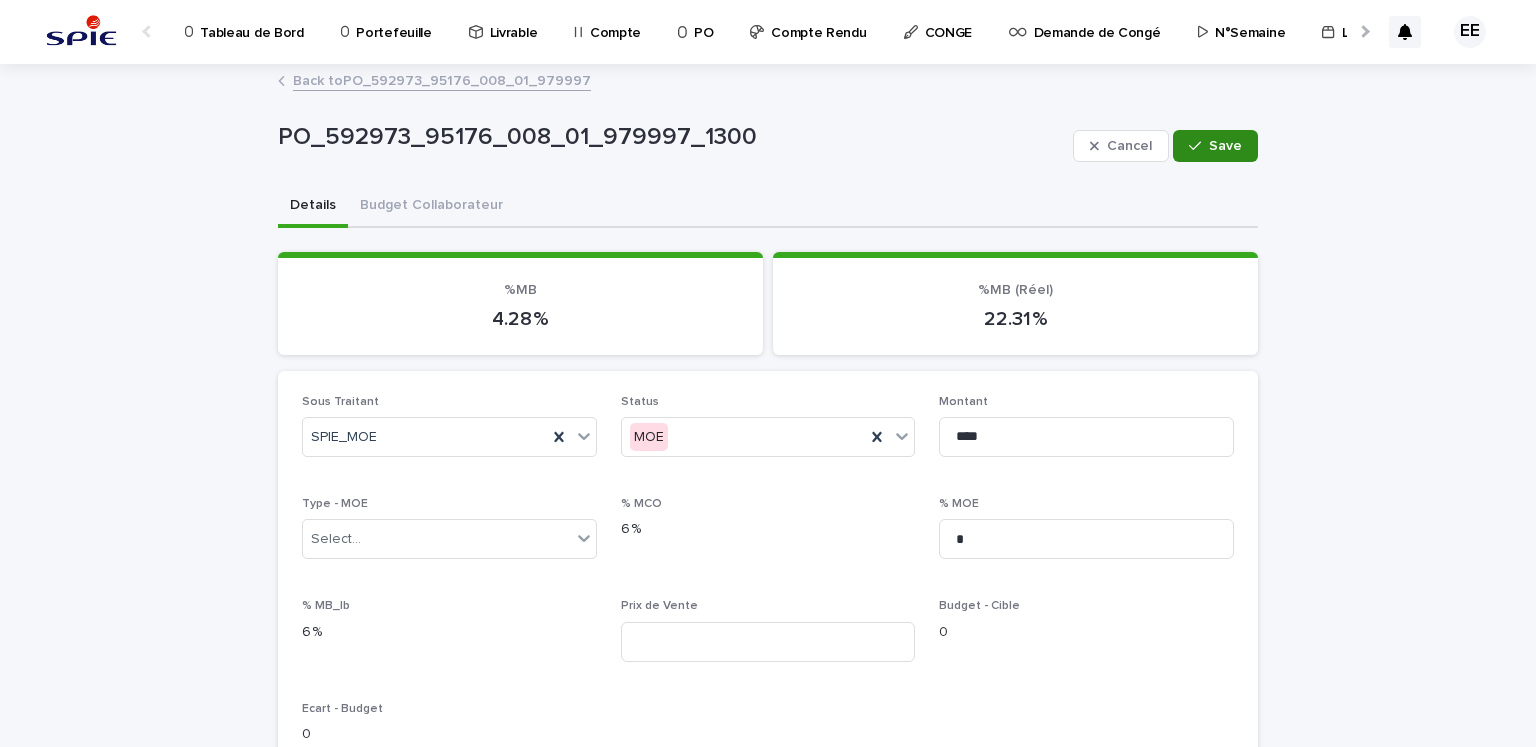 click on "Save" at bounding box center (1215, 146) 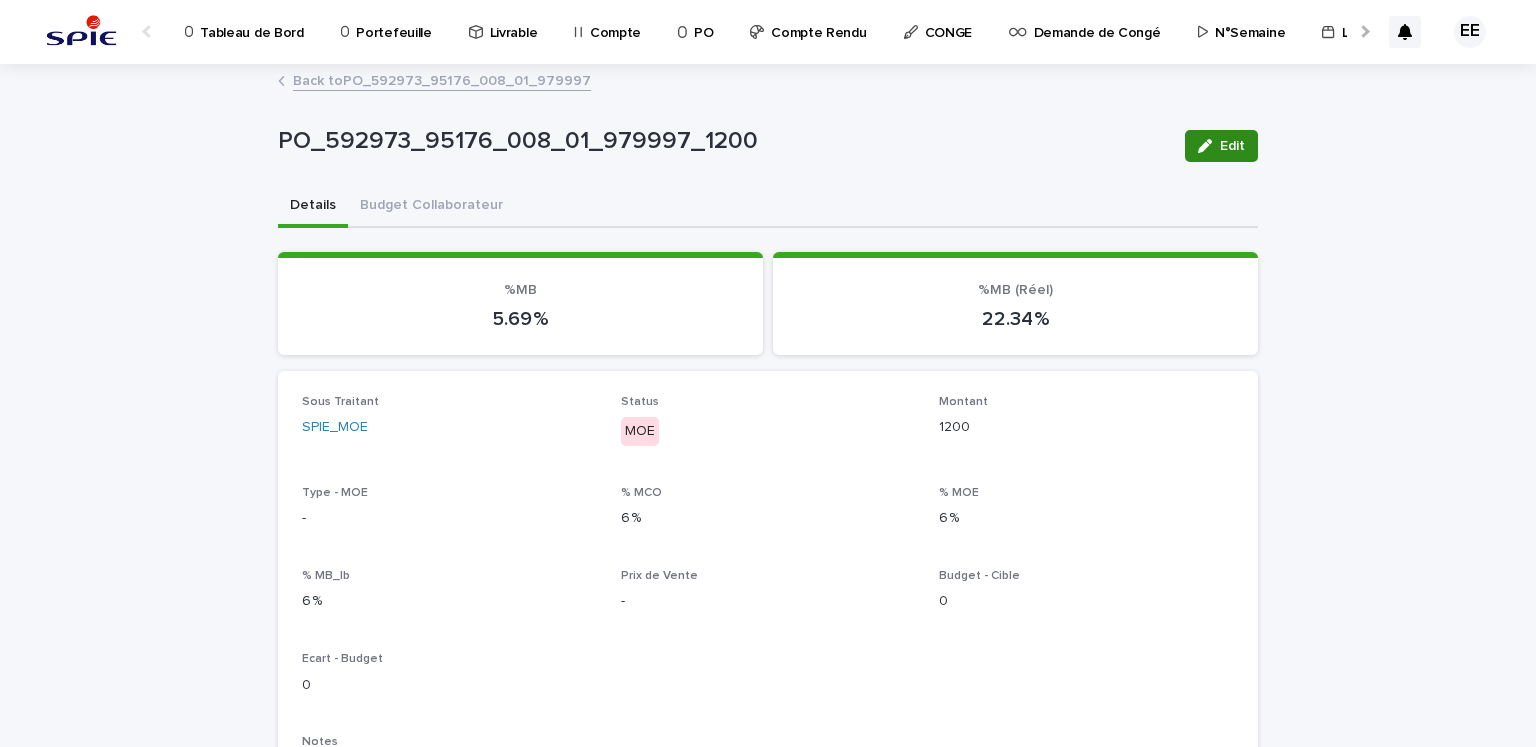 click on "Edit" at bounding box center [1221, 146] 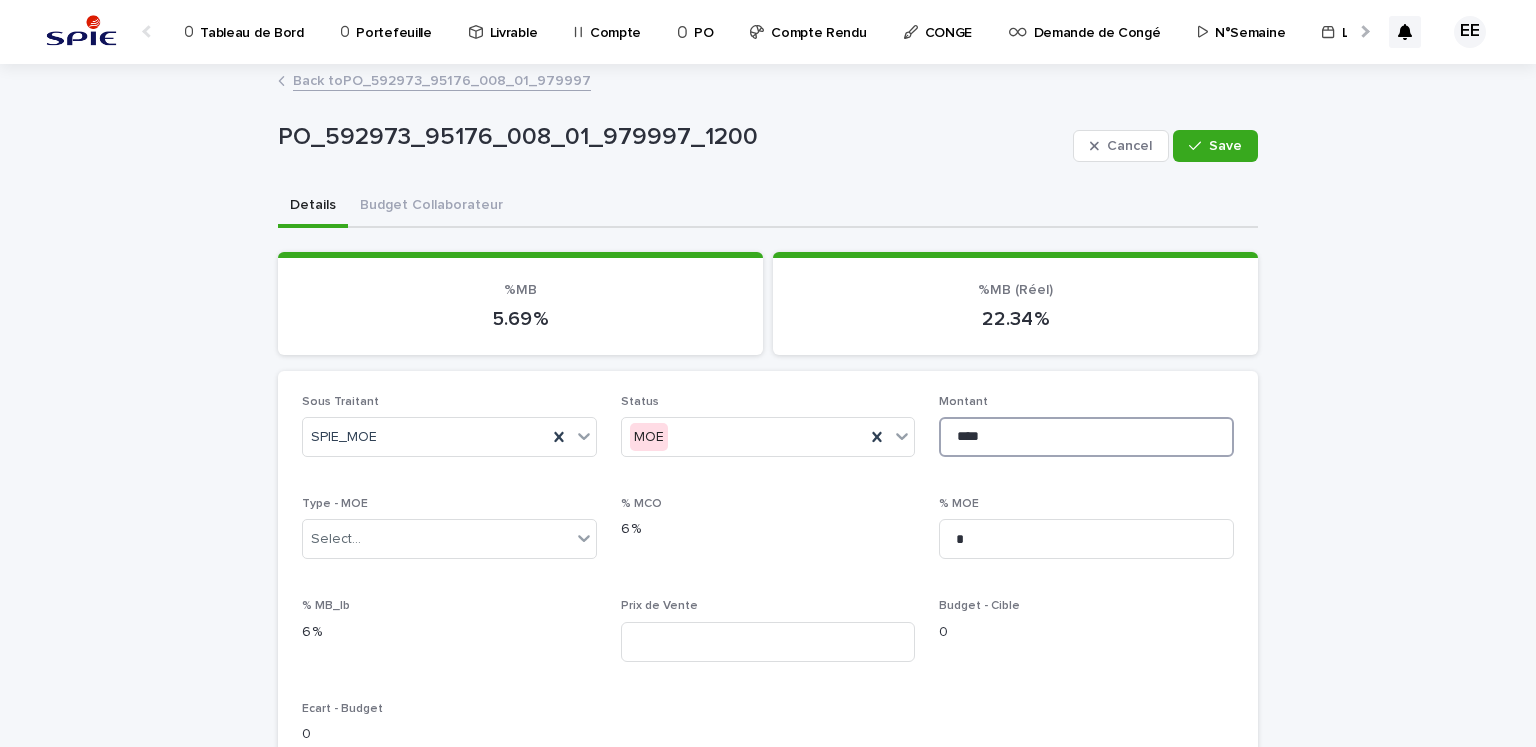 click on "****" at bounding box center [1086, 437] 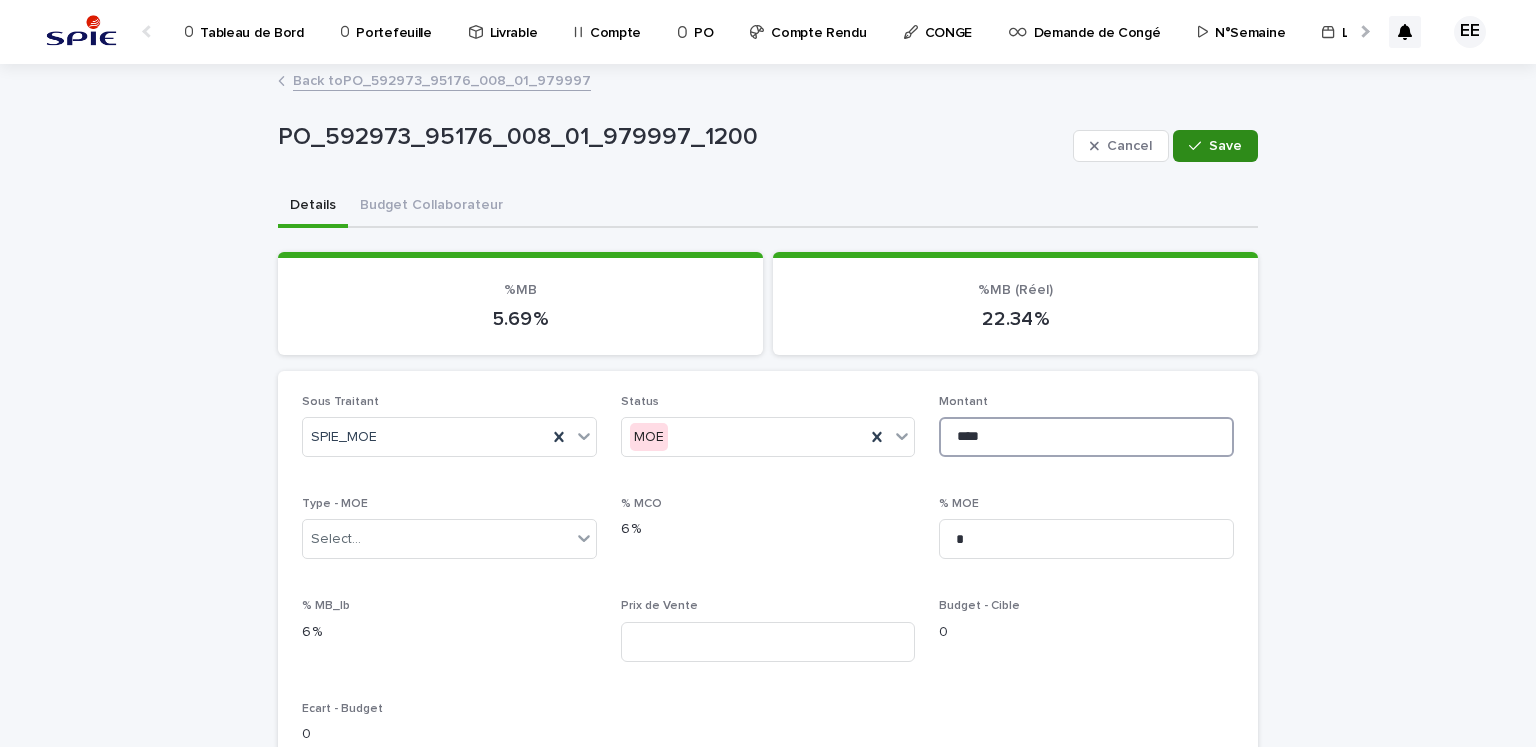 type on "****" 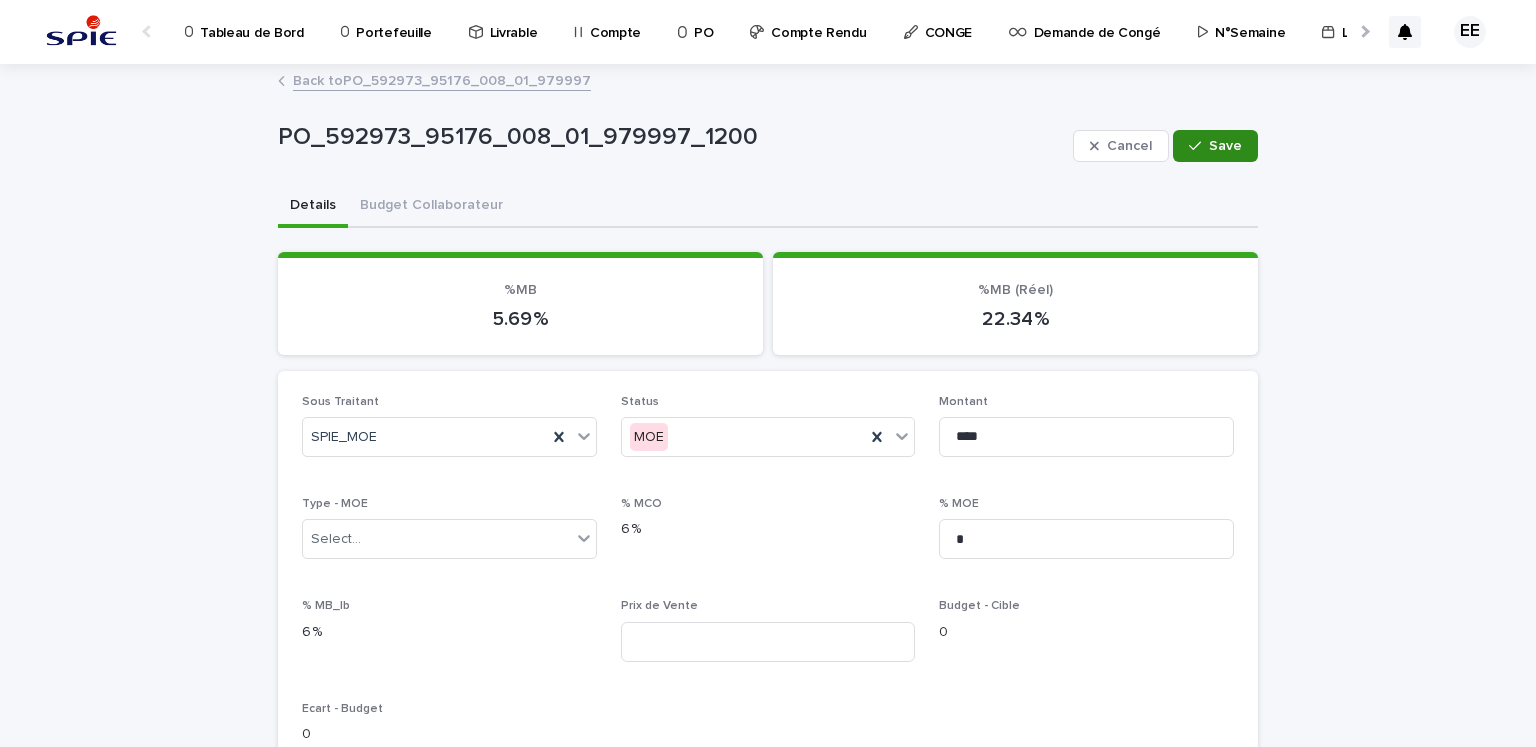 click on "Save" at bounding box center (1215, 146) 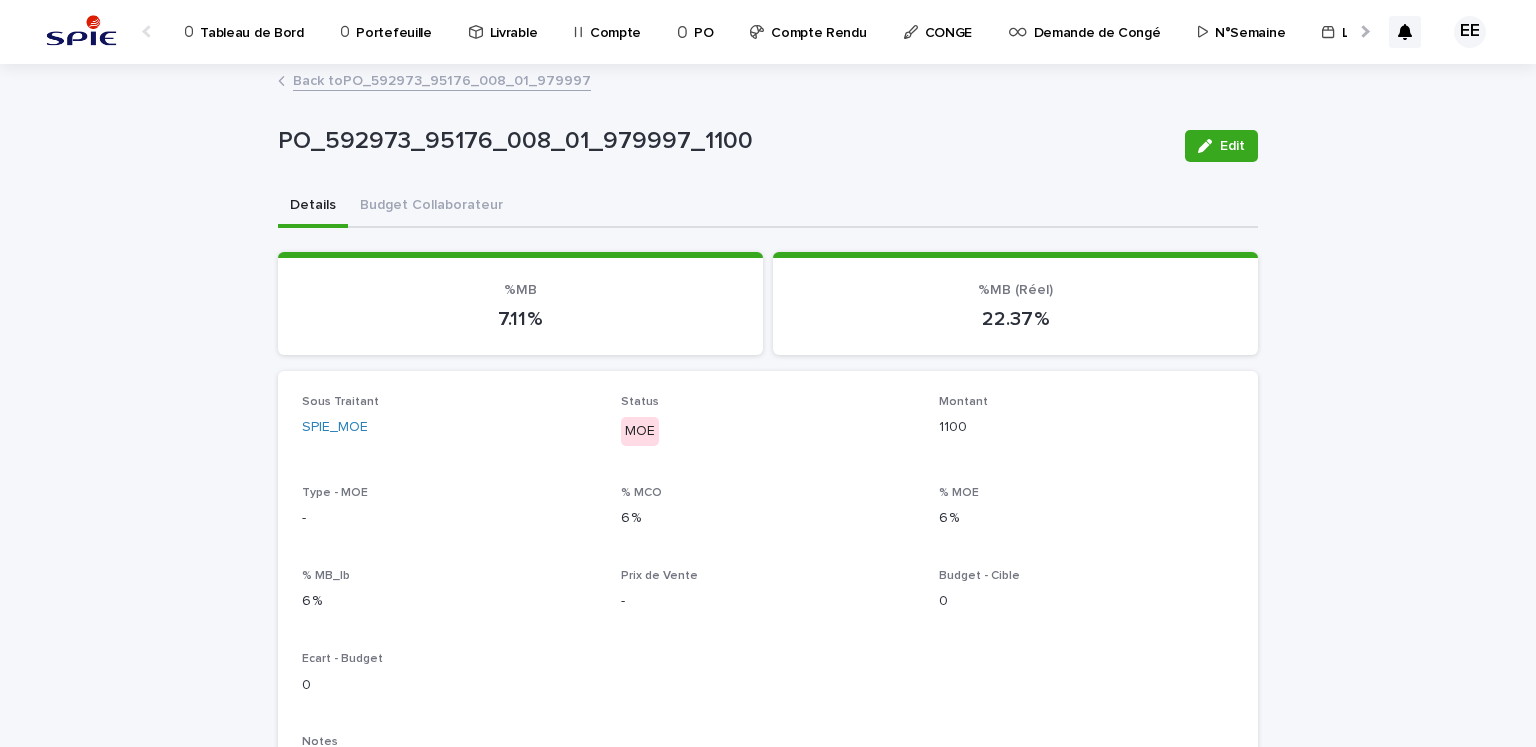 click on "Back to  PO_592973_95176_008_01_979997" at bounding box center [442, 79] 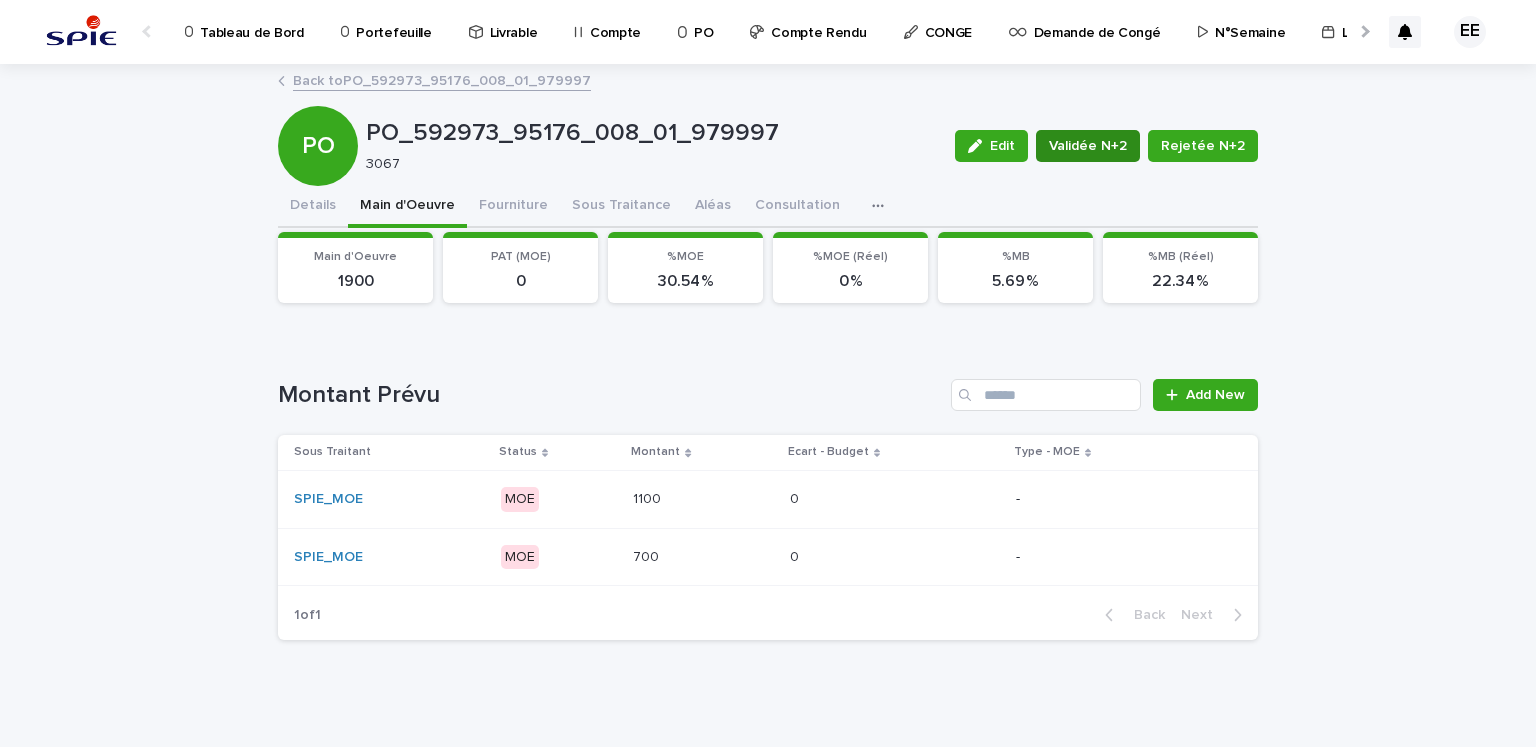 click on "Validée N+2" at bounding box center (1088, 146) 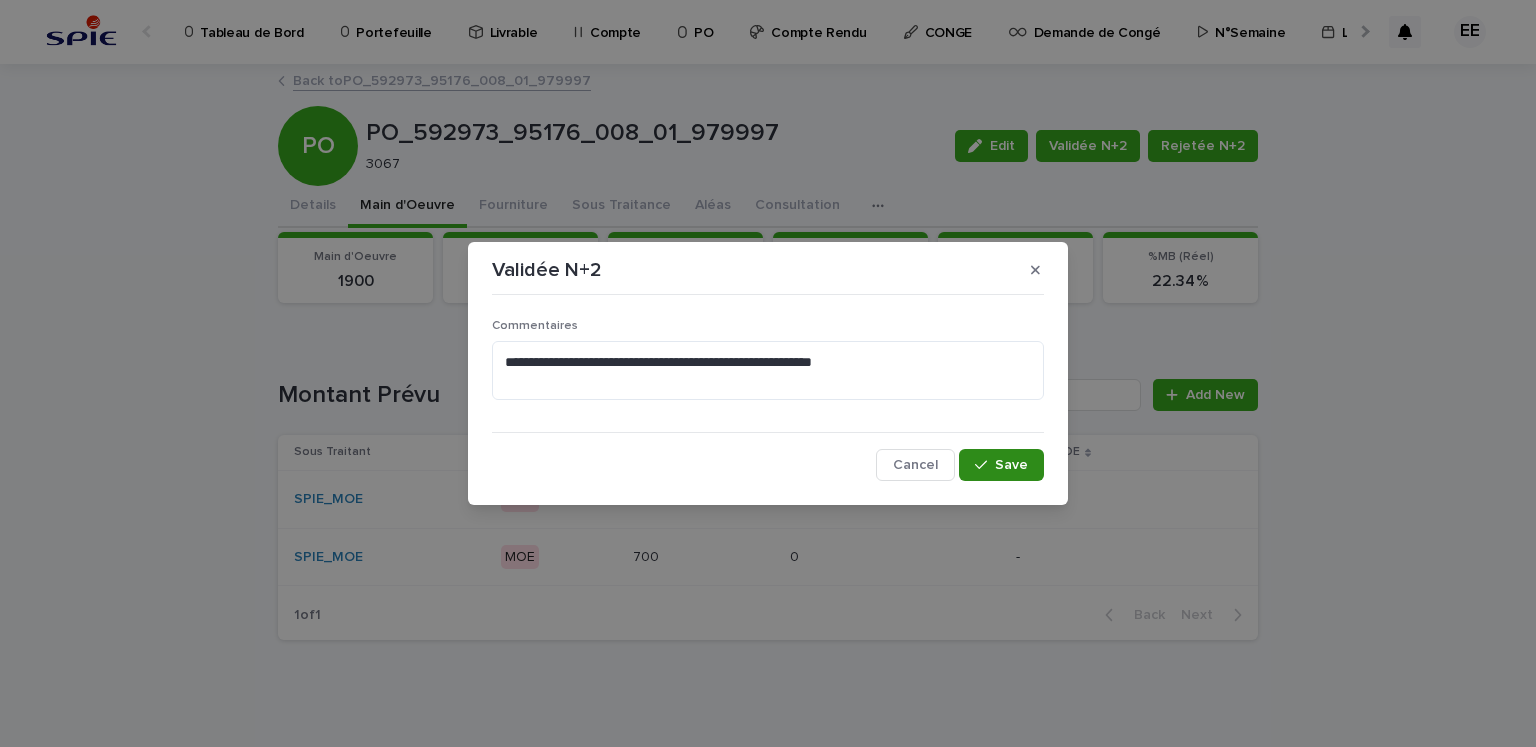click on "Save" at bounding box center (1011, 465) 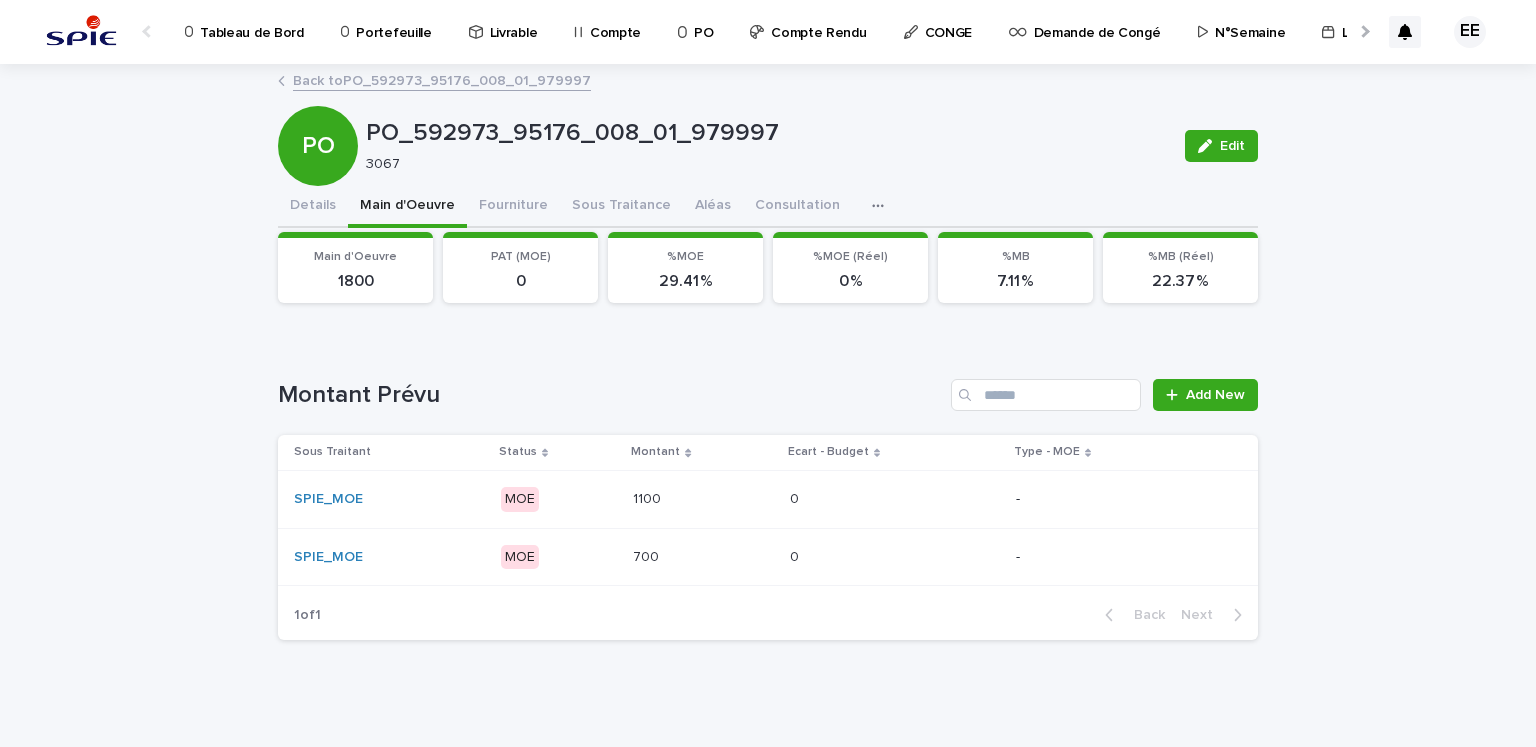 click on "Back to  PO_592973_95176_008_01_979997" at bounding box center (442, 79) 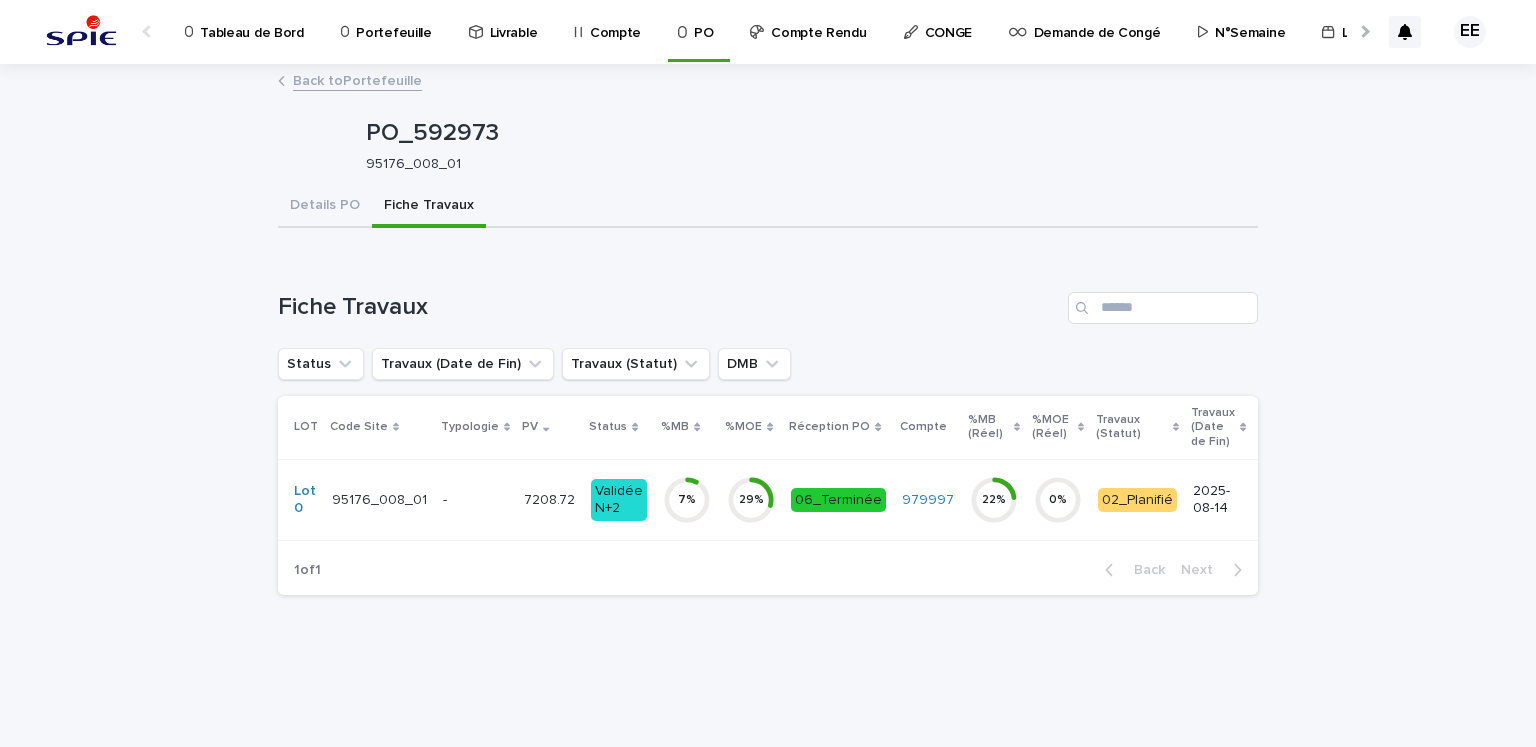 click on "Back to  Portefeuille" at bounding box center (357, 79) 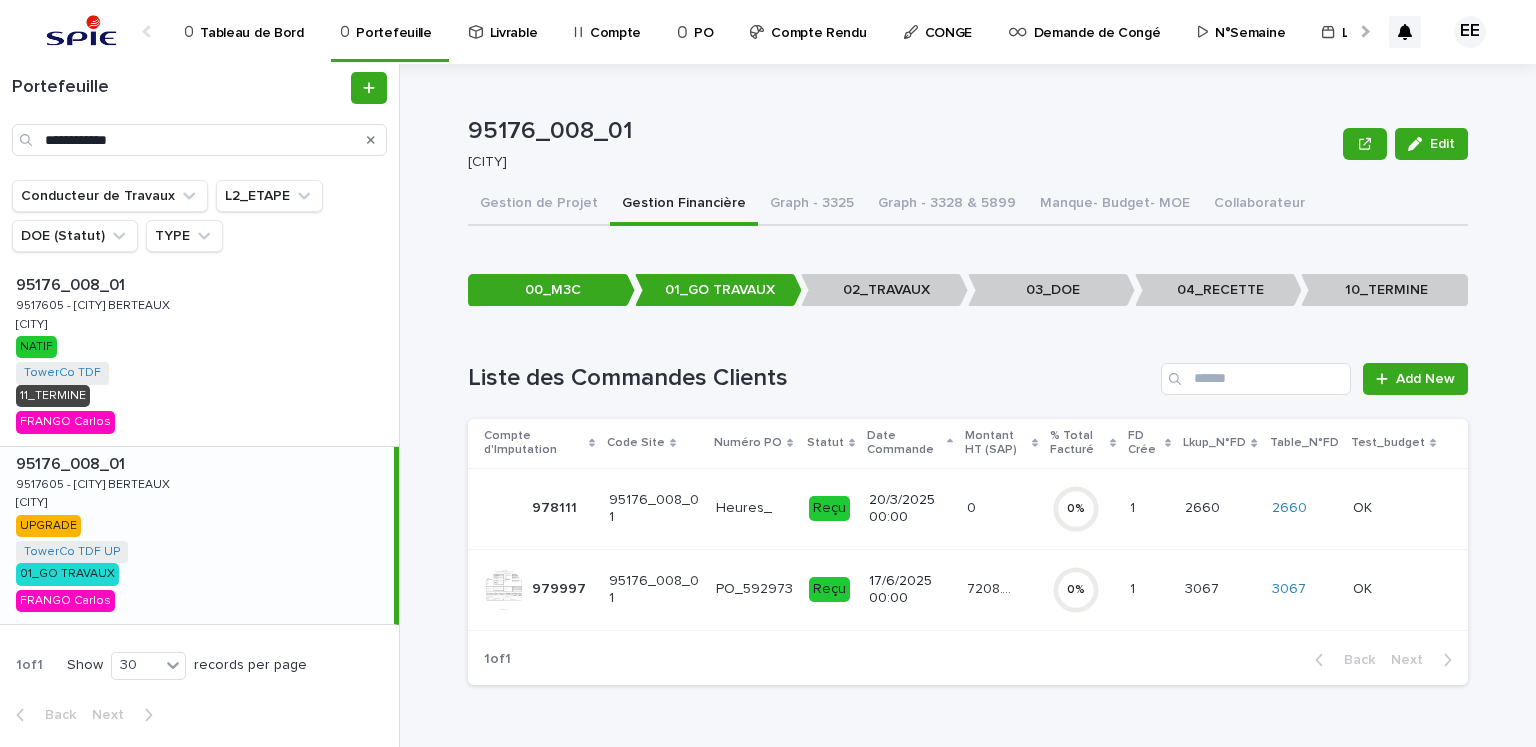 click on "N°Semaine" at bounding box center (1250, 21) 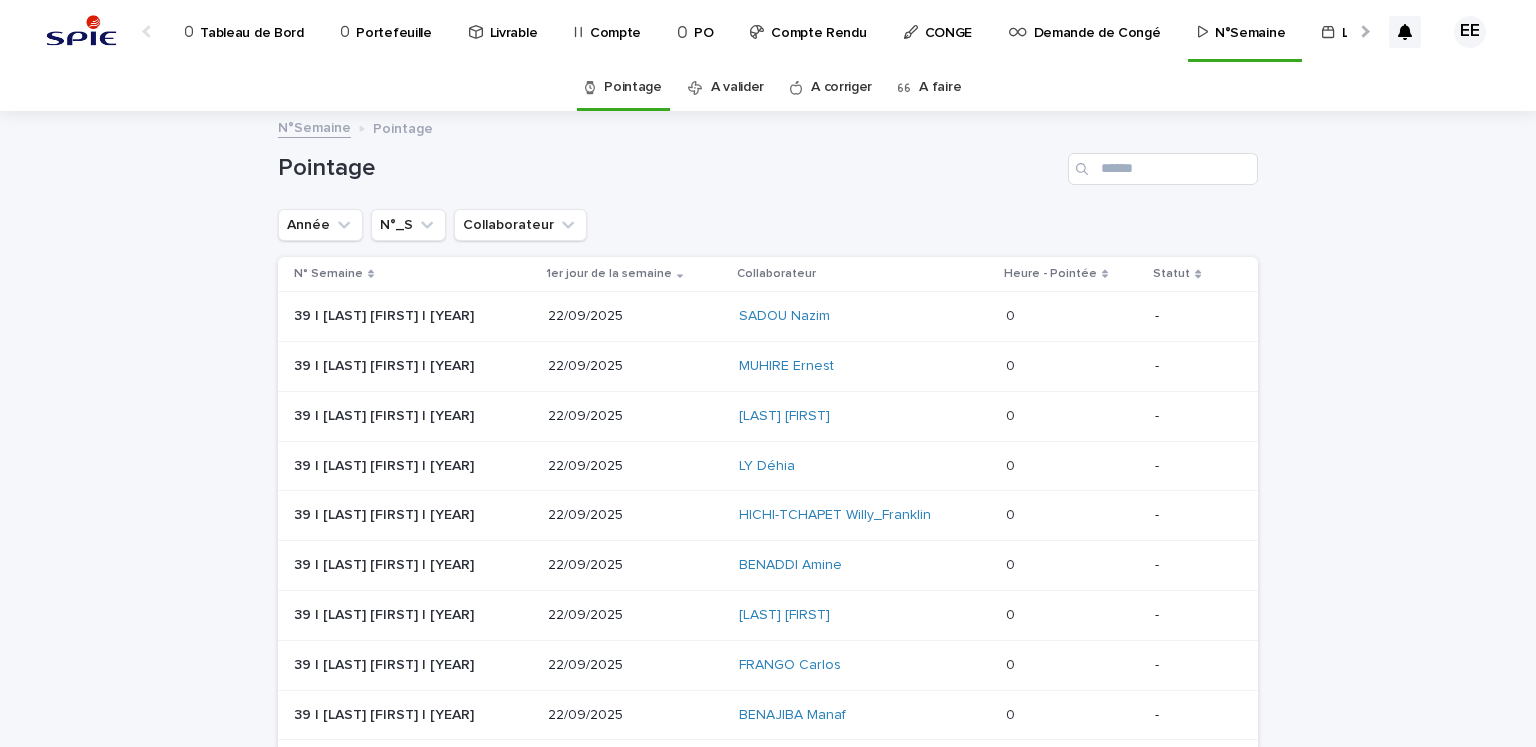 click on "A faire" at bounding box center [940, 87] 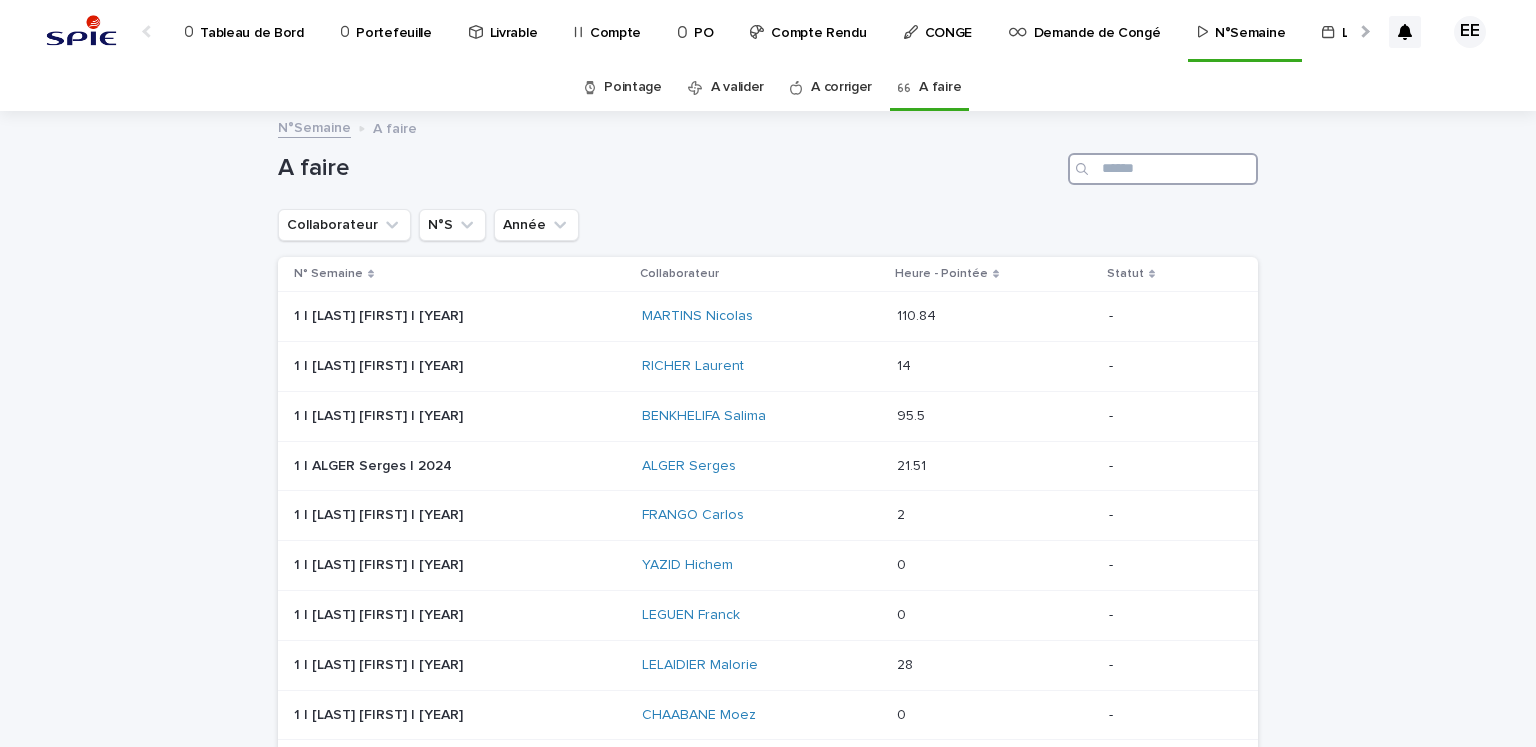 click at bounding box center (1163, 169) 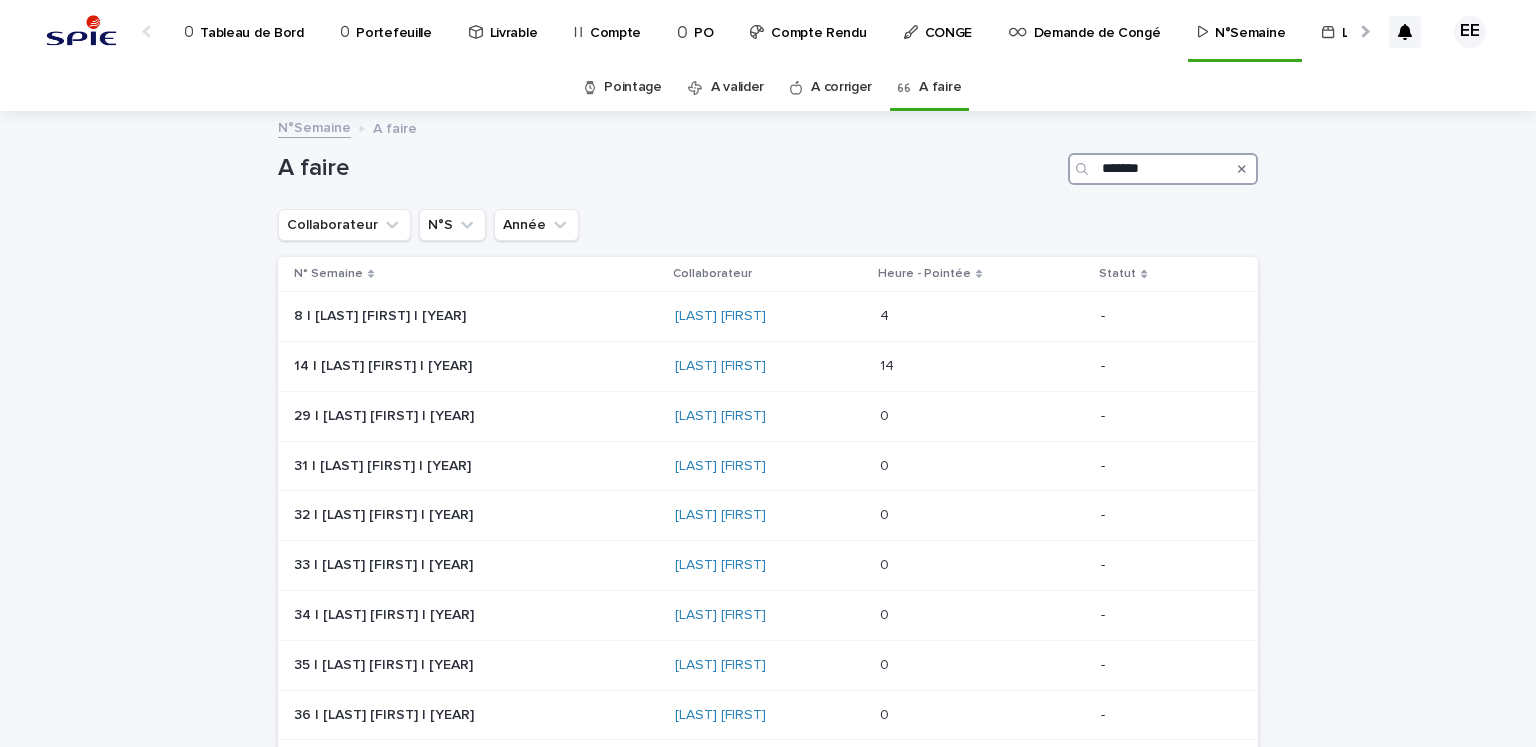 type on "*******" 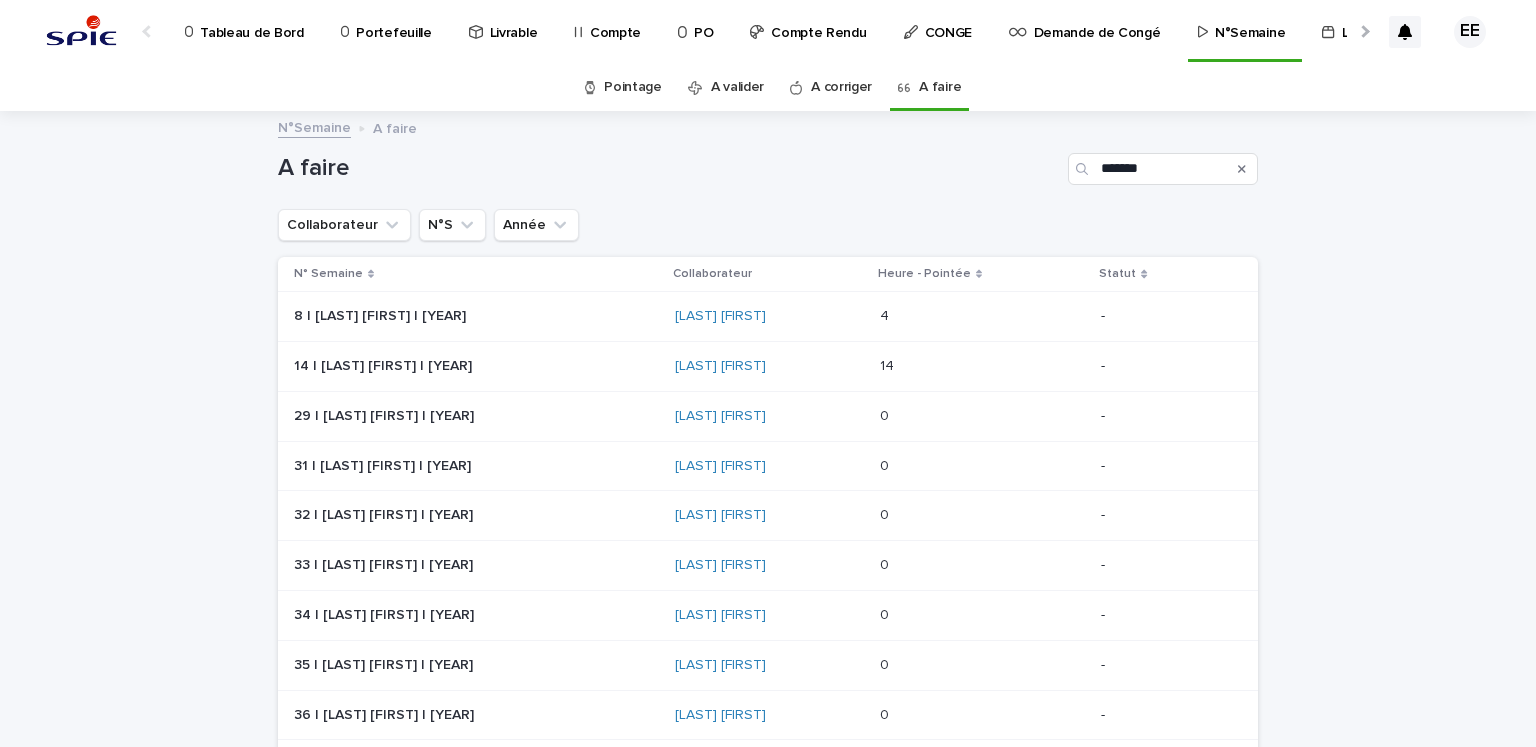 click at bounding box center (469, 466) 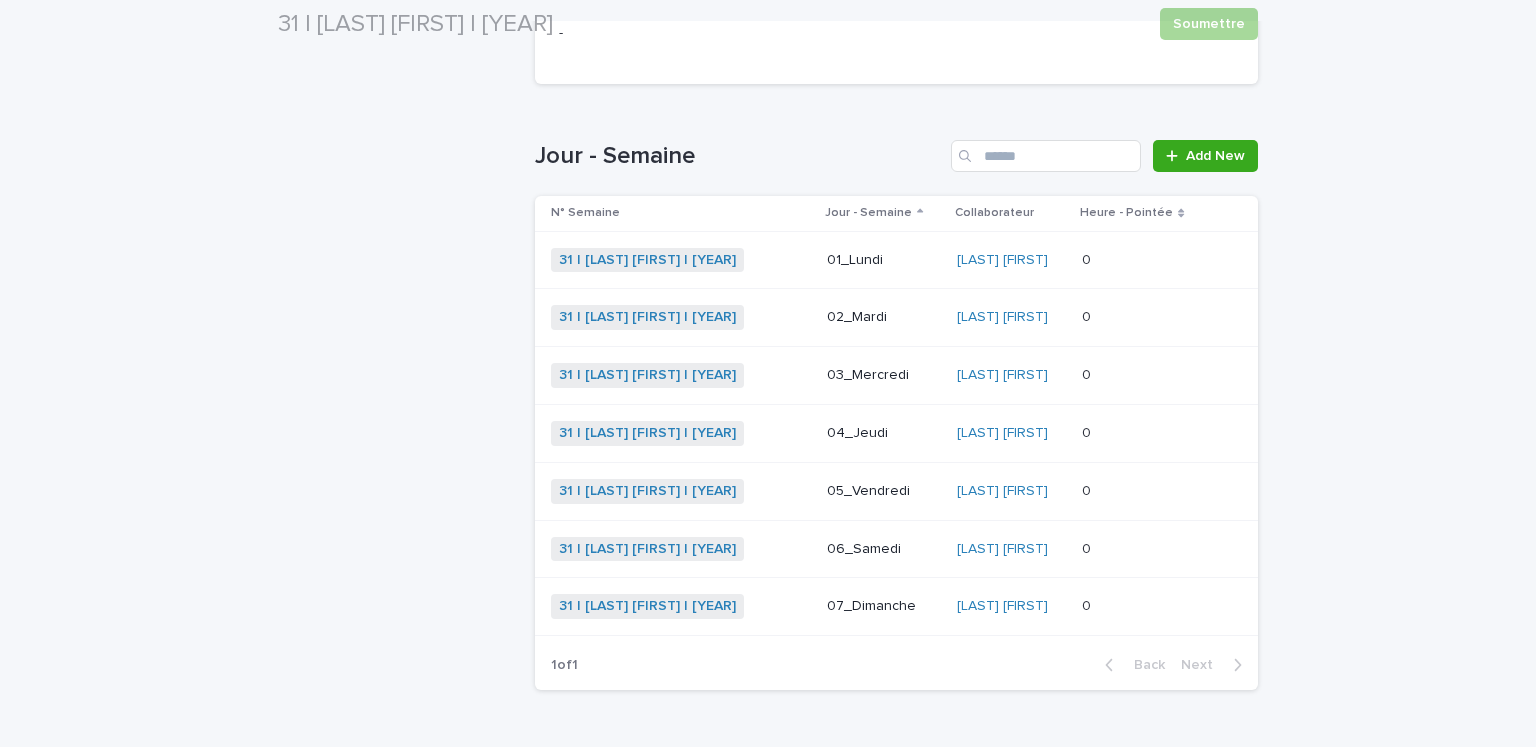 scroll, scrollTop: 600, scrollLeft: 0, axis: vertical 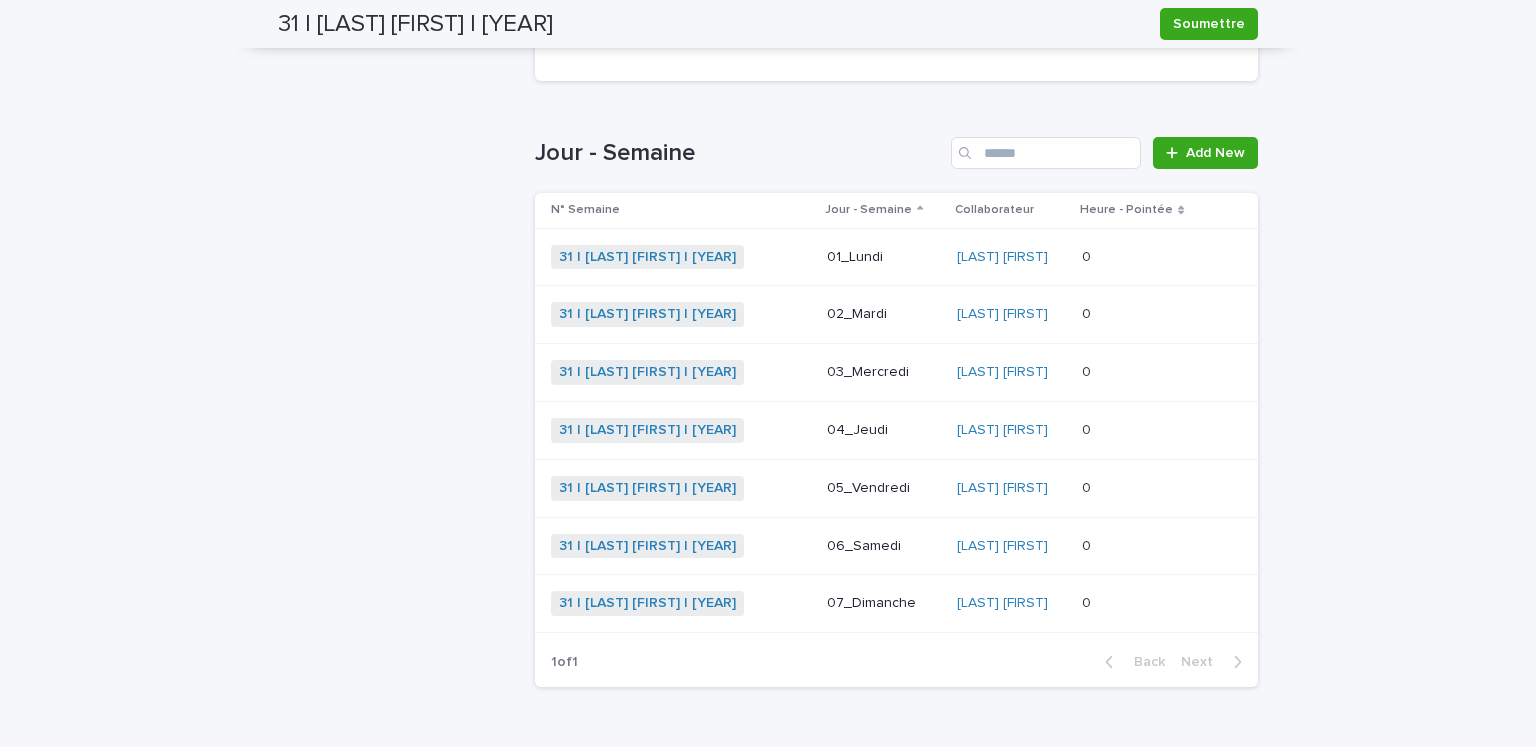 click on "01_Lundi" at bounding box center (884, 257) 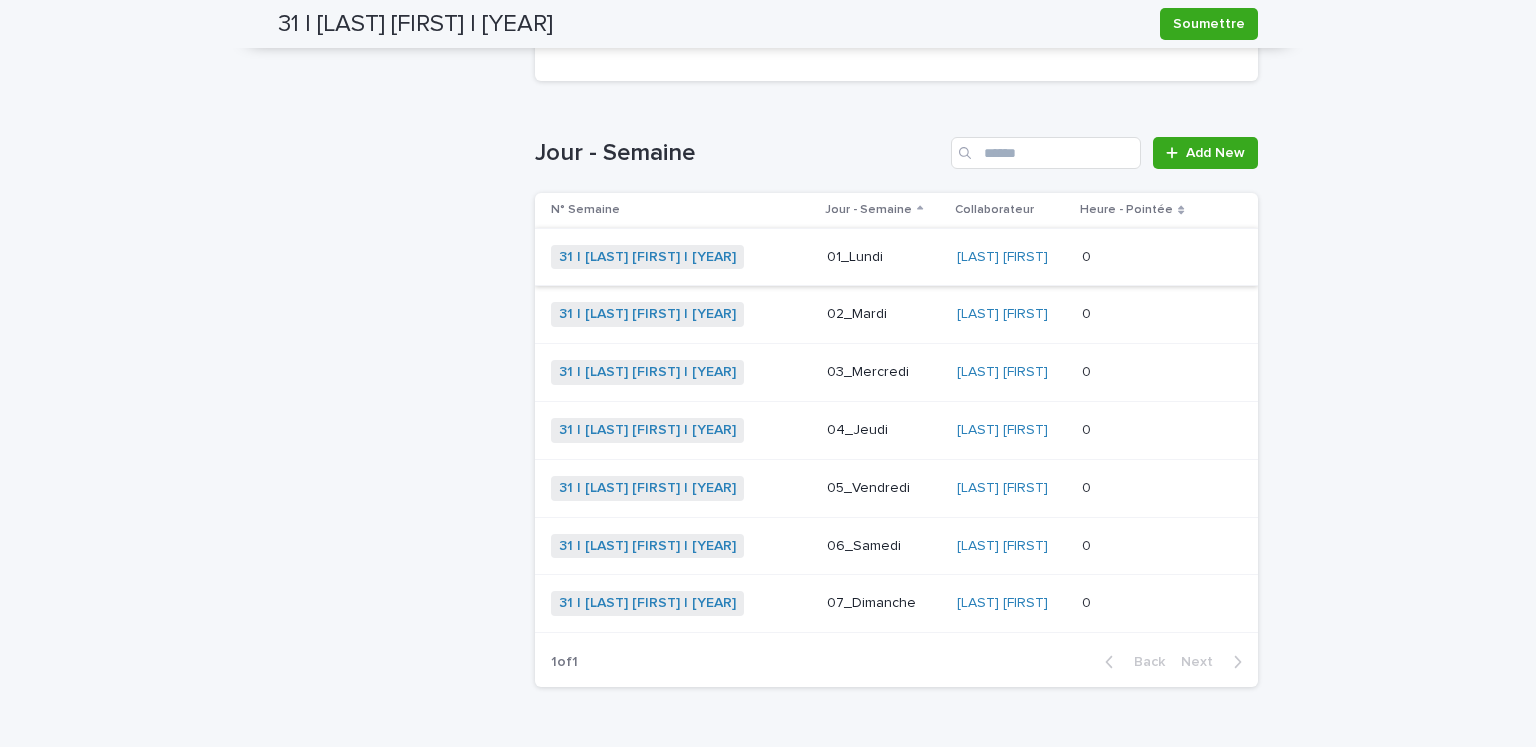 scroll, scrollTop: 0, scrollLeft: 0, axis: both 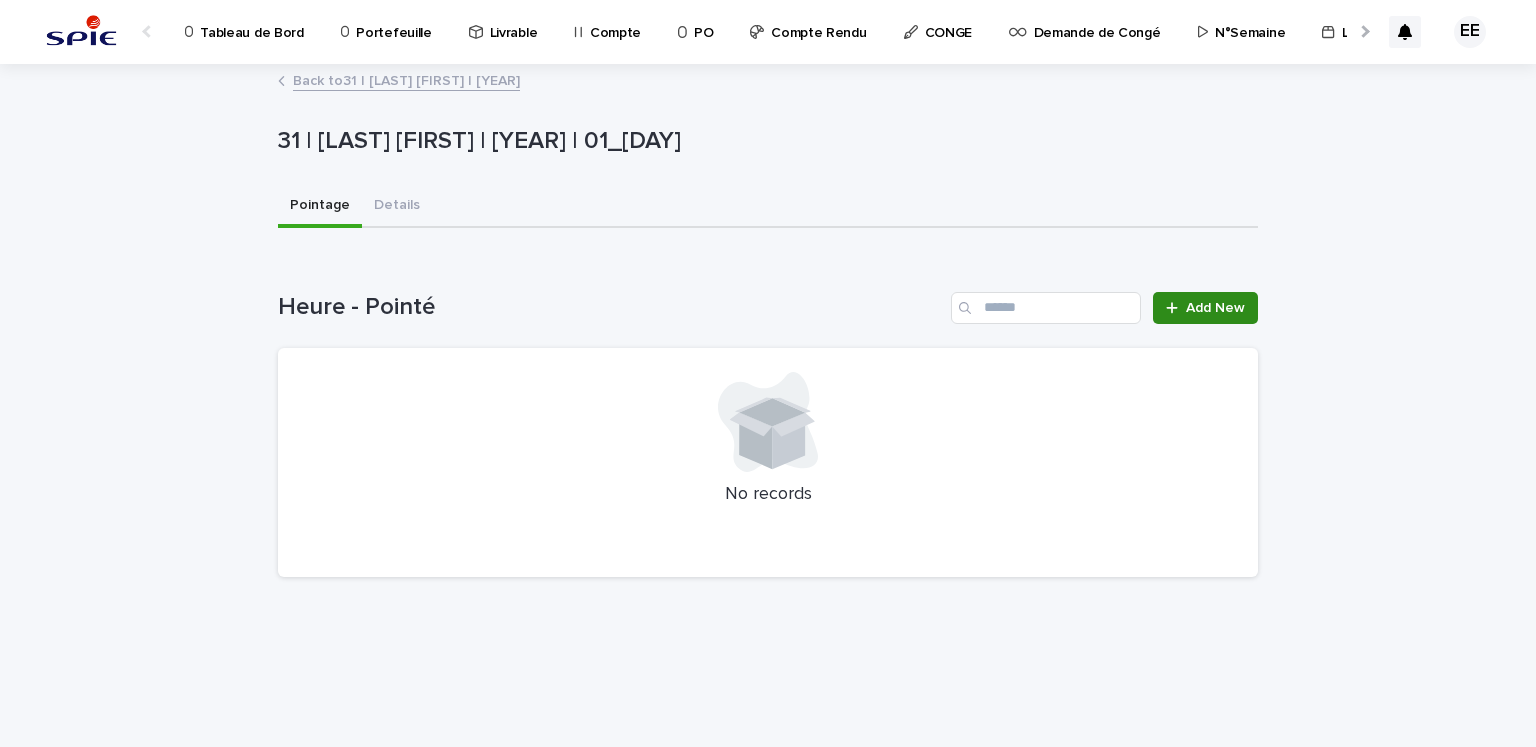 click on "Add New" at bounding box center (1205, 308) 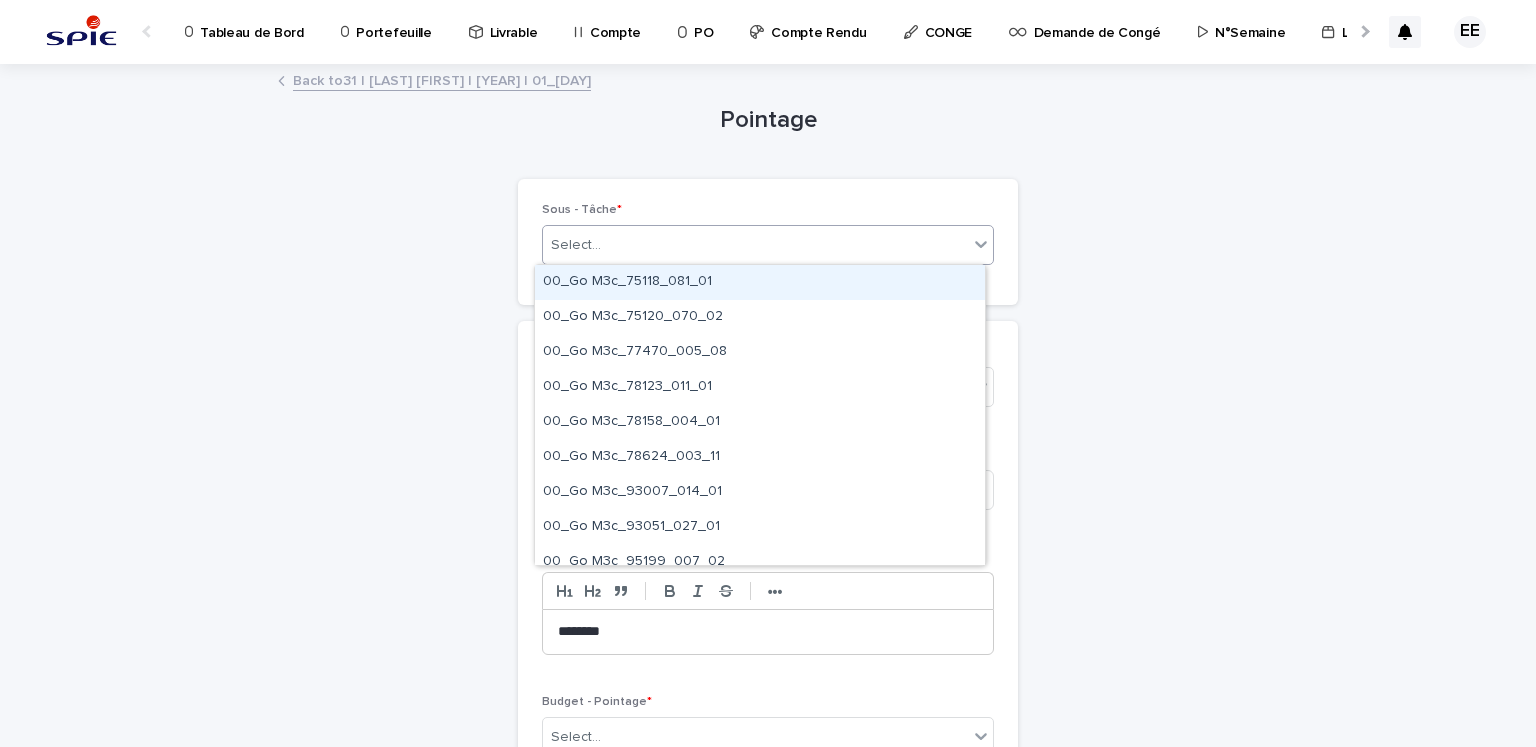click on "Select..." at bounding box center [755, 245] 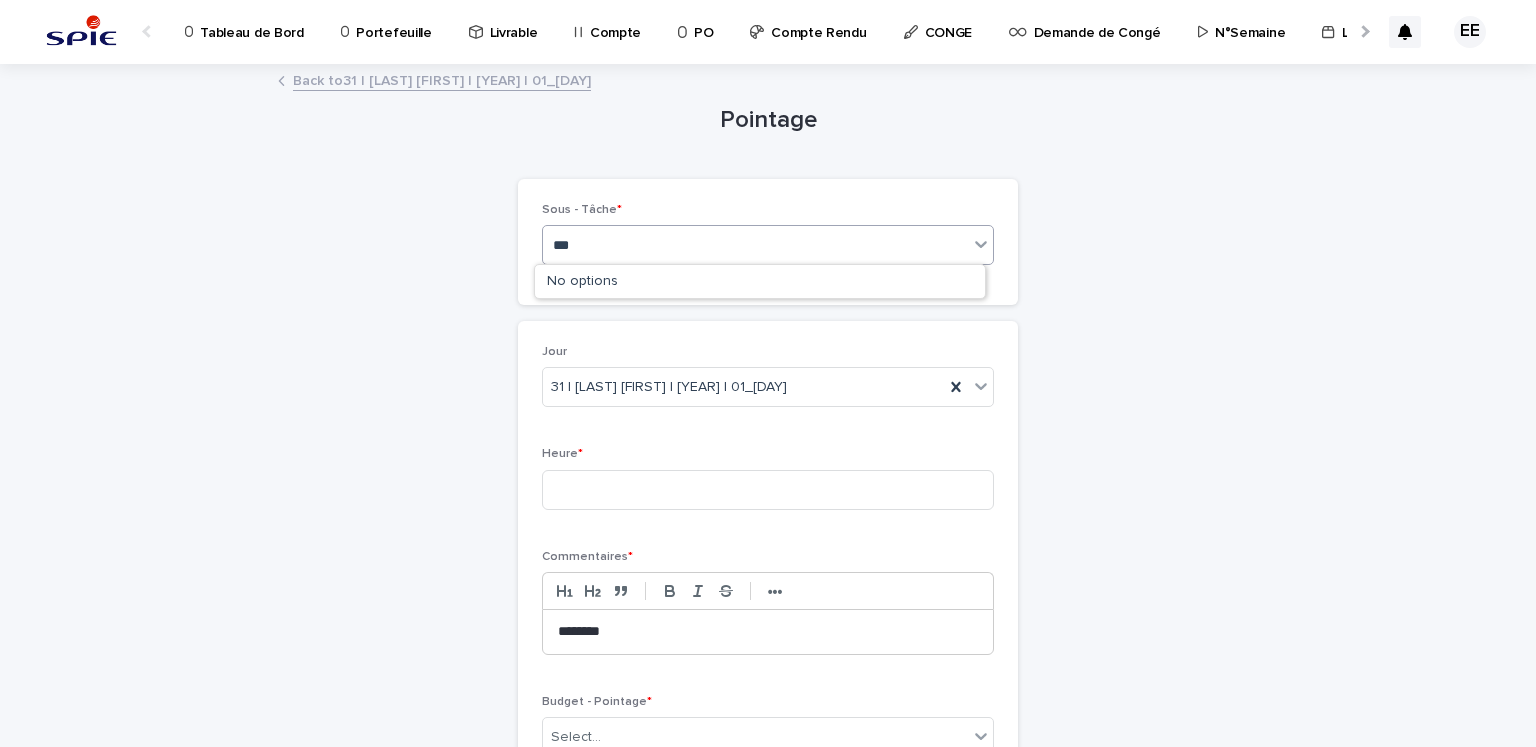 type on "****" 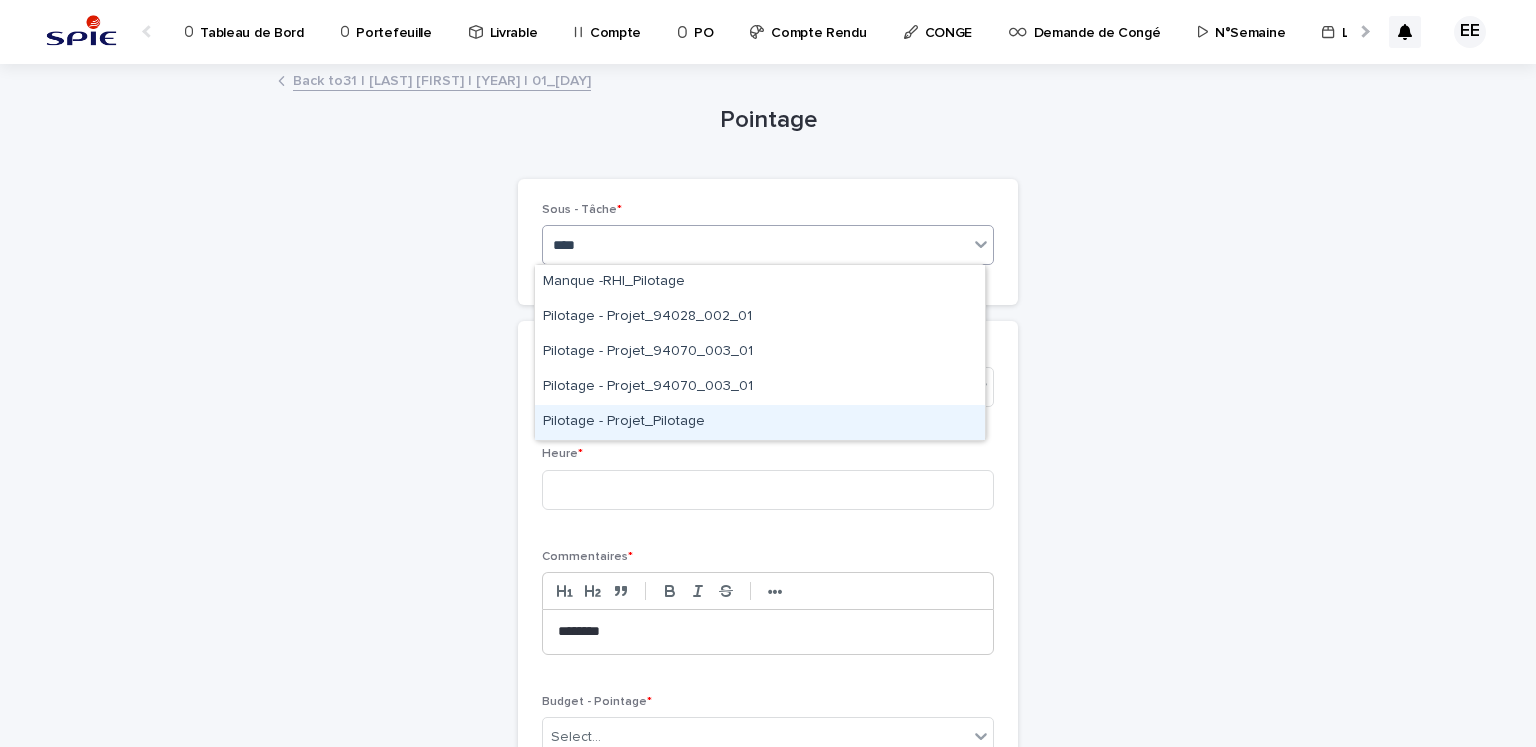 click on "Pilotage - Projet_Pilotage" at bounding box center [760, 422] 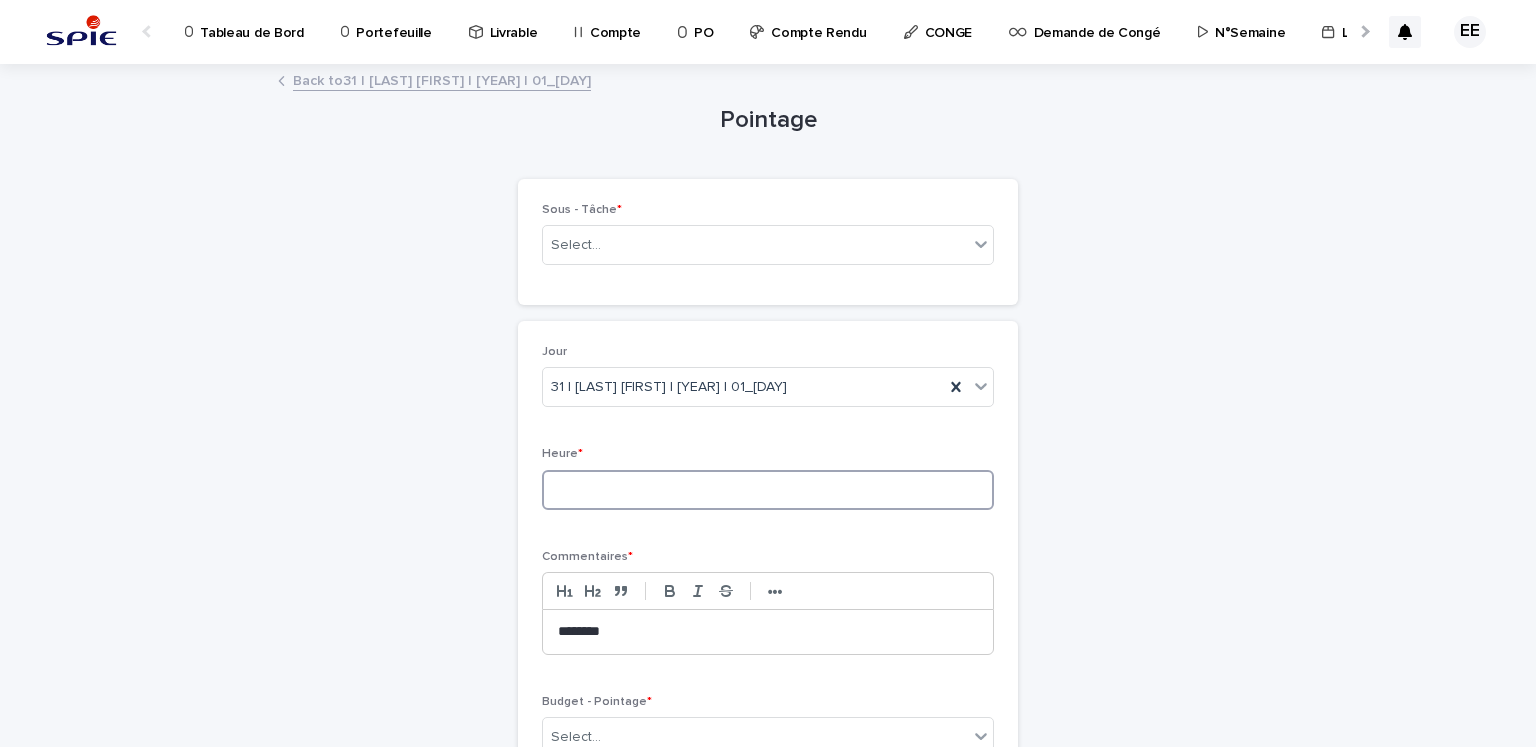 click at bounding box center [768, 490] 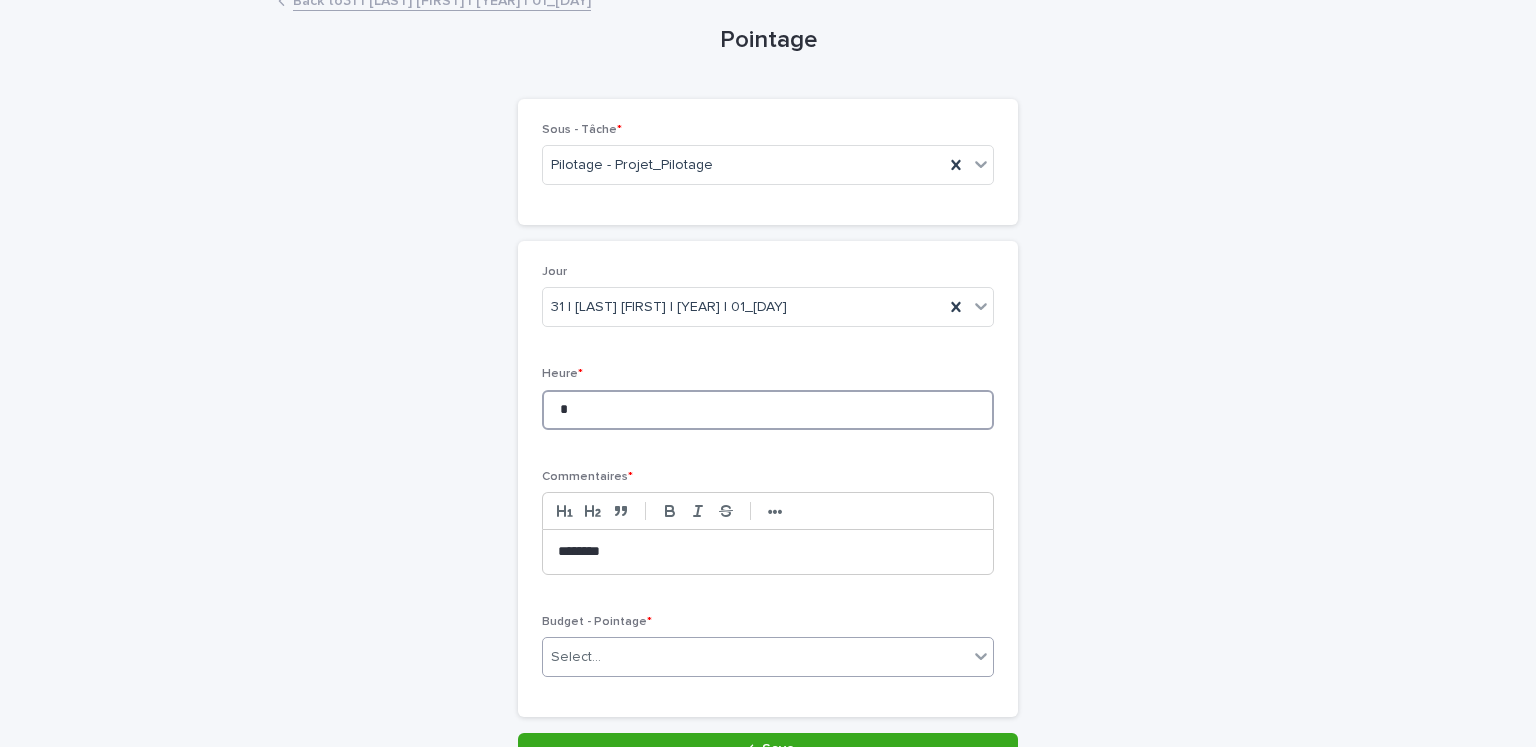 scroll, scrollTop: 196, scrollLeft: 0, axis: vertical 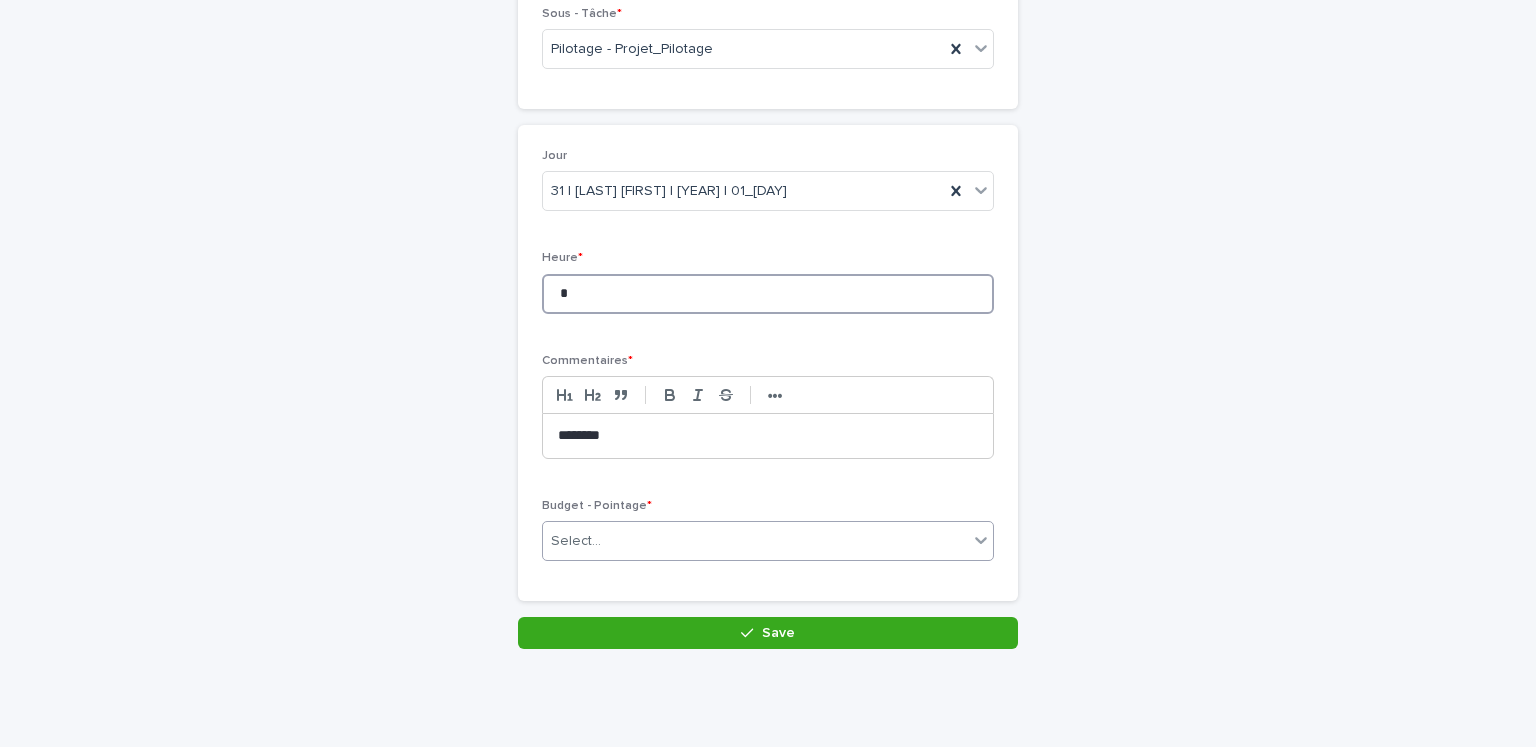 type on "*" 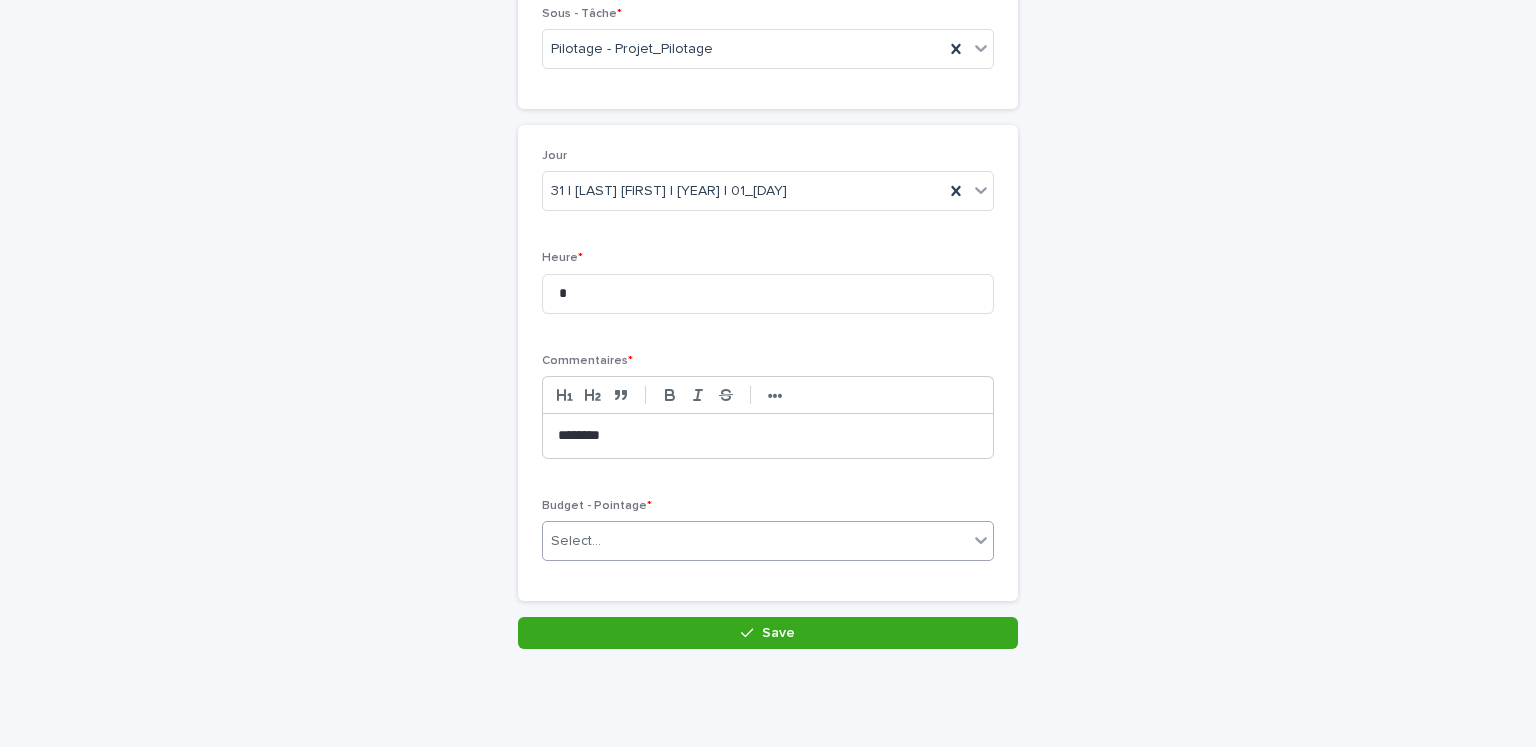 click on "Select..." at bounding box center [755, 541] 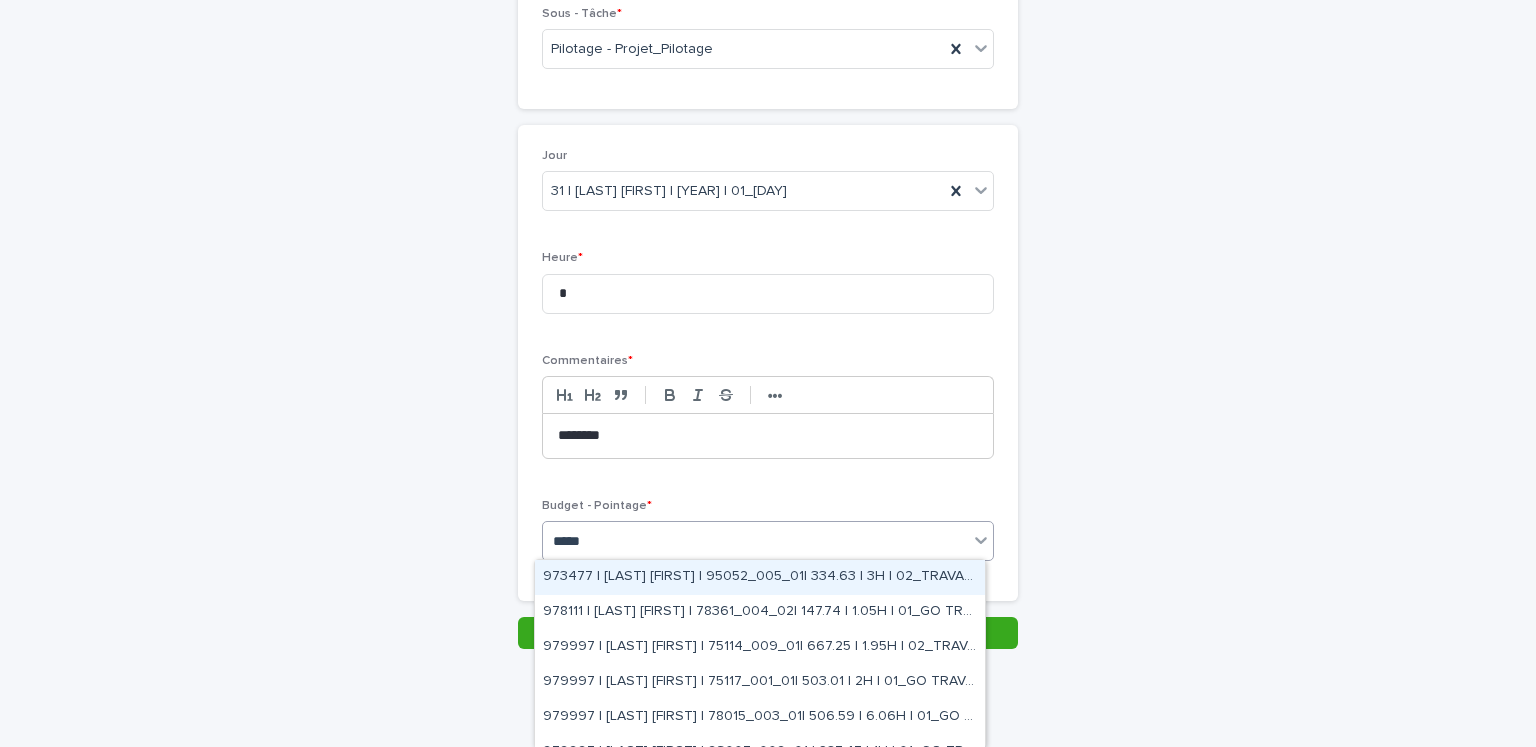 type on "******" 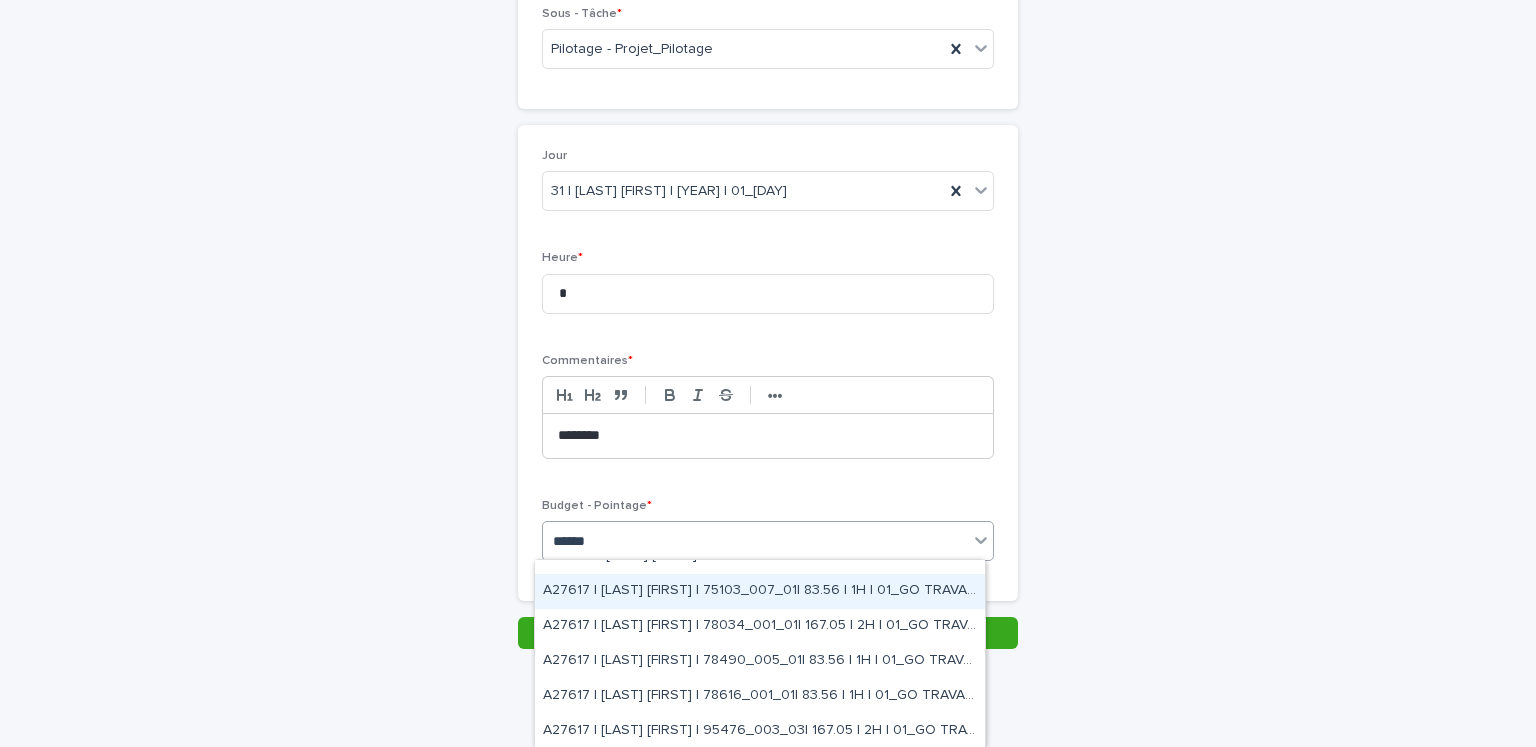 scroll, scrollTop: 96, scrollLeft: 0, axis: vertical 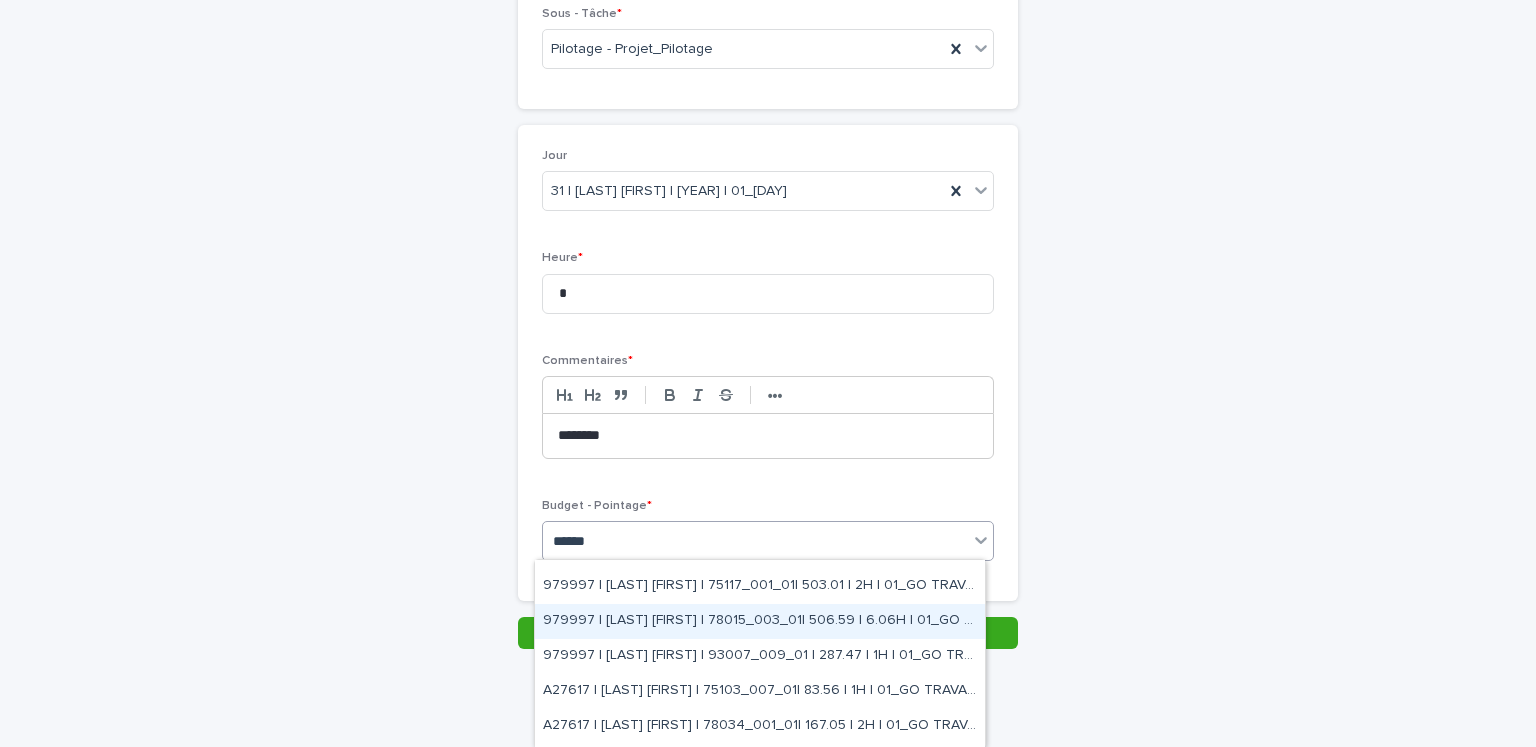 click on "979997 | Elmahdi ELKHATABI | 78015_003_01| 506.59 | 6.06H  | 01_GO TRAVAUX" at bounding box center [760, 621] 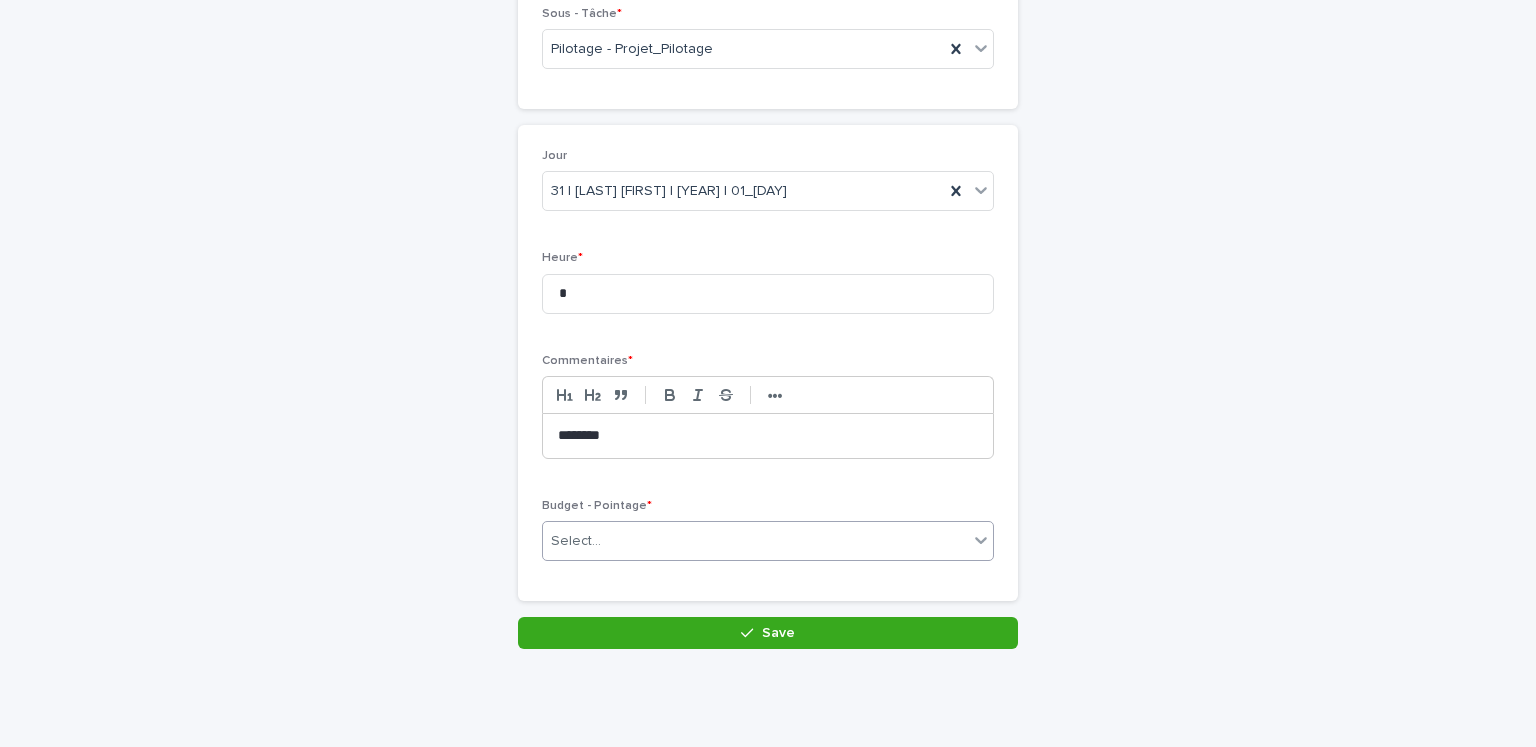 scroll, scrollTop: 213, scrollLeft: 0, axis: vertical 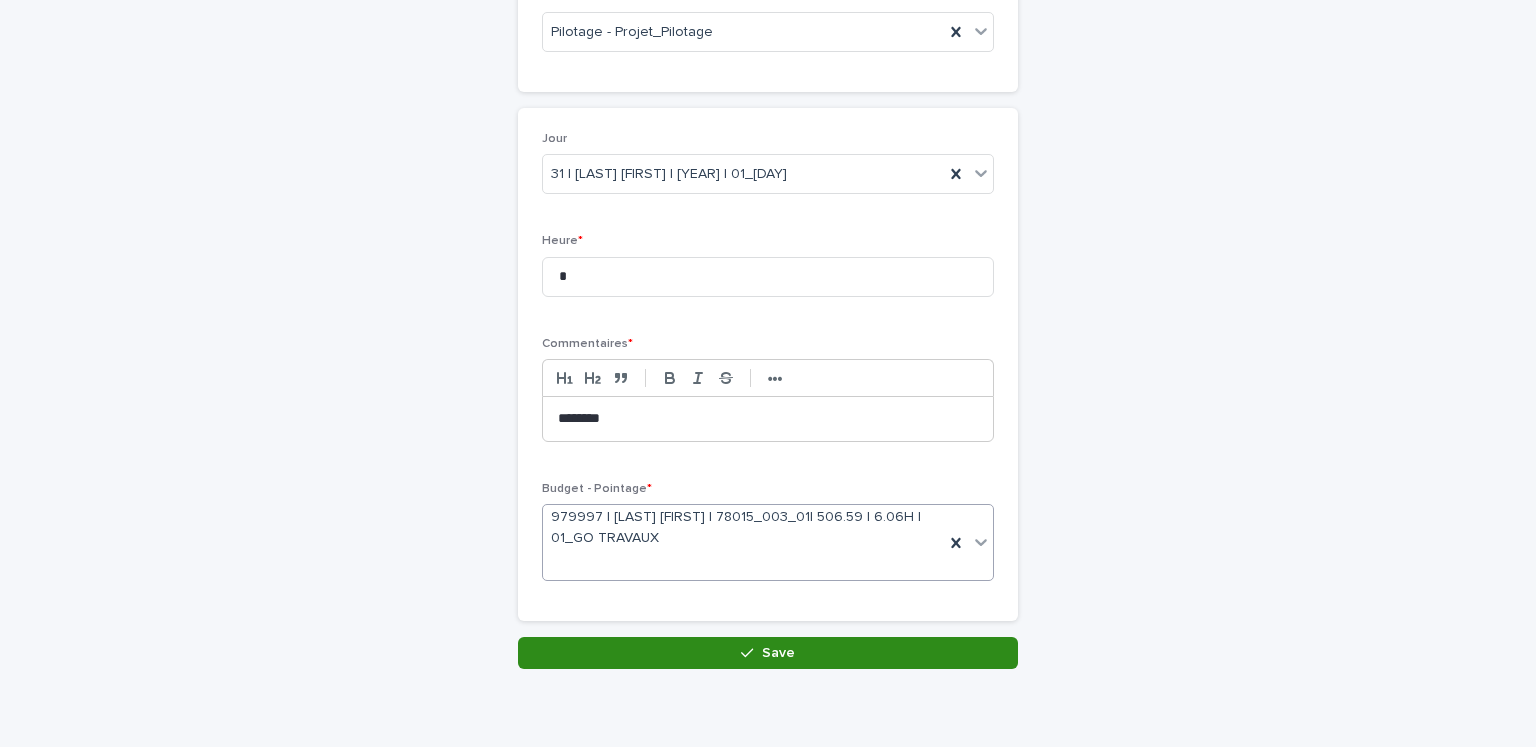 click on "Save" at bounding box center (768, 653) 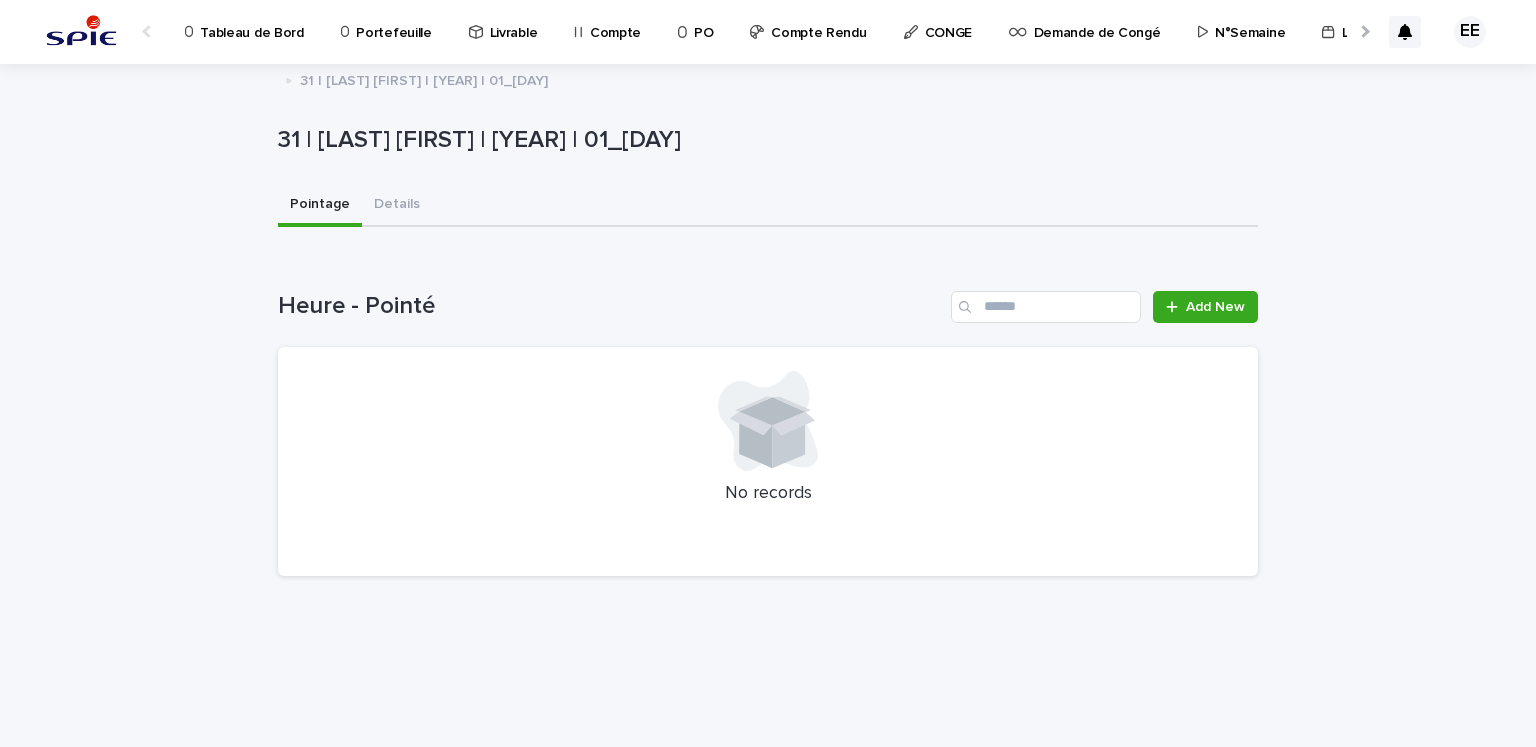 scroll, scrollTop: 0, scrollLeft: 0, axis: both 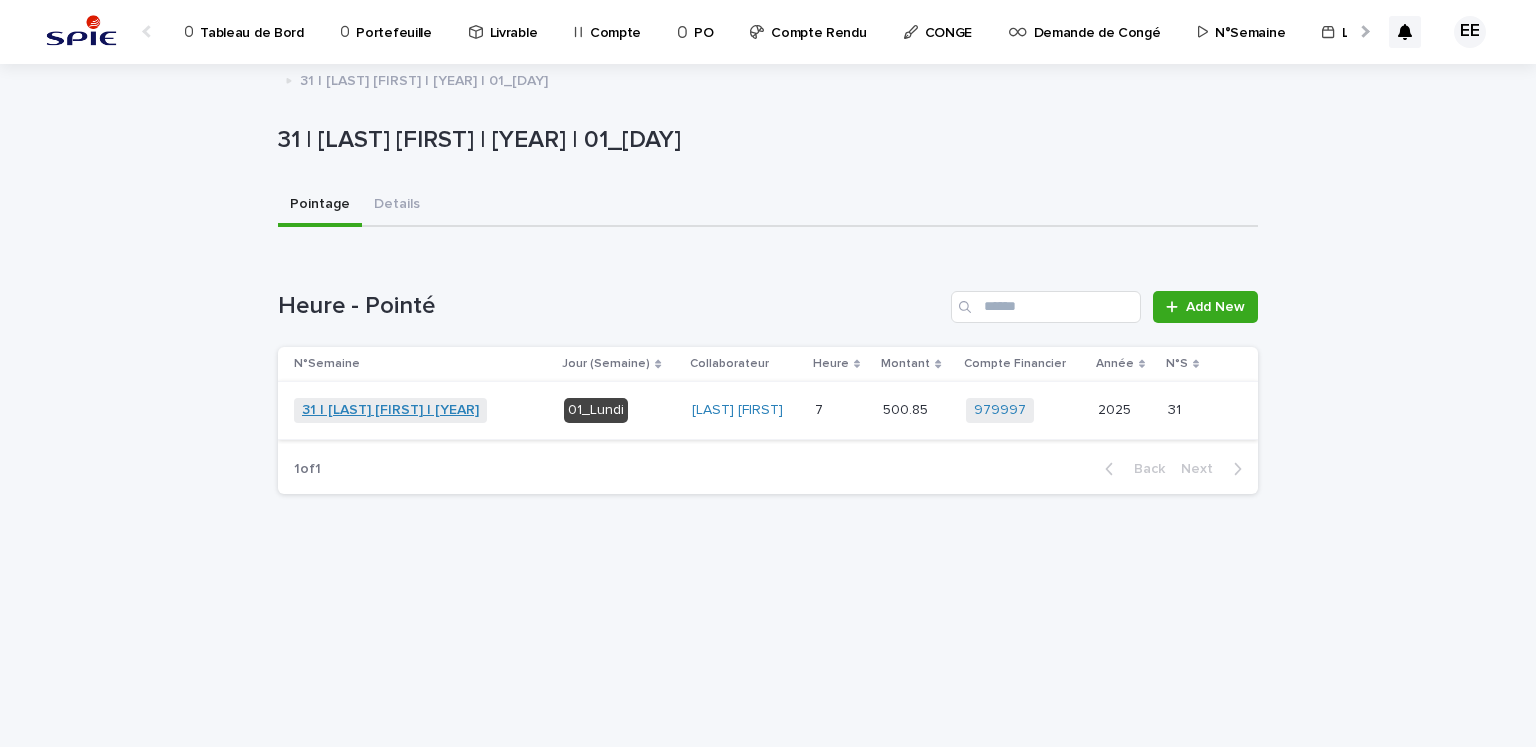 click on "31 | [FIRST] [LAST] | 2025" at bounding box center [390, 410] 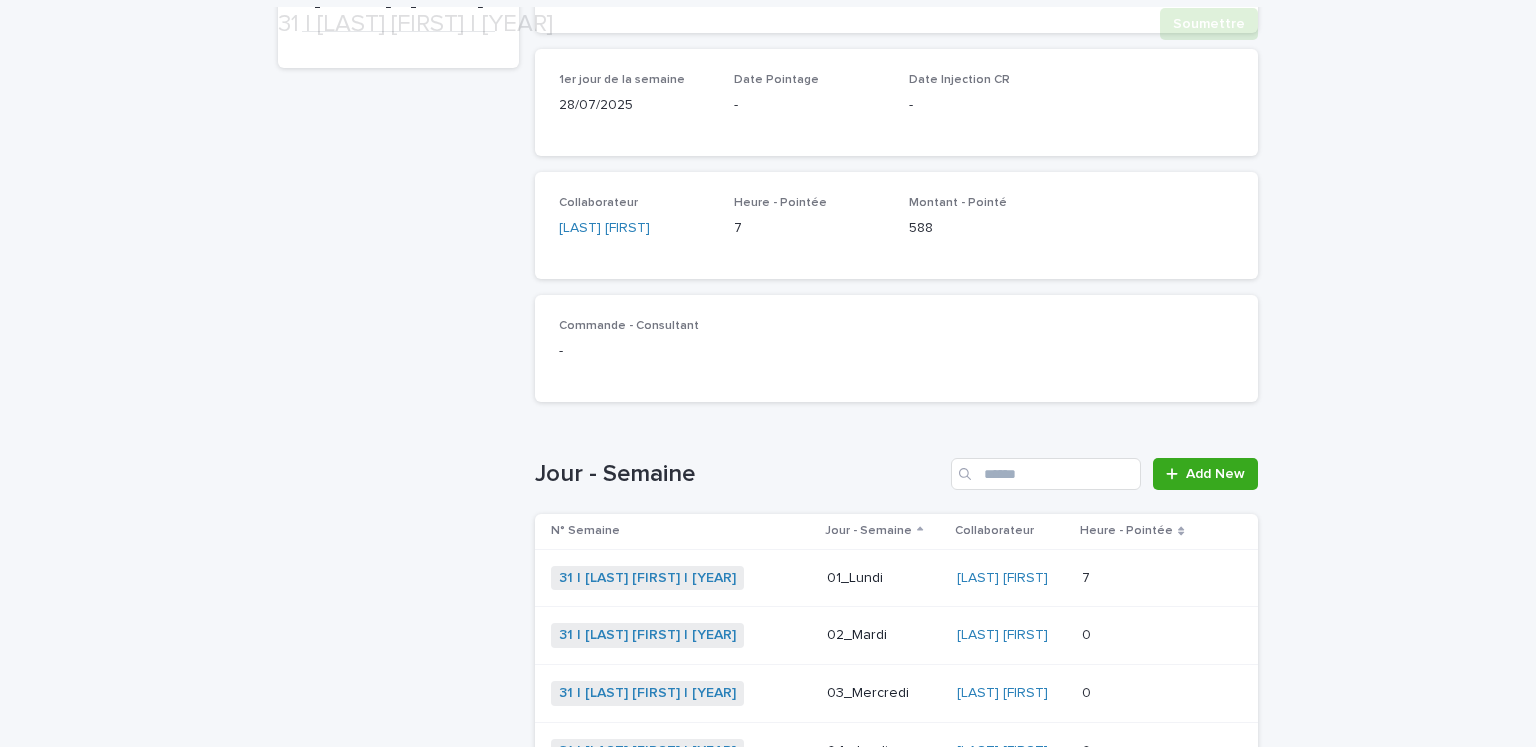 scroll, scrollTop: 600, scrollLeft: 0, axis: vertical 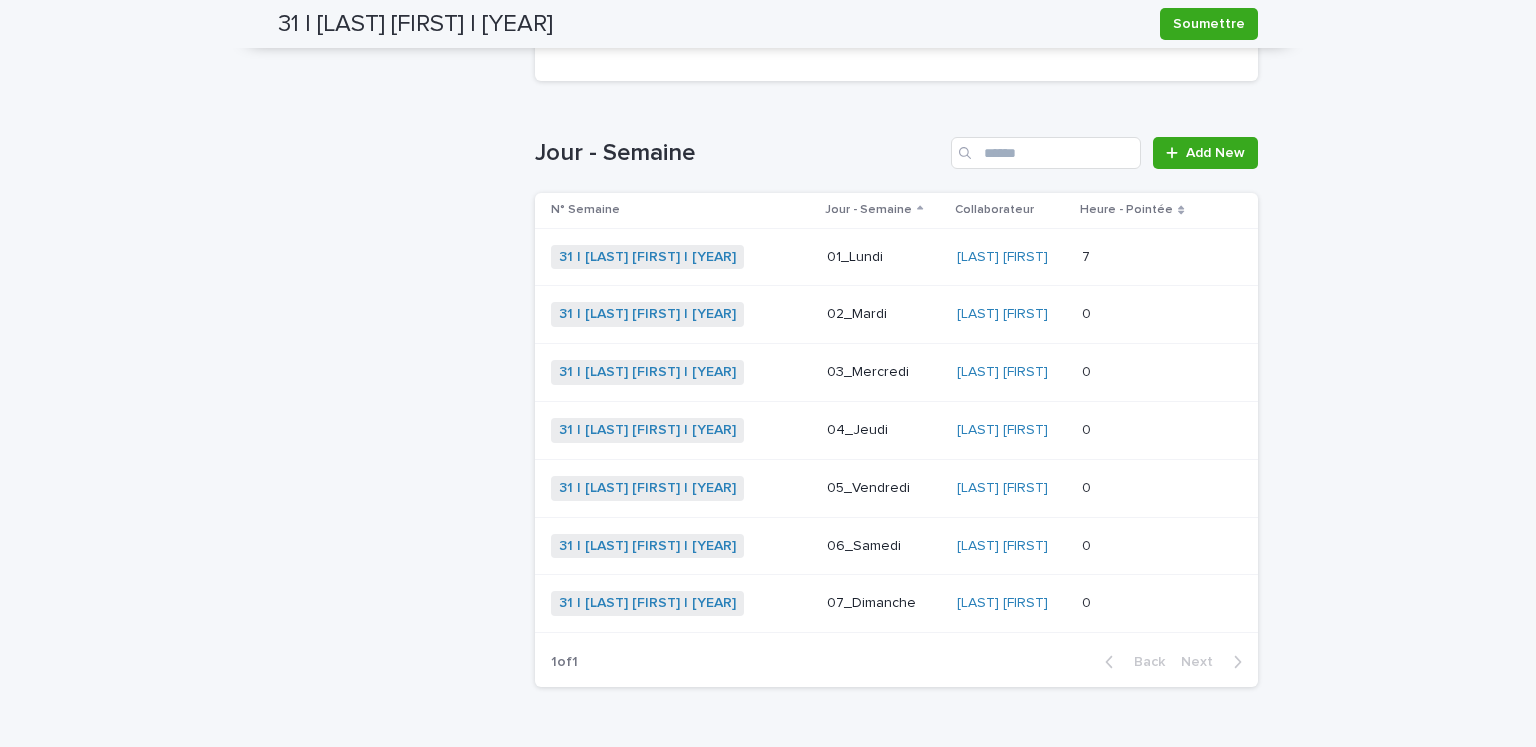 click on "02_Mardi" at bounding box center (884, 314) 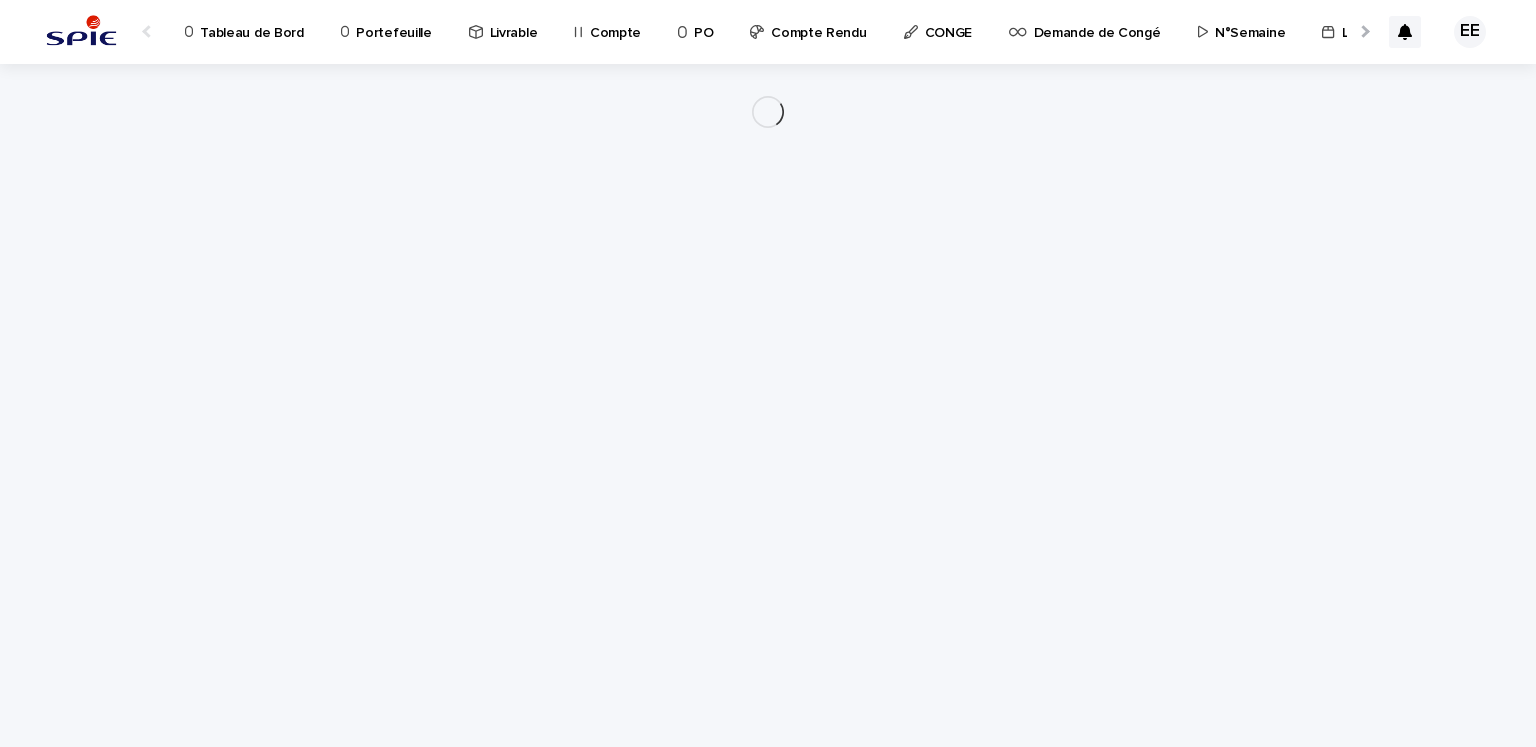 scroll, scrollTop: 0, scrollLeft: 0, axis: both 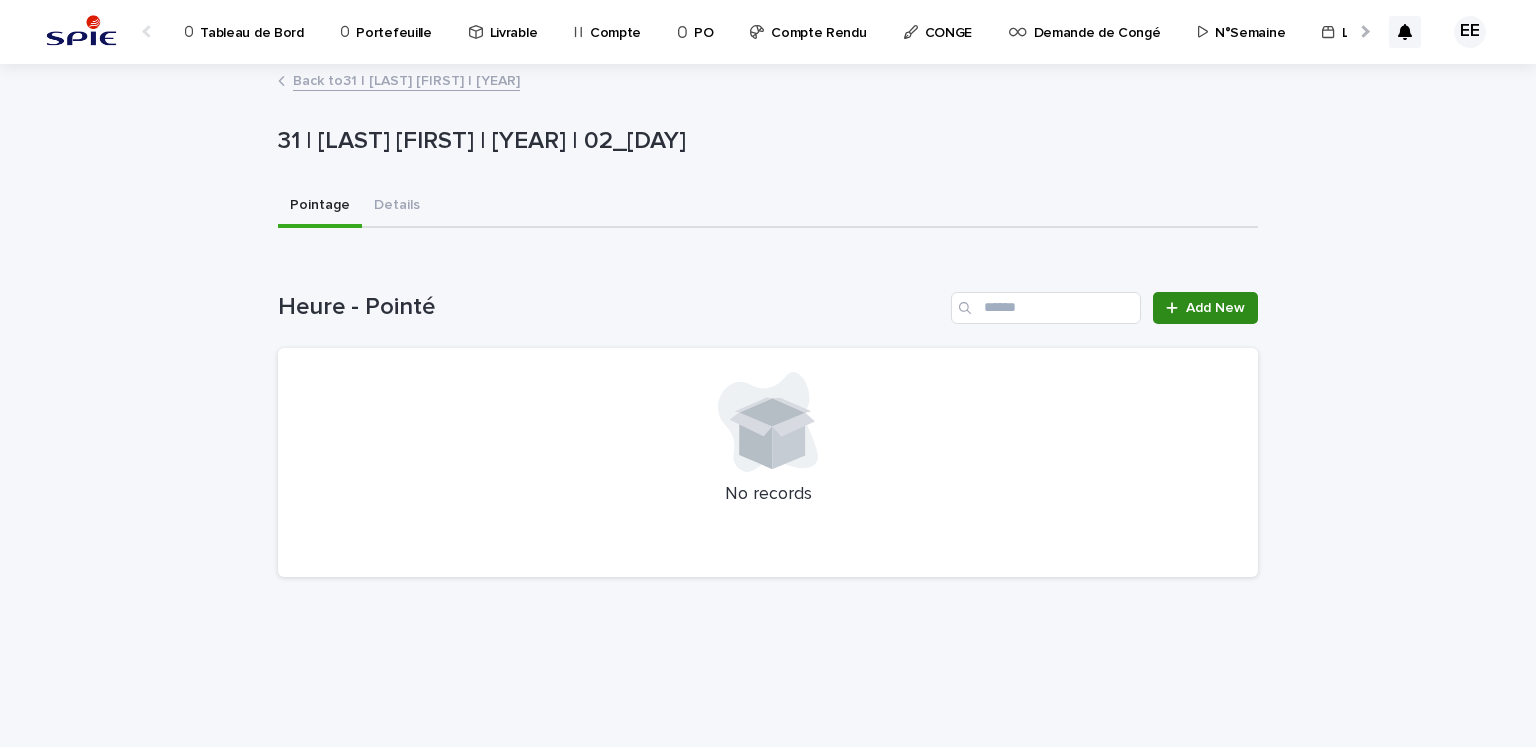 click on "Add New" at bounding box center [1205, 308] 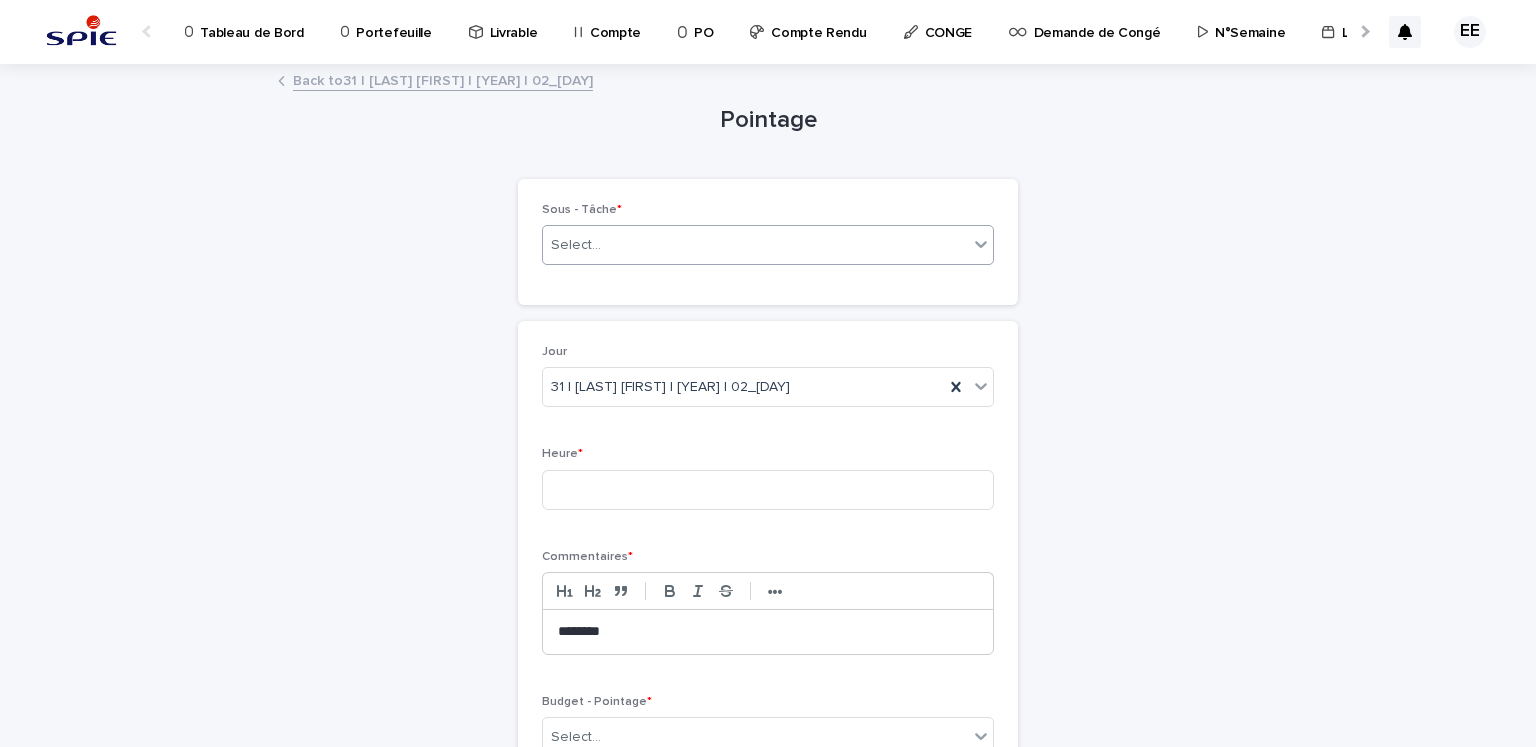 click on "Select..." at bounding box center [755, 245] 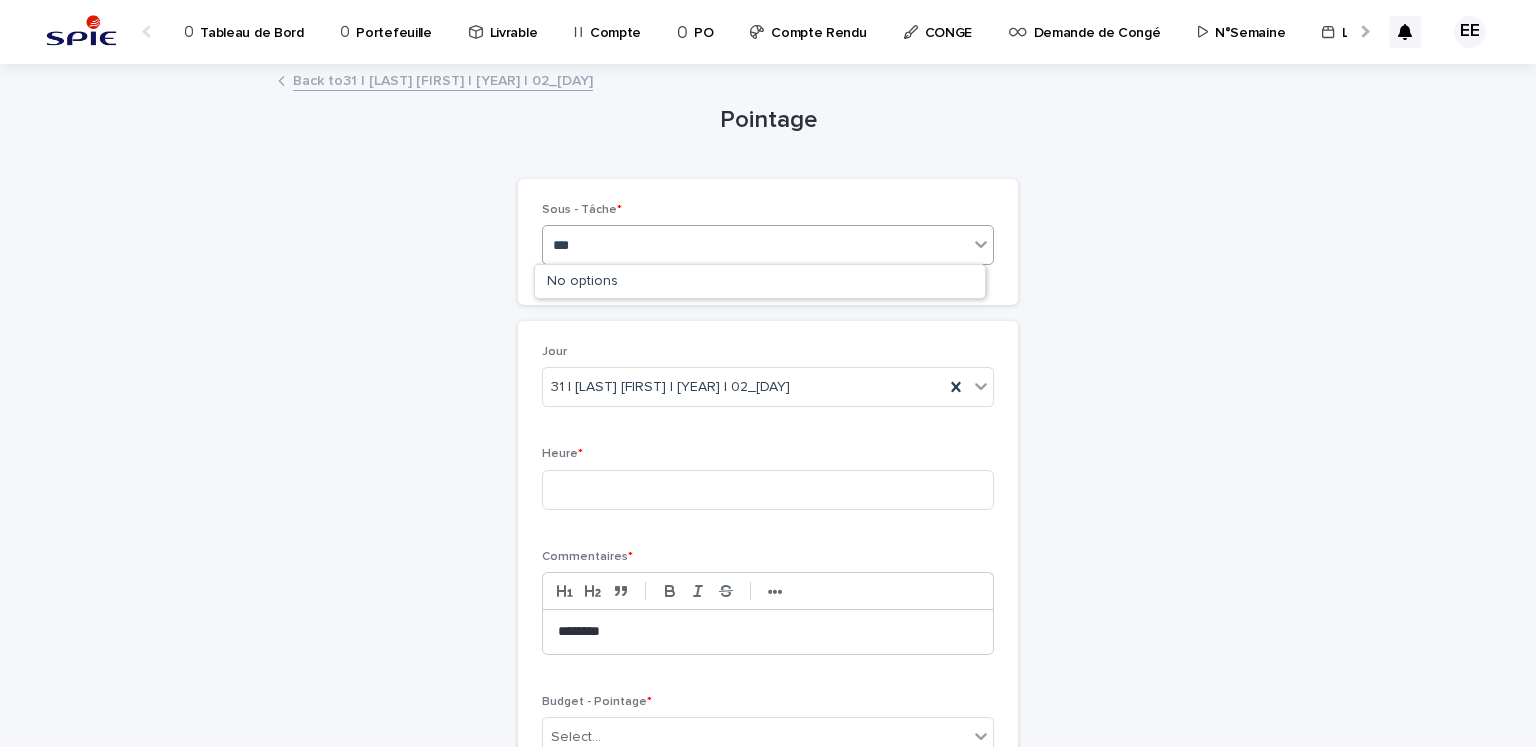 type on "****" 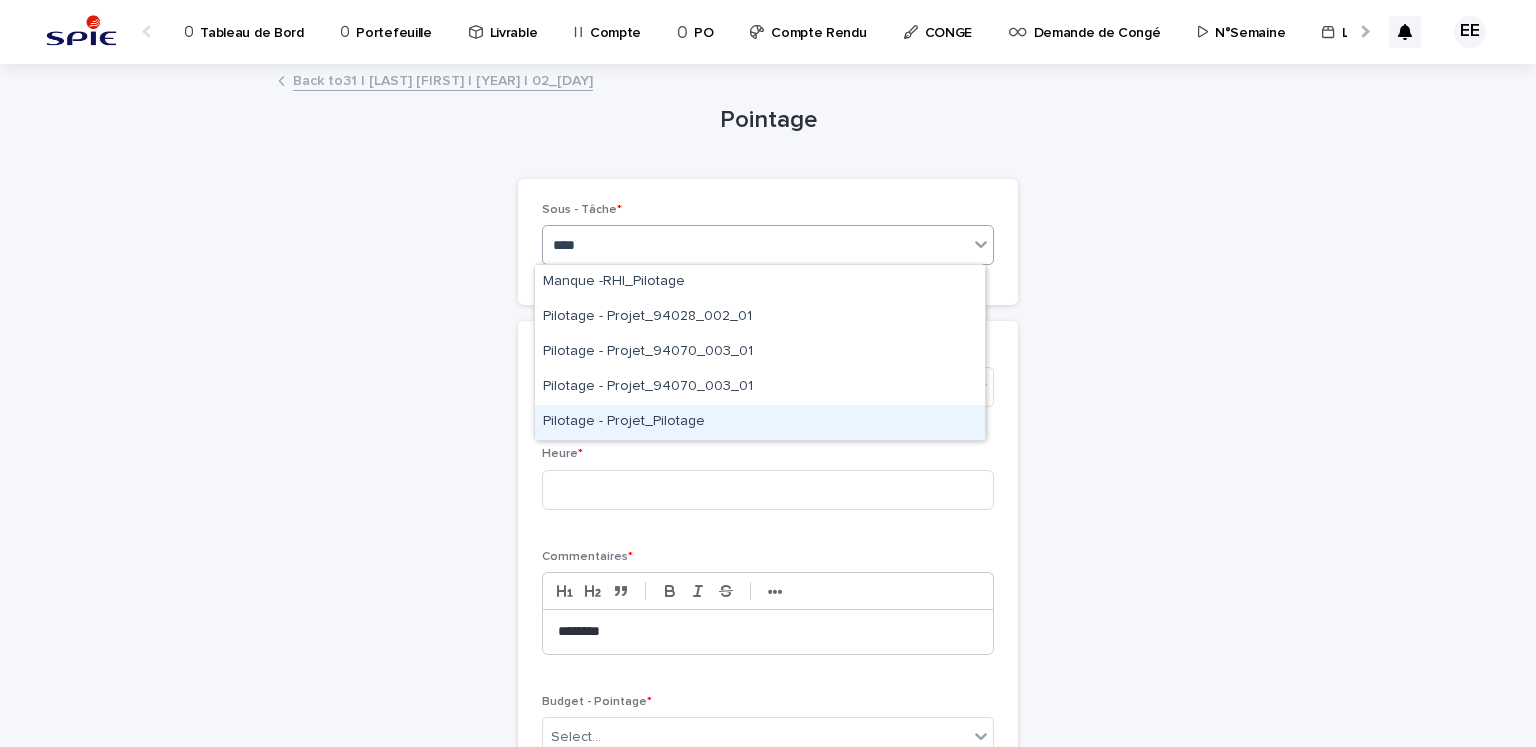 click on "Pilotage - Projet_Pilotage" at bounding box center (760, 422) 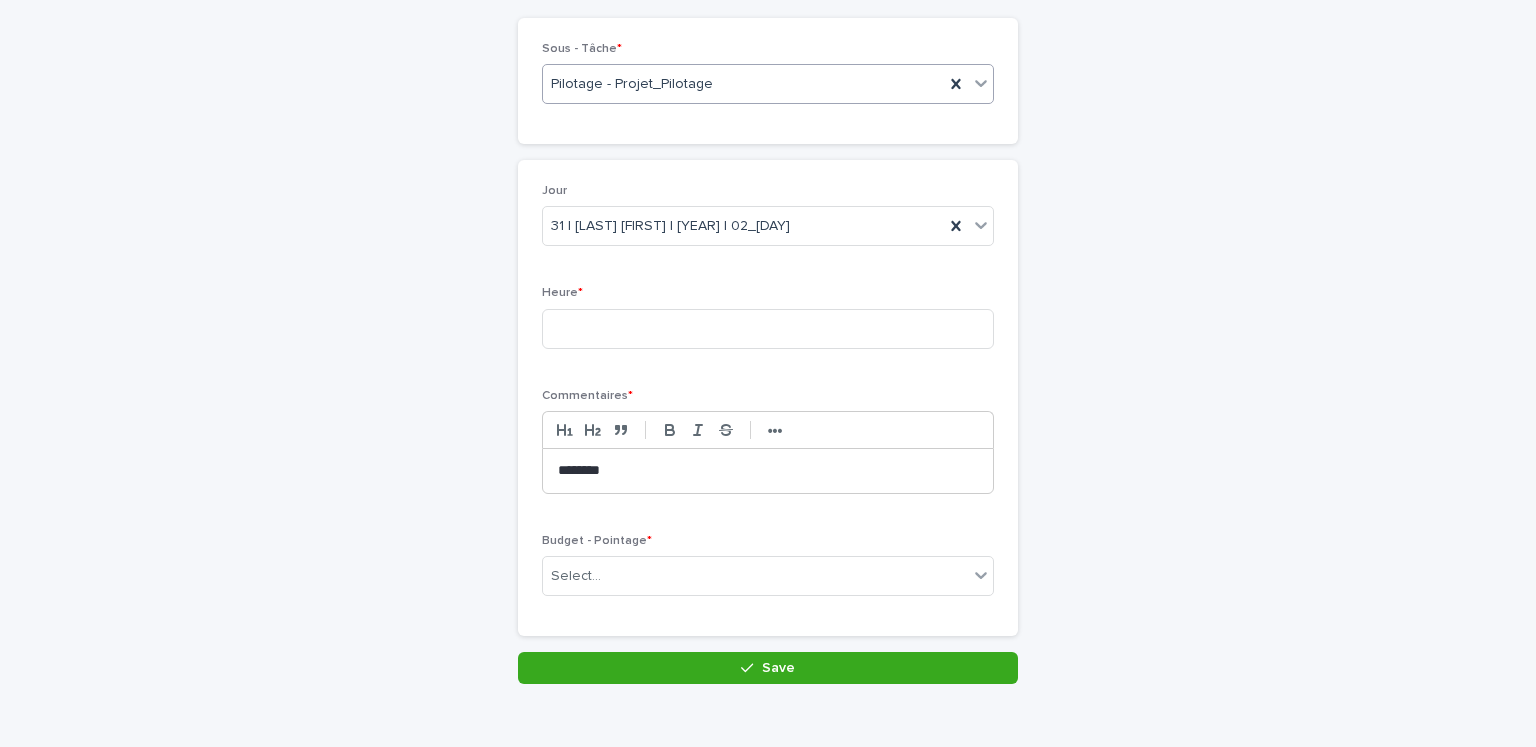 scroll, scrollTop: 196, scrollLeft: 0, axis: vertical 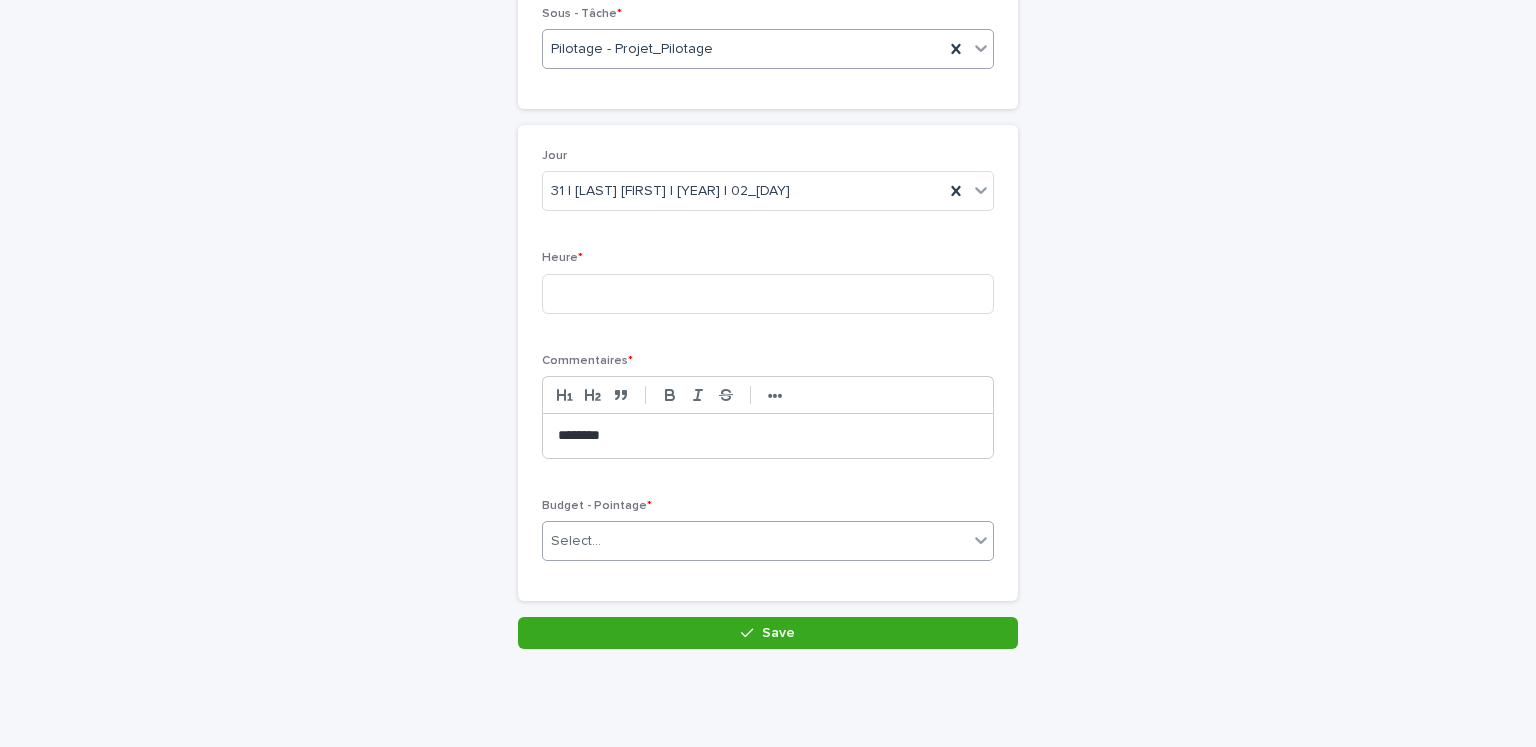 click on "Select..." at bounding box center [755, 541] 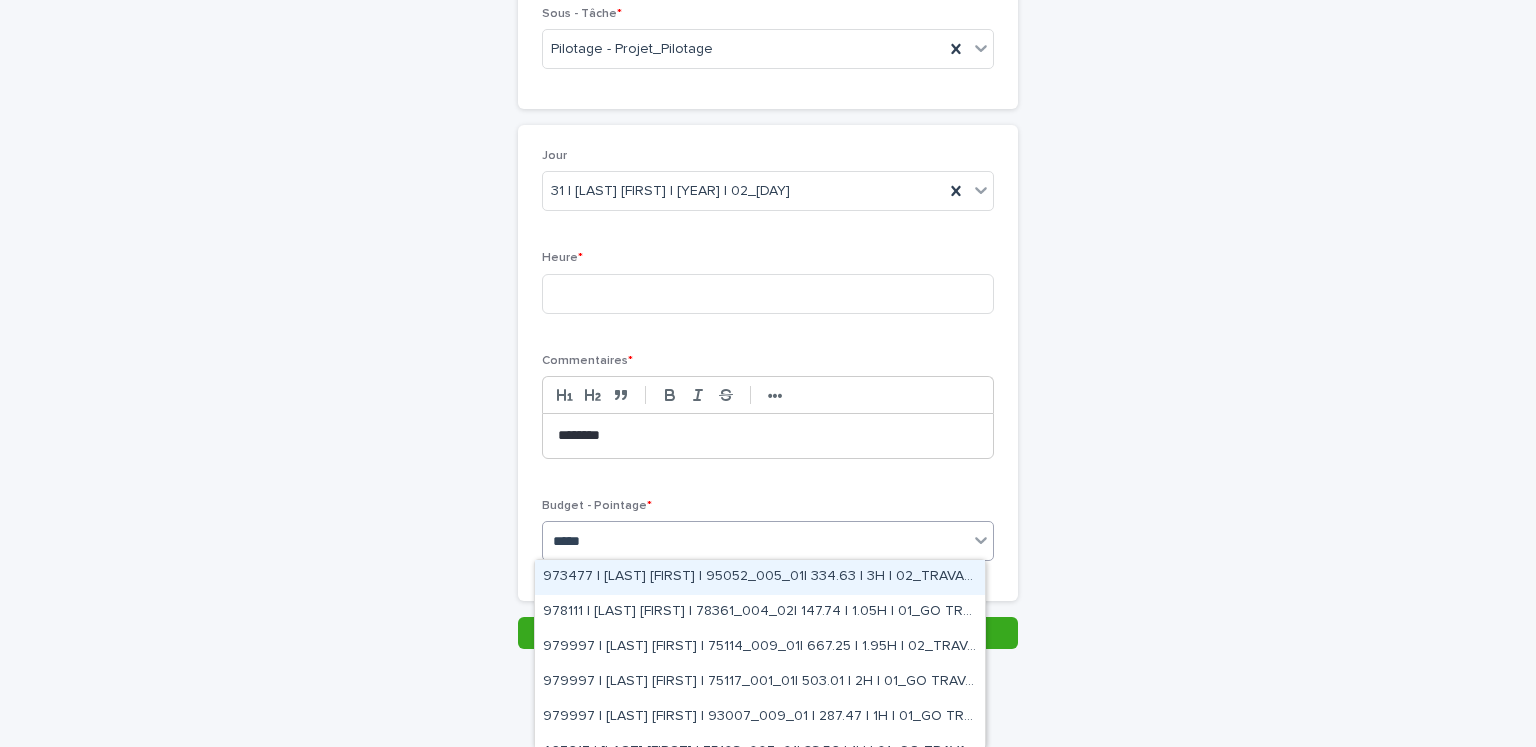 type on "******" 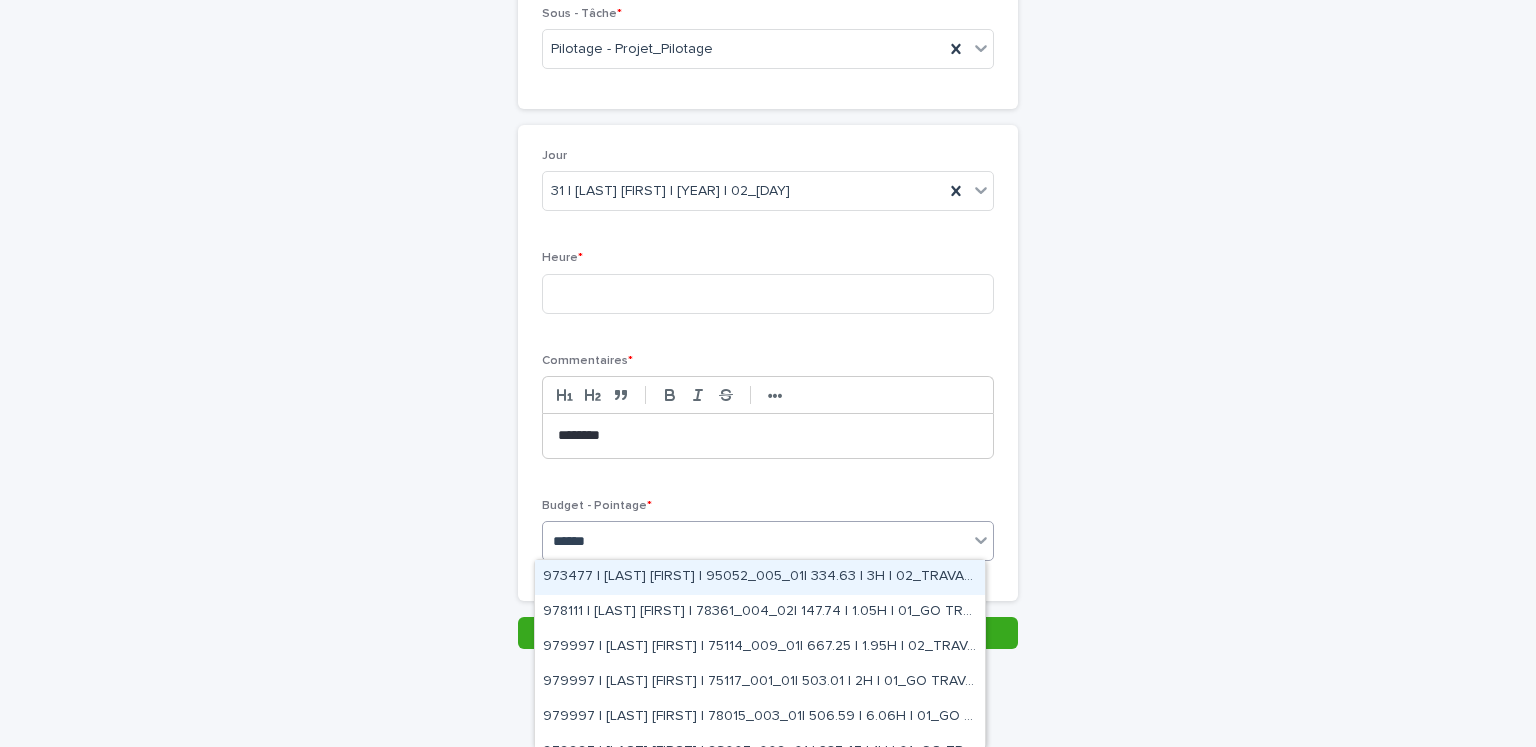 click on "973477 | [FIRST] [LAST] | 95052_005_01| 334.63 | 3H  | 02_TRAVAUX" at bounding box center (760, 577) 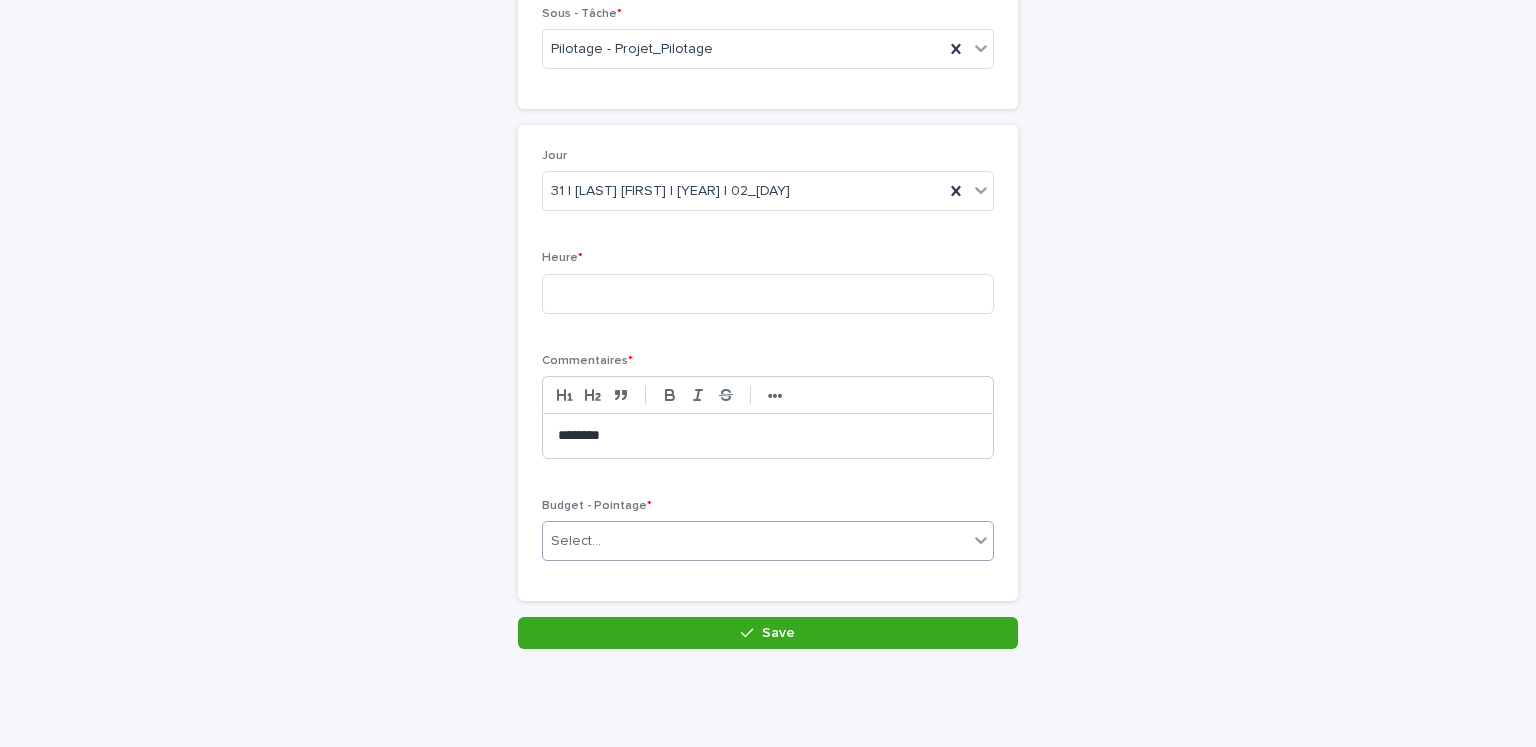 scroll, scrollTop: 213, scrollLeft: 0, axis: vertical 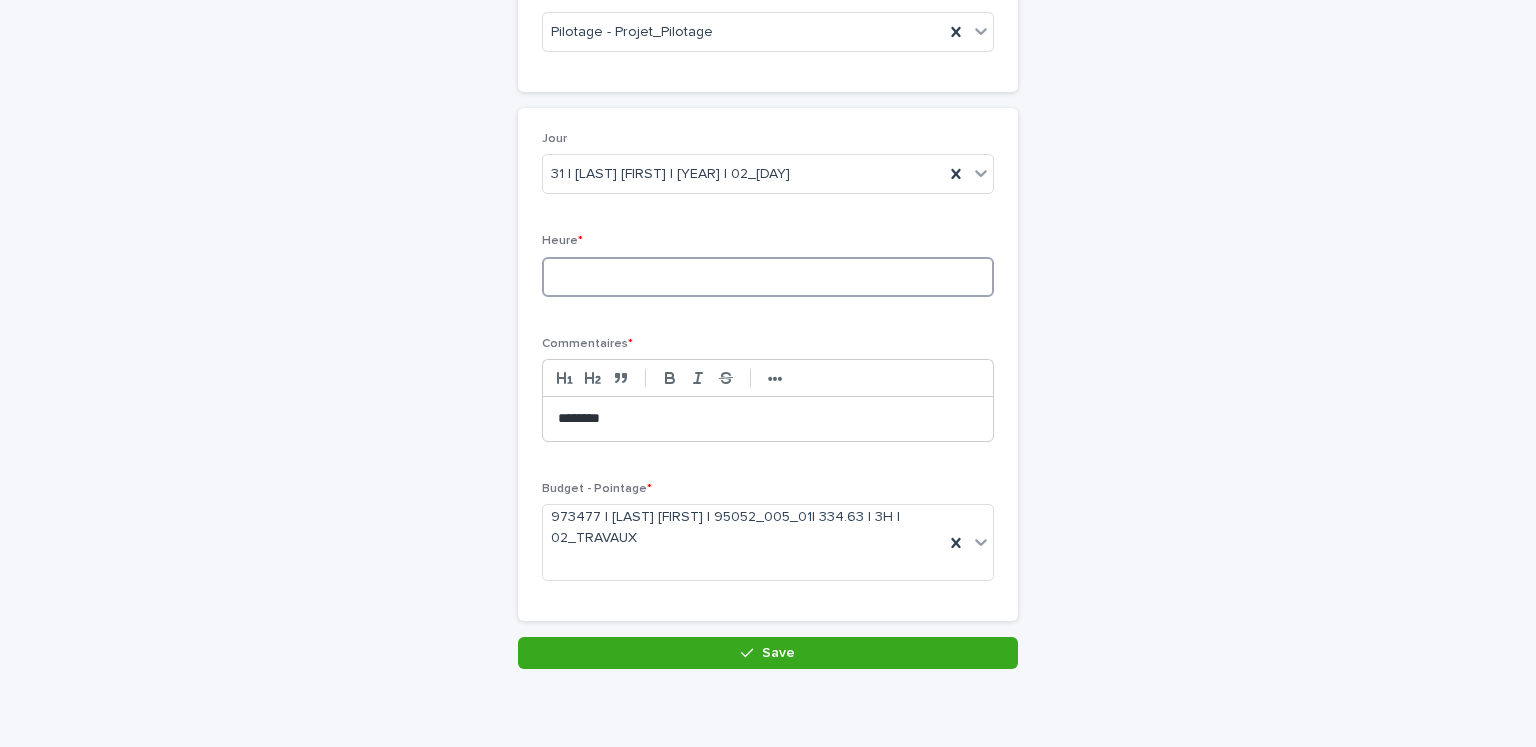 click at bounding box center (768, 277) 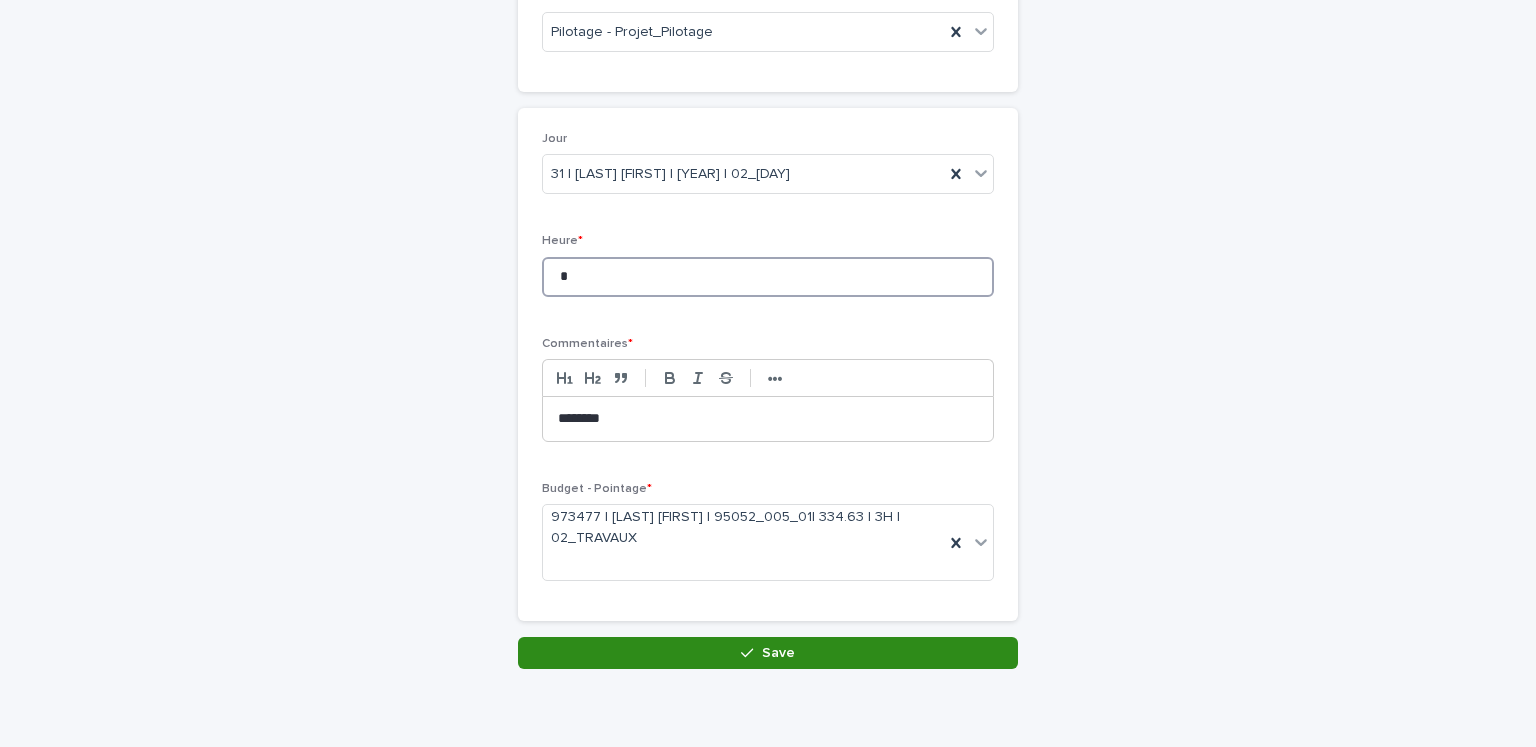 type on "*" 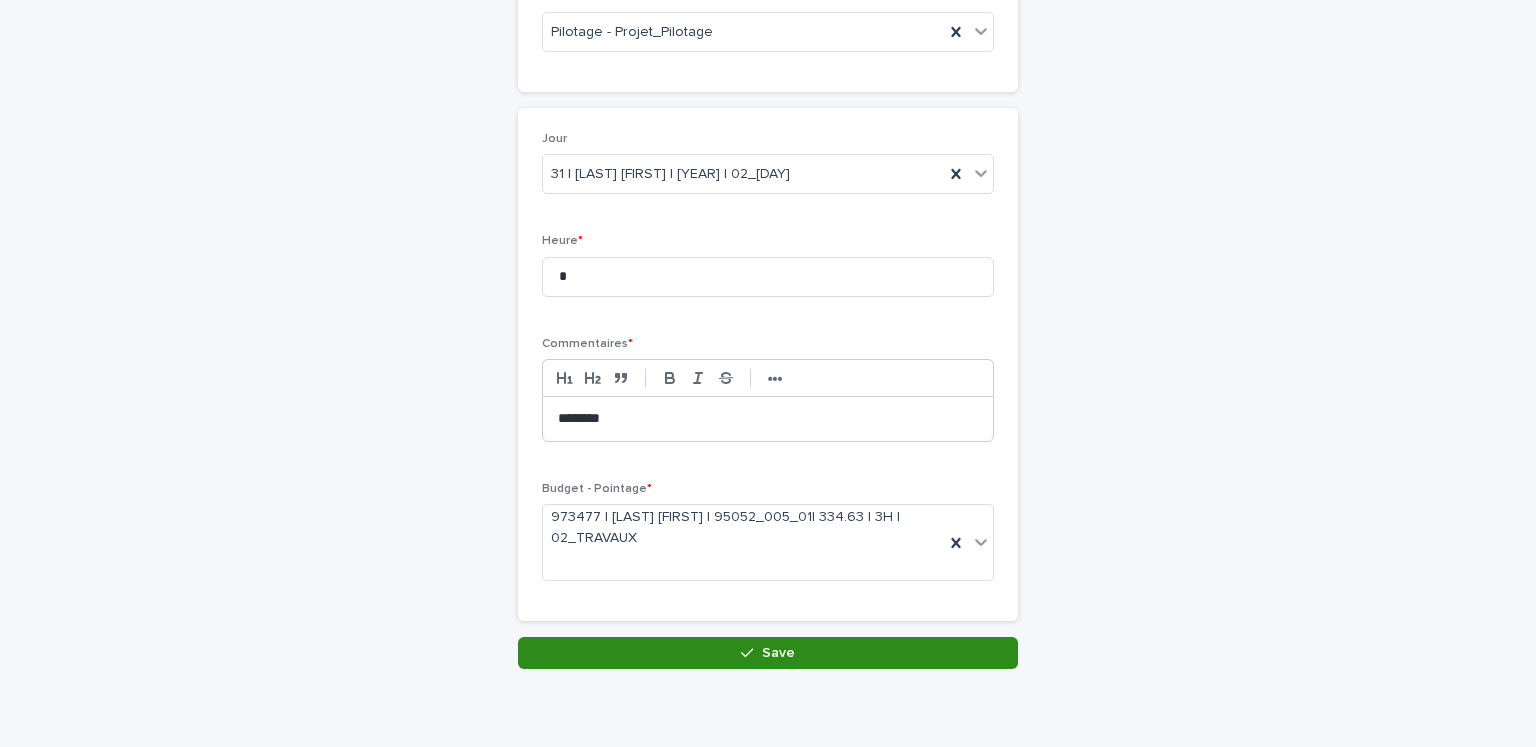 click on "Save" at bounding box center (768, 653) 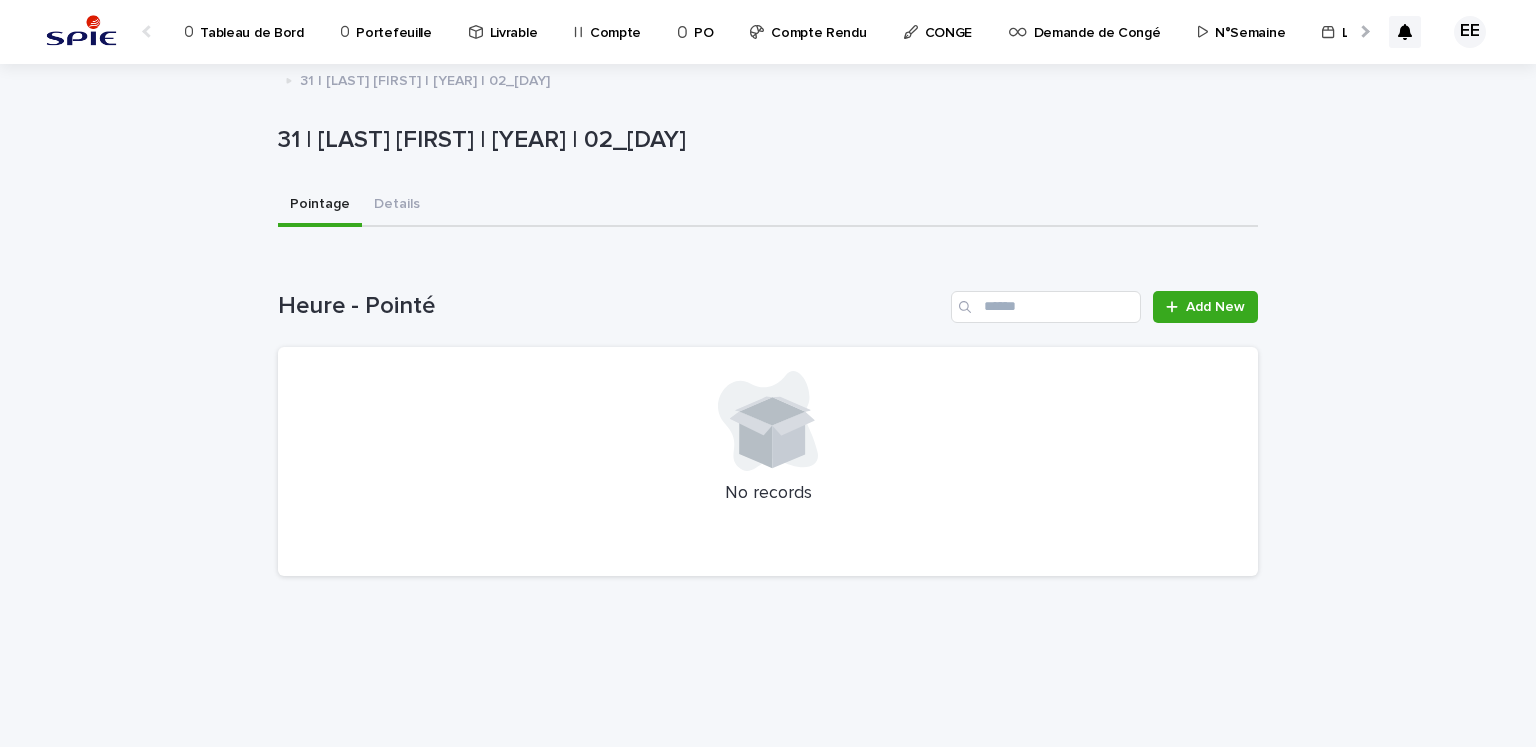 scroll, scrollTop: 0, scrollLeft: 0, axis: both 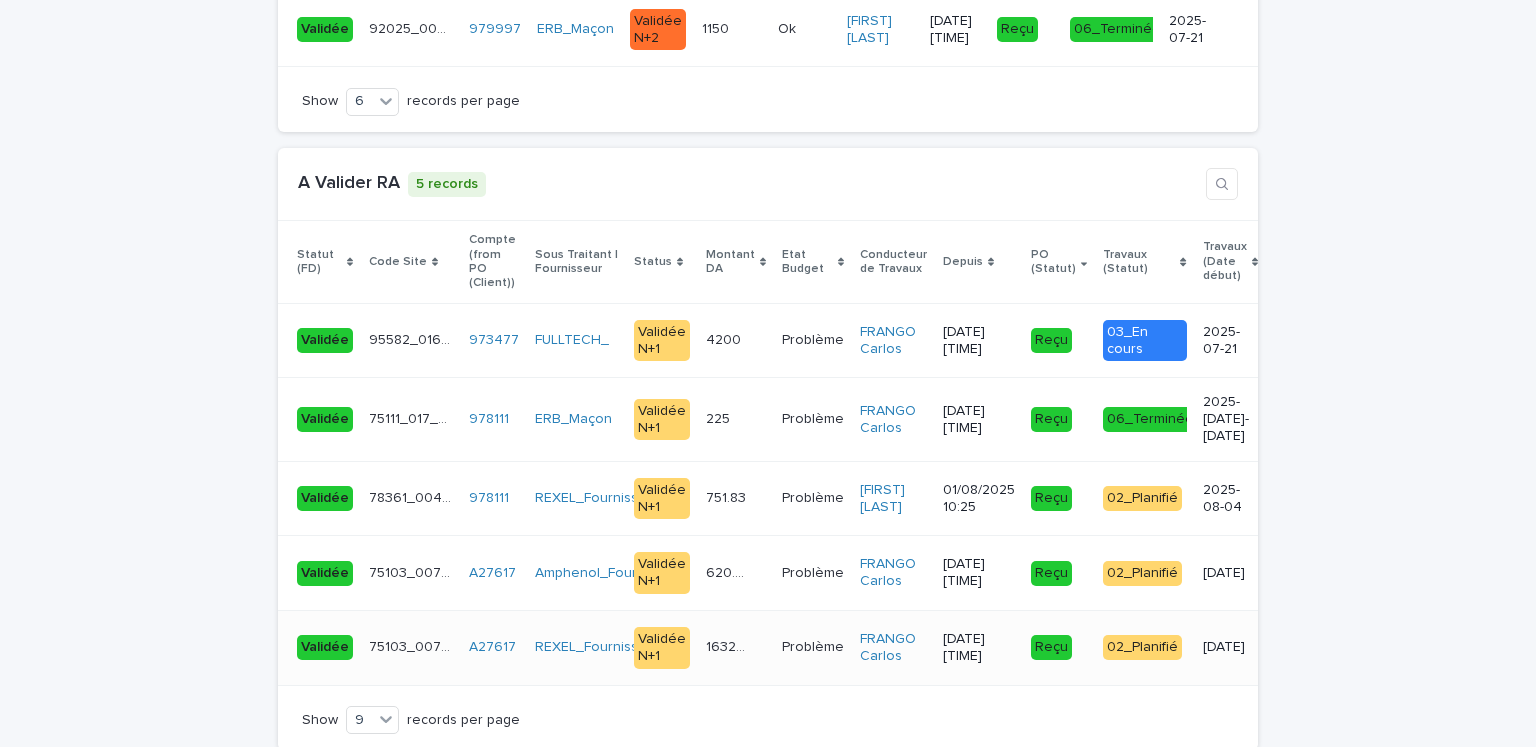 click on "1632.35 1632.35" at bounding box center [736, 647] 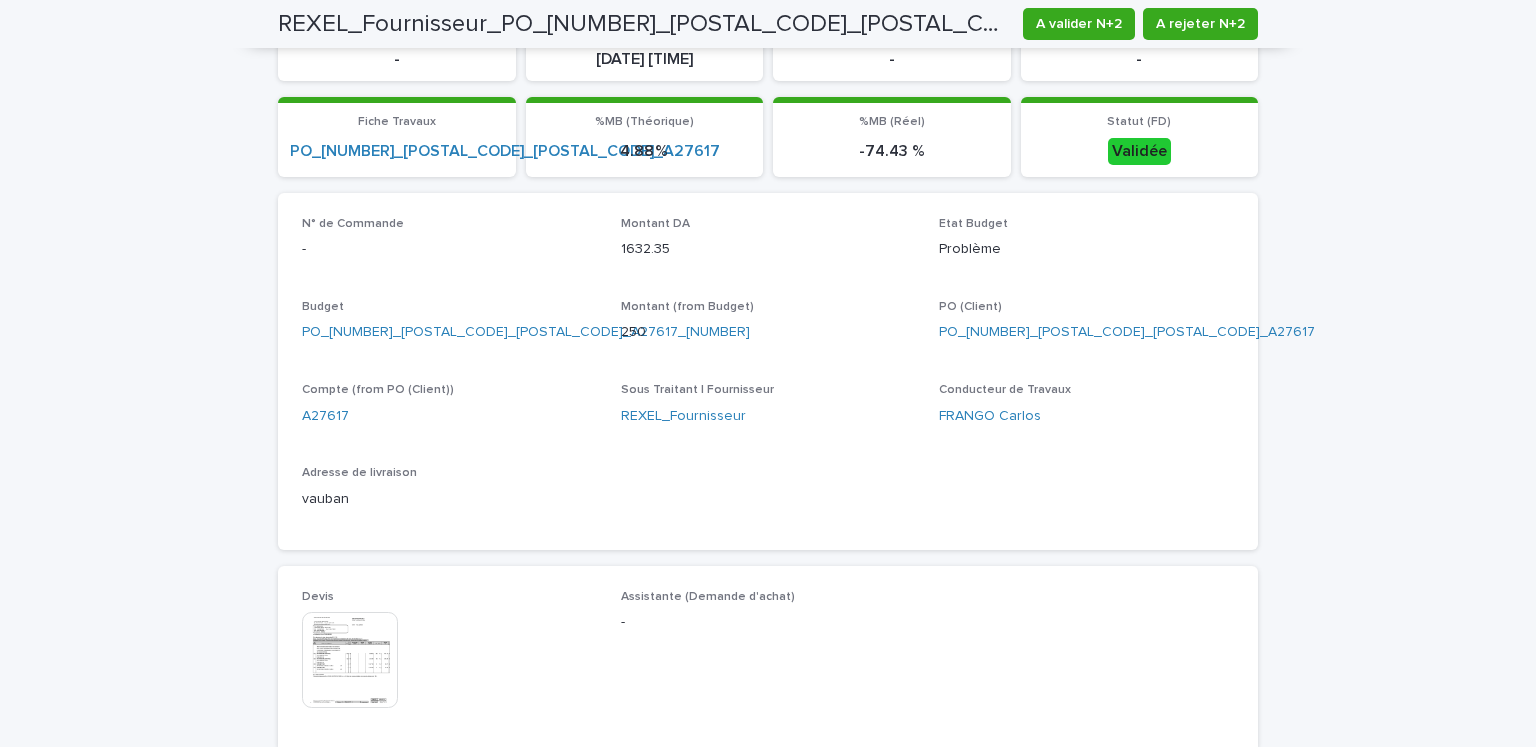 scroll, scrollTop: 300, scrollLeft: 0, axis: vertical 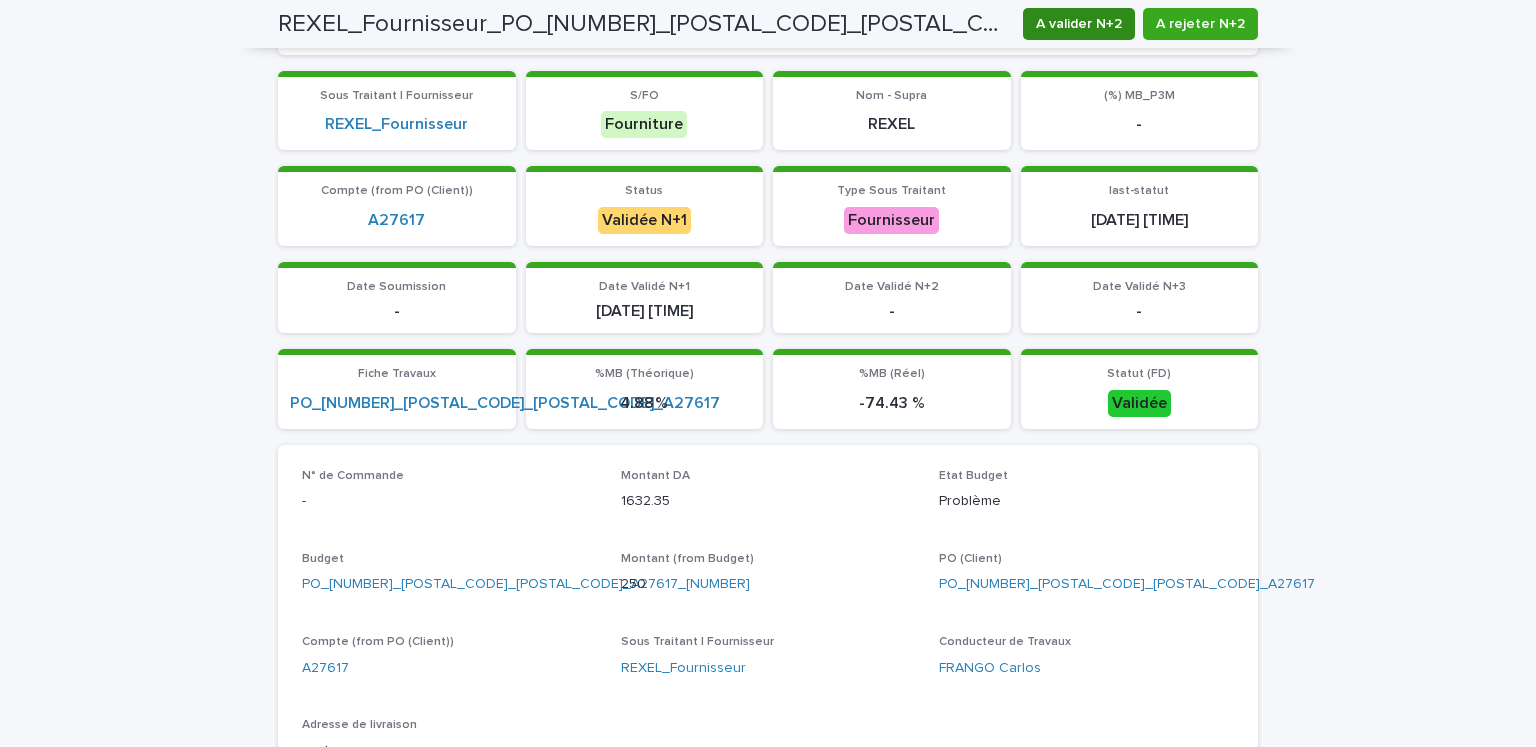 click on "A valider N+2" at bounding box center (1079, 24) 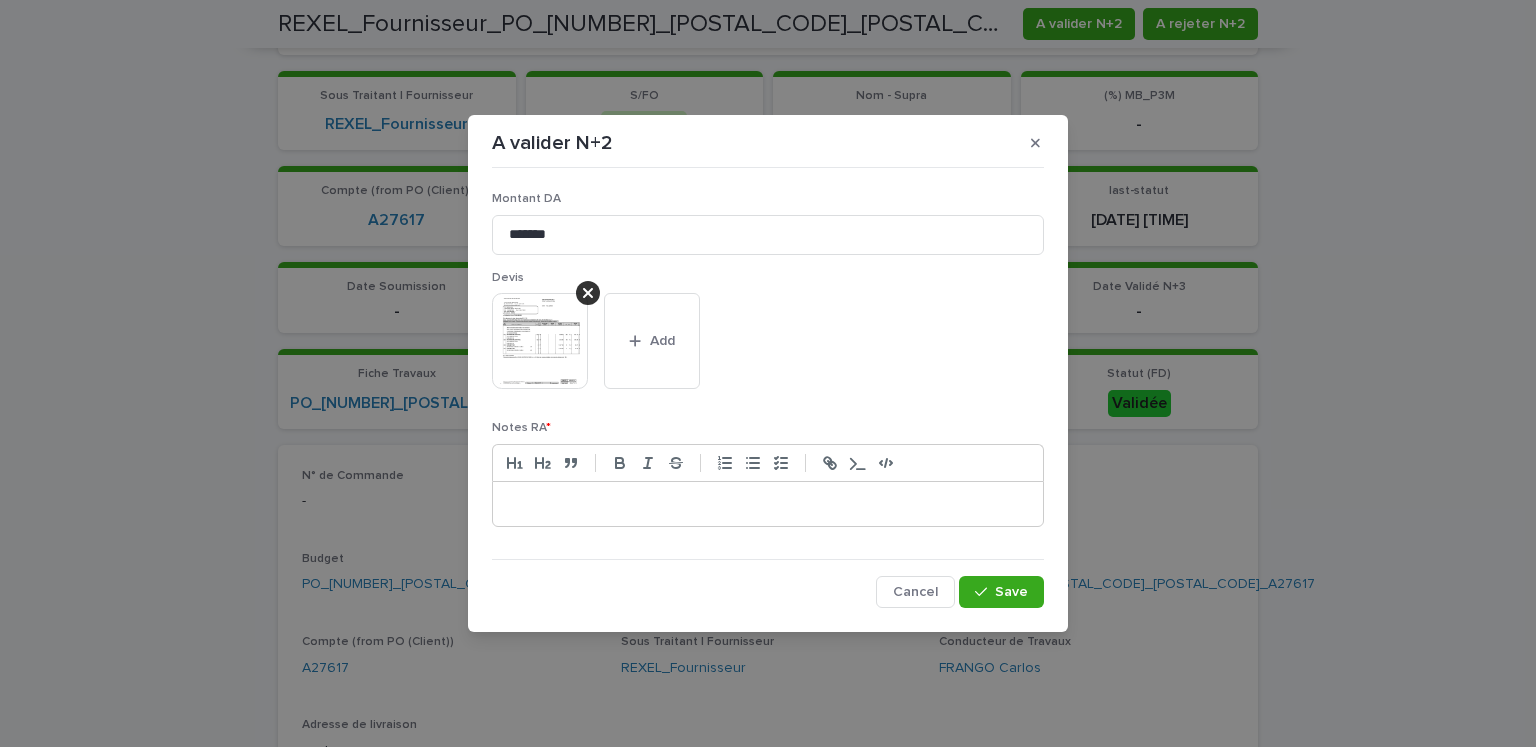 click at bounding box center [768, 504] 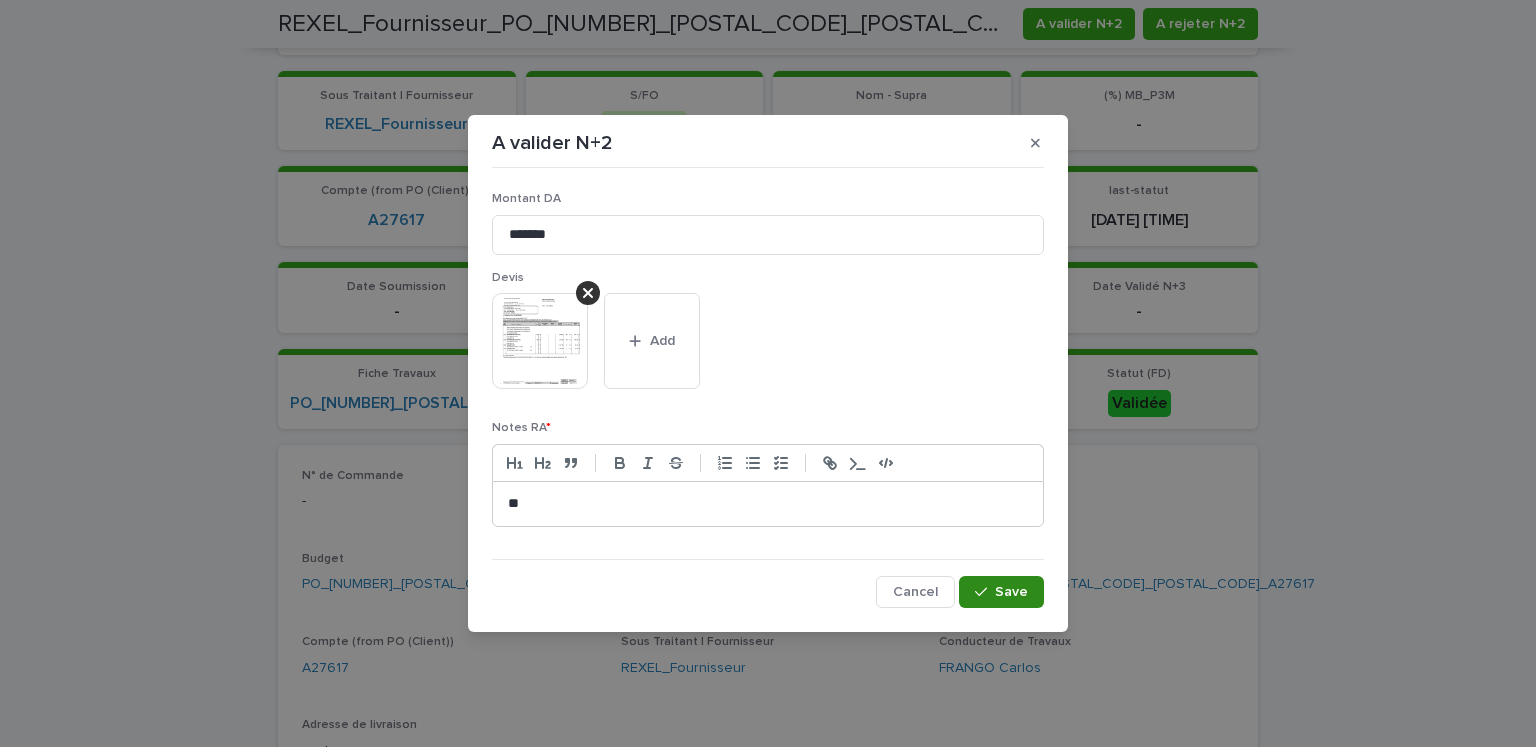 click on "Save" at bounding box center [1001, 592] 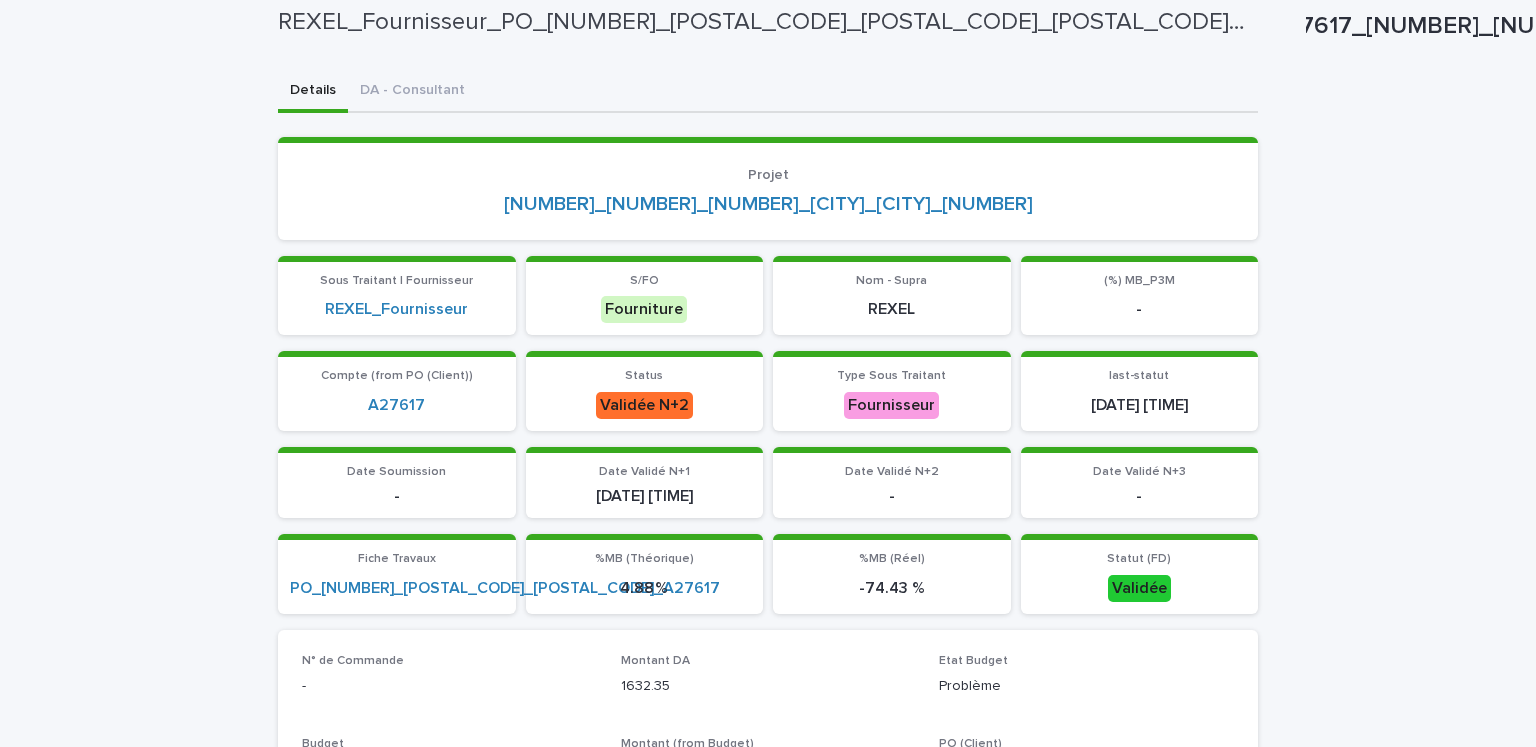 scroll, scrollTop: 0, scrollLeft: 0, axis: both 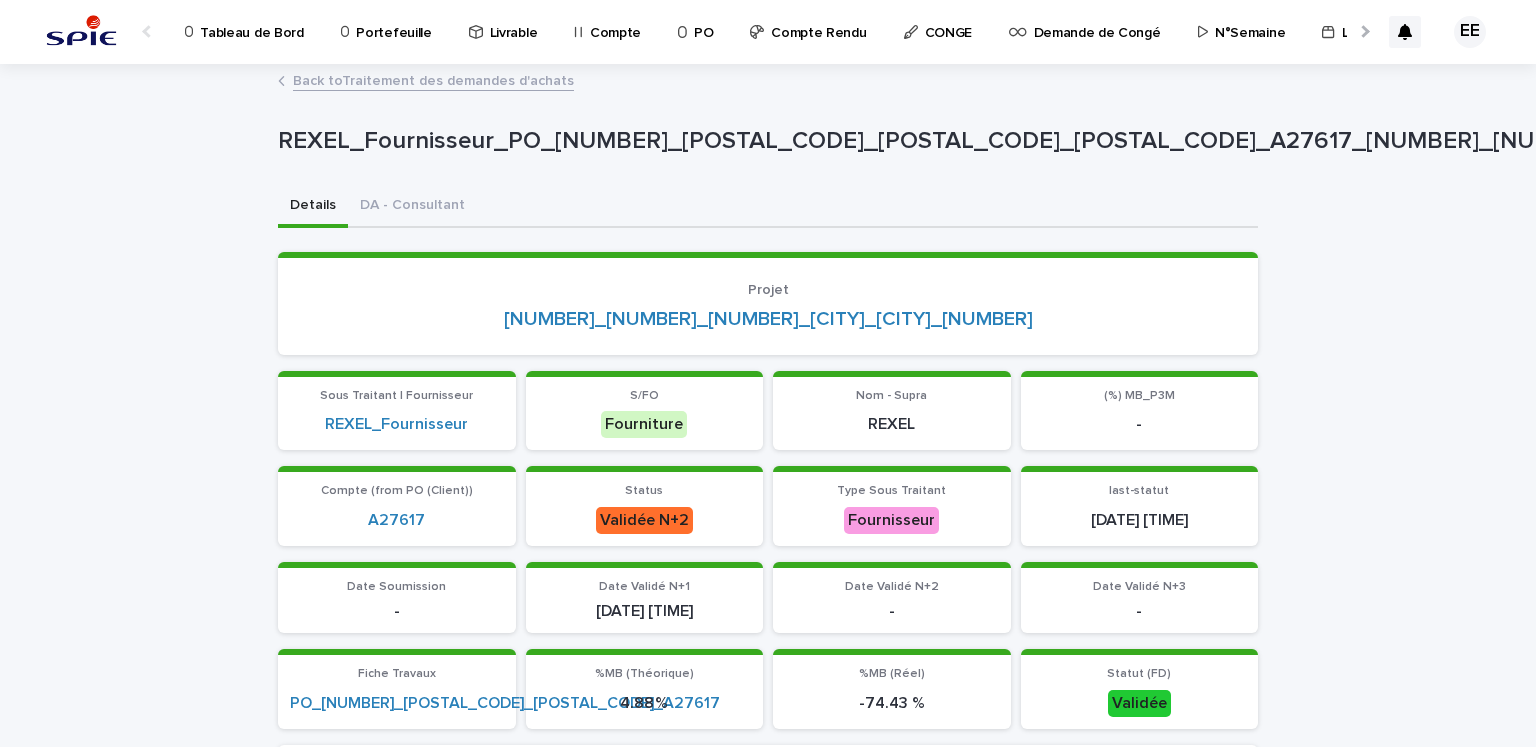 click on "Back to  Traitement des demandes d'achats" at bounding box center [433, 79] 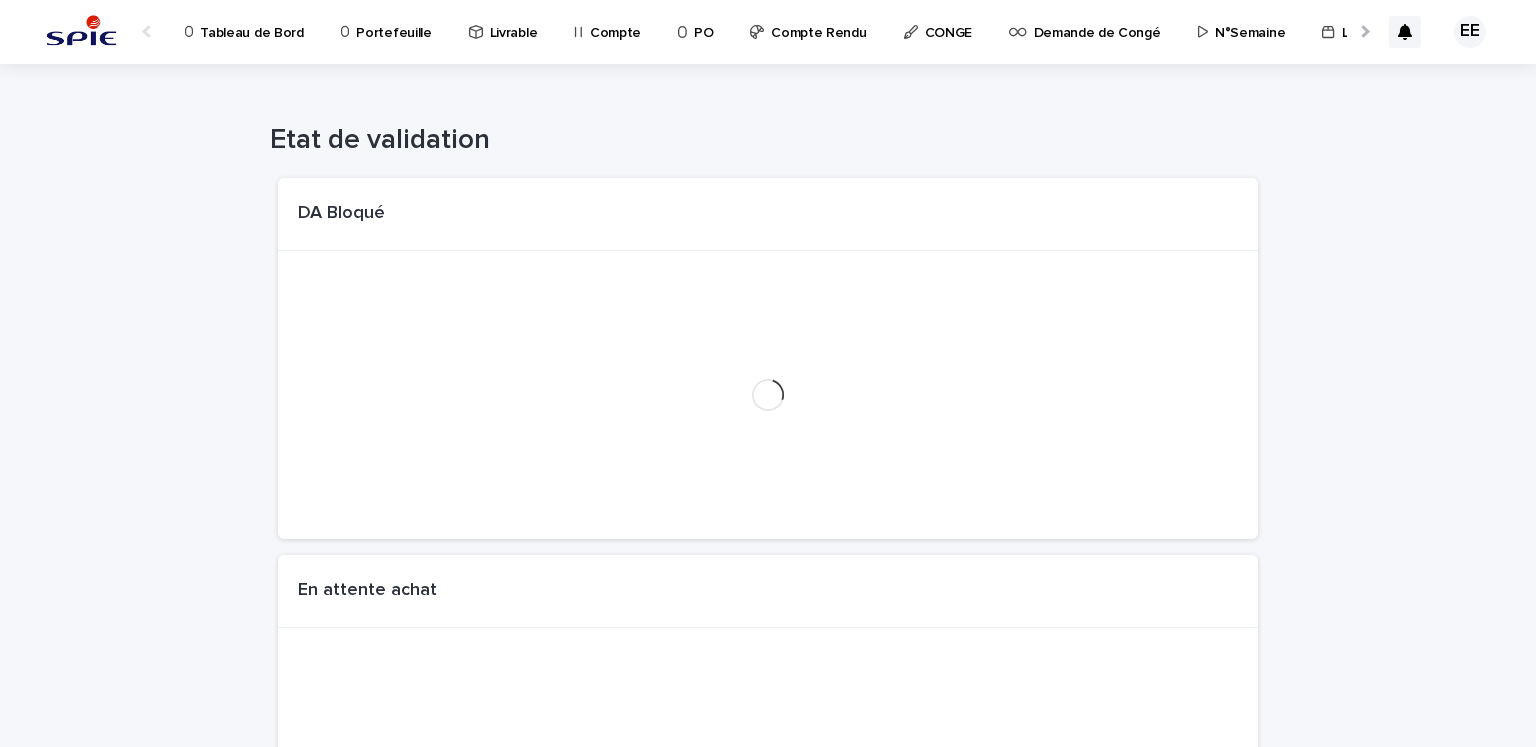 scroll, scrollTop: 0, scrollLeft: 34, axis: horizontal 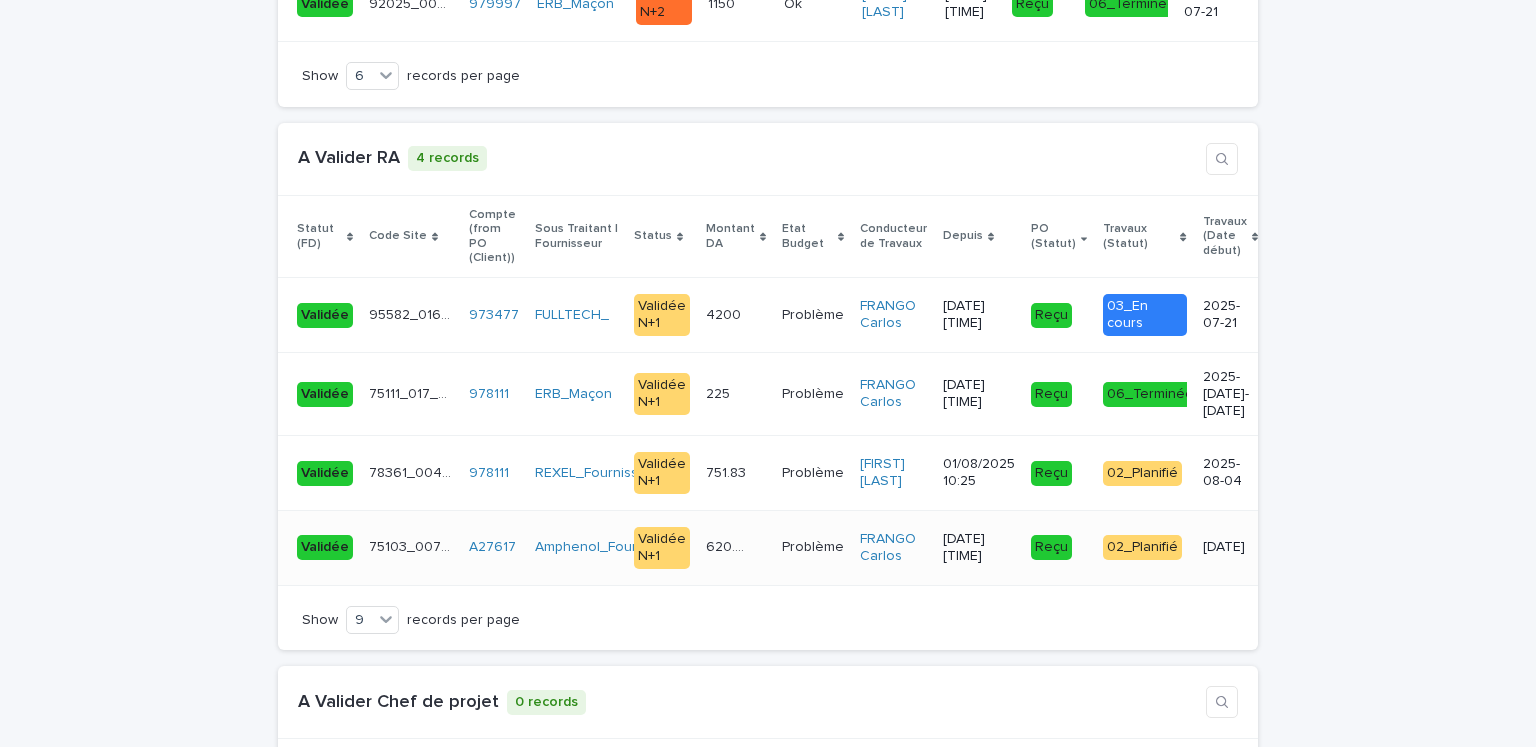 click on "620.88 620.88" at bounding box center (736, 547) 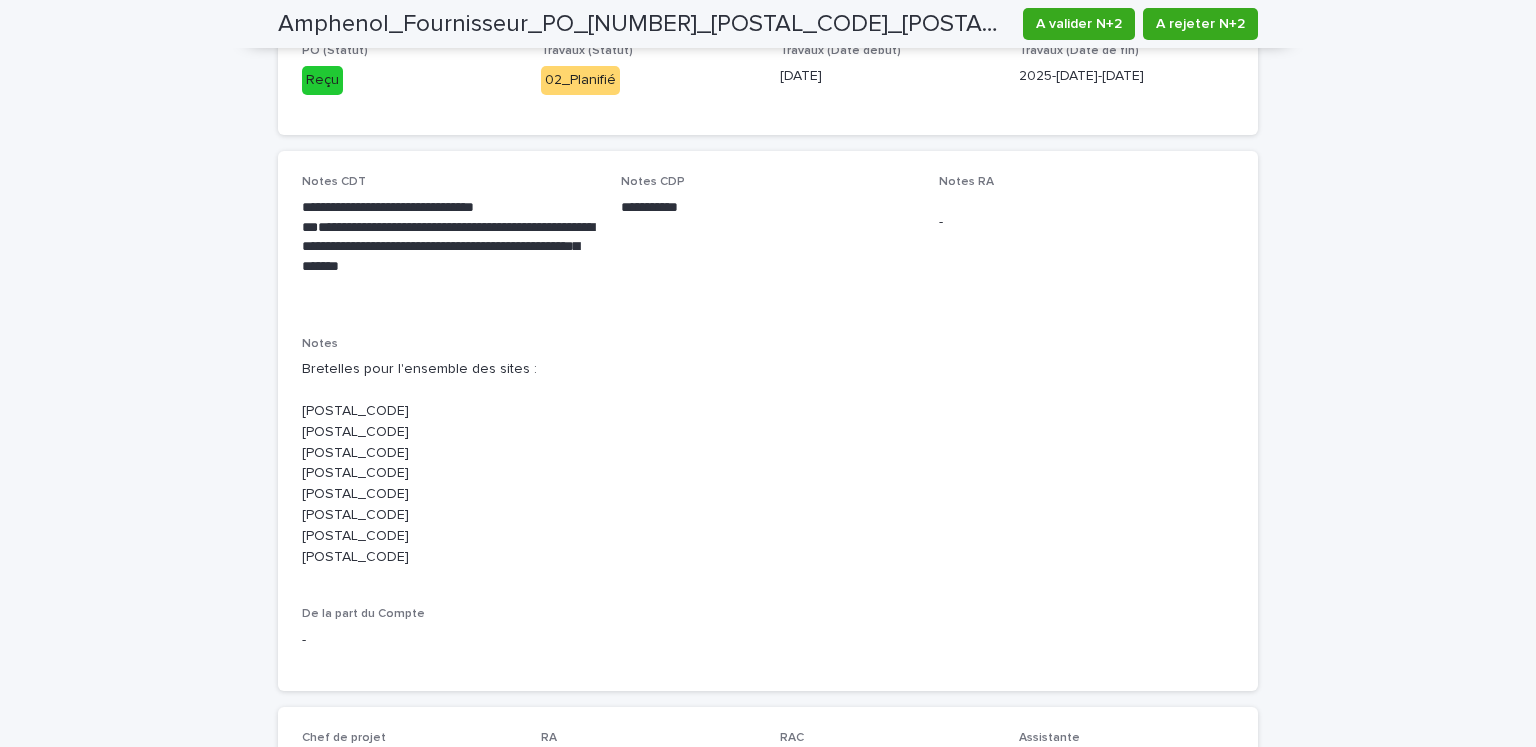 scroll, scrollTop: 800, scrollLeft: 0, axis: vertical 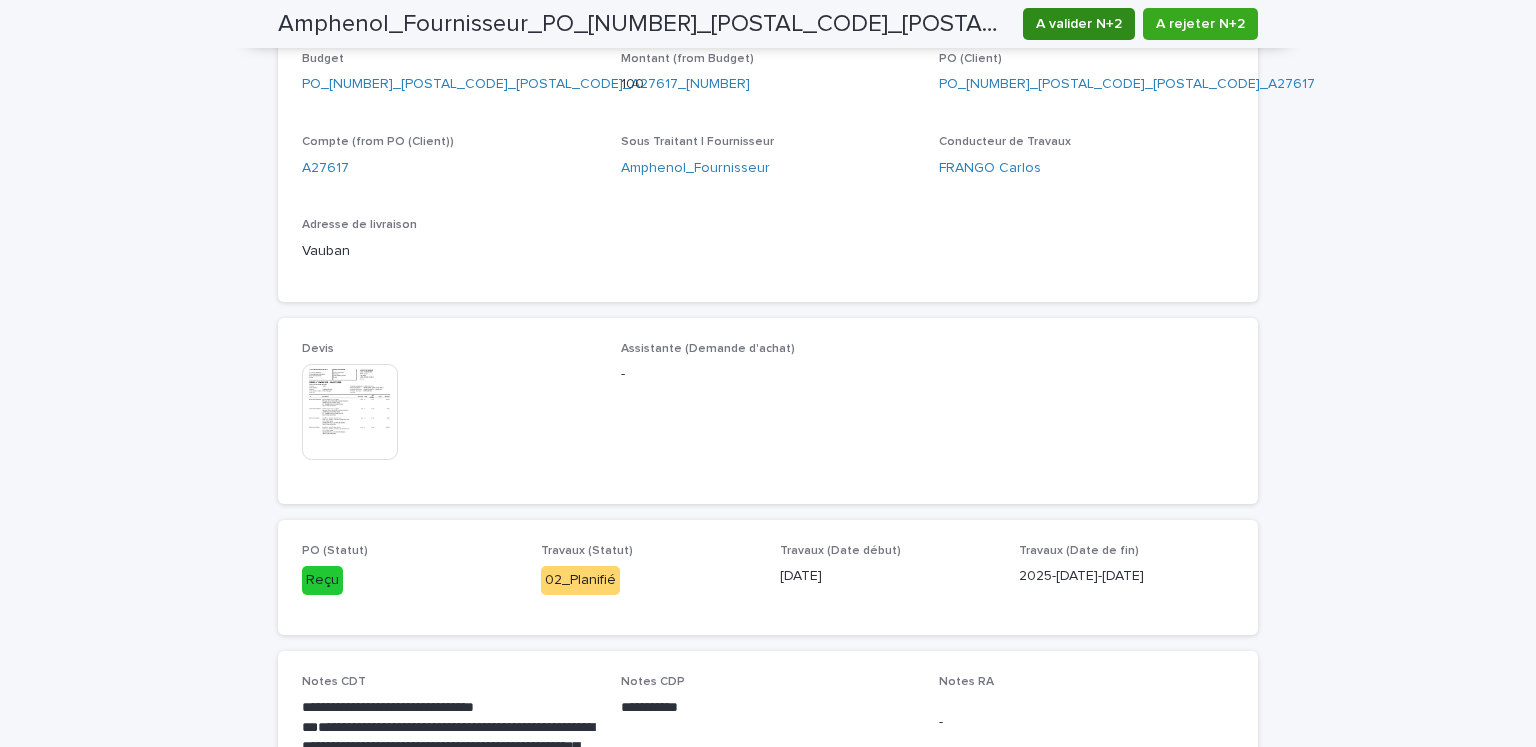 click on "A valider N+2" at bounding box center [1079, 24] 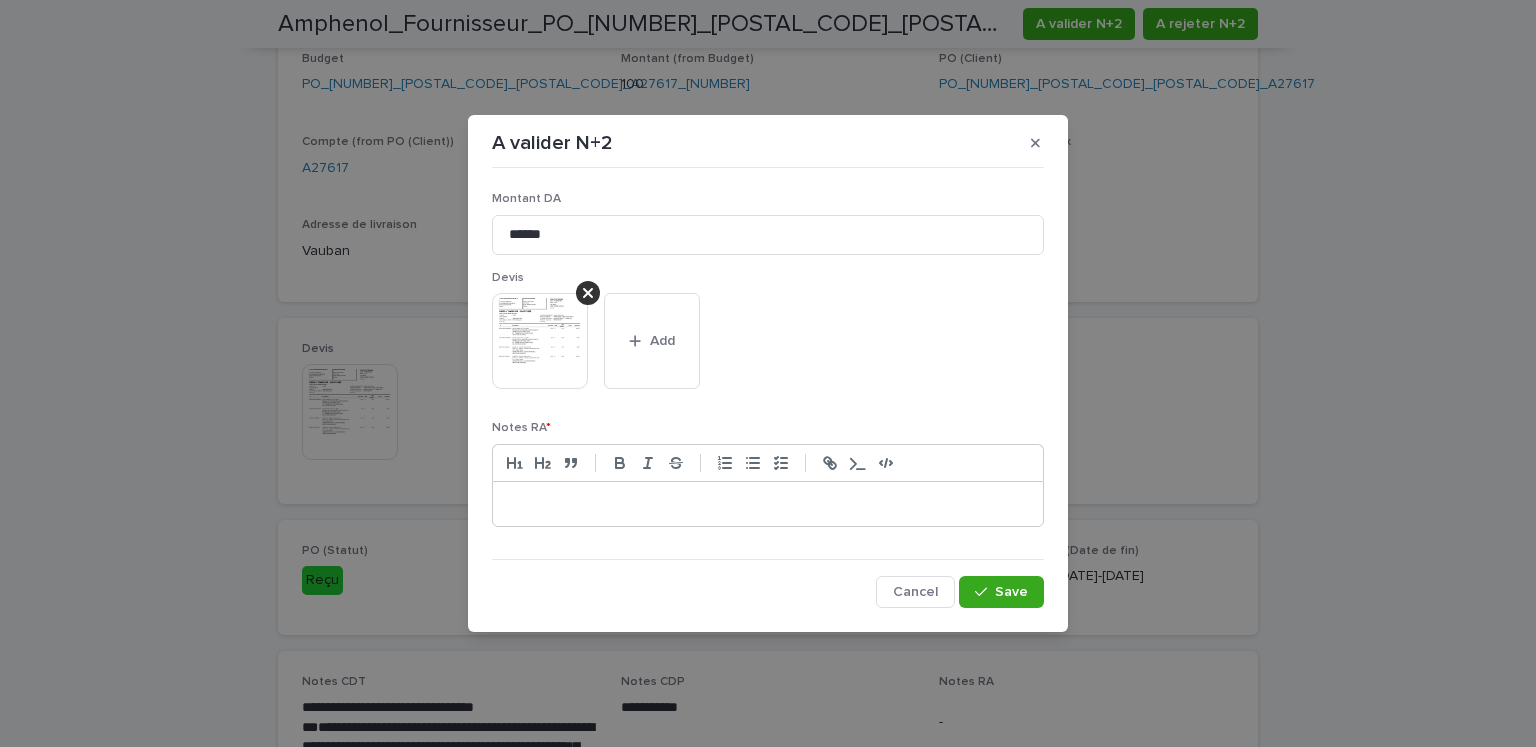click at bounding box center (768, 504) 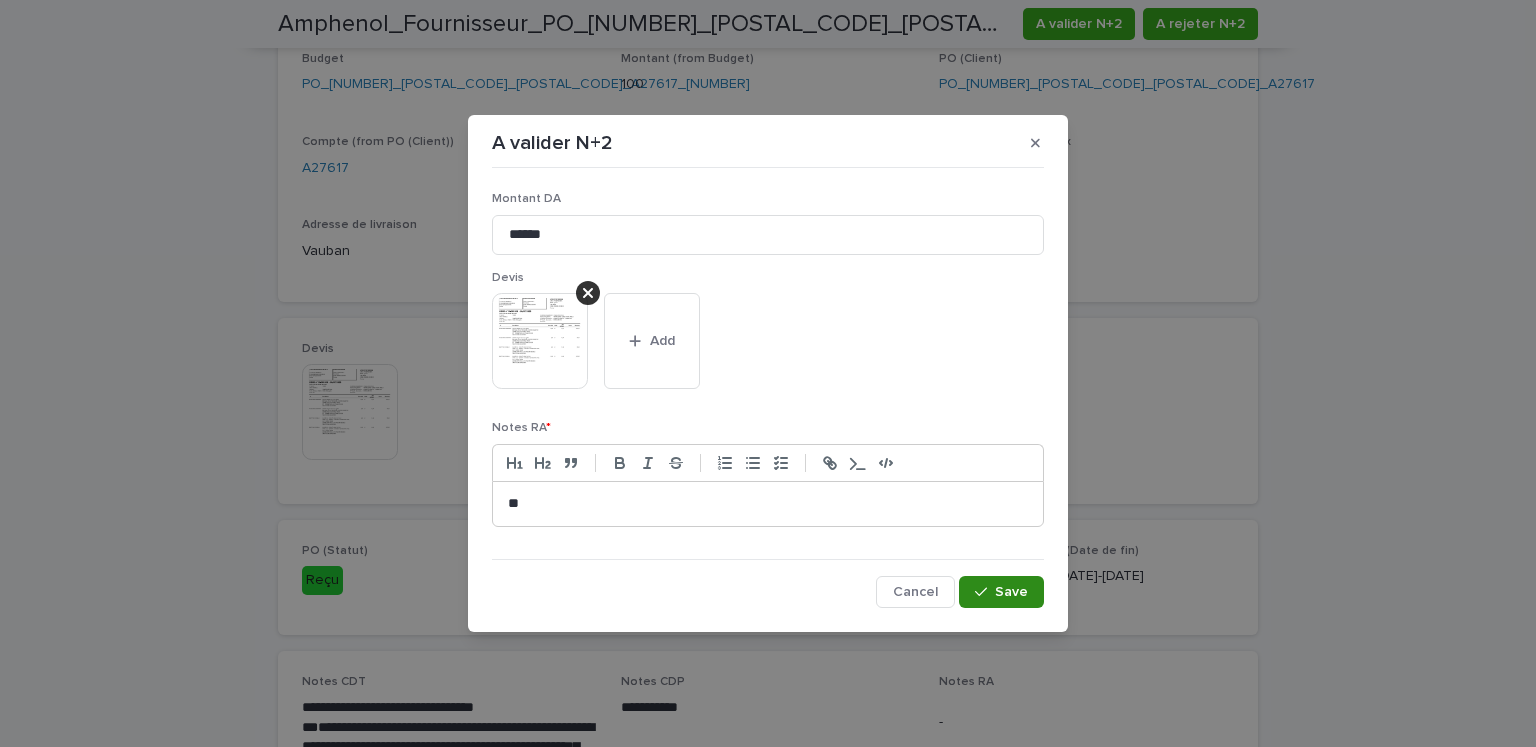 click on "Save" at bounding box center (1011, 592) 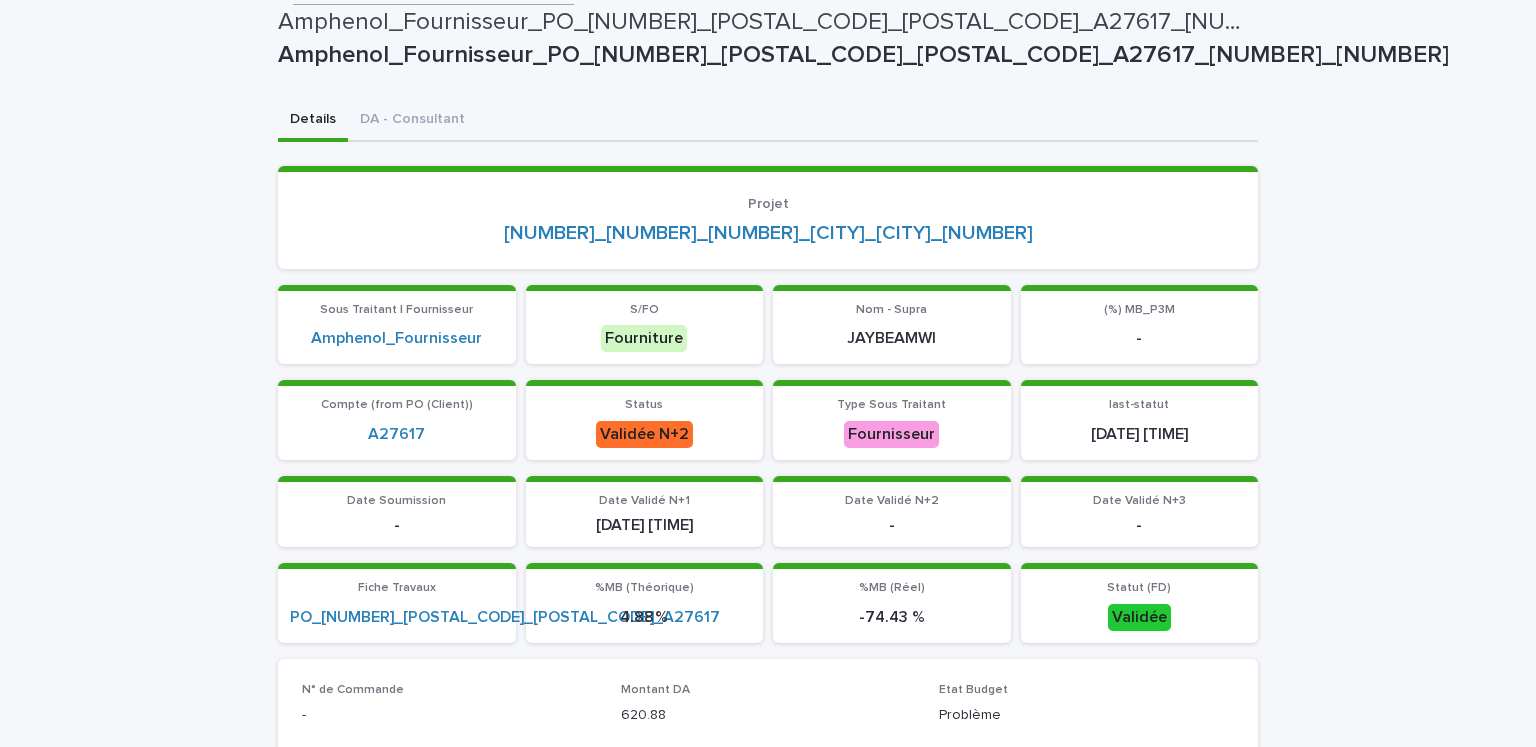 scroll, scrollTop: 0, scrollLeft: 0, axis: both 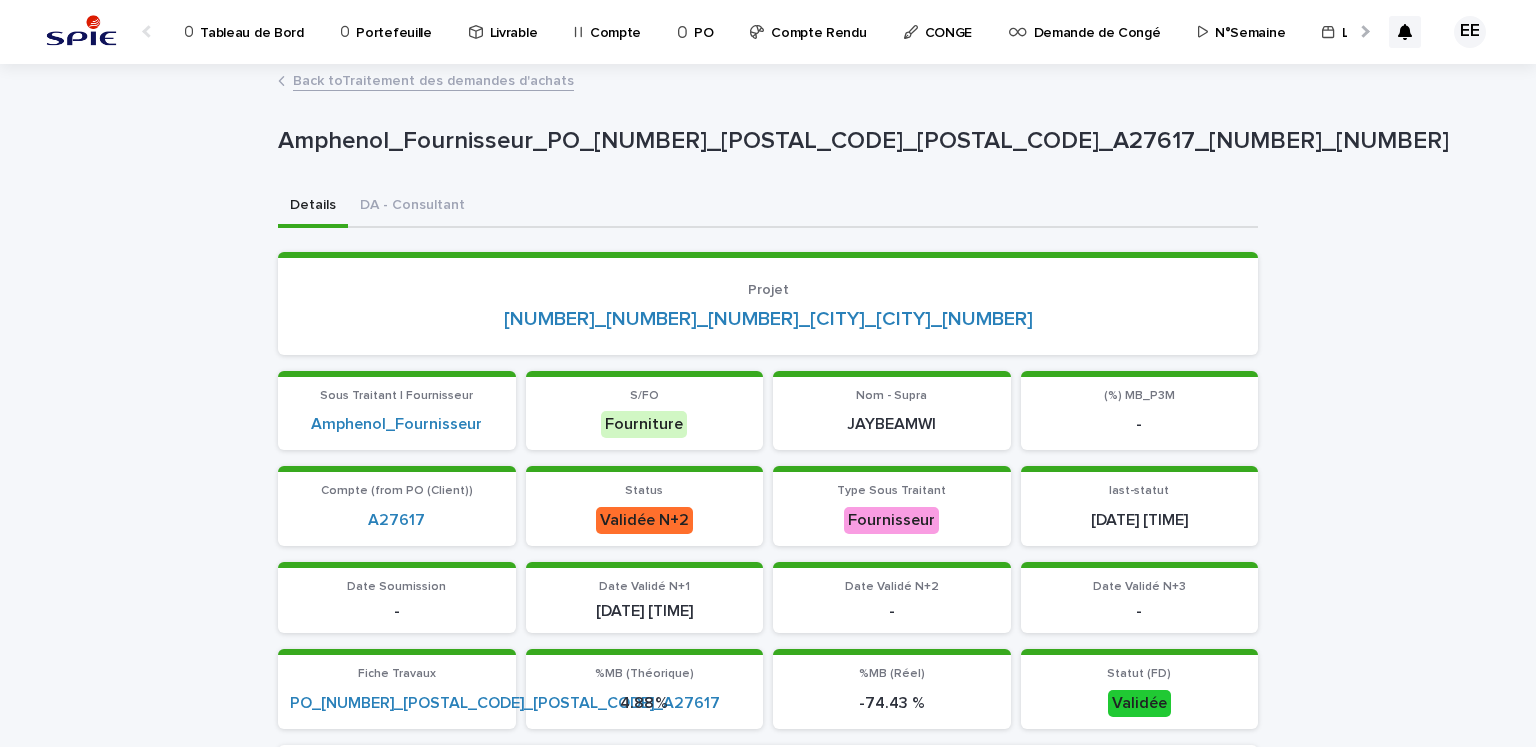 click on "Back to  Traitement des demandes d'achats" at bounding box center (433, 79) 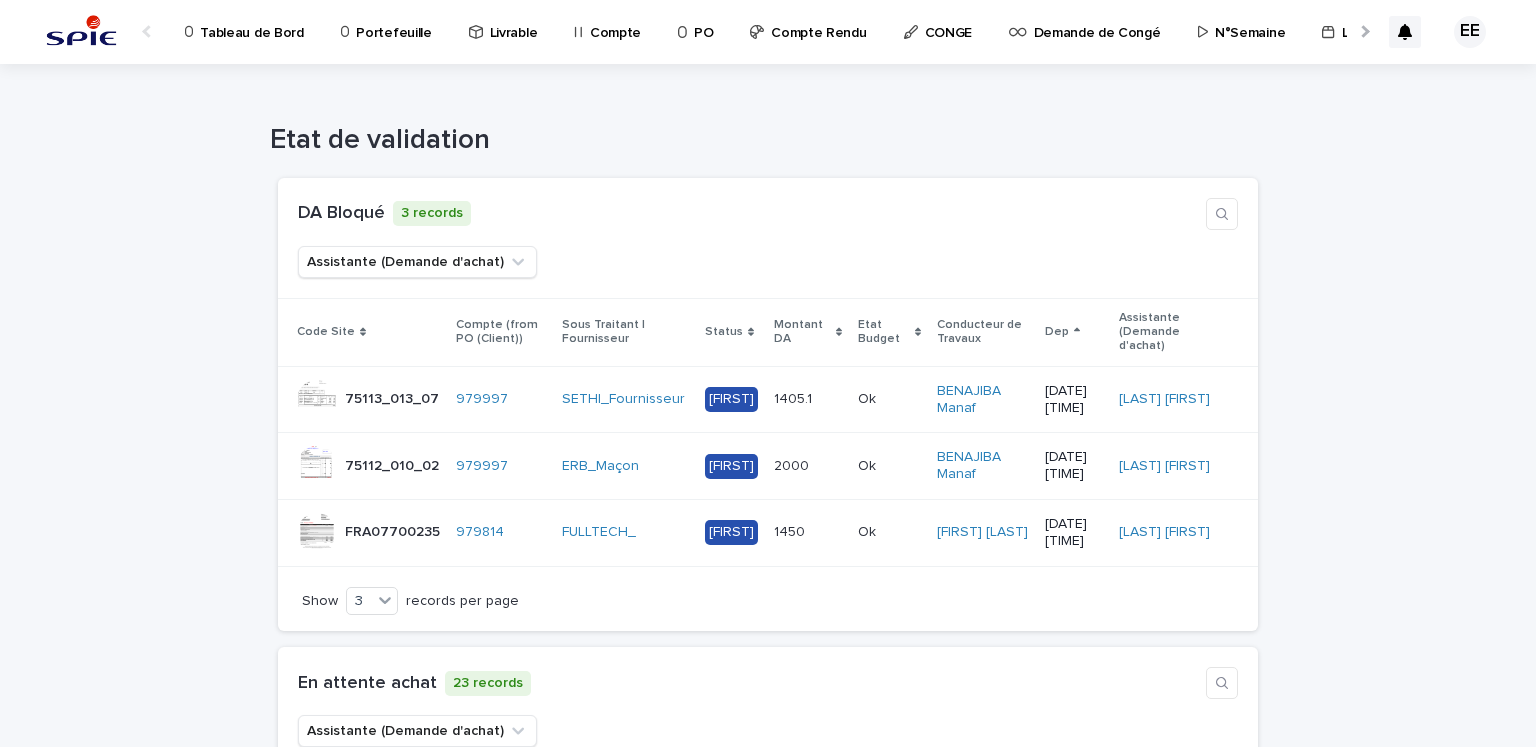 scroll, scrollTop: 0, scrollLeft: 34, axis: horizontal 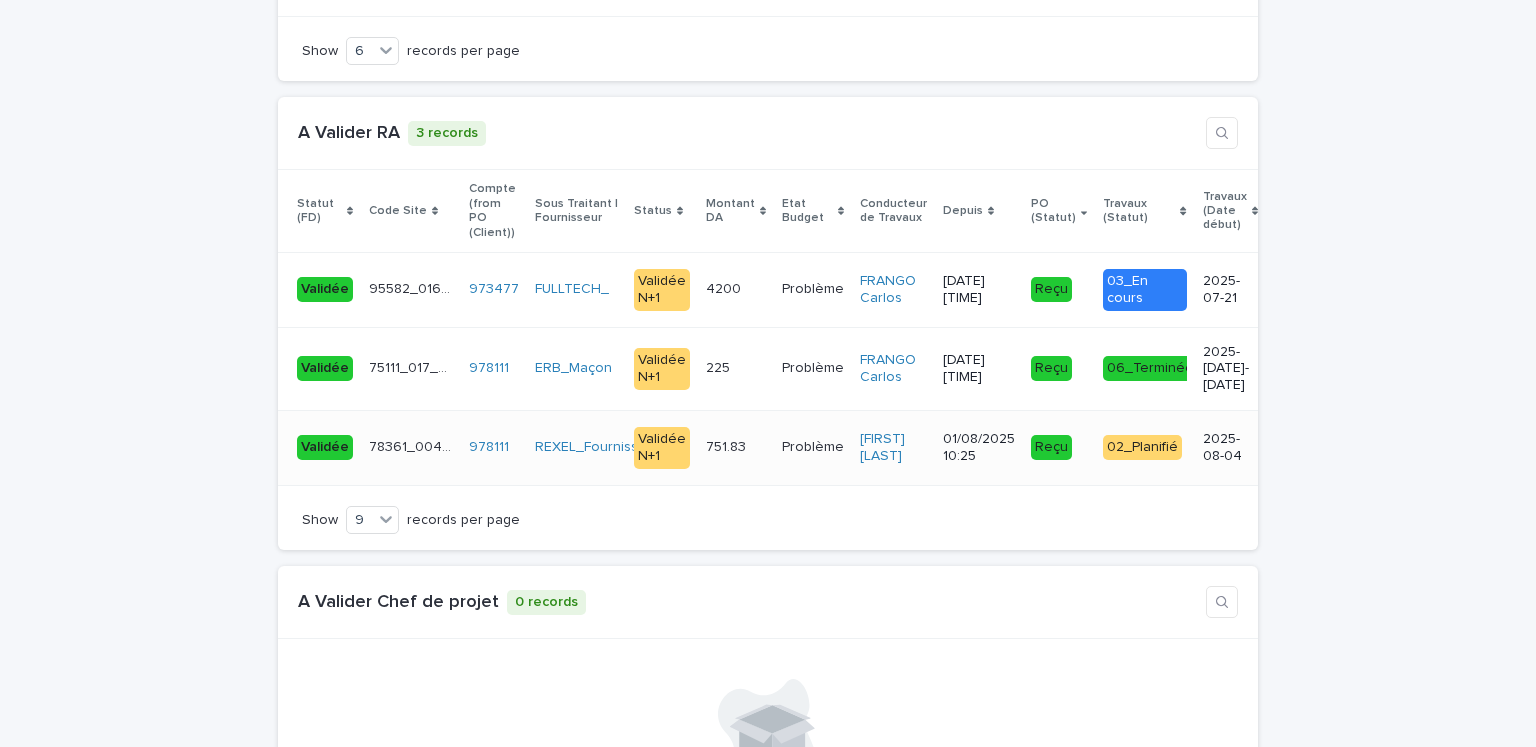 click on "751.83 751.83" at bounding box center (736, 447) 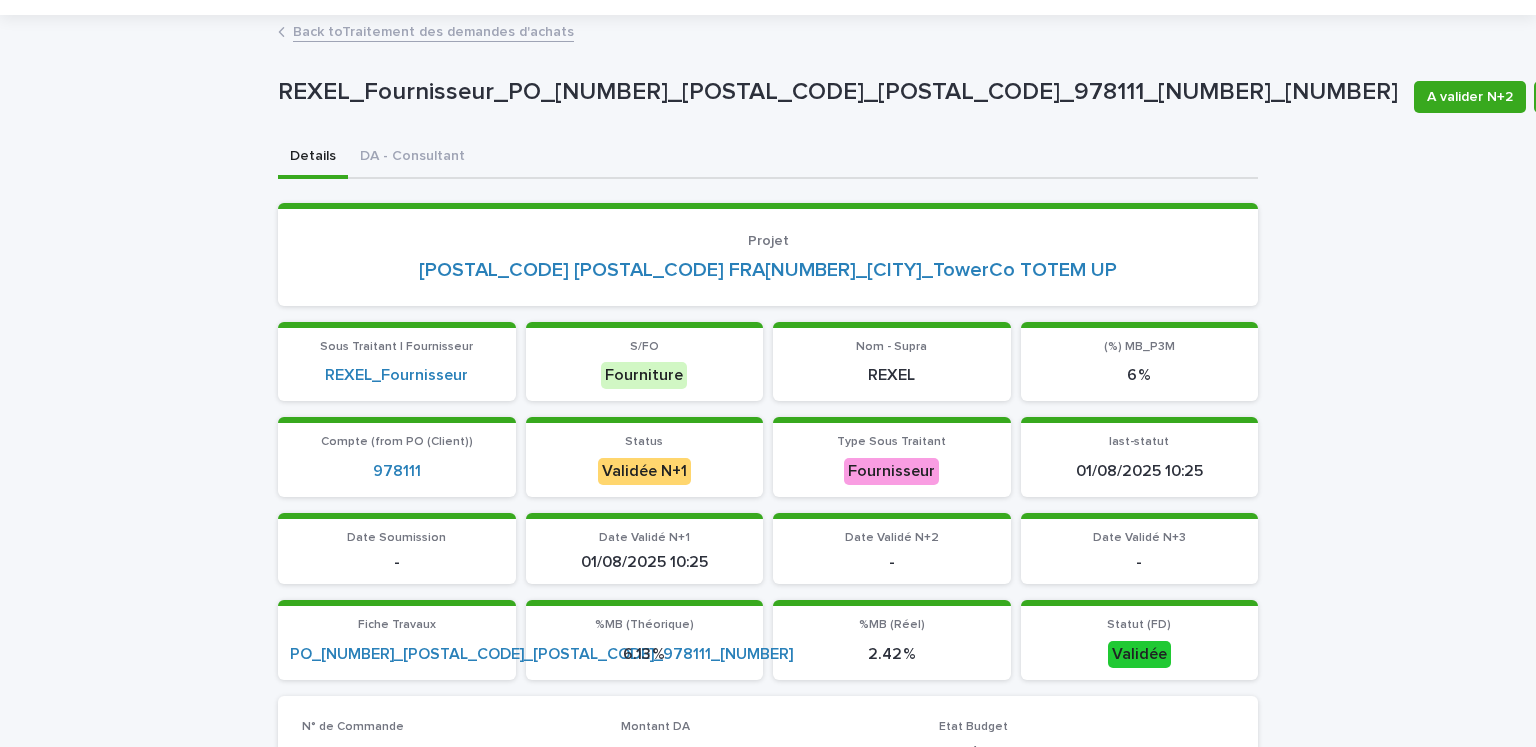 scroll, scrollTop: 0, scrollLeft: 0, axis: both 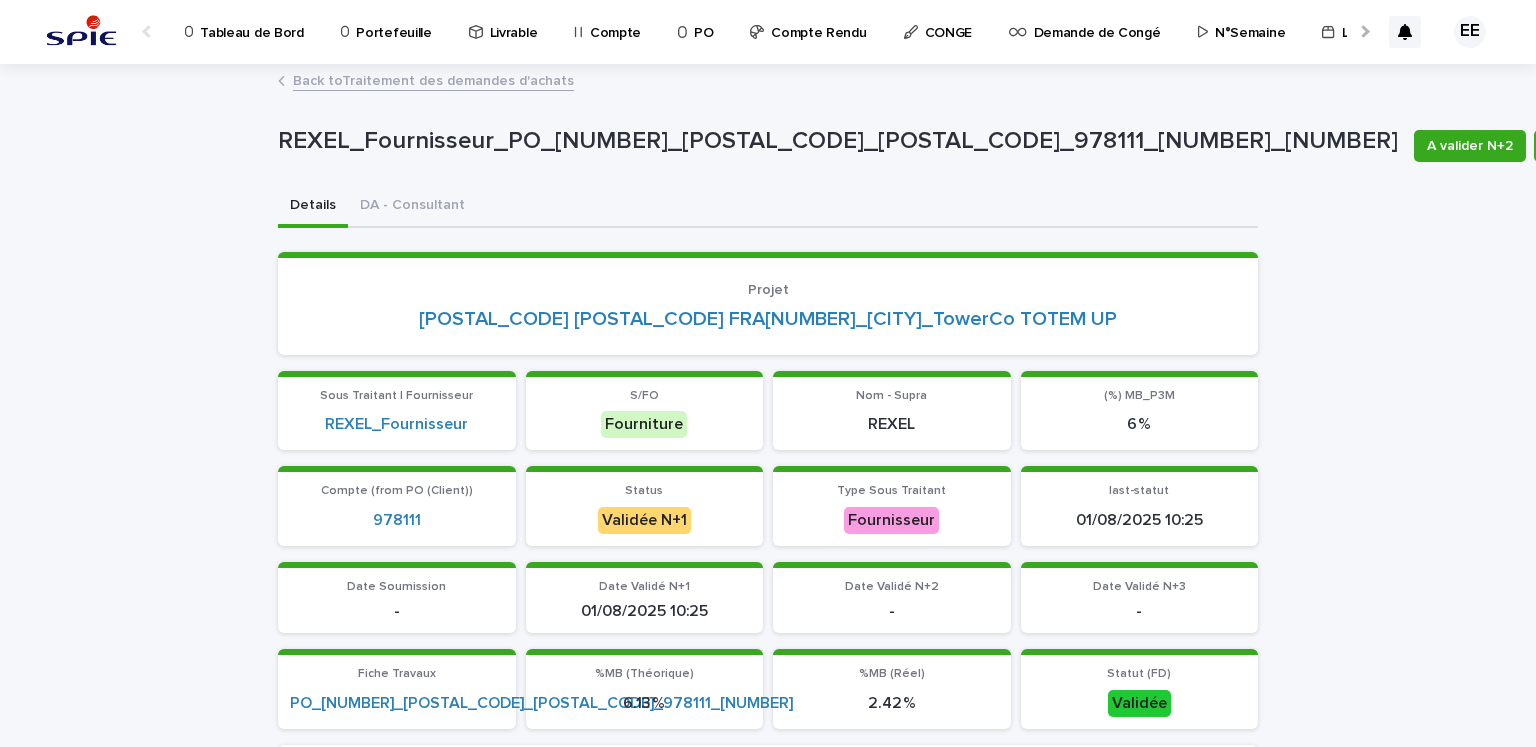 click on "Back to  Traitement des demandes d'achats" at bounding box center [433, 79] 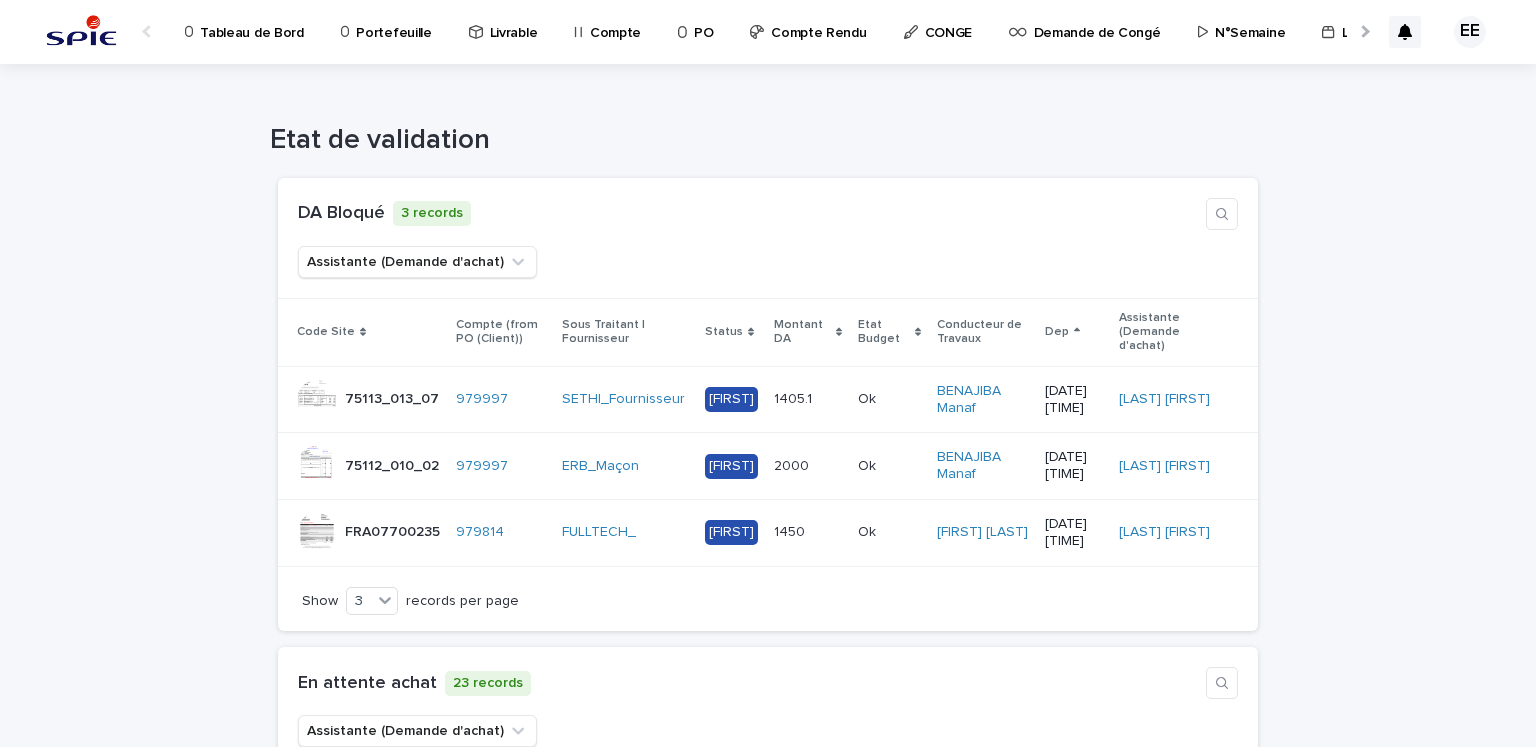 scroll, scrollTop: 0, scrollLeft: 34, axis: horizontal 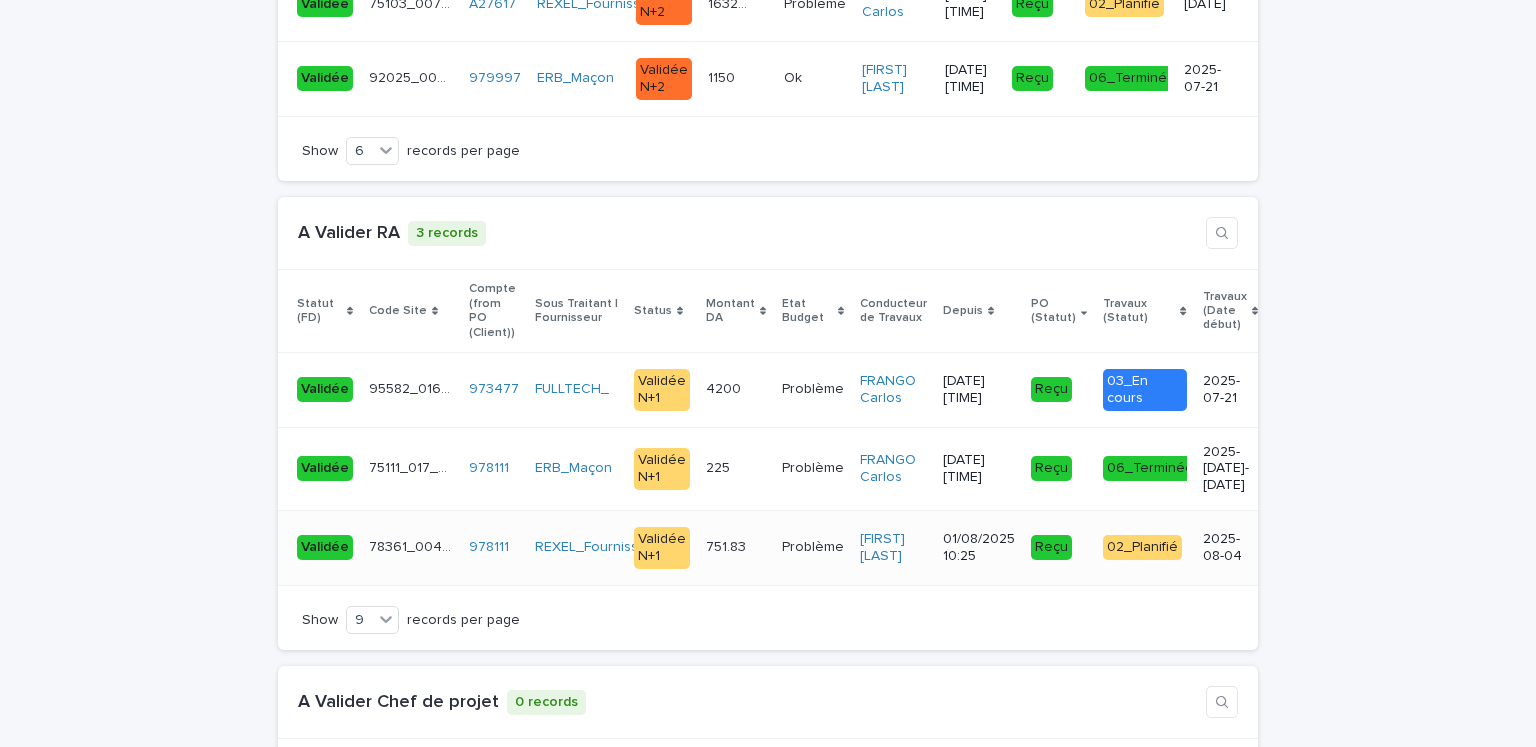 click on "751.83 751.83" at bounding box center (736, 547) 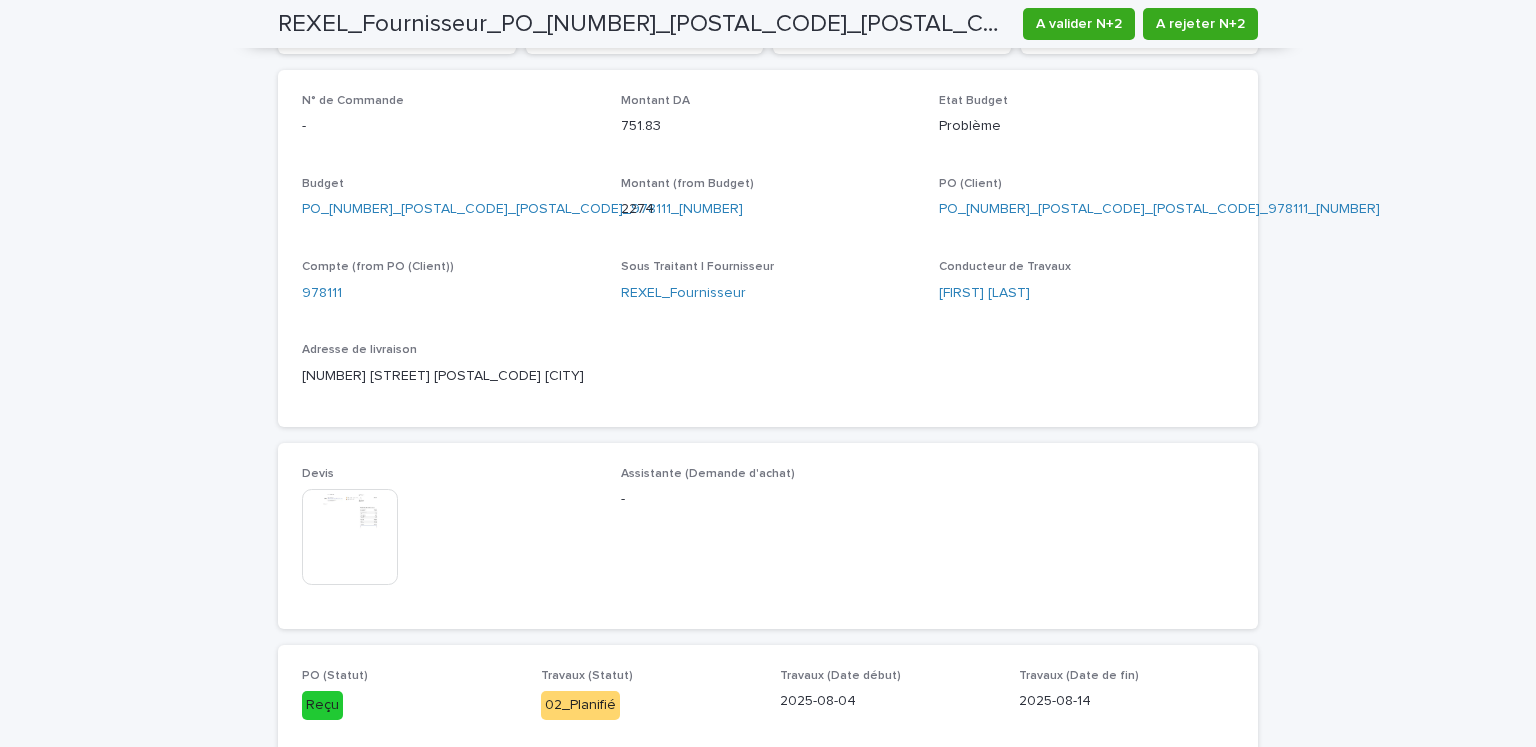 scroll, scrollTop: 1000, scrollLeft: 0, axis: vertical 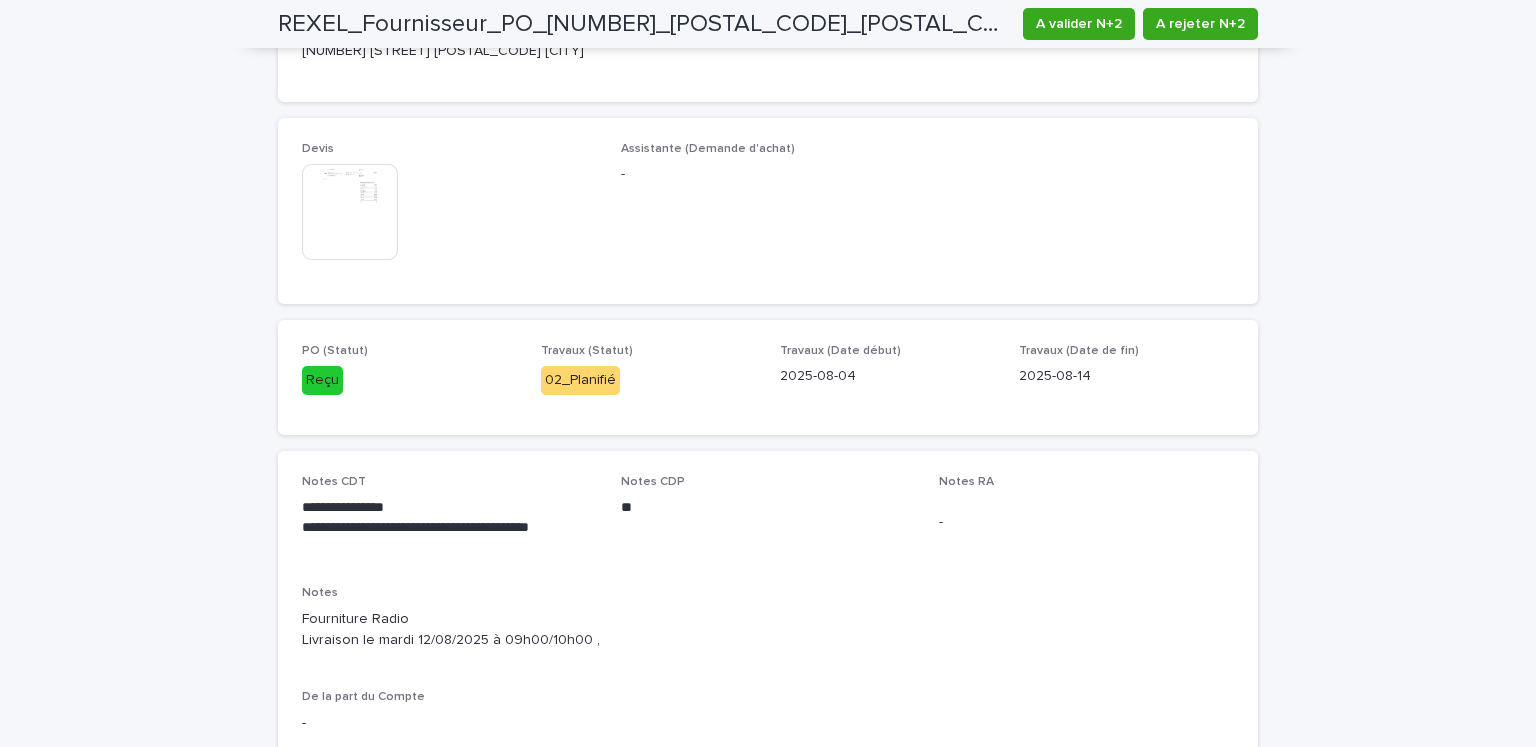 click at bounding box center [350, 212] 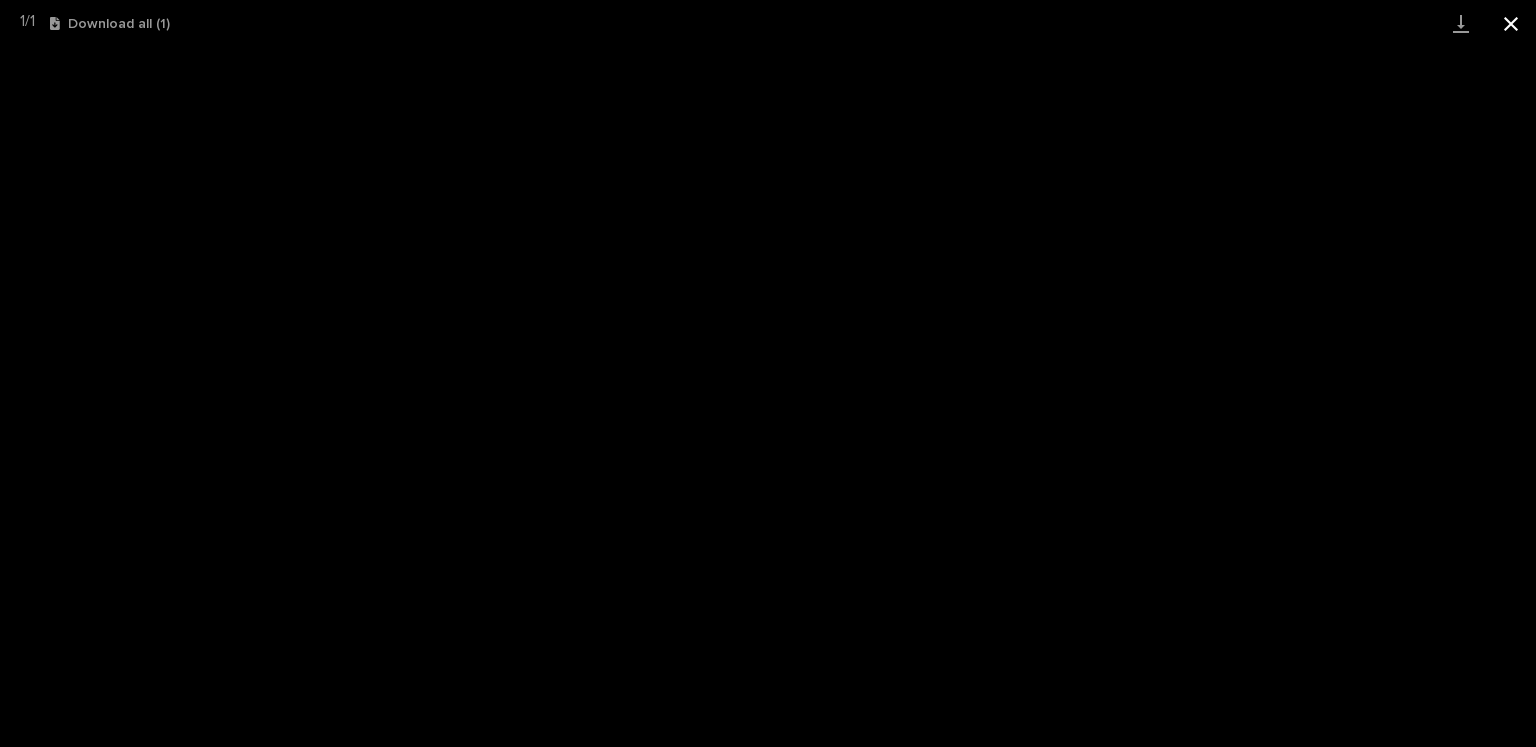 click at bounding box center (1511, 23) 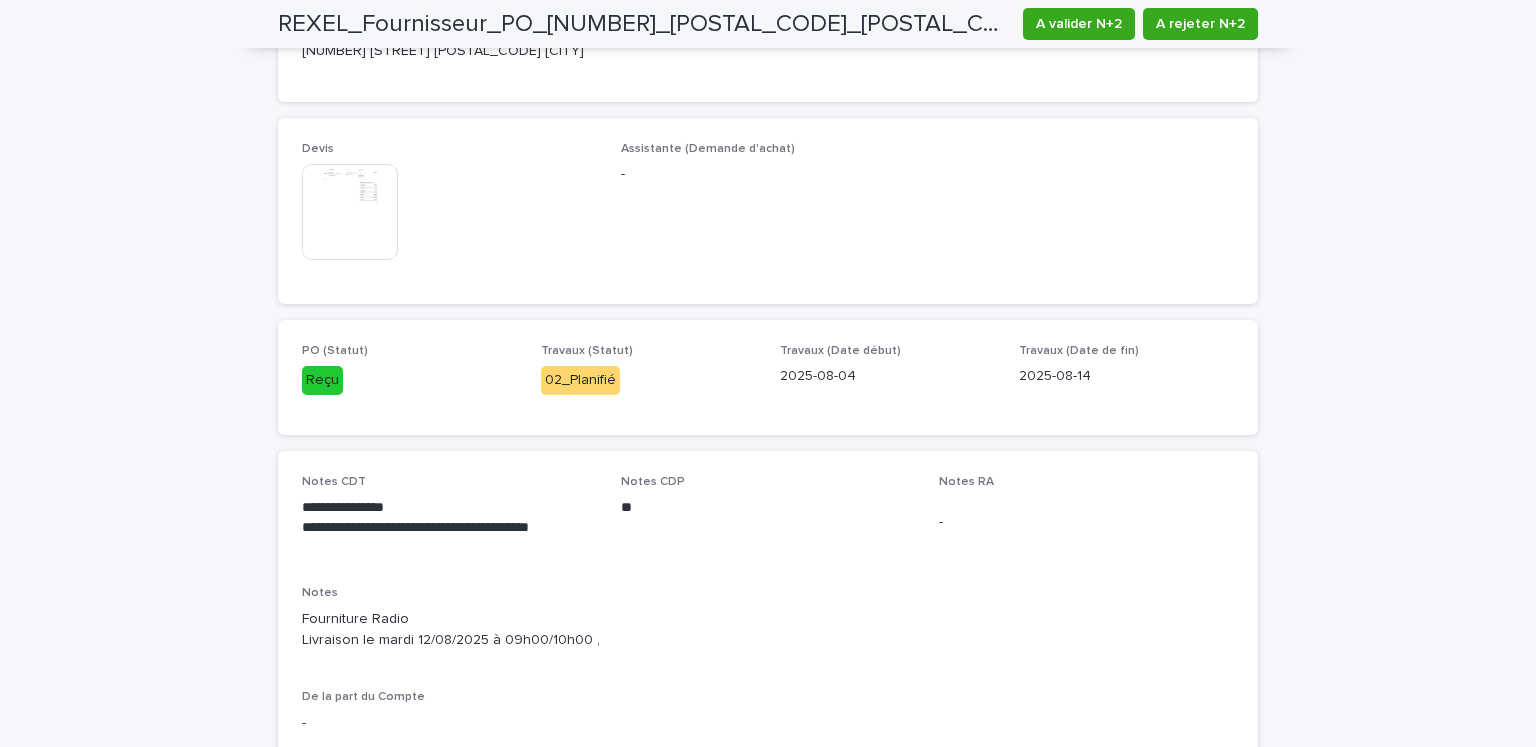 scroll, scrollTop: 600, scrollLeft: 0, axis: vertical 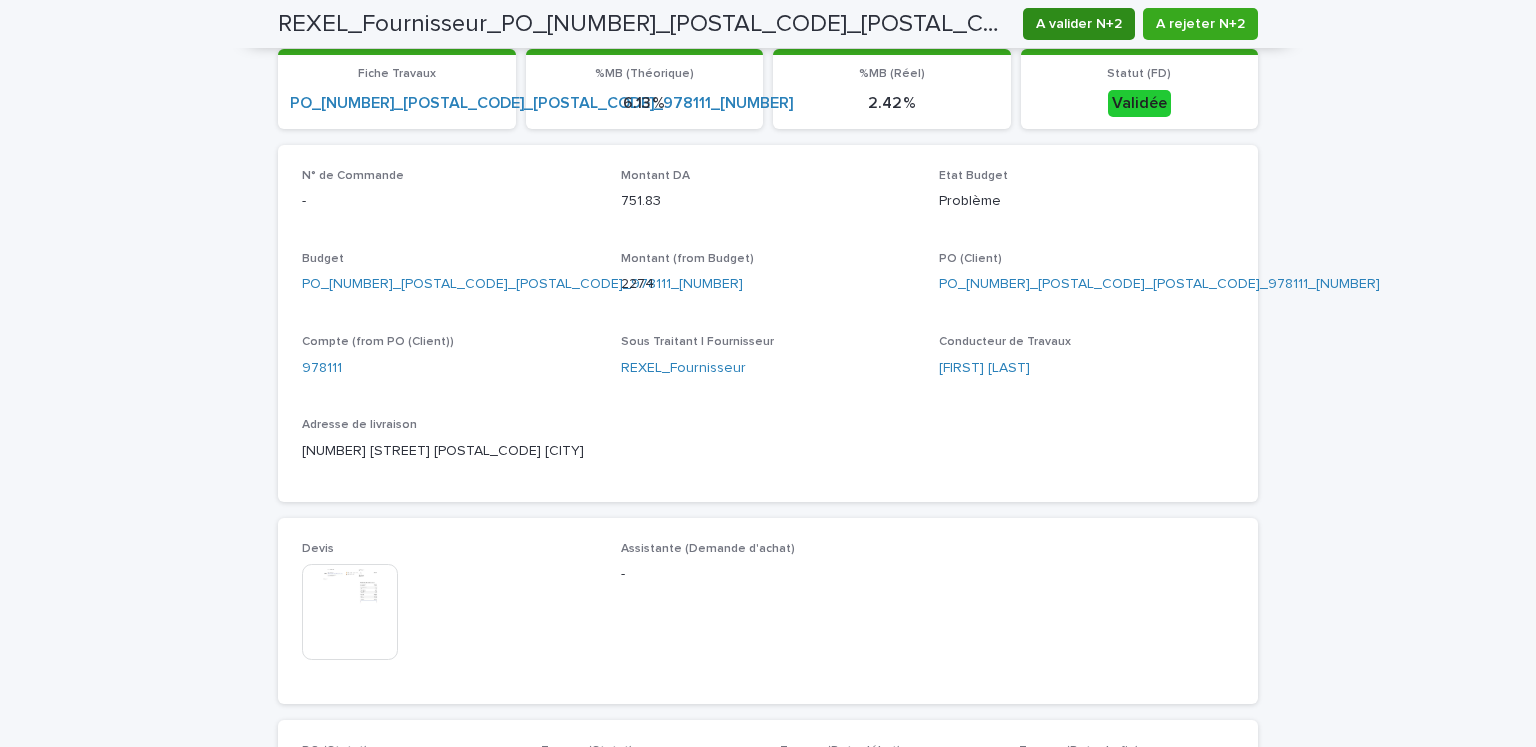 click on "A valider N+2" at bounding box center [1079, 24] 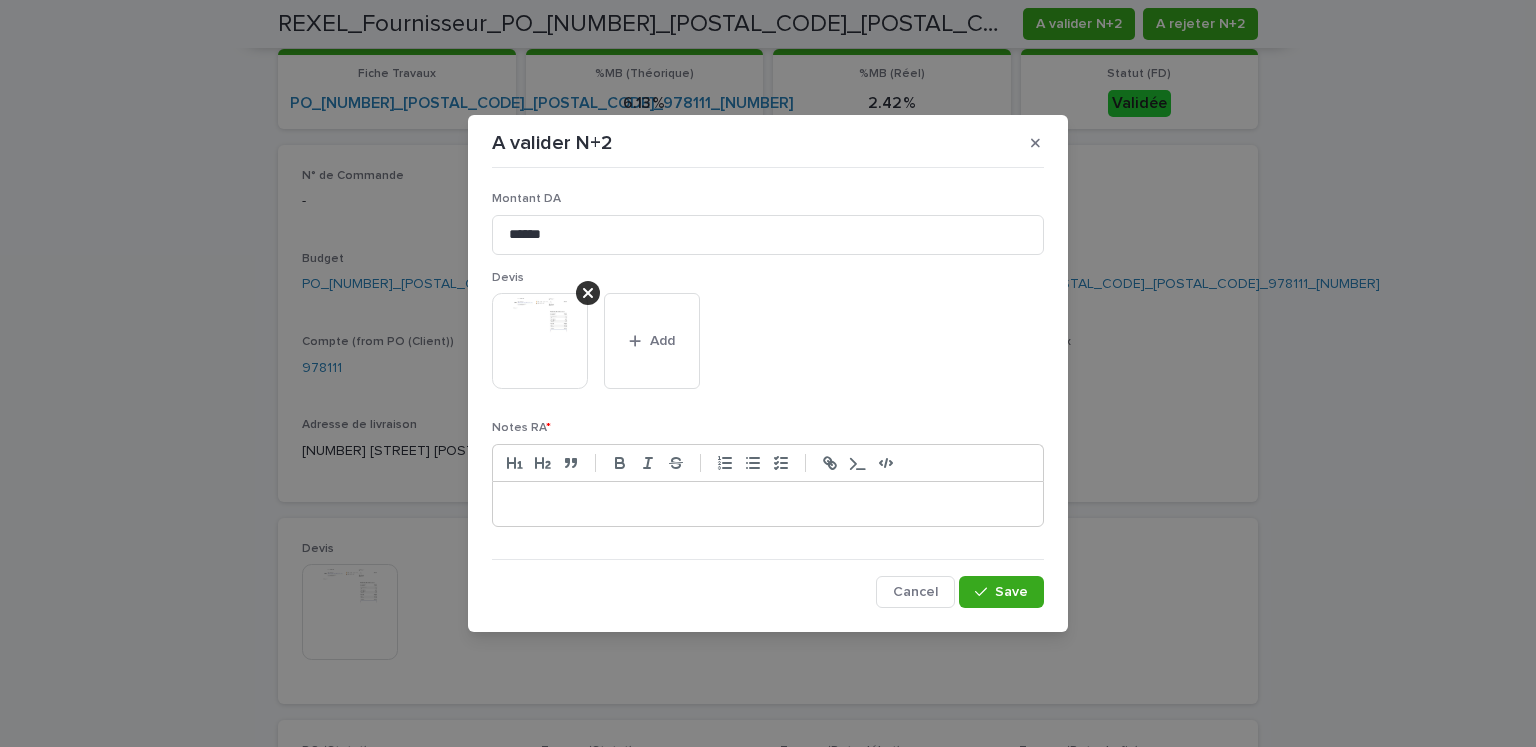 click at bounding box center (768, 504) 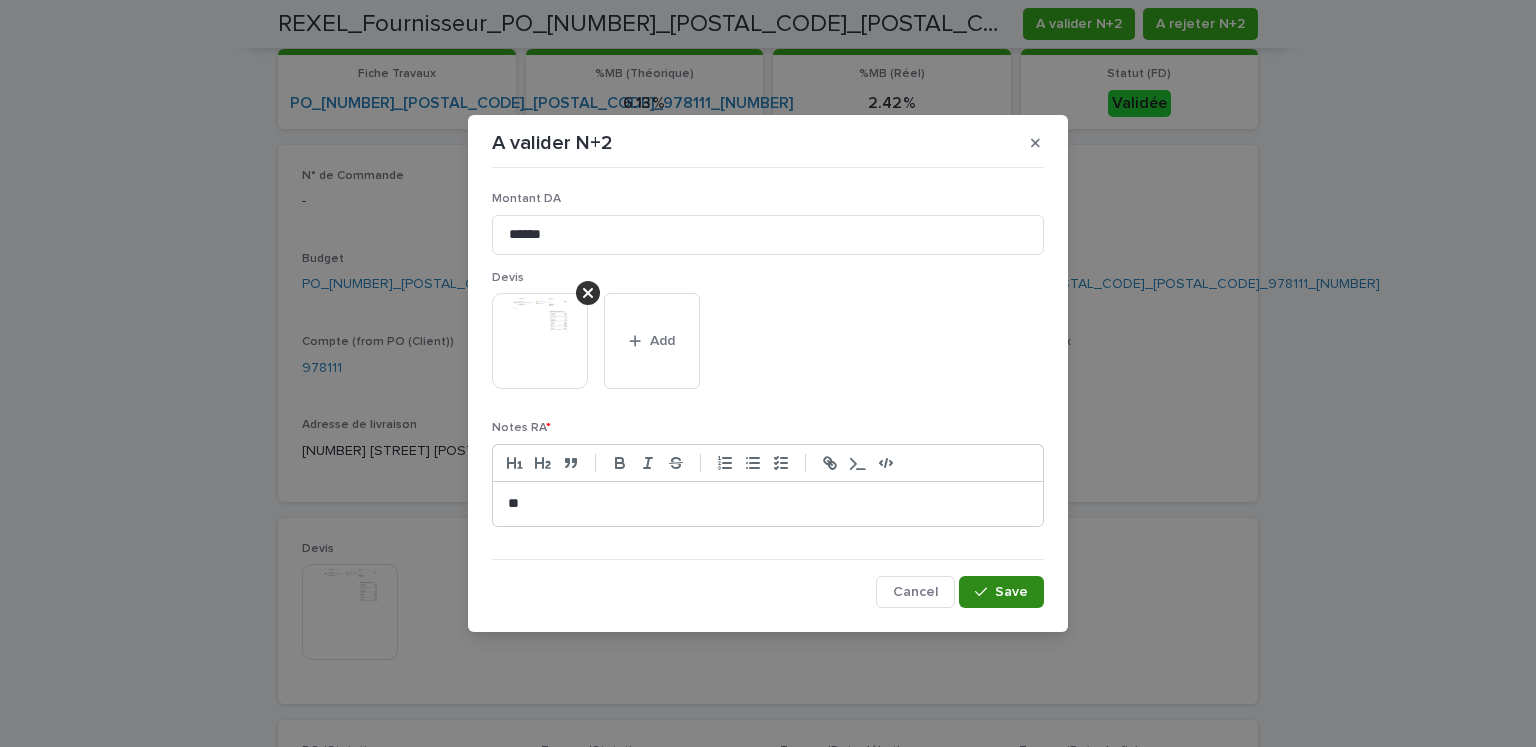 click on "Save" at bounding box center (1001, 592) 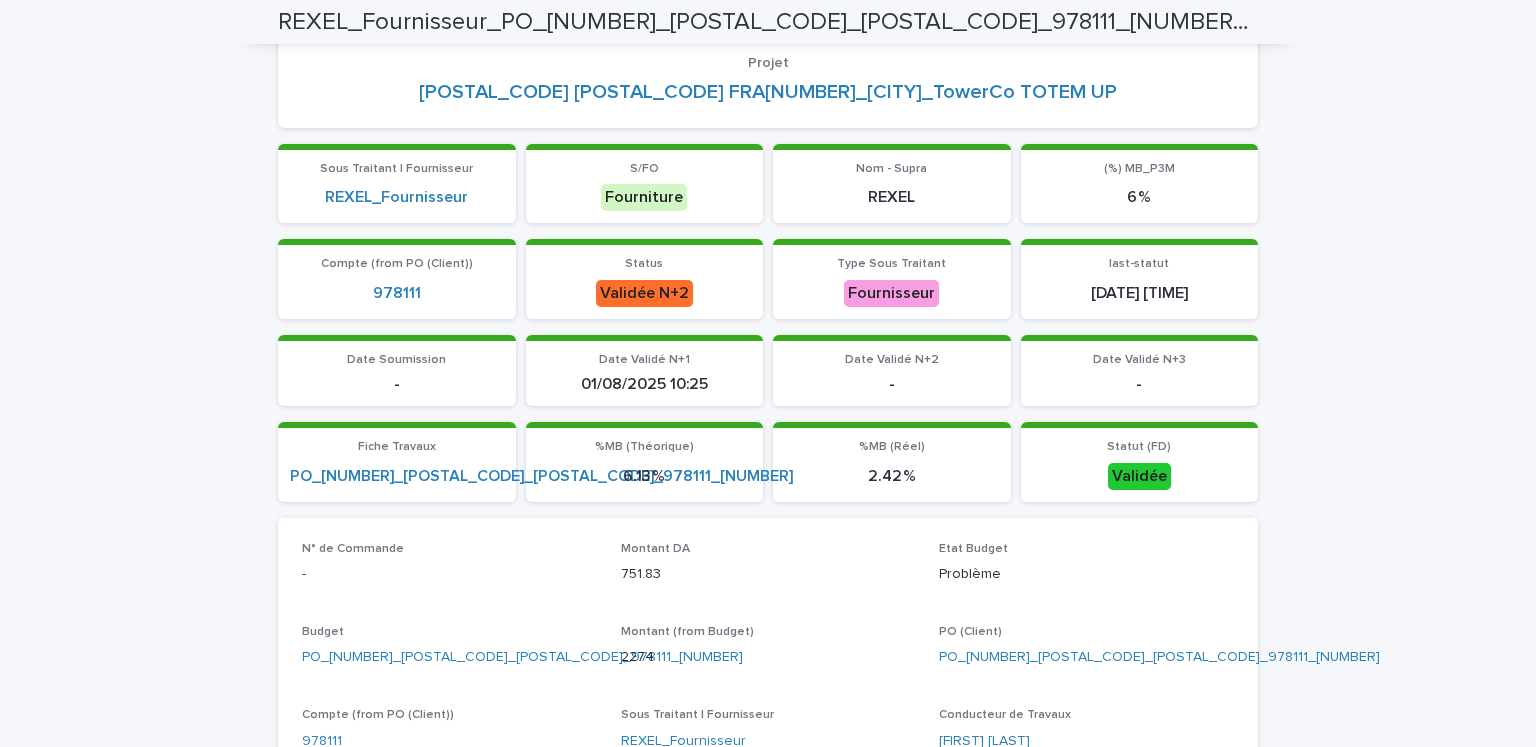 scroll, scrollTop: 0, scrollLeft: 0, axis: both 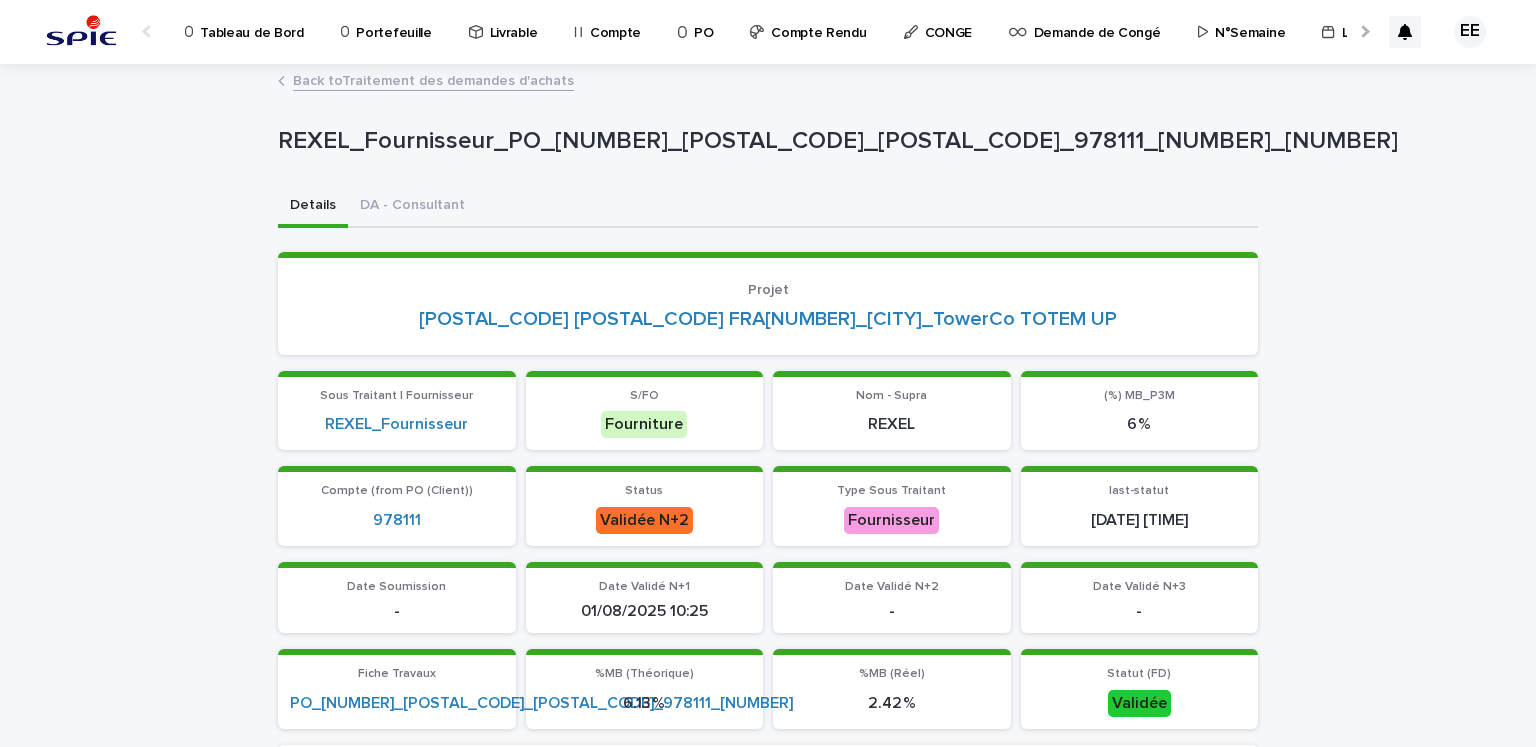 click on "Back to  Traitement des demandes d'achats" at bounding box center [433, 79] 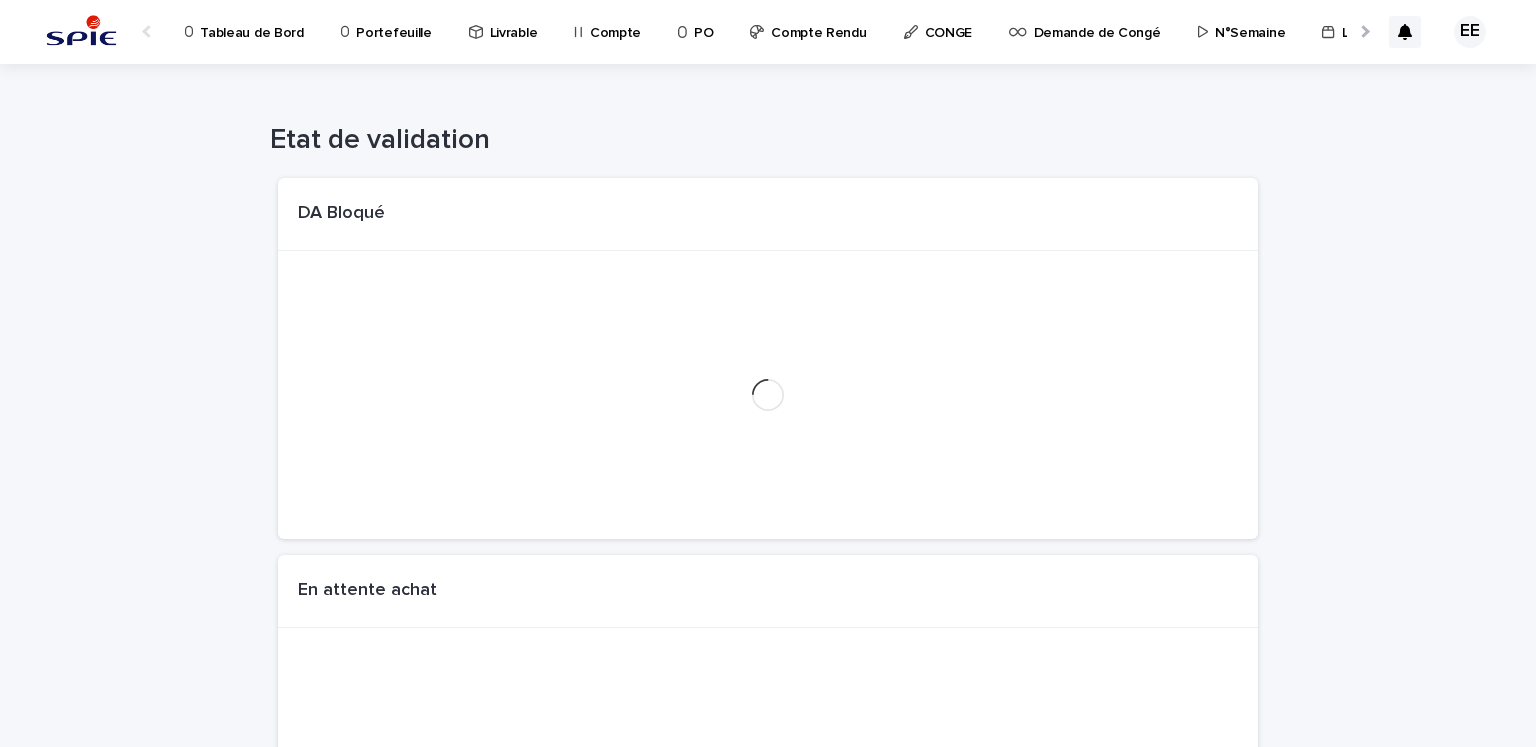 scroll, scrollTop: 0, scrollLeft: 34, axis: horizontal 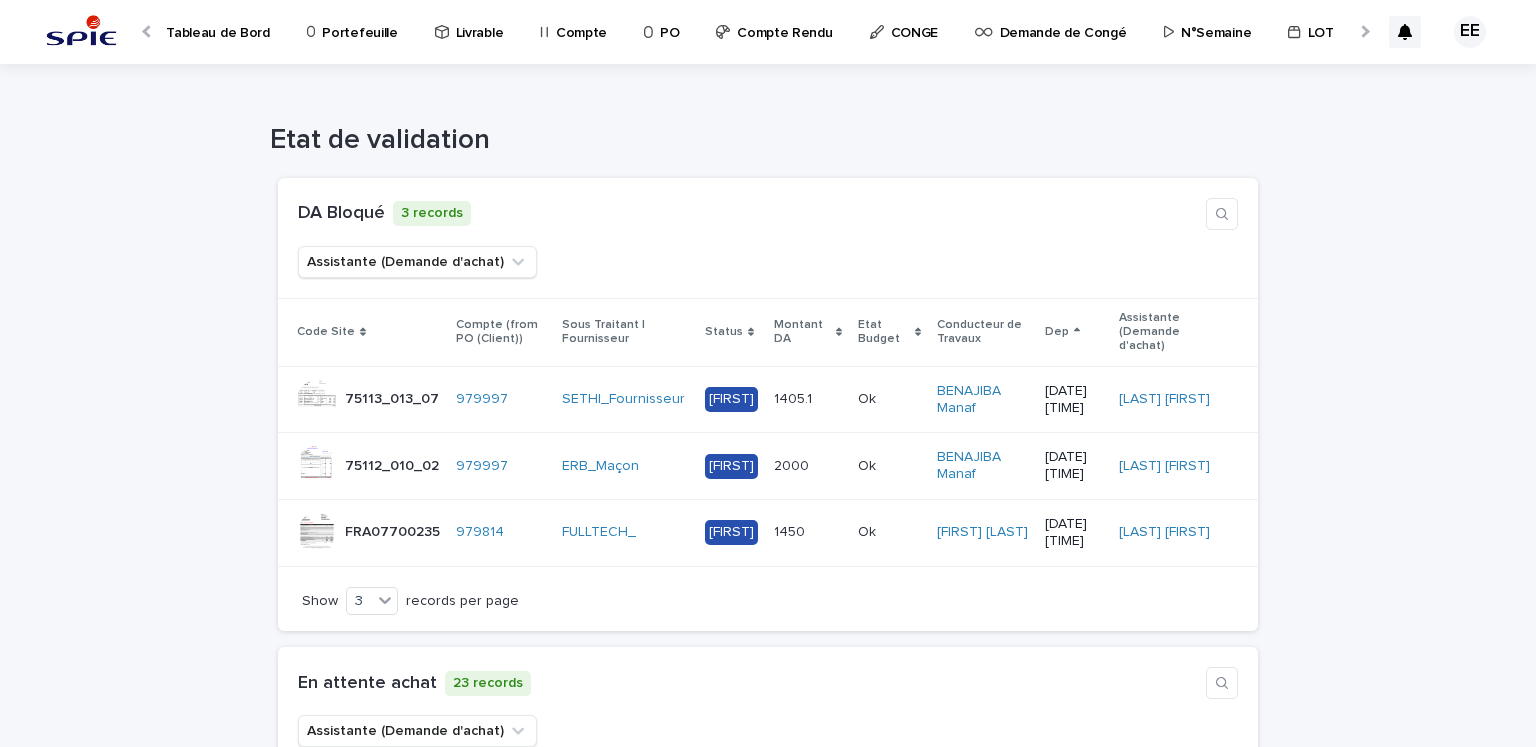 click on "Portefeuille" at bounding box center (359, 21) 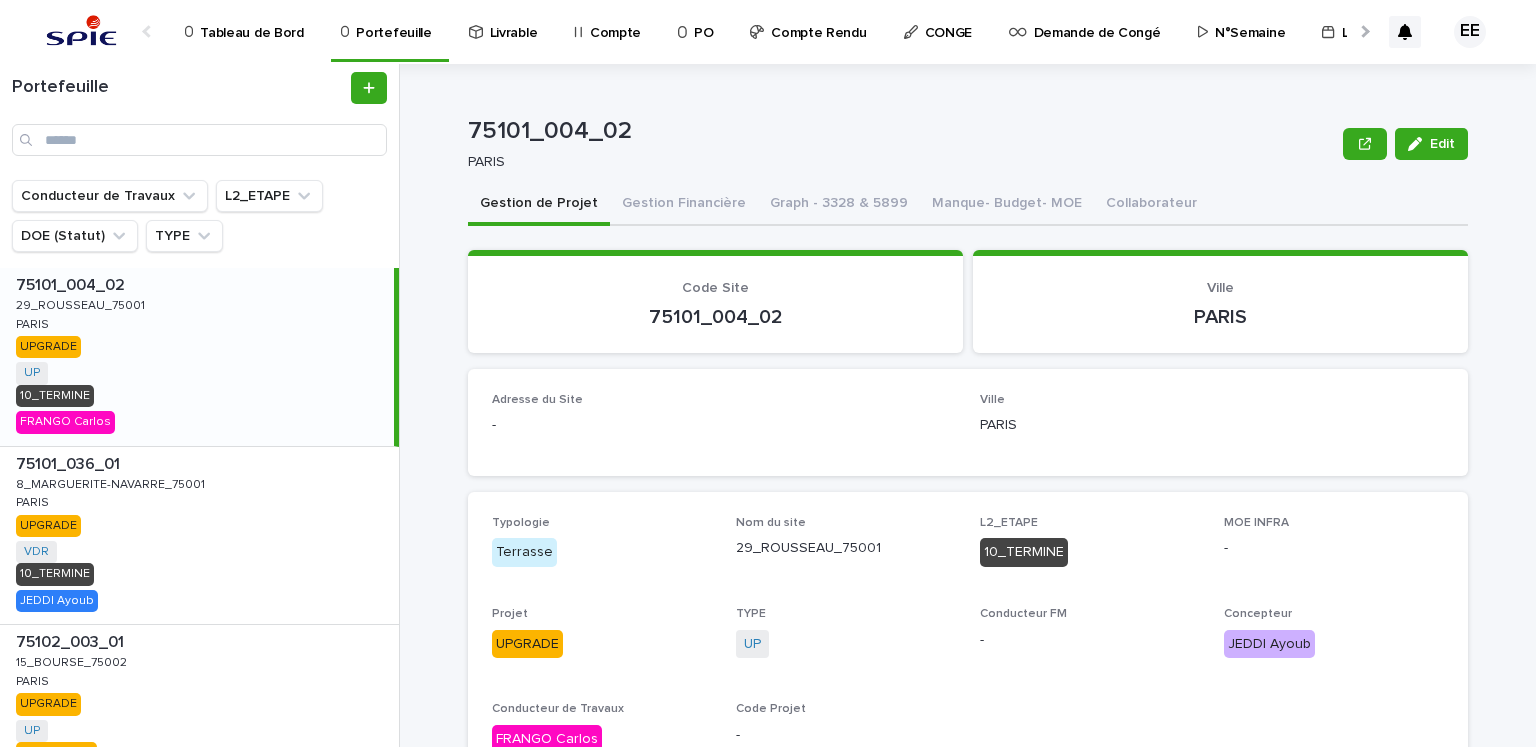 click on "Tableau de Bord" at bounding box center (251, 21) 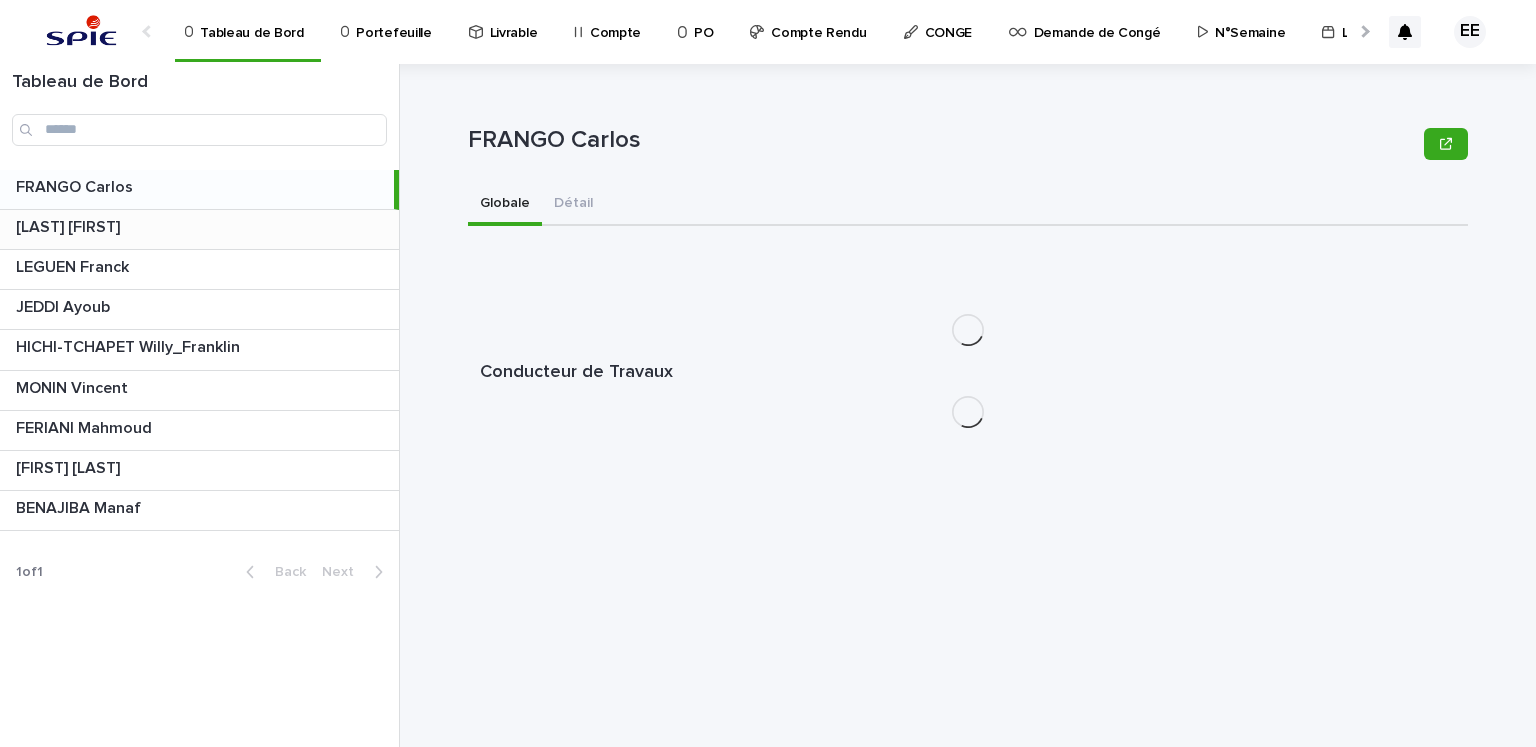 click on "Elmahdi ELKHATABI Elmahdi ELKHATABI" at bounding box center [199, 229] 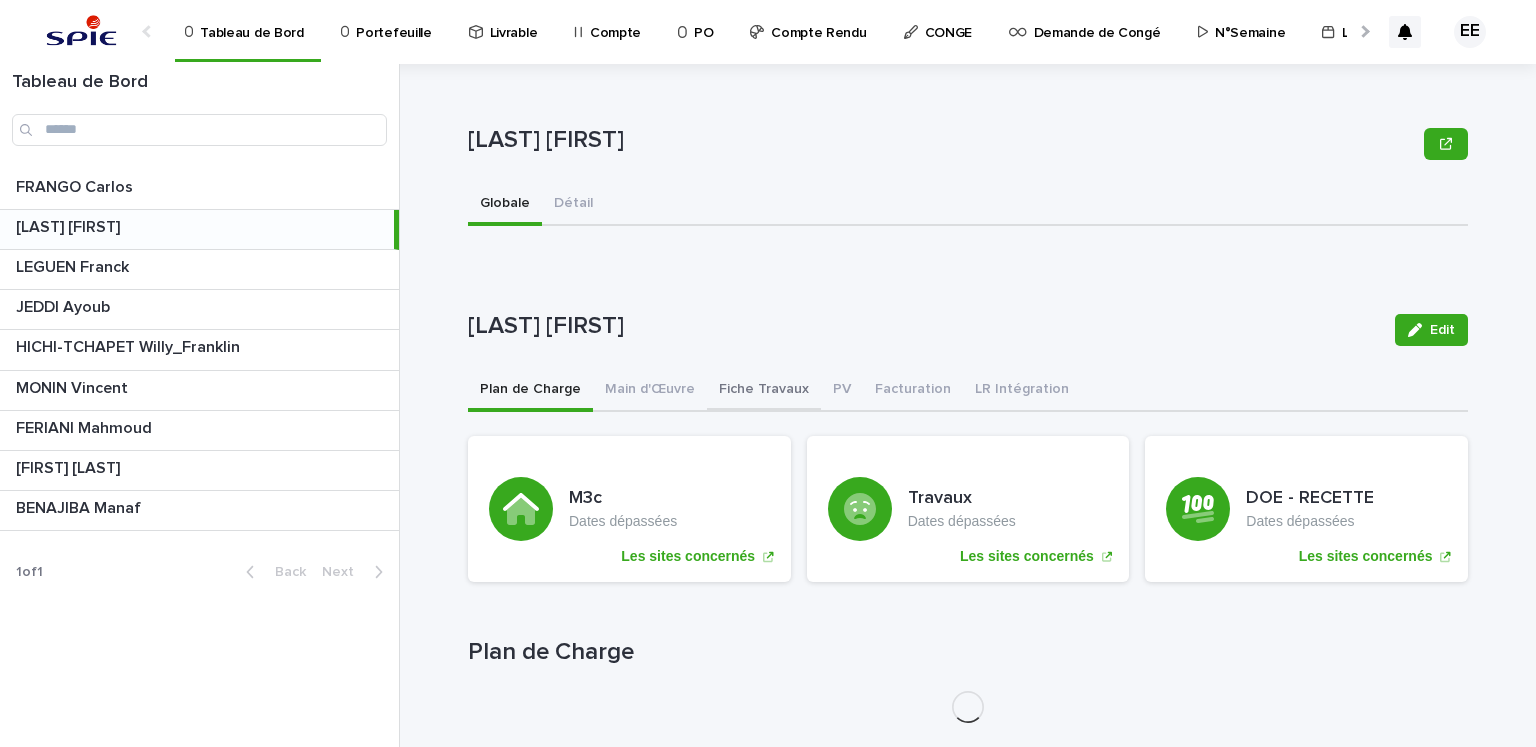 click on "Fiche Travaux" at bounding box center (764, 391) 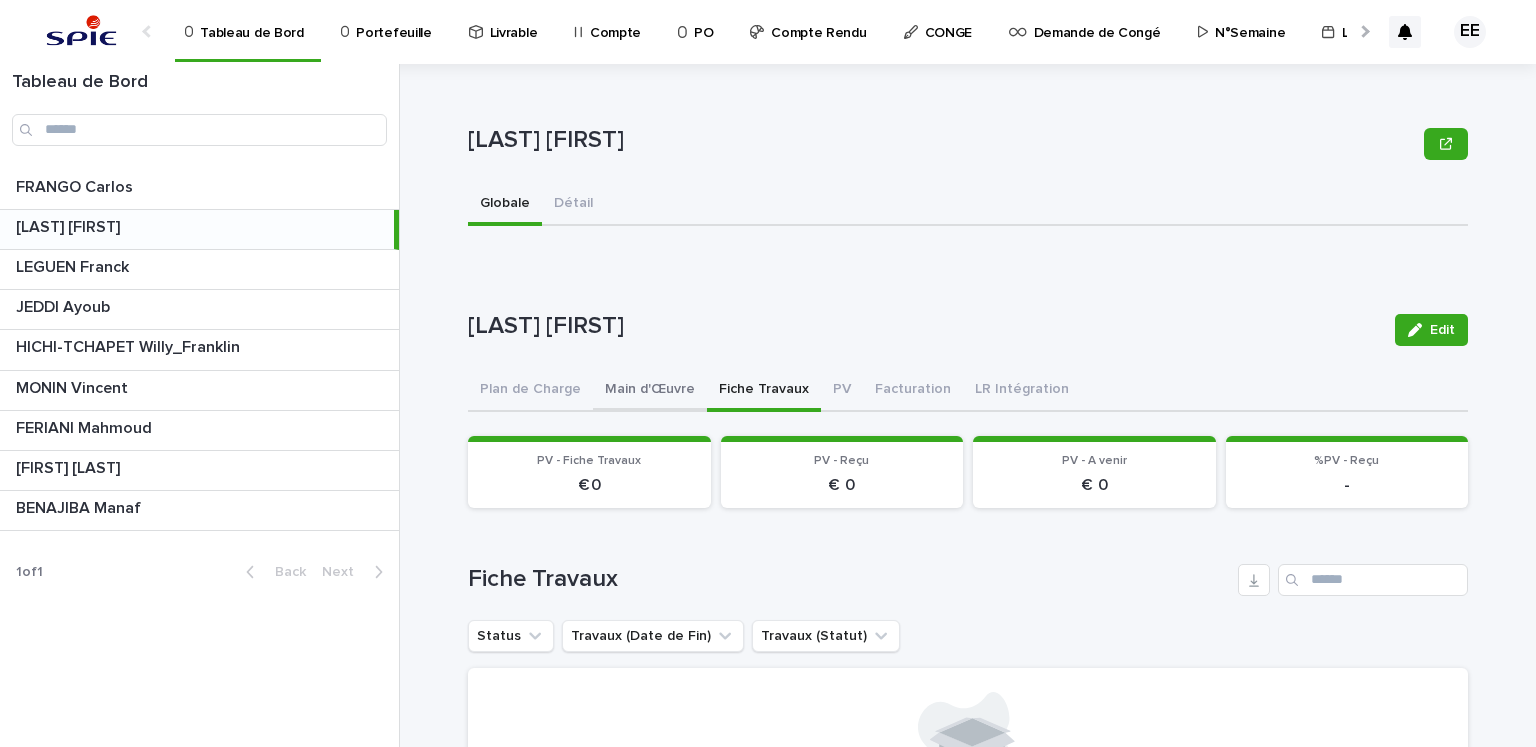 click on "Main d'Œuvre" at bounding box center [650, 391] 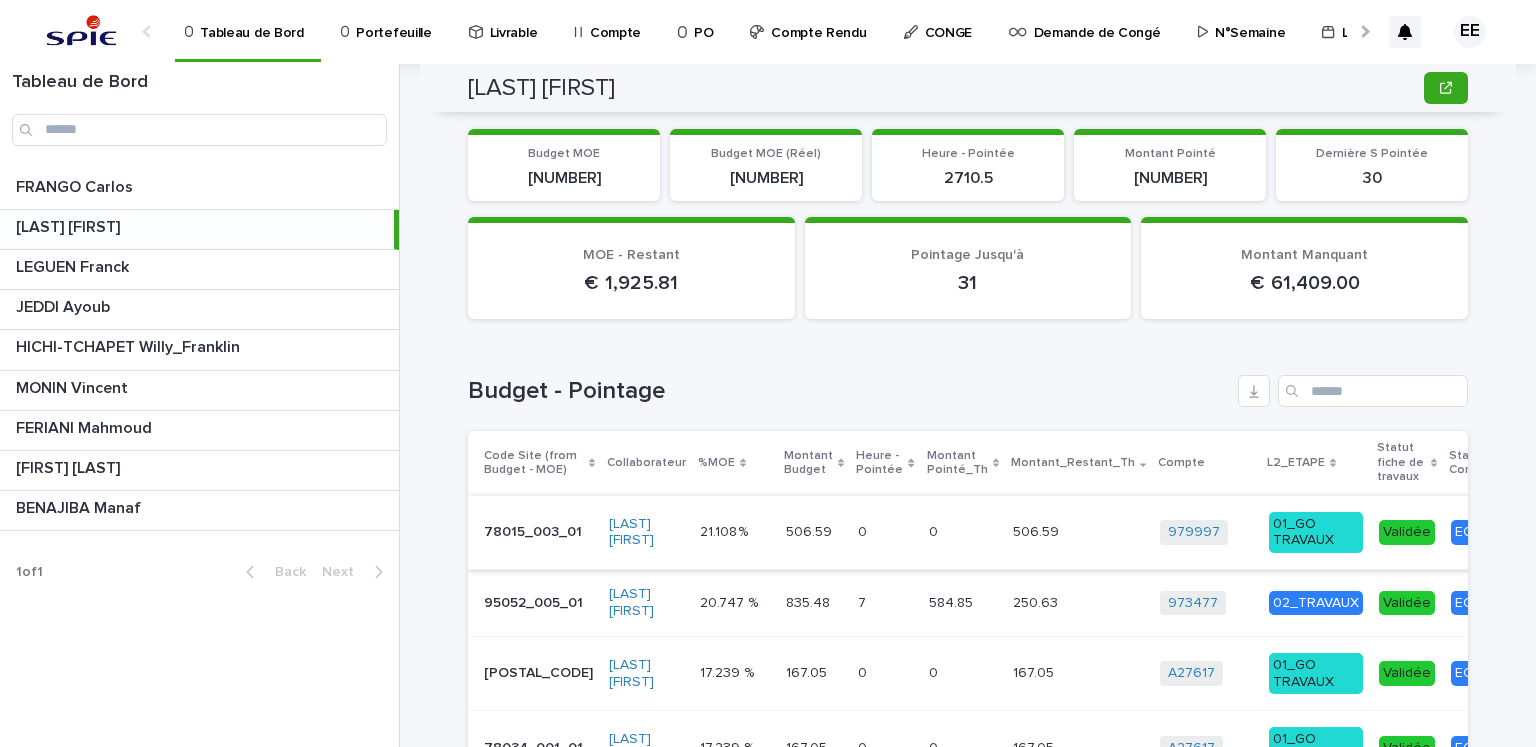 scroll, scrollTop: 100, scrollLeft: 0, axis: vertical 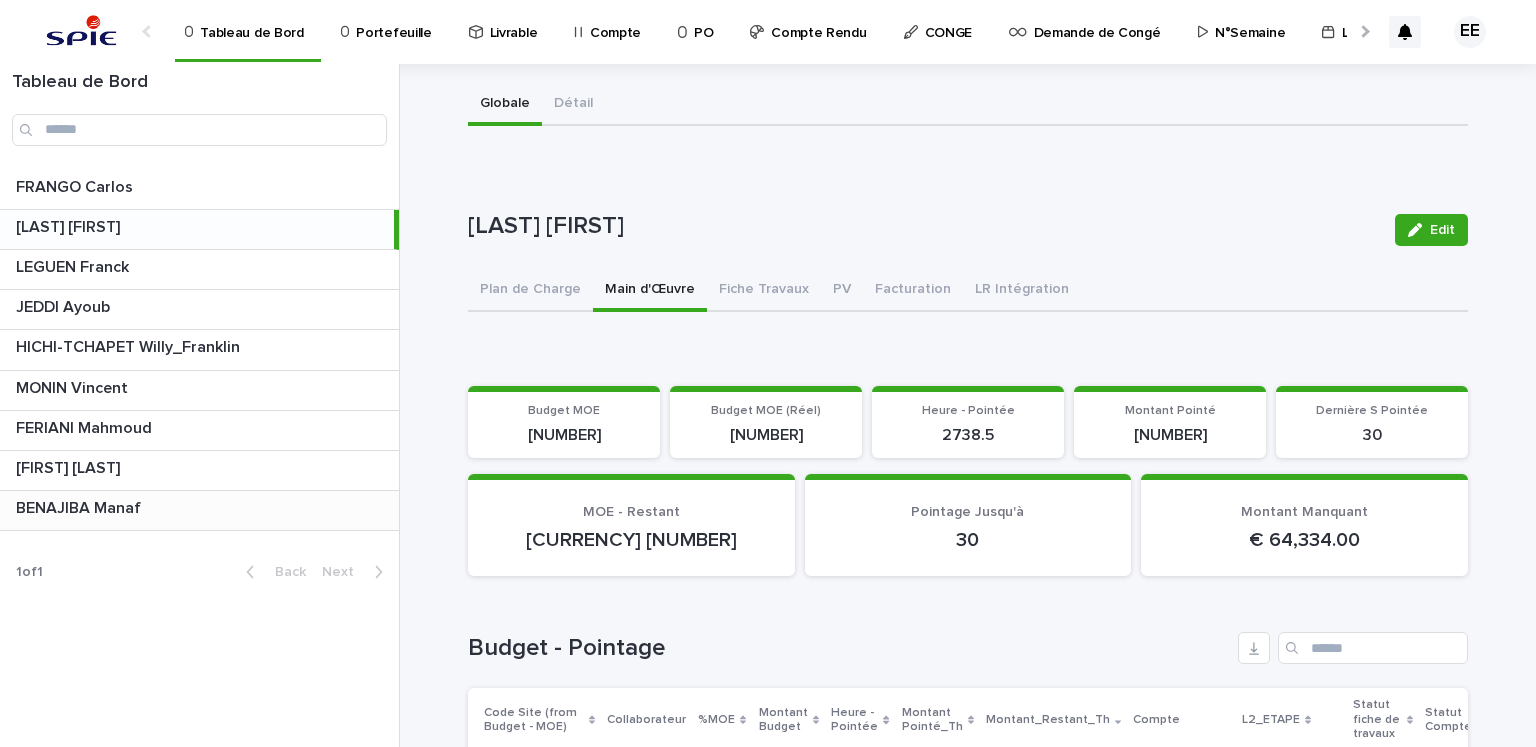 click at bounding box center [203, 508] 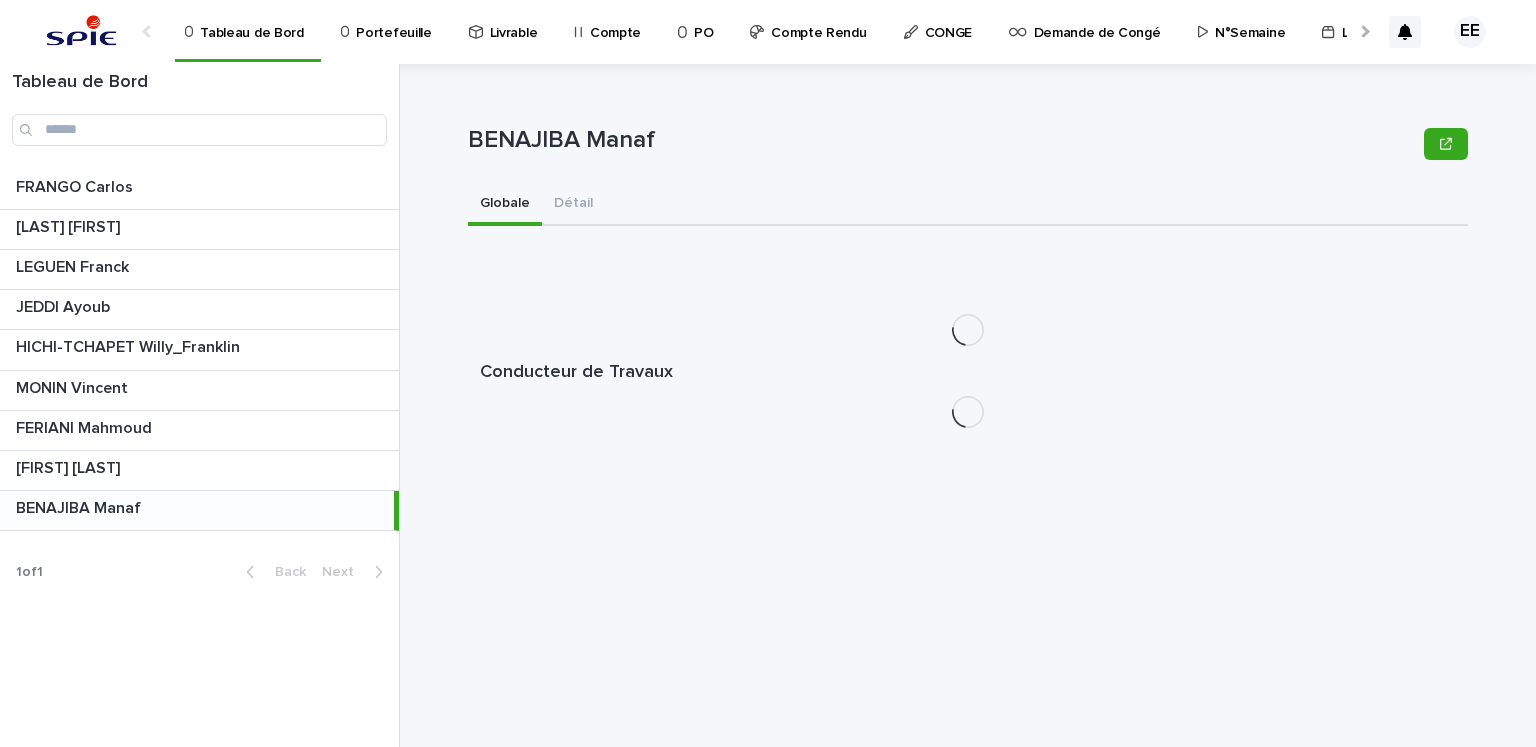 scroll, scrollTop: 0, scrollLeft: 0, axis: both 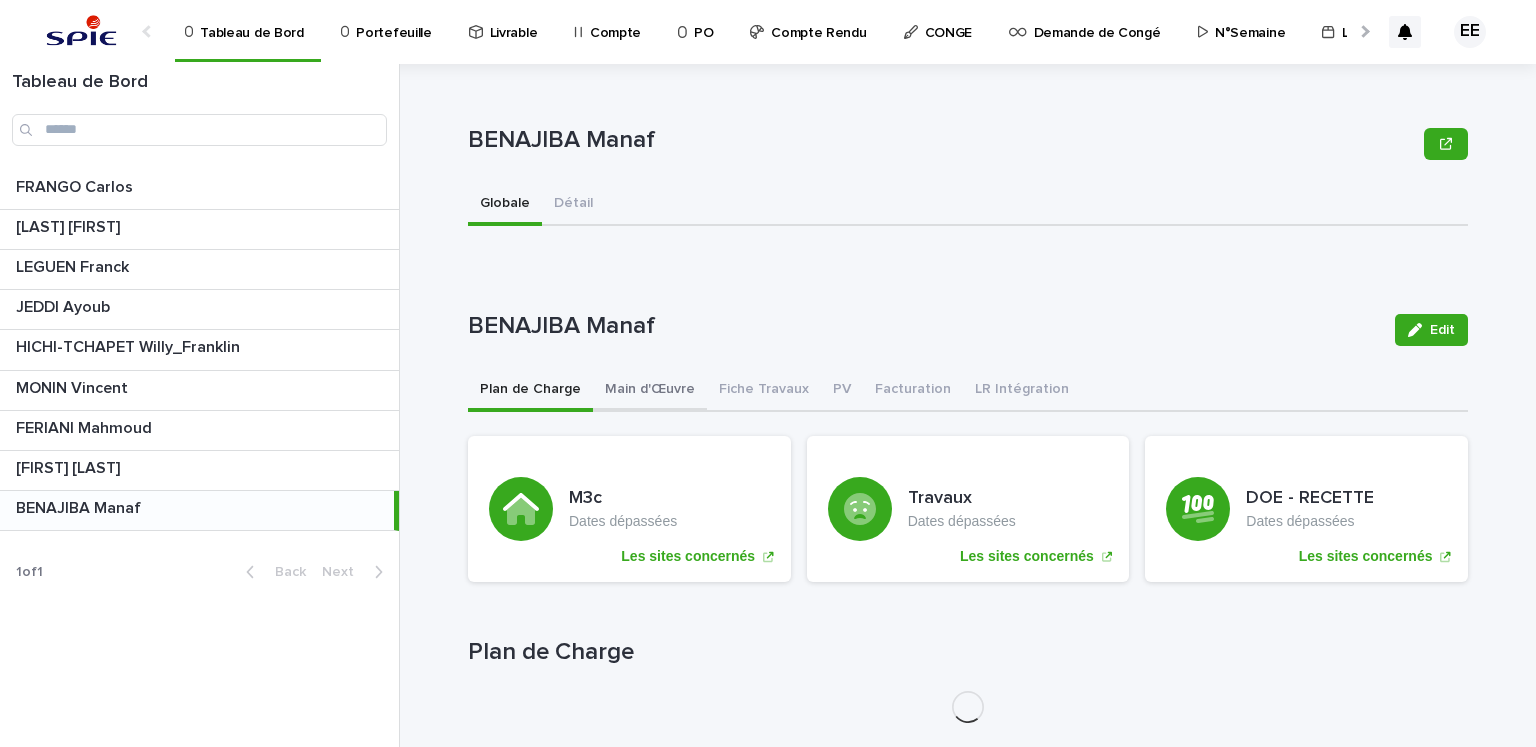 drag, startPoint x: 648, startPoint y: 388, endPoint x: 670, endPoint y: 398, distance: 24.166092 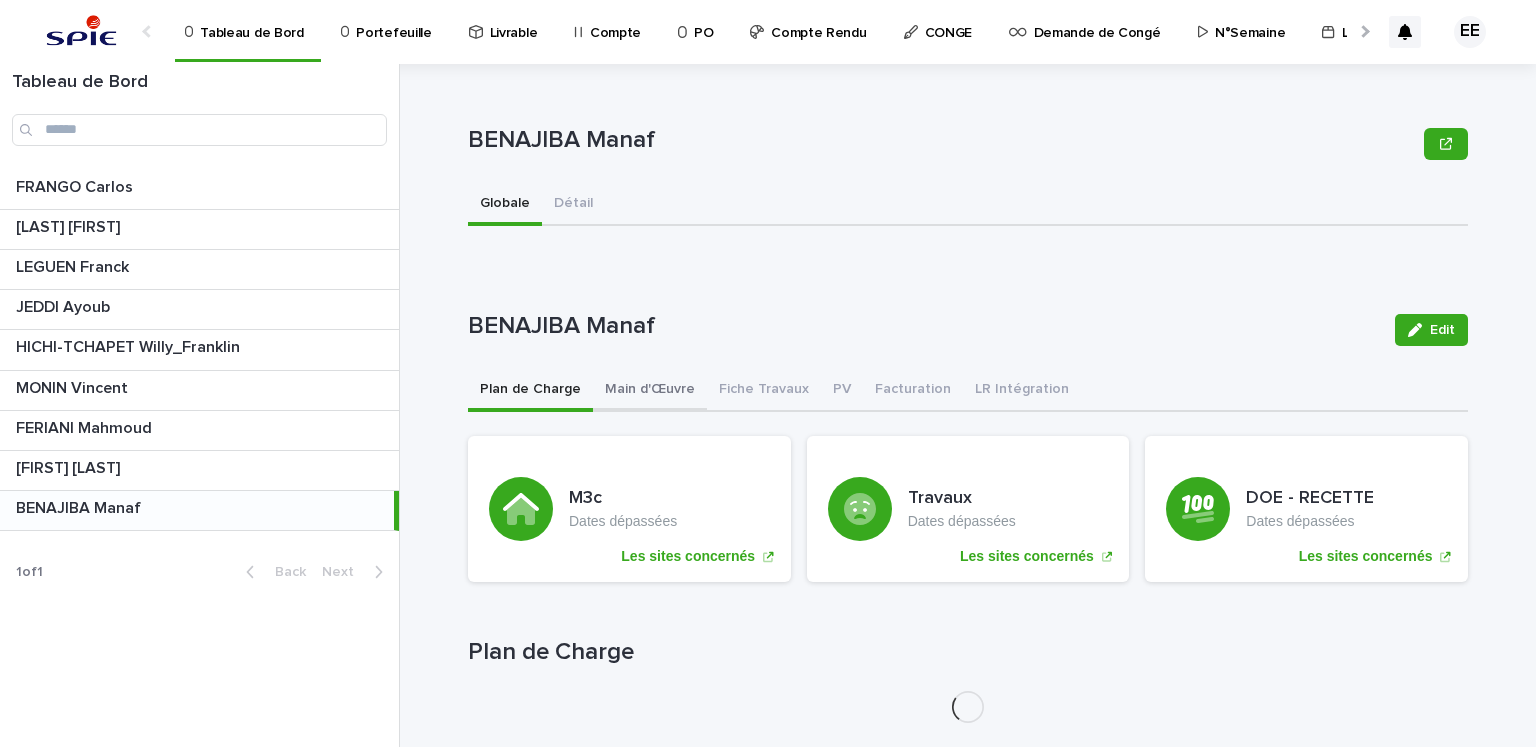 click on "Main d'Œuvre" at bounding box center (650, 391) 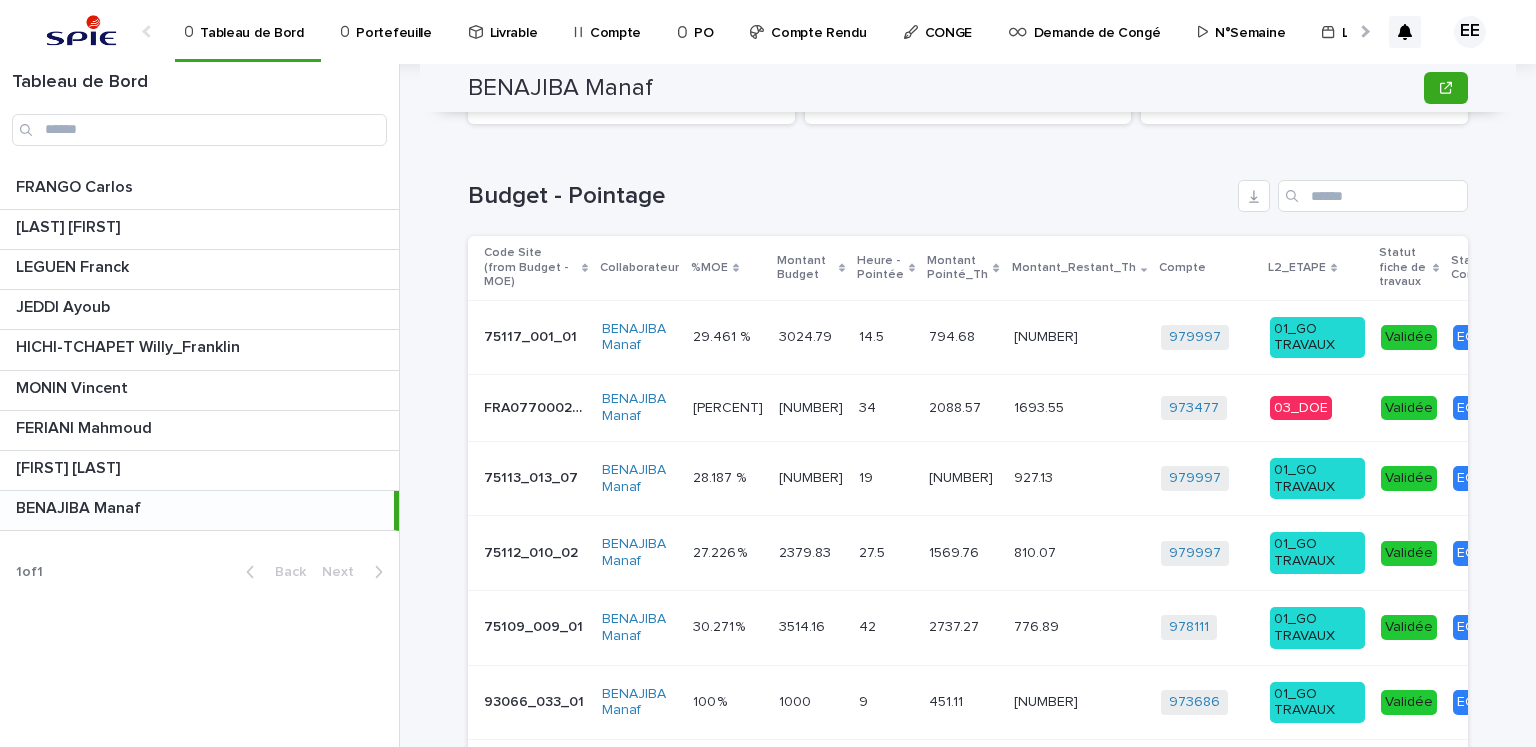 scroll, scrollTop: 600, scrollLeft: 0, axis: vertical 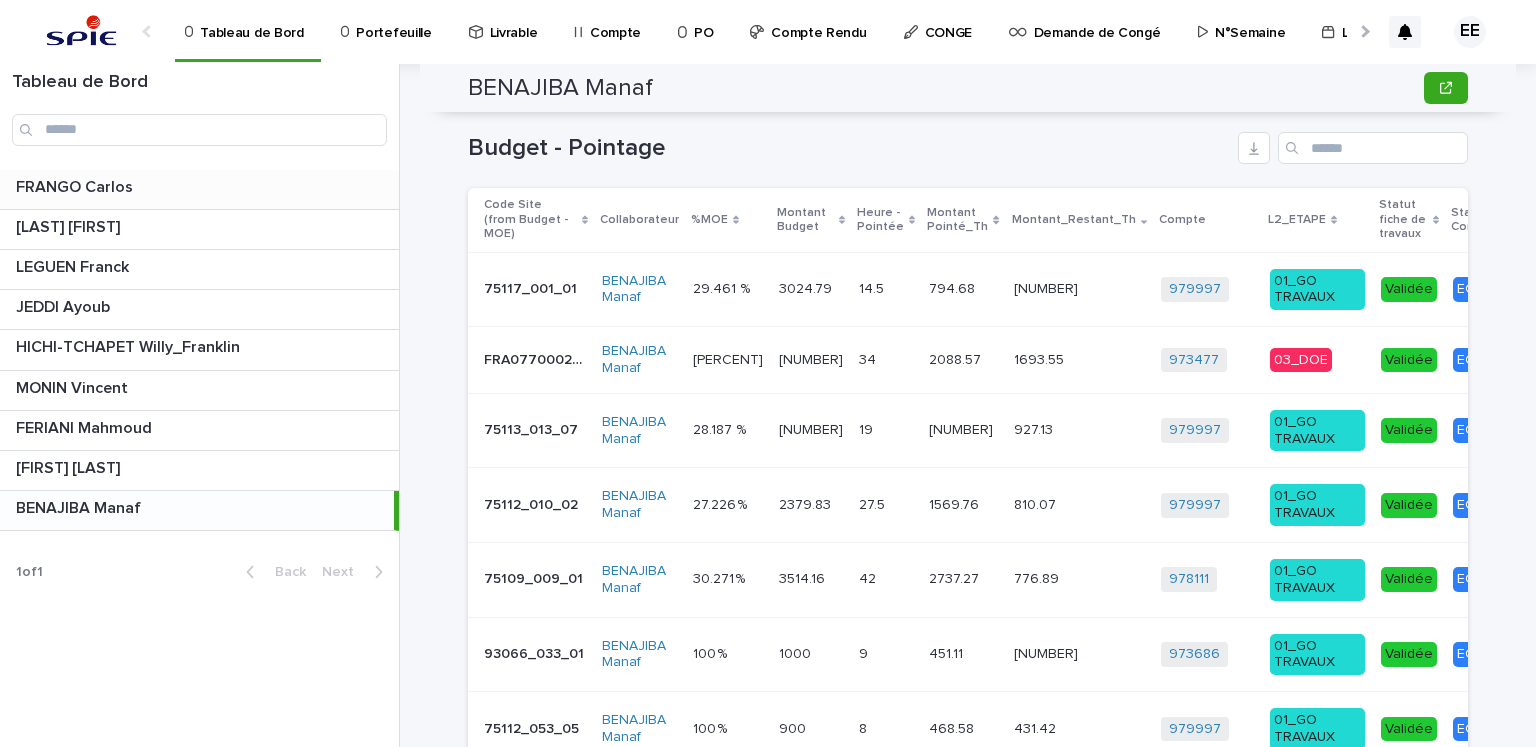 click on "FRANGO Carlos" at bounding box center (76, 185) 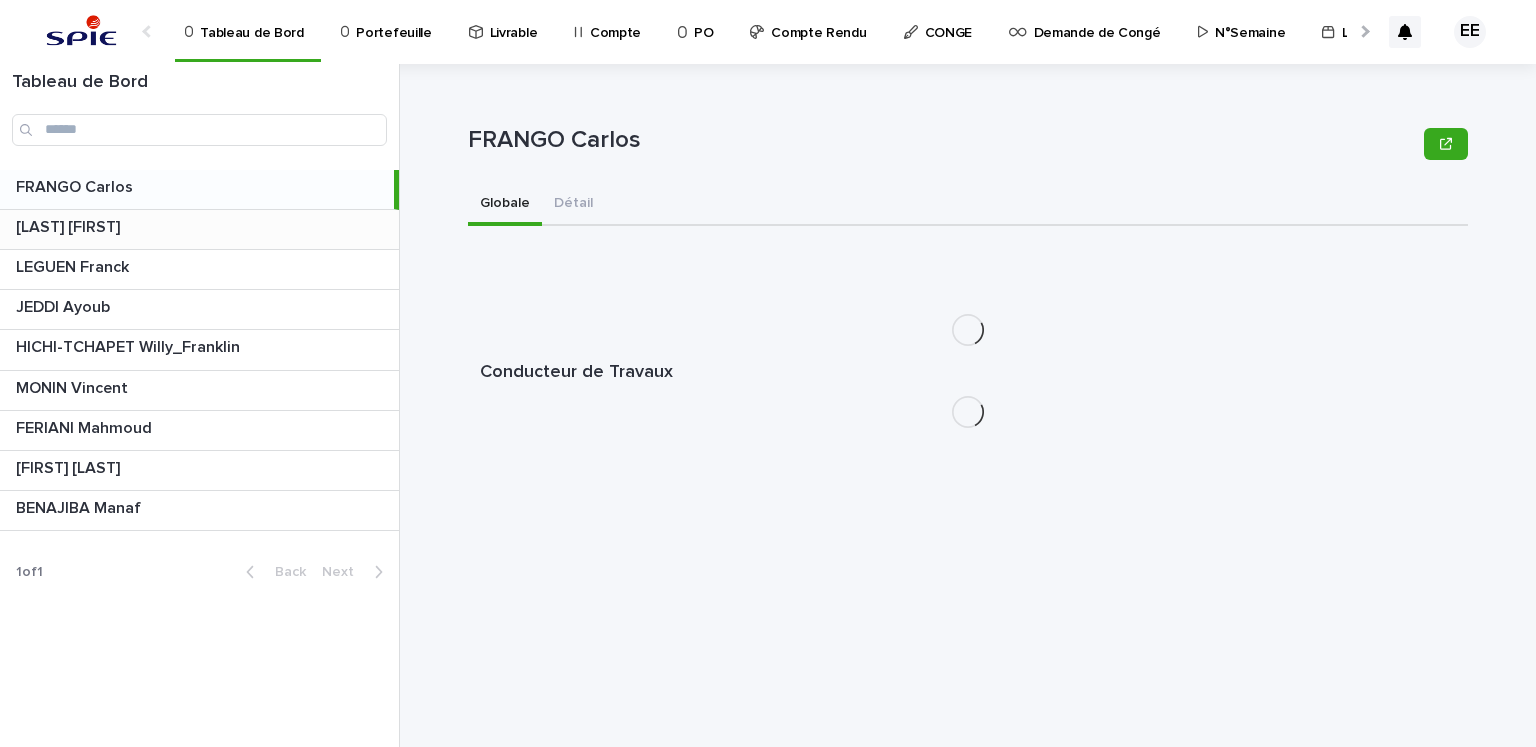 scroll, scrollTop: 0, scrollLeft: 0, axis: both 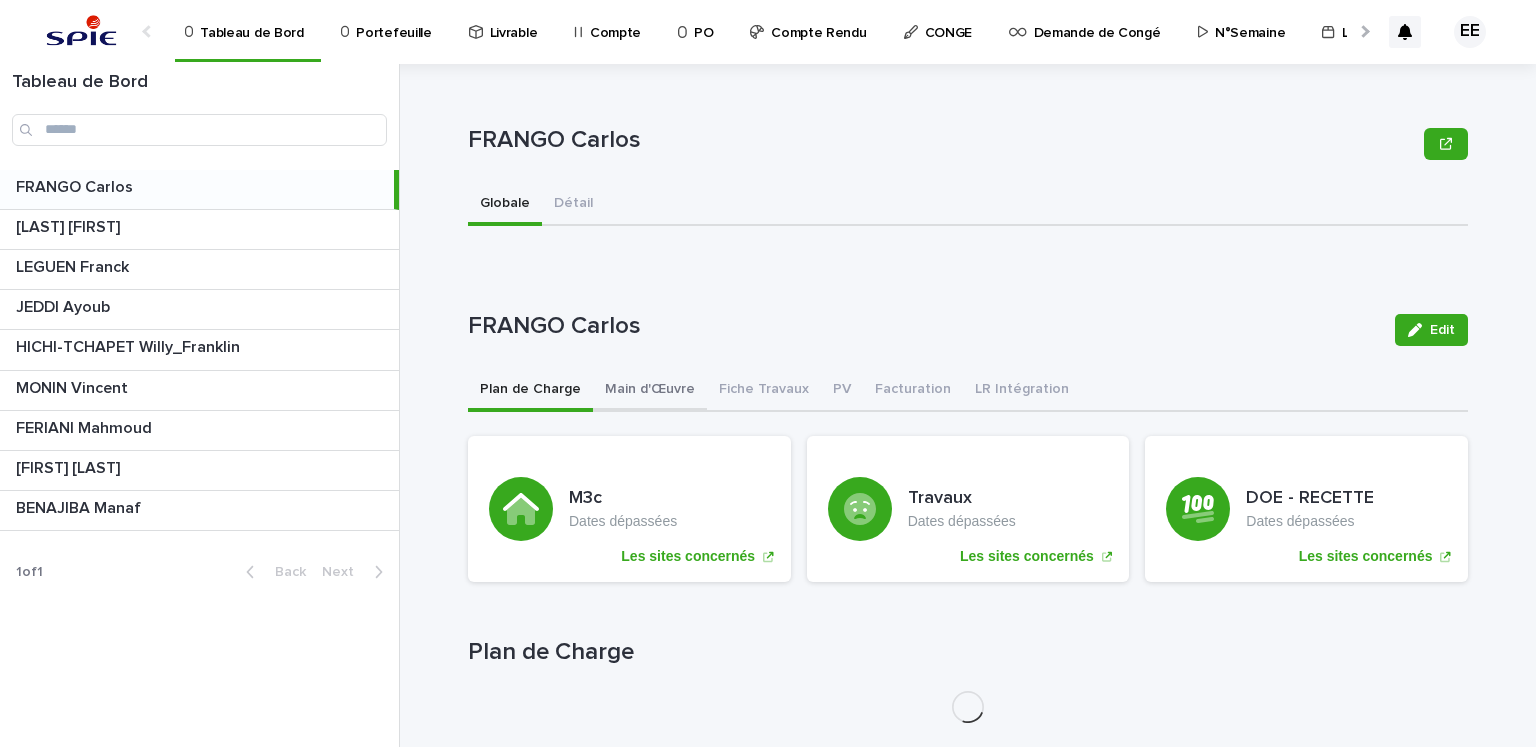 click on "Main d'Œuvre" at bounding box center (650, 391) 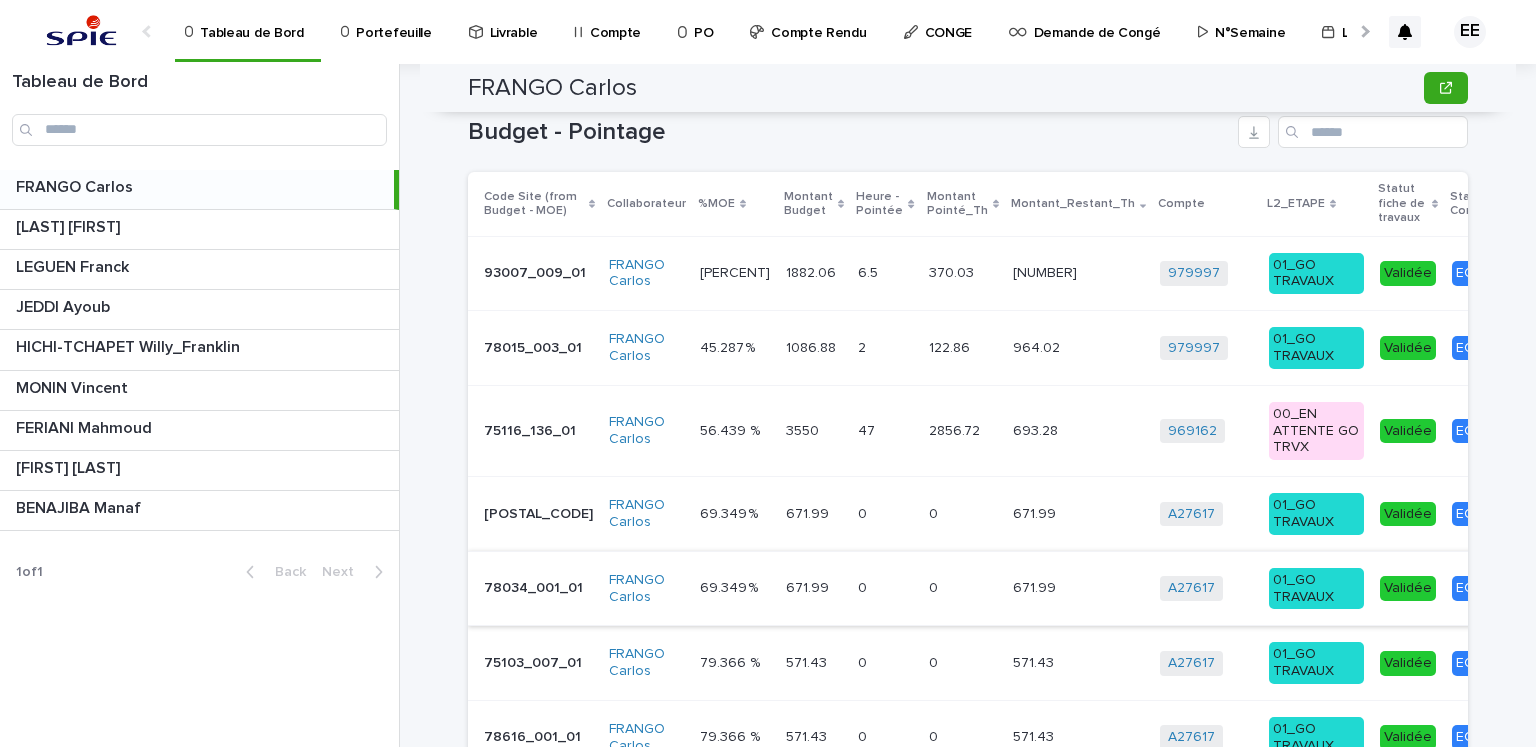 scroll, scrollTop: 605, scrollLeft: 0, axis: vertical 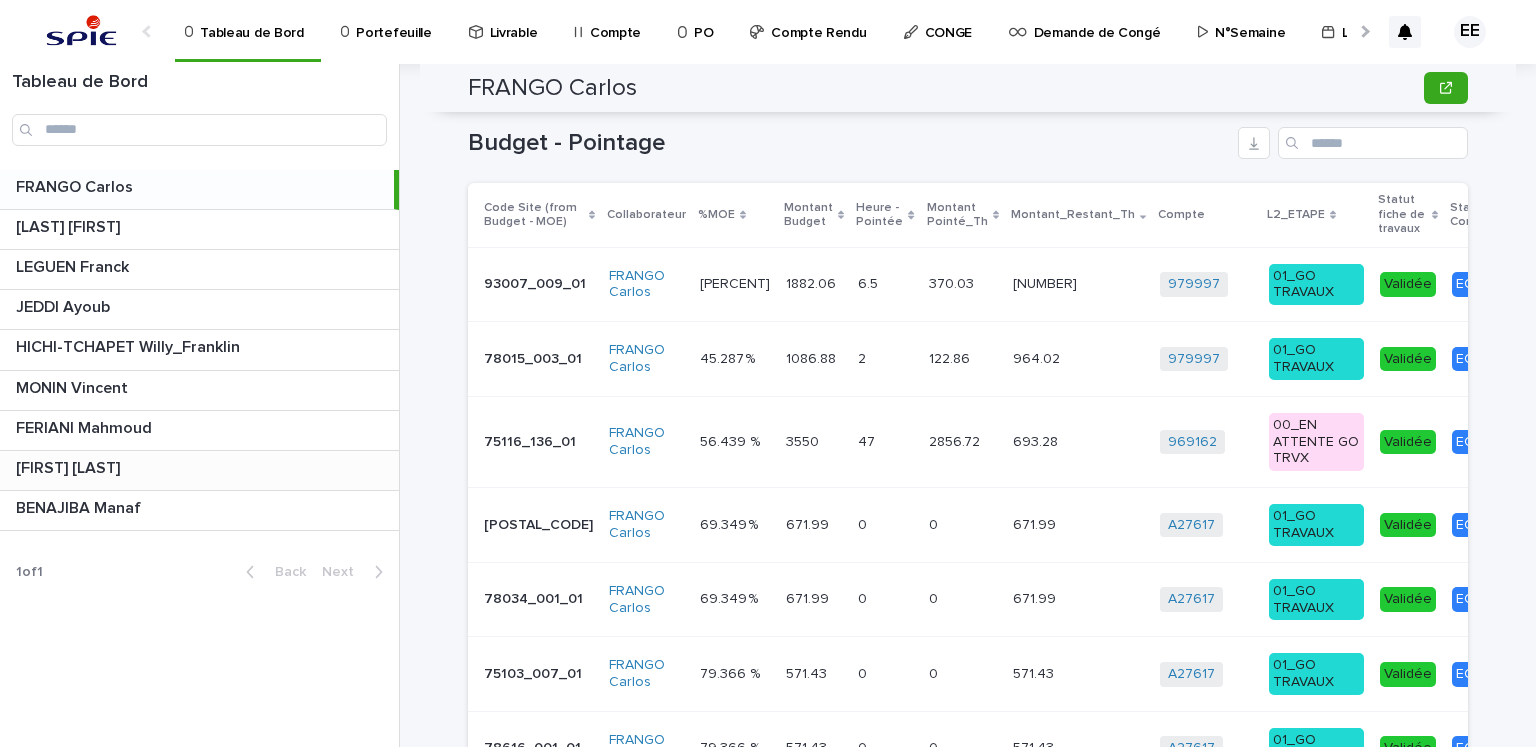 click at bounding box center [203, 468] 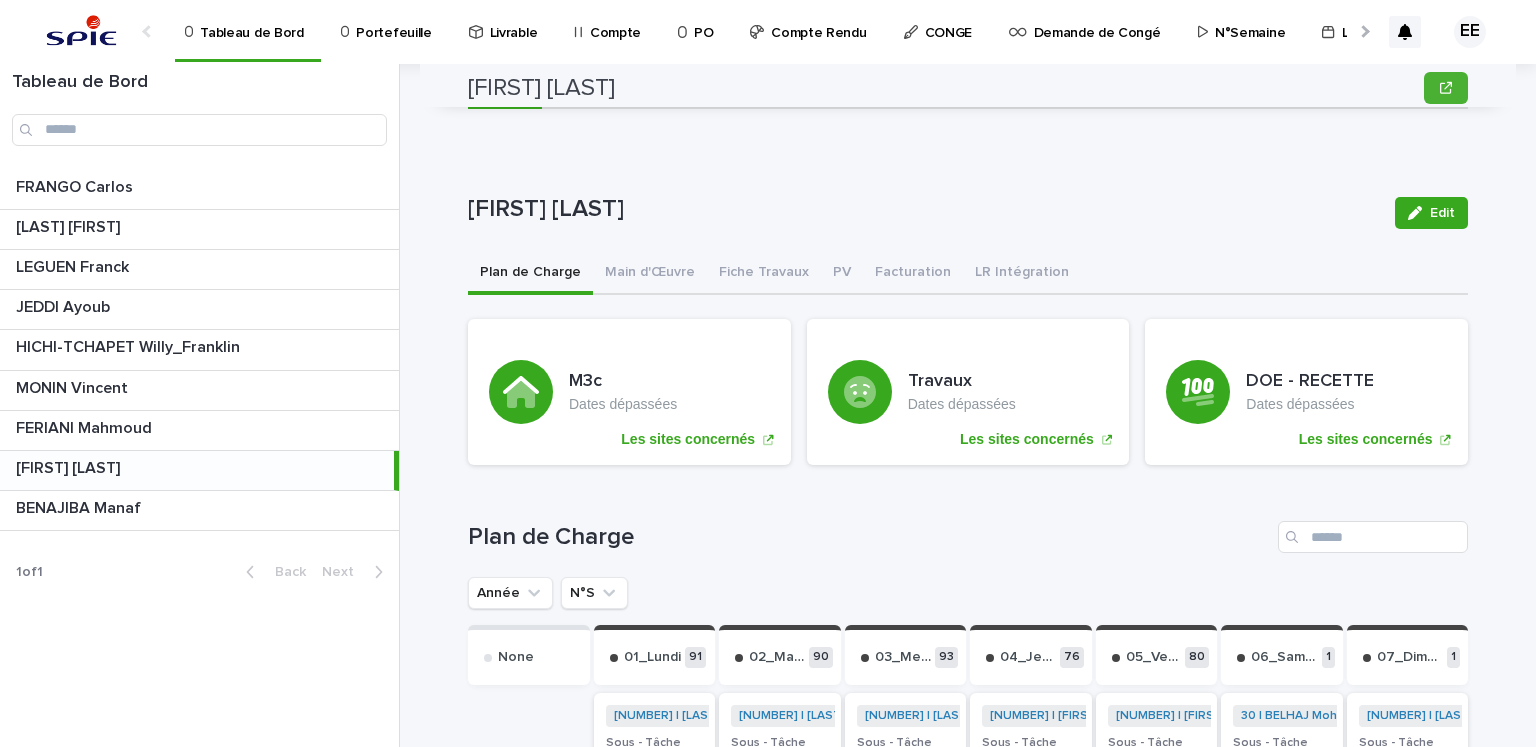 scroll, scrollTop: 0, scrollLeft: 0, axis: both 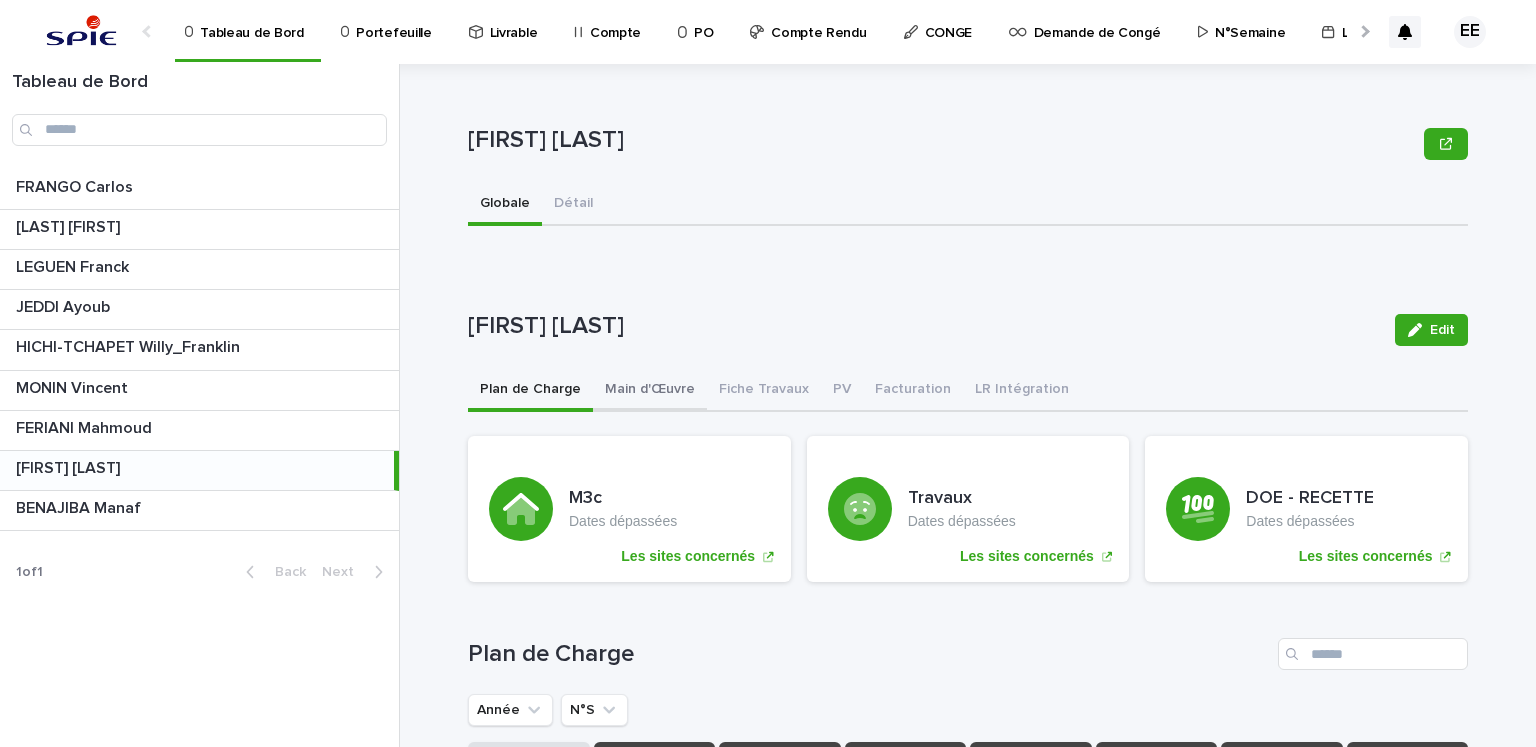 click on "Main d'Œuvre" at bounding box center (650, 391) 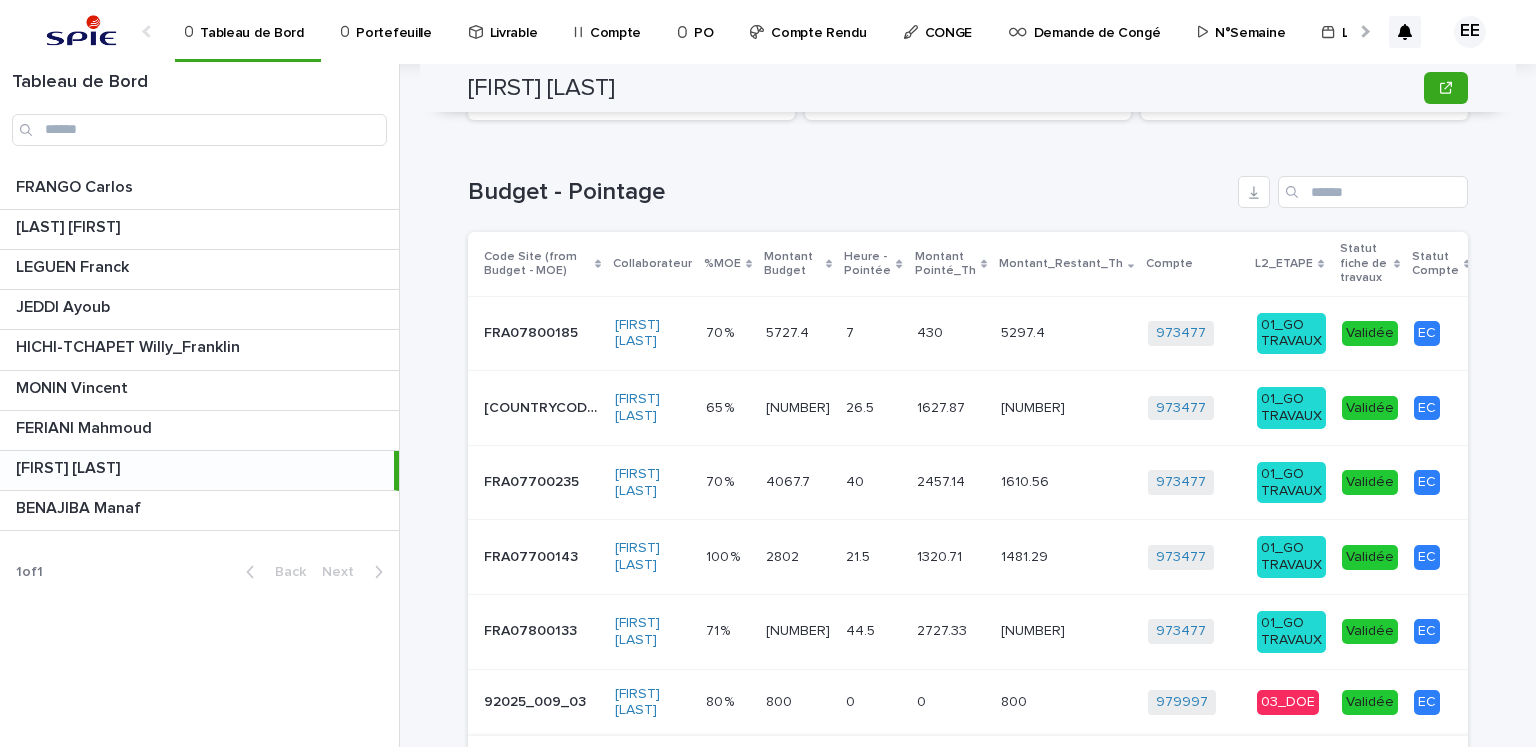 scroll, scrollTop: 500, scrollLeft: 0, axis: vertical 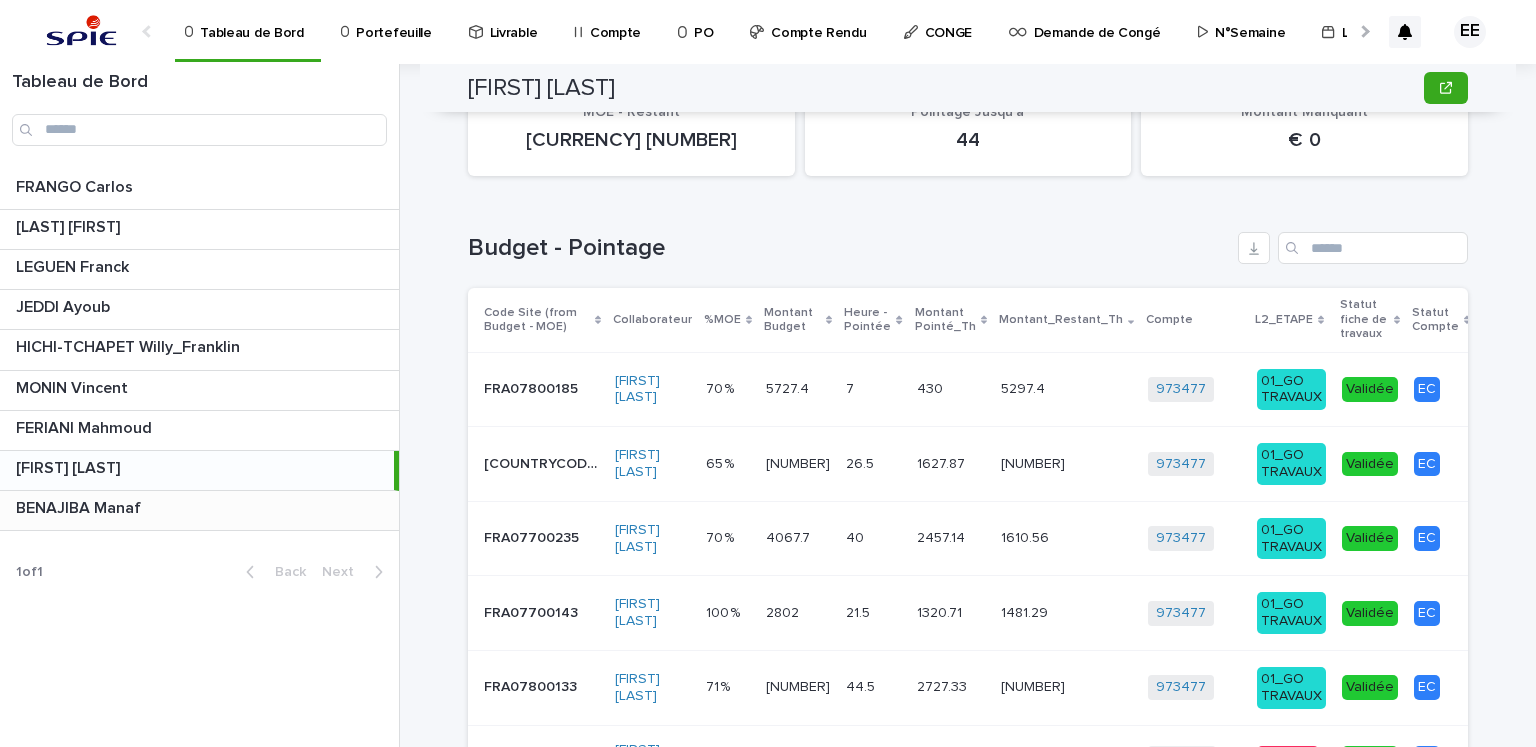 click at bounding box center (203, 508) 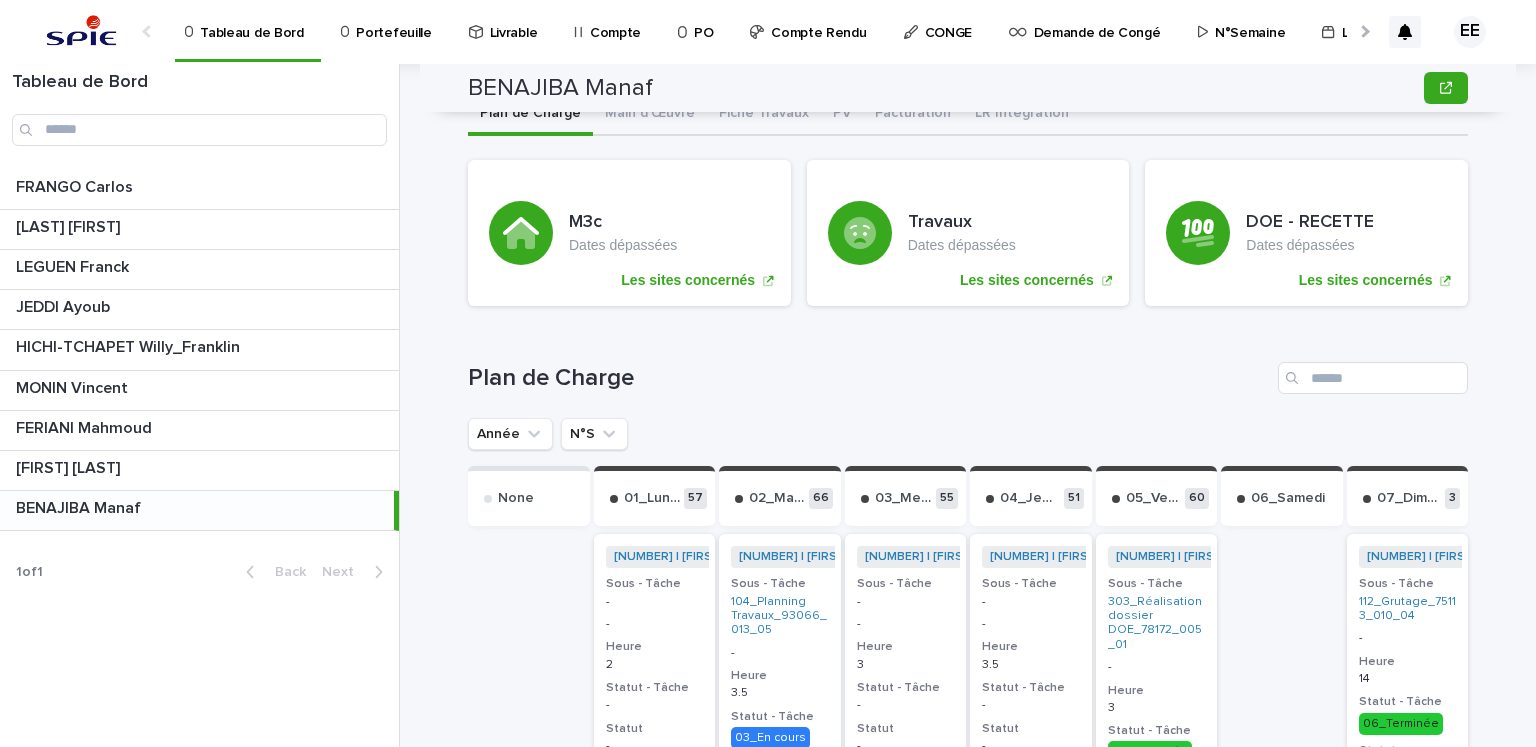 scroll, scrollTop: 0, scrollLeft: 0, axis: both 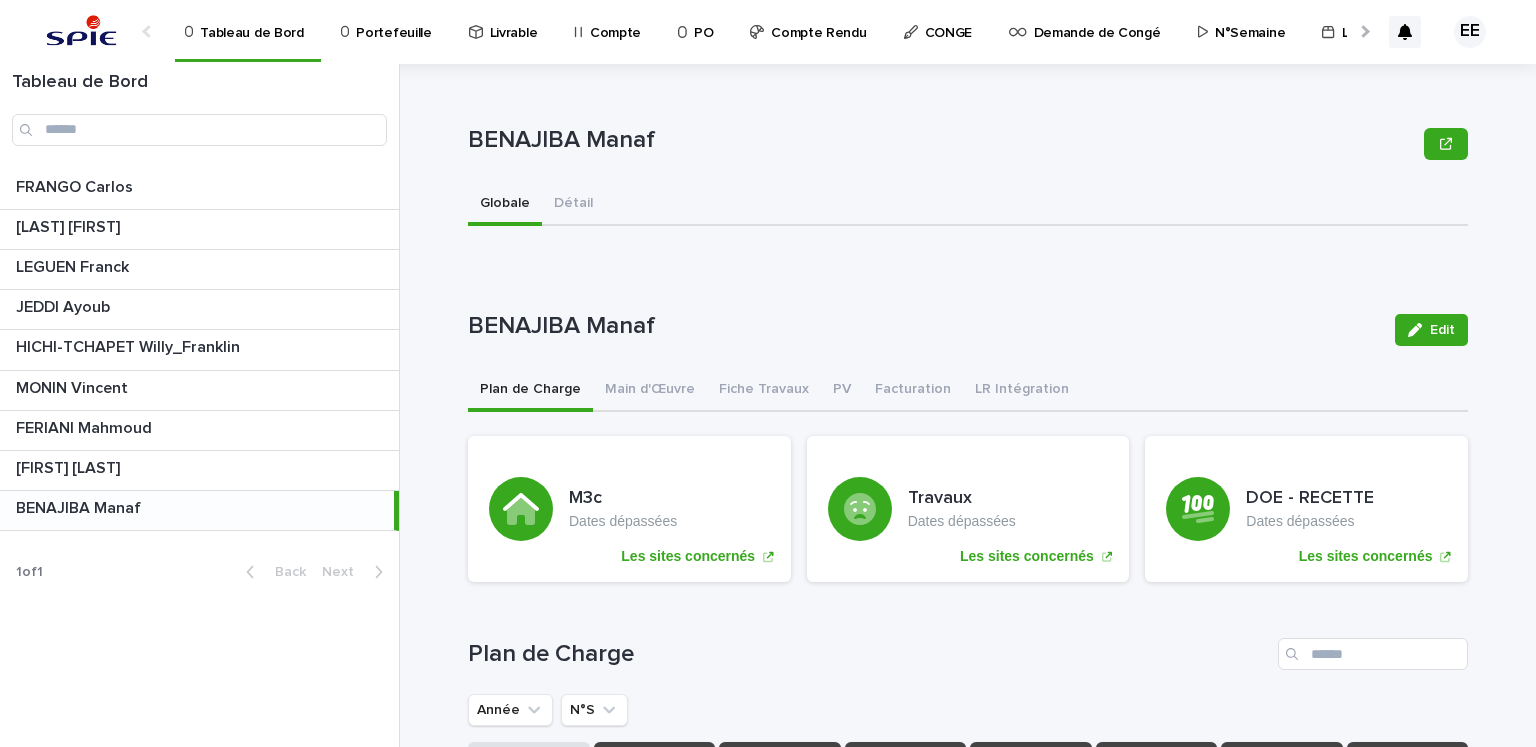 click on "Main d'Œuvre" at bounding box center (650, 391) 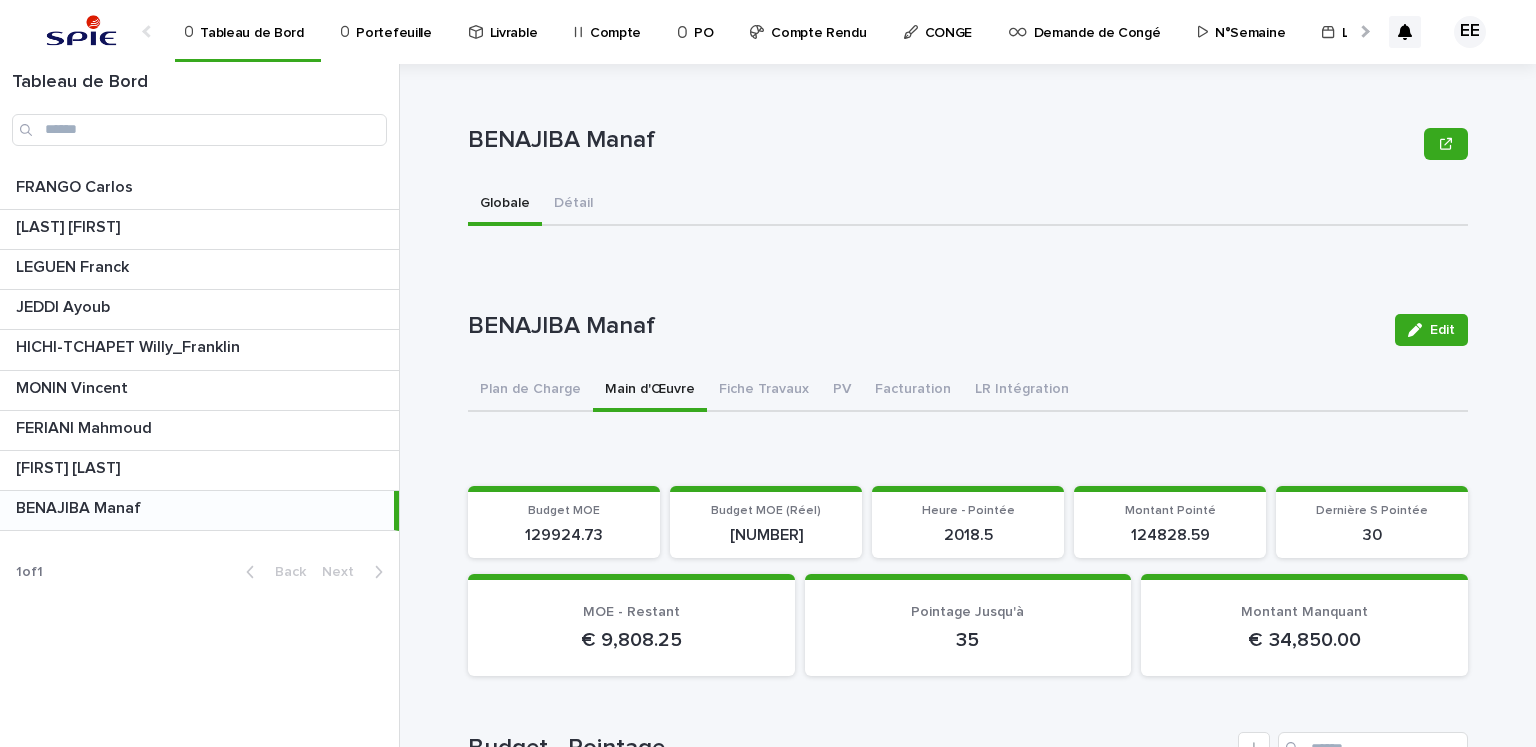 scroll, scrollTop: 200, scrollLeft: 0, axis: vertical 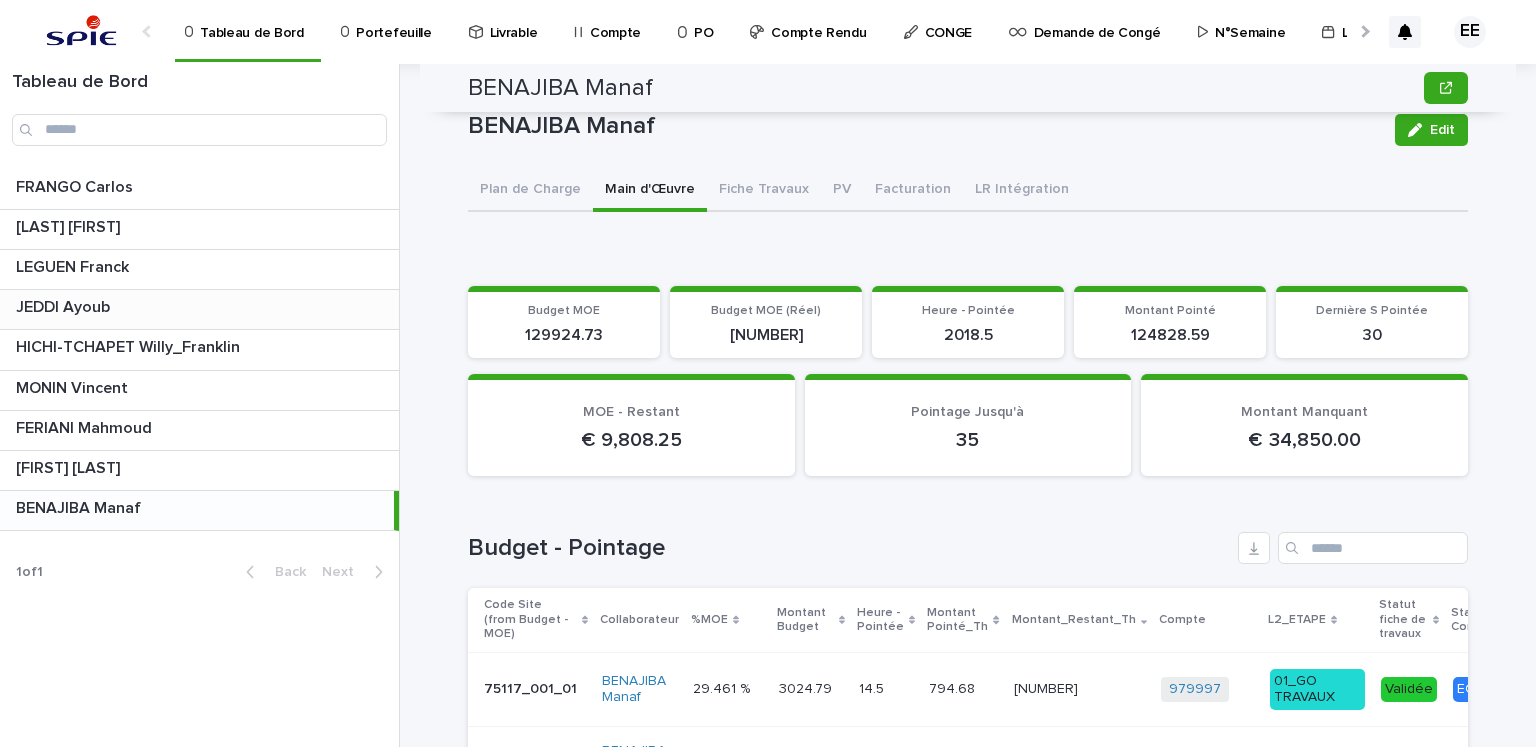 click at bounding box center (203, 307) 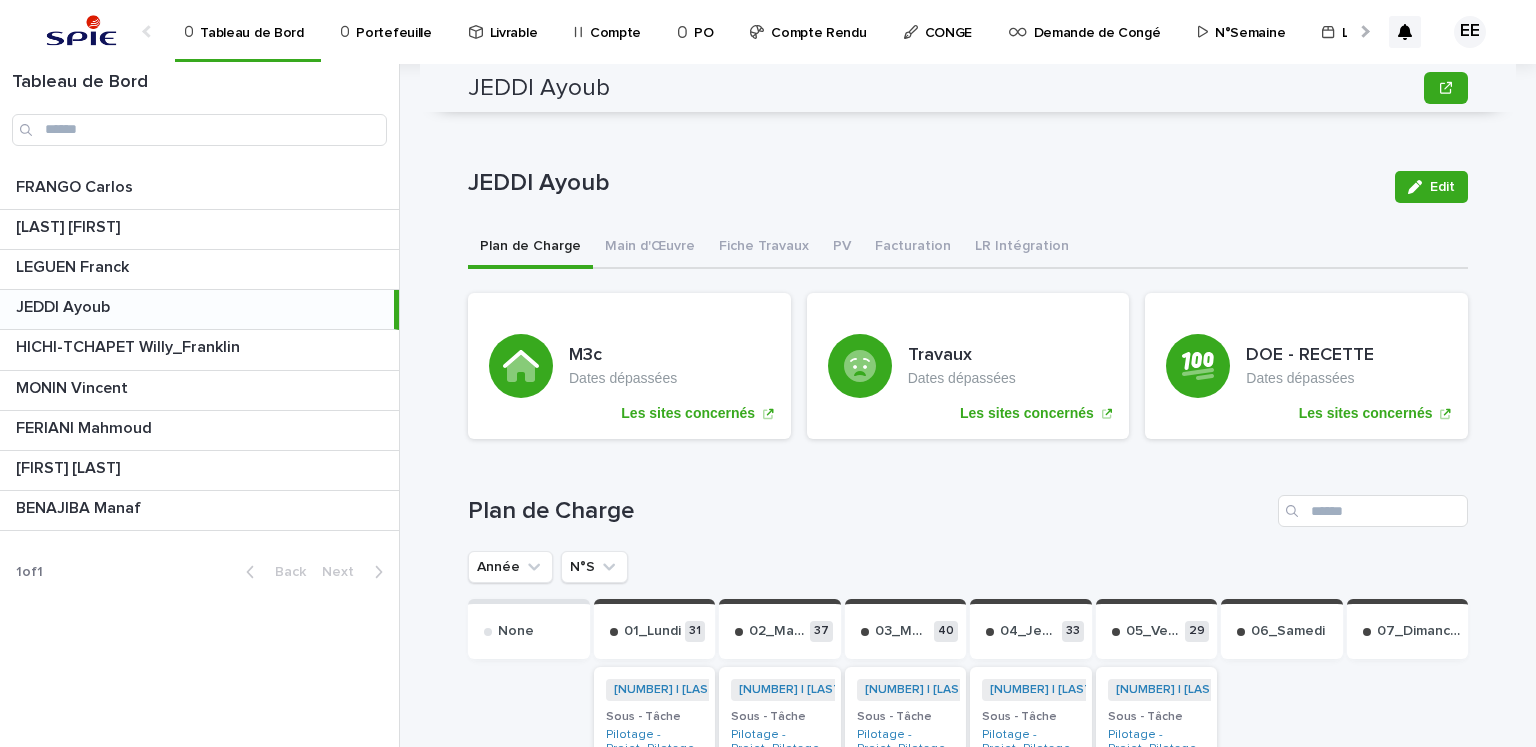 scroll, scrollTop: 0, scrollLeft: 0, axis: both 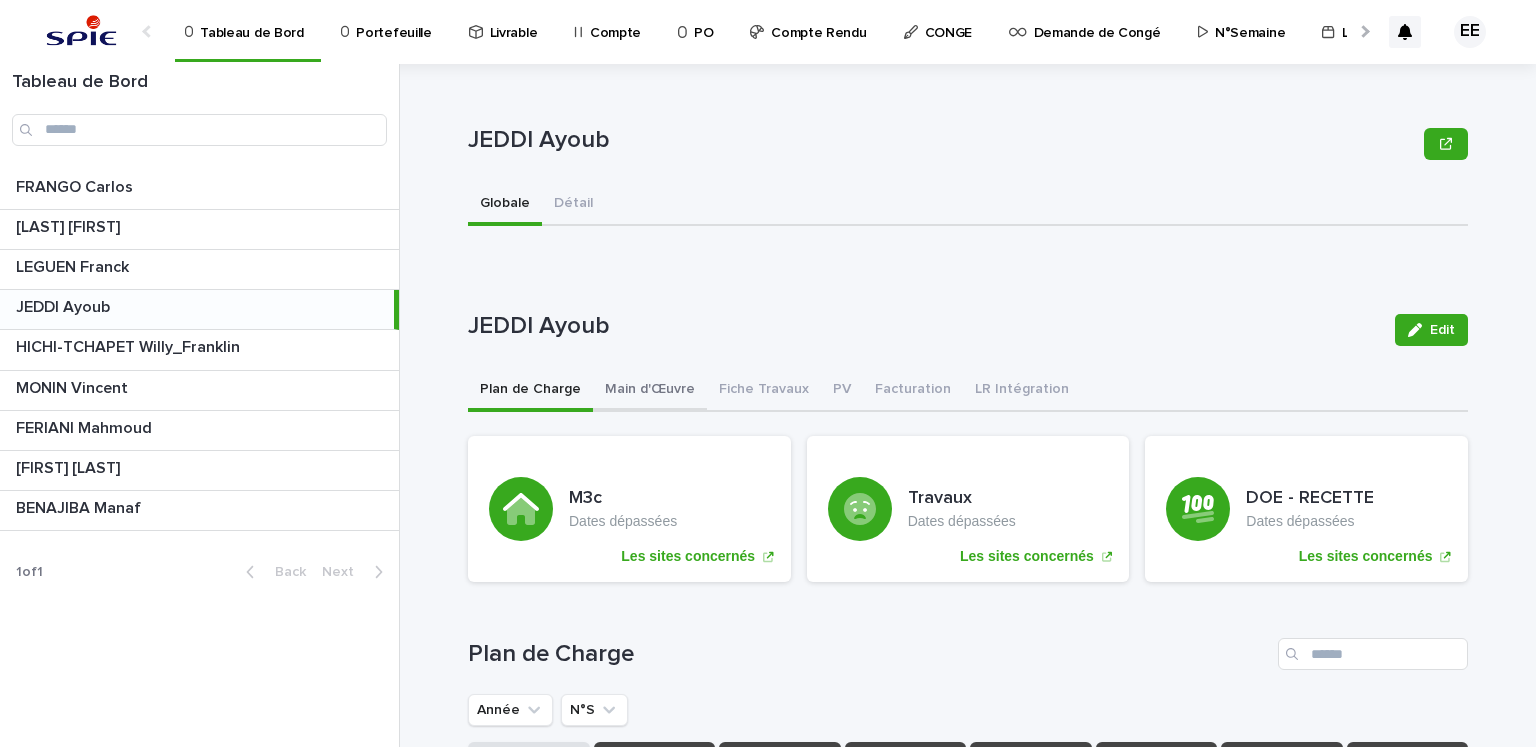 click on "Main d'Œuvre" at bounding box center [650, 391] 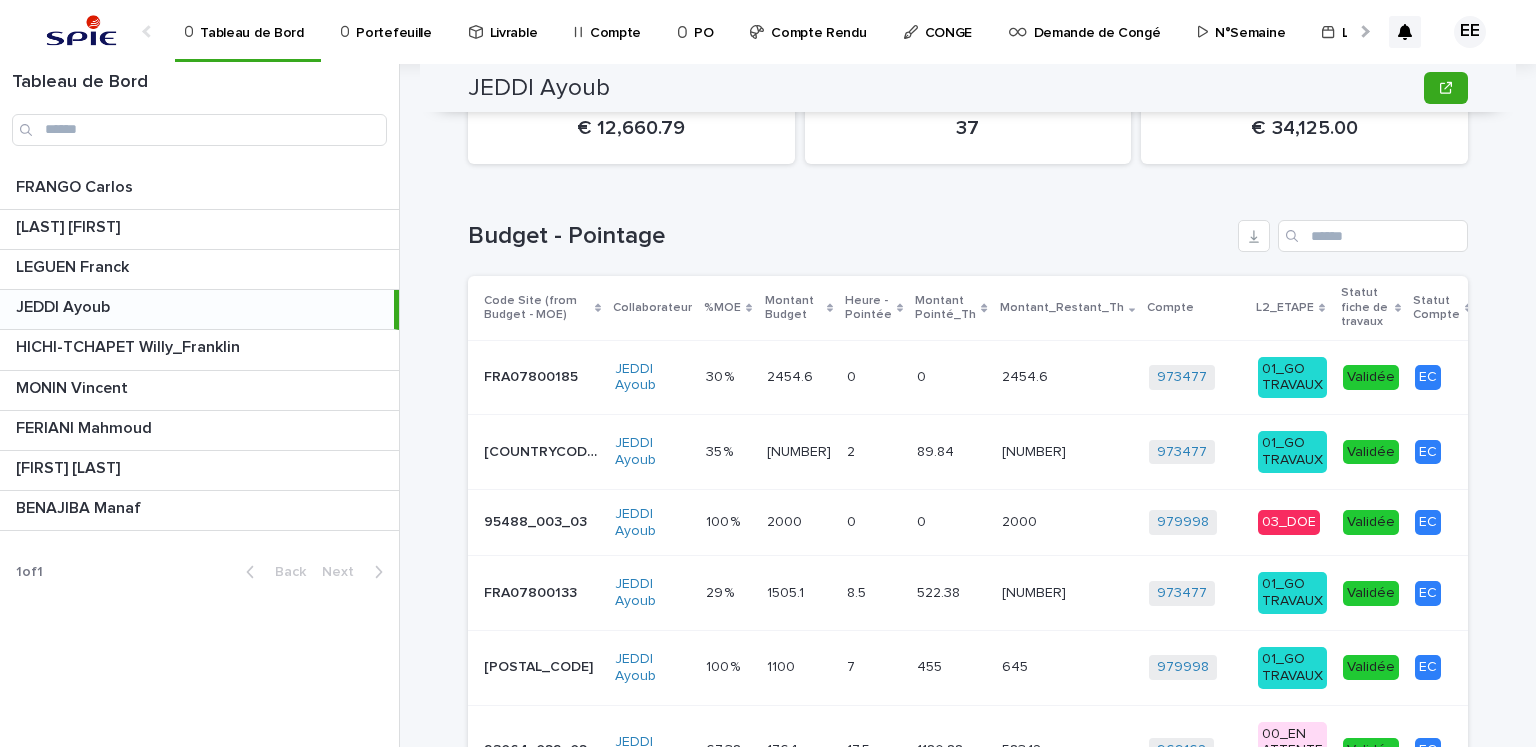 scroll, scrollTop: 521, scrollLeft: 0, axis: vertical 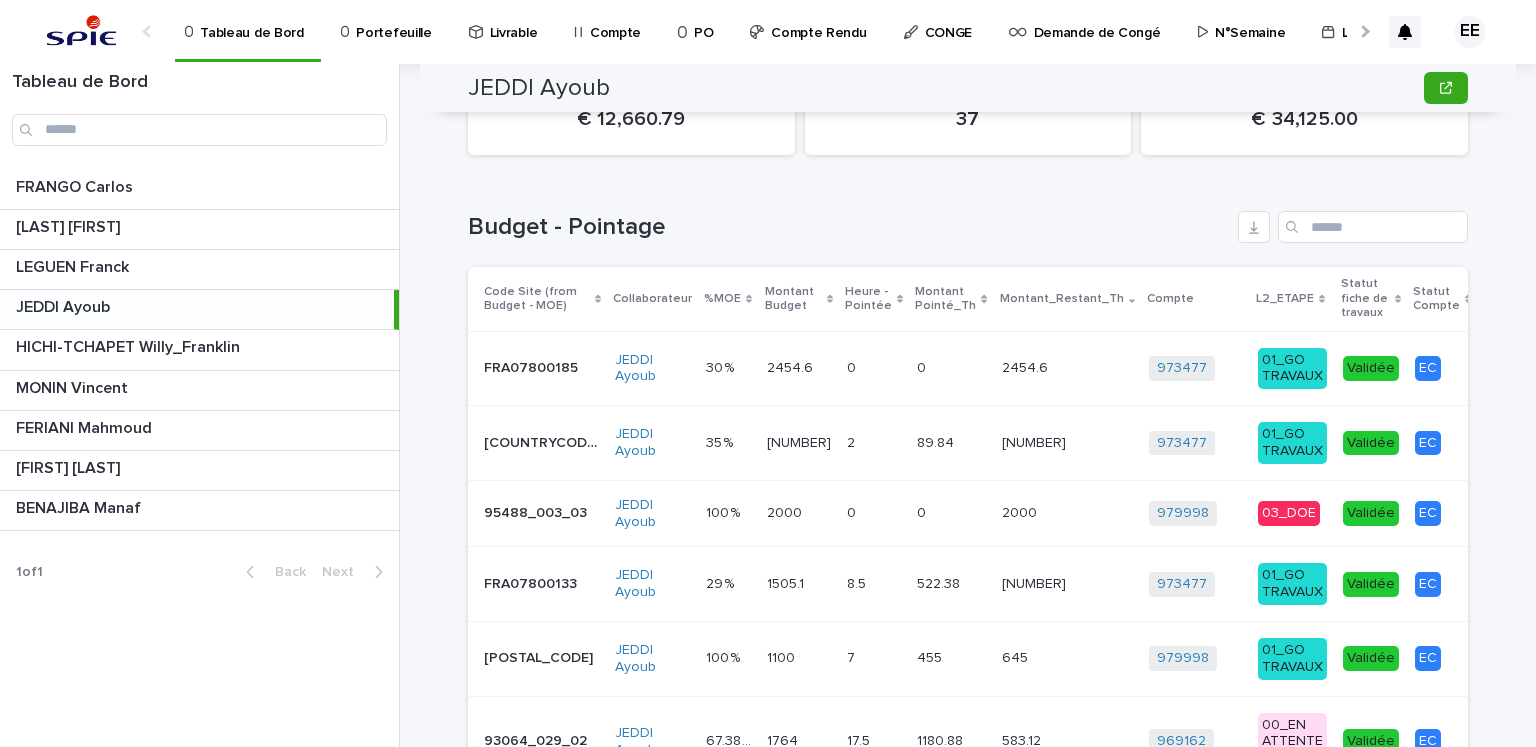 click on "0 0" at bounding box center (951, 513) 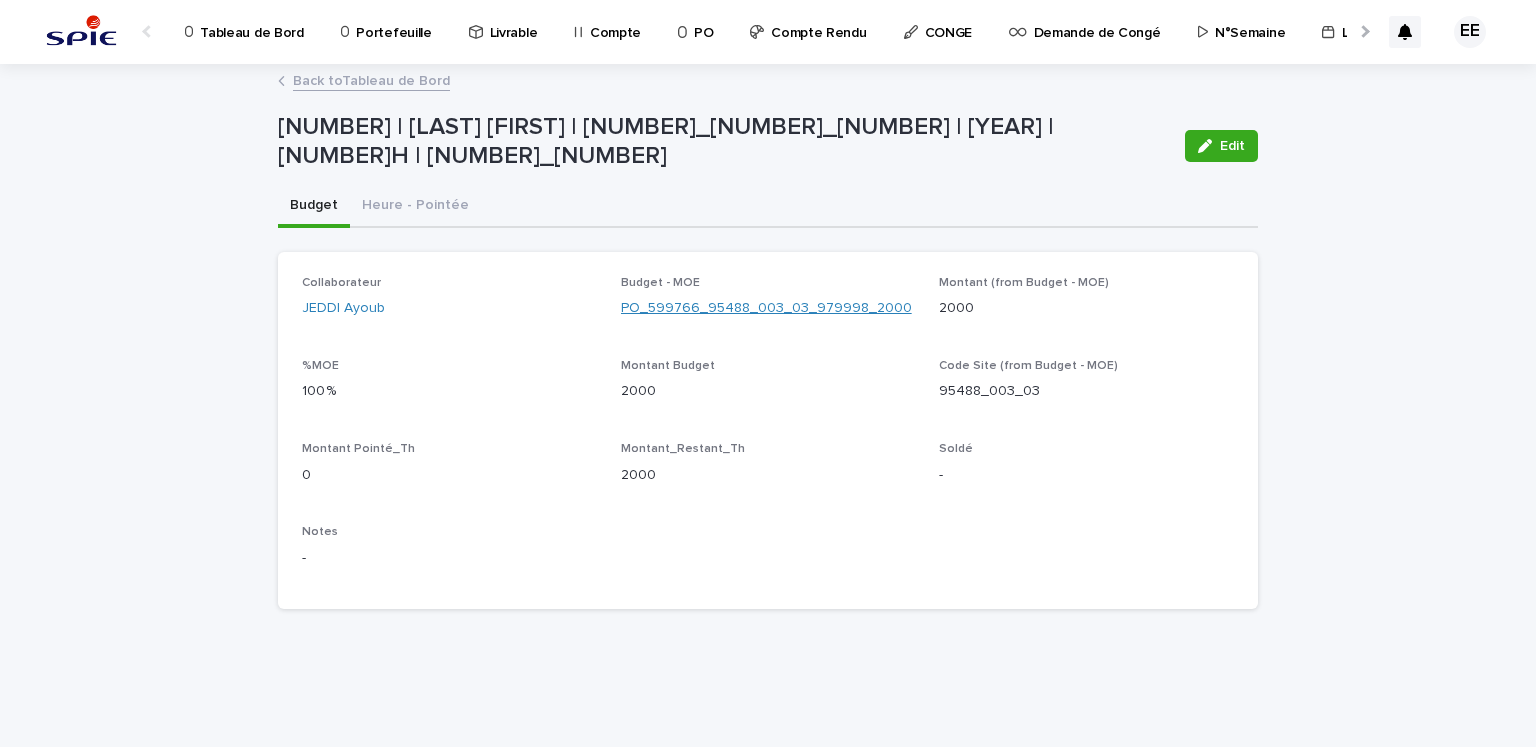click on "PO_599766_95488_003_03_979998_2000" at bounding box center [766, 308] 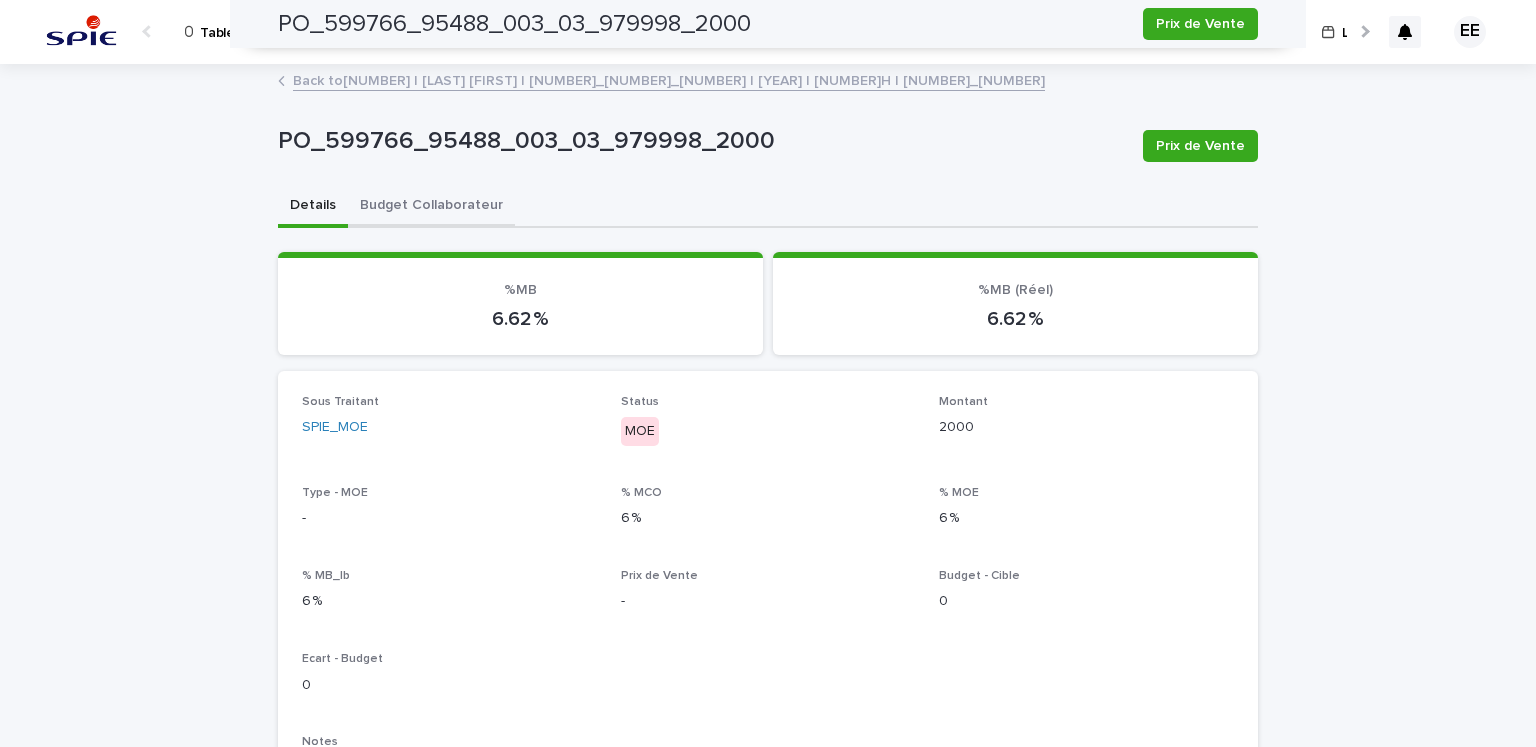 scroll, scrollTop: 0, scrollLeft: 0, axis: both 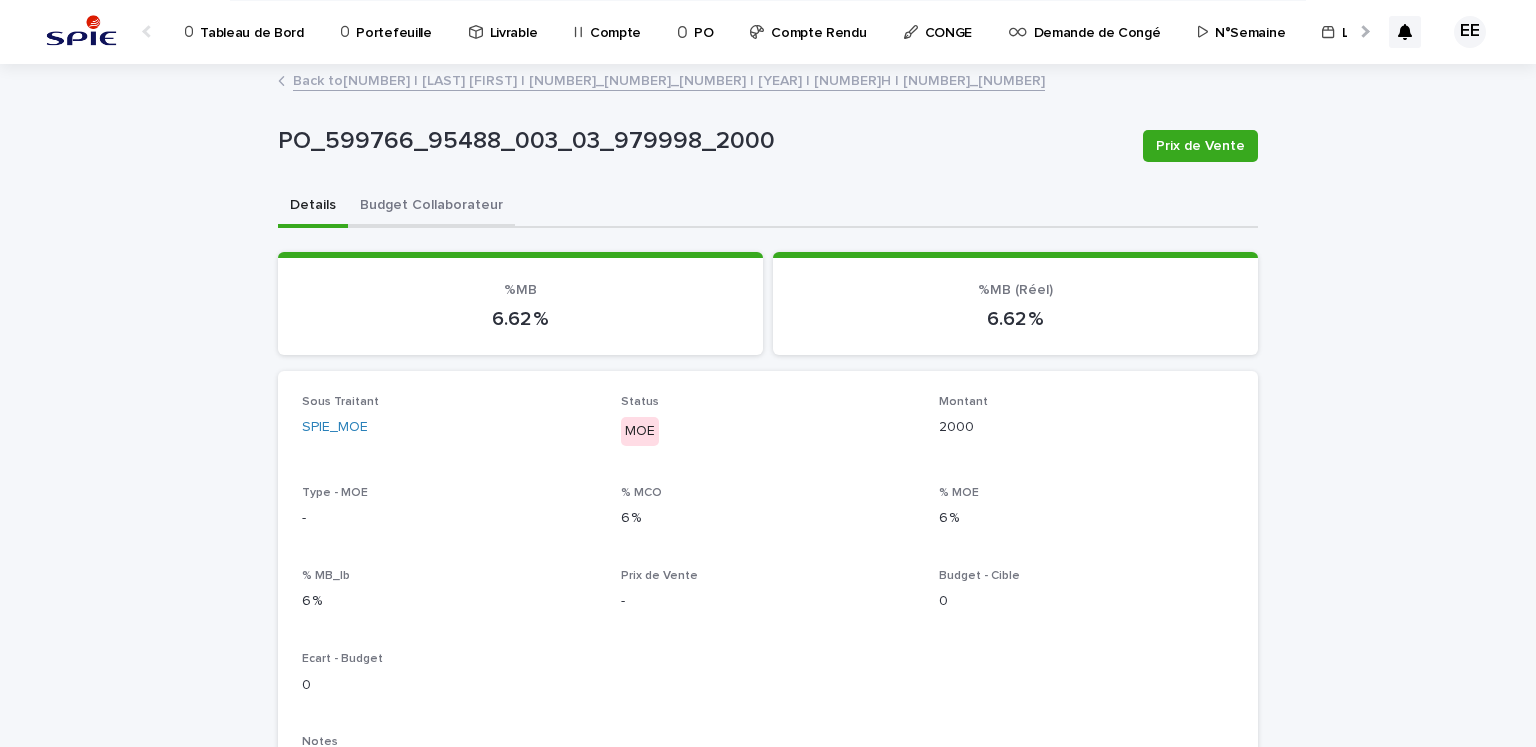 click on "Budget Collaborateur" at bounding box center (431, 207) 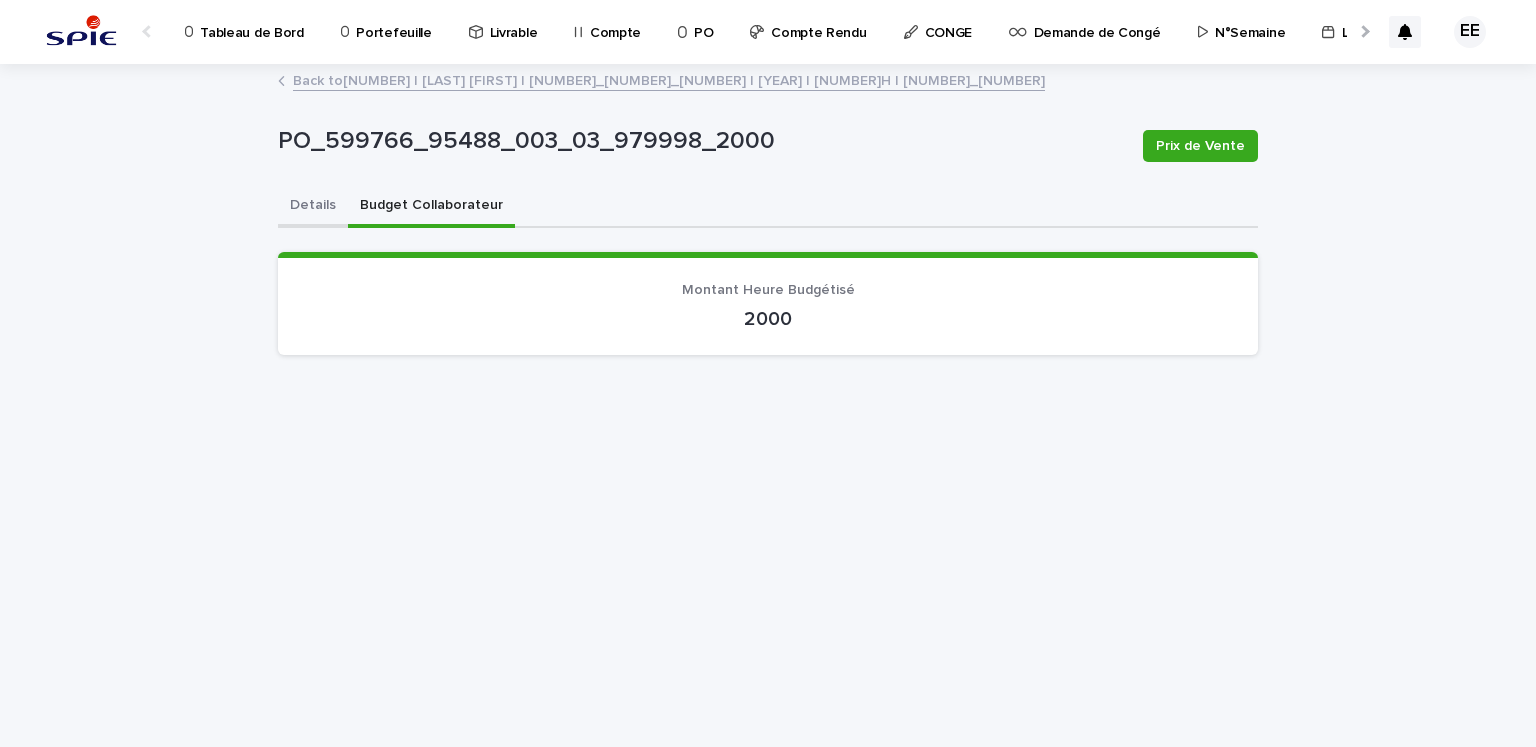 click on "Details" at bounding box center [313, 207] 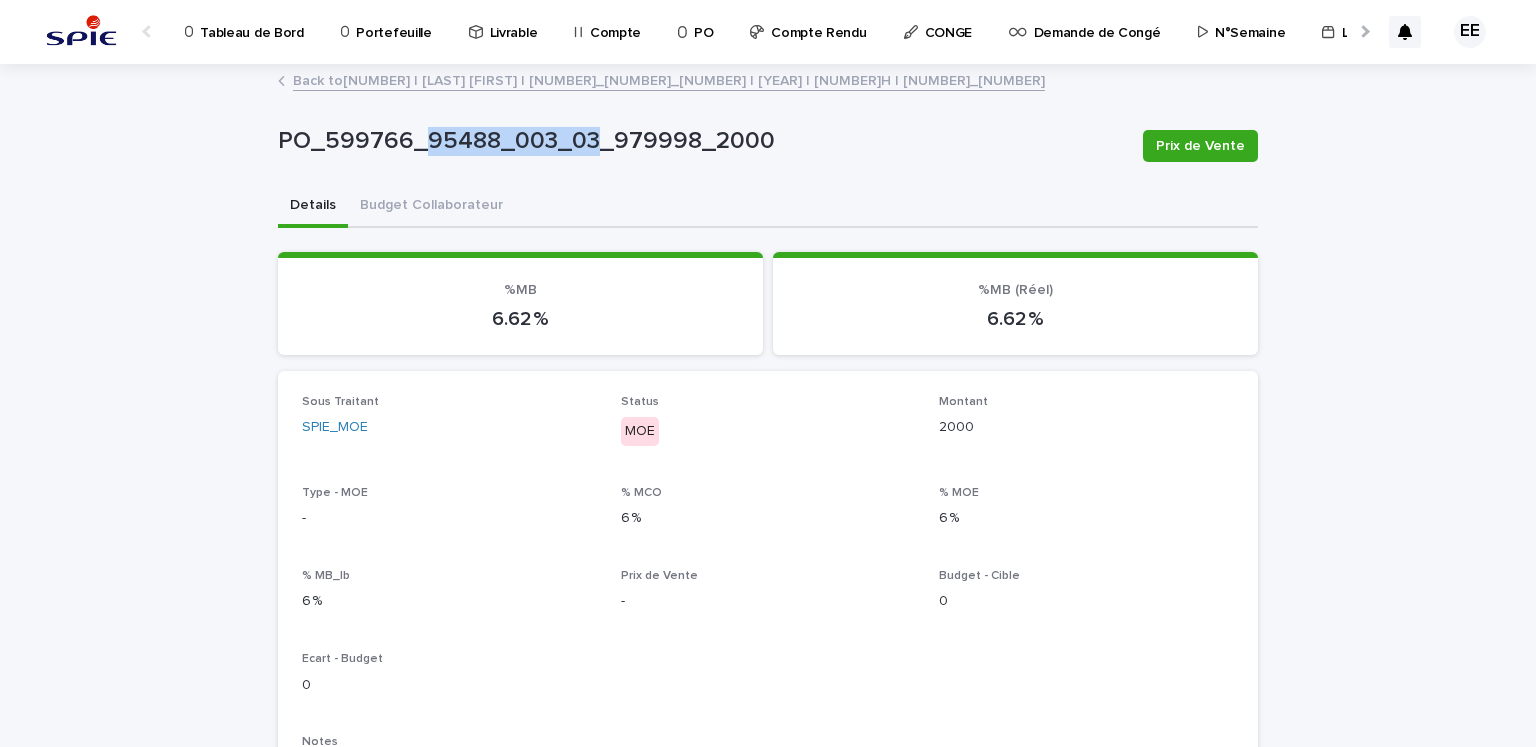 drag, startPoint x: 419, startPoint y: 138, endPoint x: 584, endPoint y: 137, distance: 165.00304 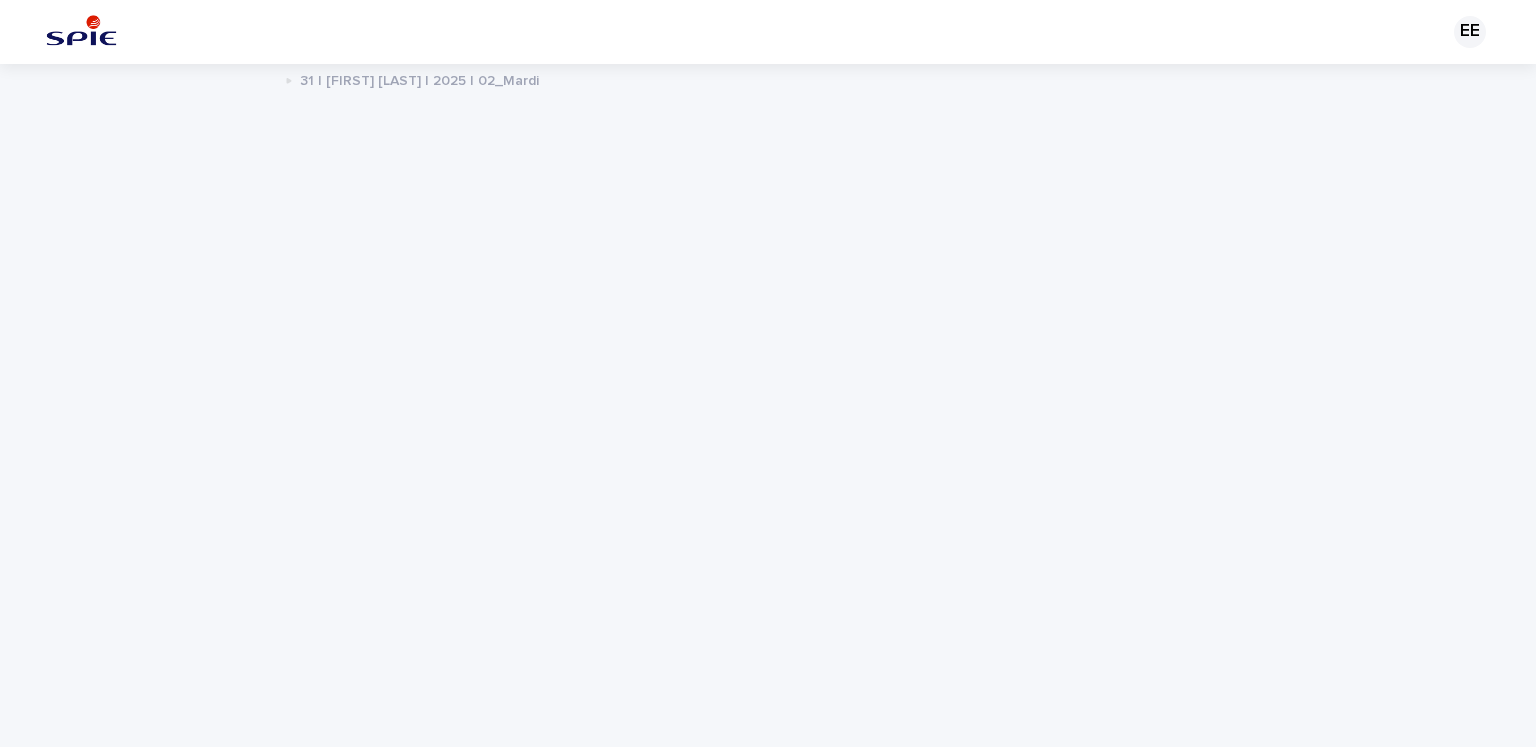 scroll, scrollTop: 0, scrollLeft: 0, axis: both 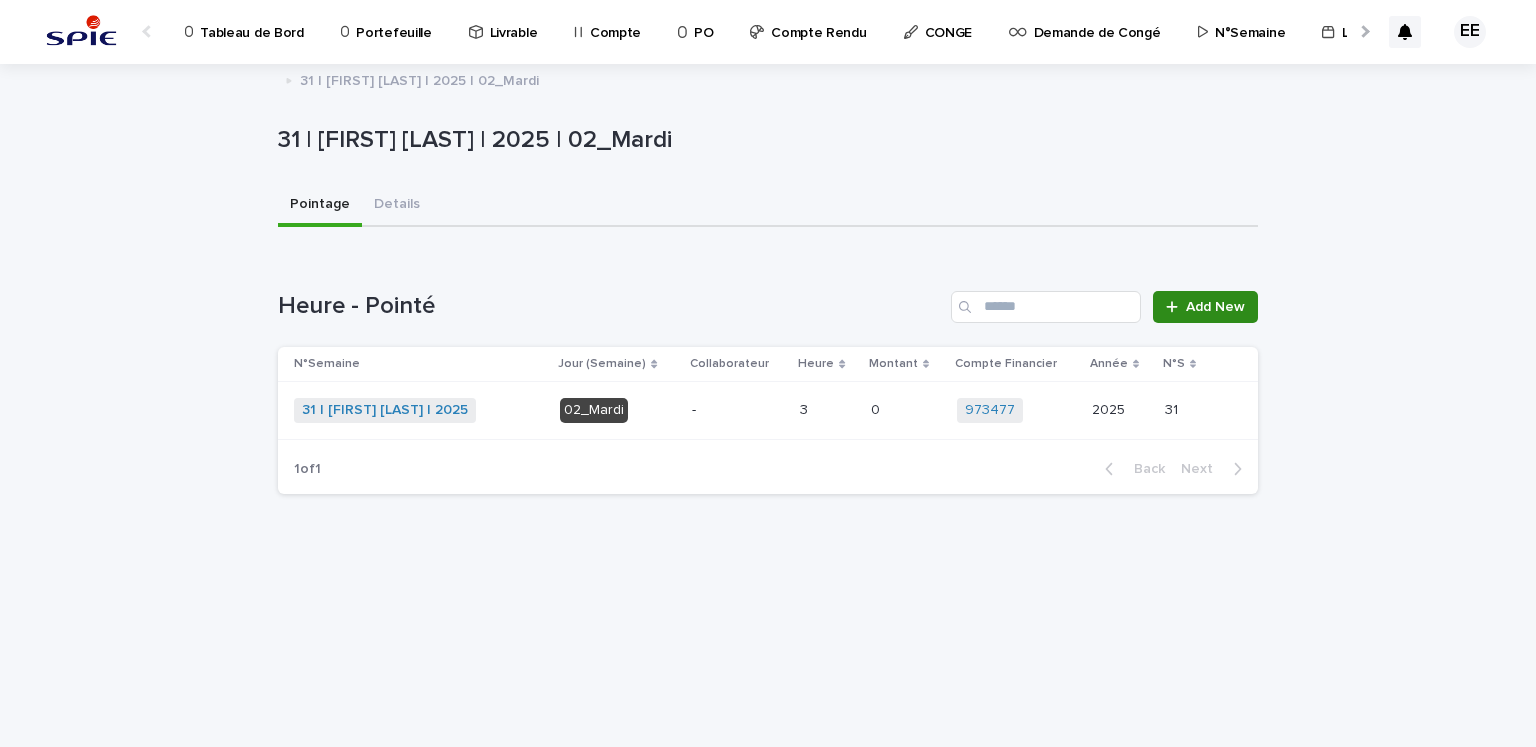 click on "Add New" at bounding box center [1215, 307] 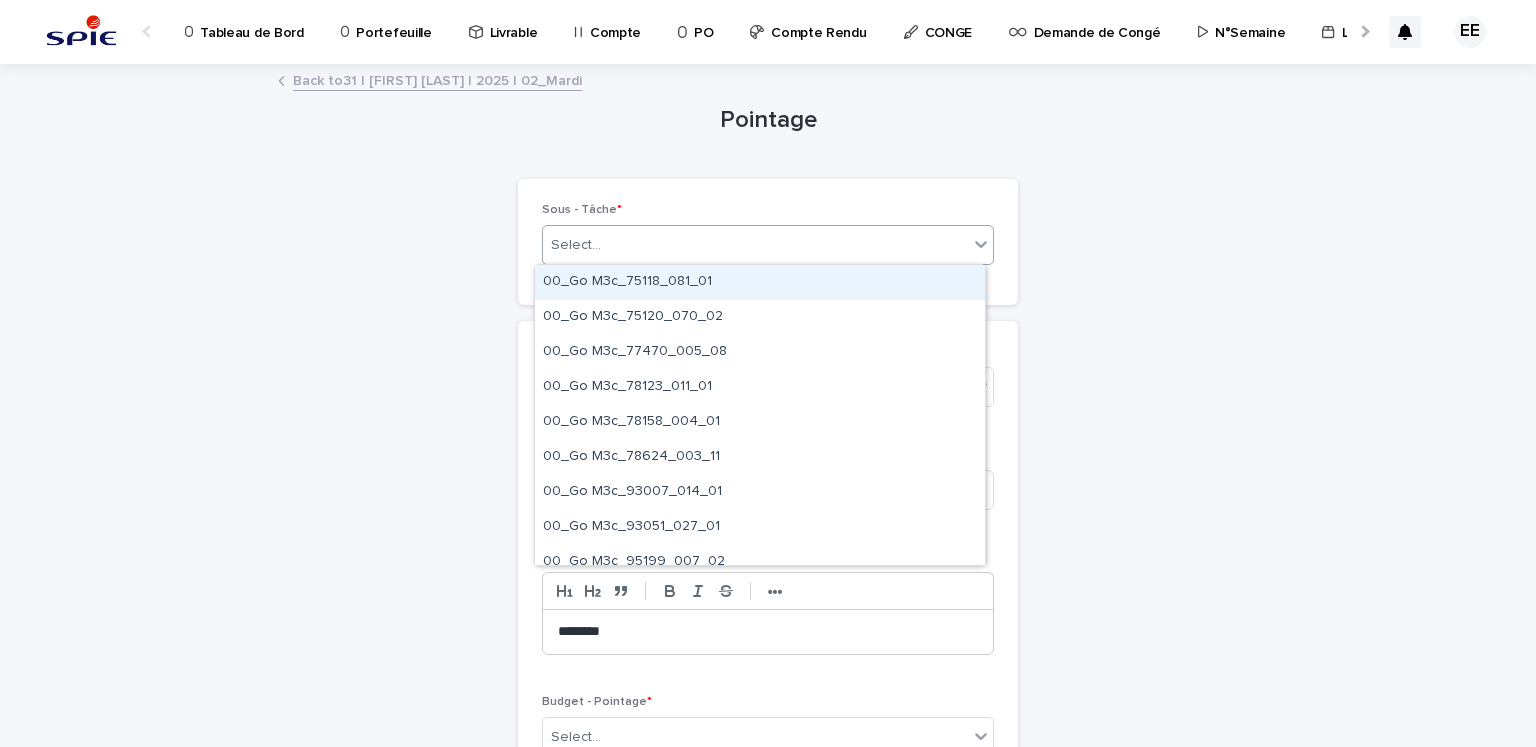 click on "Select..." at bounding box center (755, 245) 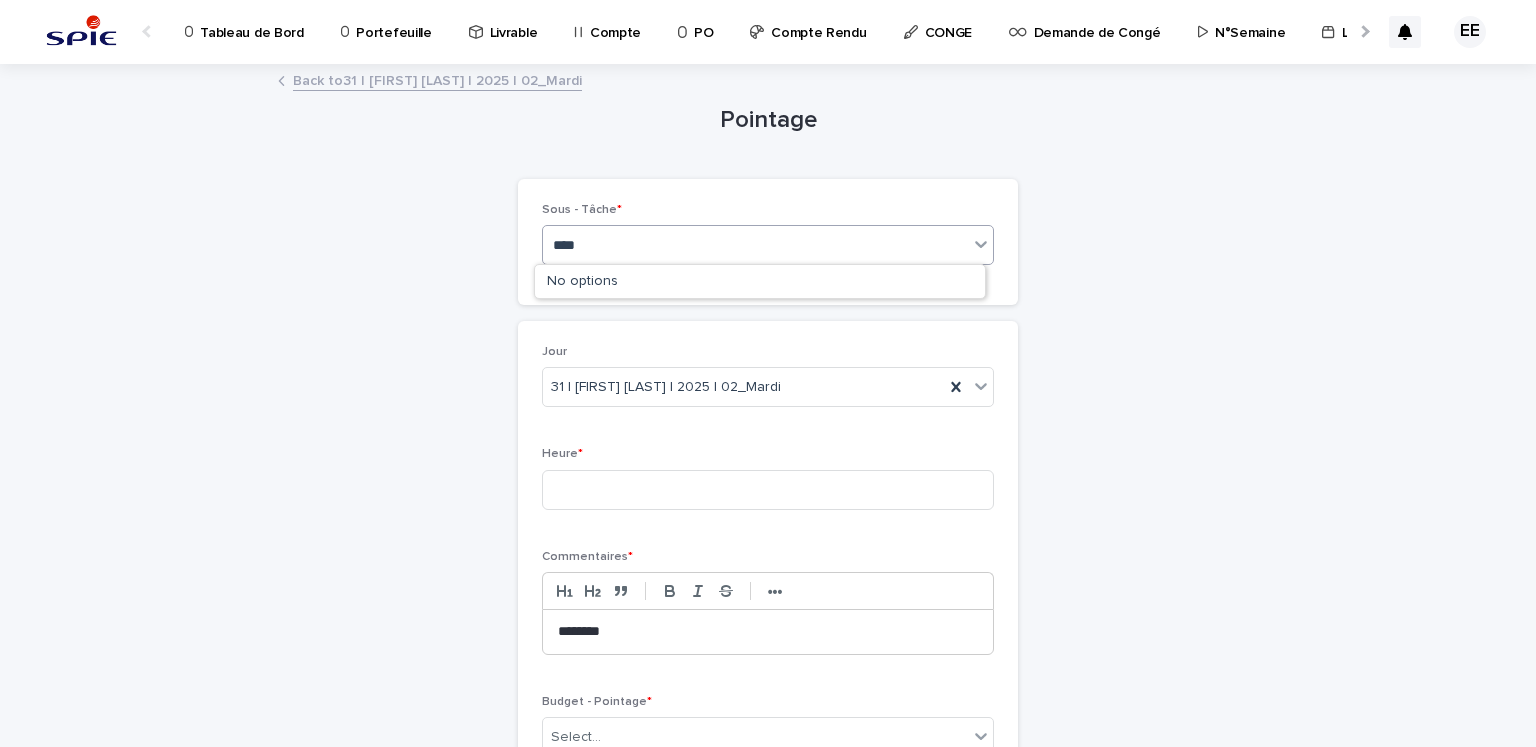 type on "*****" 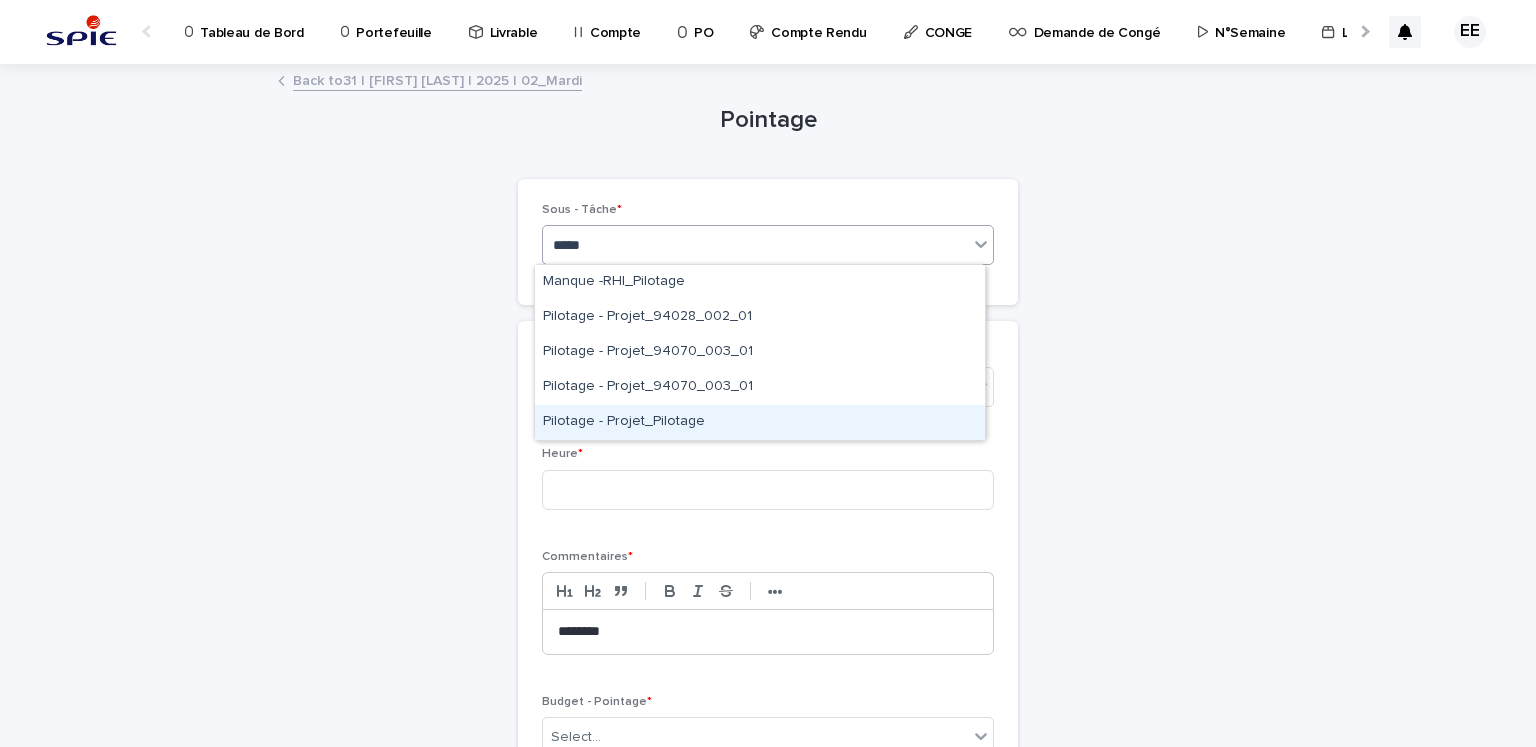 click on "Pilotage - Projet_Pilotage" at bounding box center (760, 422) 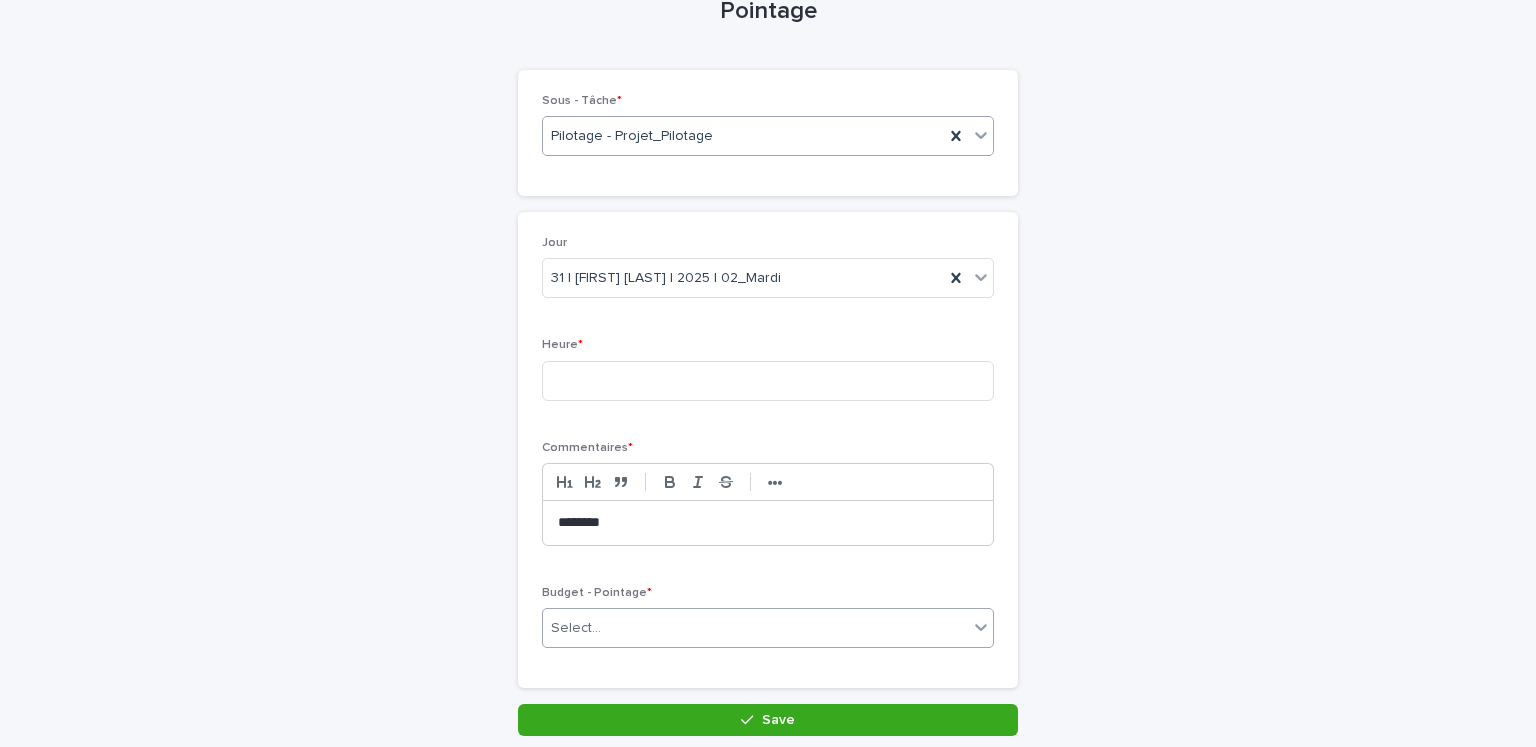 scroll, scrollTop: 196, scrollLeft: 0, axis: vertical 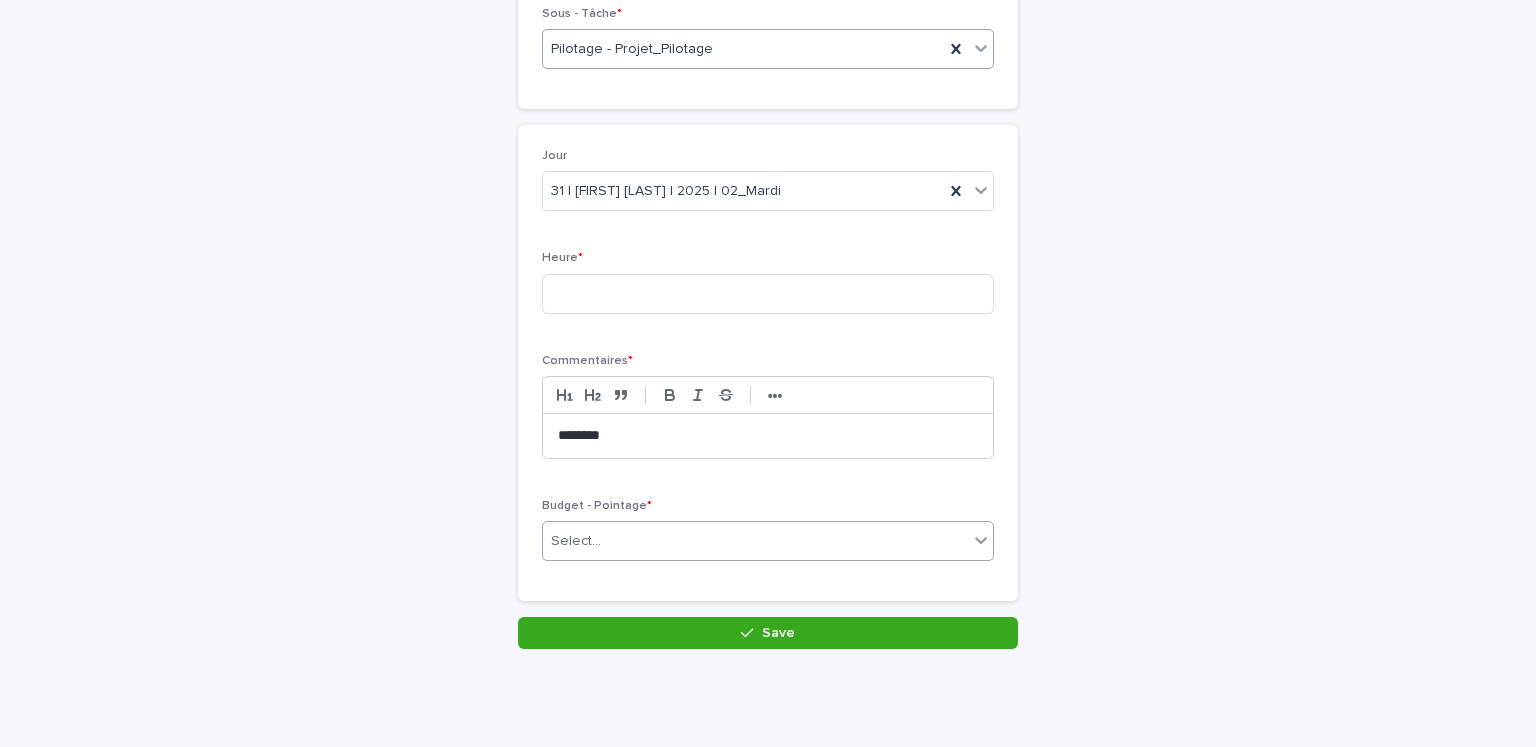 click on "Select..." at bounding box center [755, 541] 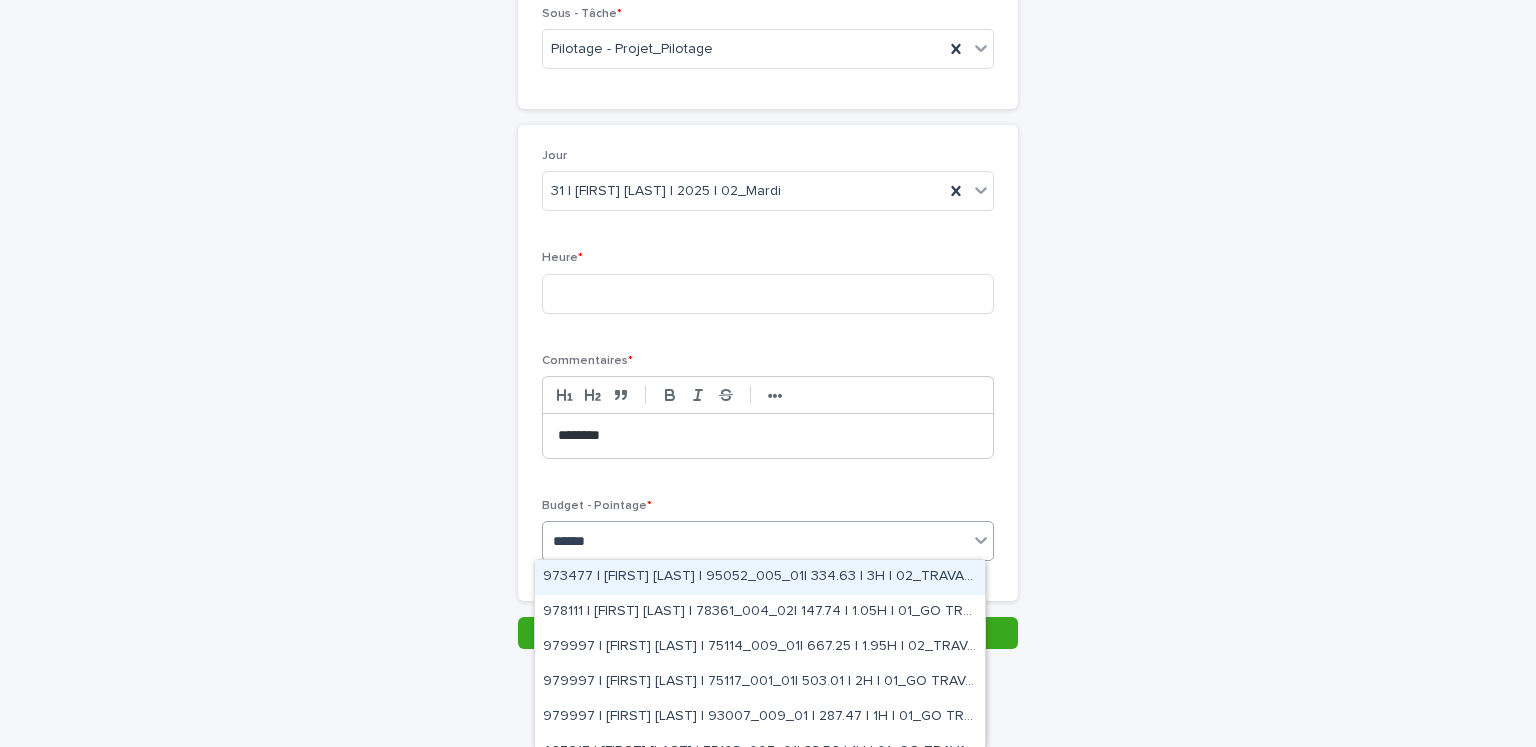 type on "*******" 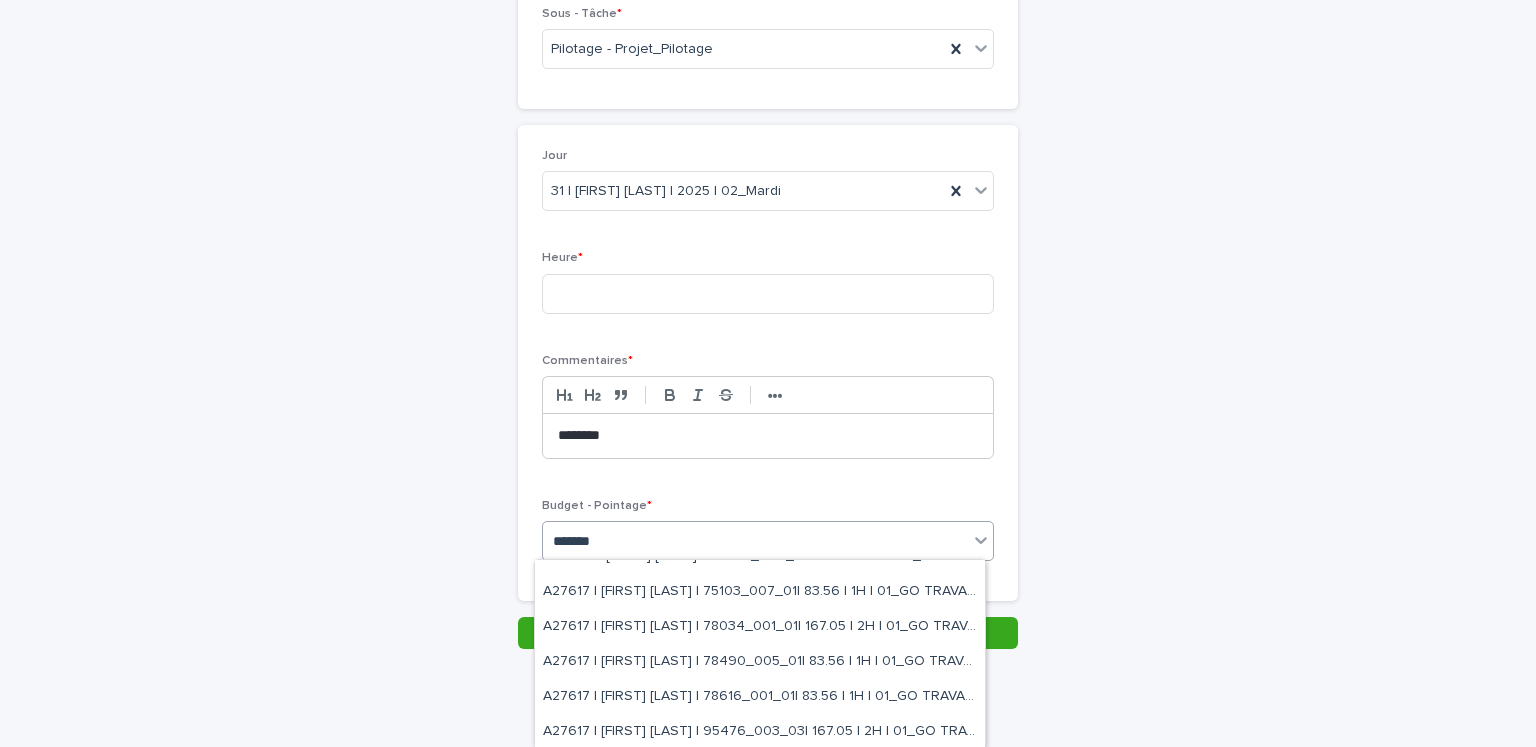 scroll, scrollTop: 162, scrollLeft: 0, axis: vertical 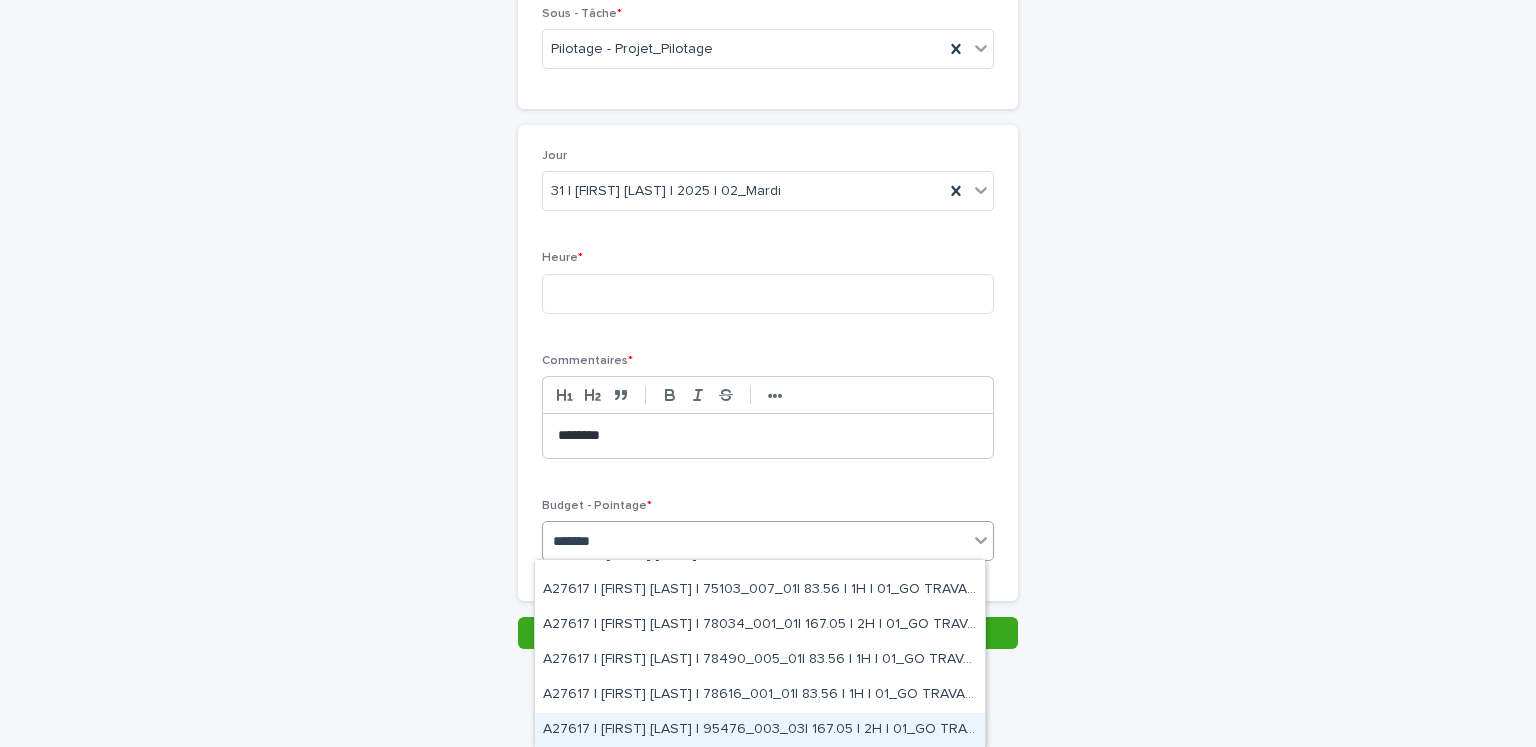 click on "A27617 | [FIRST] [LAST] | 95476_003_03| 167.05 | 2H  | 01_GO TRAVAUX" at bounding box center (760, 730) 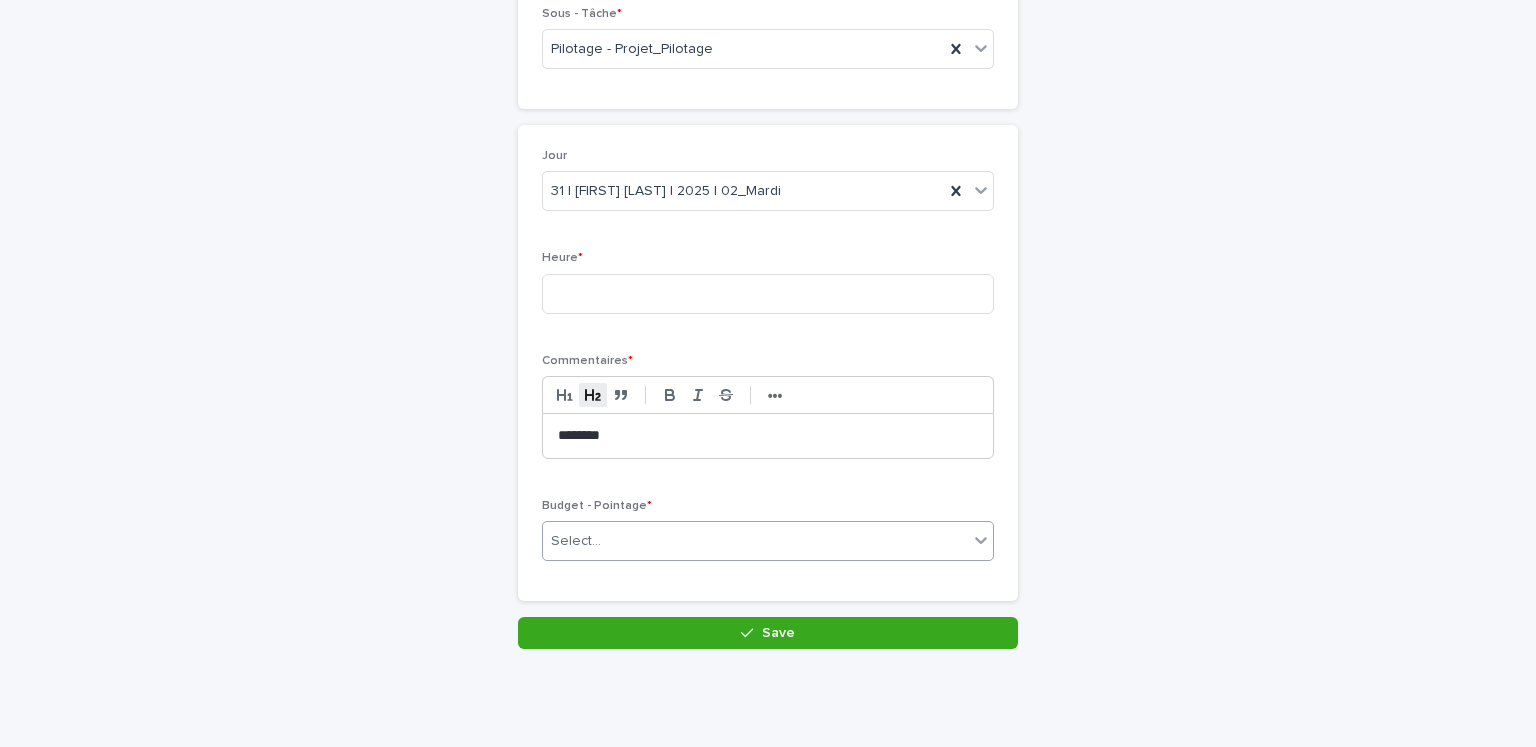 scroll, scrollTop: 213, scrollLeft: 0, axis: vertical 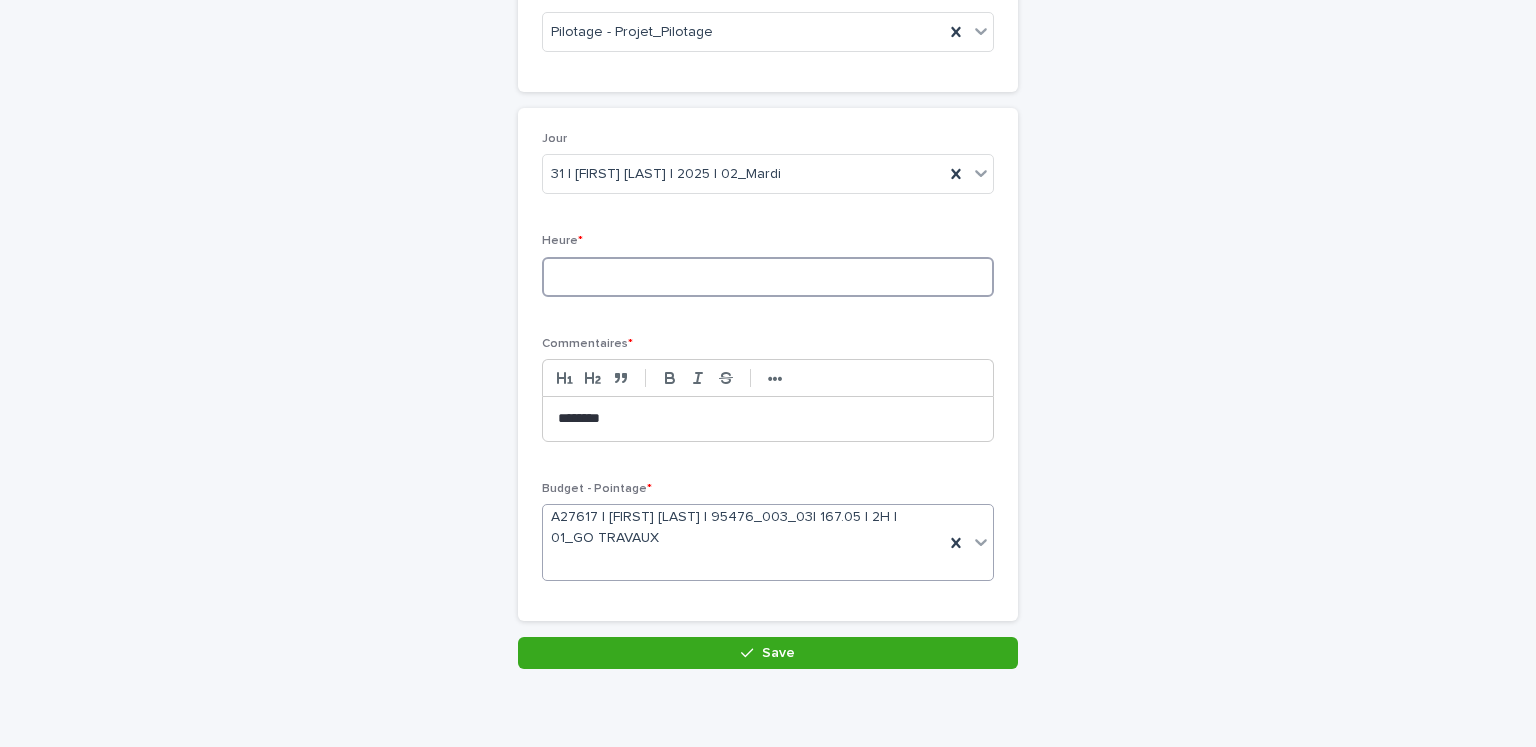 click at bounding box center (768, 277) 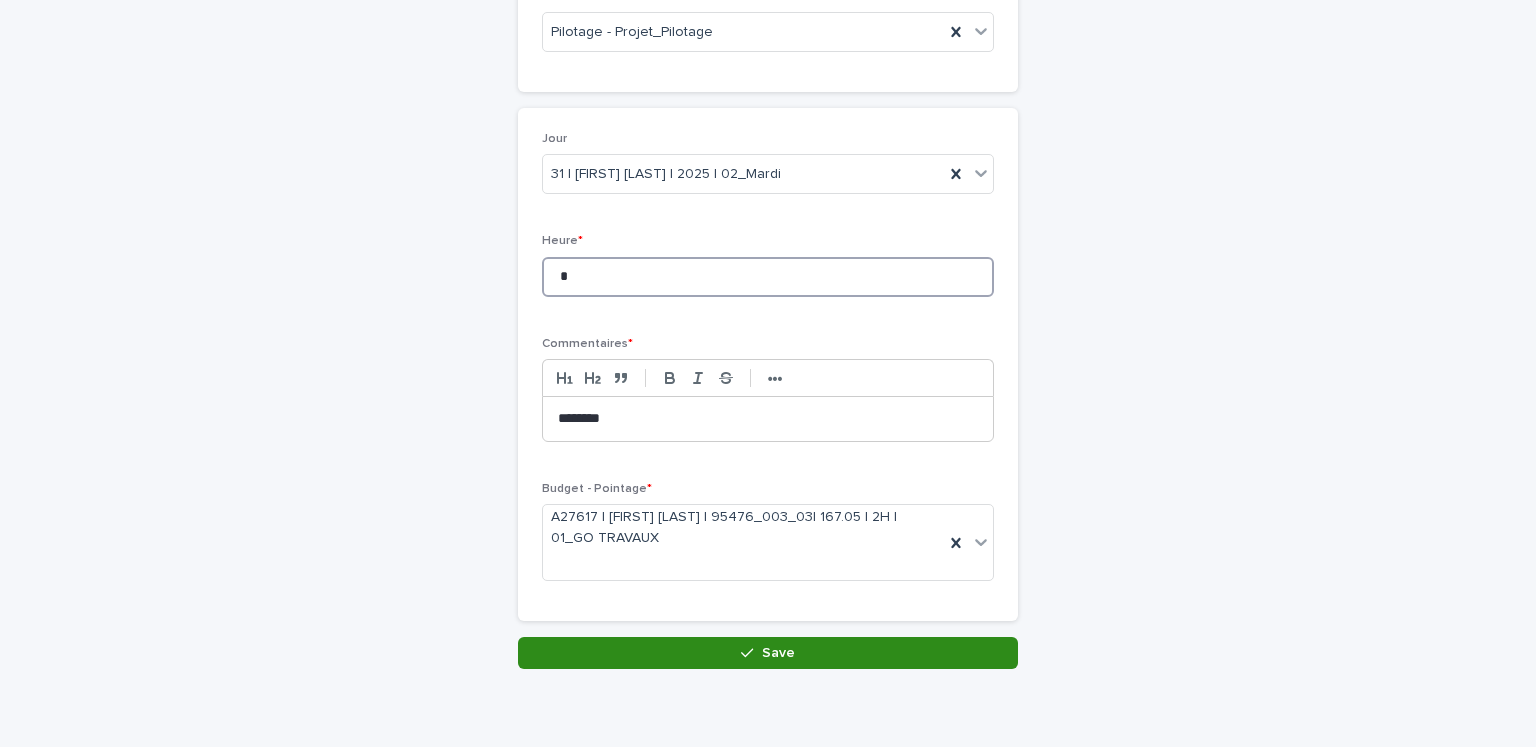 type on "*" 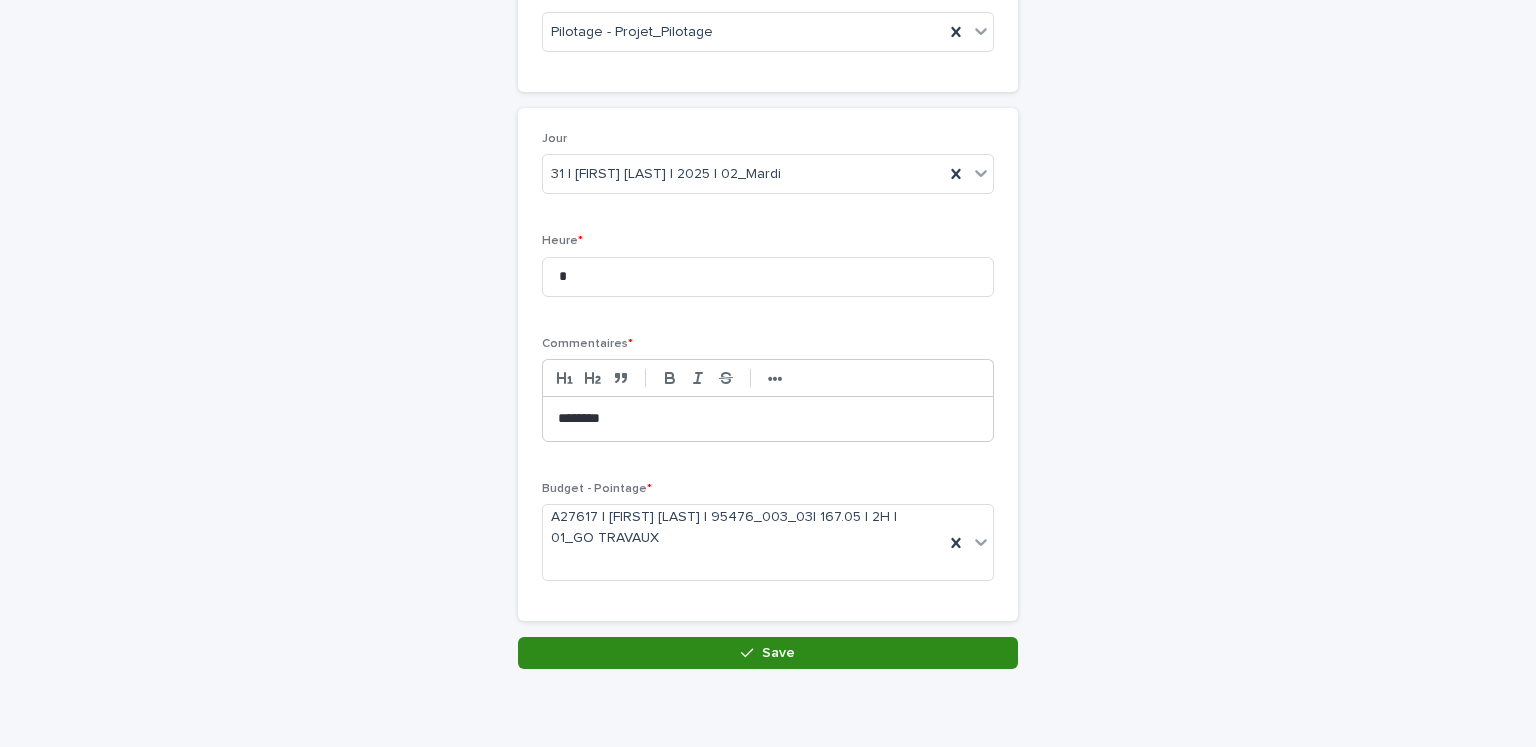 click on "Save" at bounding box center [768, 653] 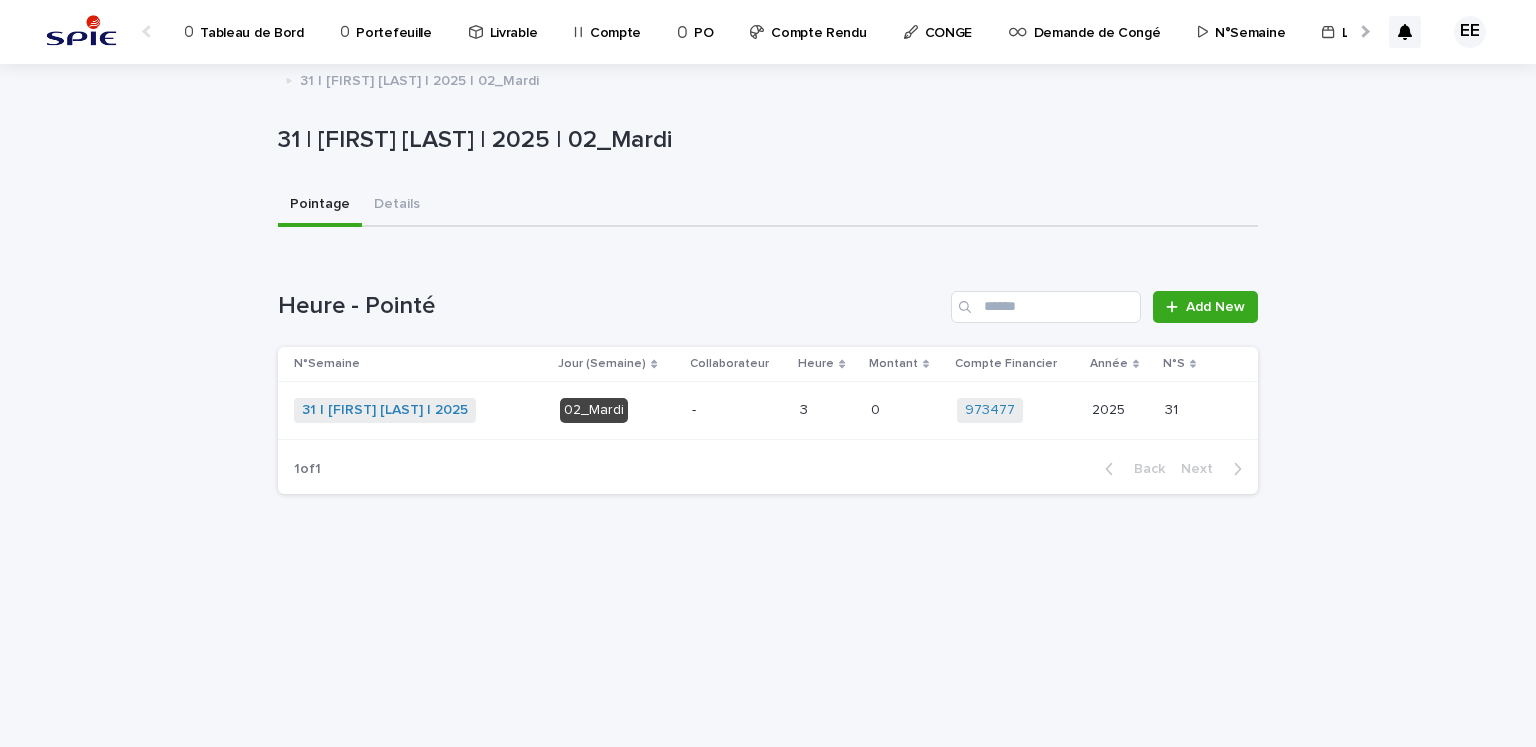 scroll, scrollTop: 0, scrollLeft: 0, axis: both 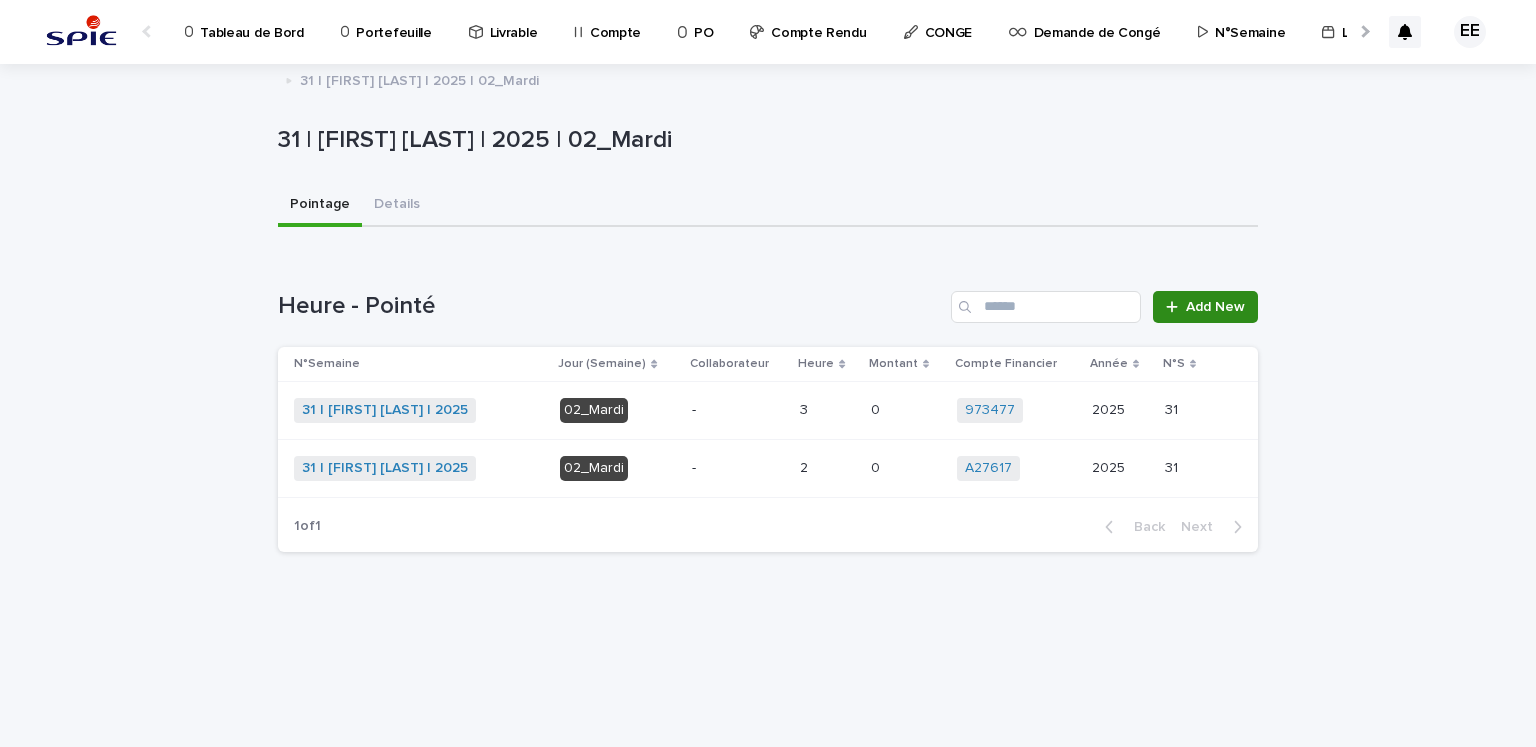 click on "Add New" at bounding box center [1215, 307] 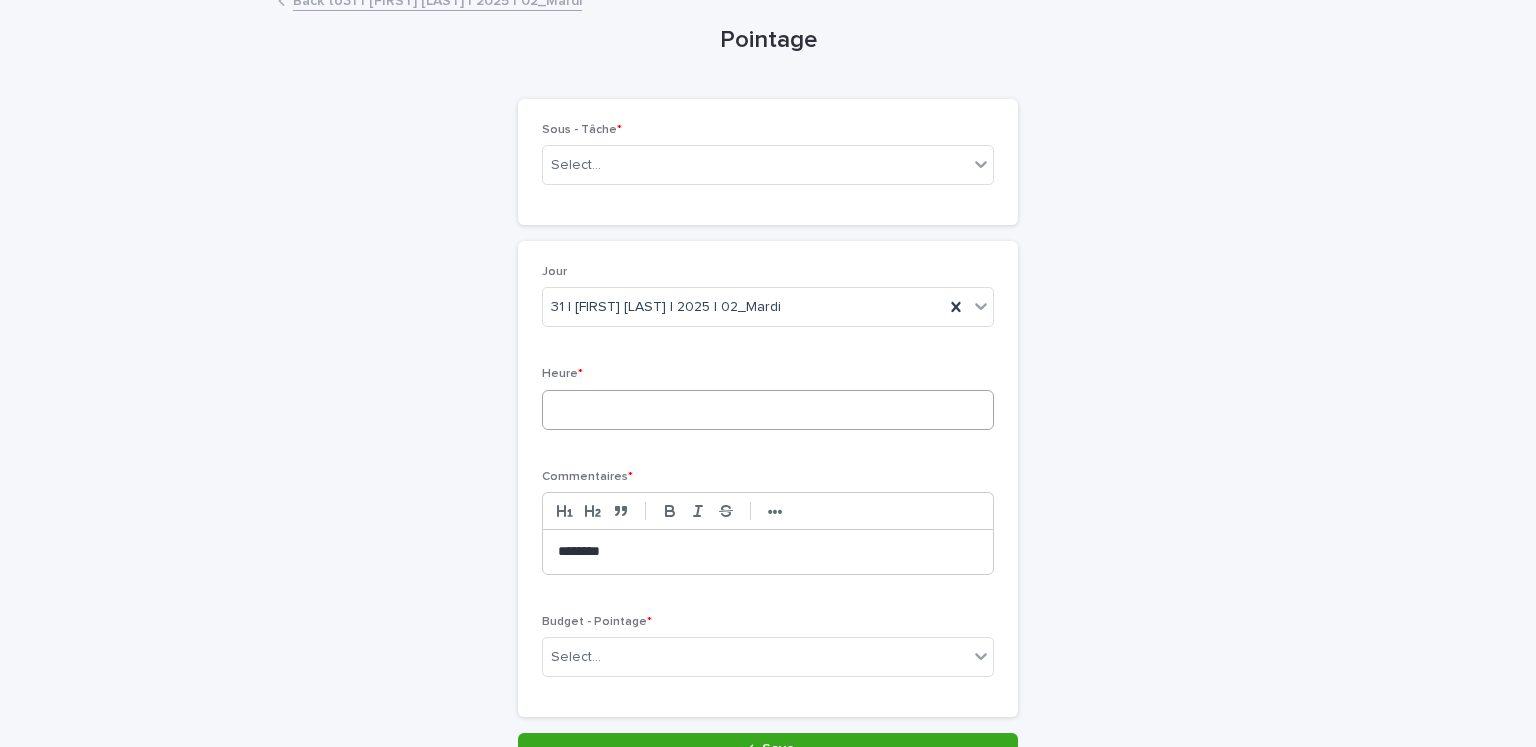 scroll, scrollTop: 196, scrollLeft: 0, axis: vertical 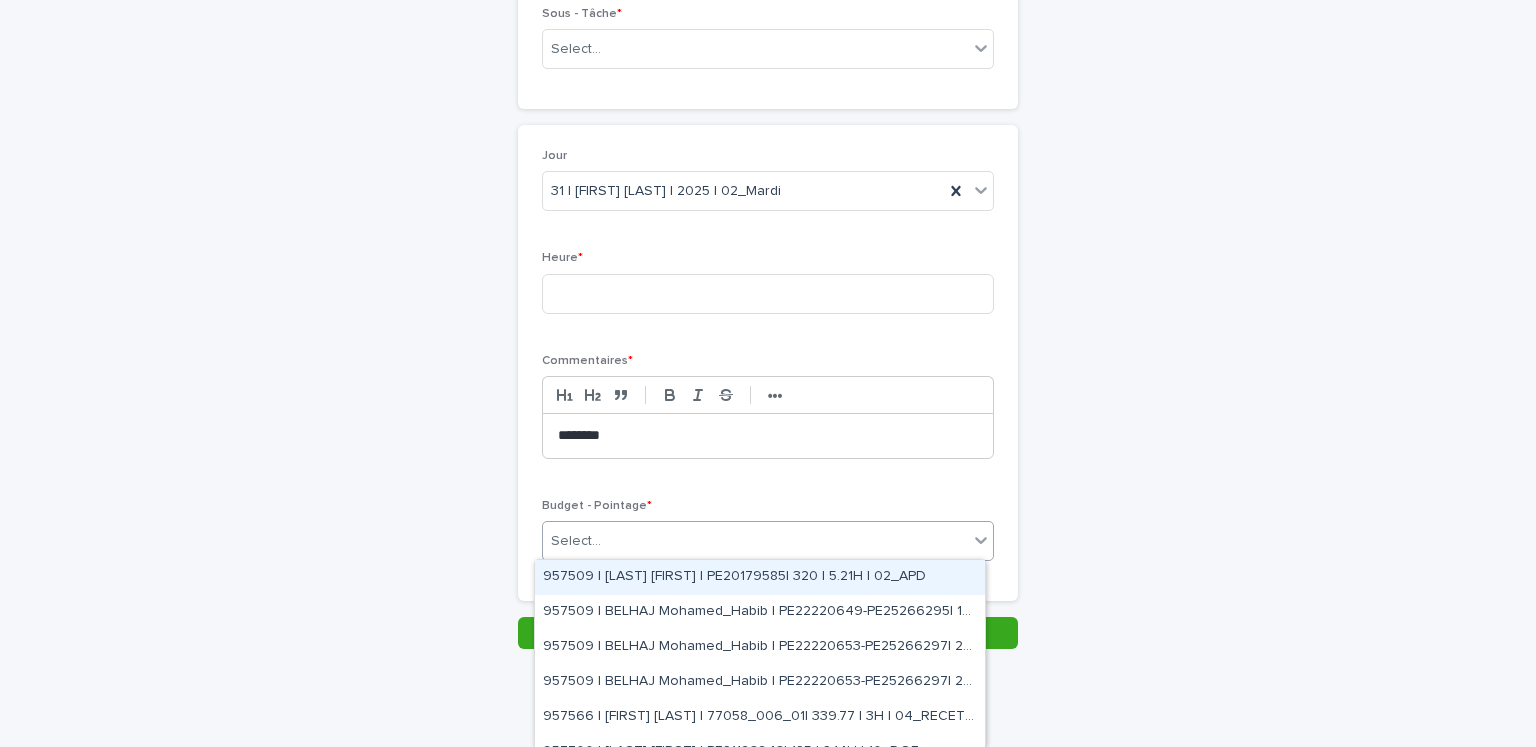 click on "Select..." at bounding box center [755, 541] 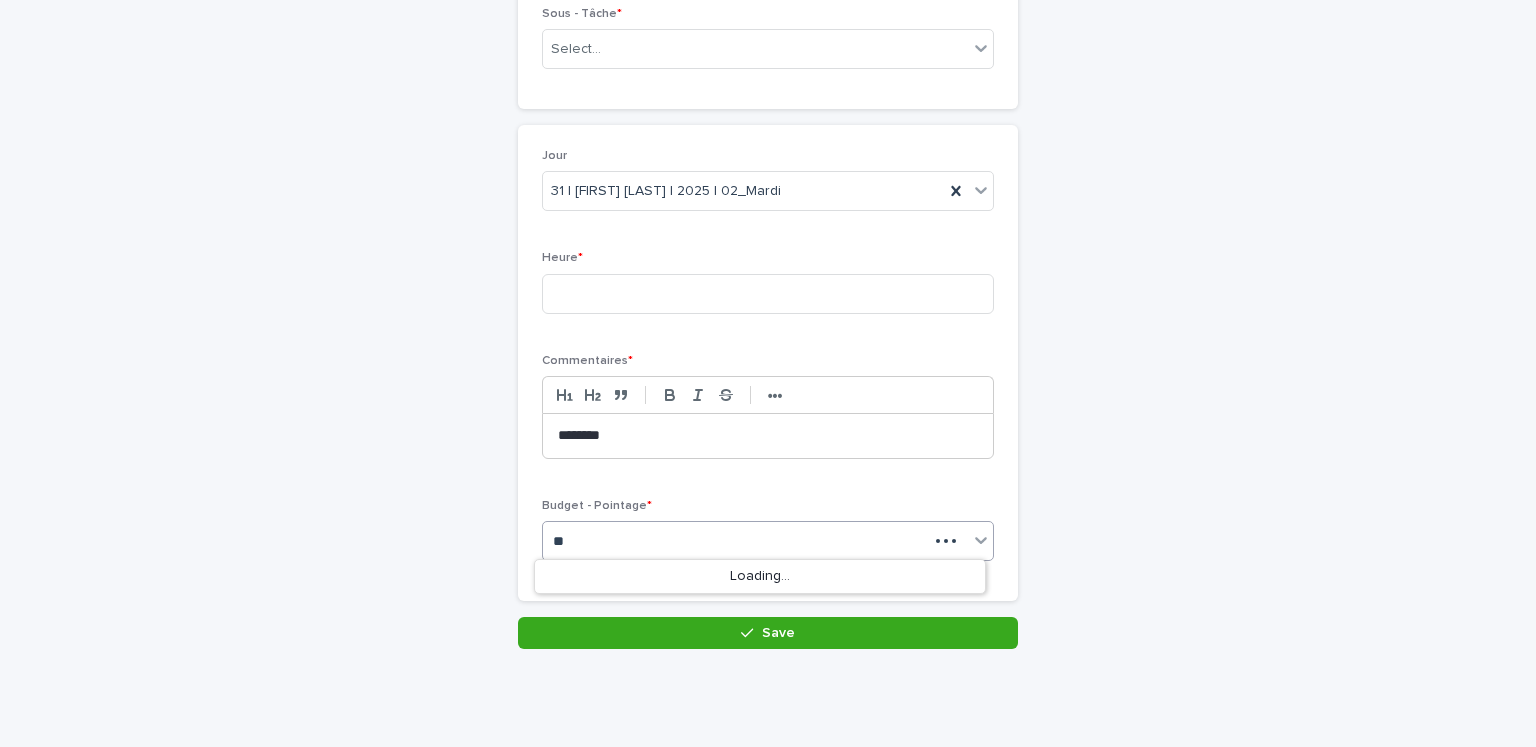 type on "*" 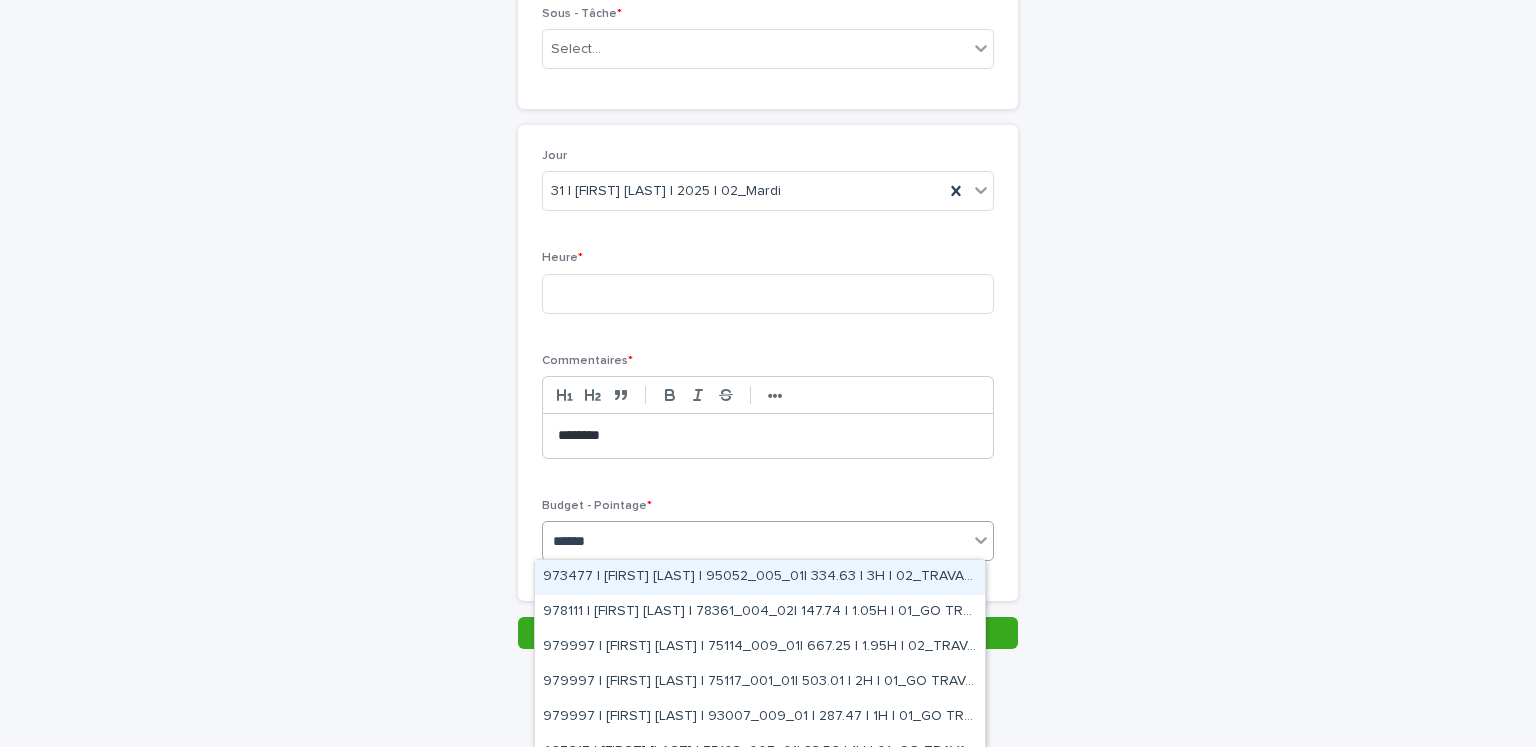 type on "*******" 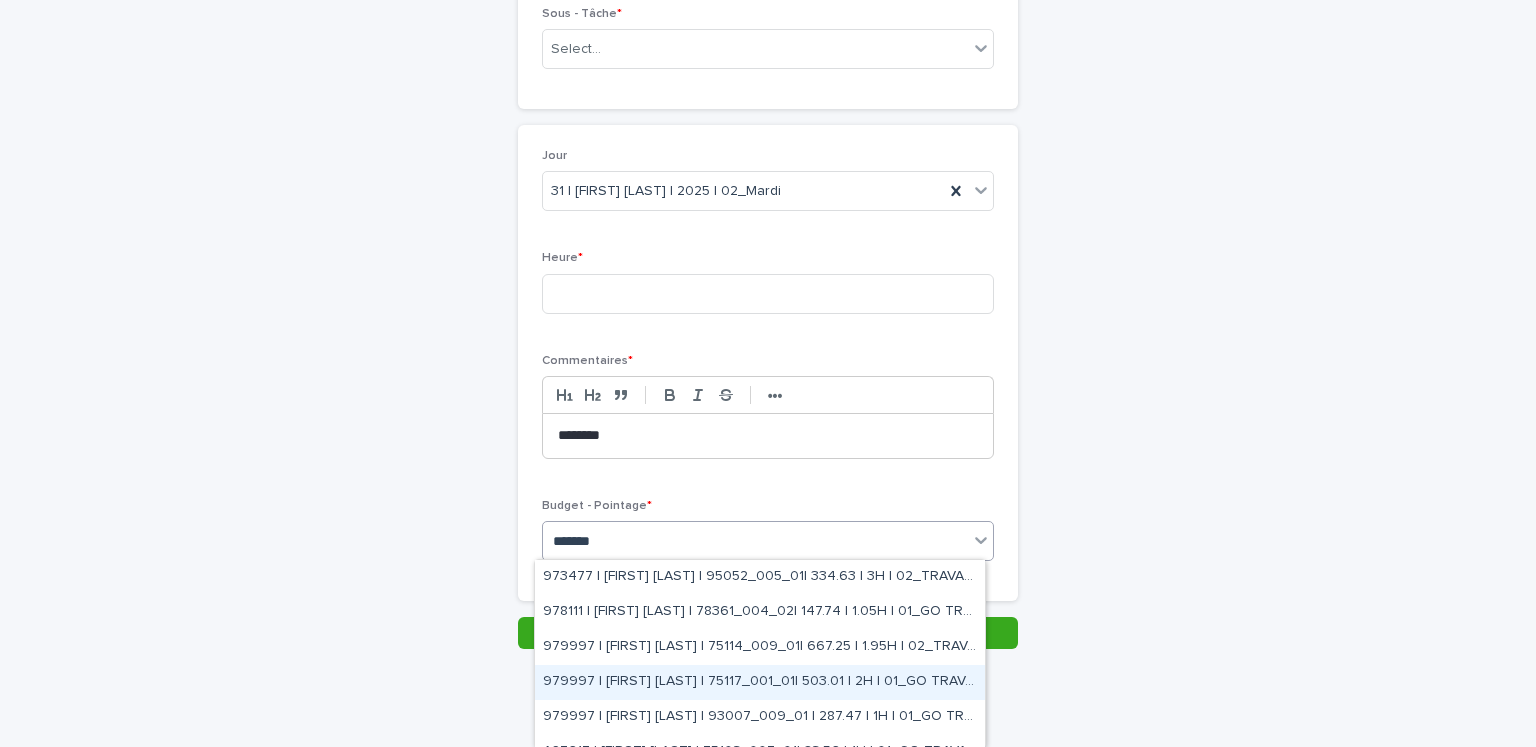 click on "979997 | [FIRST] [LAST] | 75117_001_01| 503.01 | 2H  | 01_GO TRAVAUX" at bounding box center (760, 682) 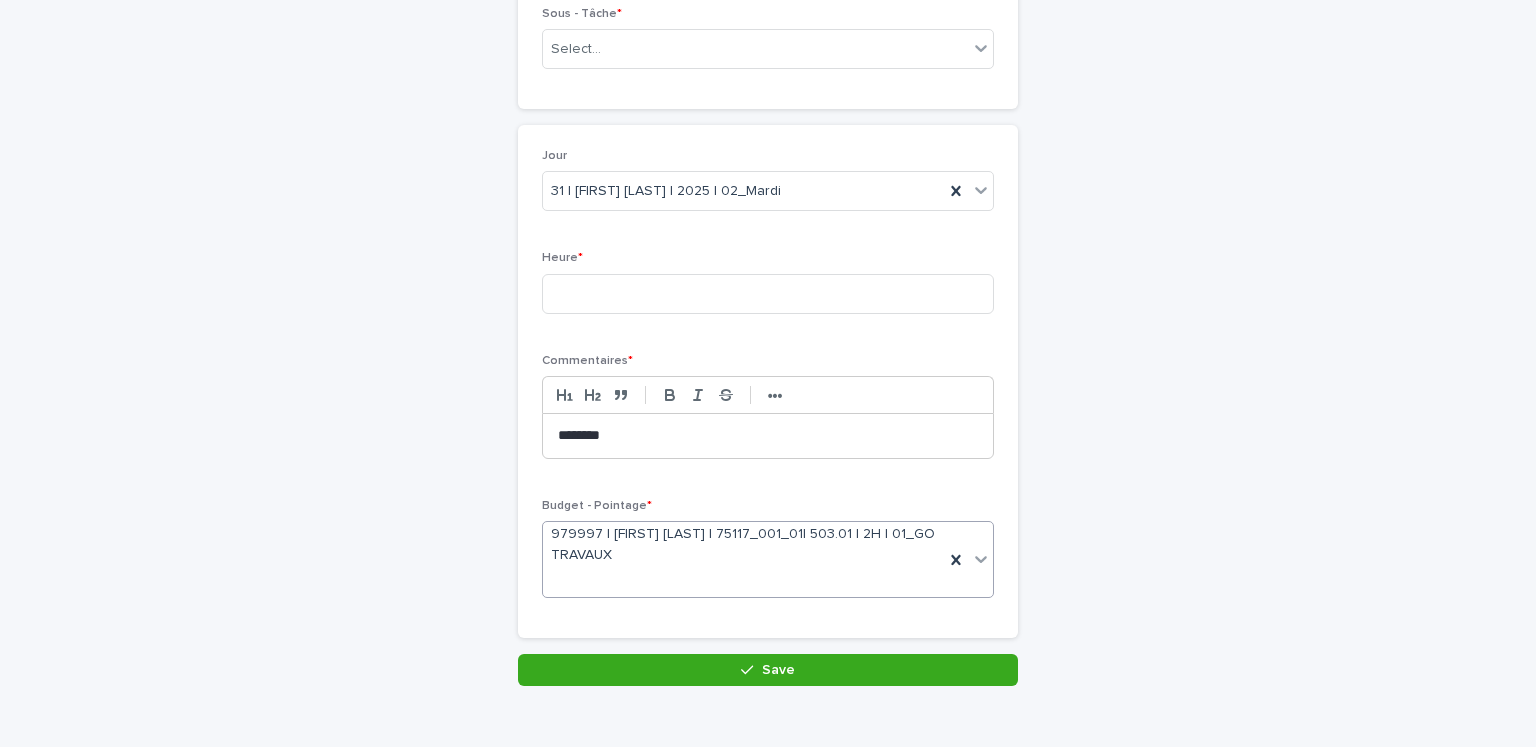 scroll, scrollTop: 213, scrollLeft: 0, axis: vertical 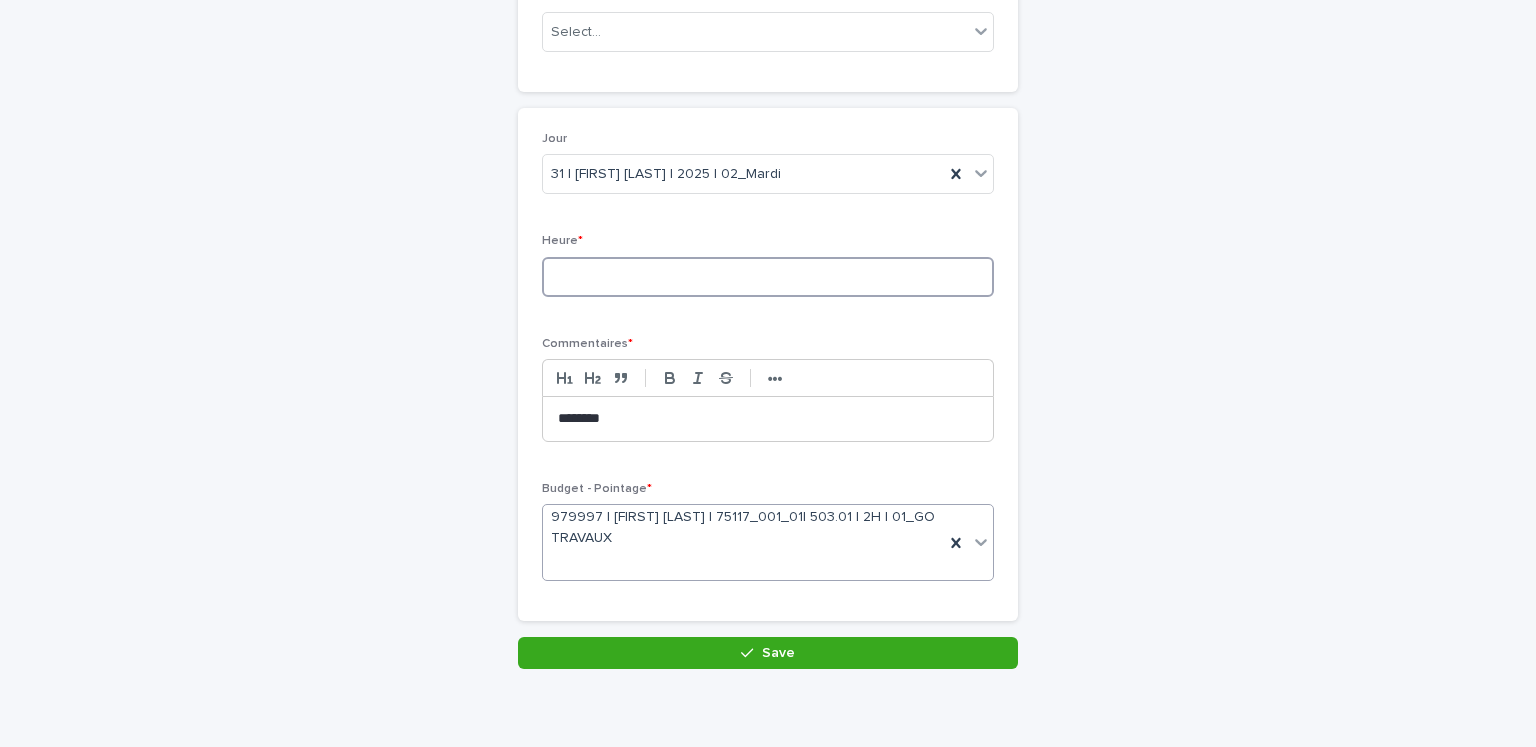 click at bounding box center [768, 277] 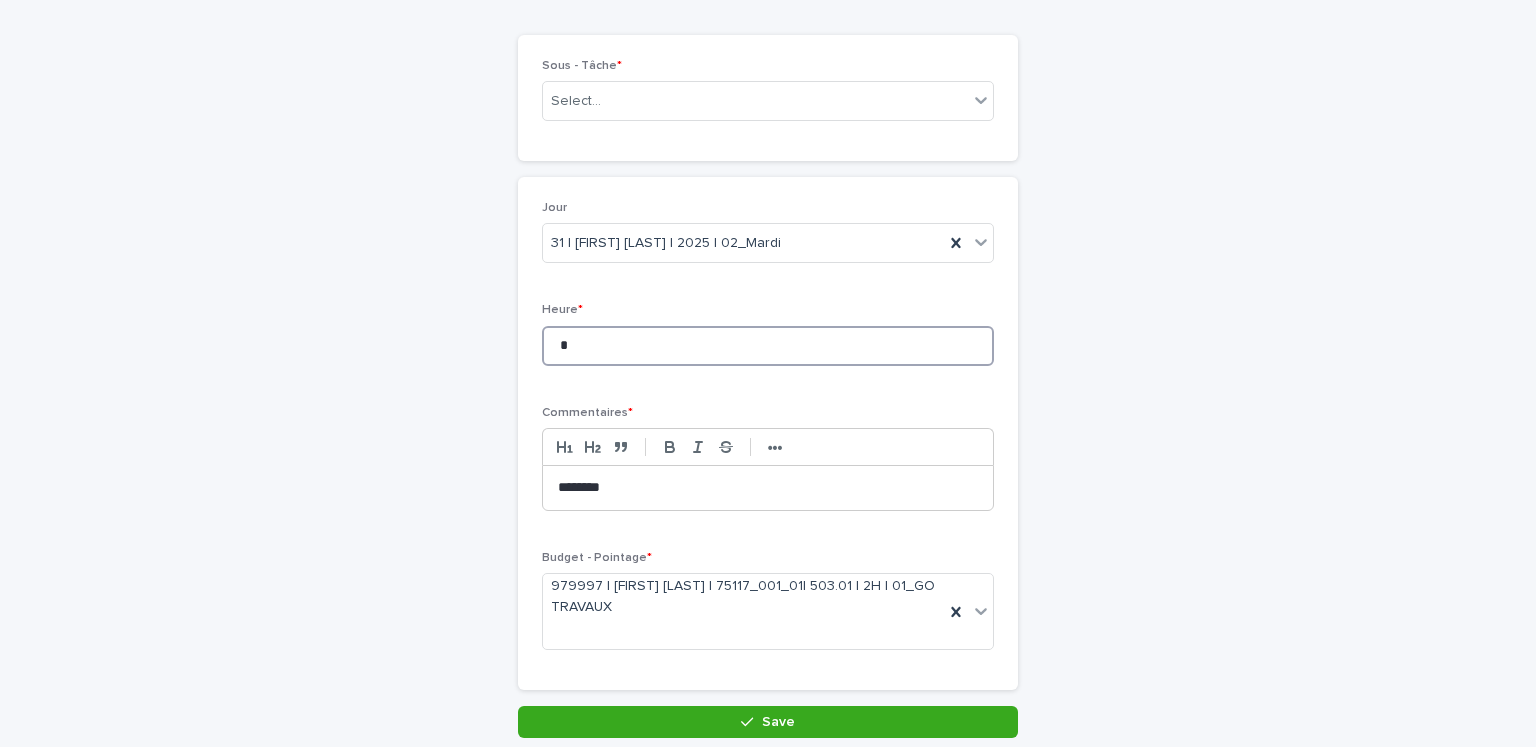 scroll, scrollTop: 113, scrollLeft: 0, axis: vertical 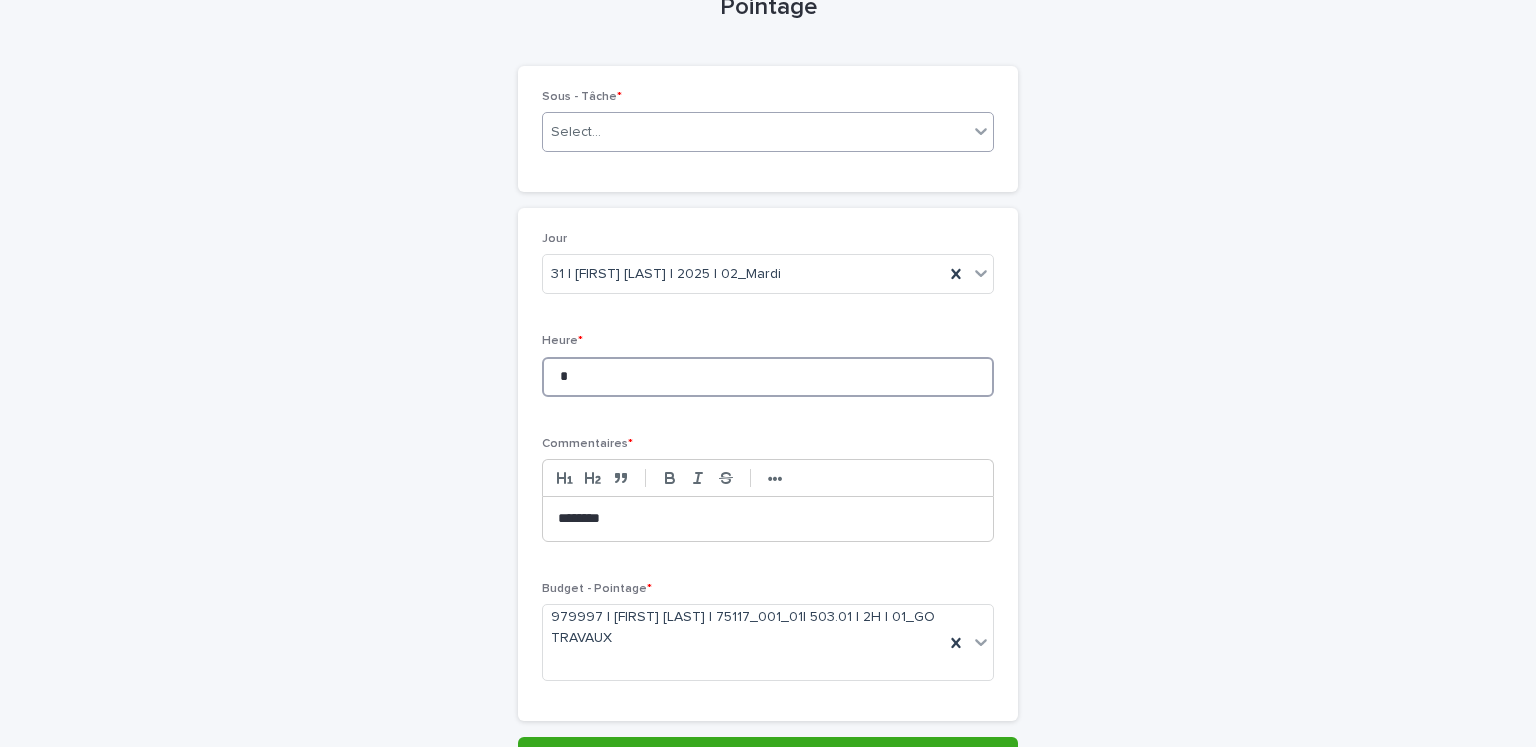 type on "*" 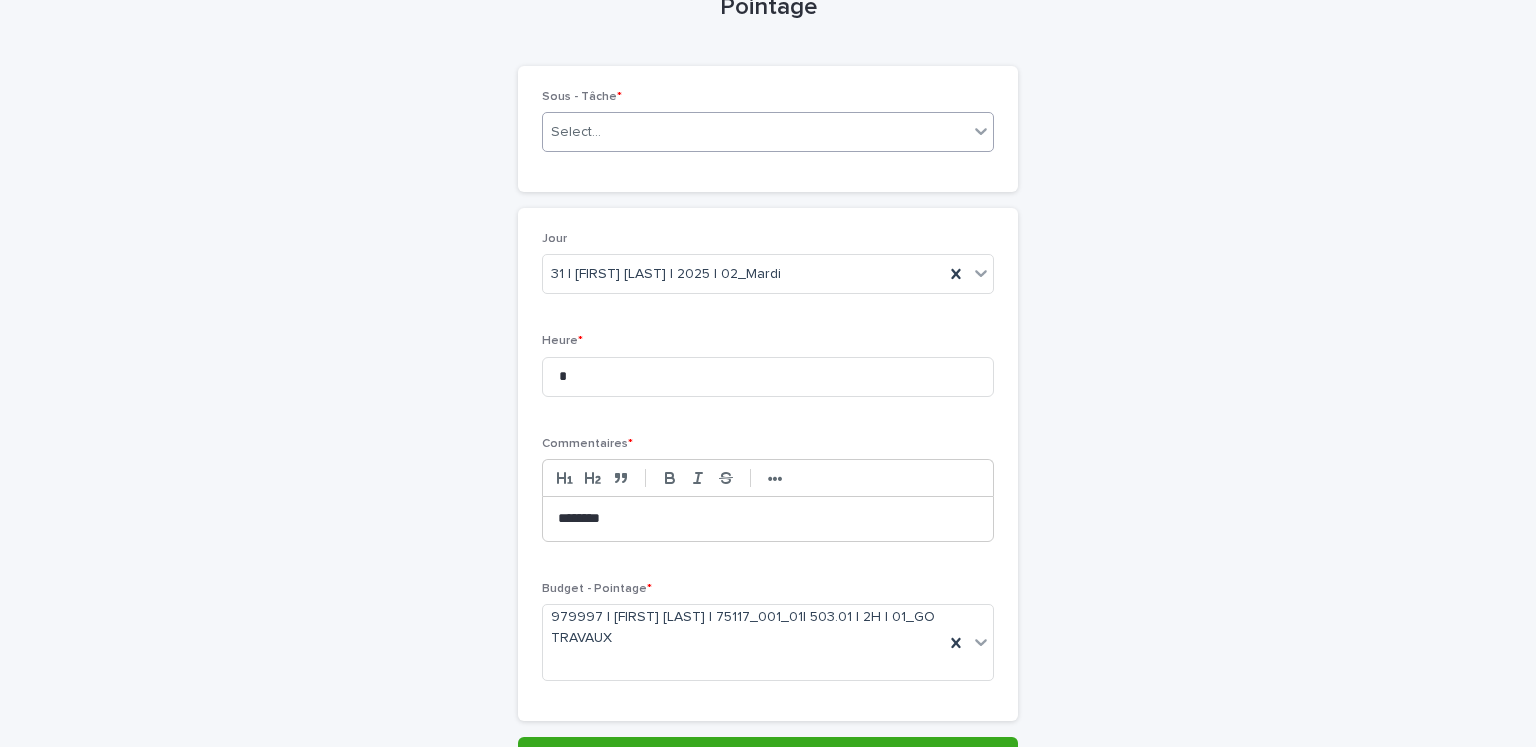 click on "Select..." at bounding box center [755, 132] 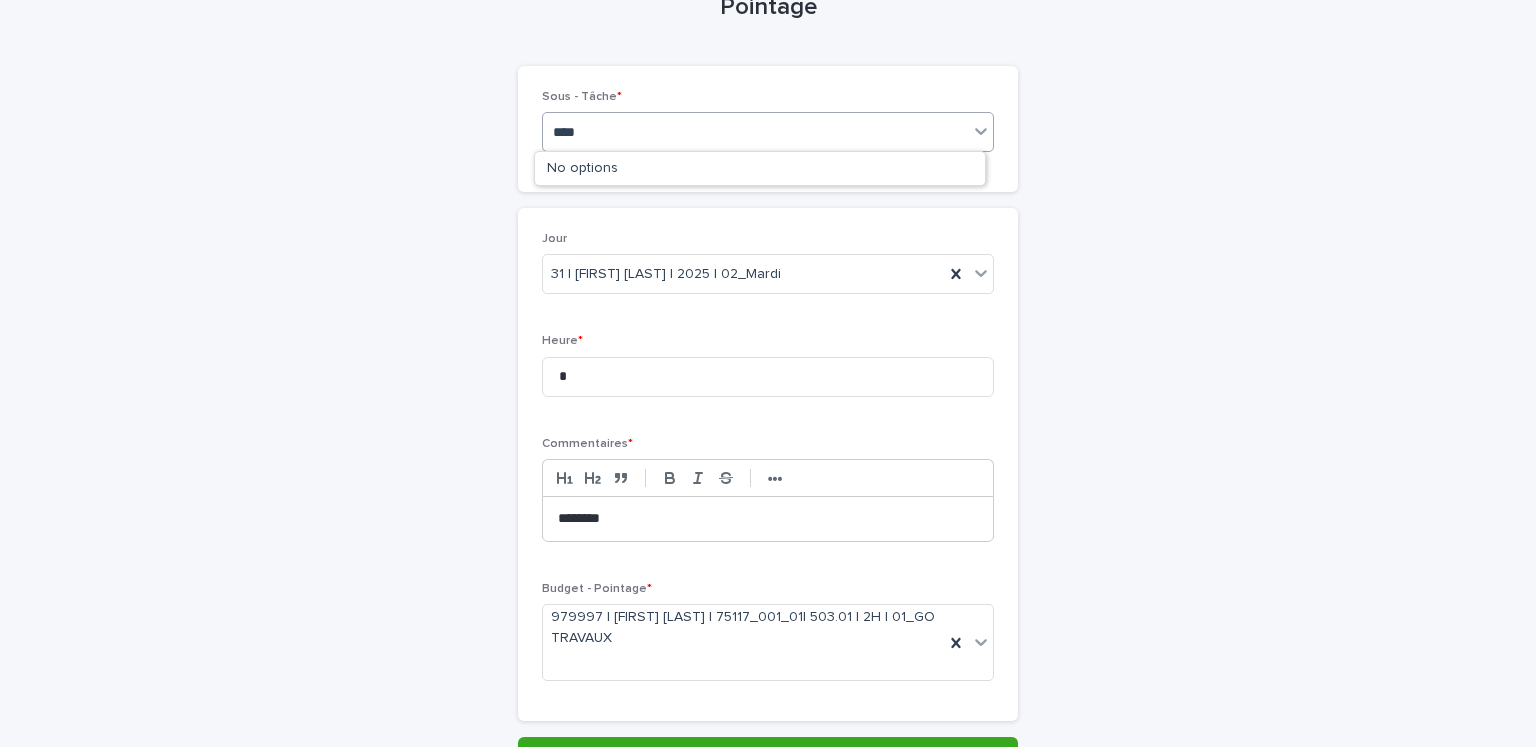 type on "*****" 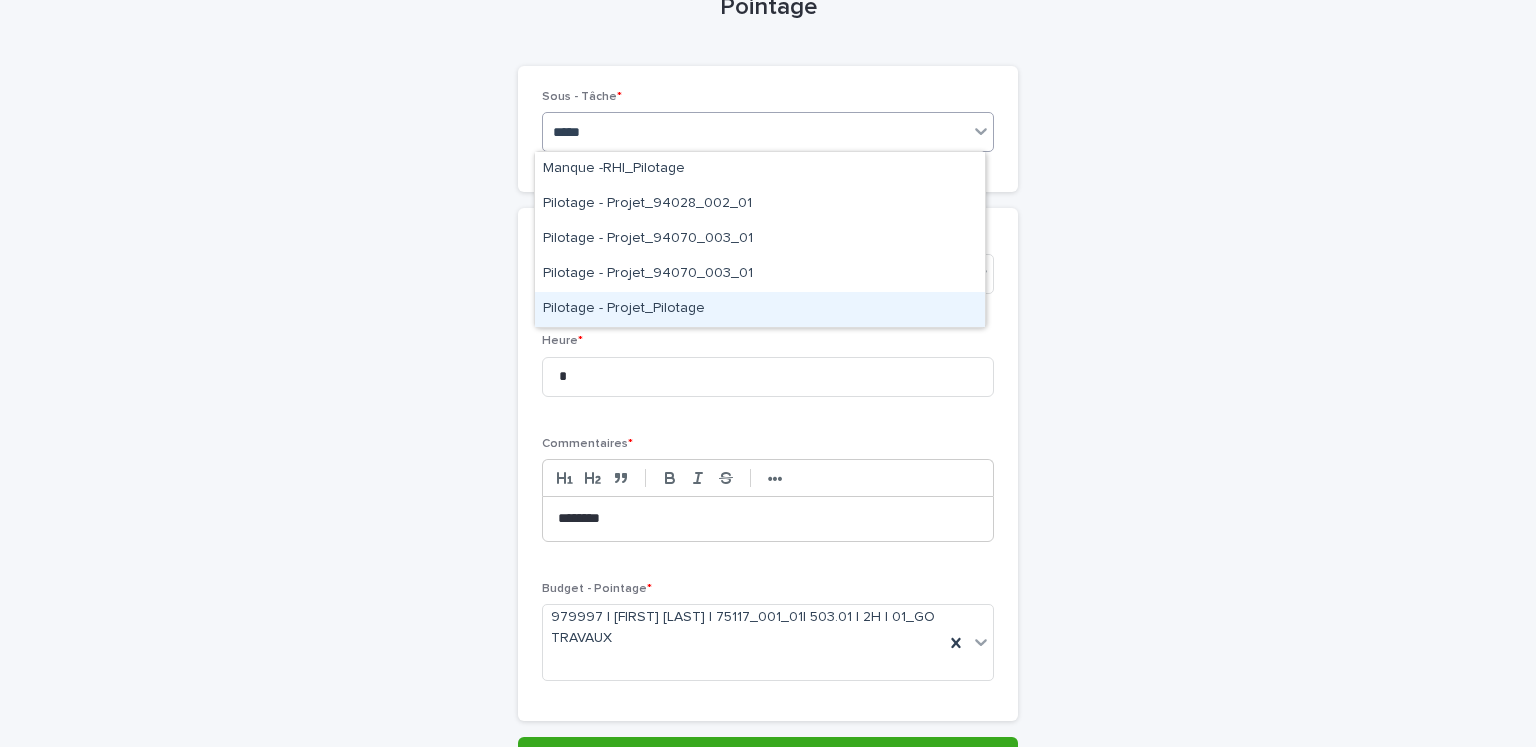 click on "Pilotage - Projet_Pilotage" at bounding box center (760, 309) 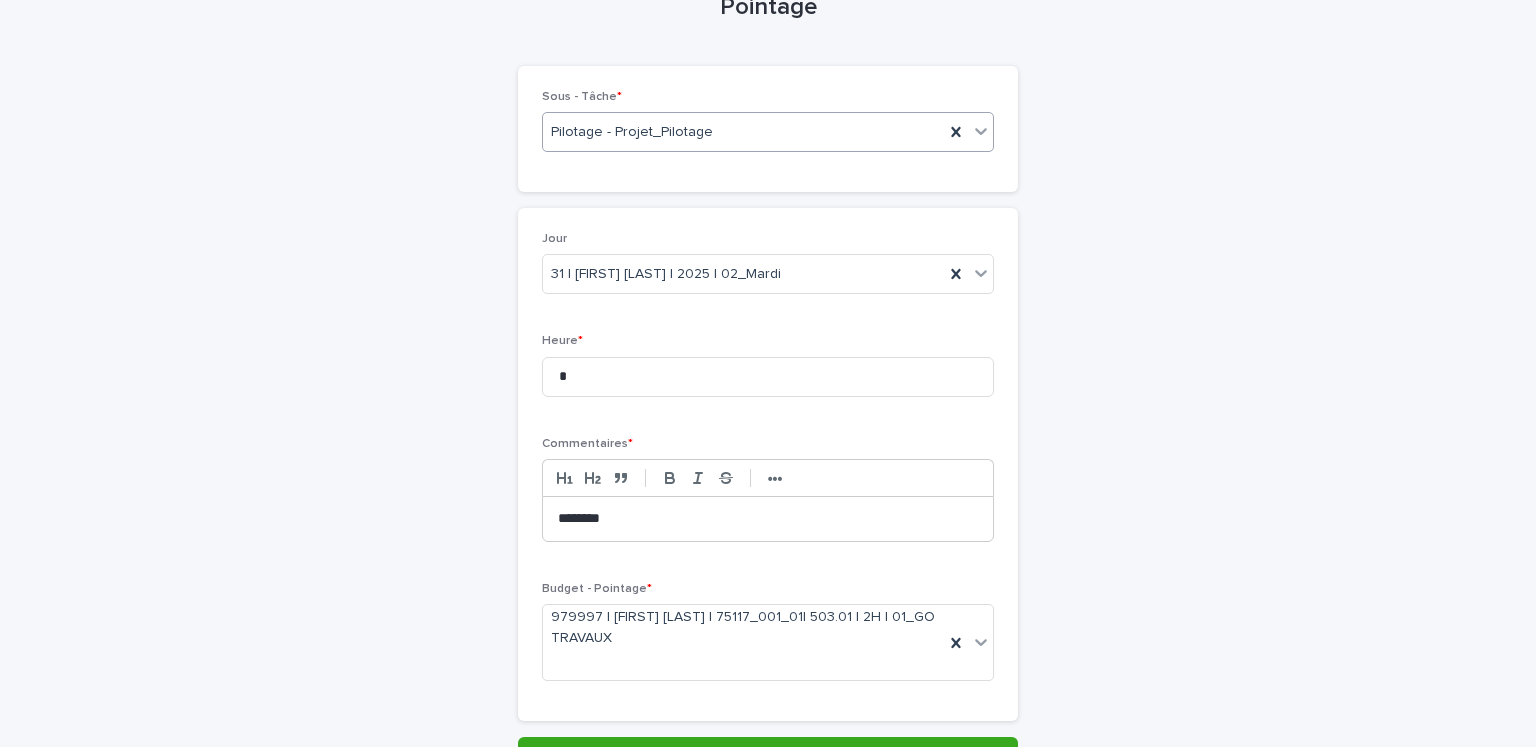 scroll, scrollTop: 232, scrollLeft: 0, axis: vertical 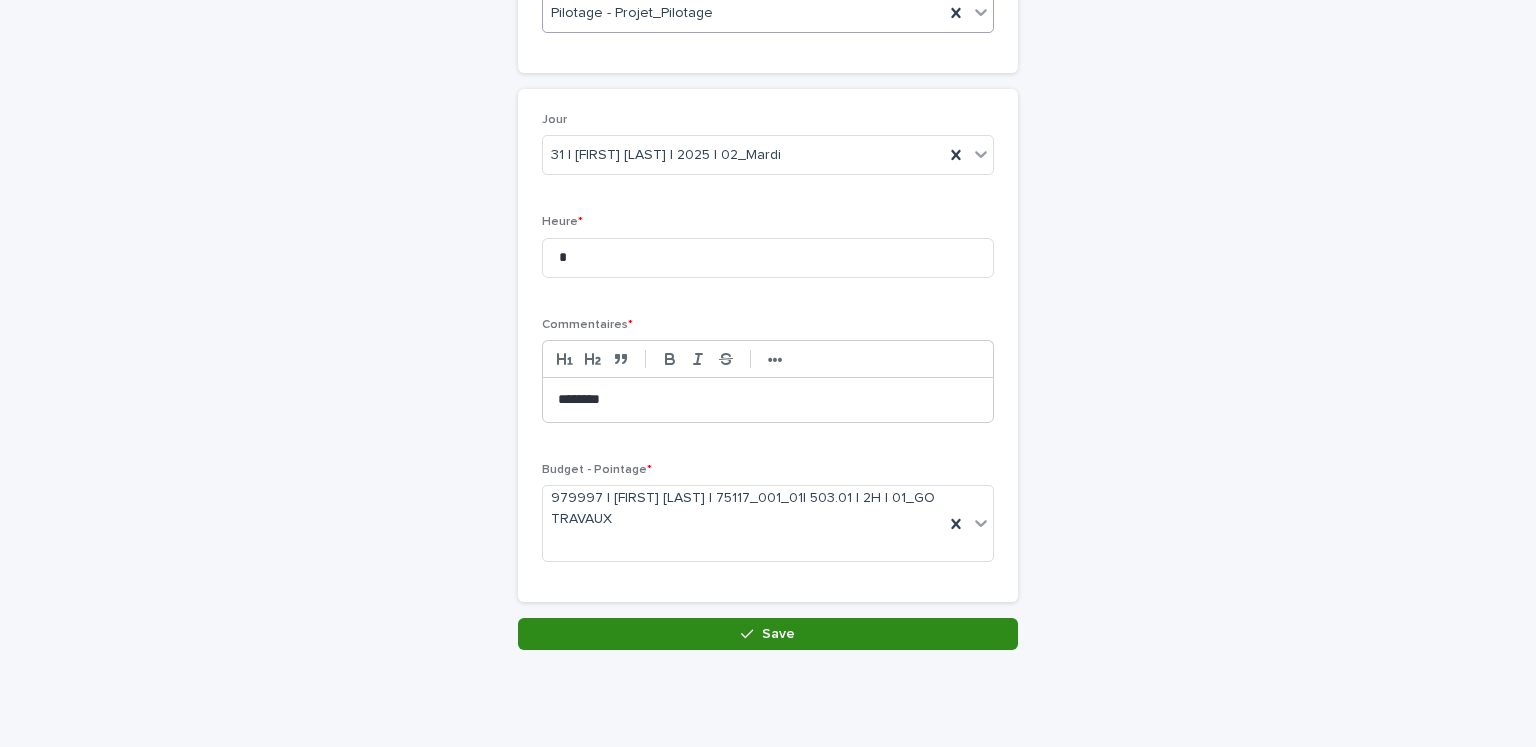 click on "Save" at bounding box center (778, 634) 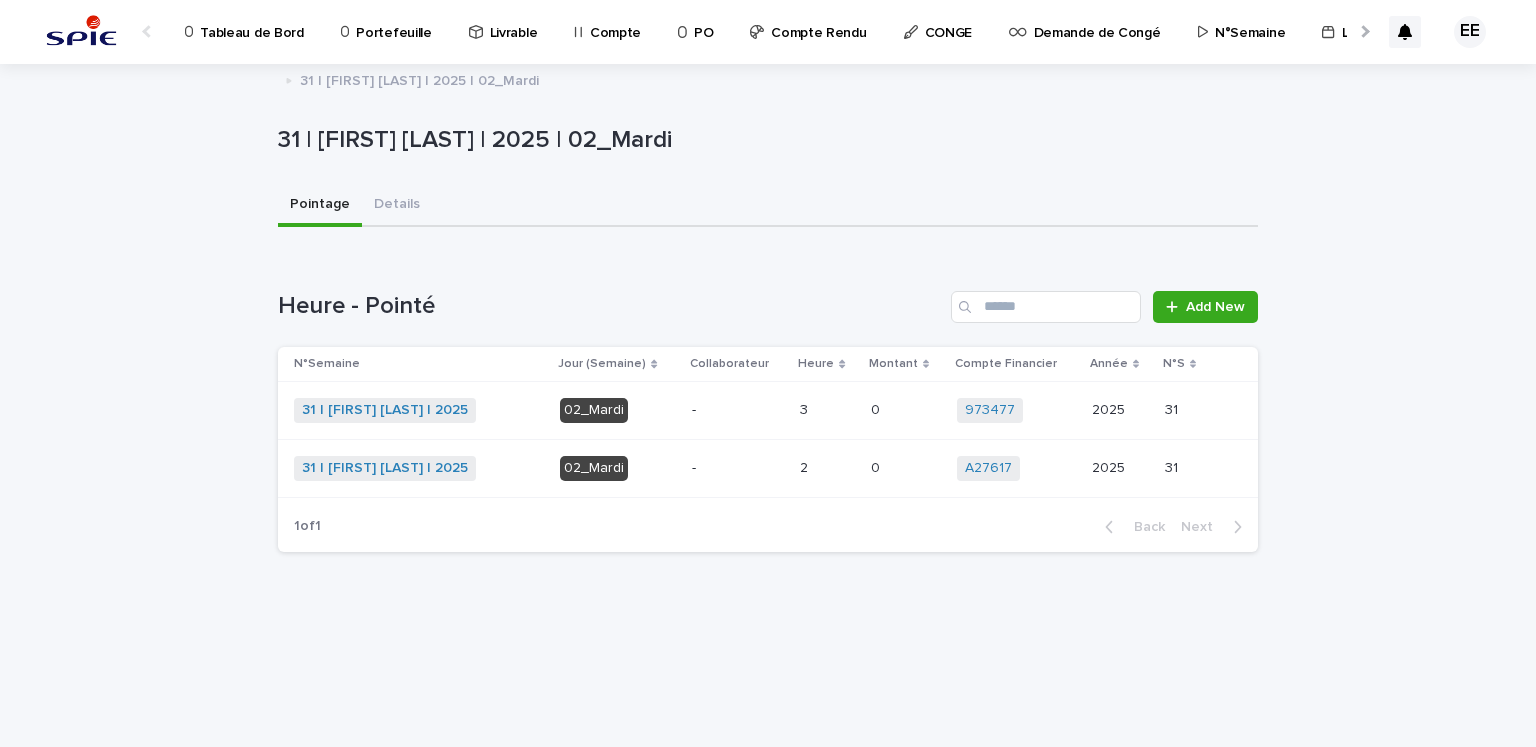 scroll, scrollTop: 0, scrollLeft: 0, axis: both 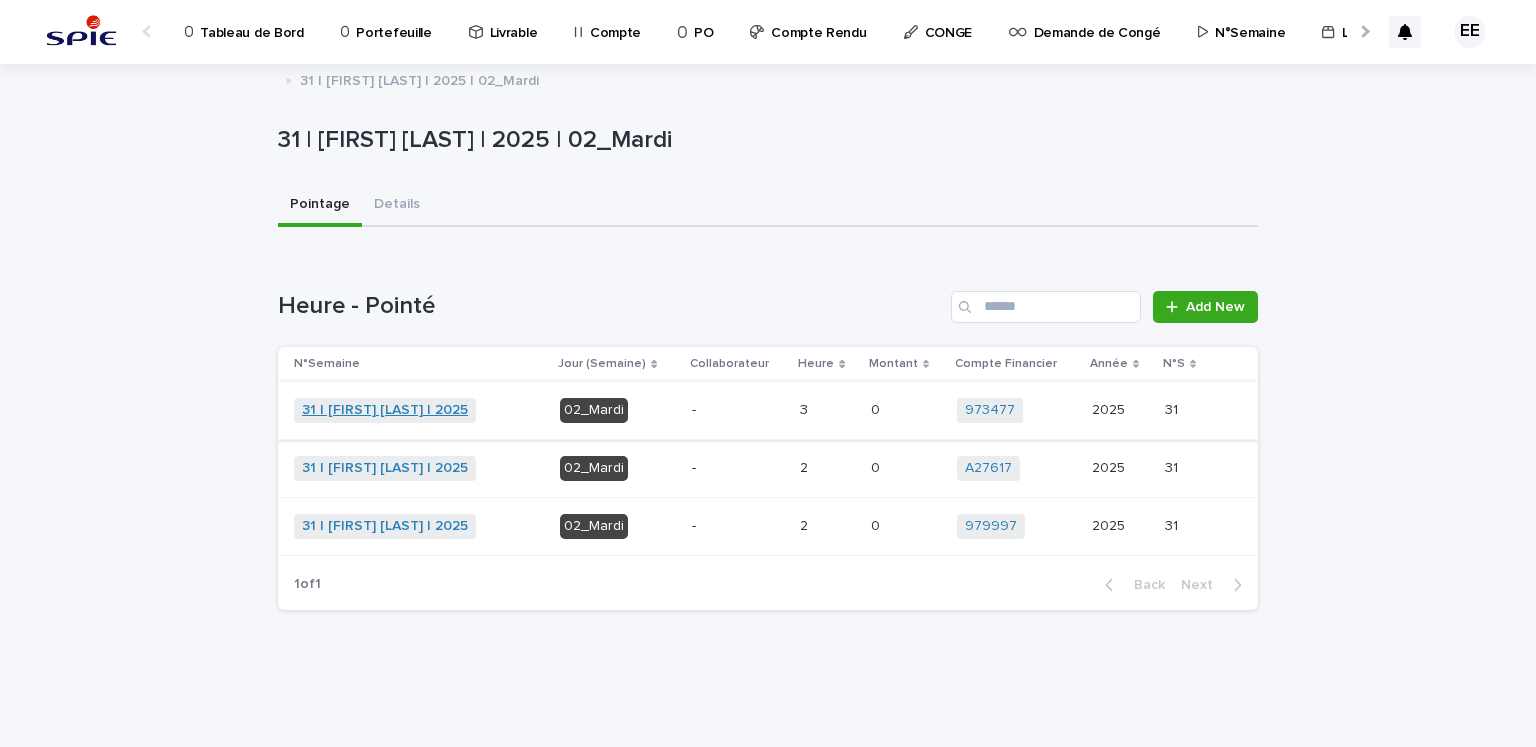 click on "31 | [FIRST] [LAST] | 2025" at bounding box center (385, 410) 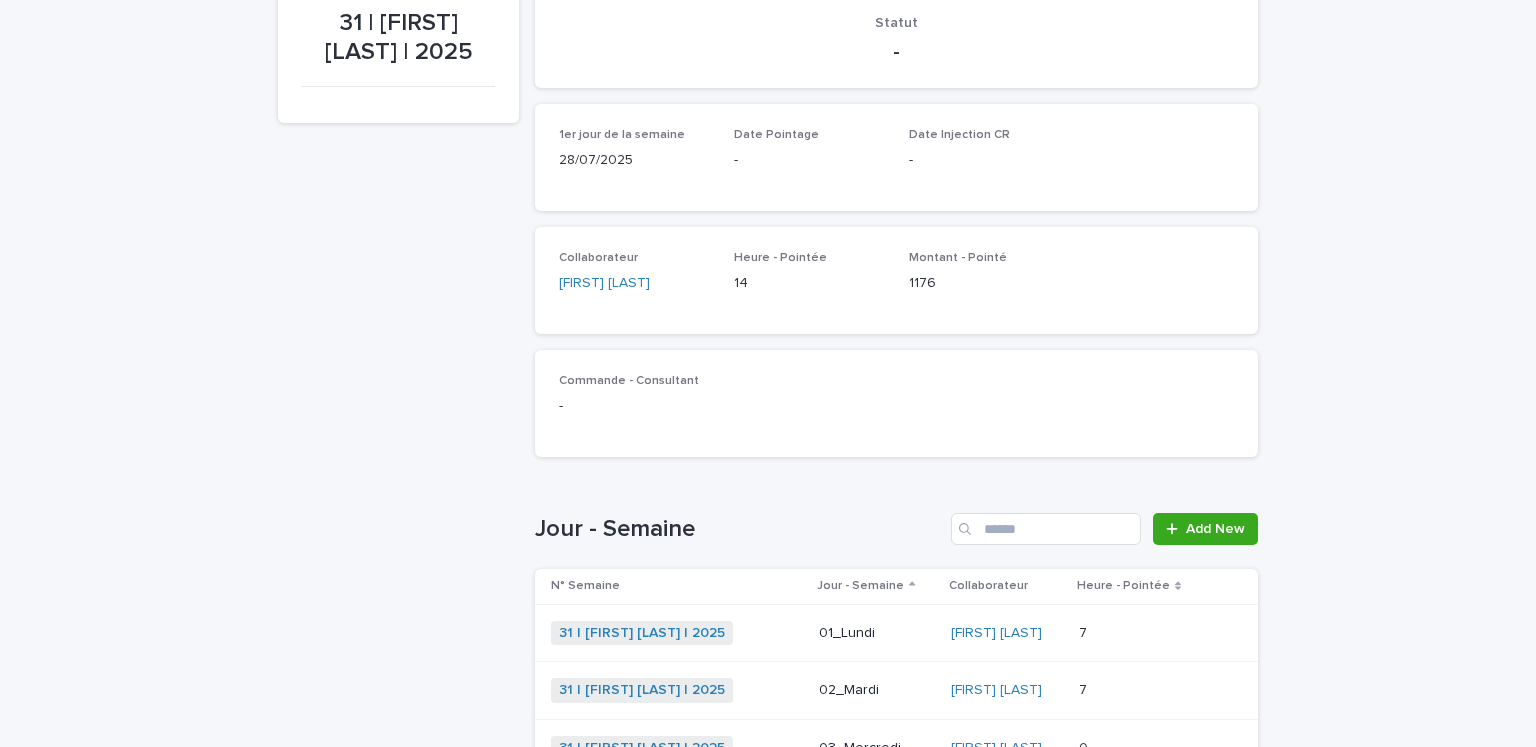 scroll, scrollTop: 600, scrollLeft: 0, axis: vertical 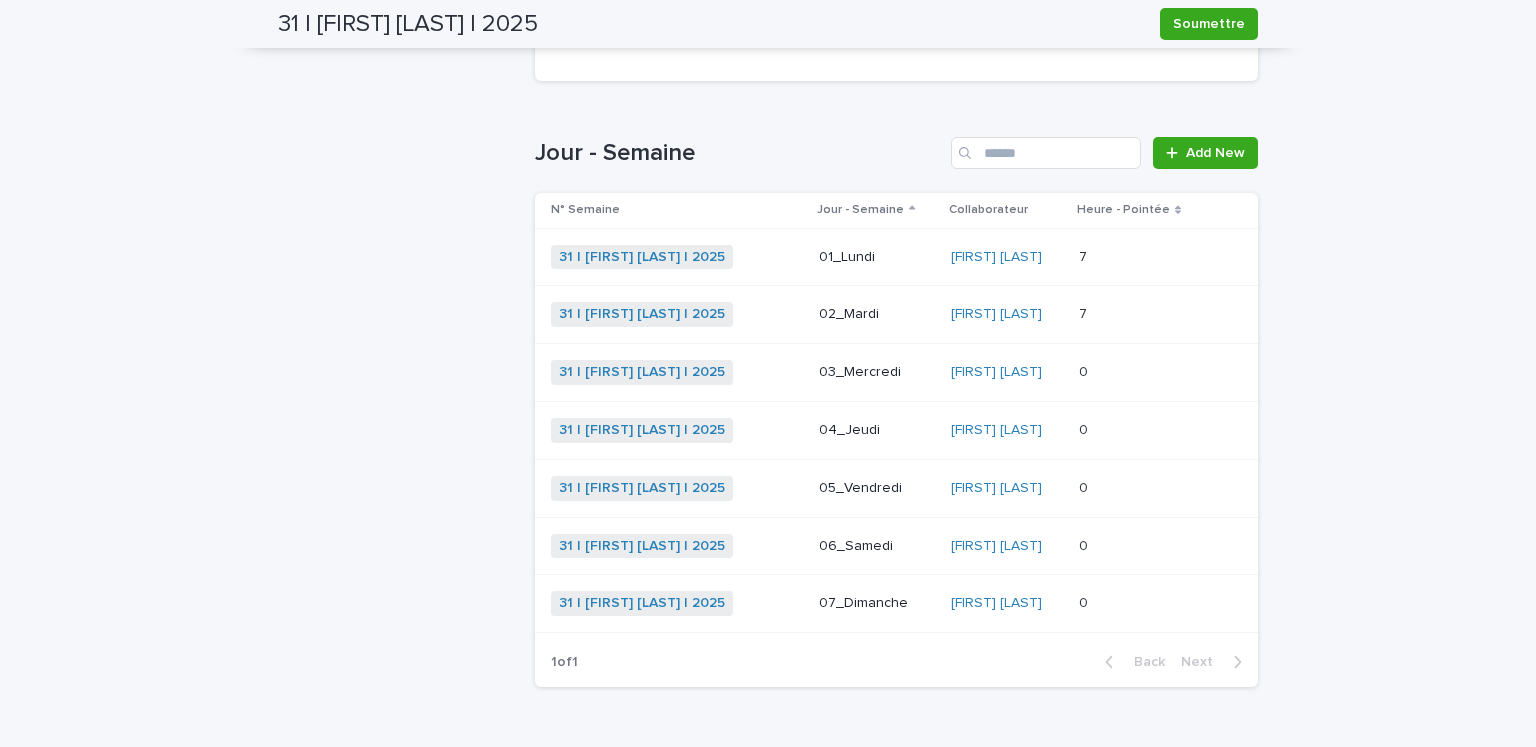 click on "03_Mercredi" at bounding box center (877, 372) 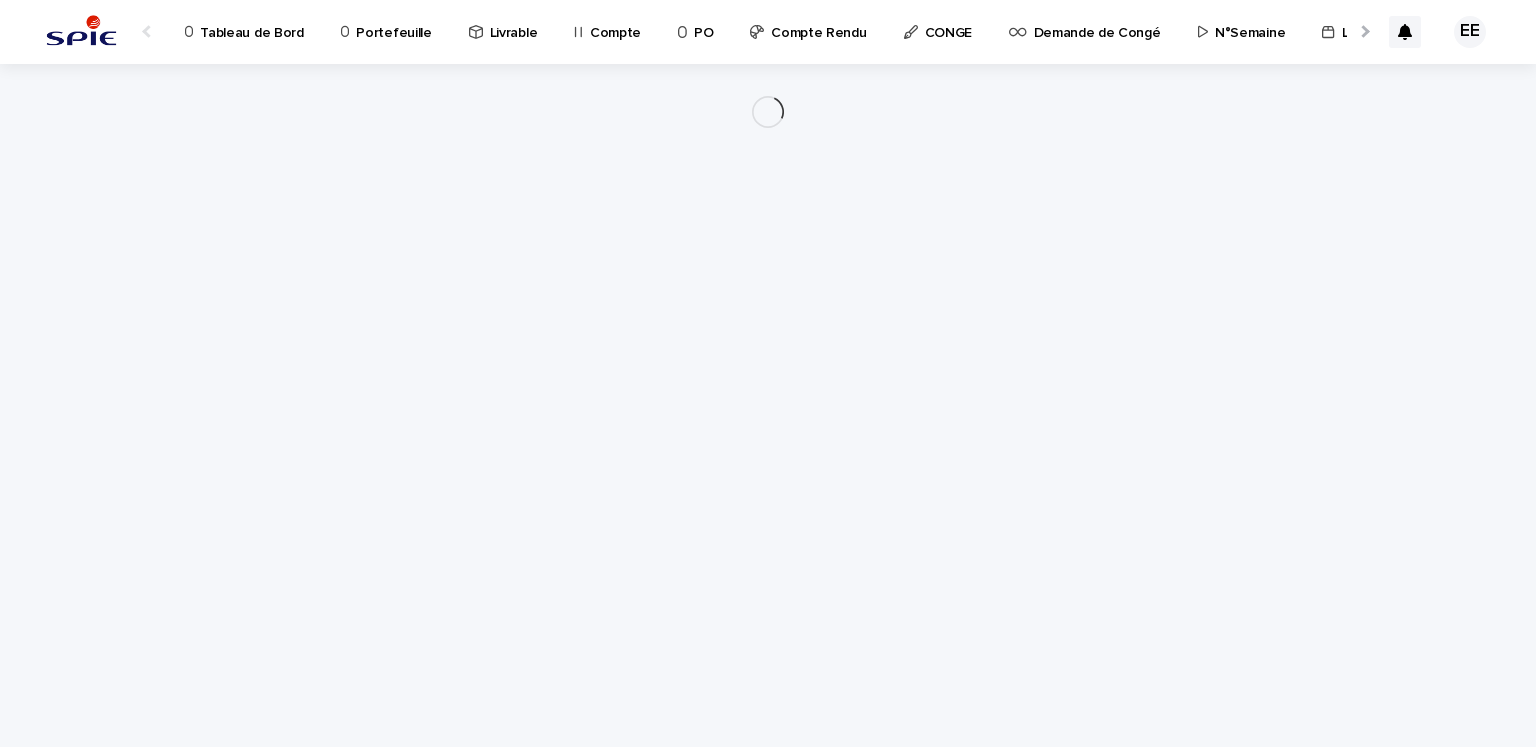 scroll, scrollTop: 0, scrollLeft: 0, axis: both 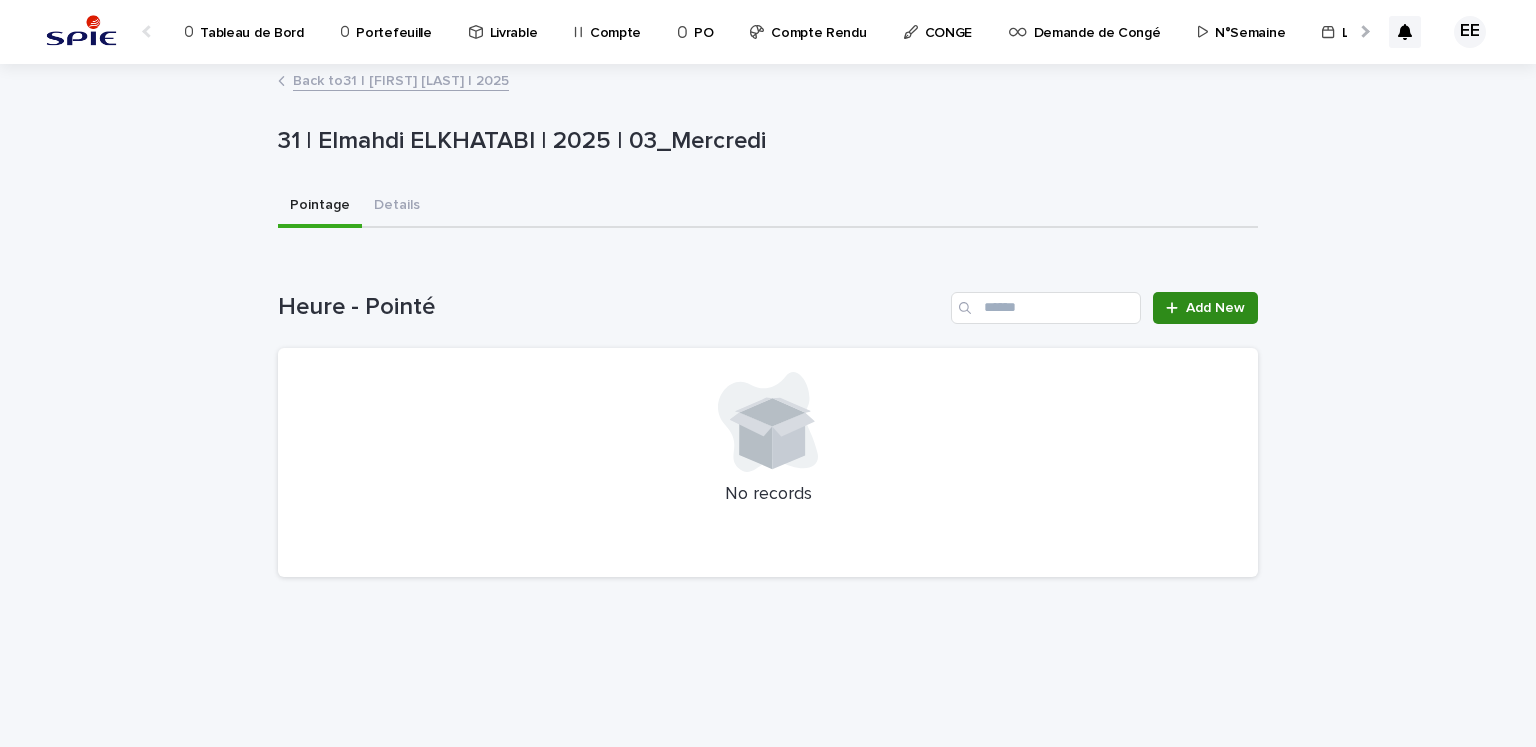 click on "Add New" at bounding box center [1215, 308] 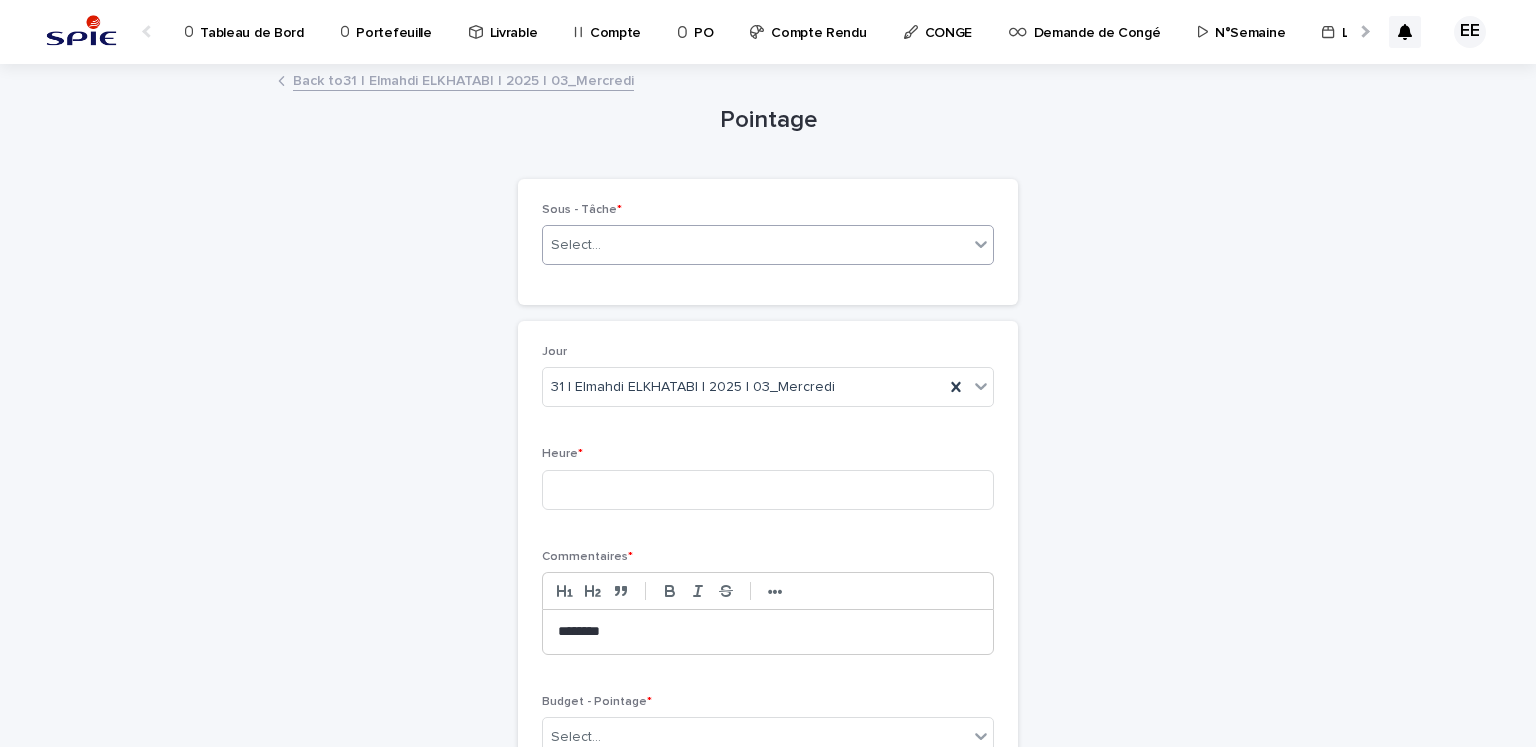 click on "Select..." at bounding box center (755, 245) 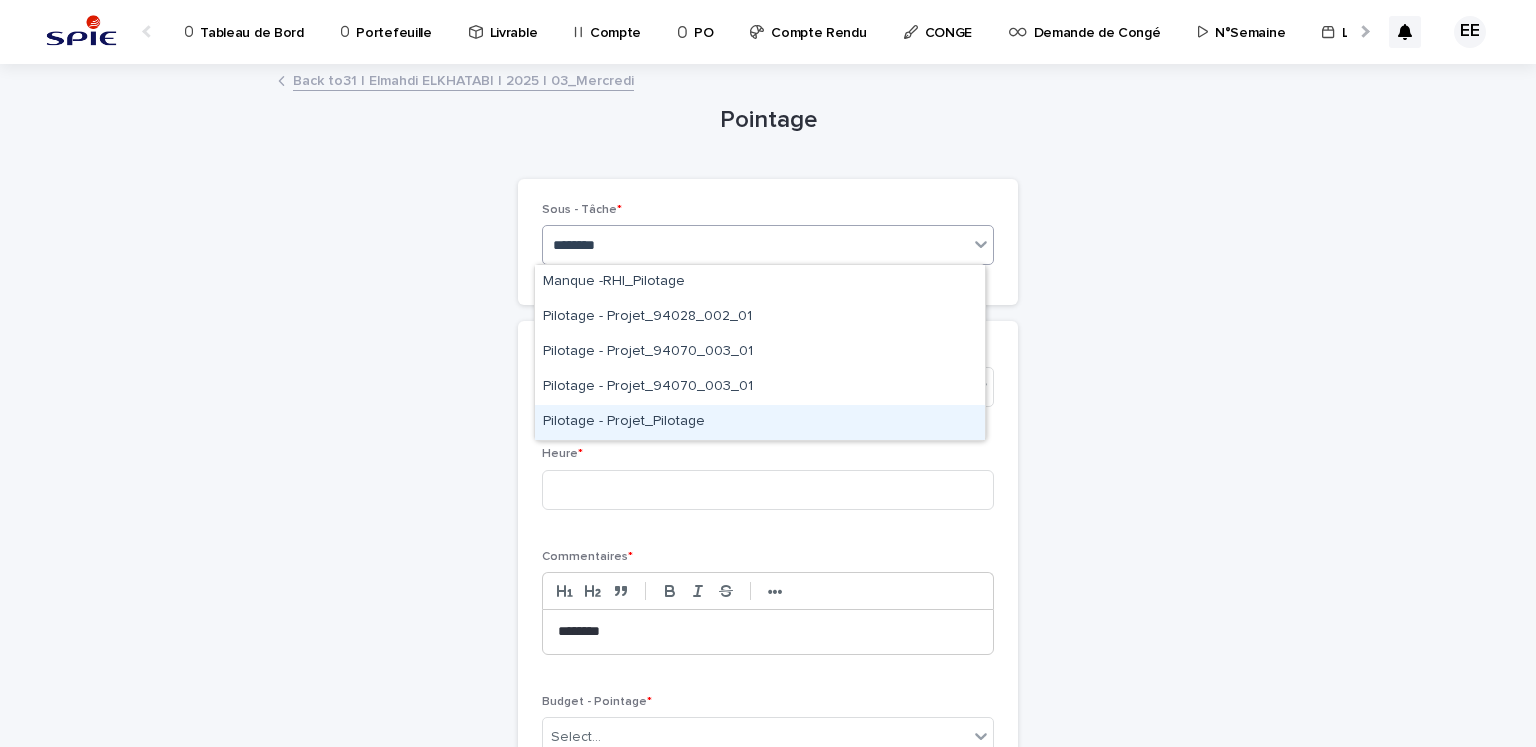 type on "********" 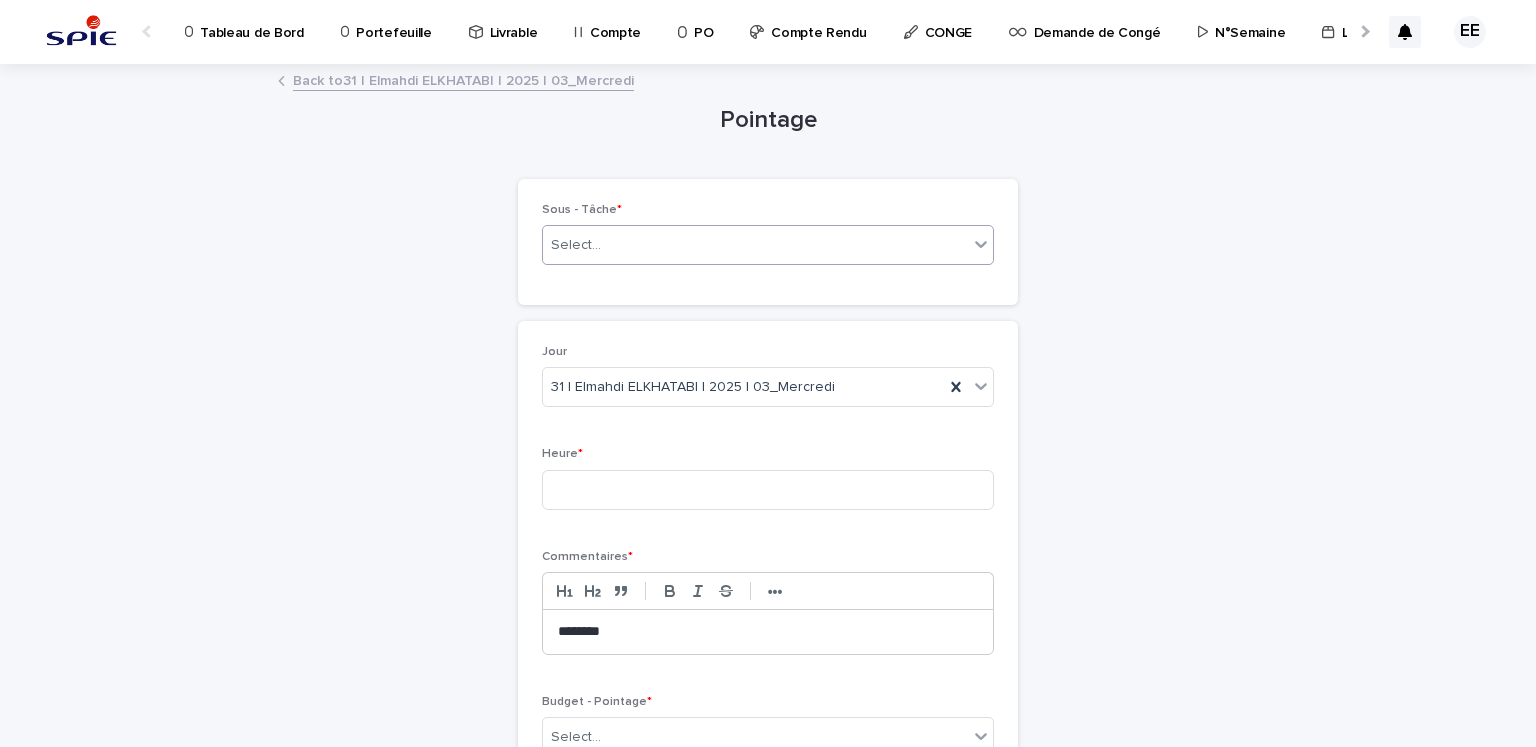 click on "Select..." at bounding box center [755, 245] 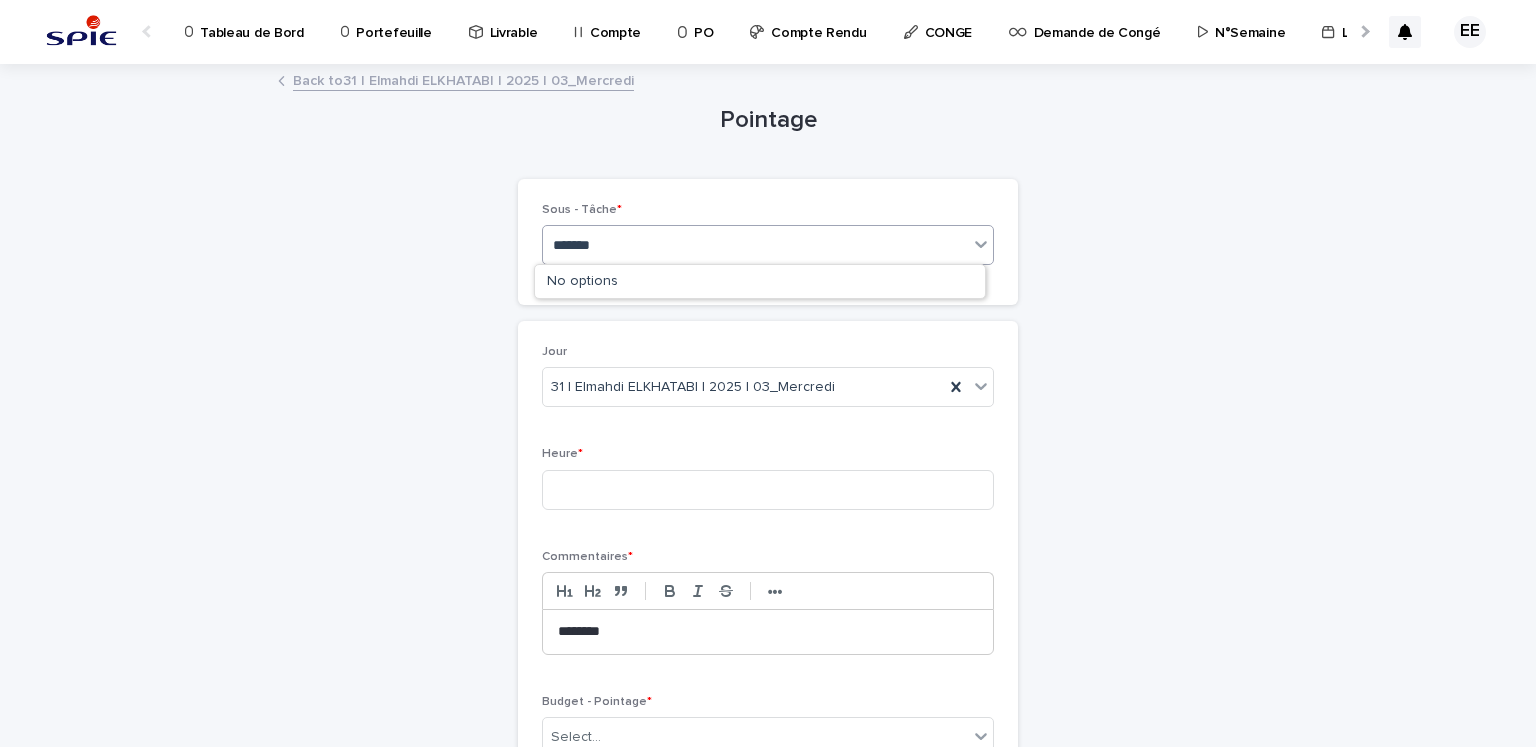 type on "********" 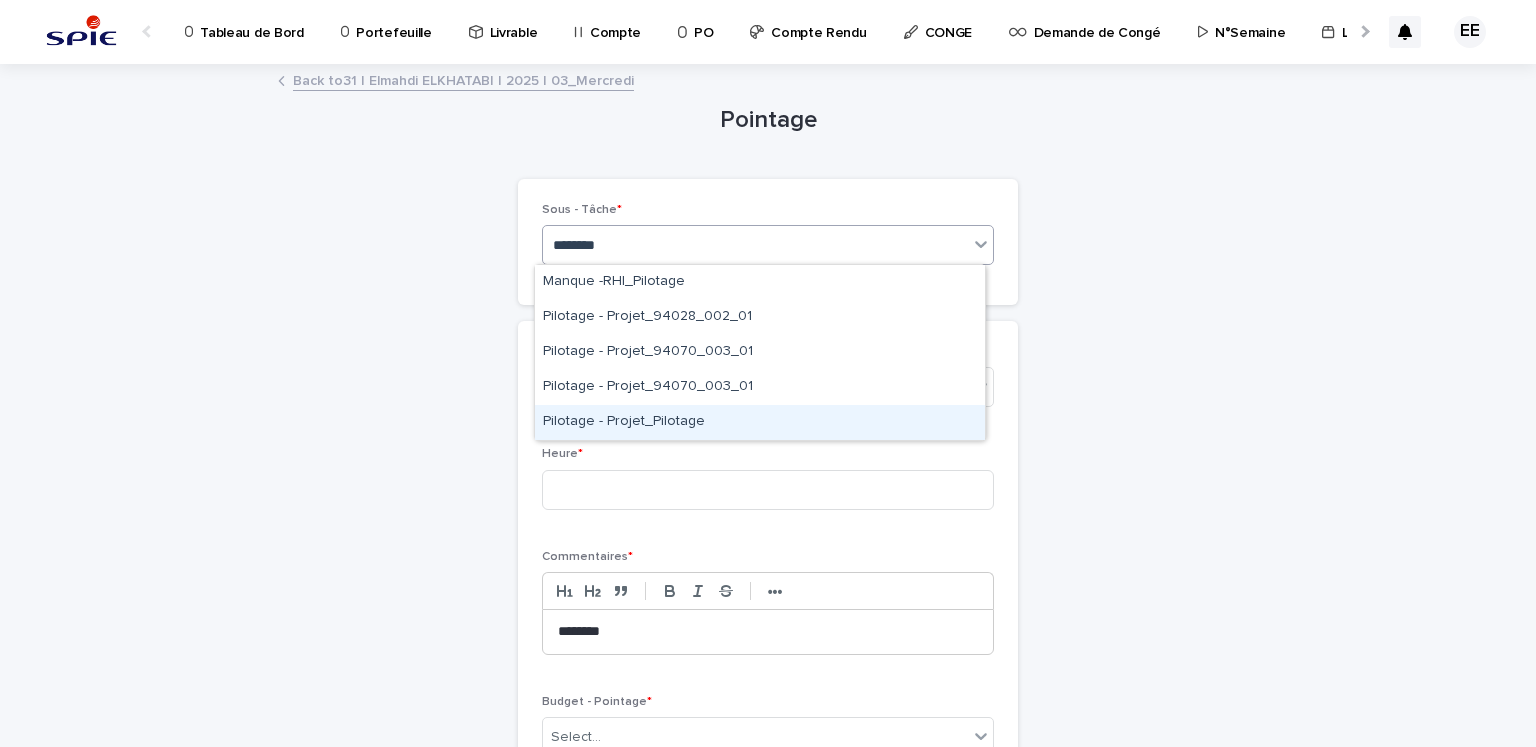 click on "Pilotage - Projet_Pilotage" at bounding box center (760, 422) 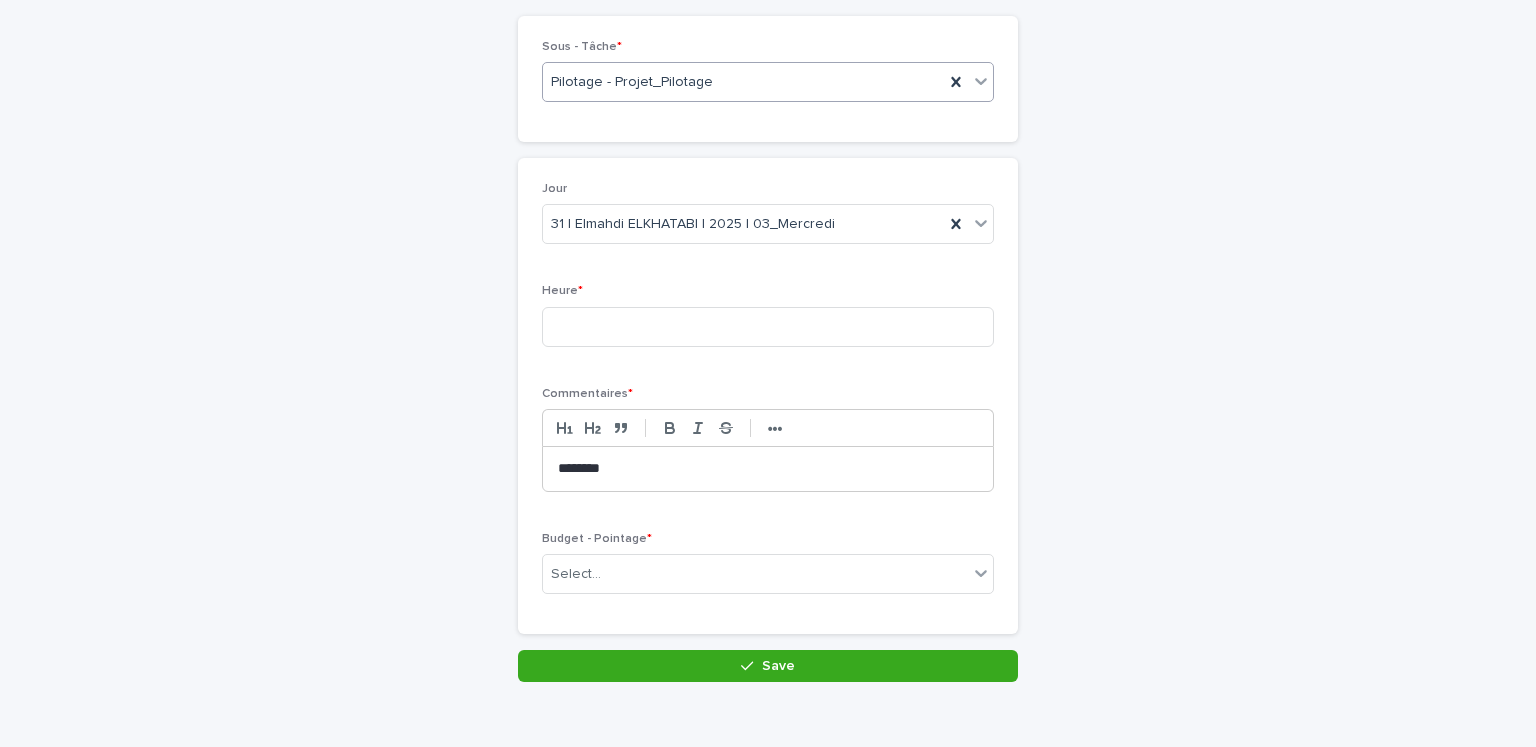 scroll, scrollTop: 196, scrollLeft: 0, axis: vertical 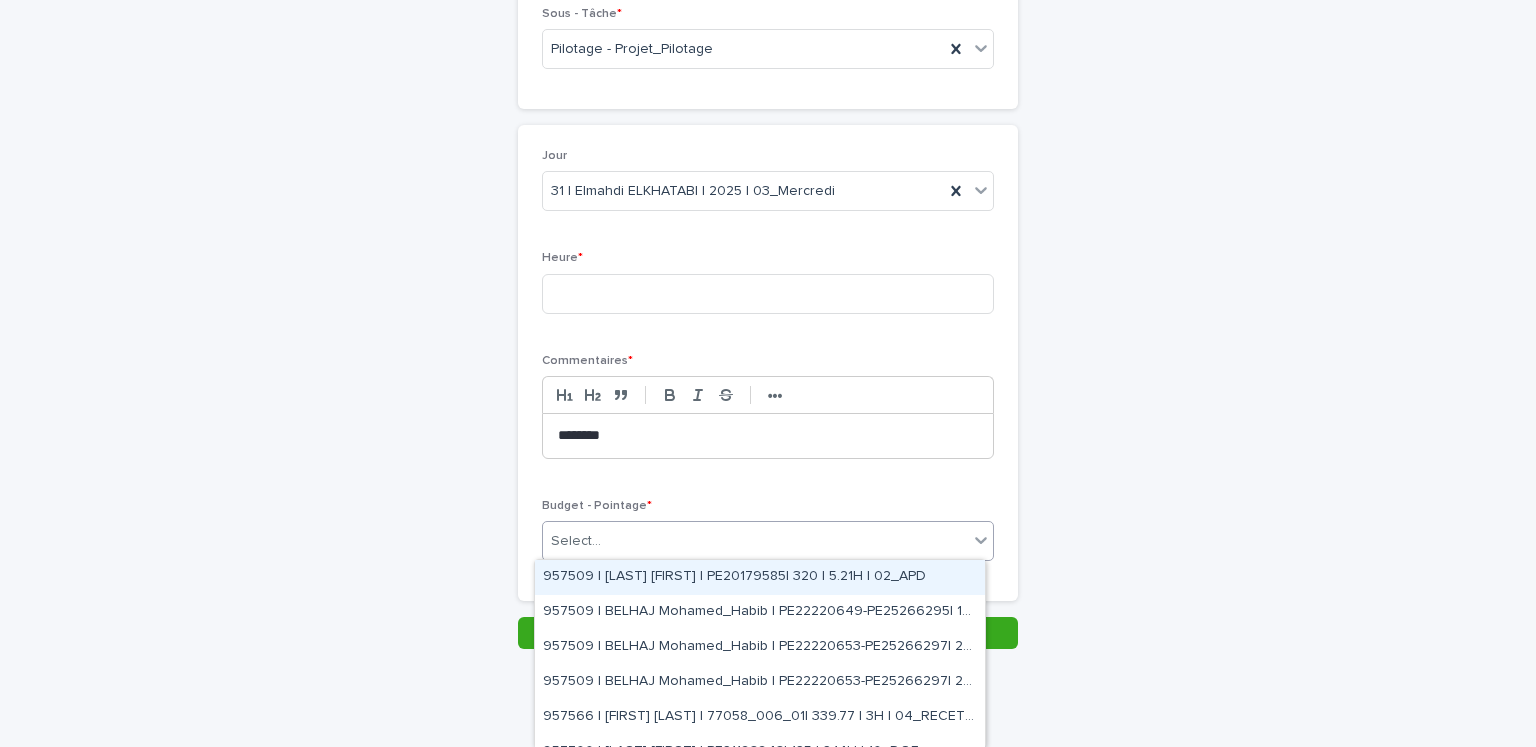 click on "Select..." at bounding box center [755, 541] 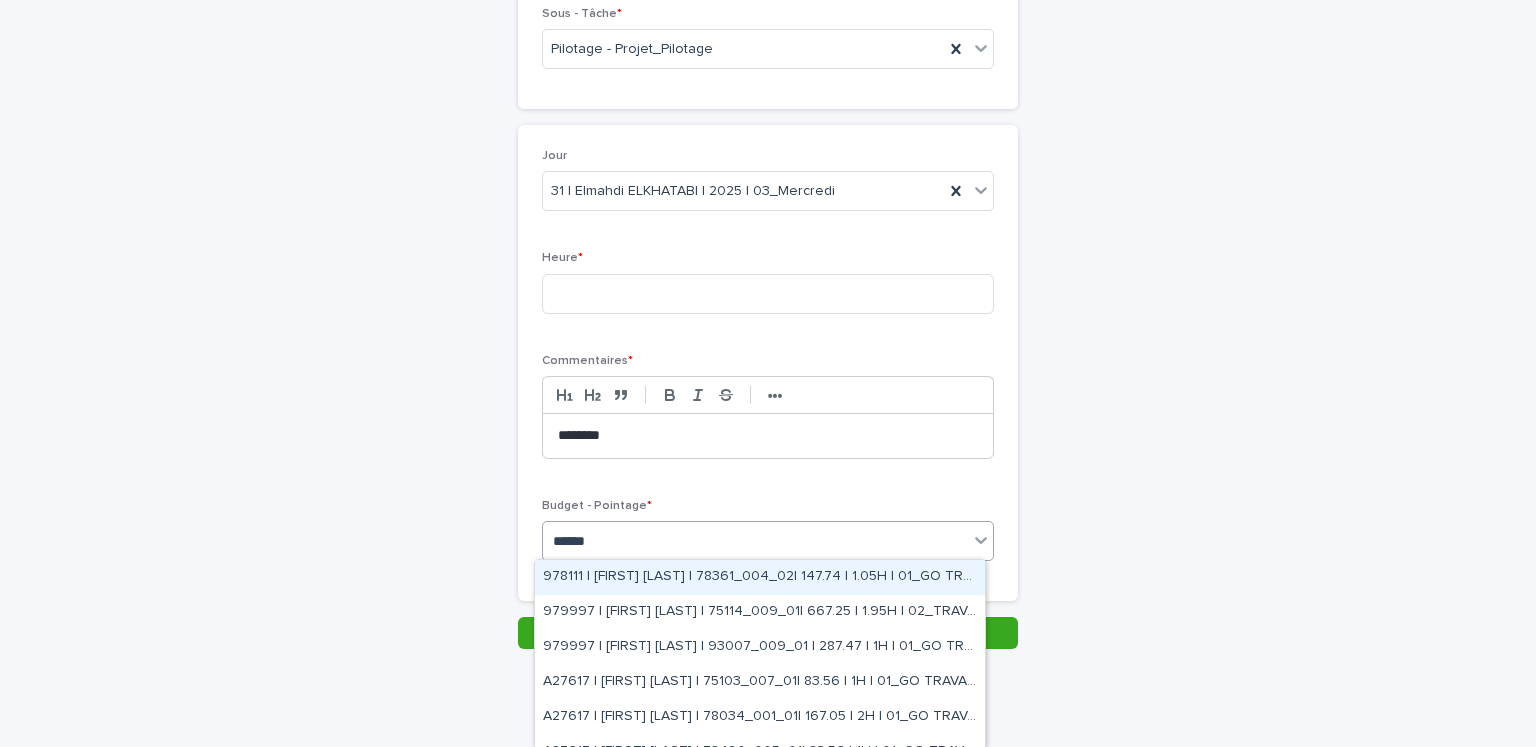 type on "*******" 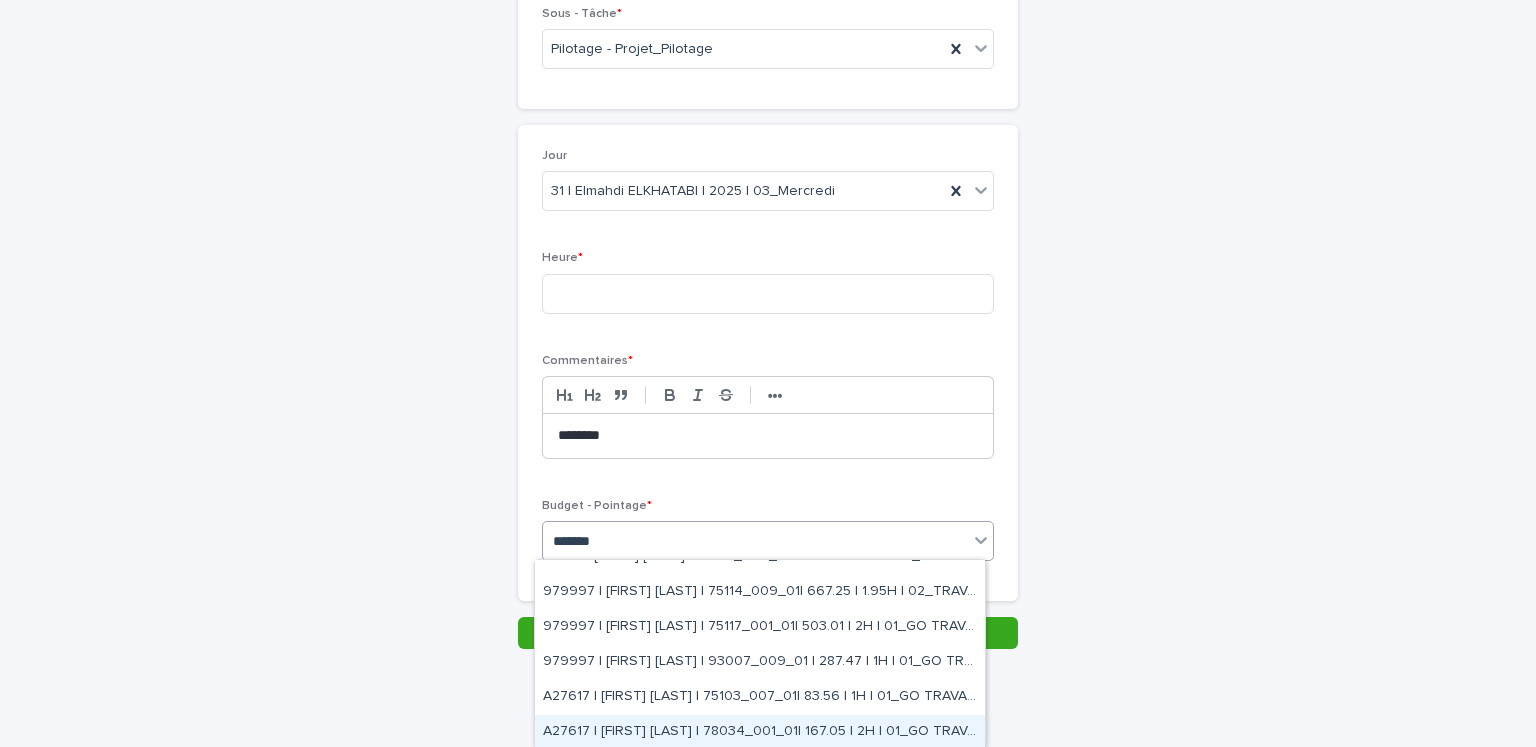 scroll, scrollTop: 0, scrollLeft: 0, axis: both 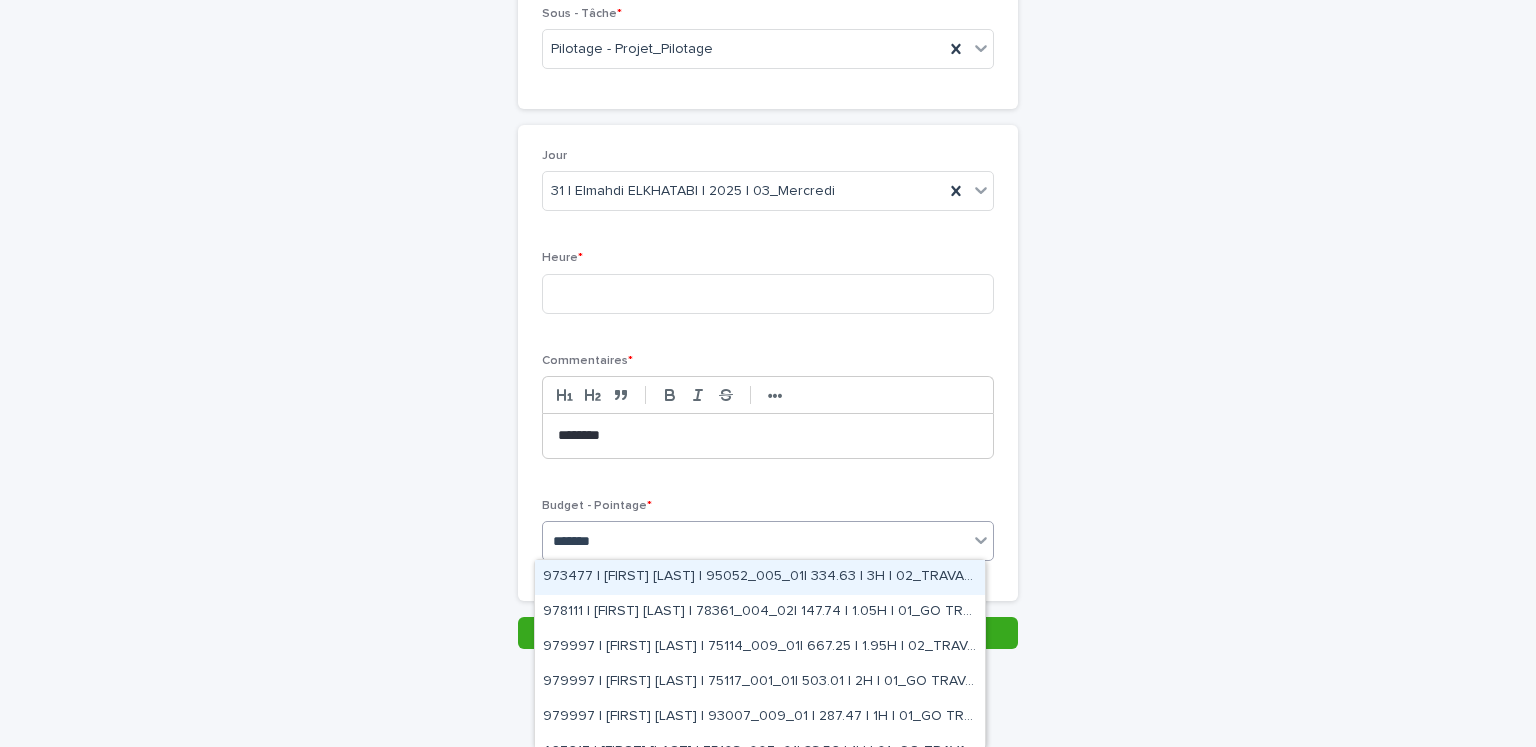click on "973477 | [FIRST] [LAST] | 95052_005_01| 334.63 | 3H  | 02_TRAVAUX" at bounding box center (760, 577) 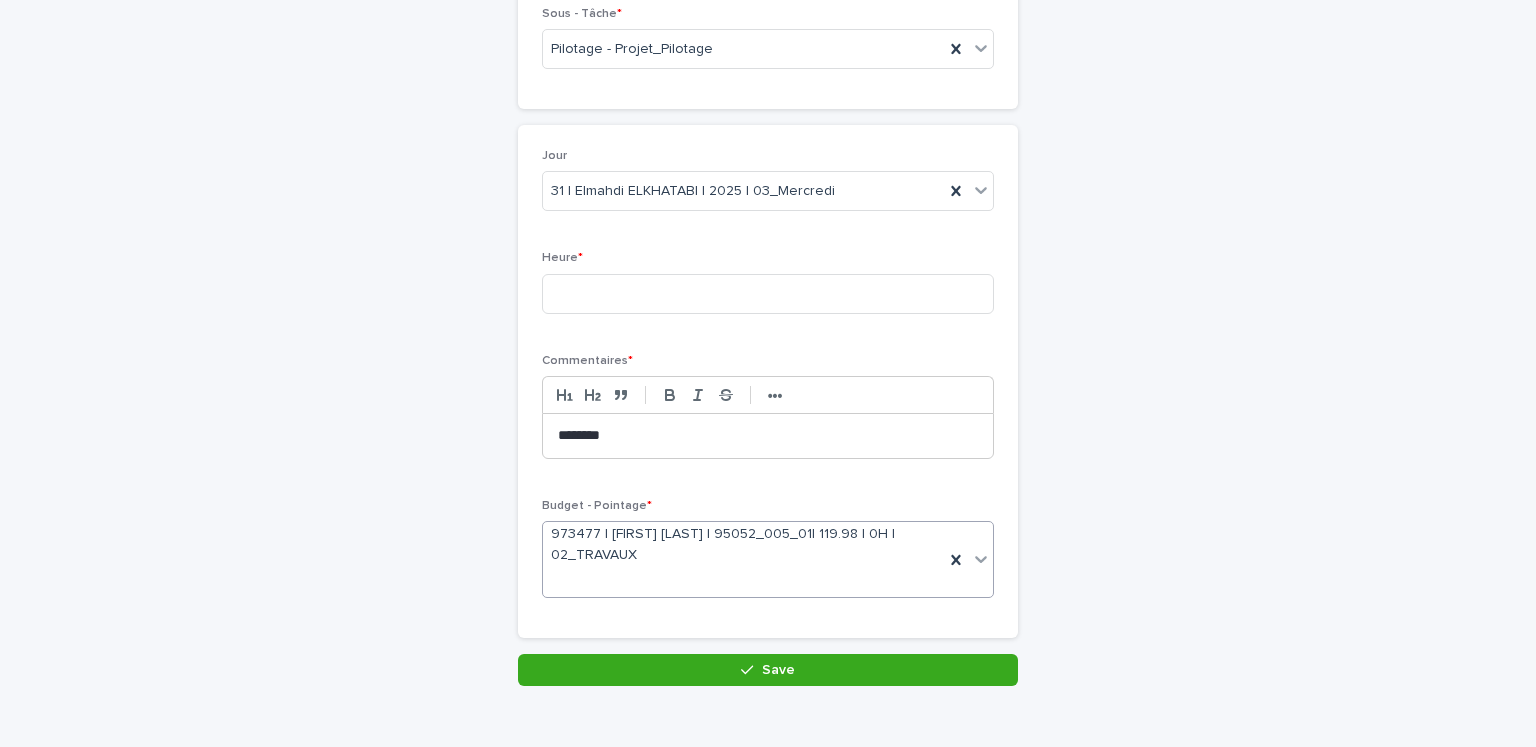 scroll, scrollTop: 213, scrollLeft: 0, axis: vertical 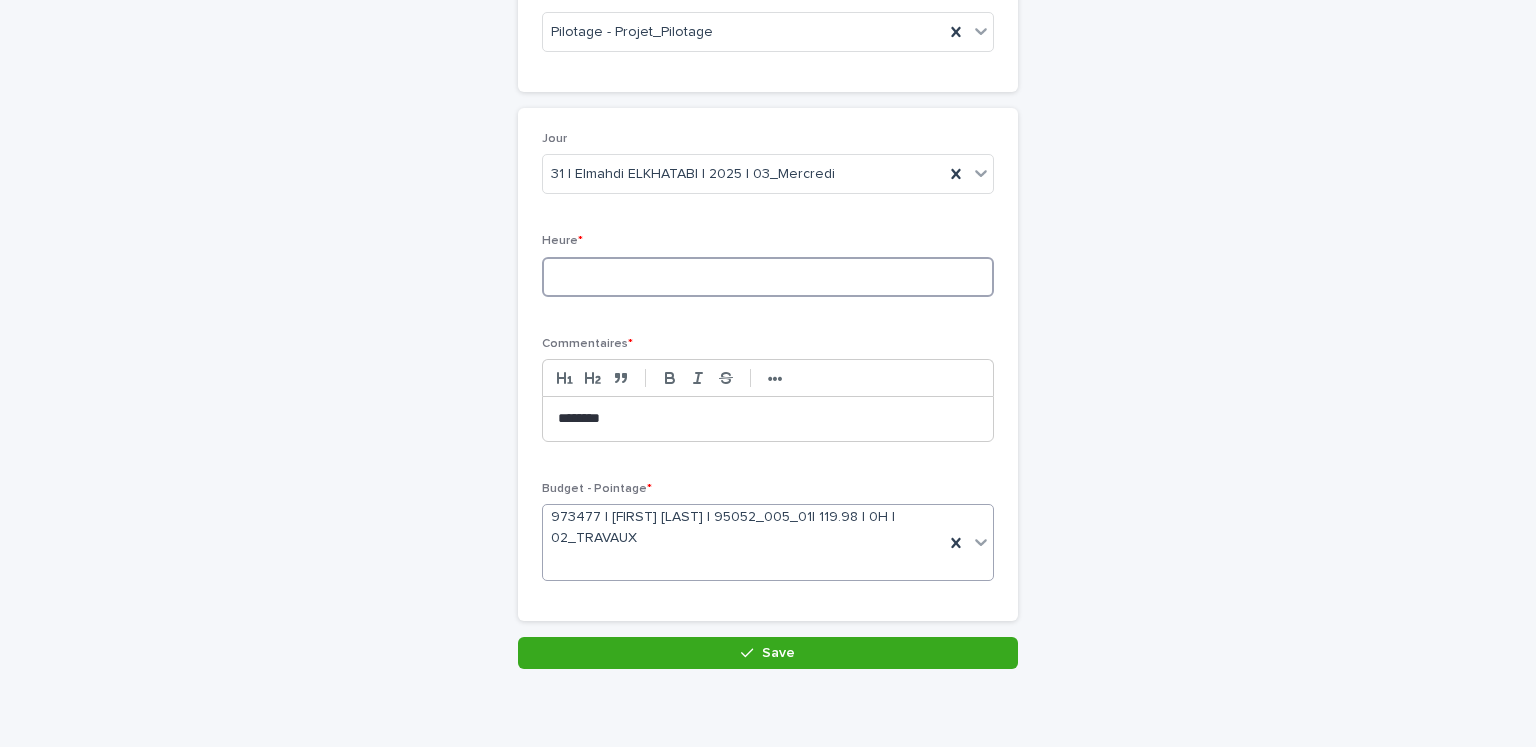 click at bounding box center [768, 277] 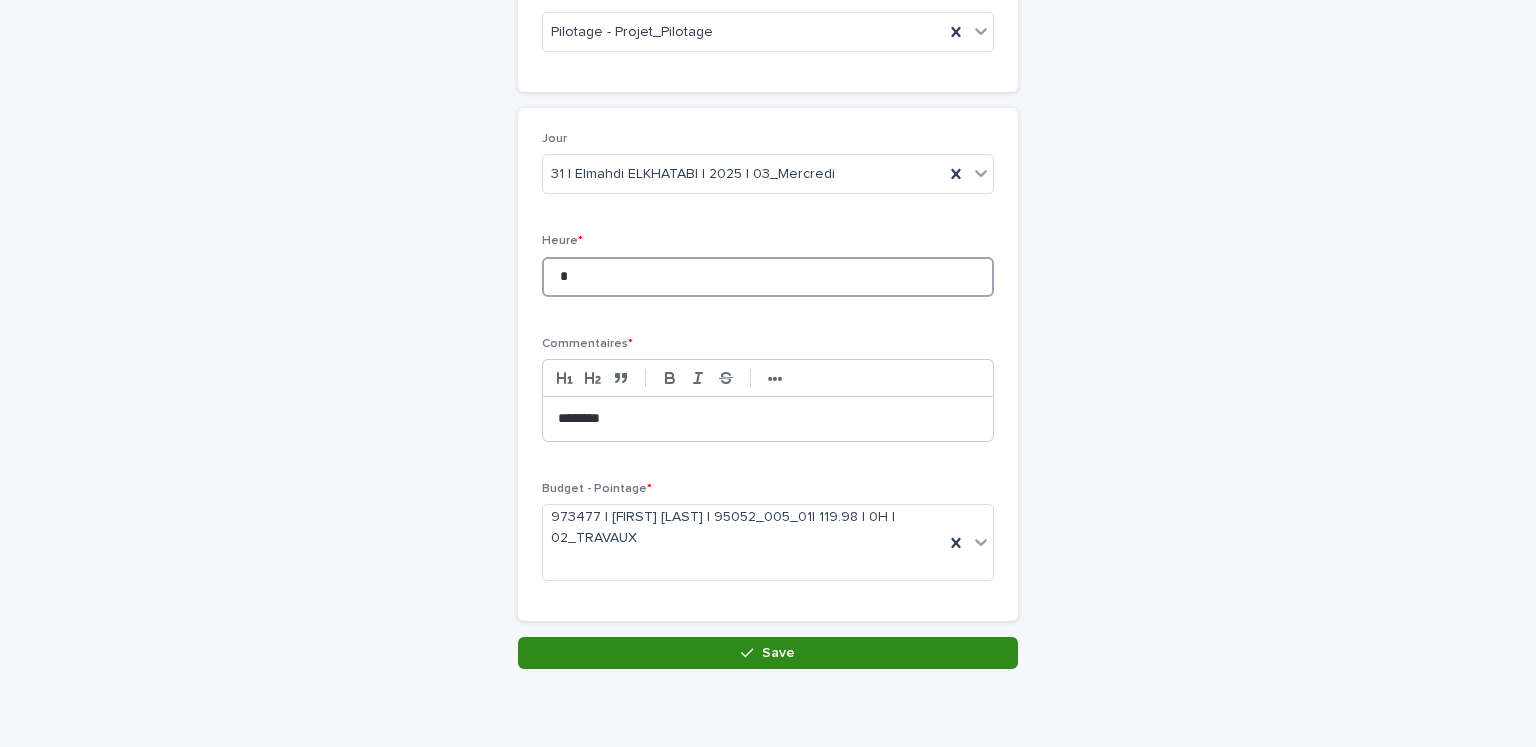 type on "*" 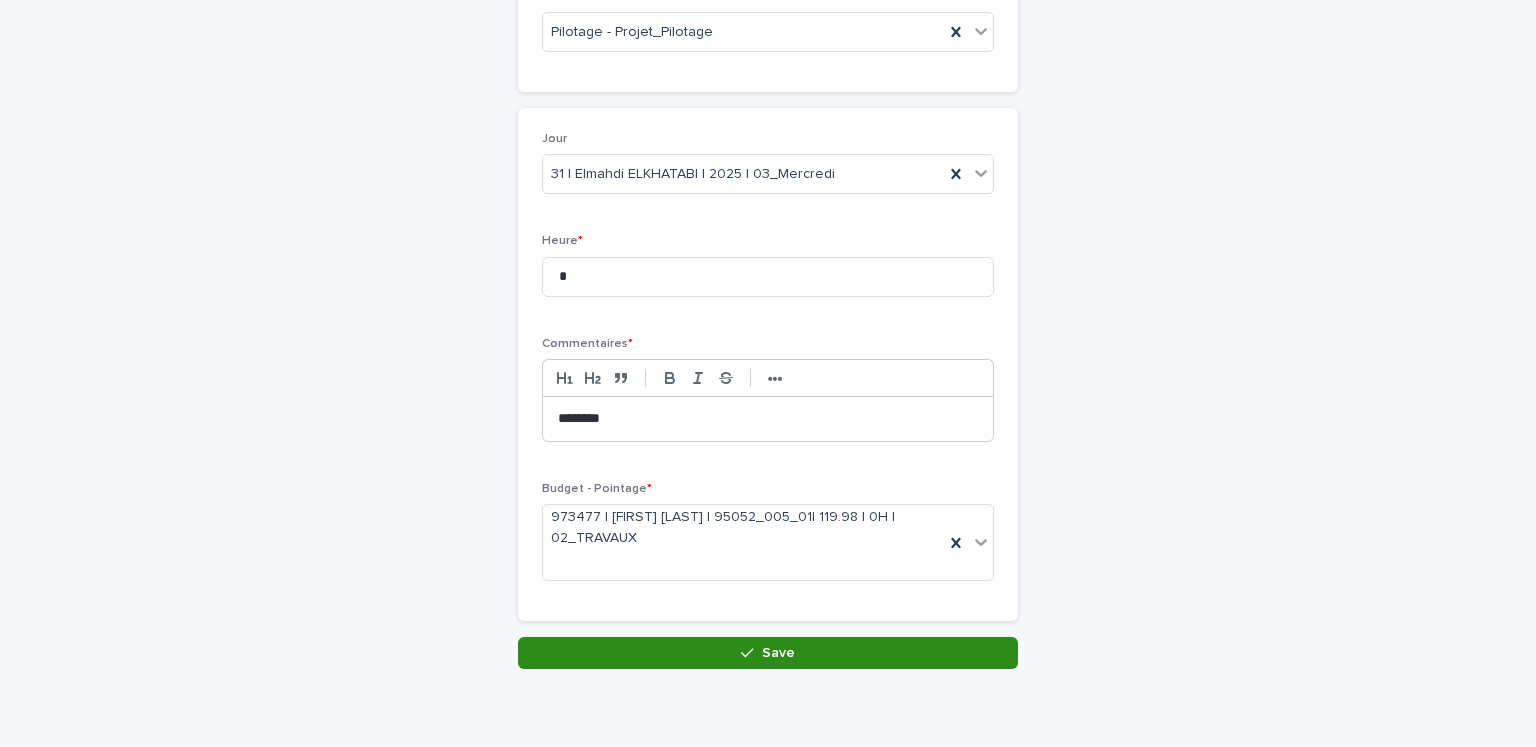 click on "Save" at bounding box center [768, 653] 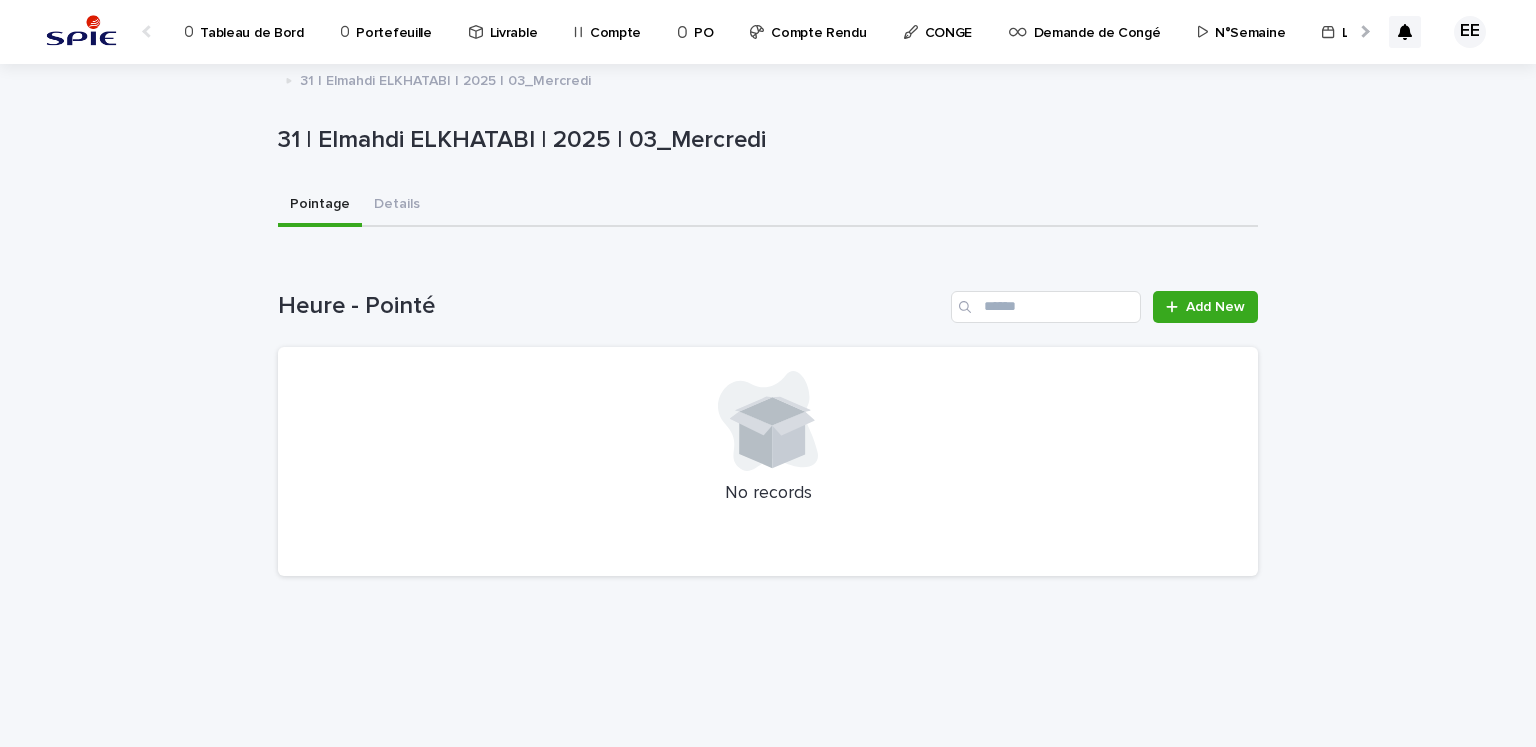 scroll, scrollTop: 0, scrollLeft: 0, axis: both 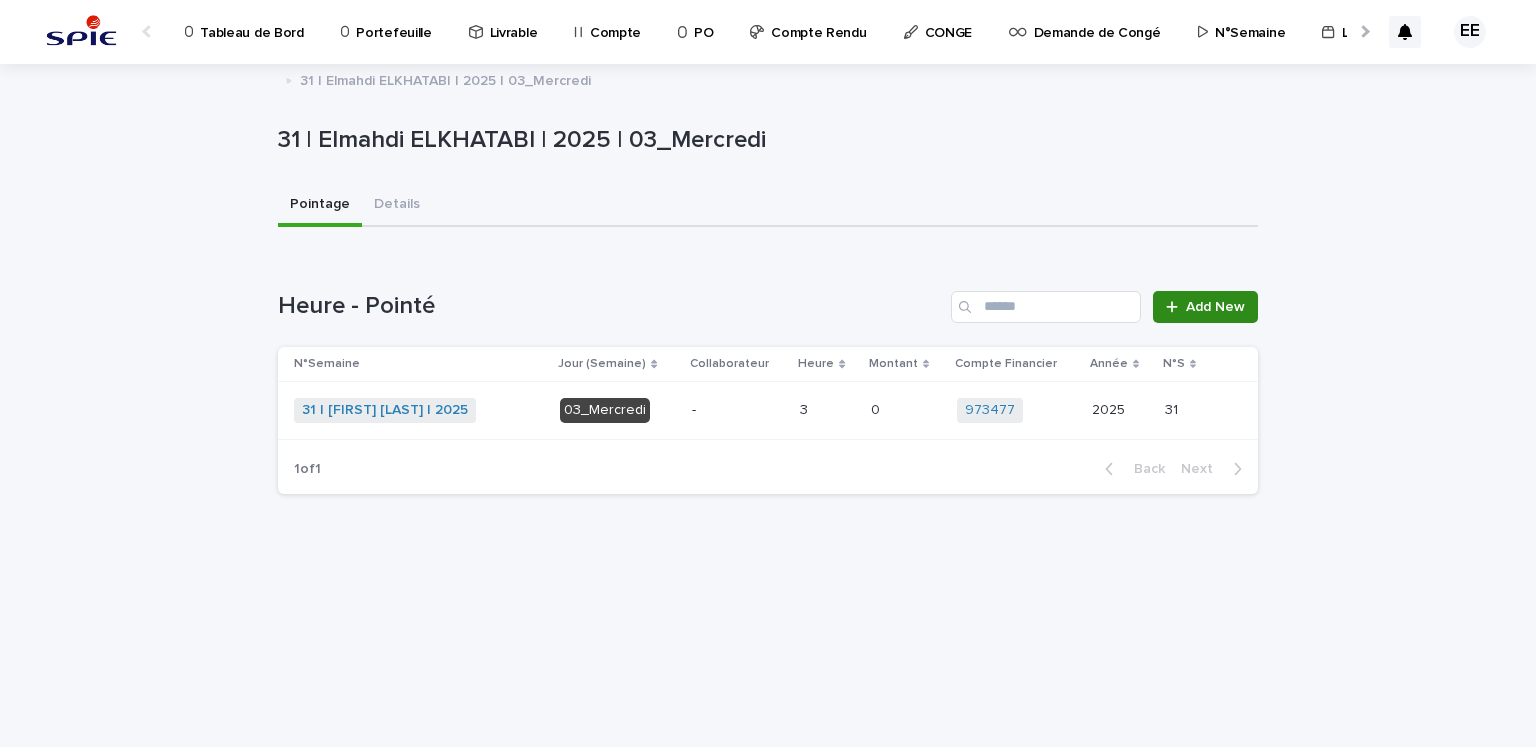 click on "Add New" at bounding box center [1205, 307] 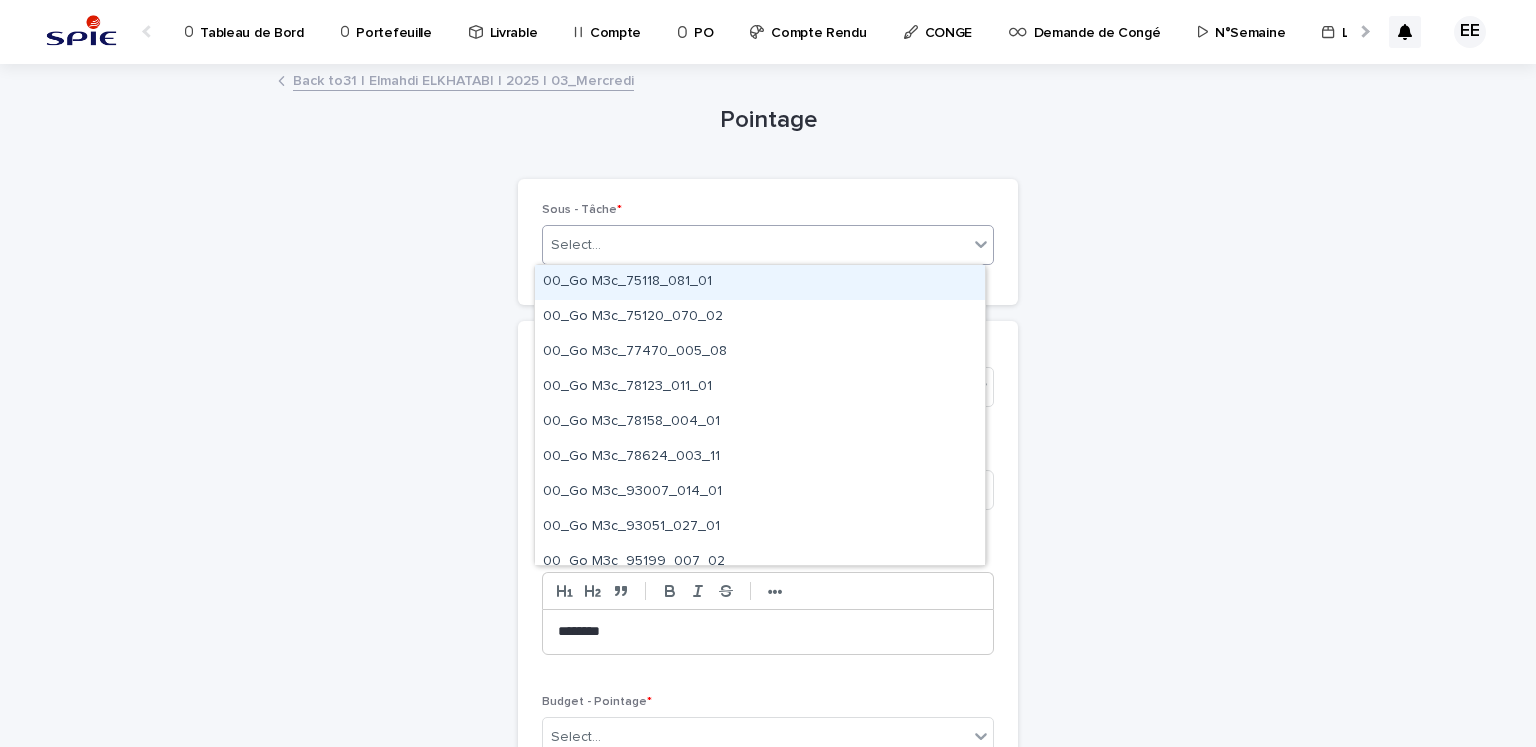click on "Select..." at bounding box center (755, 245) 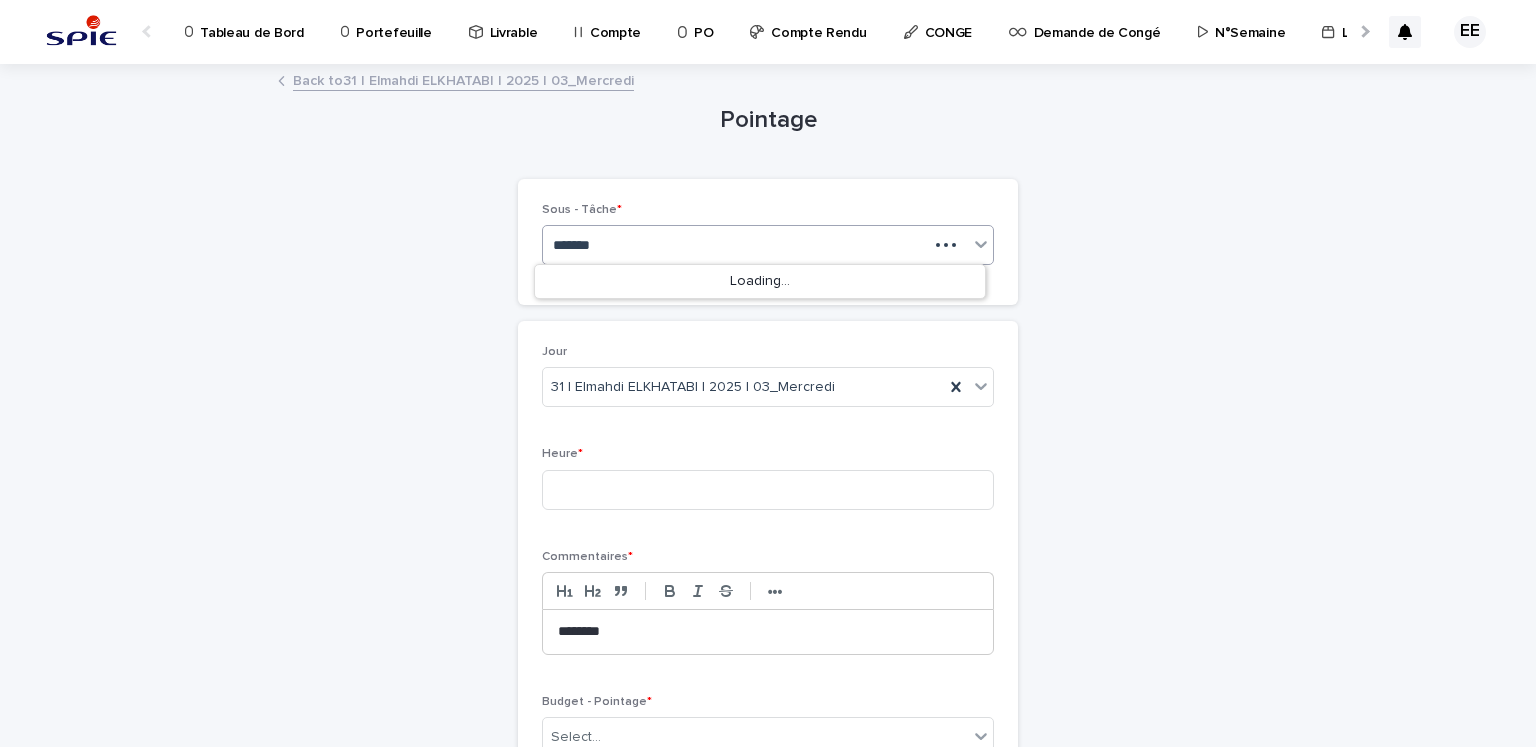 type on "********" 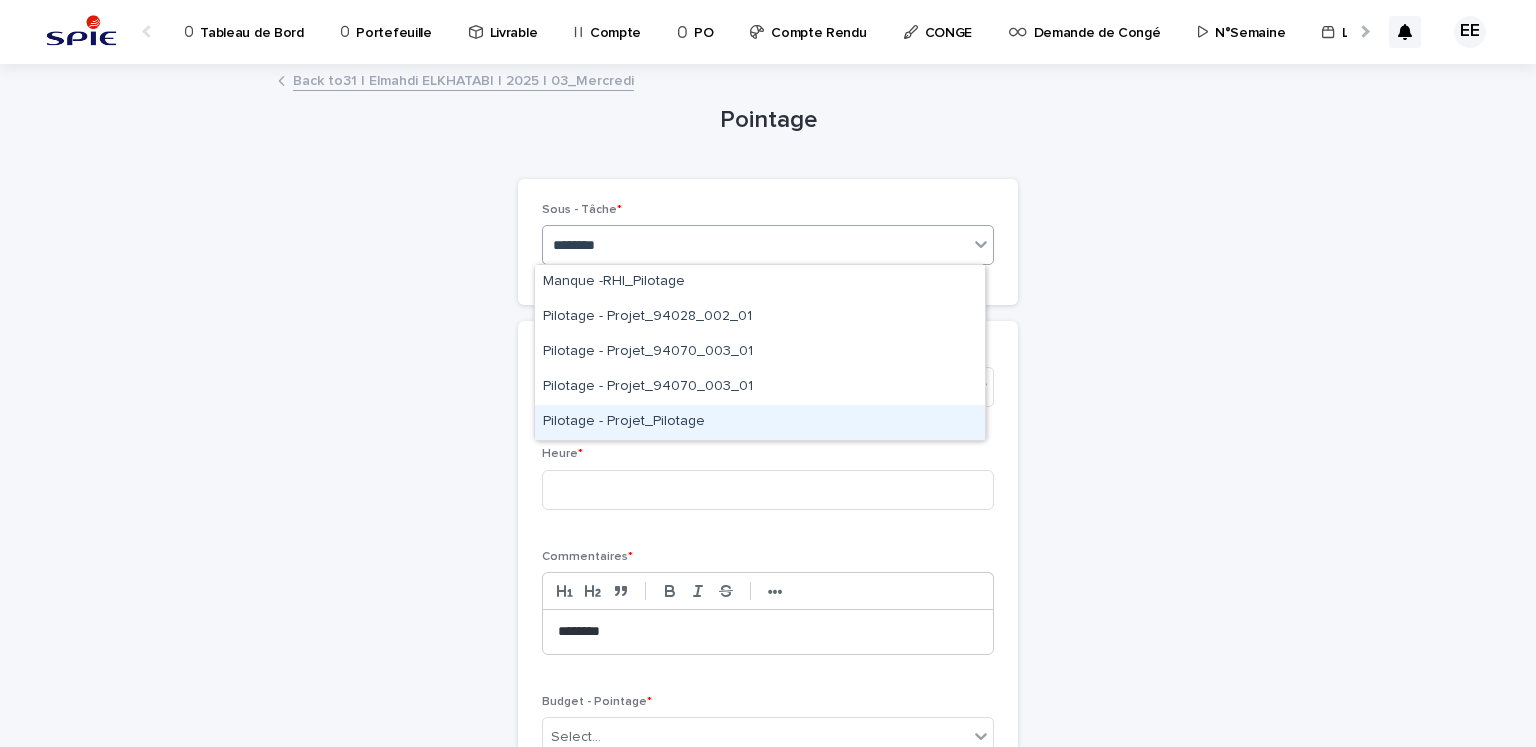 click on "Pilotage - Projet_Pilotage" at bounding box center (760, 422) 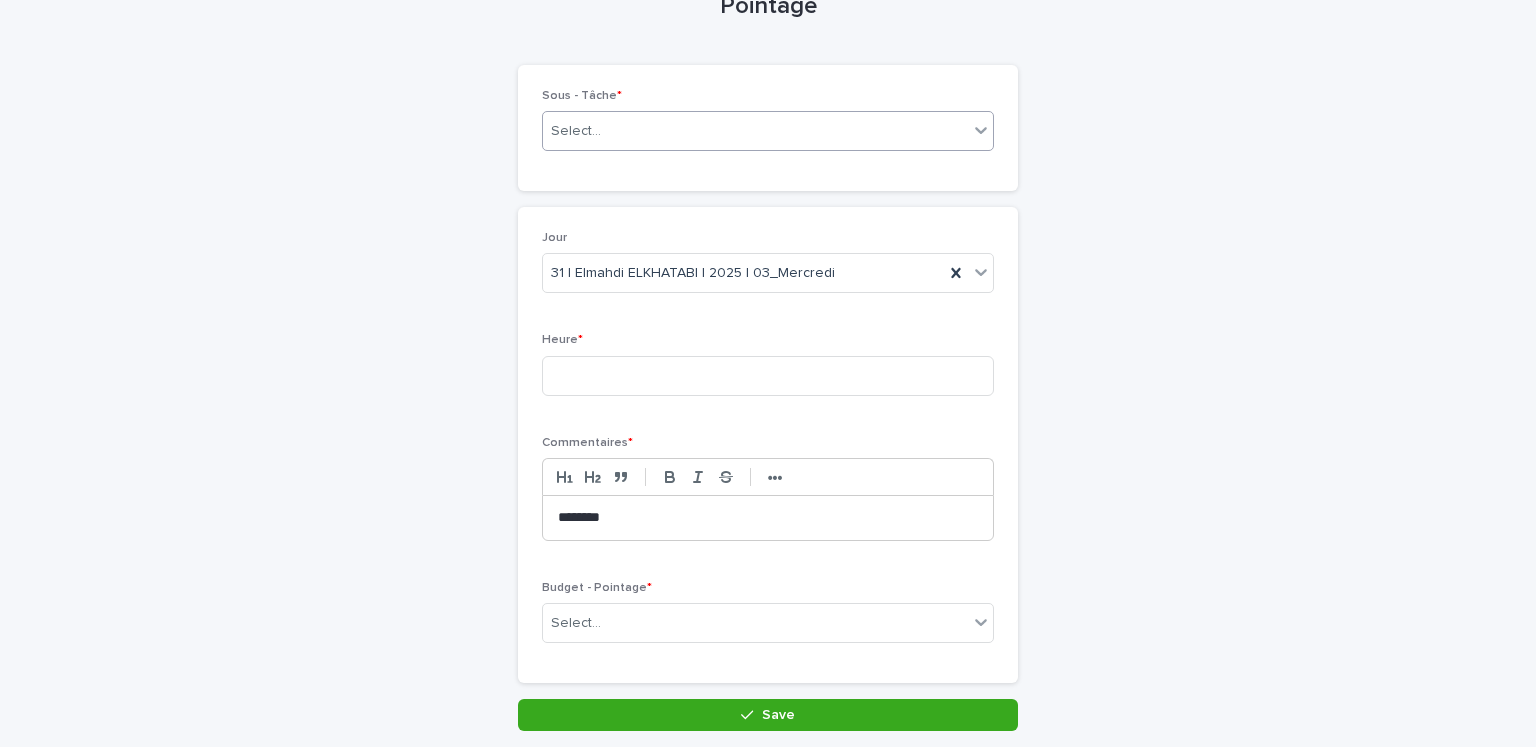 scroll, scrollTop: 196, scrollLeft: 0, axis: vertical 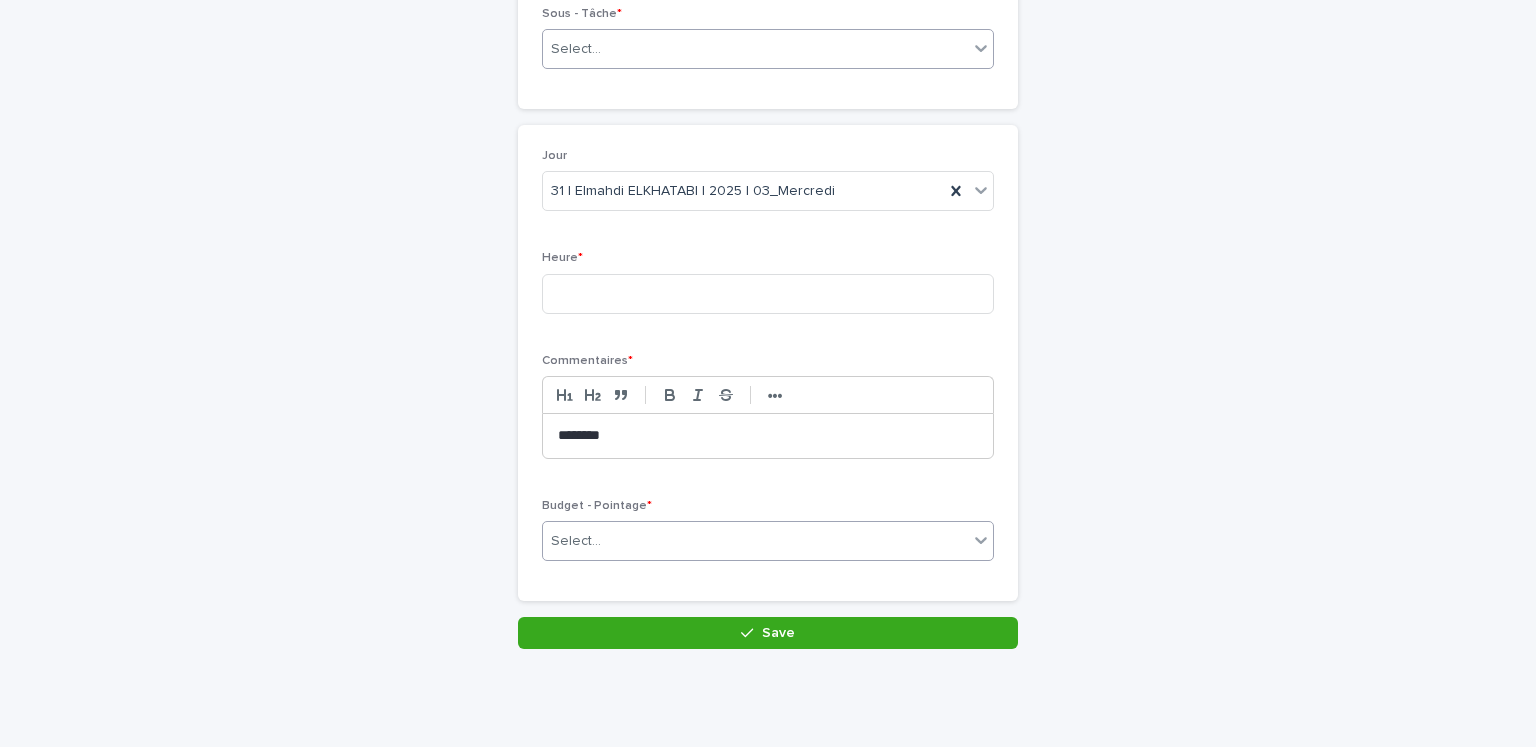 click on "Select..." at bounding box center (755, 541) 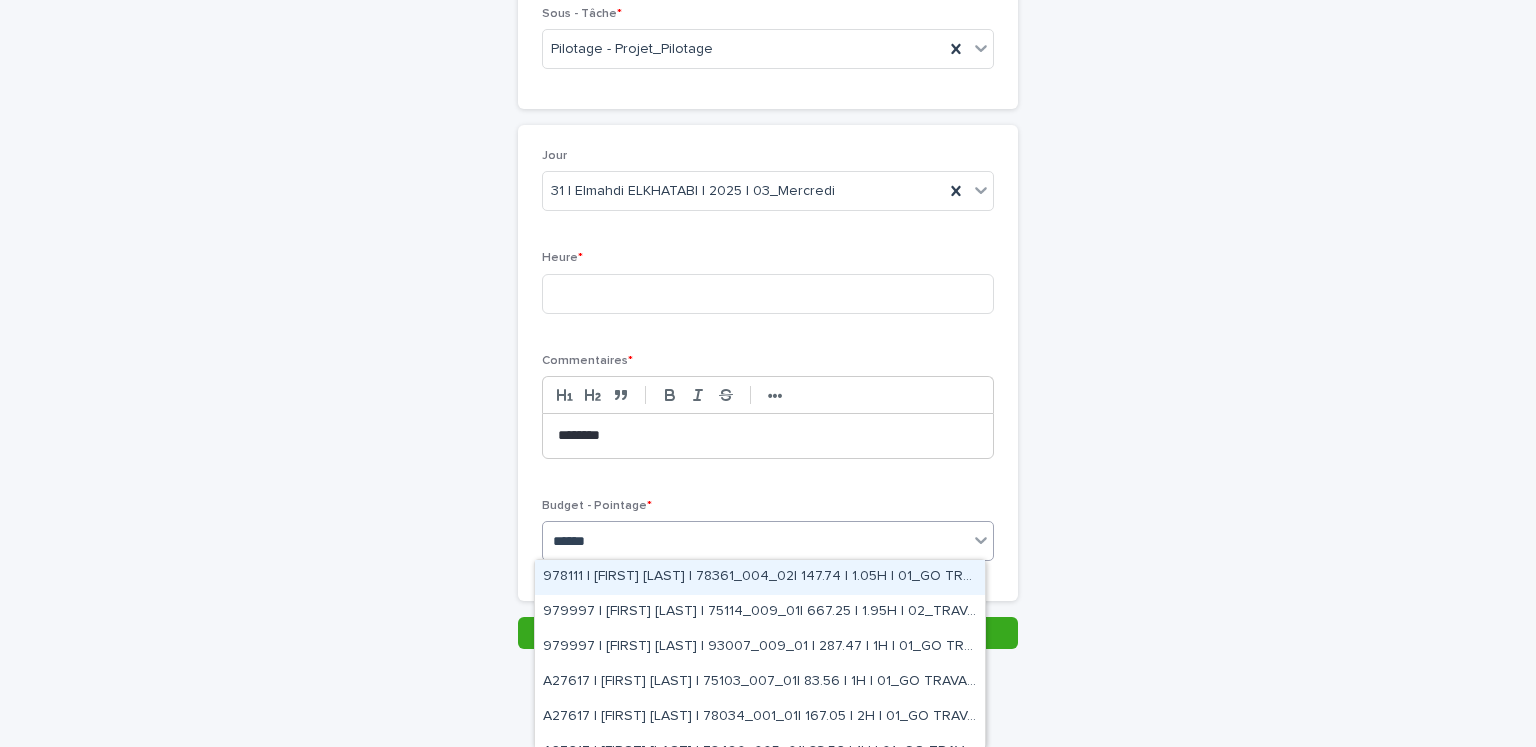 type on "*******" 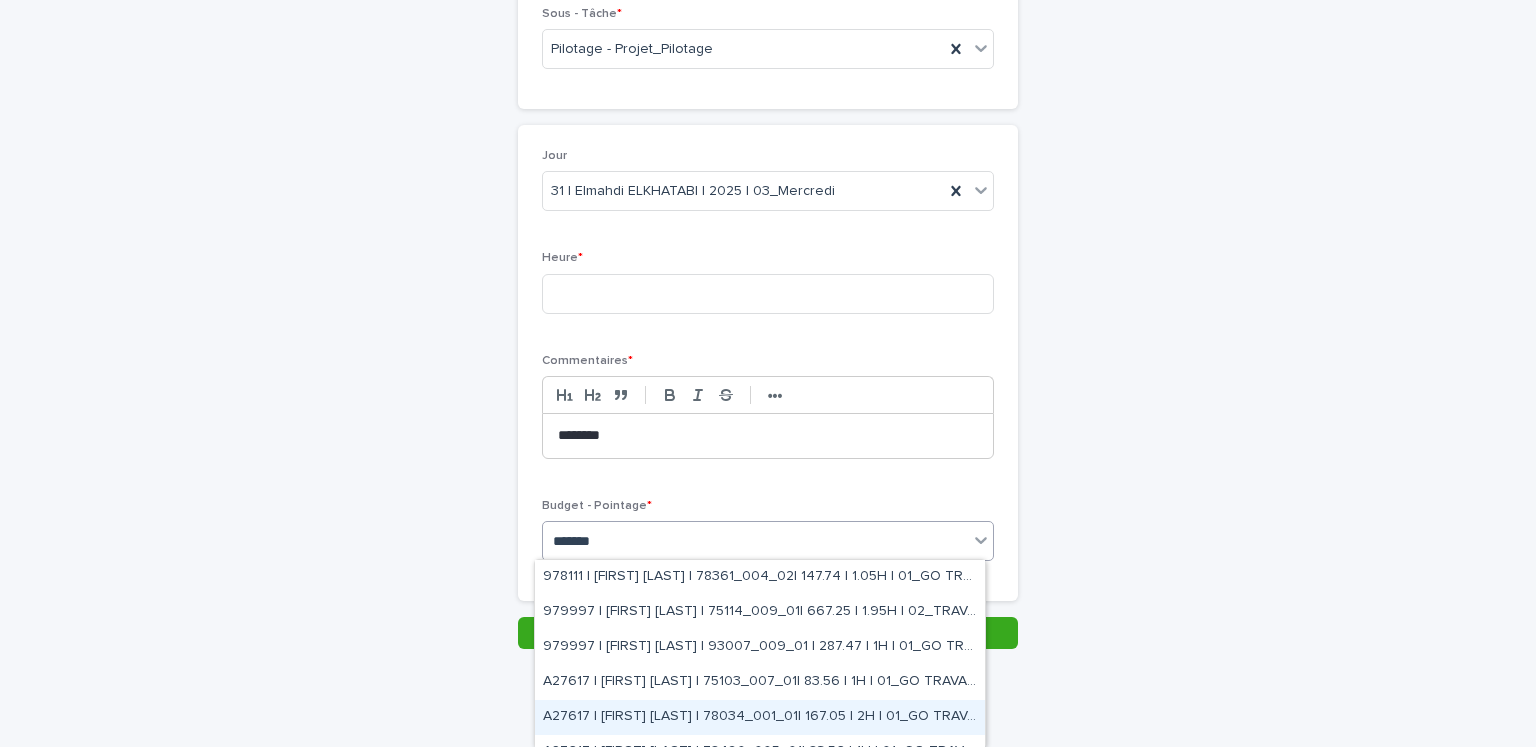 click on "A27617 | [FIRST] [LAST] | 78034_001_01| 167.05 | 2H  | 01_GO TRAVAUX" at bounding box center [760, 717] 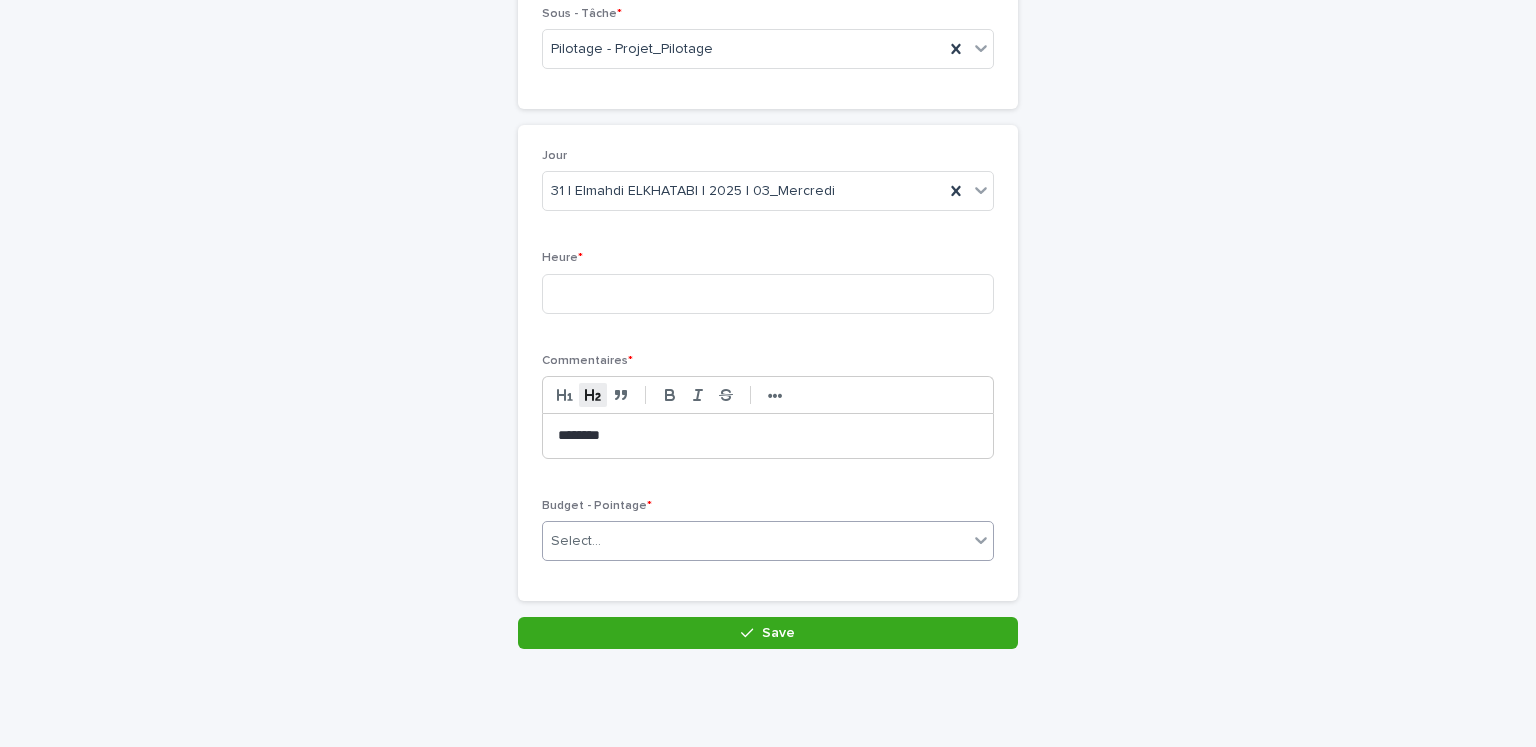 scroll, scrollTop: 213, scrollLeft: 0, axis: vertical 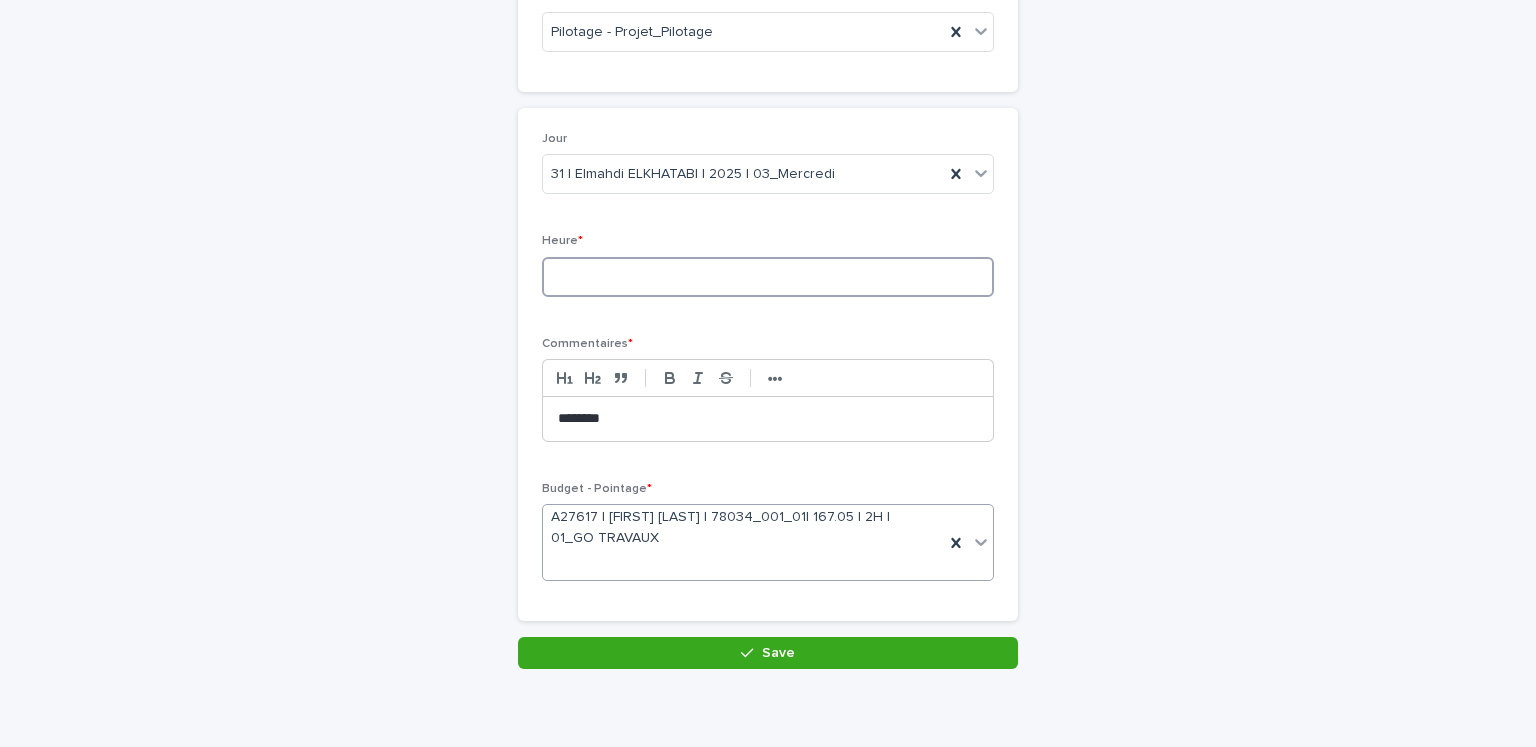 click at bounding box center (768, 277) 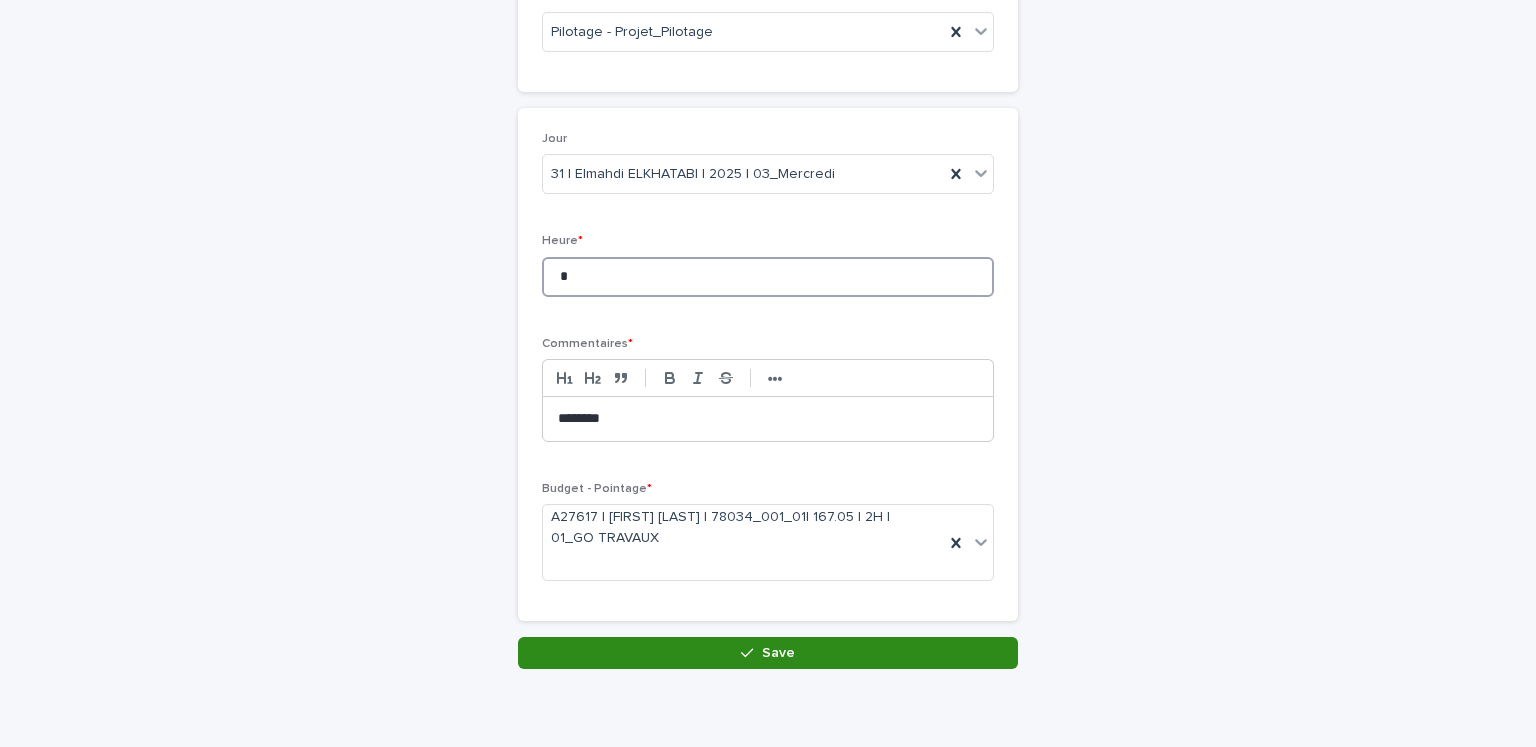 type on "*" 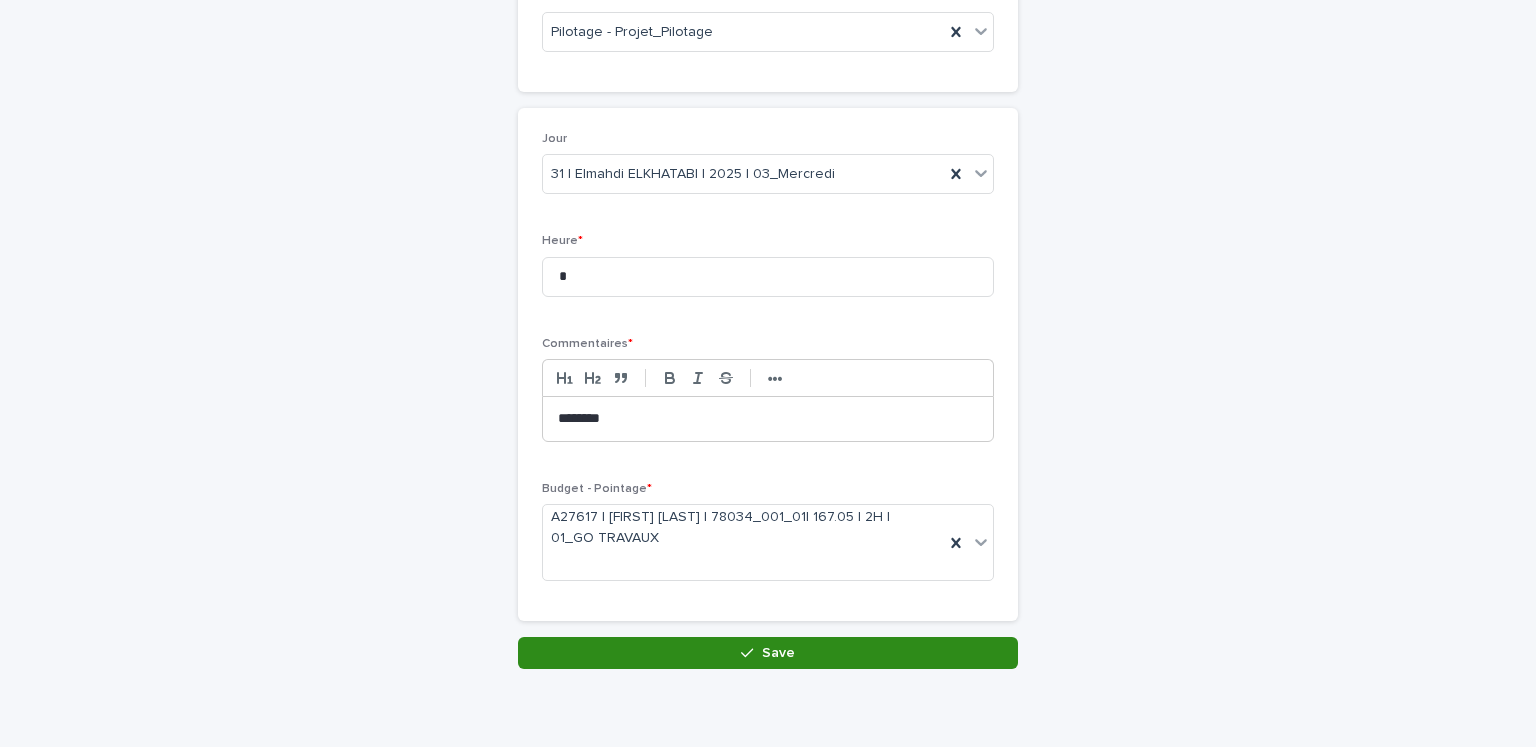 click on "Save" at bounding box center (768, 653) 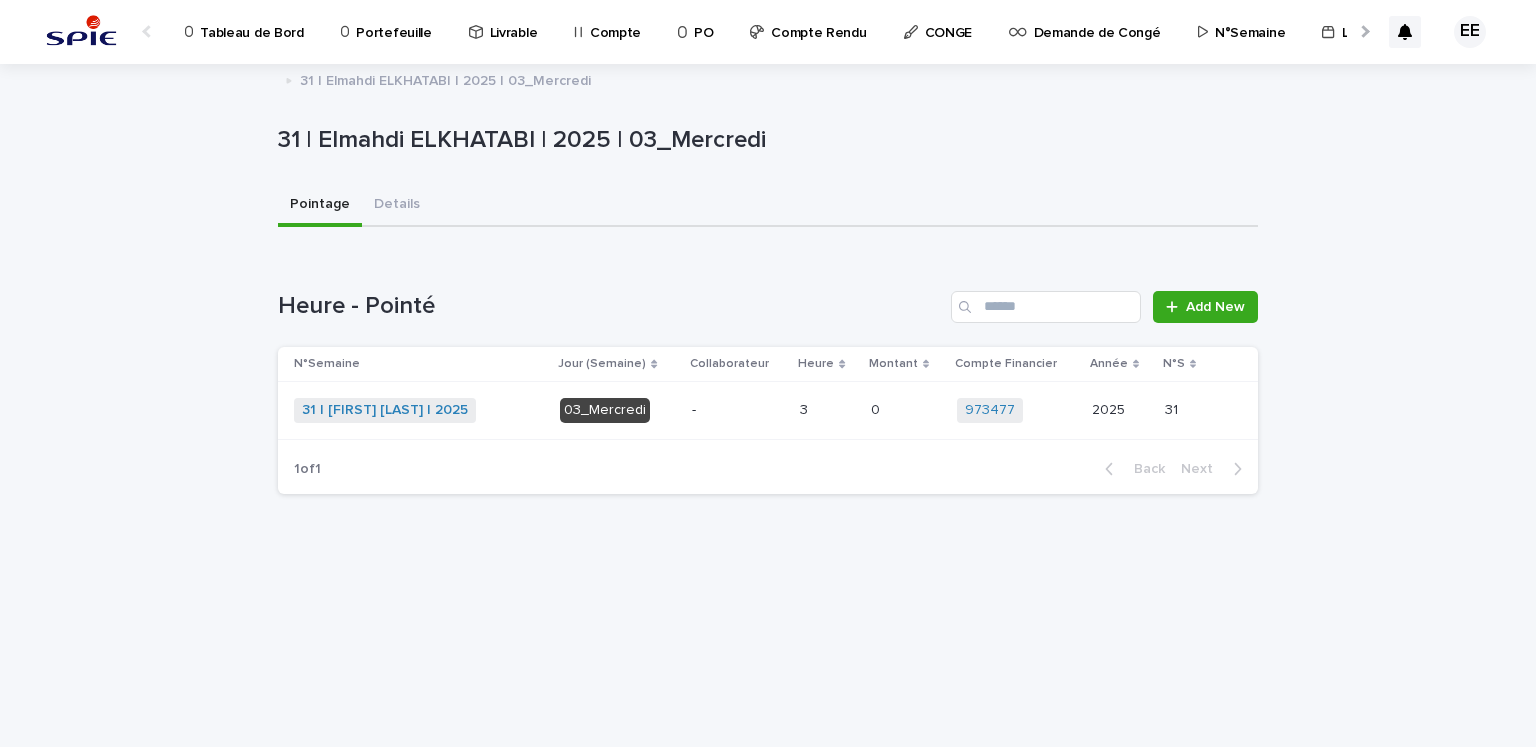 scroll, scrollTop: 0, scrollLeft: 0, axis: both 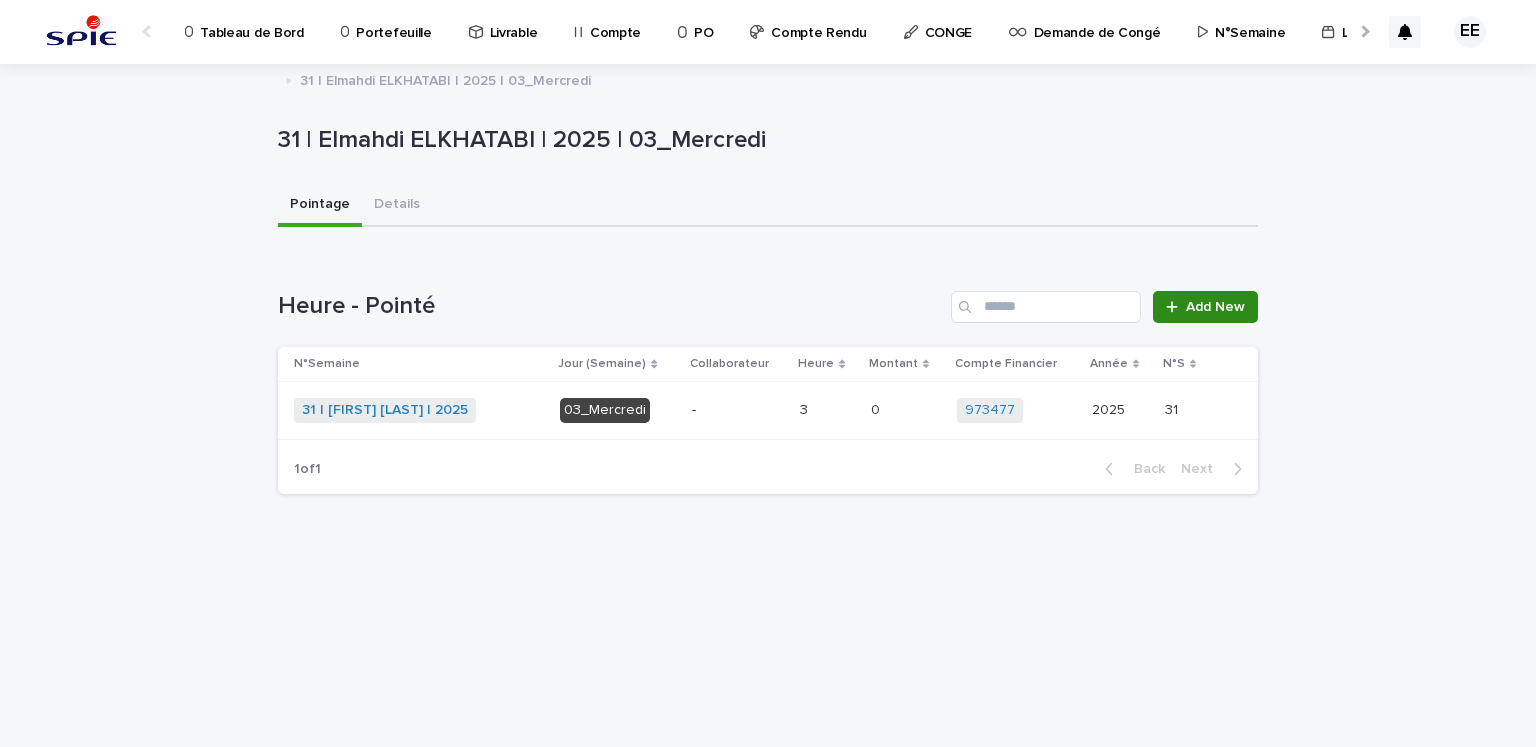 click on "Add New" at bounding box center (1215, 307) 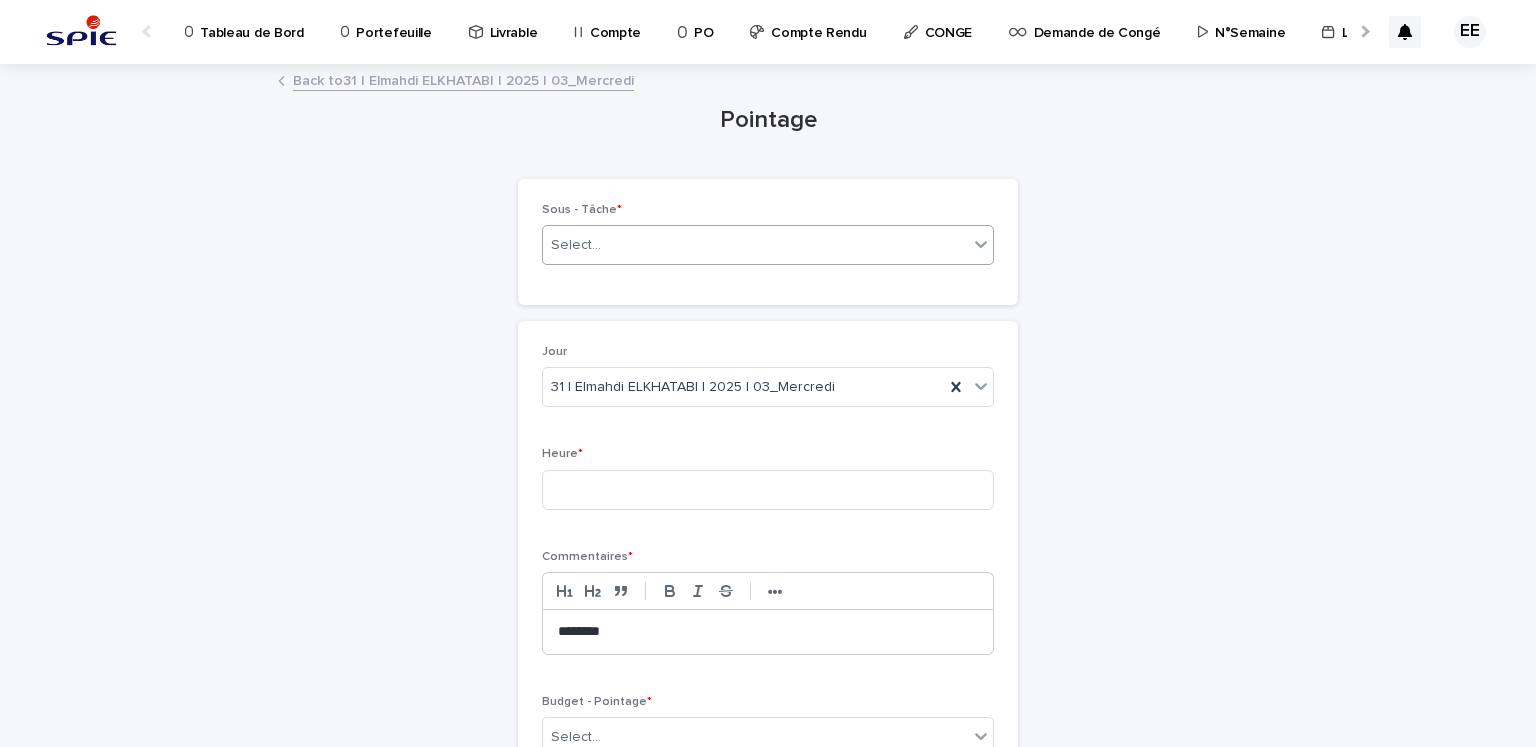 click on "Select..." at bounding box center [755, 245] 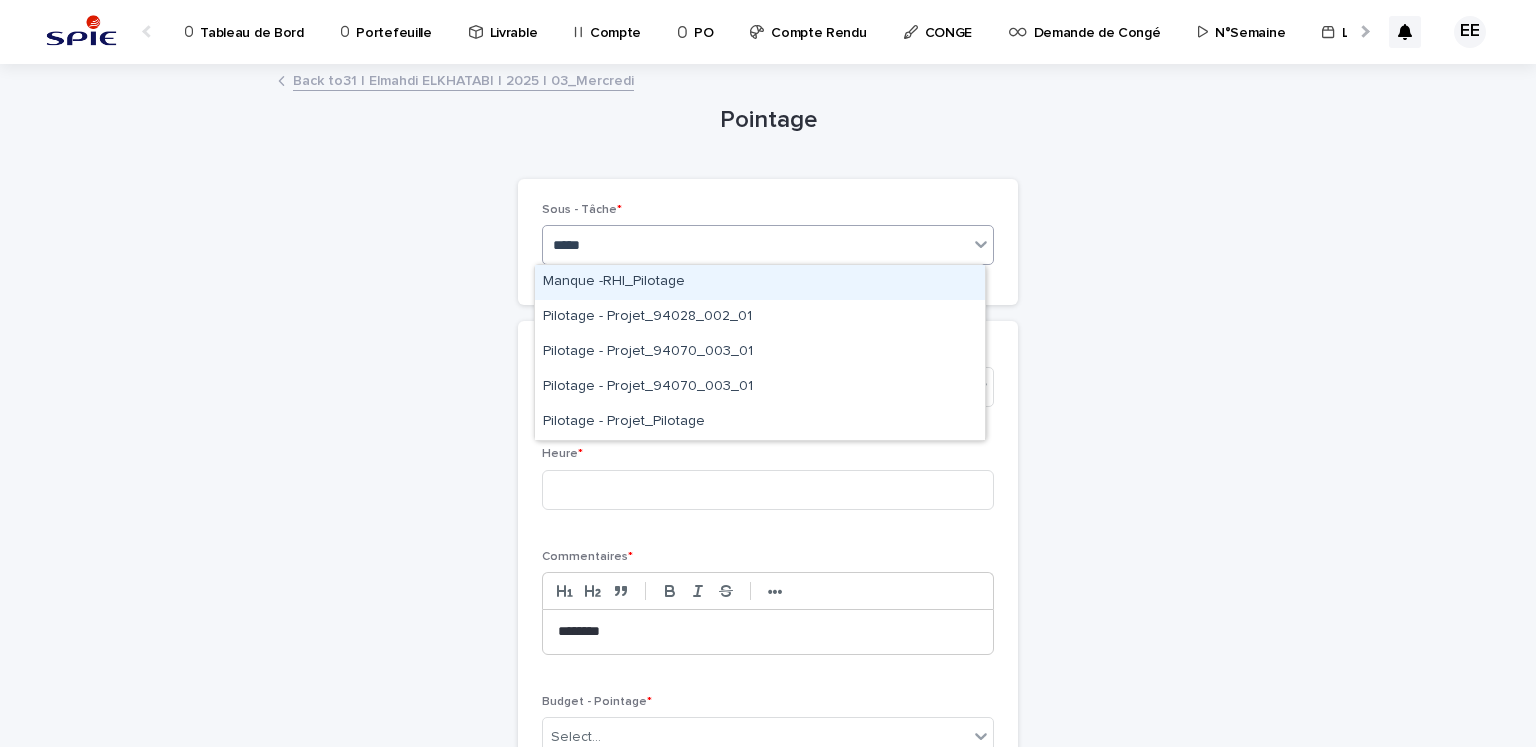 type on "******" 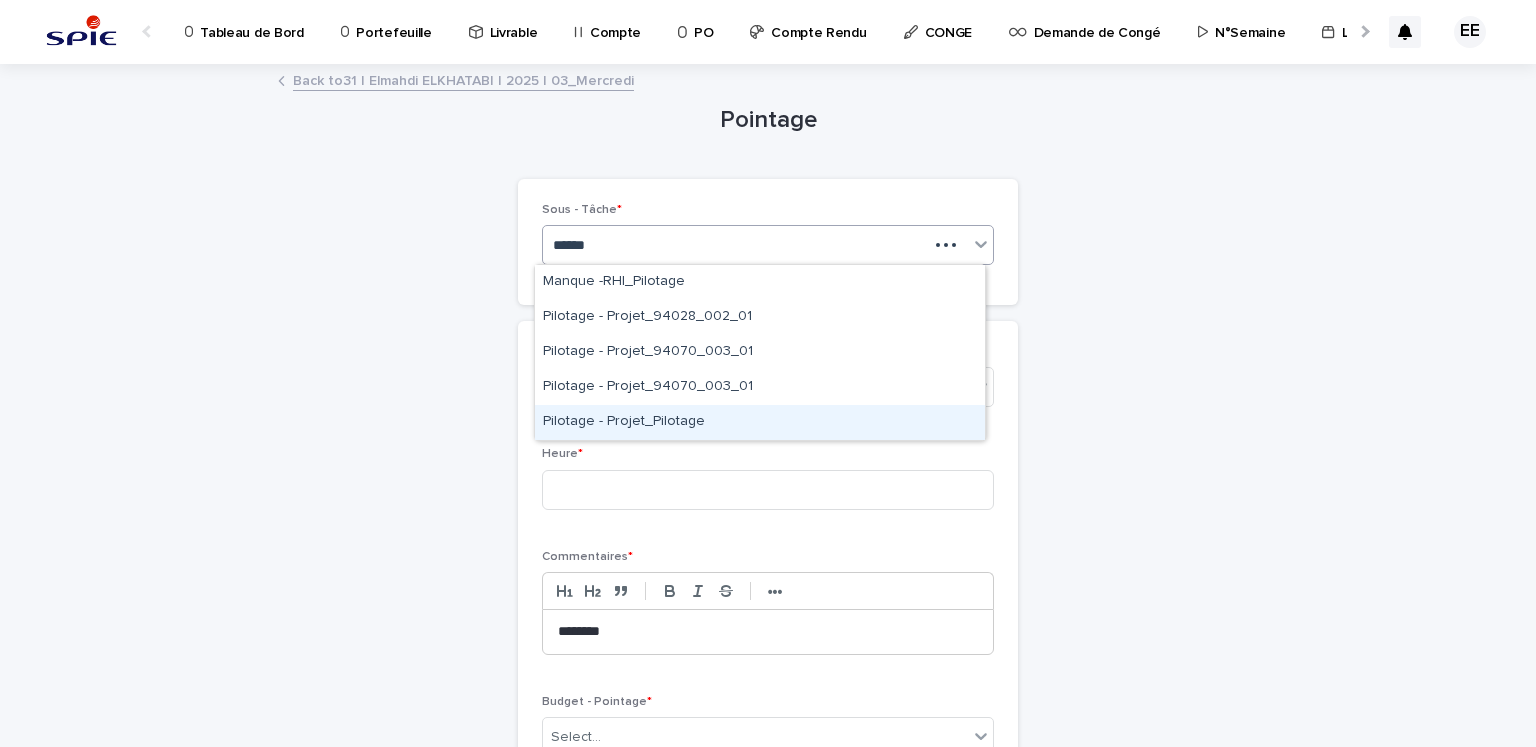 click on "Pilotage - Projet_Pilotage" at bounding box center [760, 422] 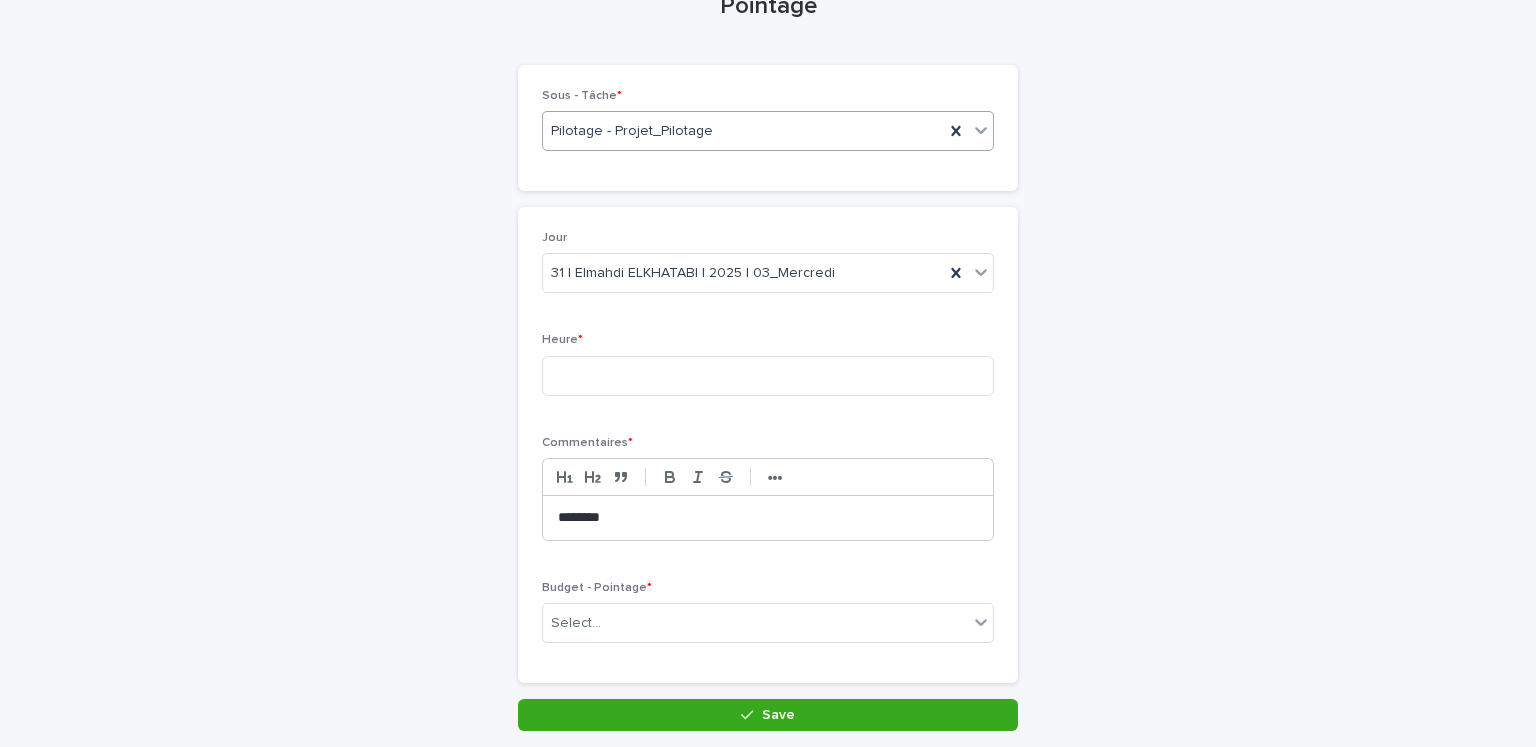 scroll, scrollTop: 196, scrollLeft: 0, axis: vertical 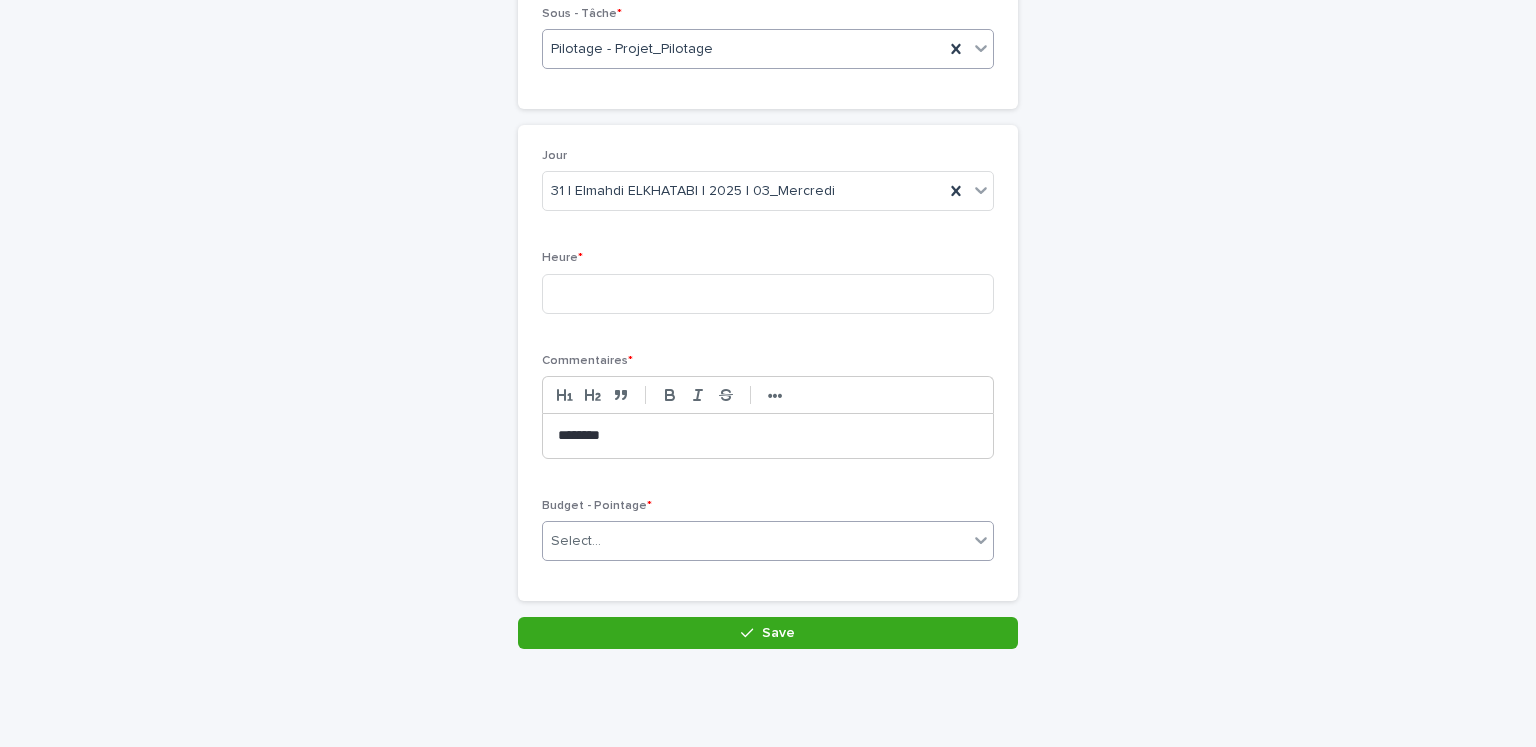 click on "Select..." at bounding box center [755, 541] 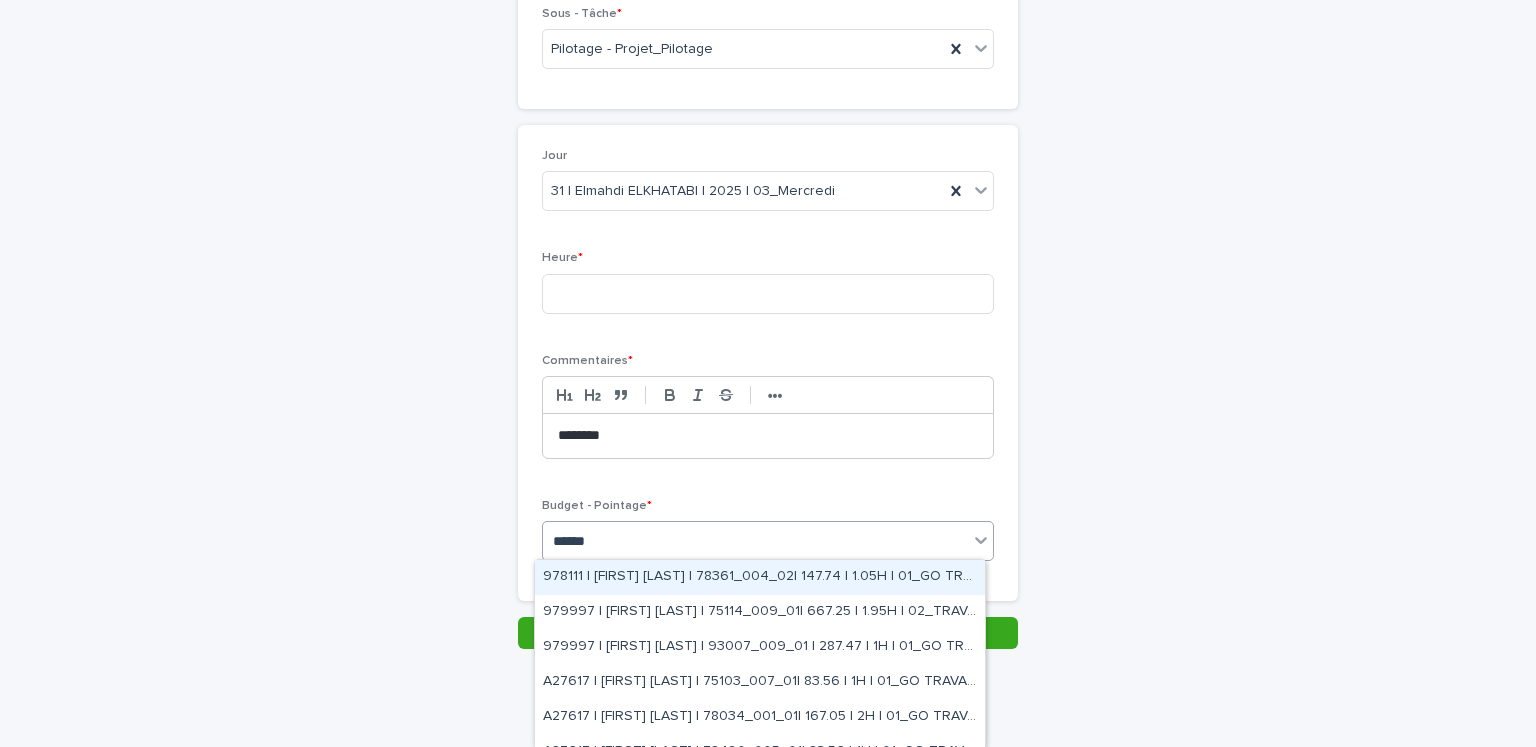 type on "*******" 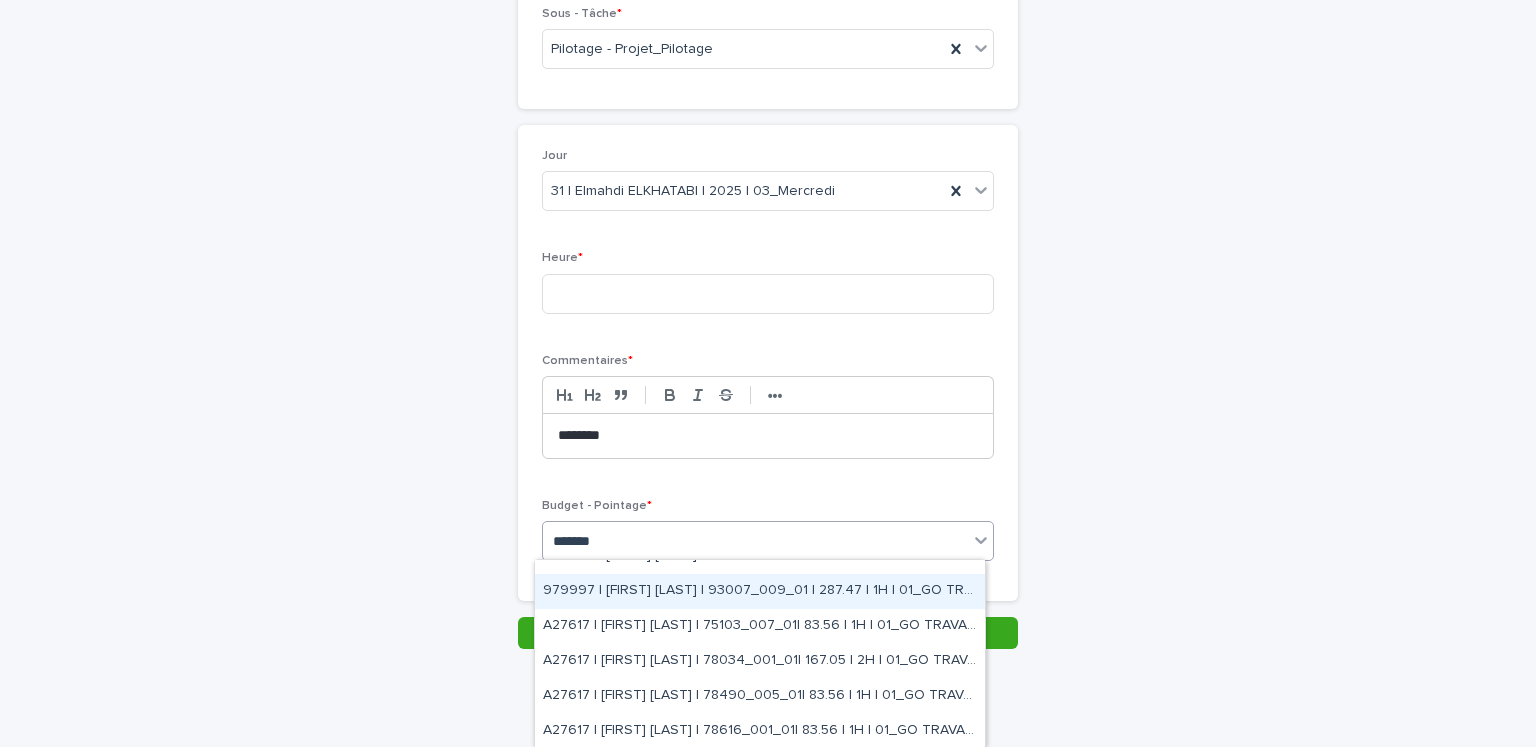scroll, scrollTop: 0, scrollLeft: 0, axis: both 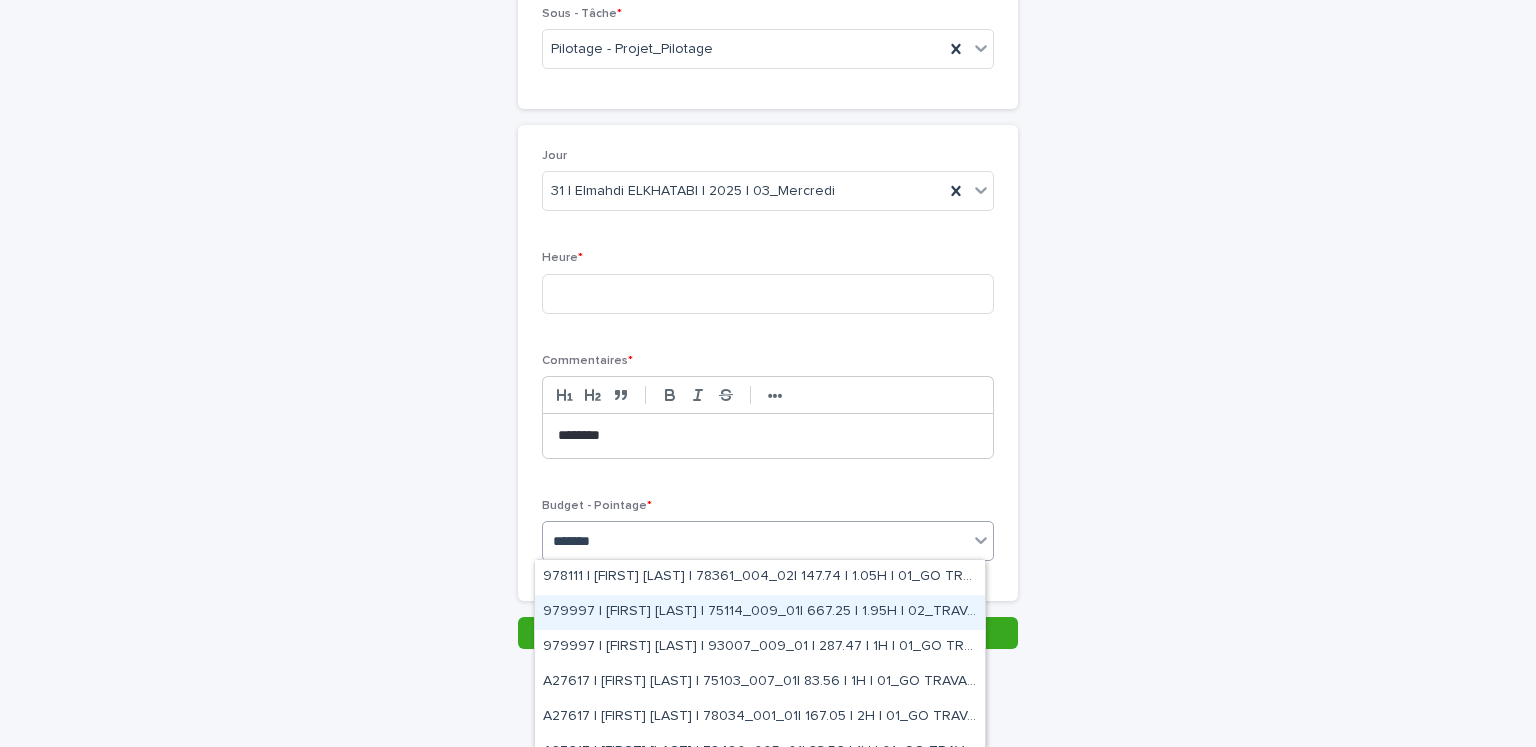 click on "979997 | Elmahdi ELKHATABI | 75114_009_01| 667.25 | 1.95H  | 02_TRAVAUX" at bounding box center (760, 612) 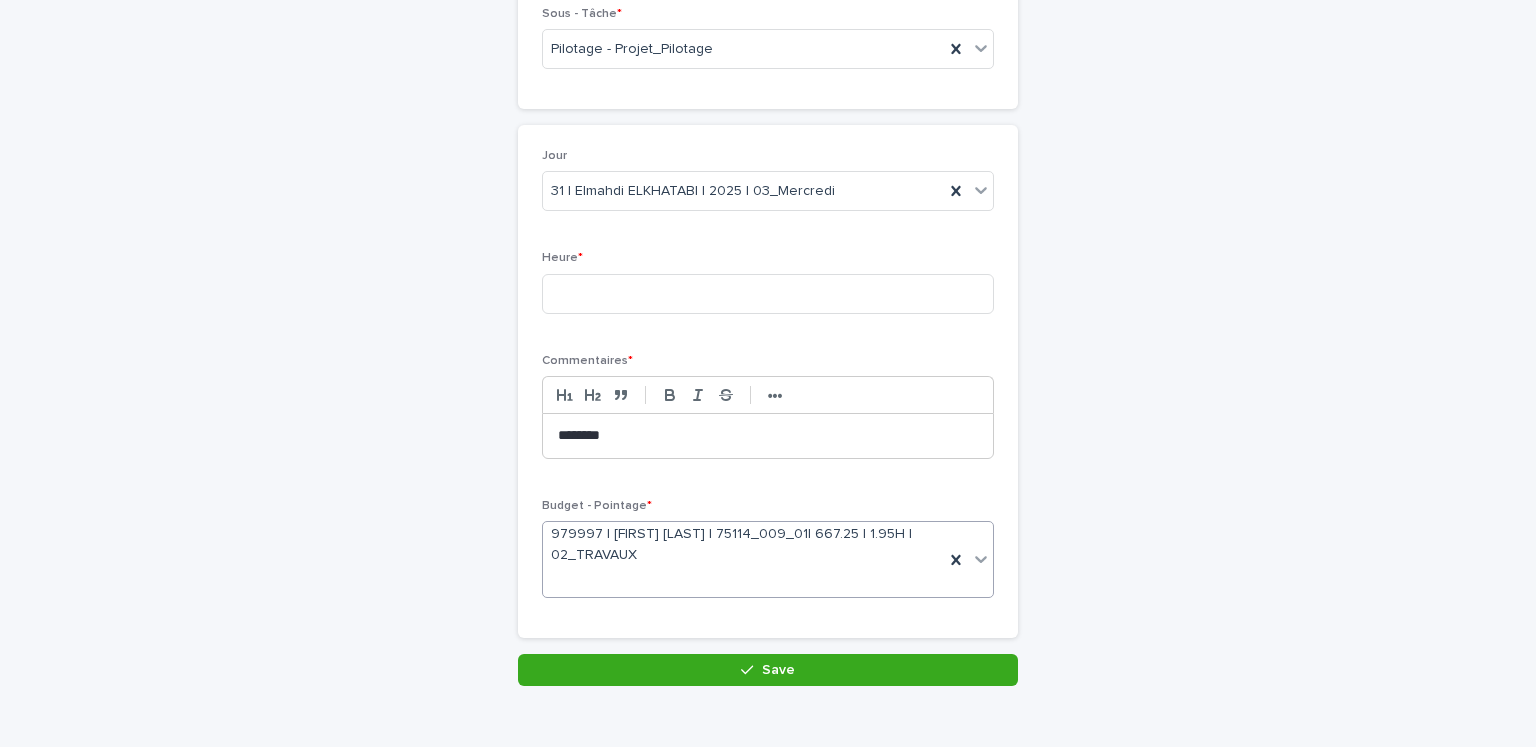 scroll, scrollTop: 213, scrollLeft: 0, axis: vertical 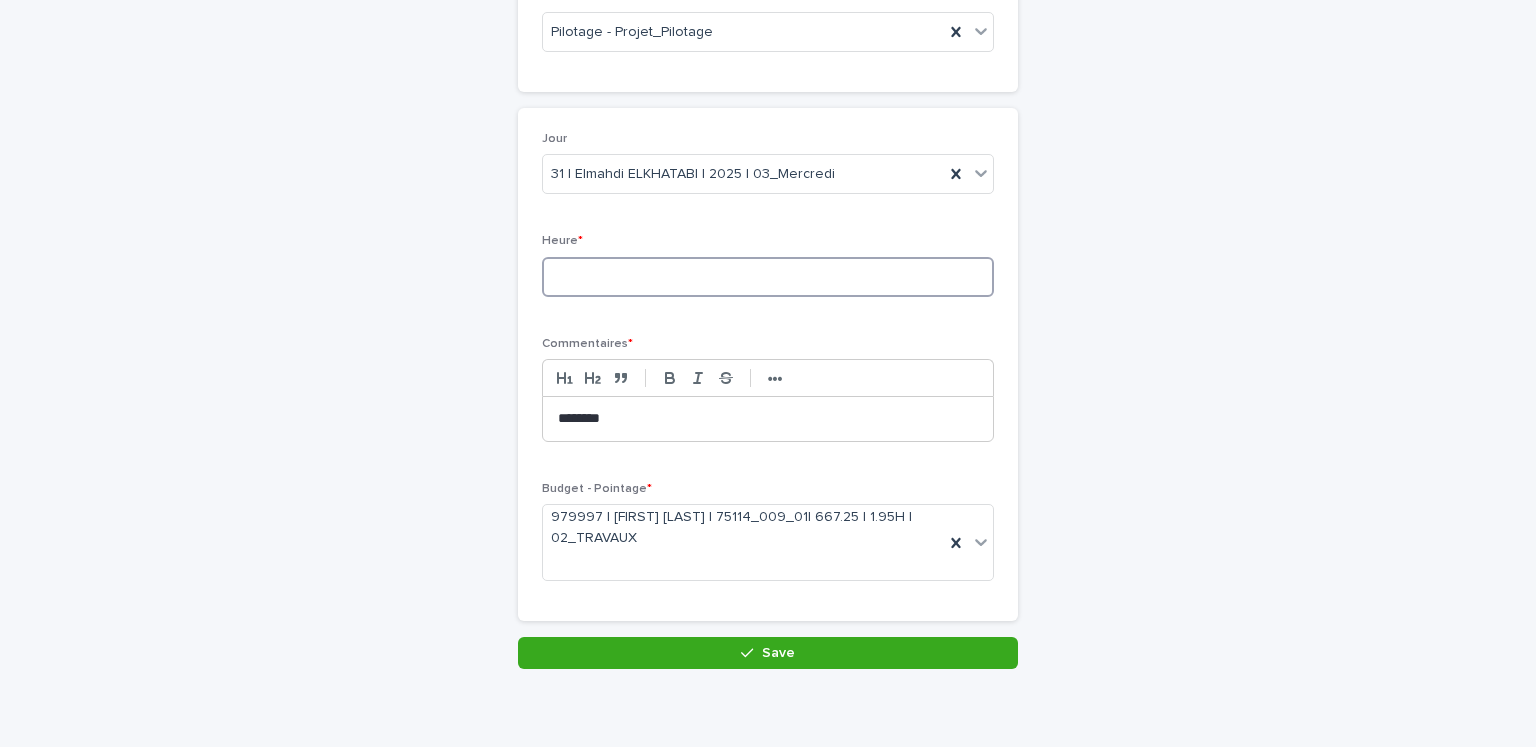 click at bounding box center [768, 277] 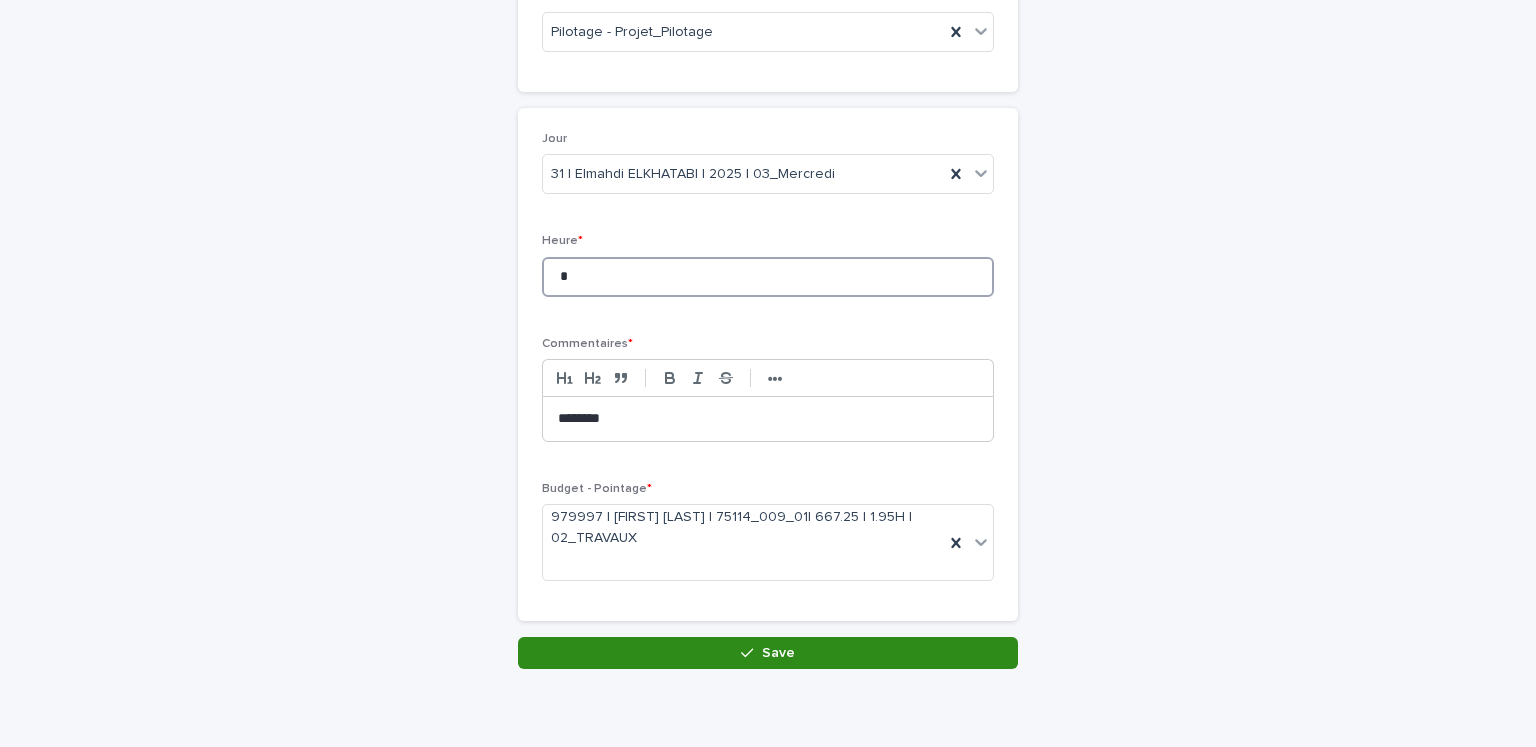 type on "*" 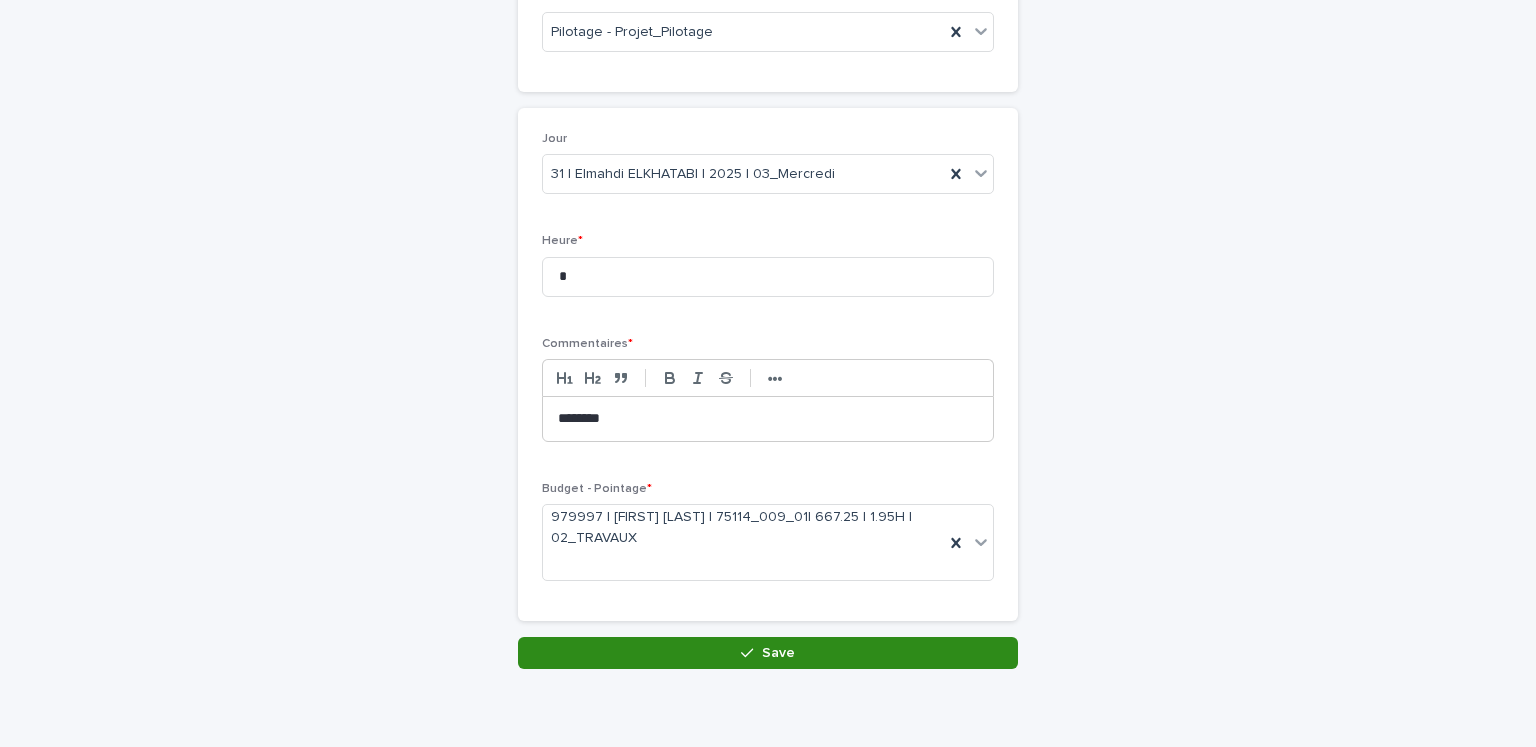 click on "Save" at bounding box center (768, 653) 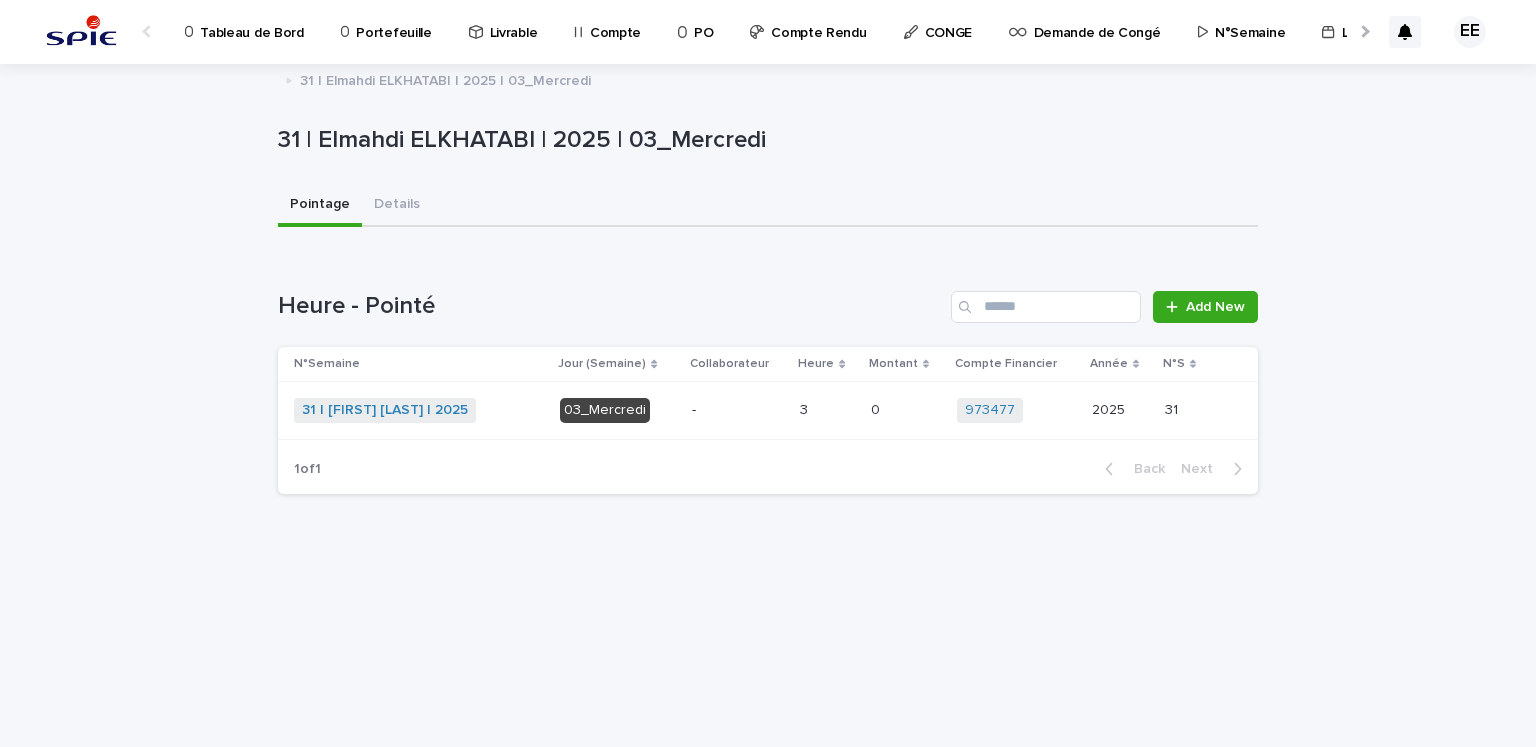 scroll, scrollTop: 0, scrollLeft: 0, axis: both 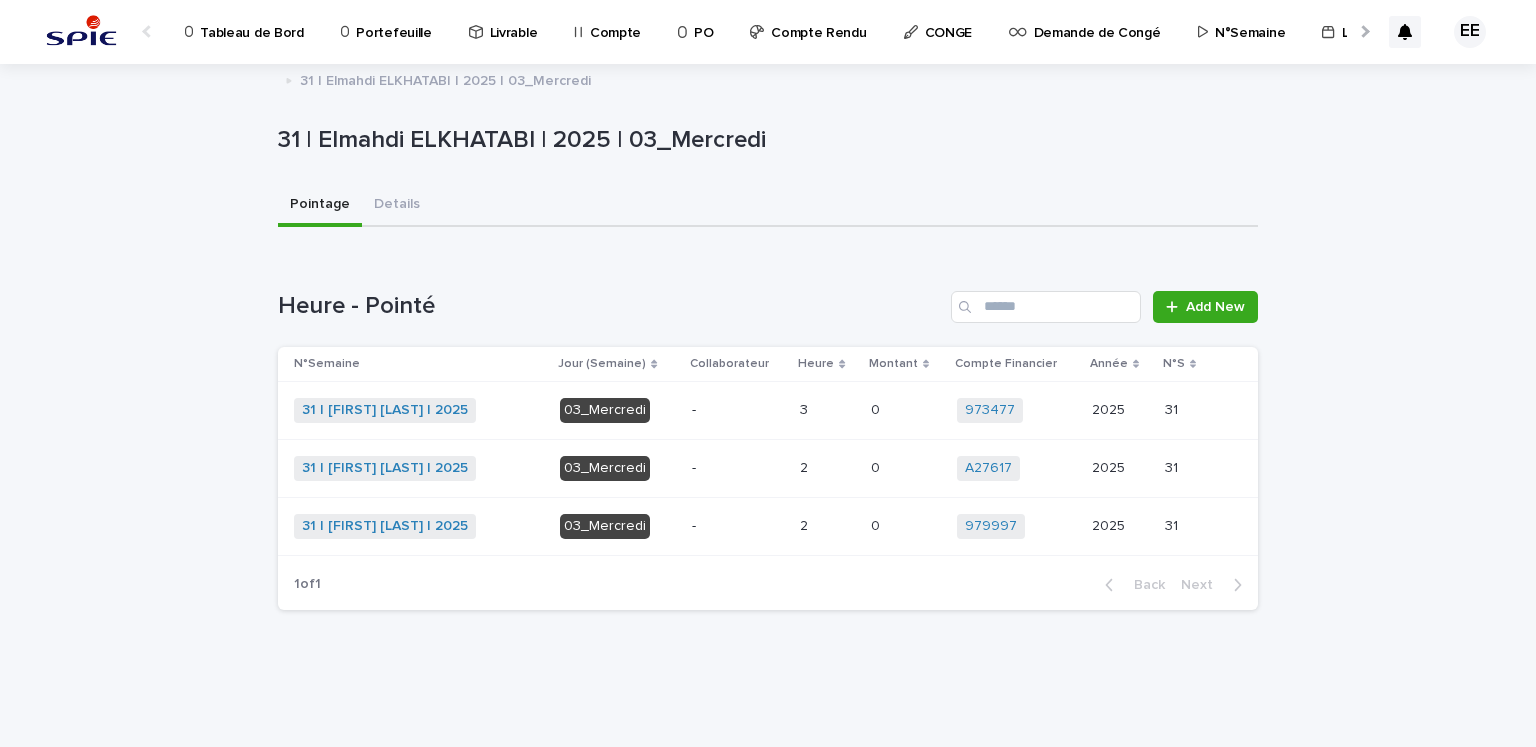 click on "31 | [FIRST] [LAST] | 2025" at bounding box center [385, 410] 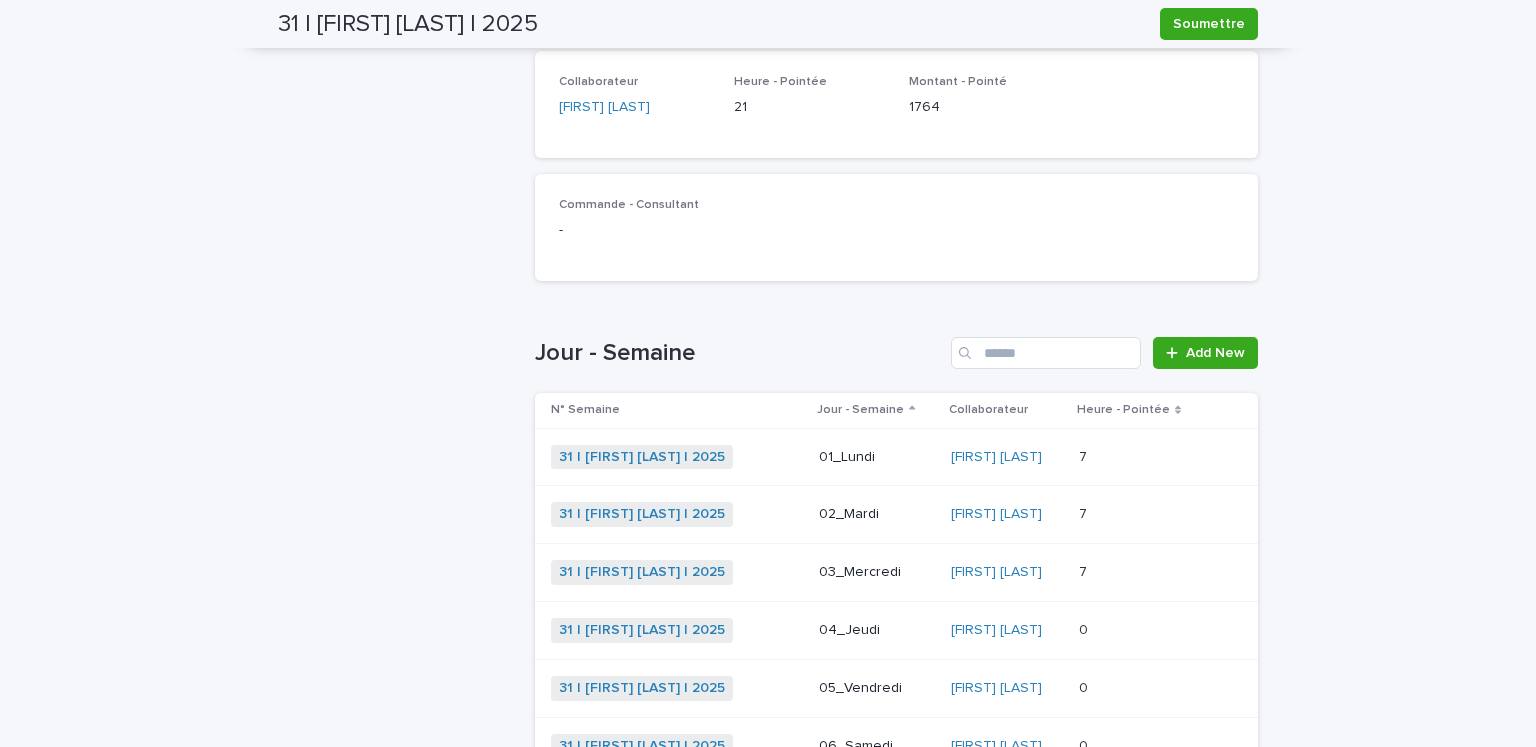 scroll, scrollTop: 600, scrollLeft: 0, axis: vertical 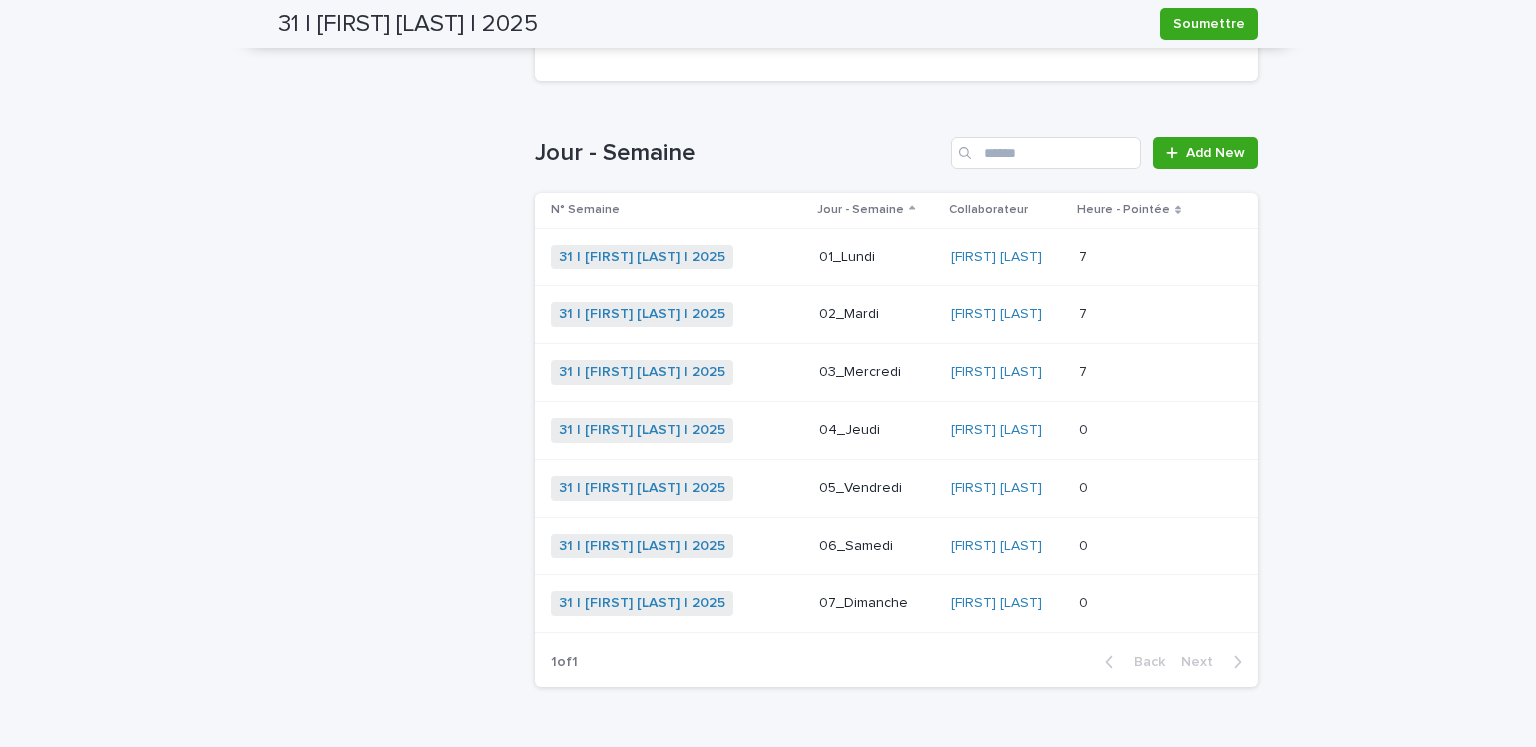 click on "04_Jeudi" at bounding box center (877, 430) 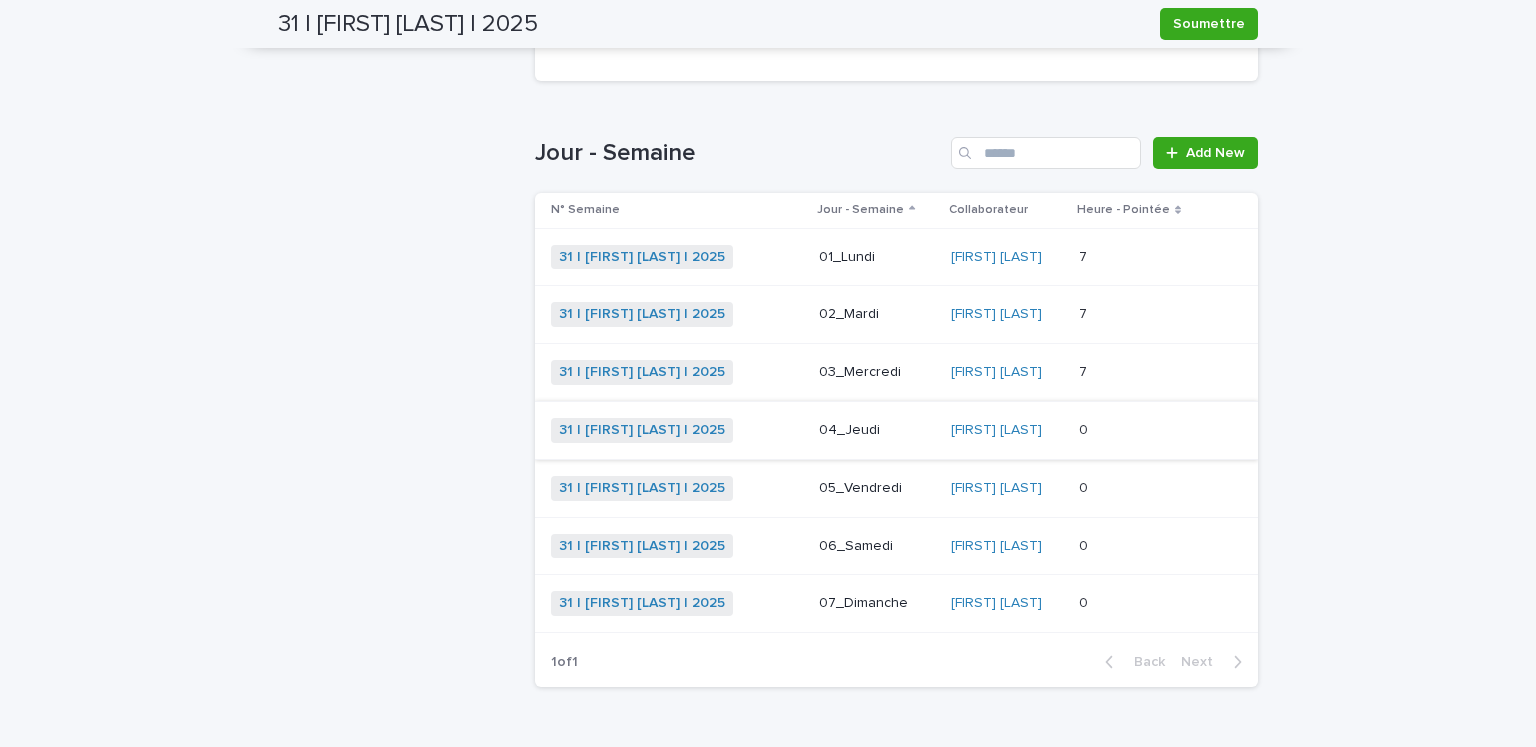 scroll, scrollTop: 0, scrollLeft: 0, axis: both 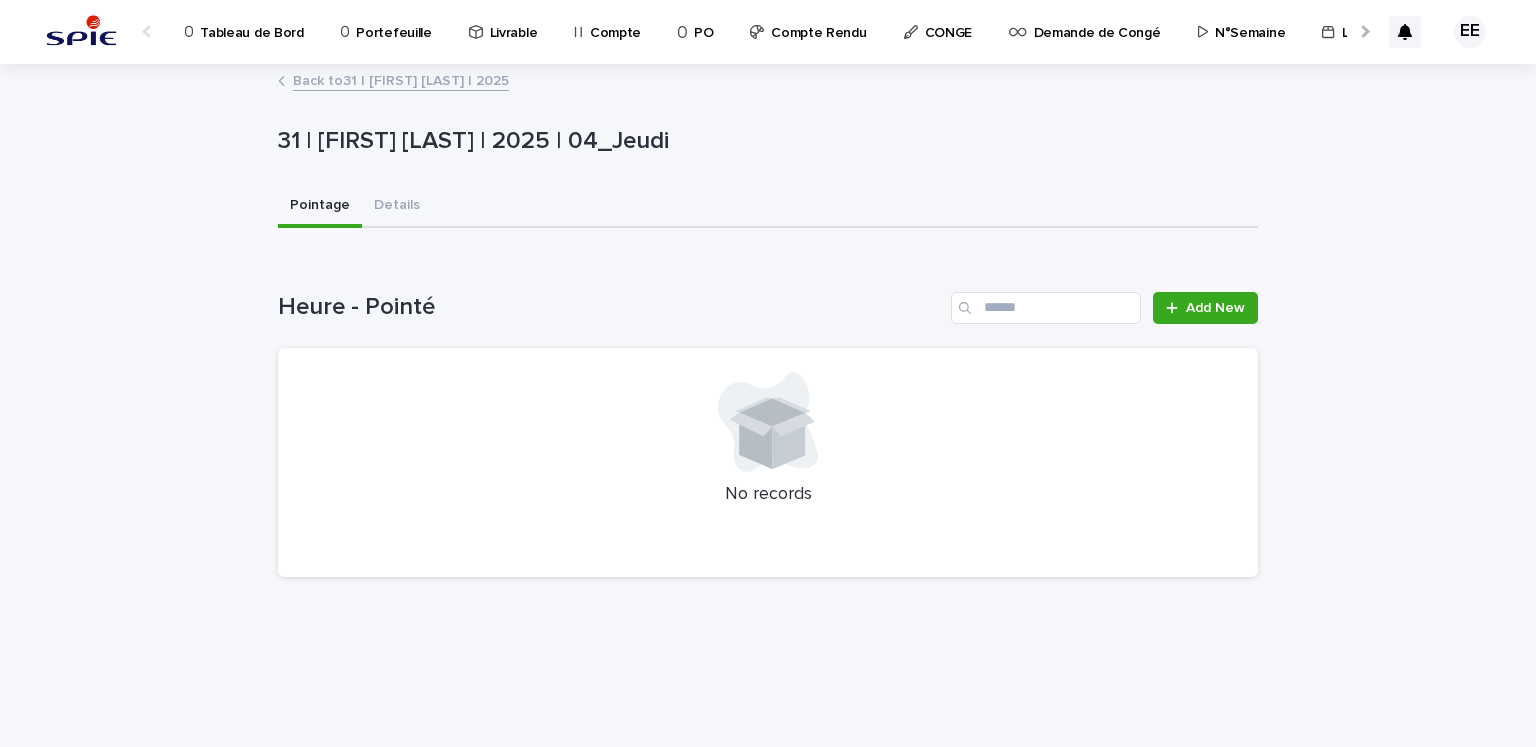 click on "Loading... Saving… Heure - Pointé Add New No records" at bounding box center (768, 423) 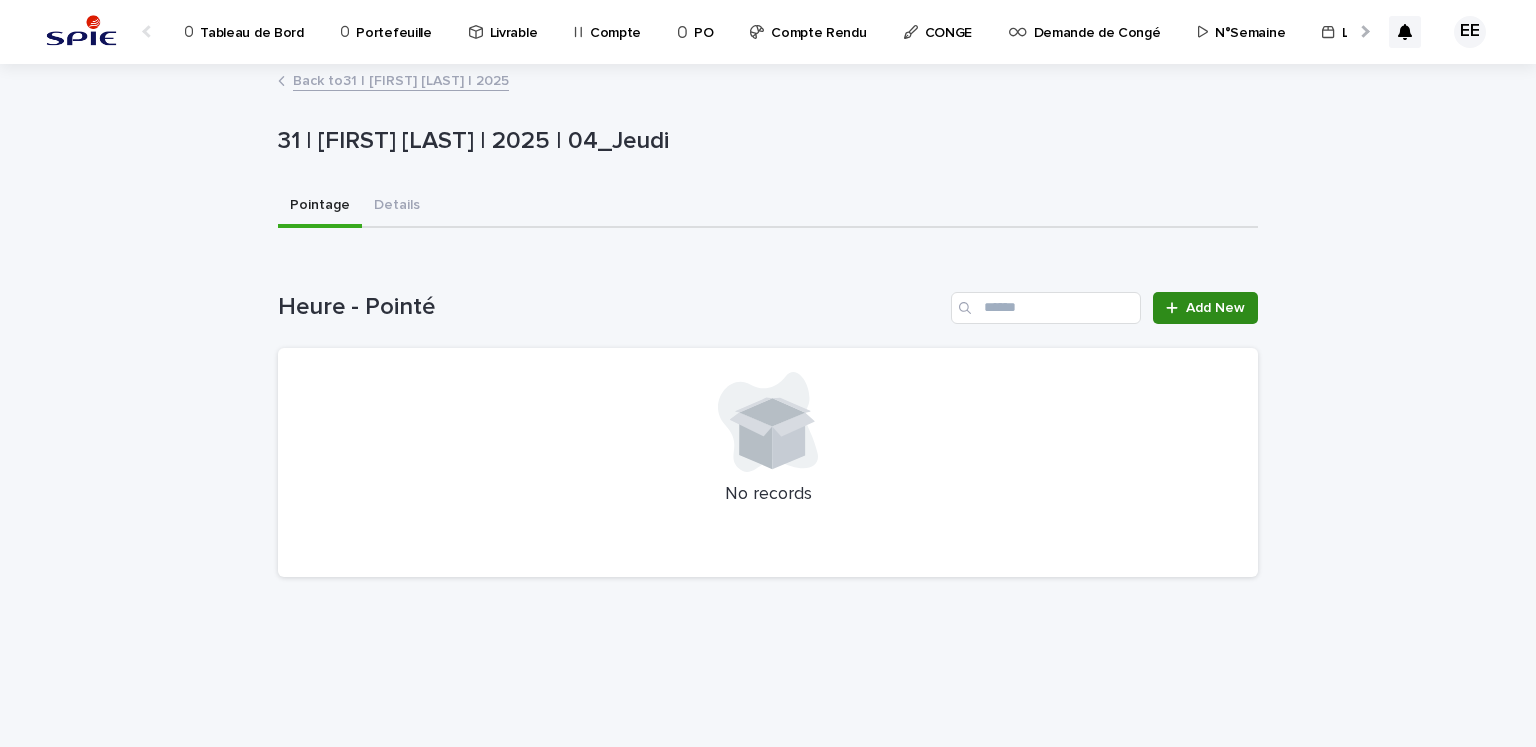 click at bounding box center (1176, 308) 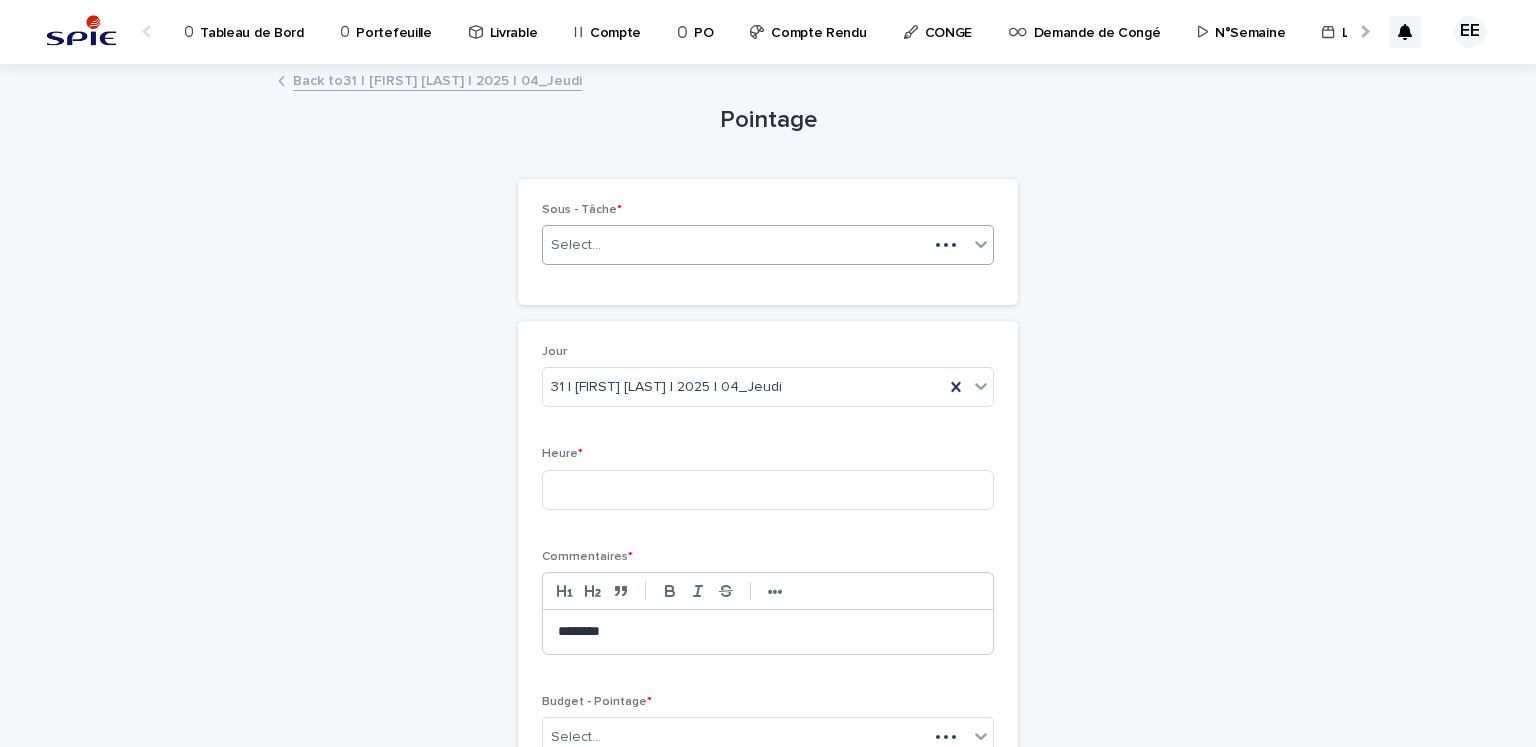 click on "Select..." at bounding box center [735, 245] 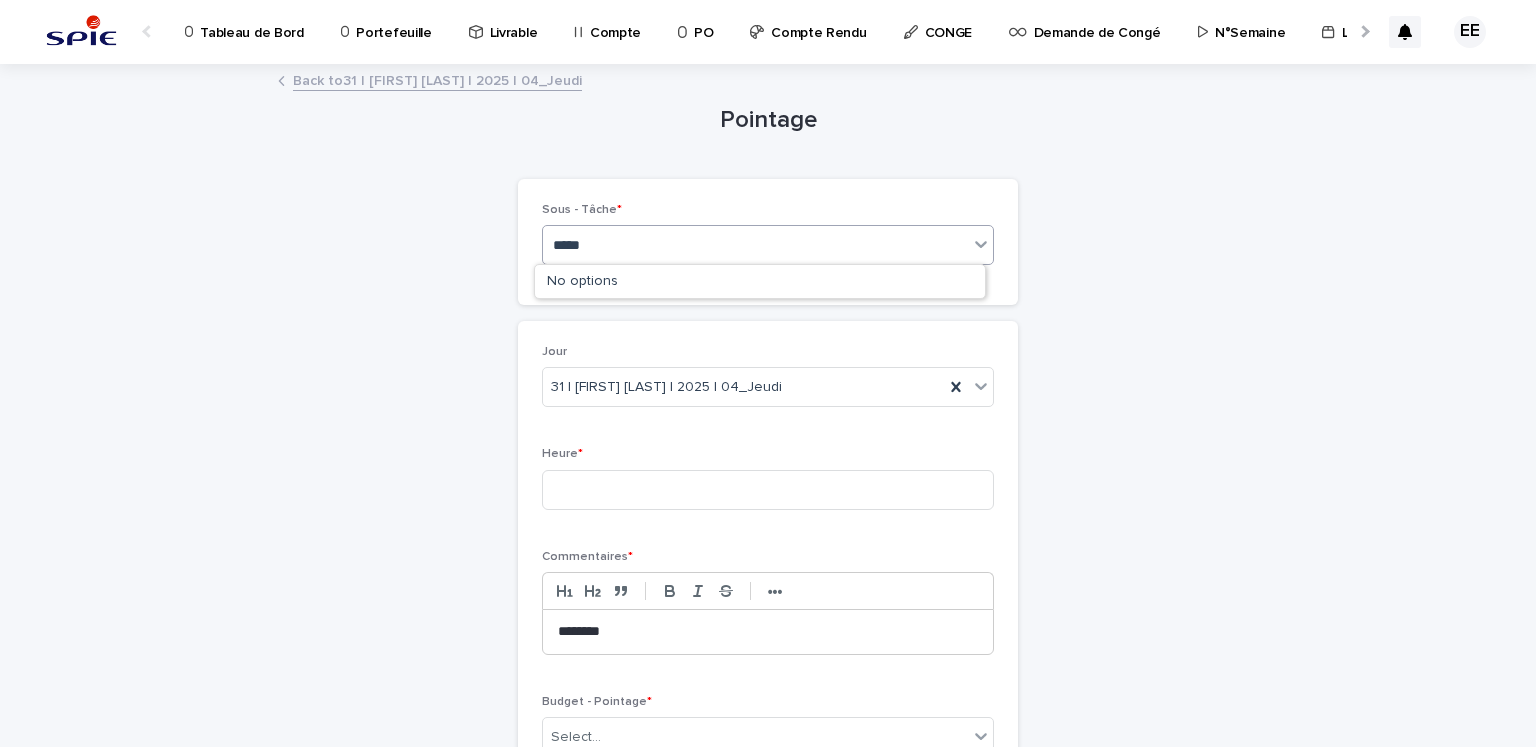 type on "******" 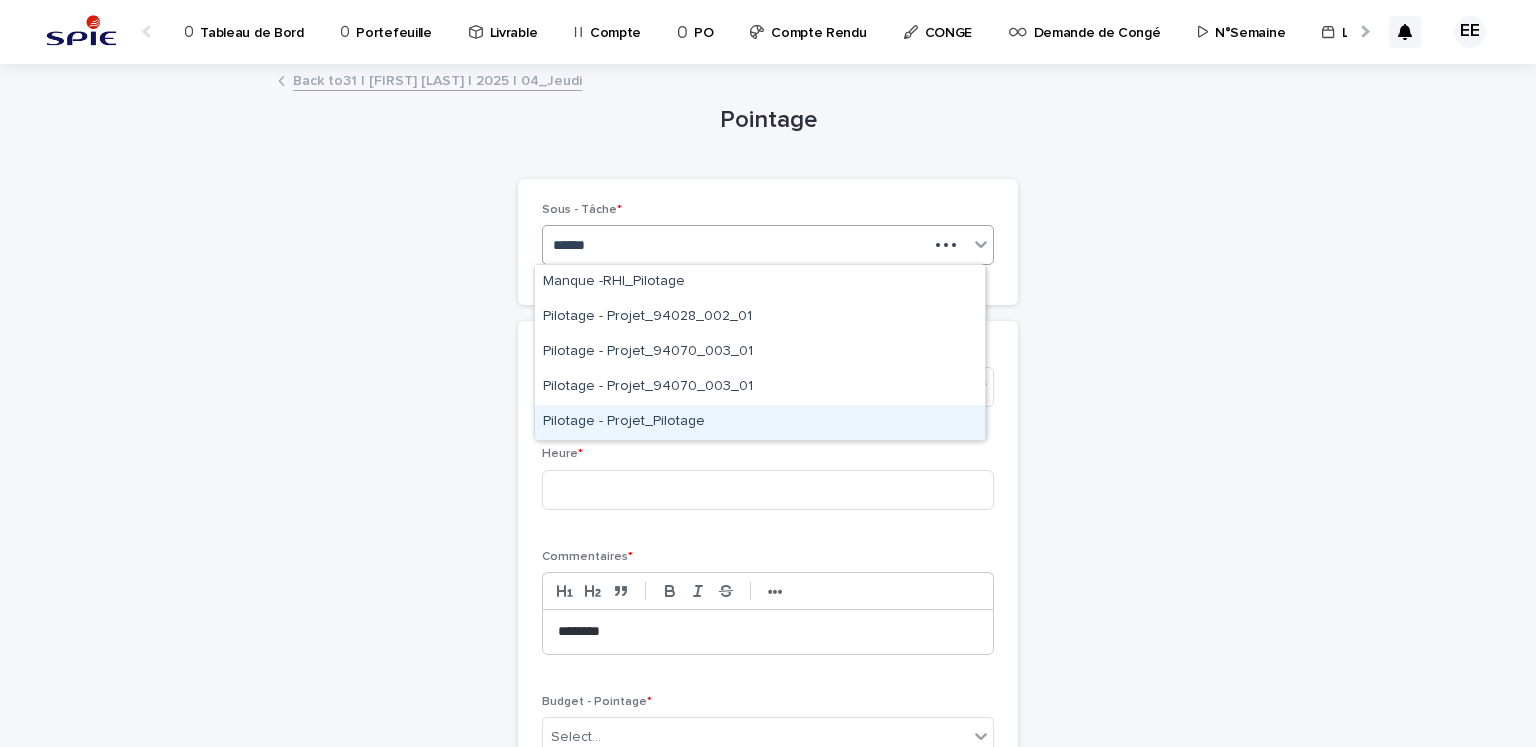 click on "Pilotage - Projet_Pilotage" at bounding box center (760, 422) 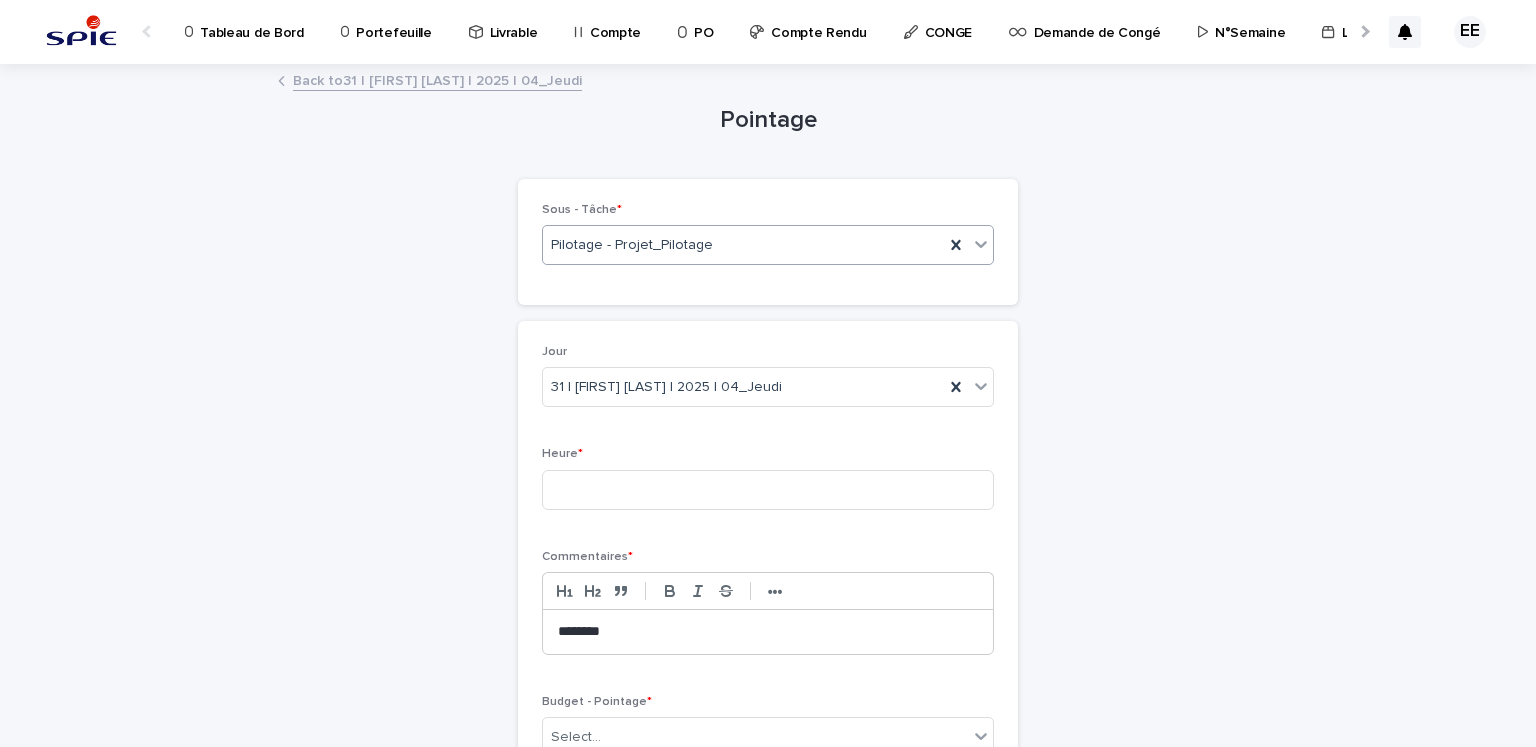 scroll, scrollTop: 196, scrollLeft: 0, axis: vertical 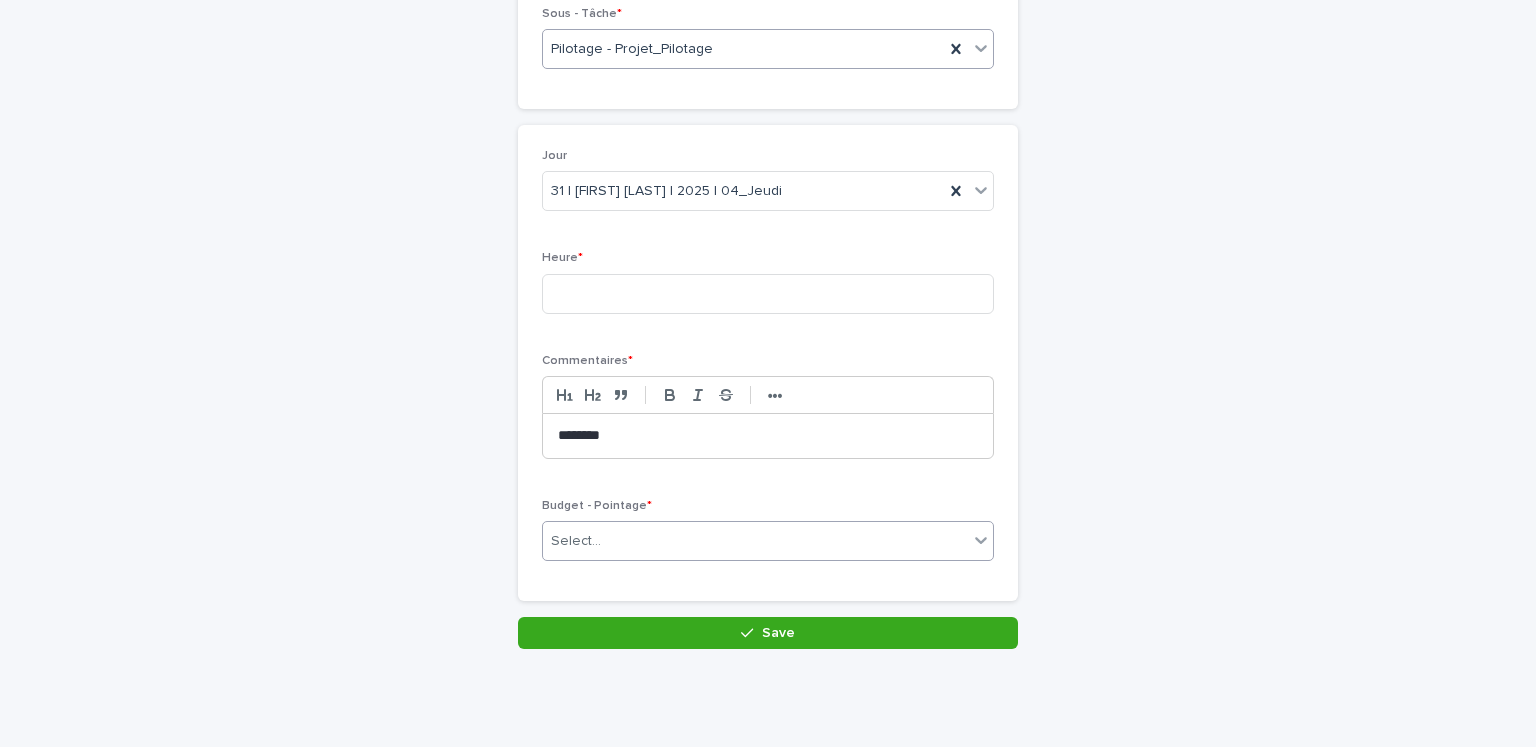 click on "Select..." at bounding box center (755, 541) 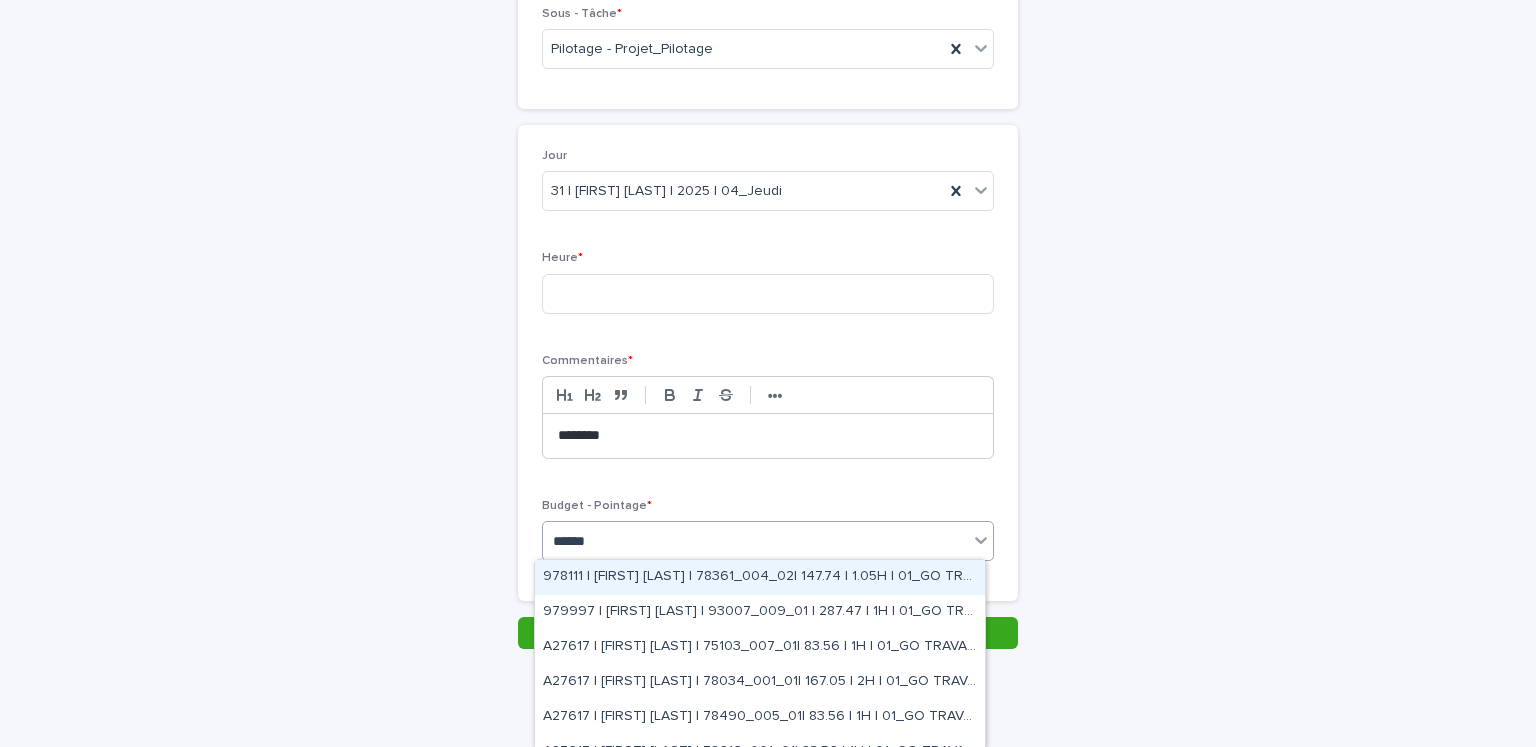 type on "*******" 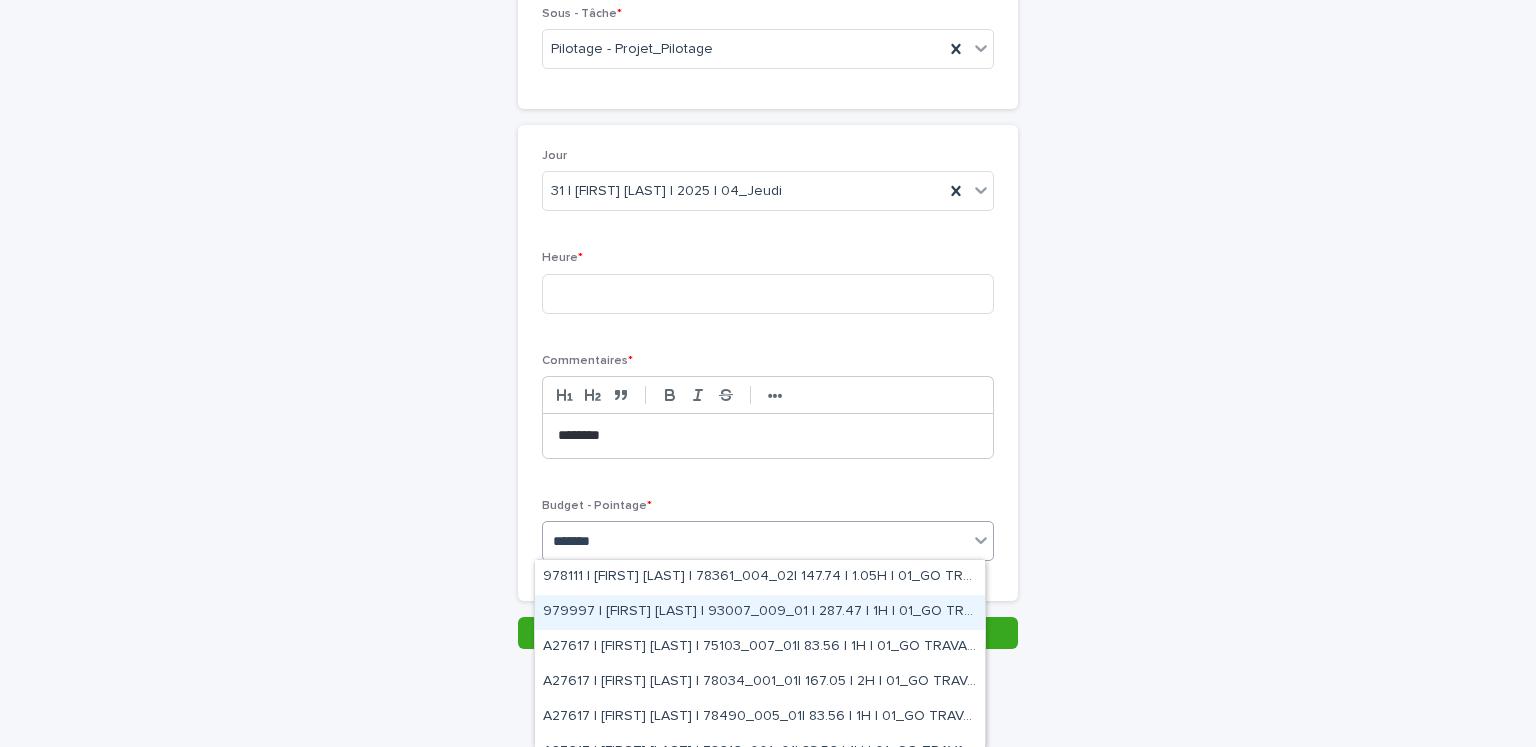 scroll, scrollTop: 22, scrollLeft: 0, axis: vertical 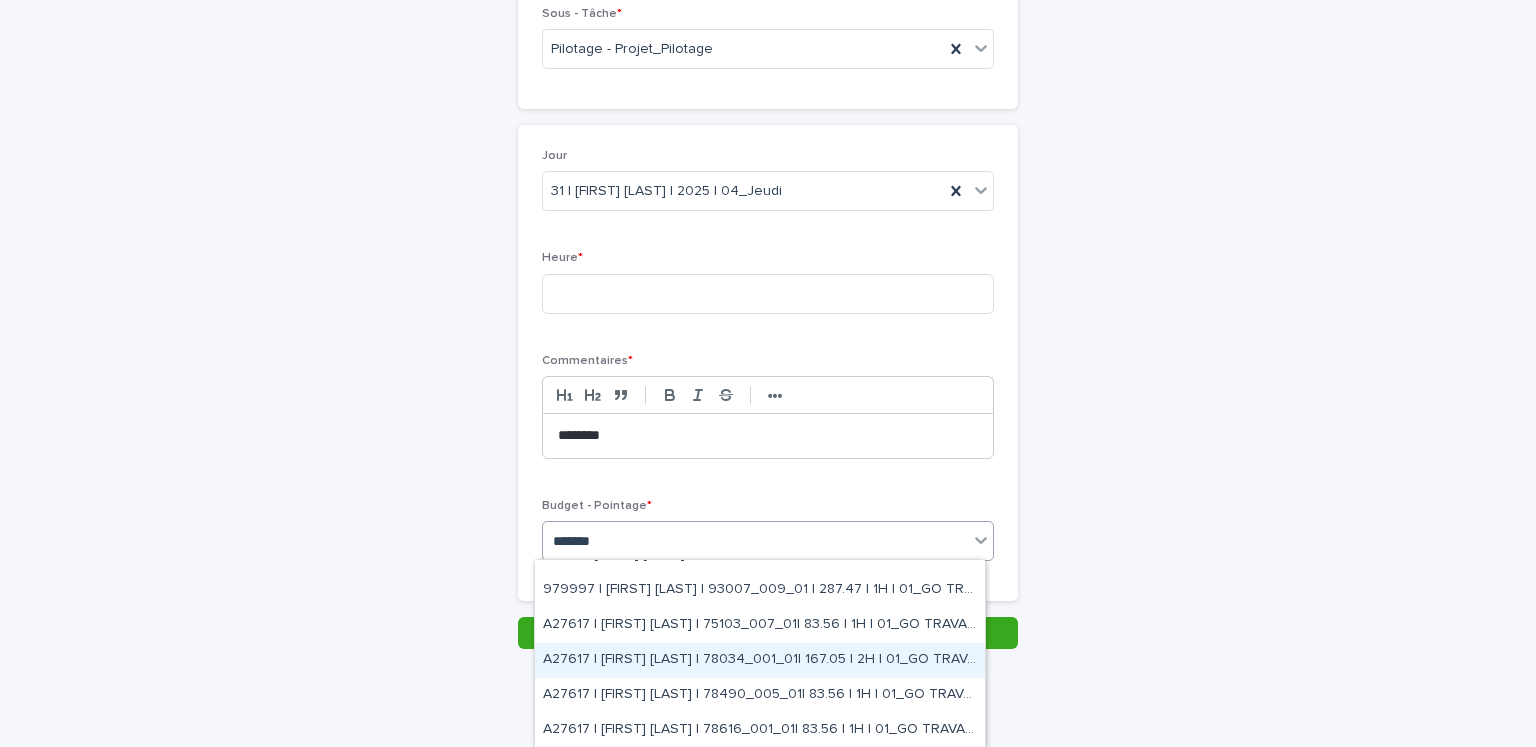 click on "A27617 | [FIRST] [LAST] | 78034_001_01| 167.05 | 2H  | 01_GO TRAVAUX" at bounding box center (760, 660) 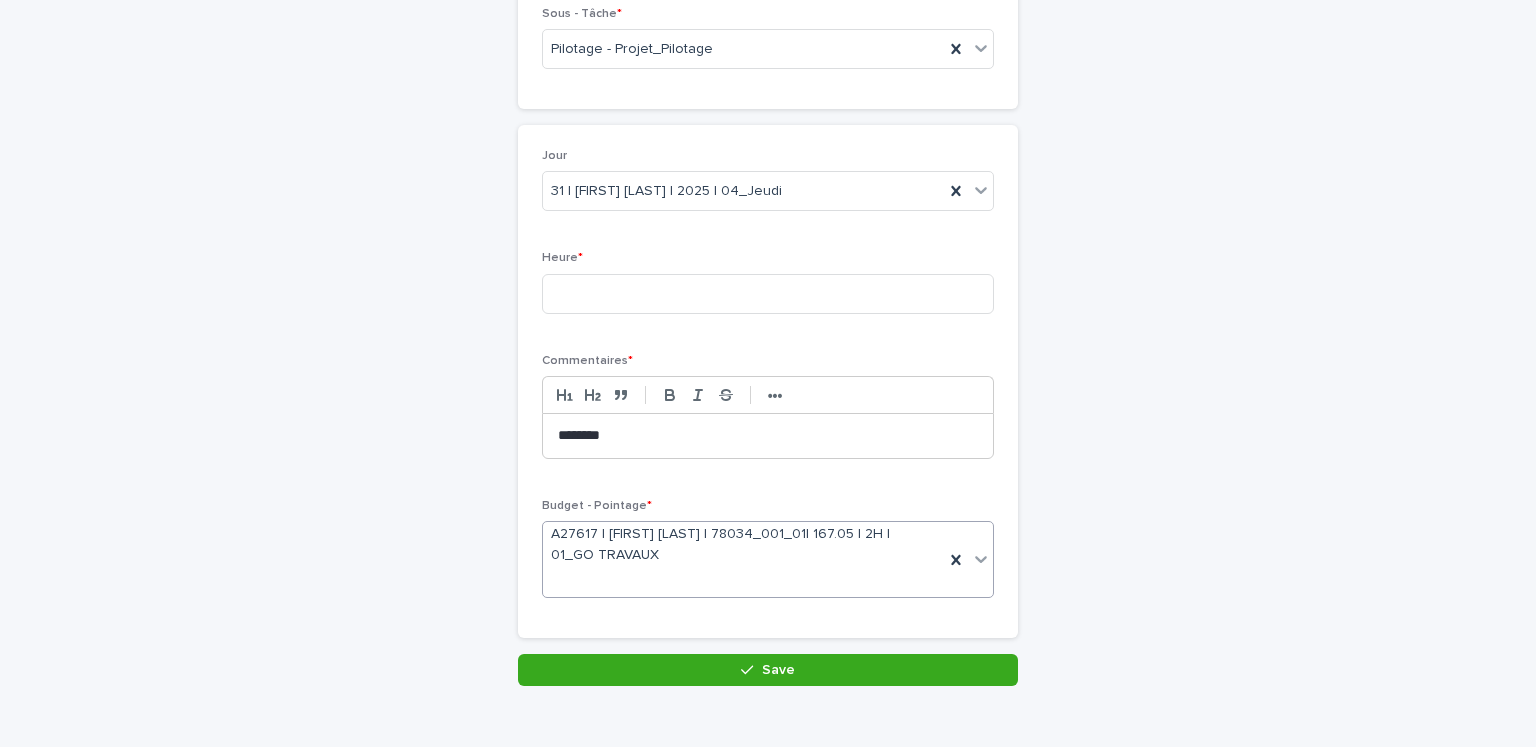 scroll, scrollTop: 213, scrollLeft: 0, axis: vertical 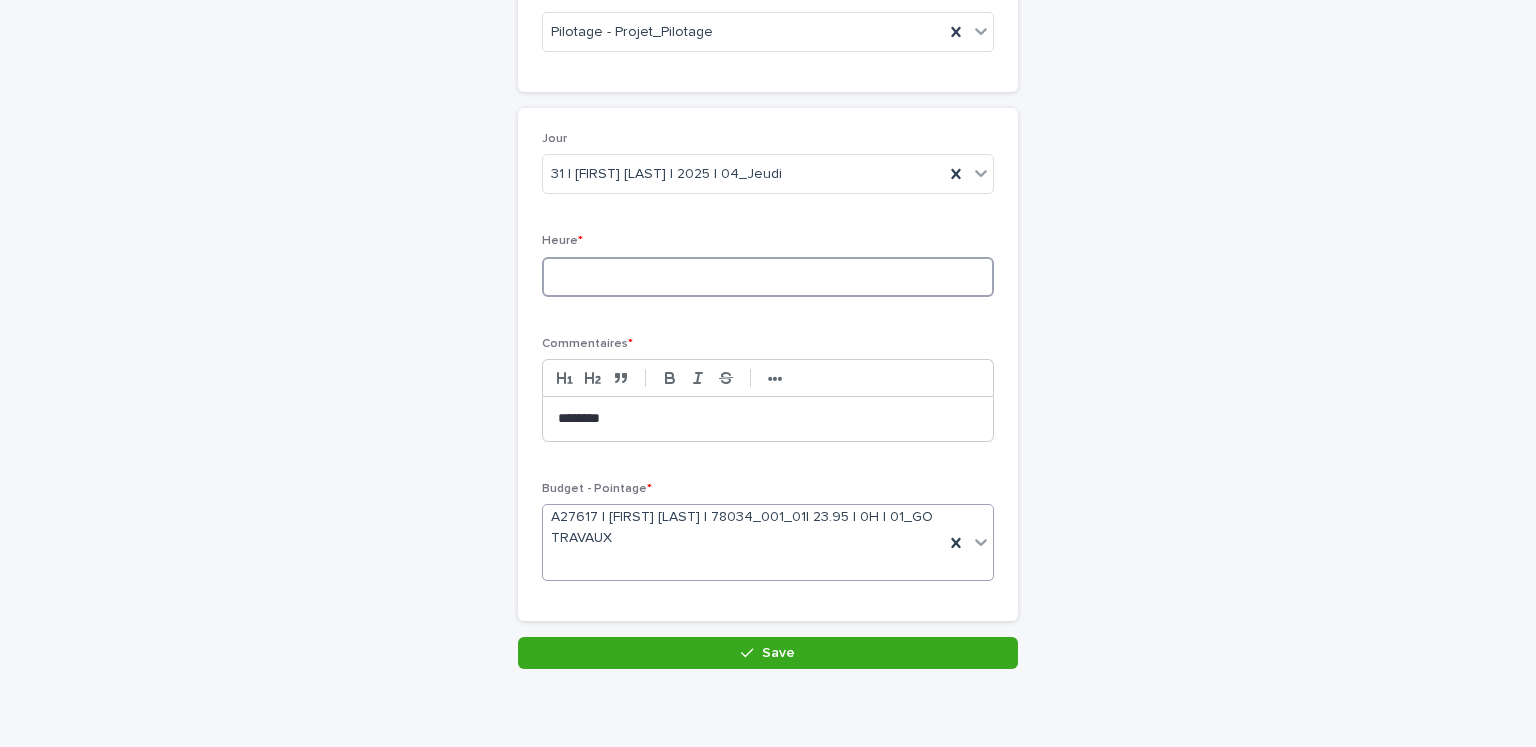 click at bounding box center [768, 277] 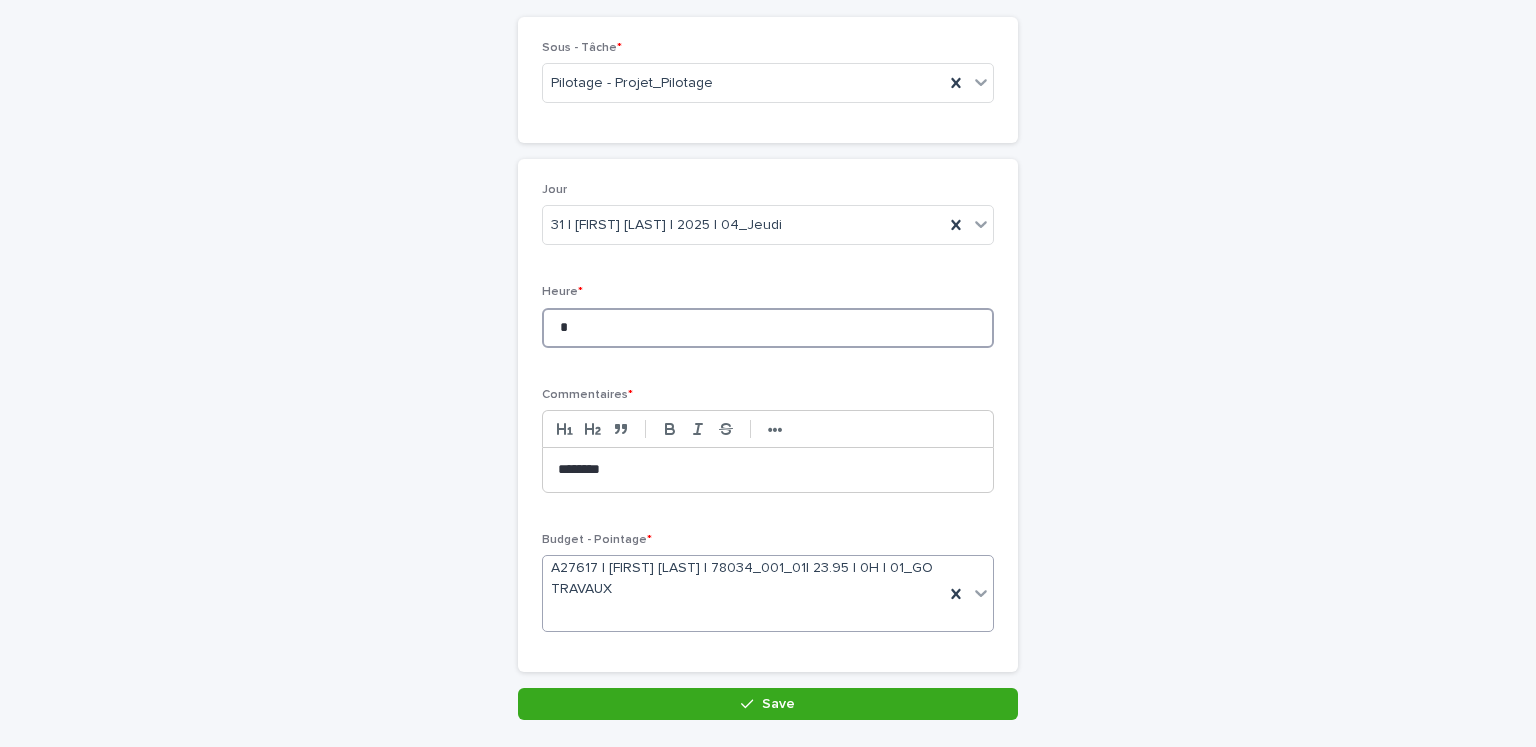 scroll, scrollTop: 232, scrollLeft: 0, axis: vertical 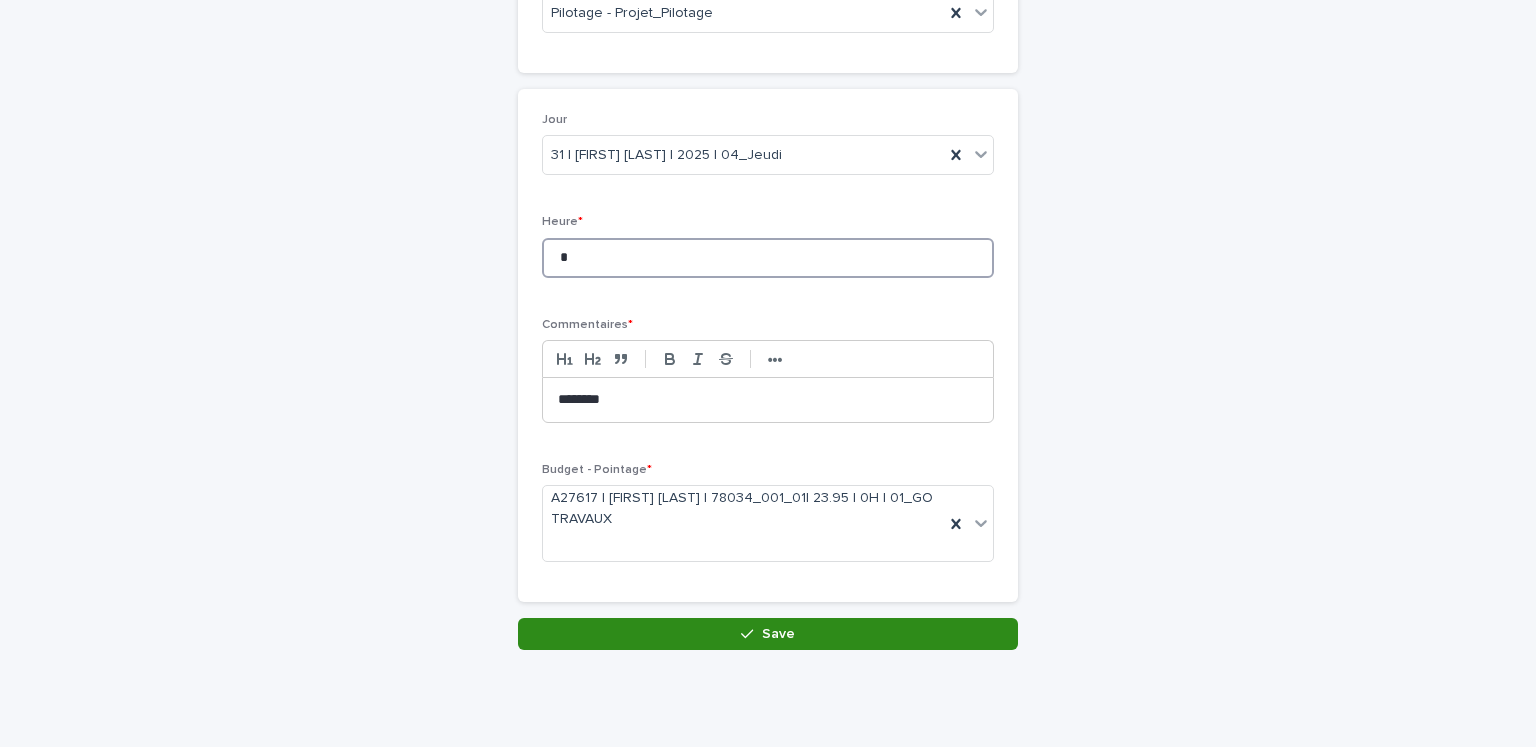 type on "*" 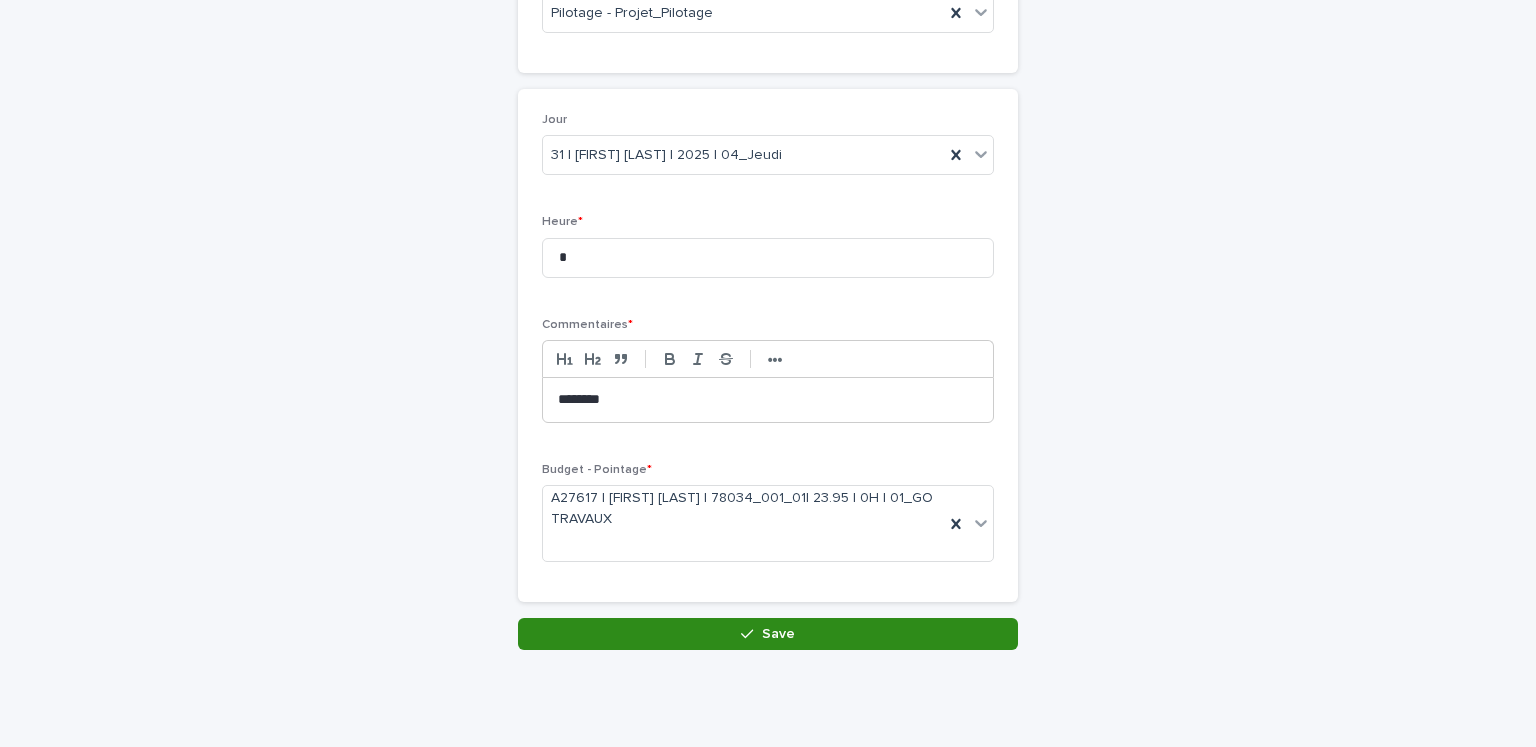 click on "Save" at bounding box center [768, 634] 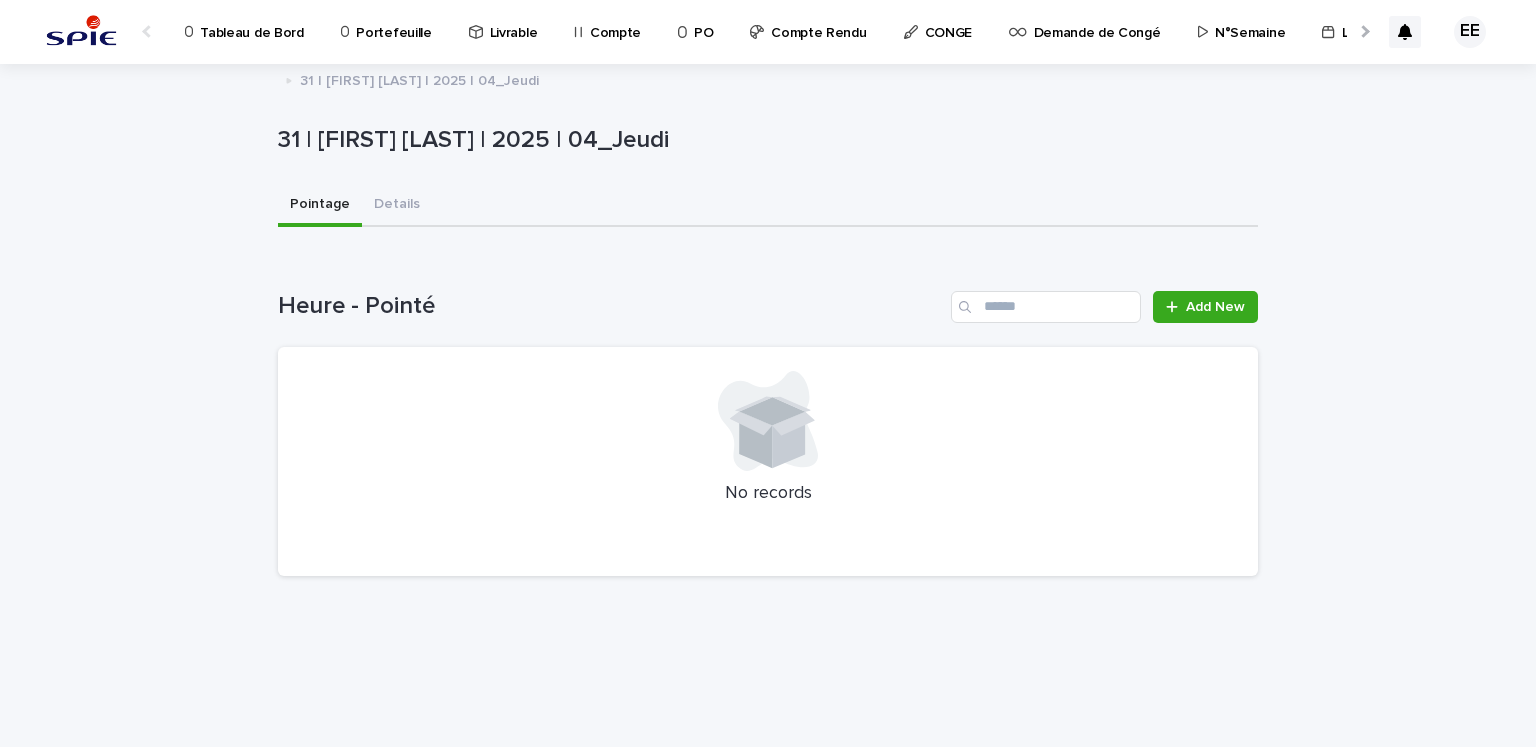 scroll, scrollTop: 0, scrollLeft: 0, axis: both 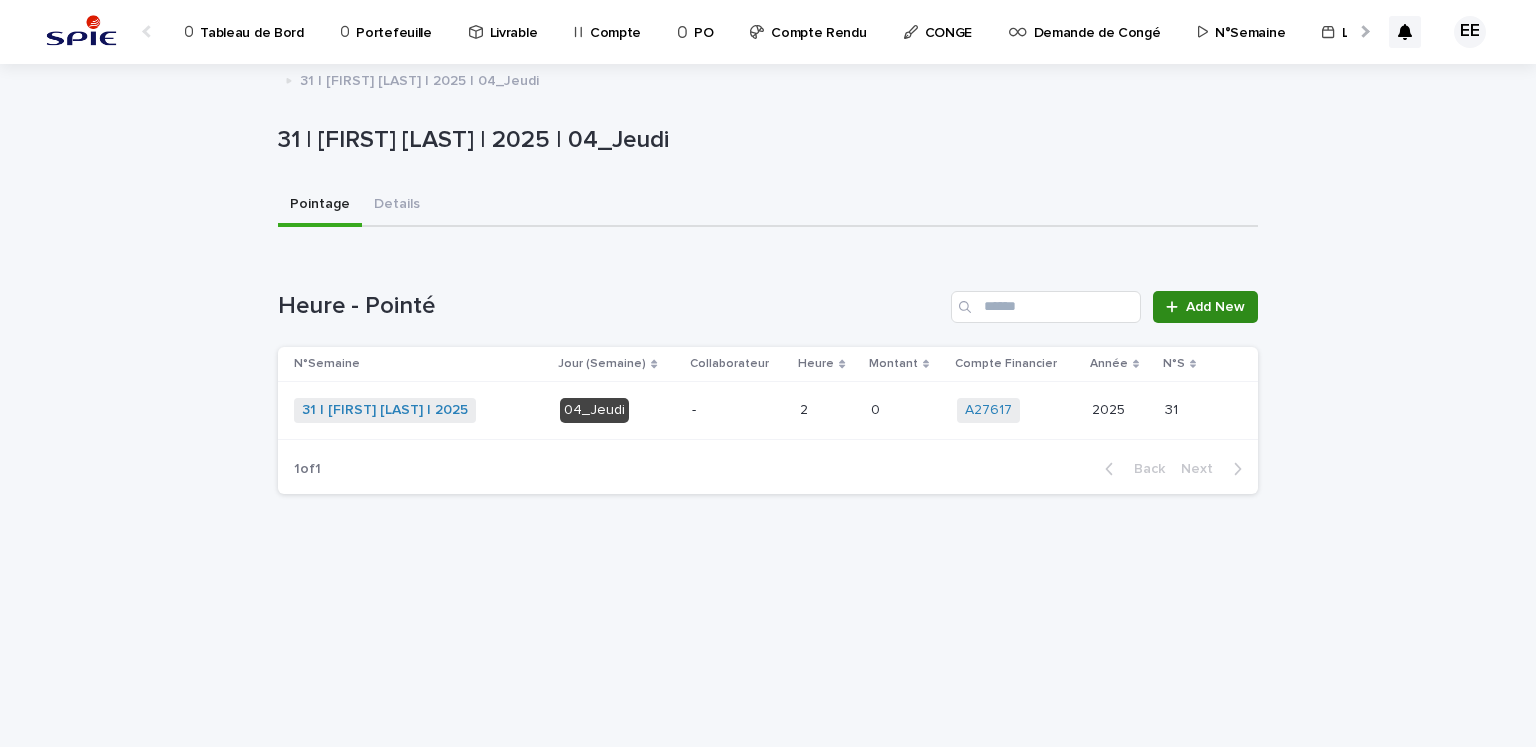click on "Add New" at bounding box center (1215, 307) 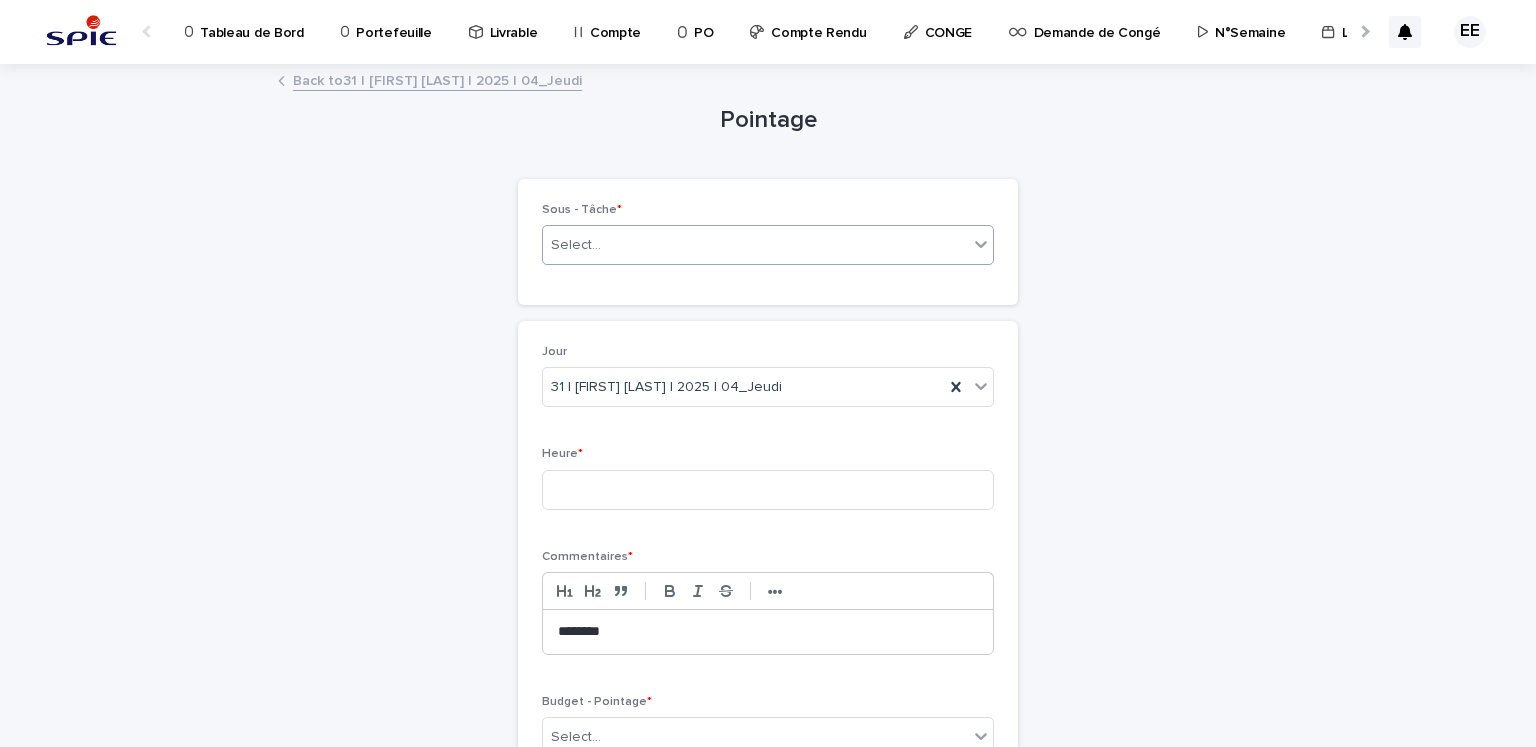 click on "Select..." at bounding box center [755, 245] 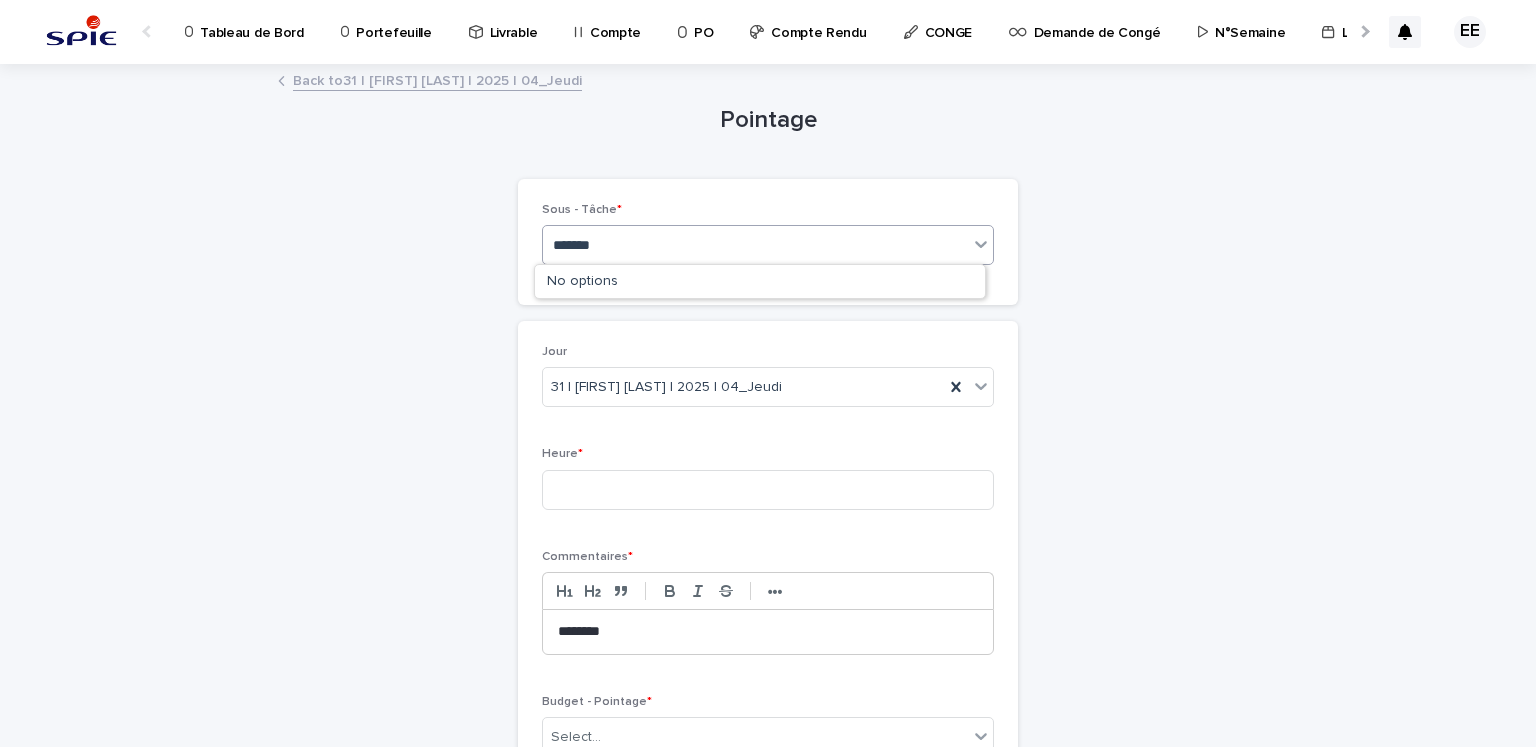 type on "********" 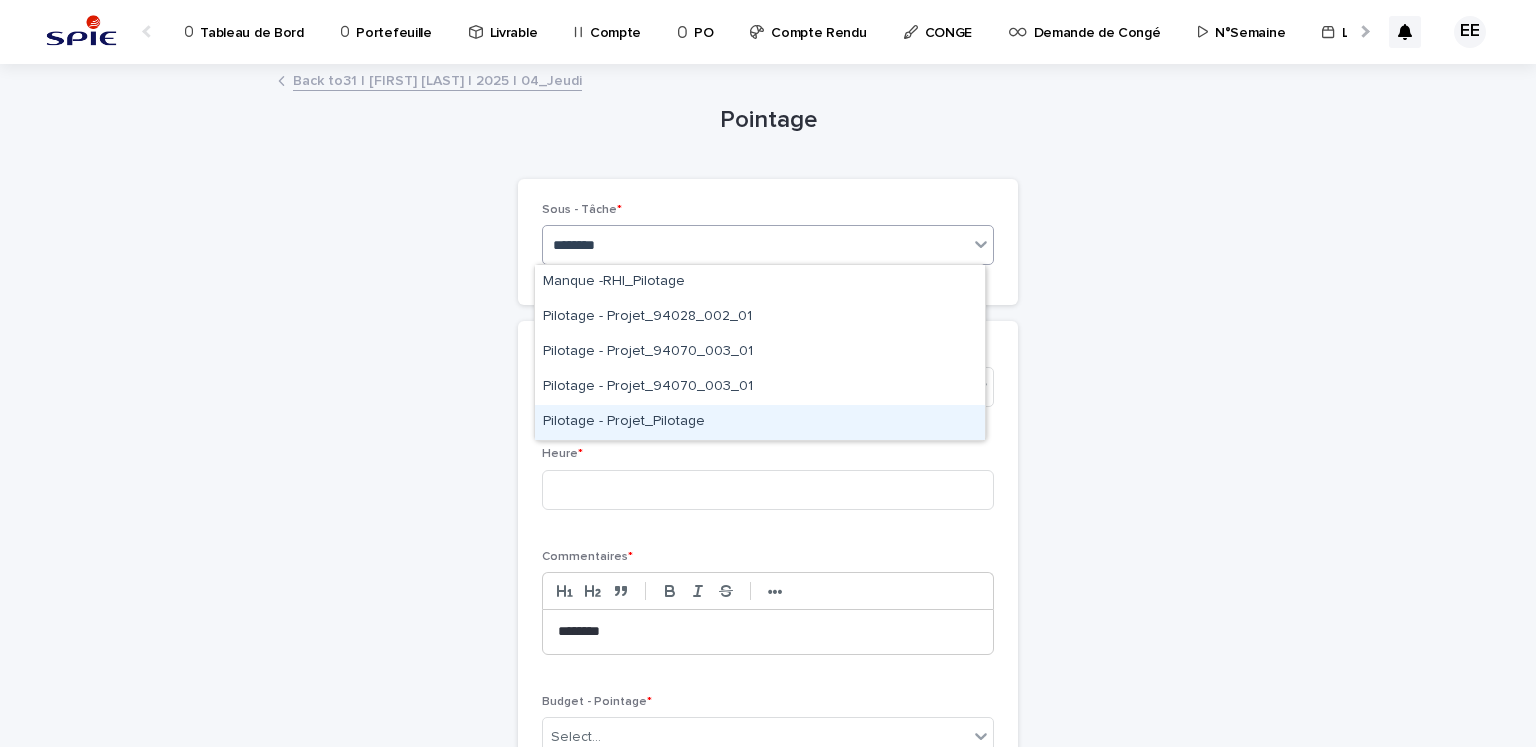 click on "Pilotage - Projet_Pilotage" at bounding box center (760, 422) 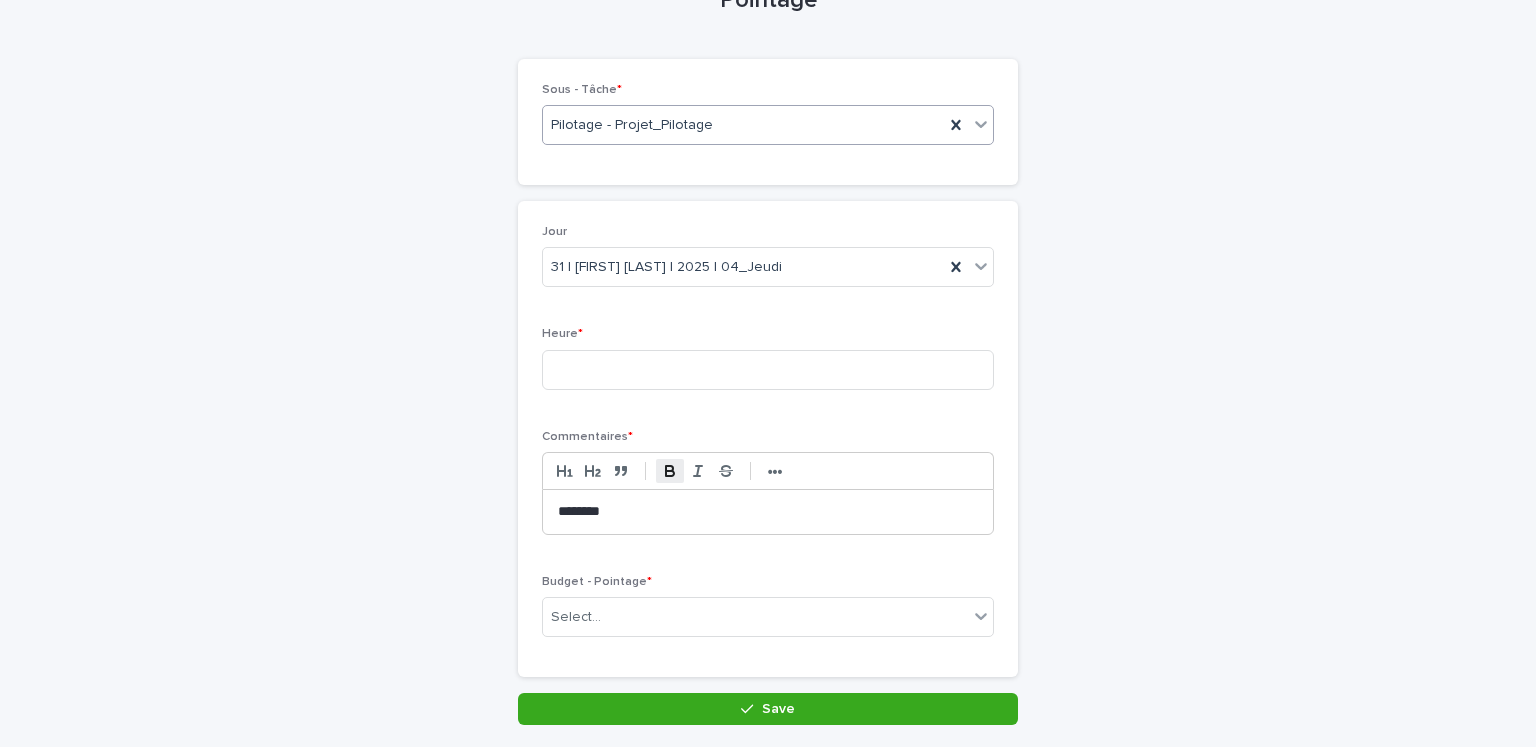 scroll, scrollTop: 196, scrollLeft: 0, axis: vertical 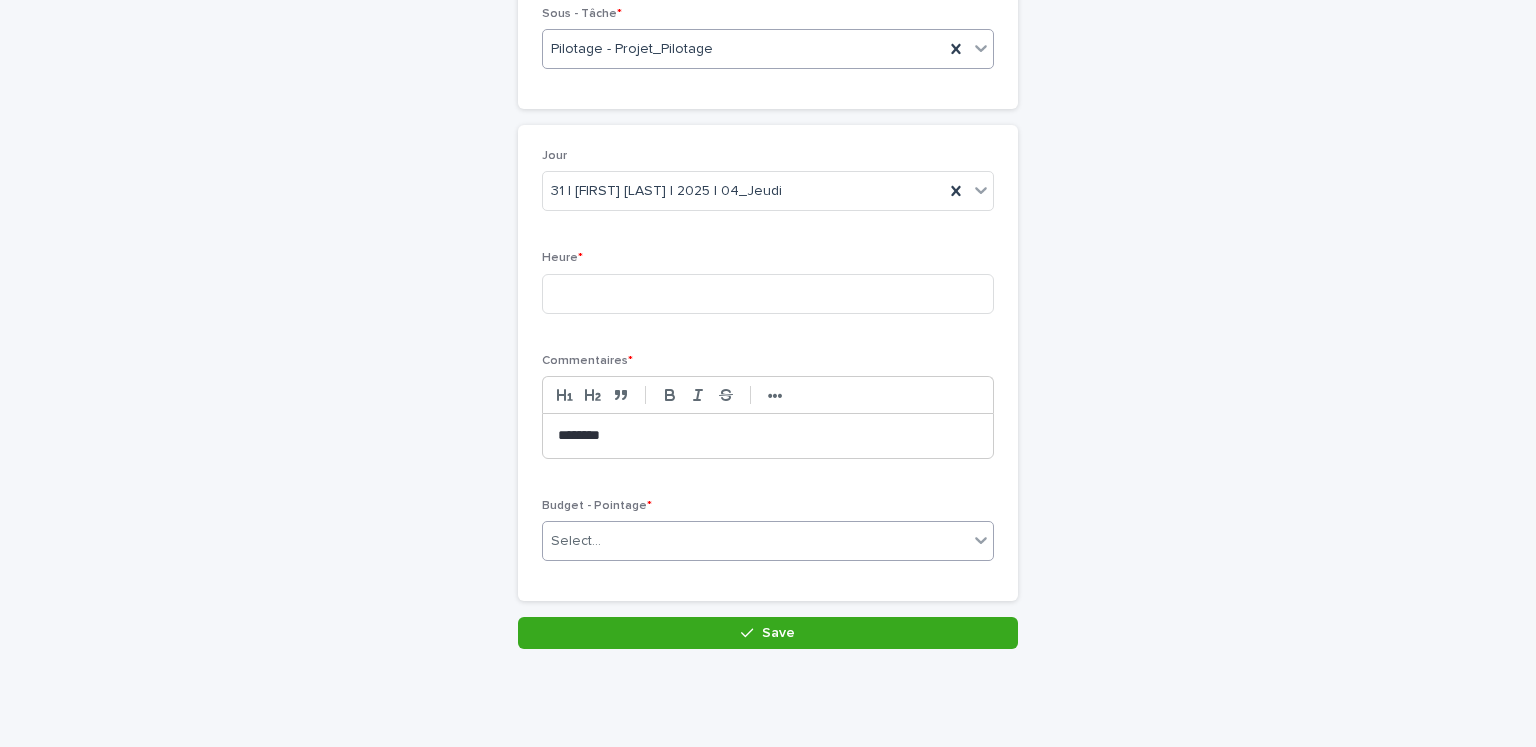 click on "Select..." at bounding box center (755, 541) 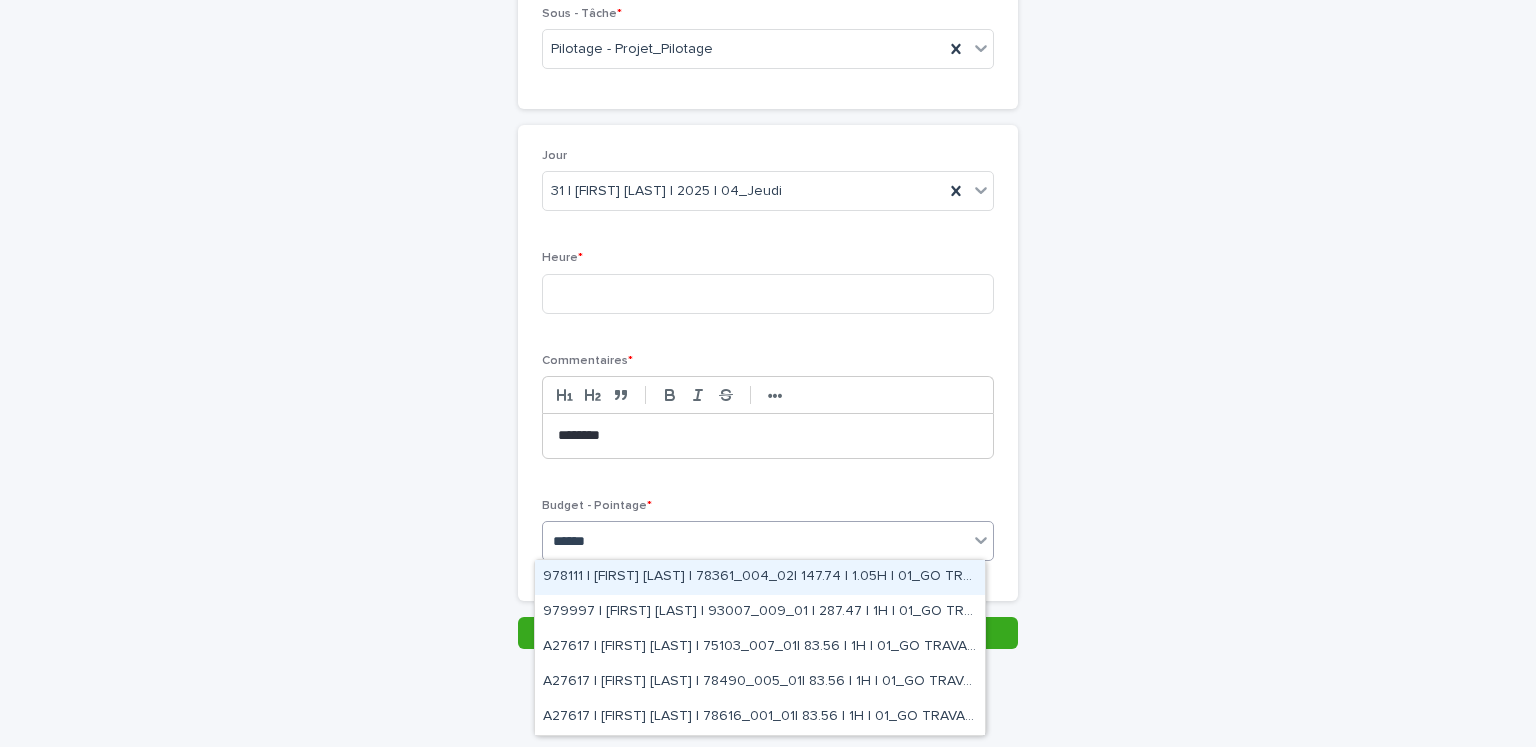 type on "*******" 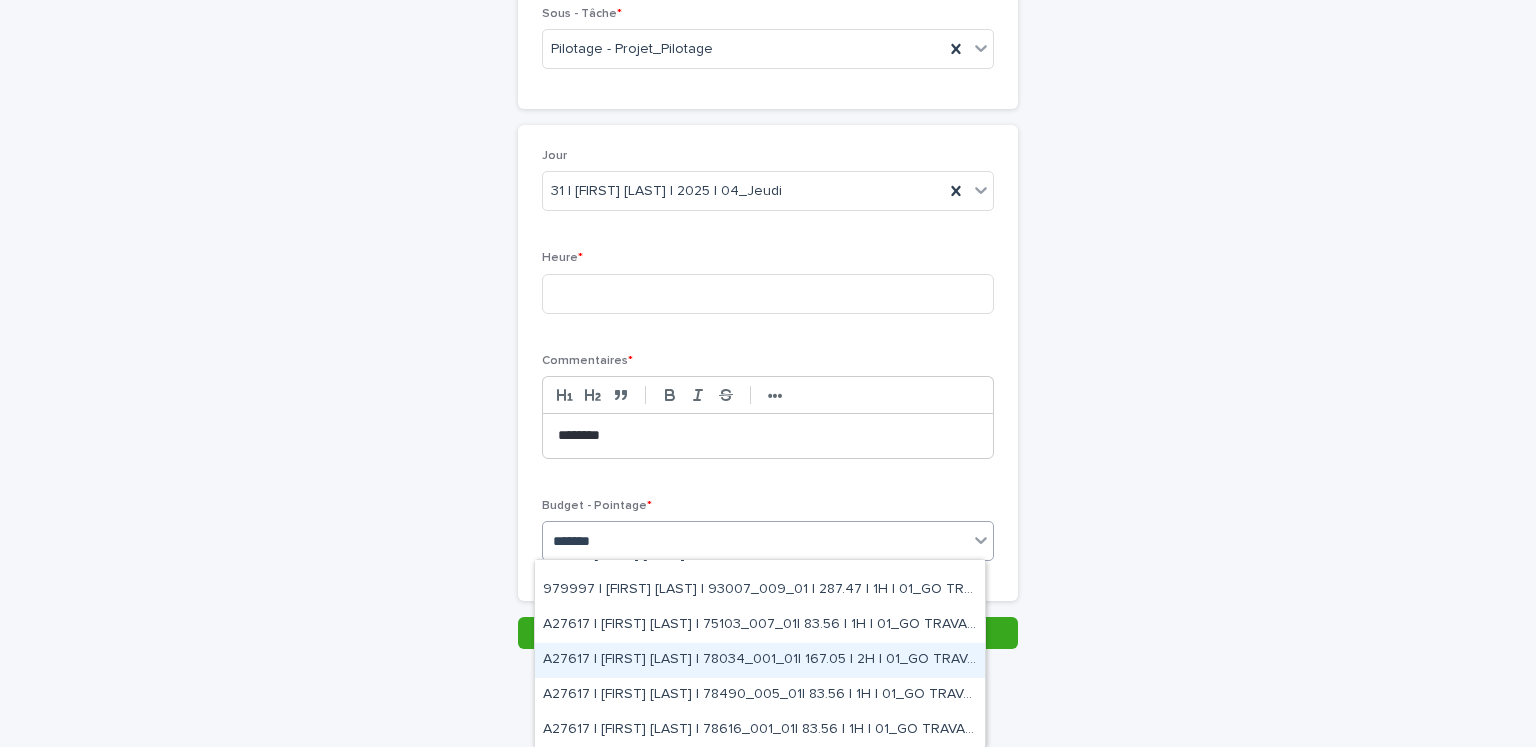 scroll, scrollTop: 0, scrollLeft: 0, axis: both 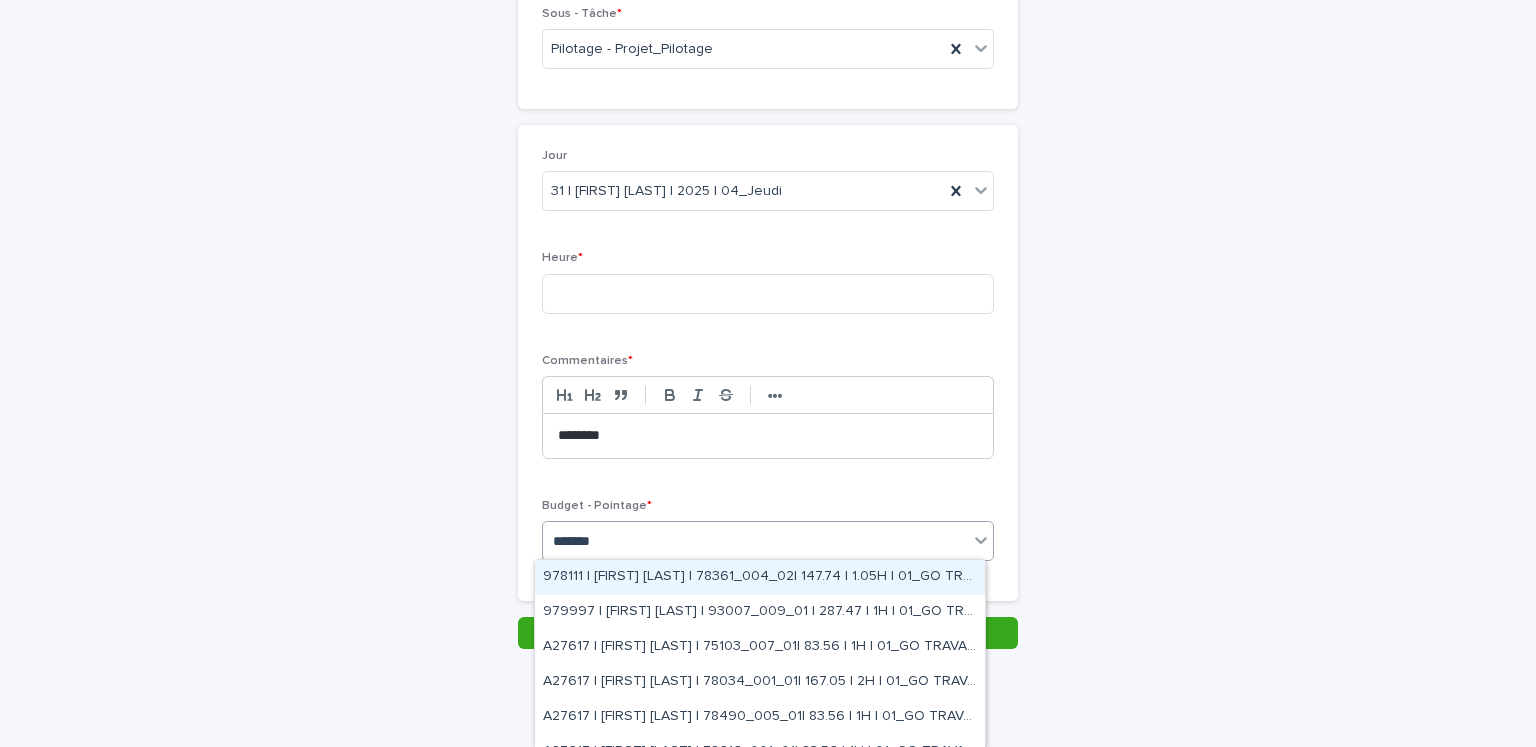 click on "978111 | [FIRST] [LAST] | 78361_004_02| 147.74 | 1.05H  | 01_GO TRAVAUX" at bounding box center (760, 577) 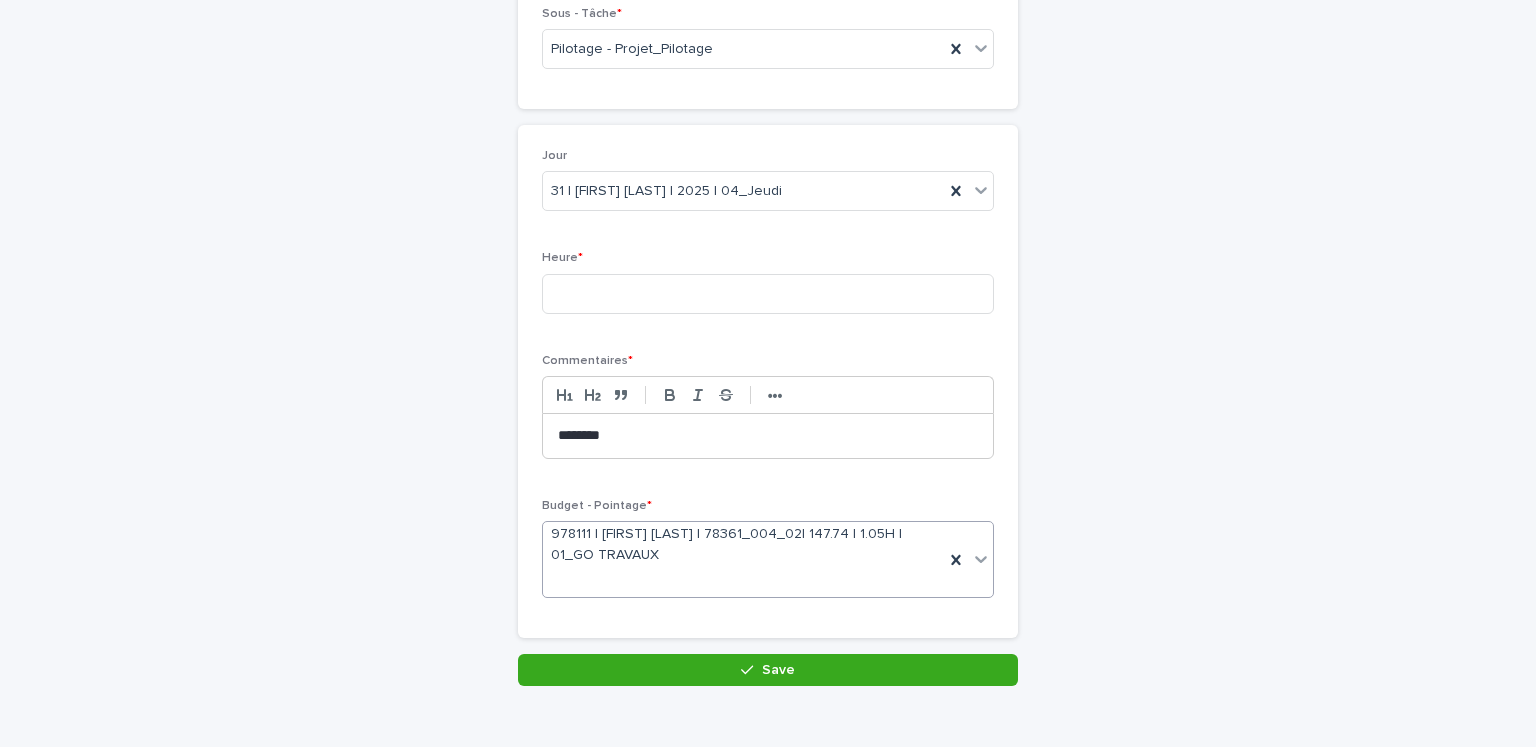 scroll, scrollTop: 213, scrollLeft: 0, axis: vertical 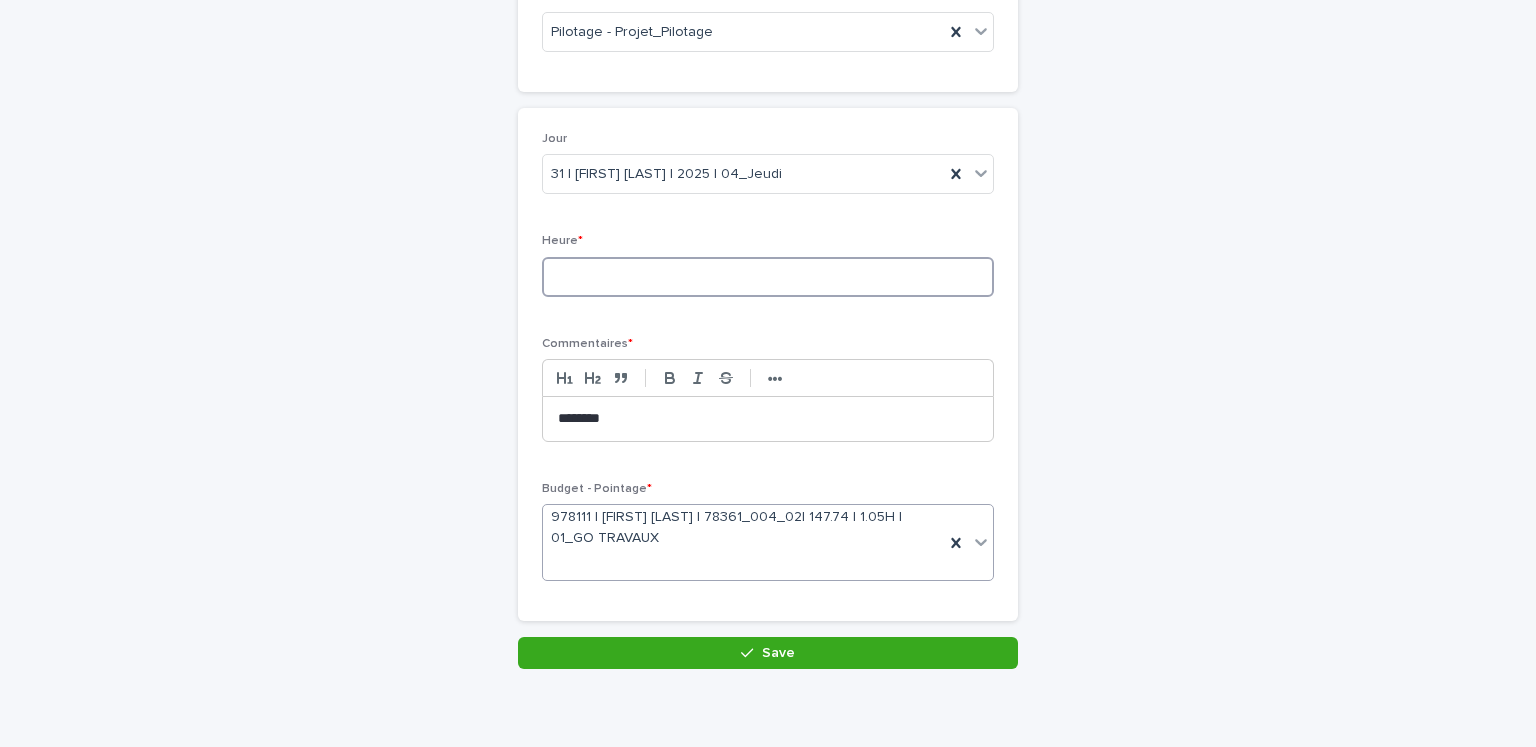 click at bounding box center [768, 277] 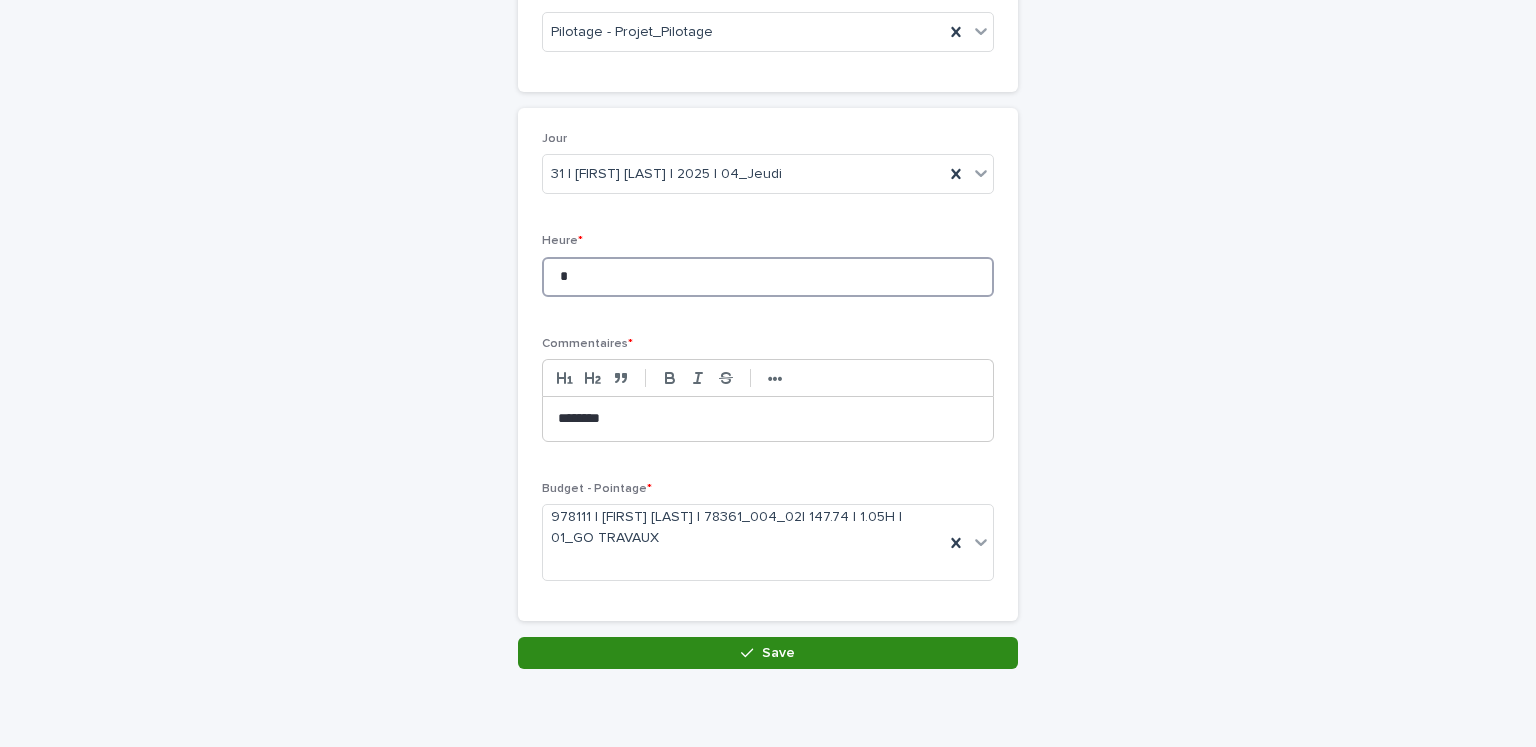type on "*" 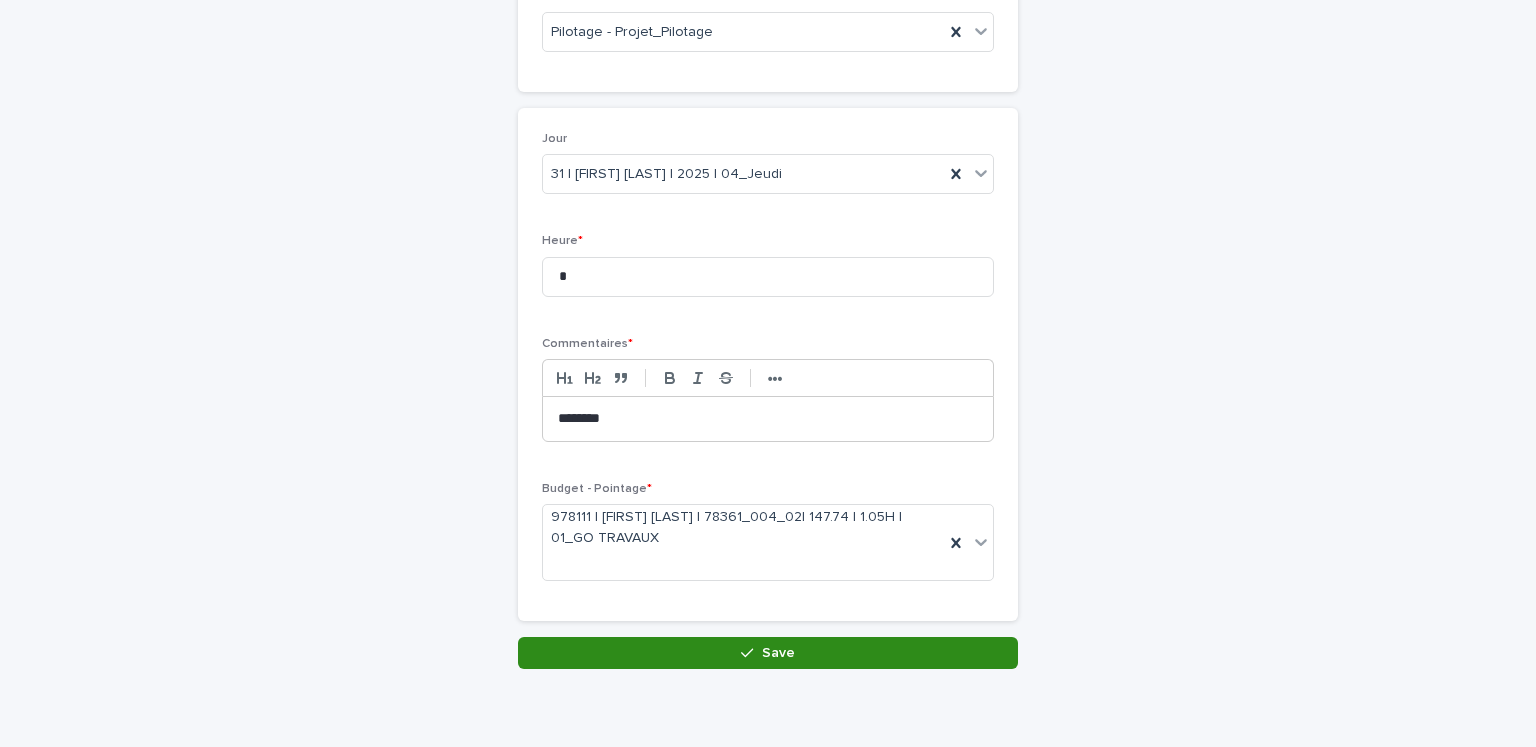 click on "Save" at bounding box center [768, 653] 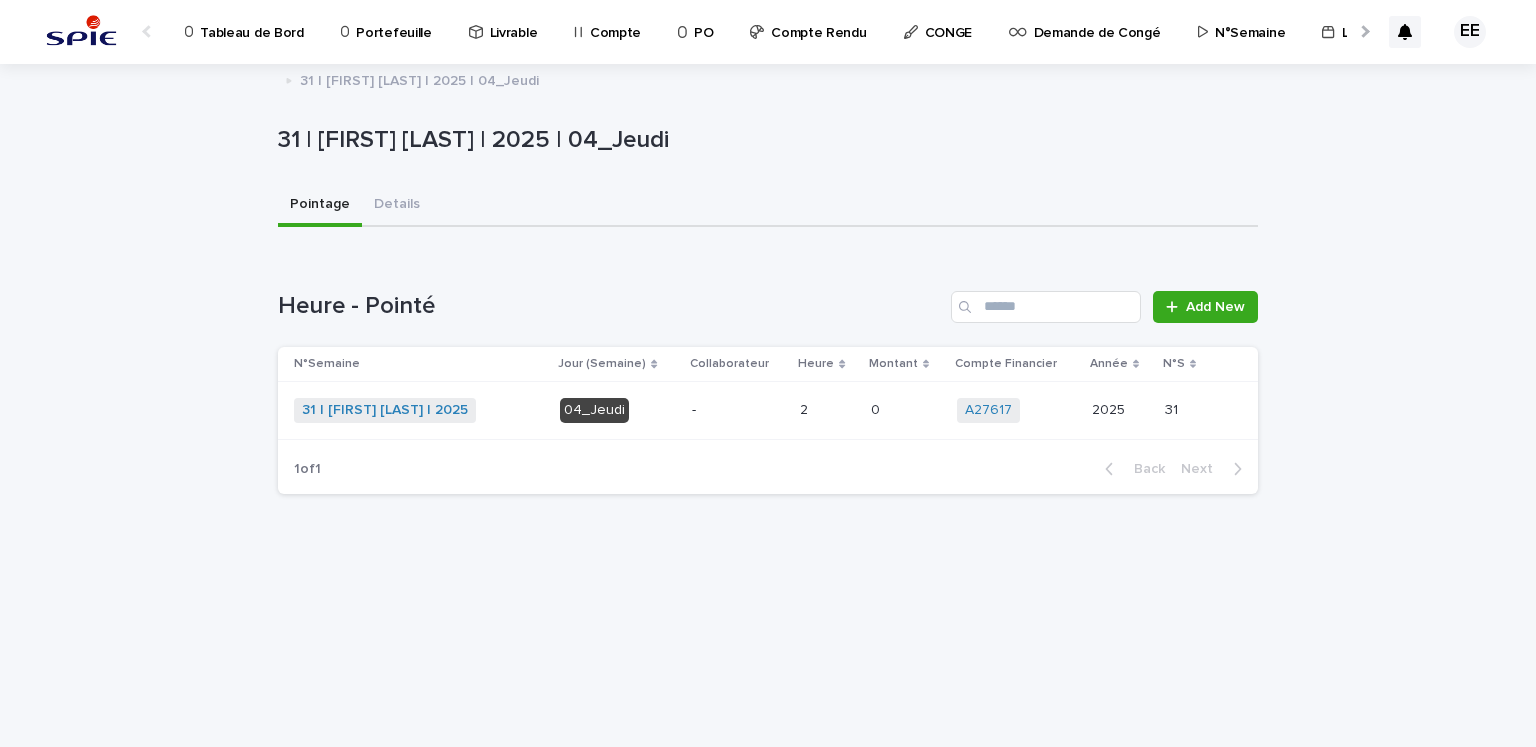 scroll, scrollTop: 0, scrollLeft: 0, axis: both 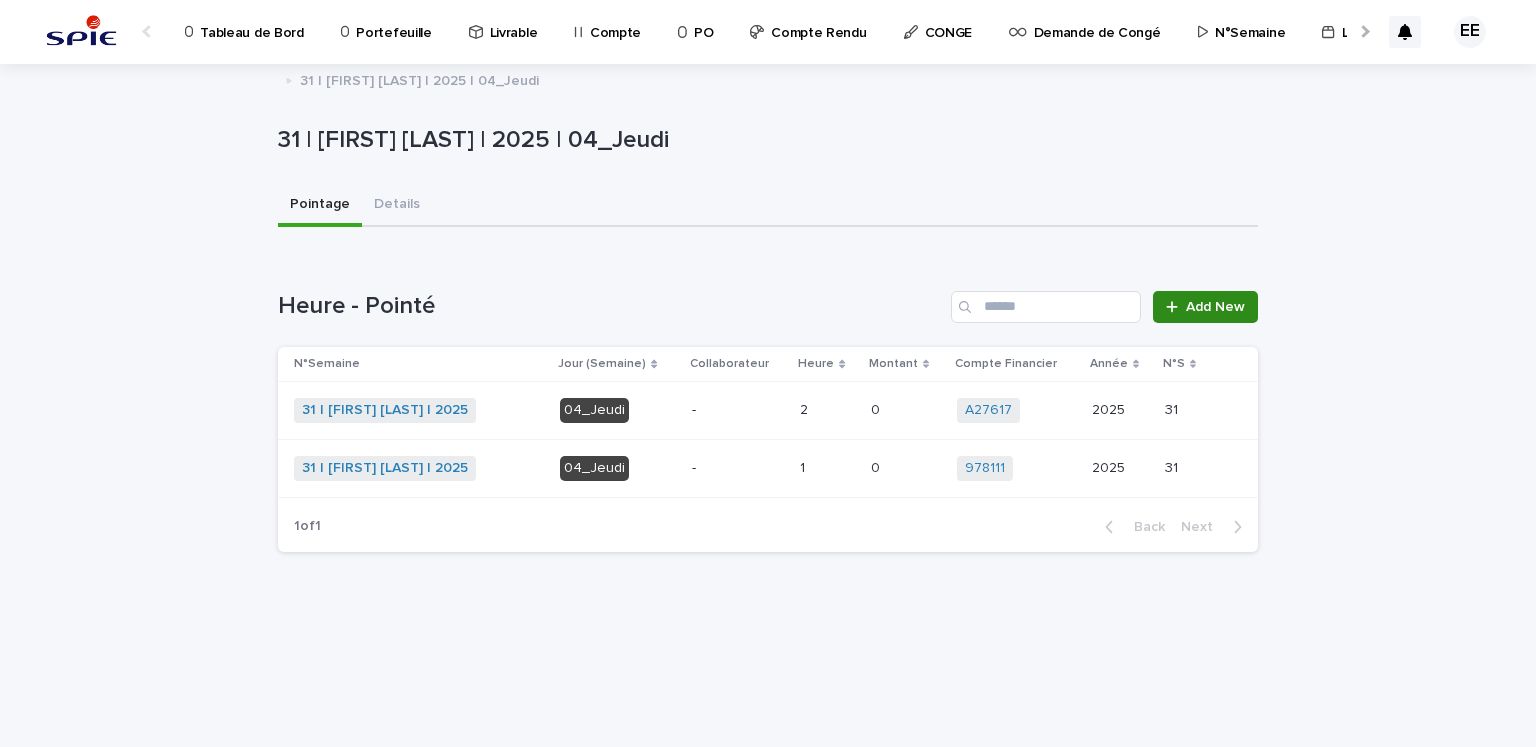 click on "Add New" at bounding box center [1215, 307] 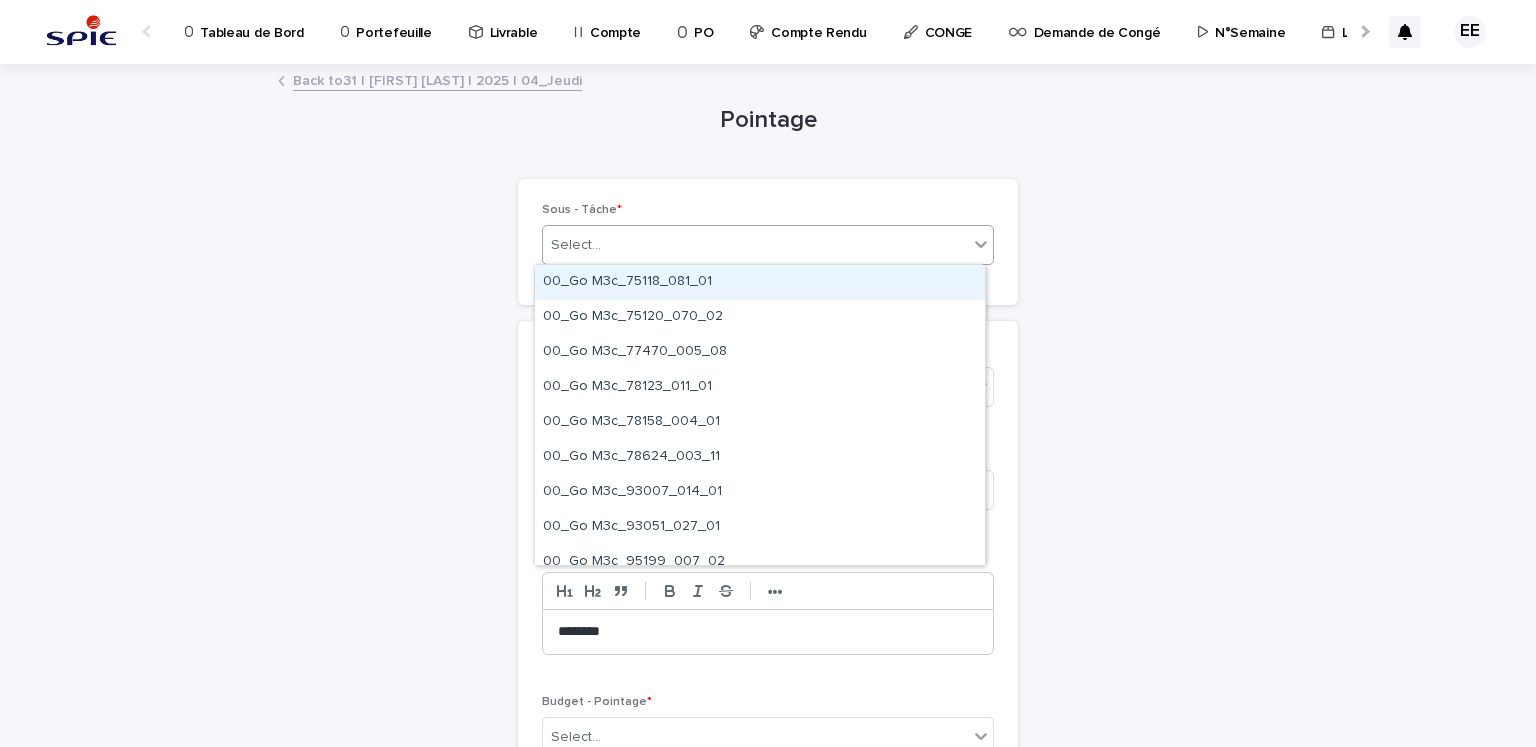 click on "Select..." at bounding box center [755, 245] 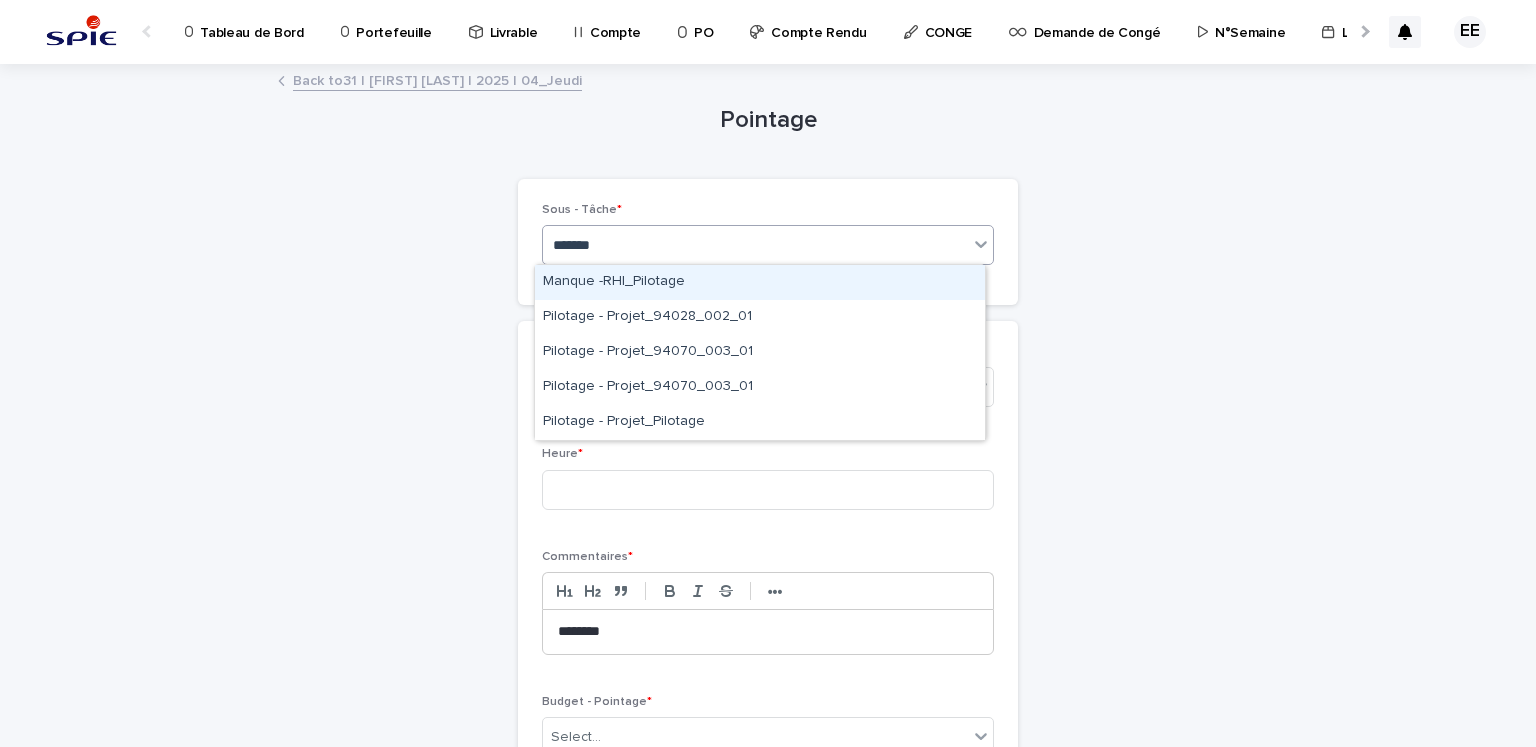 type on "********" 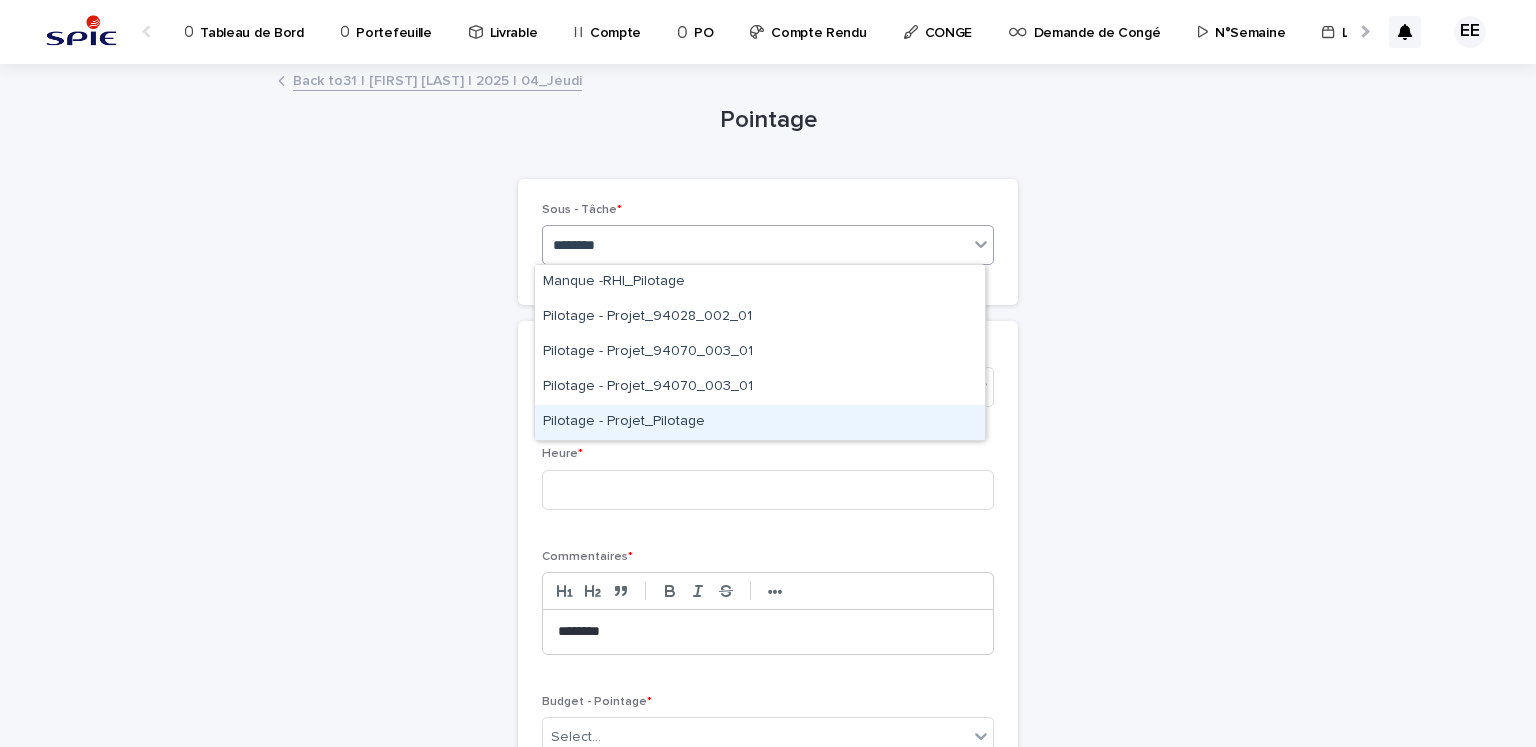 click on "Pilotage - Projet_Pilotage" at bounding box center [760, 422] 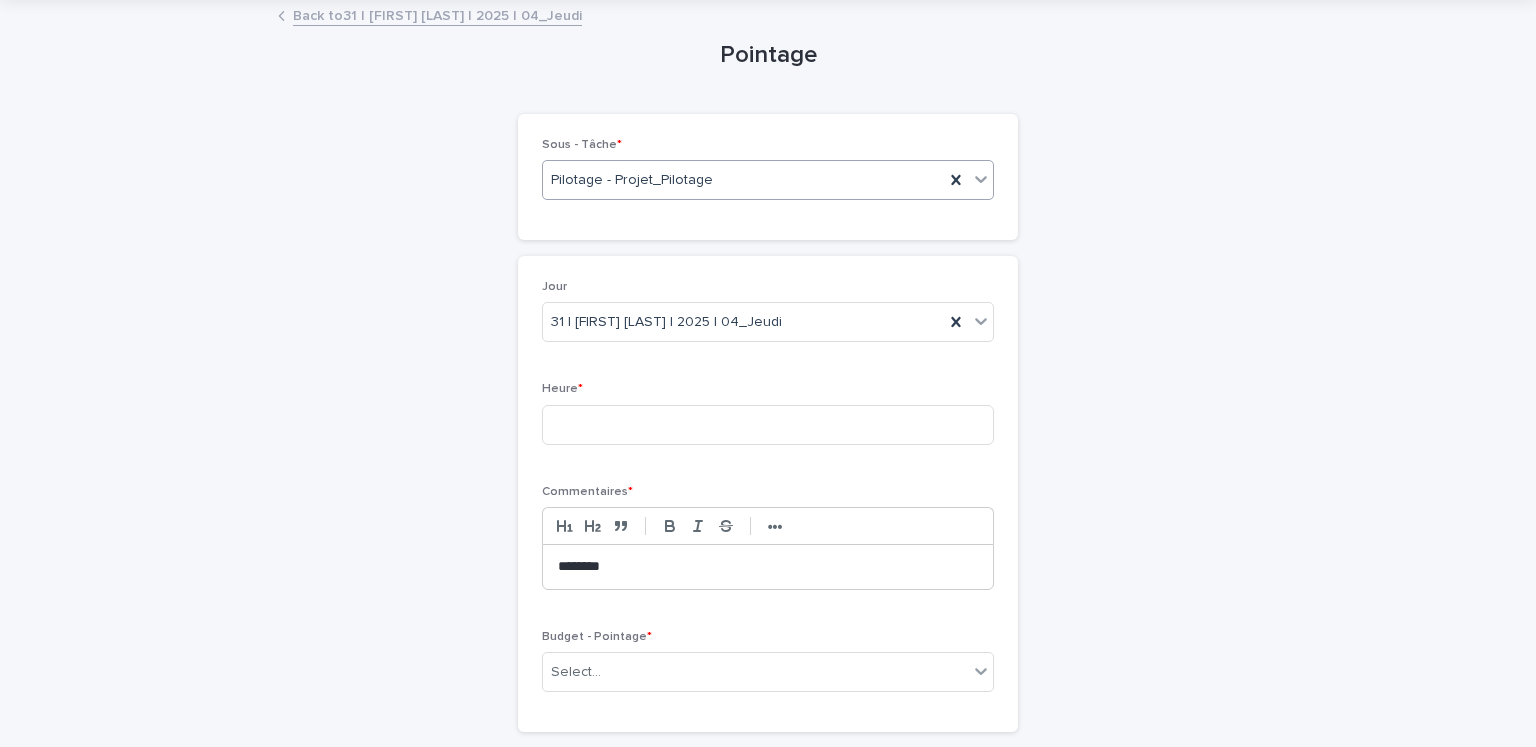 scroll, scrollTop: 196, scrollLeft: 0, axis: vertical 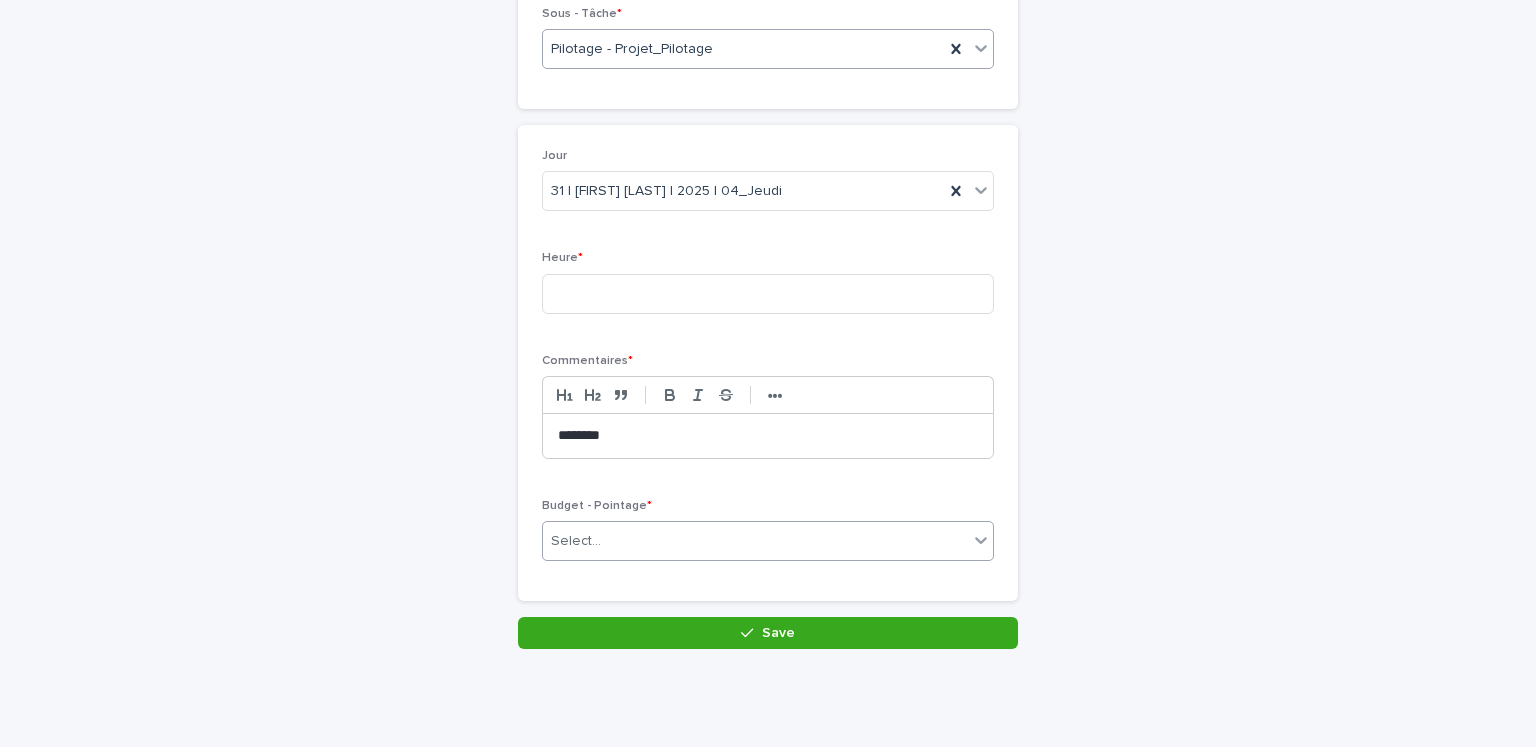 click on "Select..." at bounding box center [755, 541] 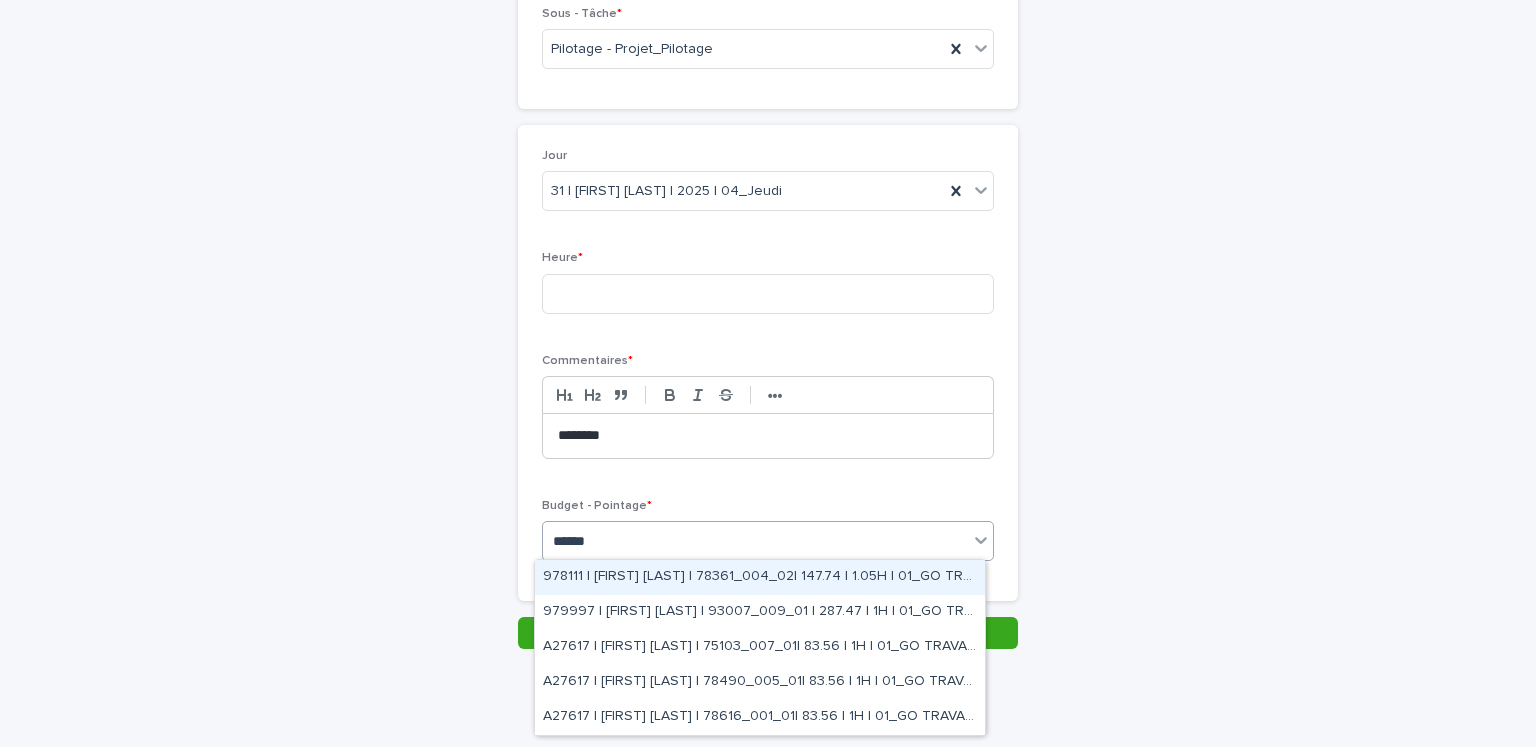 type on "*******" 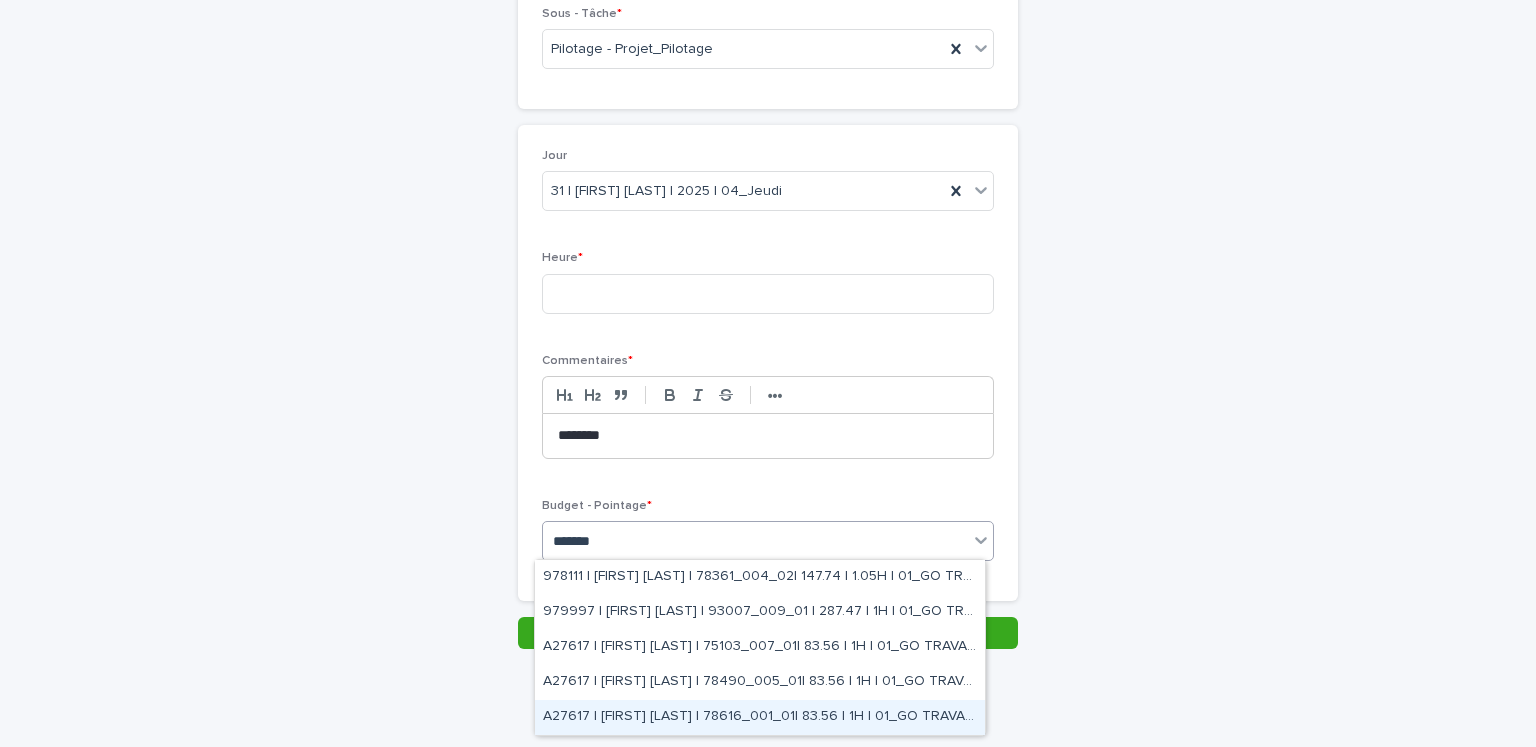 click on "A27617 | Elmahdi ELKHATABI | 78616_001_01| 83.56 | 1H  | 01_GO TRAVAUX" at bounding box center (760, 717) 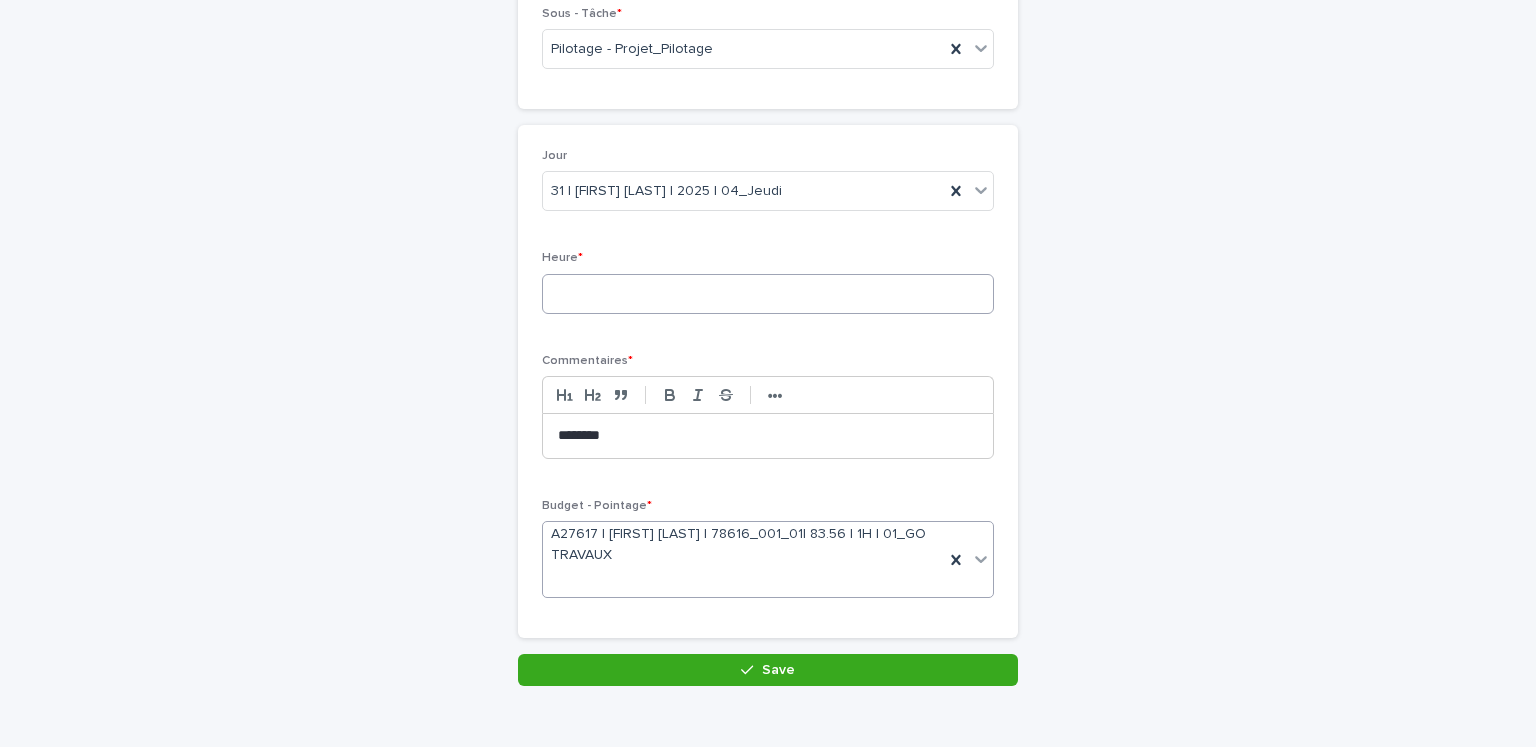 scroll, scrollTop: 213, scrollLeft: 0, axis: vertical 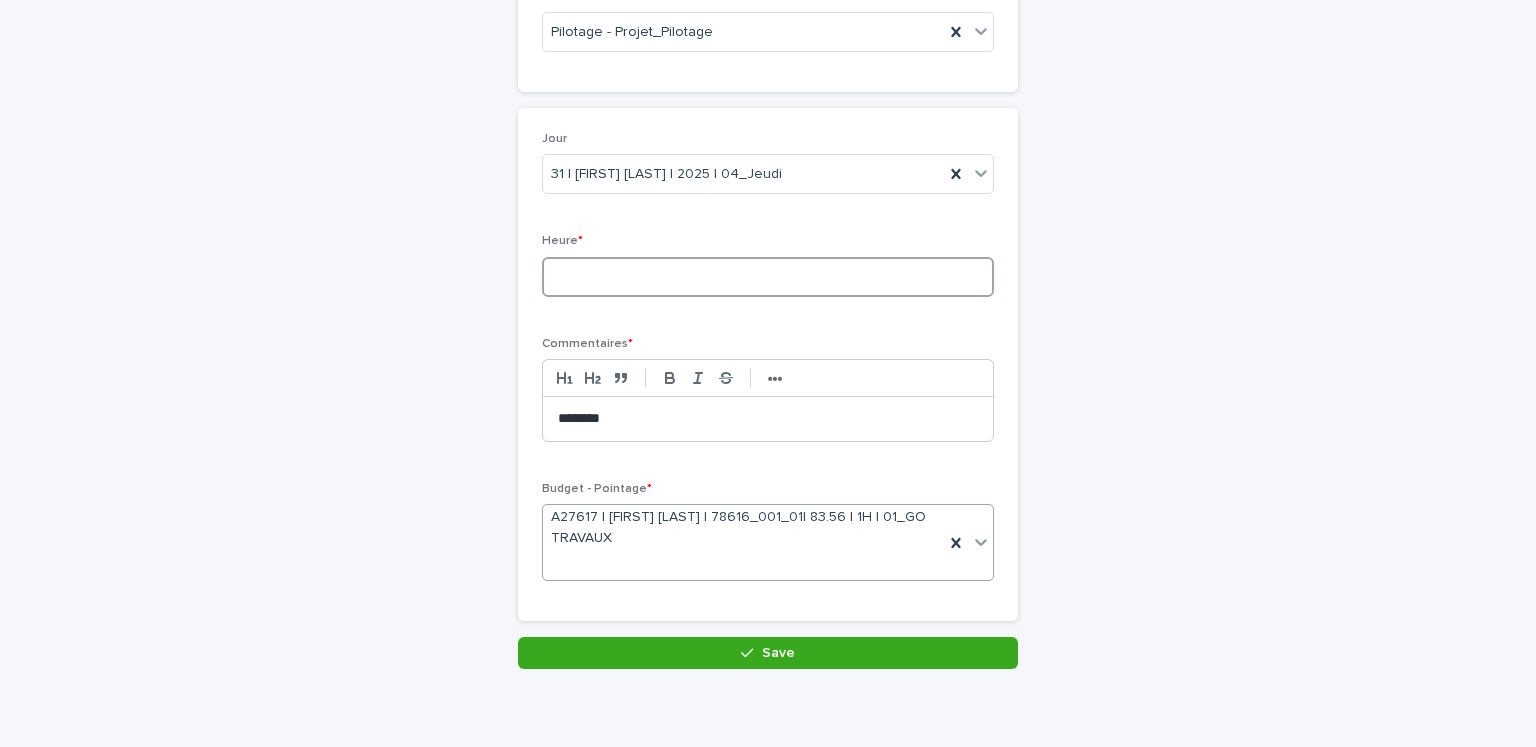 click at bounding box center [768, 277] 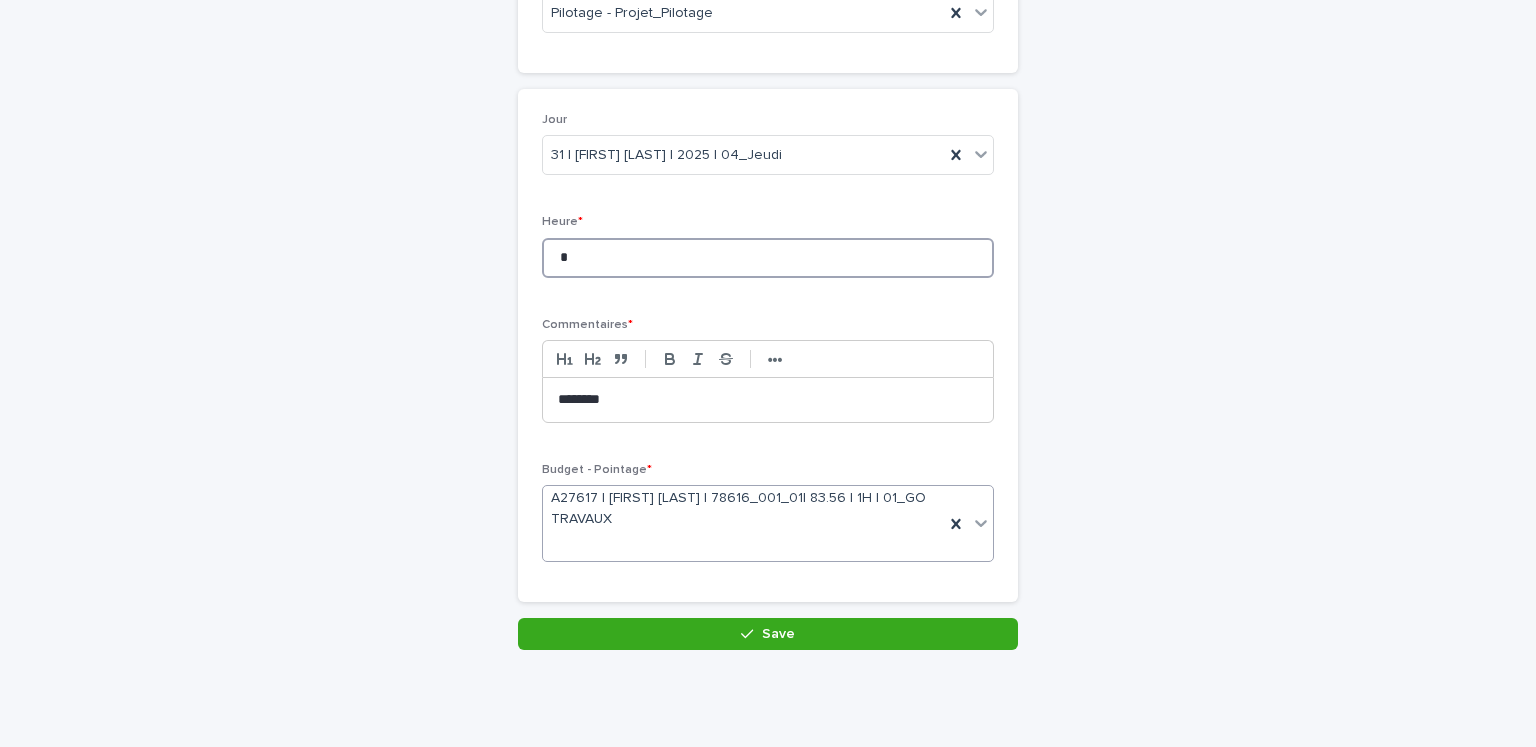 scroll, scrollTop: 232, scrollLeft: 0, axis: vertical 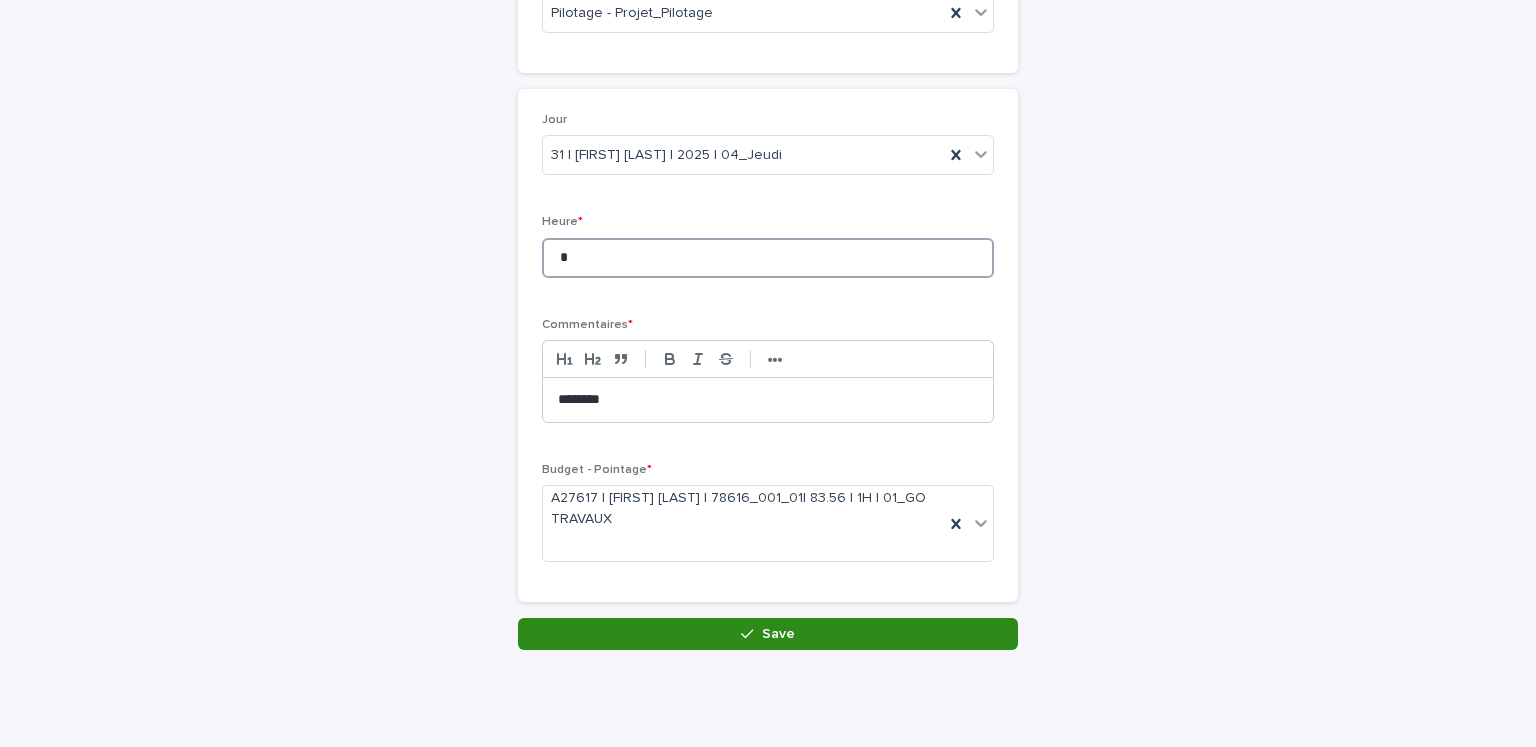 type on "*" 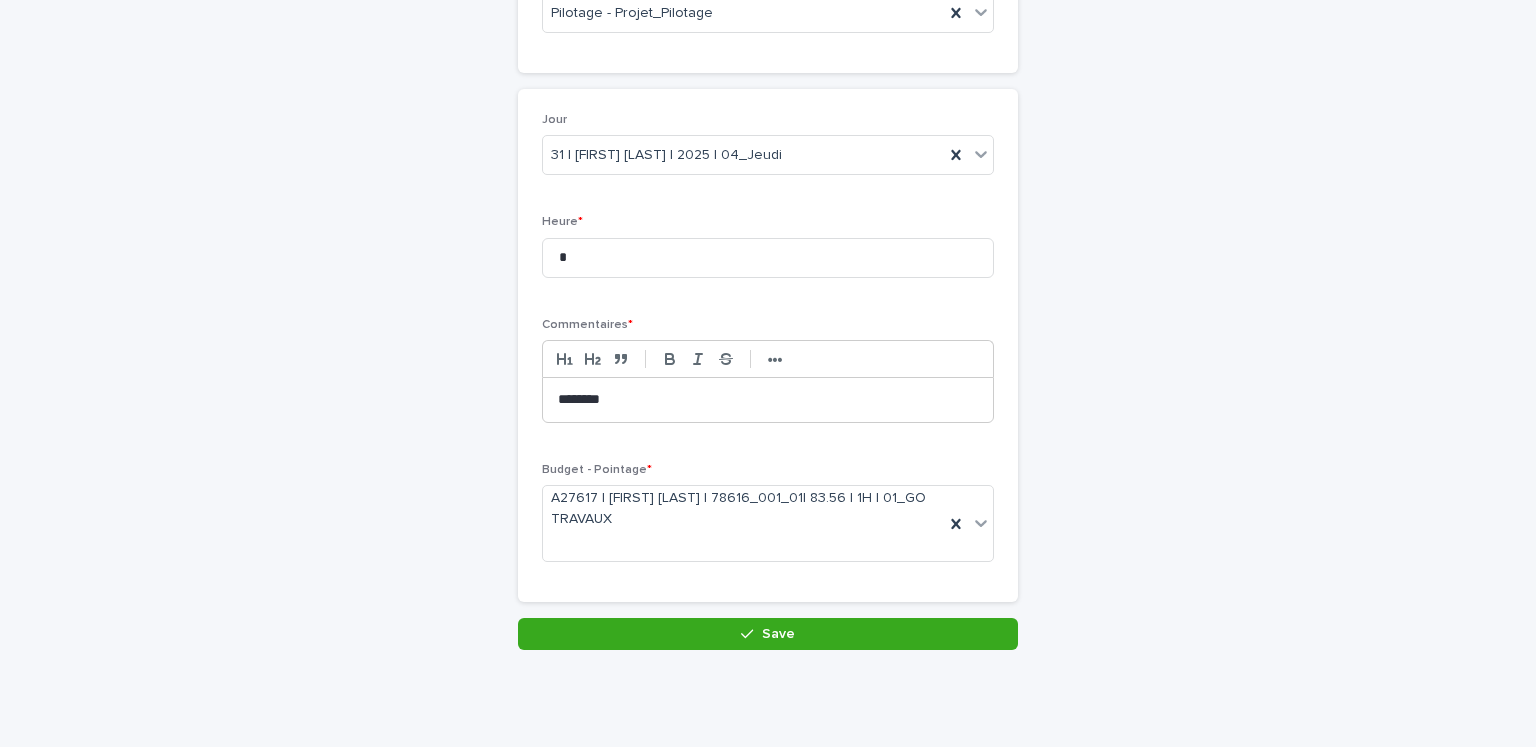 click on "Save" at bounding box center [768, 634] 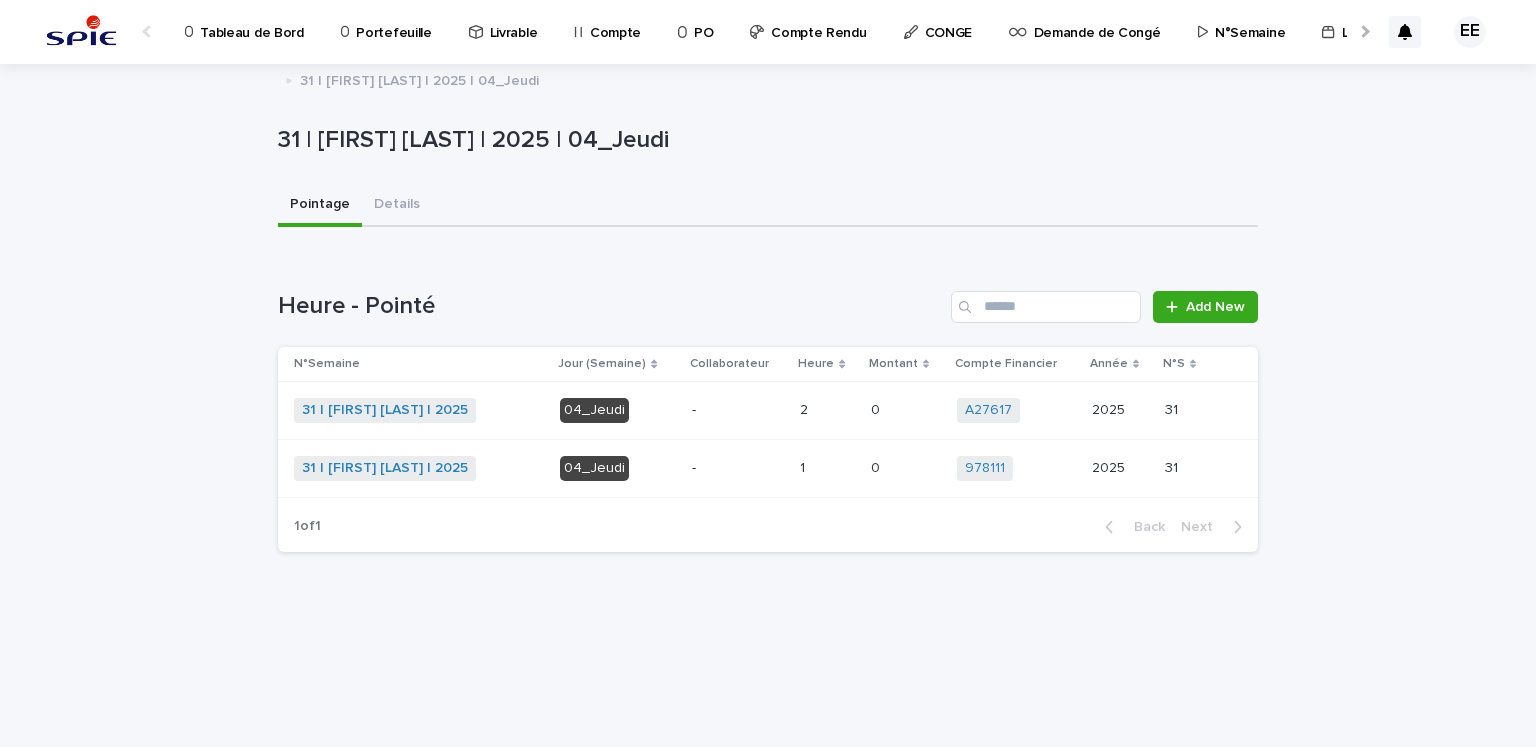 scroll, scrollTop: 0, scrollLeft: 0, axis: both 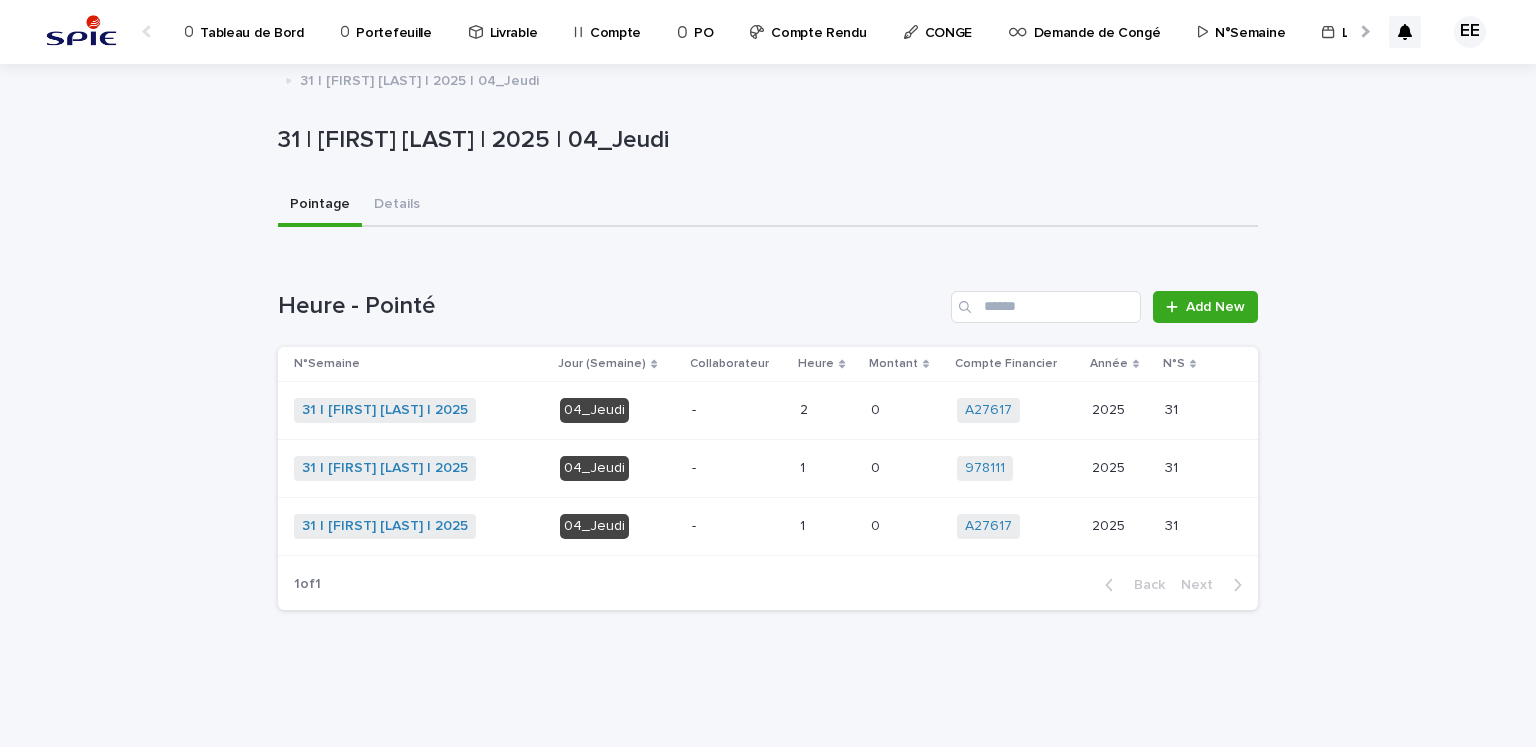 click on "Pointage Details" at bounding box center [768, 206] 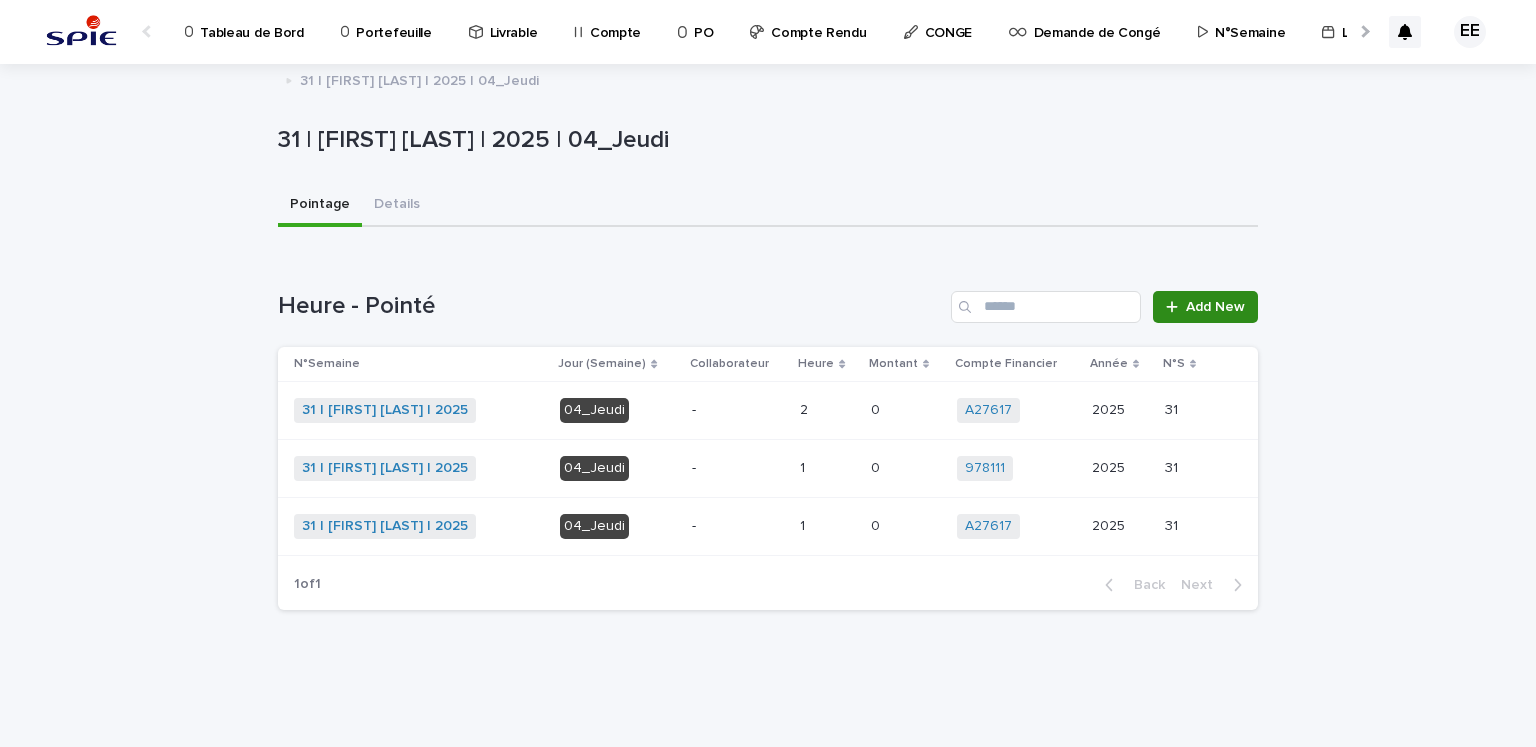 click on "Add New" at bounding box center [1215, 307] 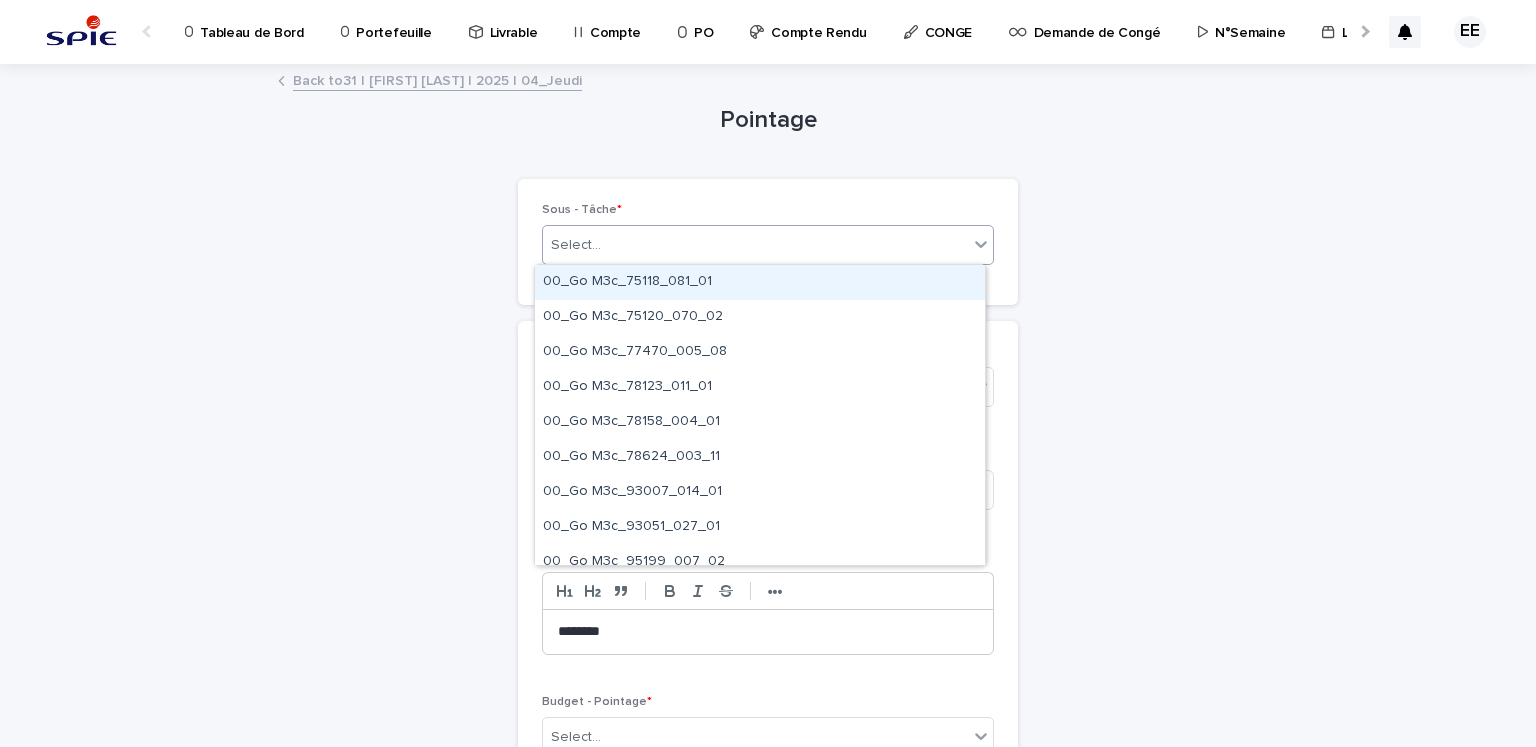 click on "Select..." at bounding box center [755, 245] 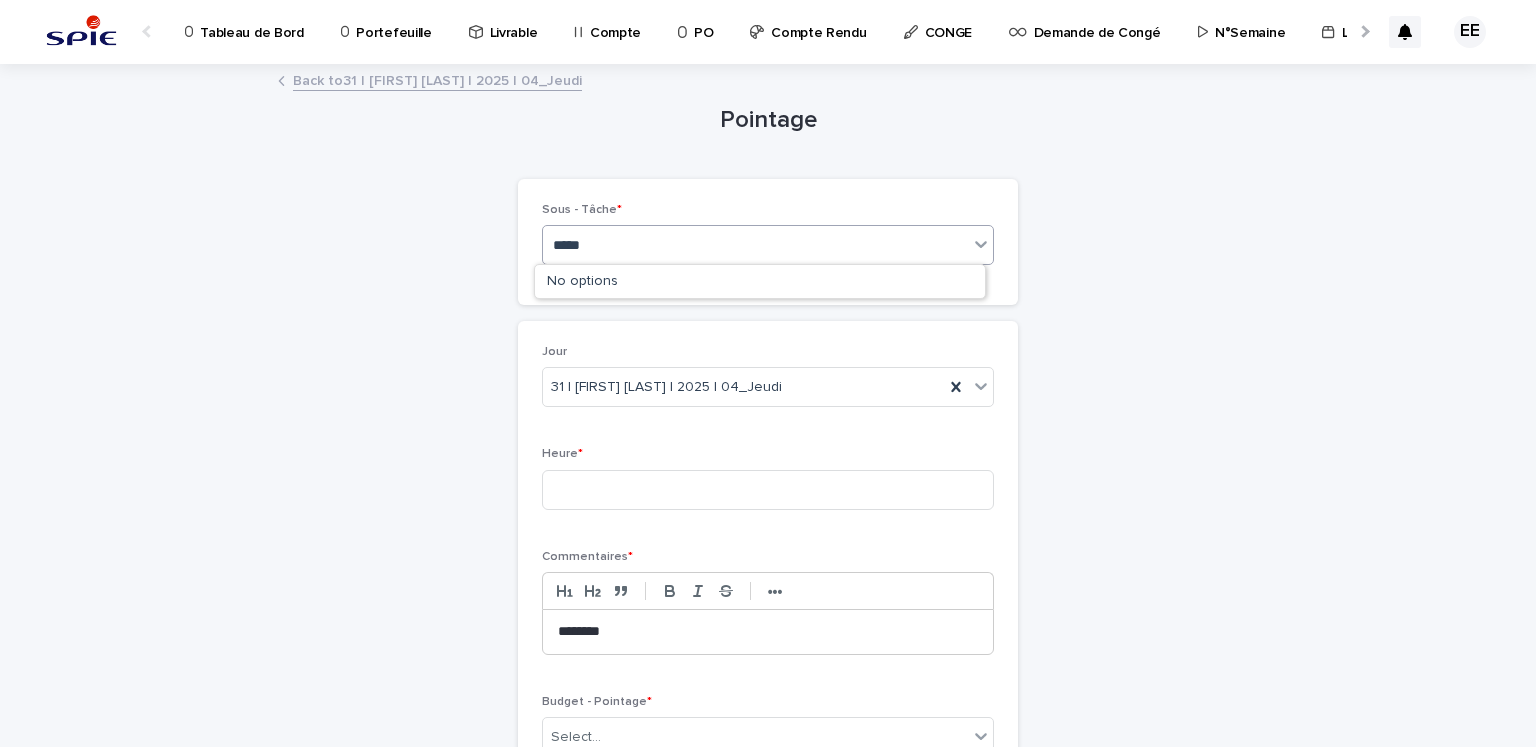 type on "******" 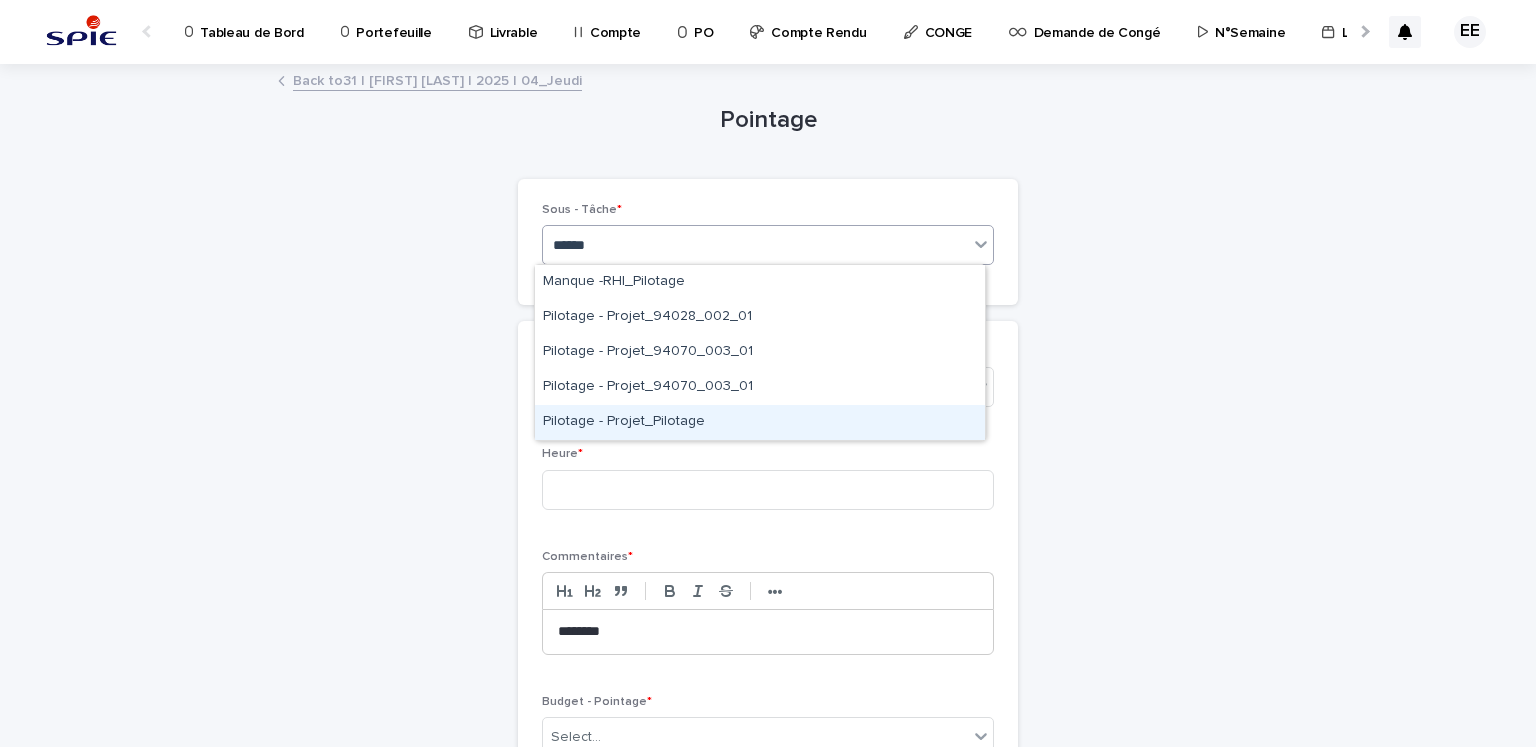 click on "Pilotage - Projet_Pilotage" at bounding box center (760, 422) 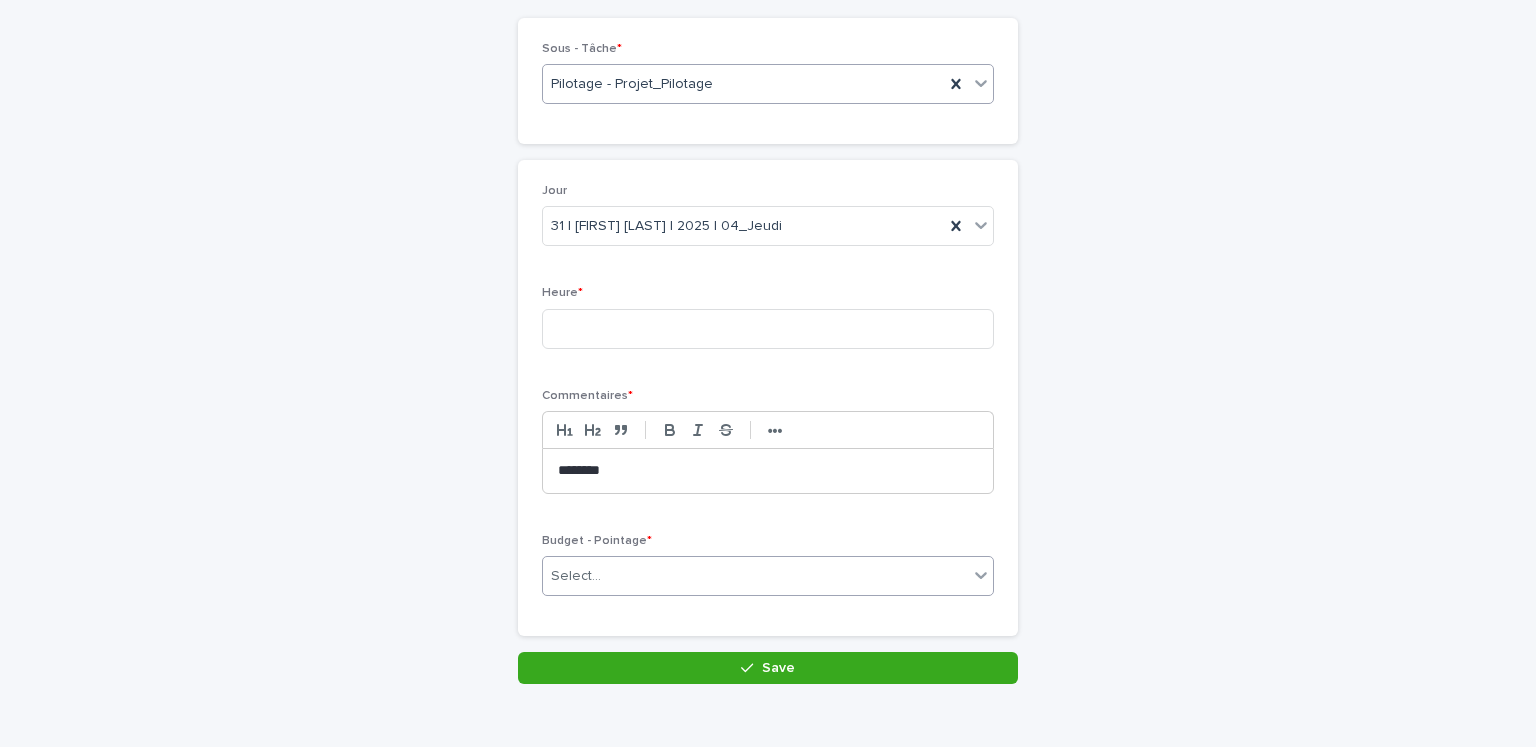 scroll, scrollTop: 196, scrollLeft: 0, axis: vertical 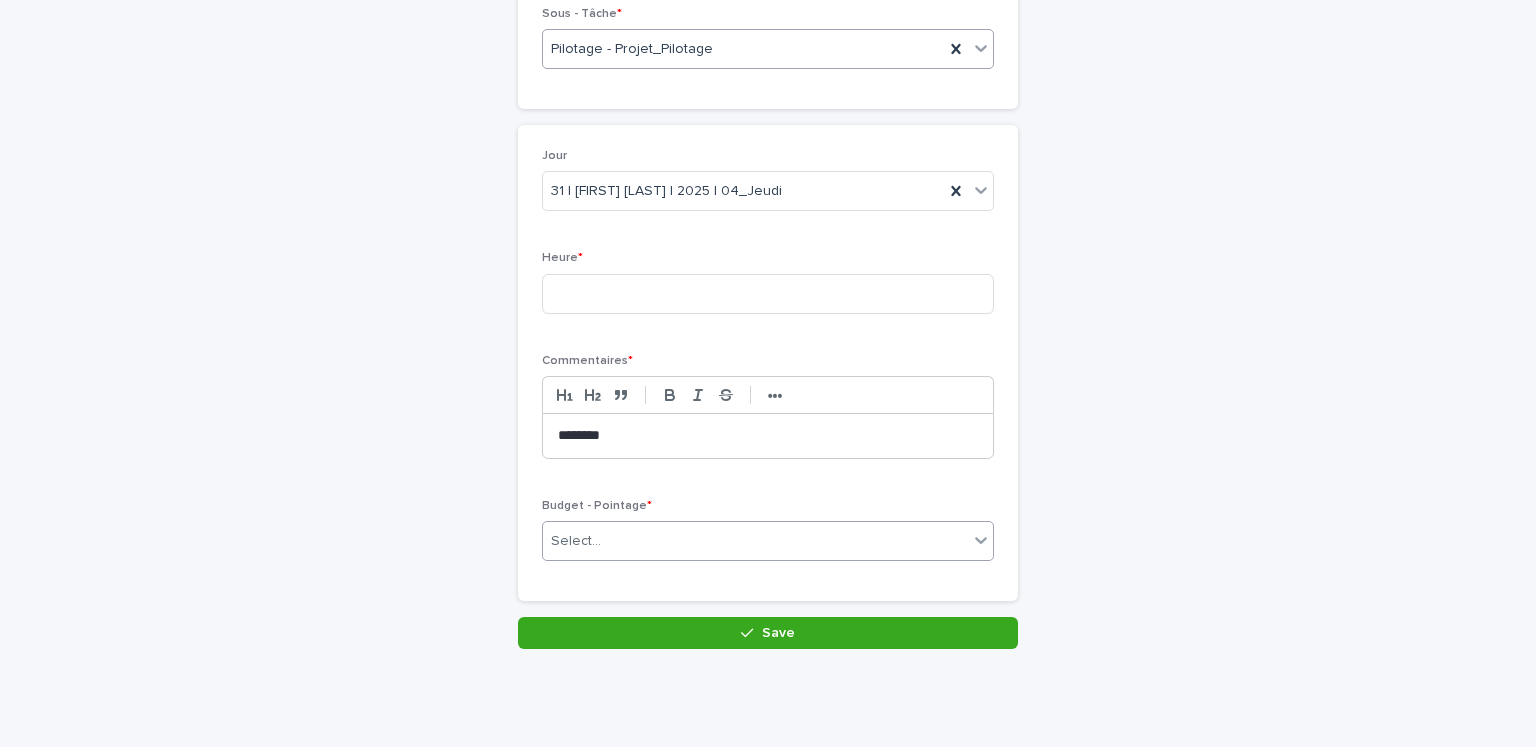 click on "Select..." at bounding box center [755, 541] 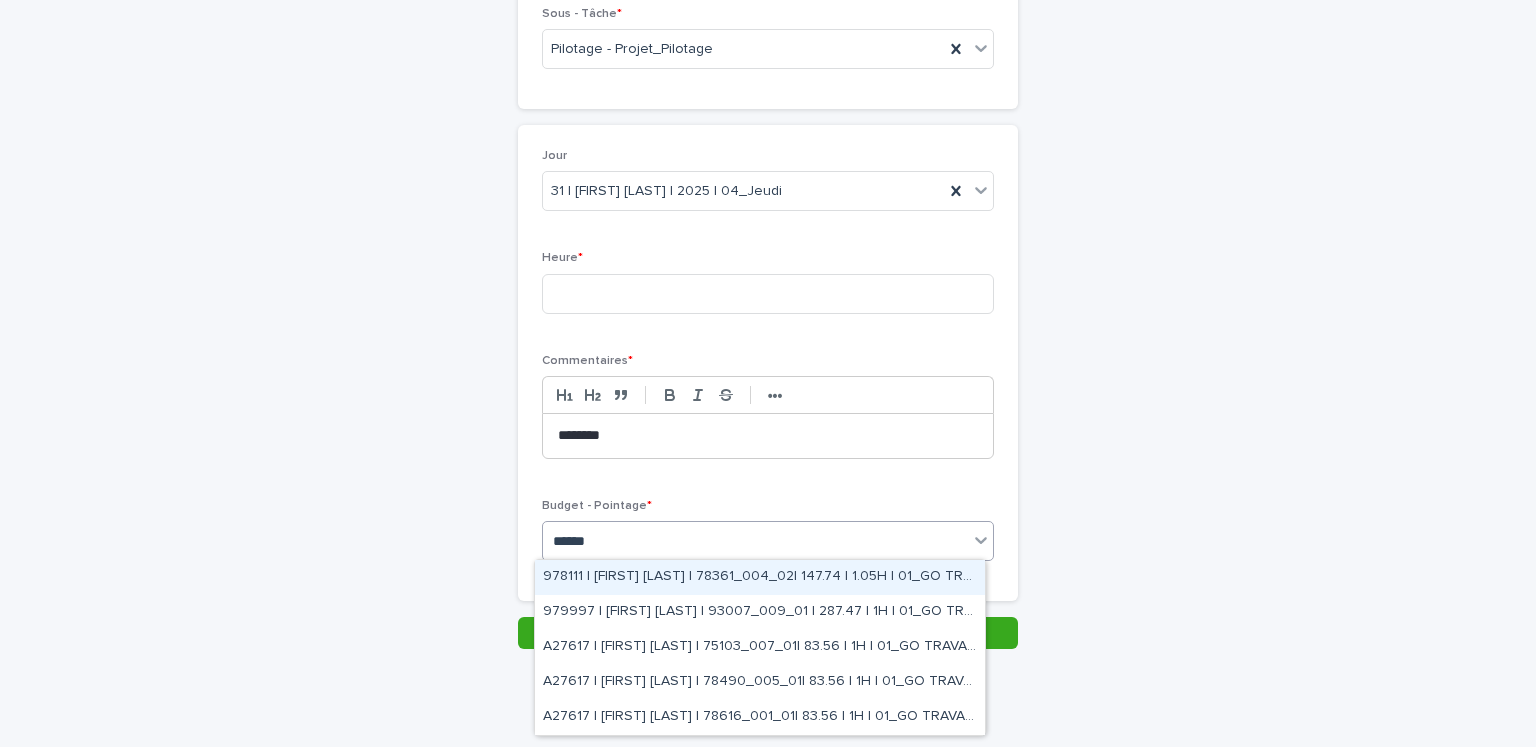 type on "*******" 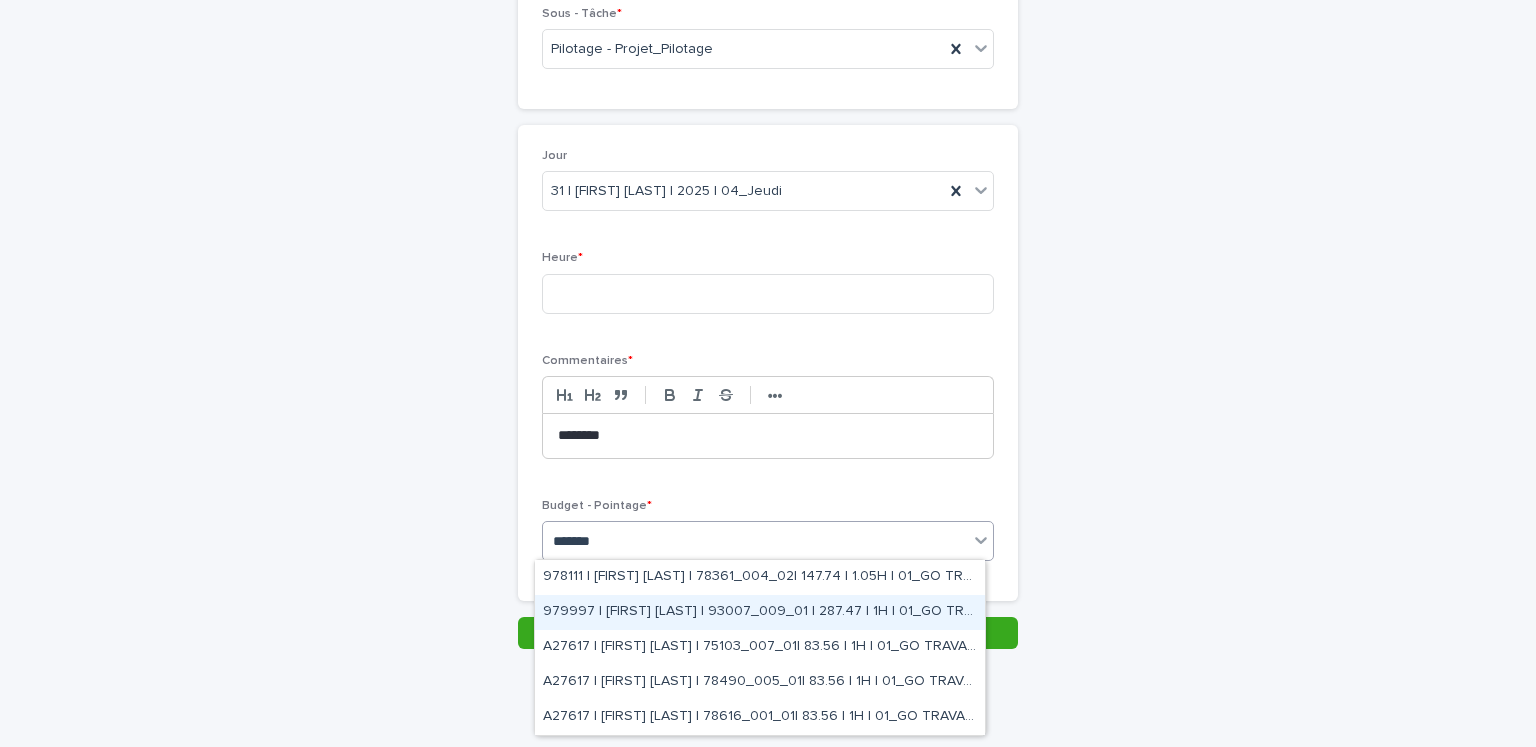 click on "979997 | [FIRST] [LAST] | 93007_009_01 | 287.47 | 1H  | 01_GO TRAVAUX" at bounding box center [760, 612] 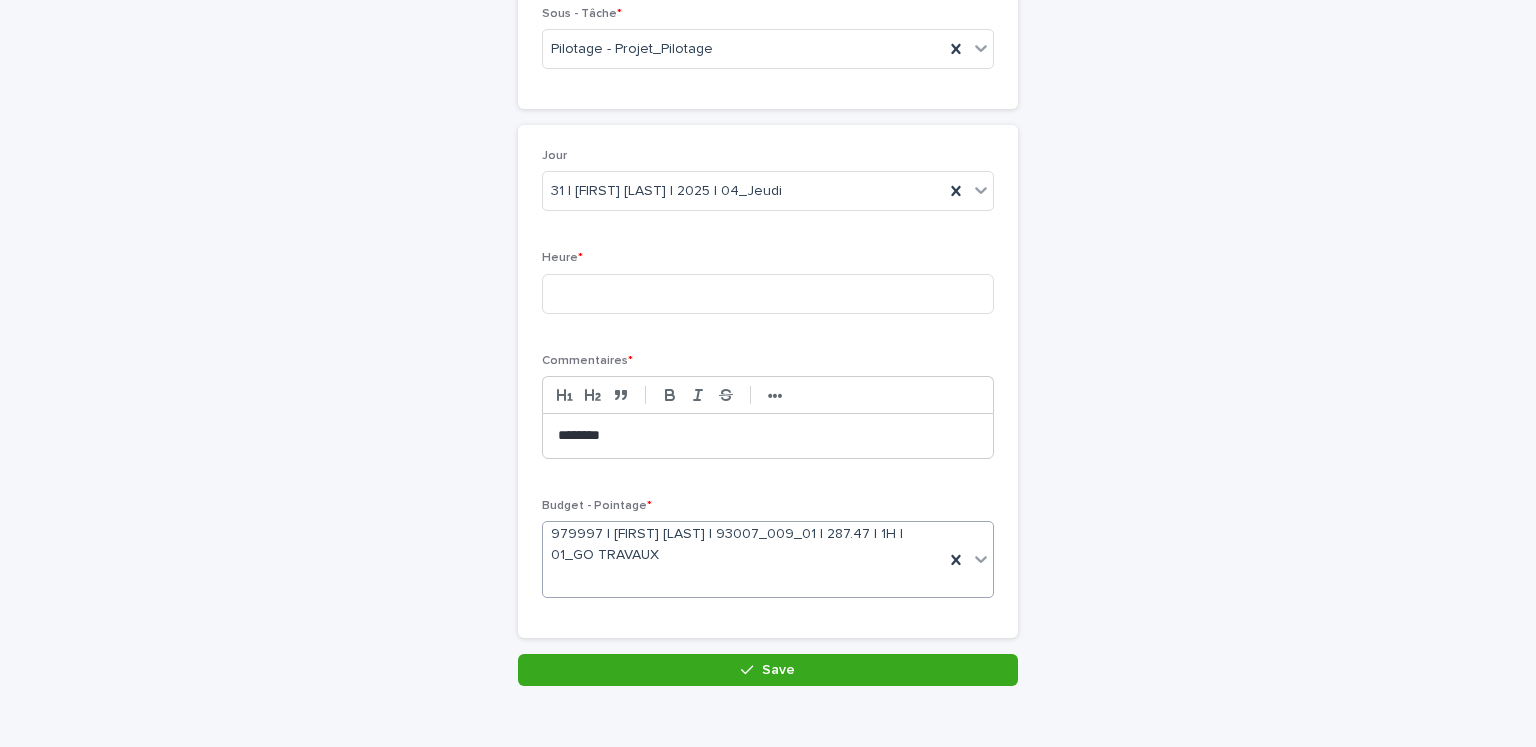 scroll, scrollTop: 213, scrollLeft: 0, axis: vertical 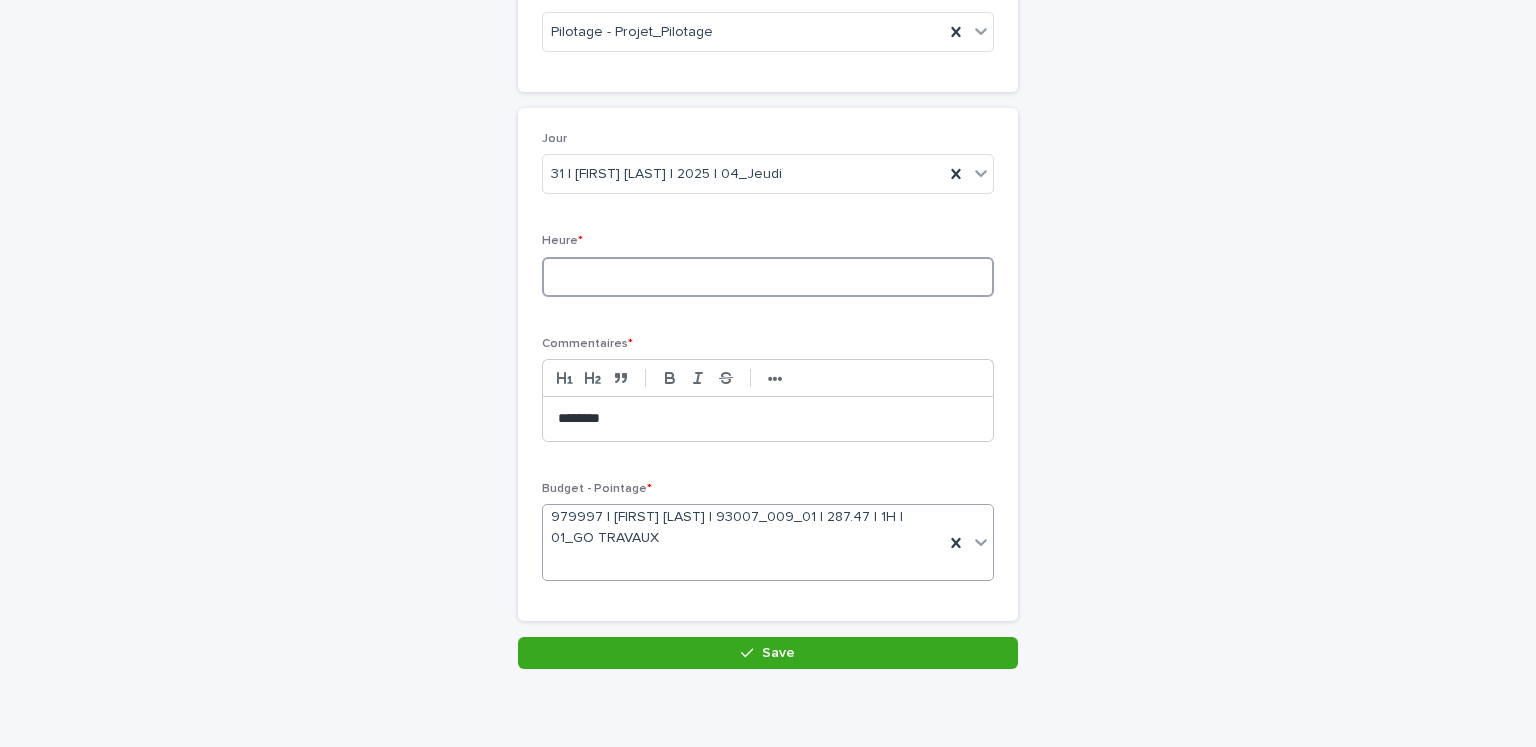 click at bounding box center (768, 277) 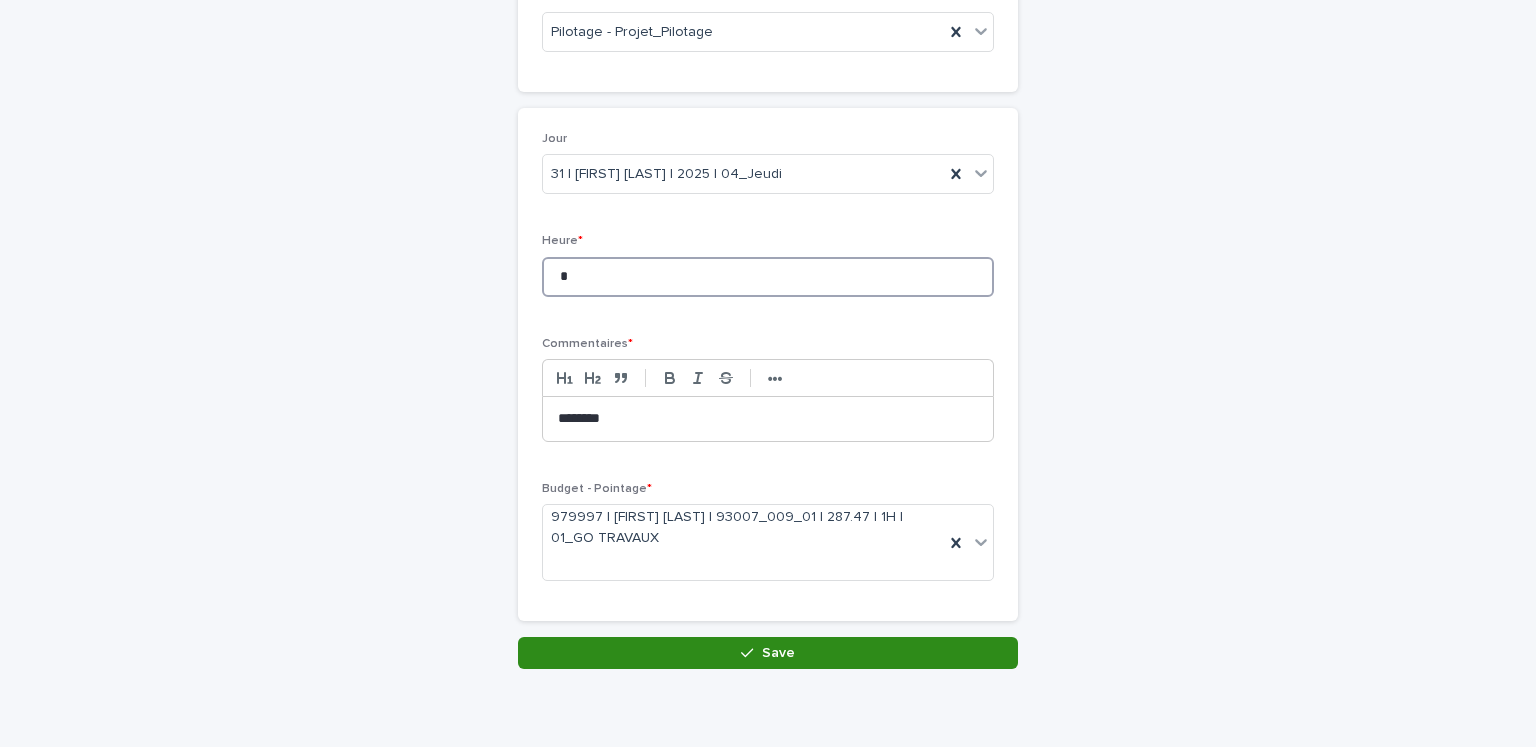 type on "*" 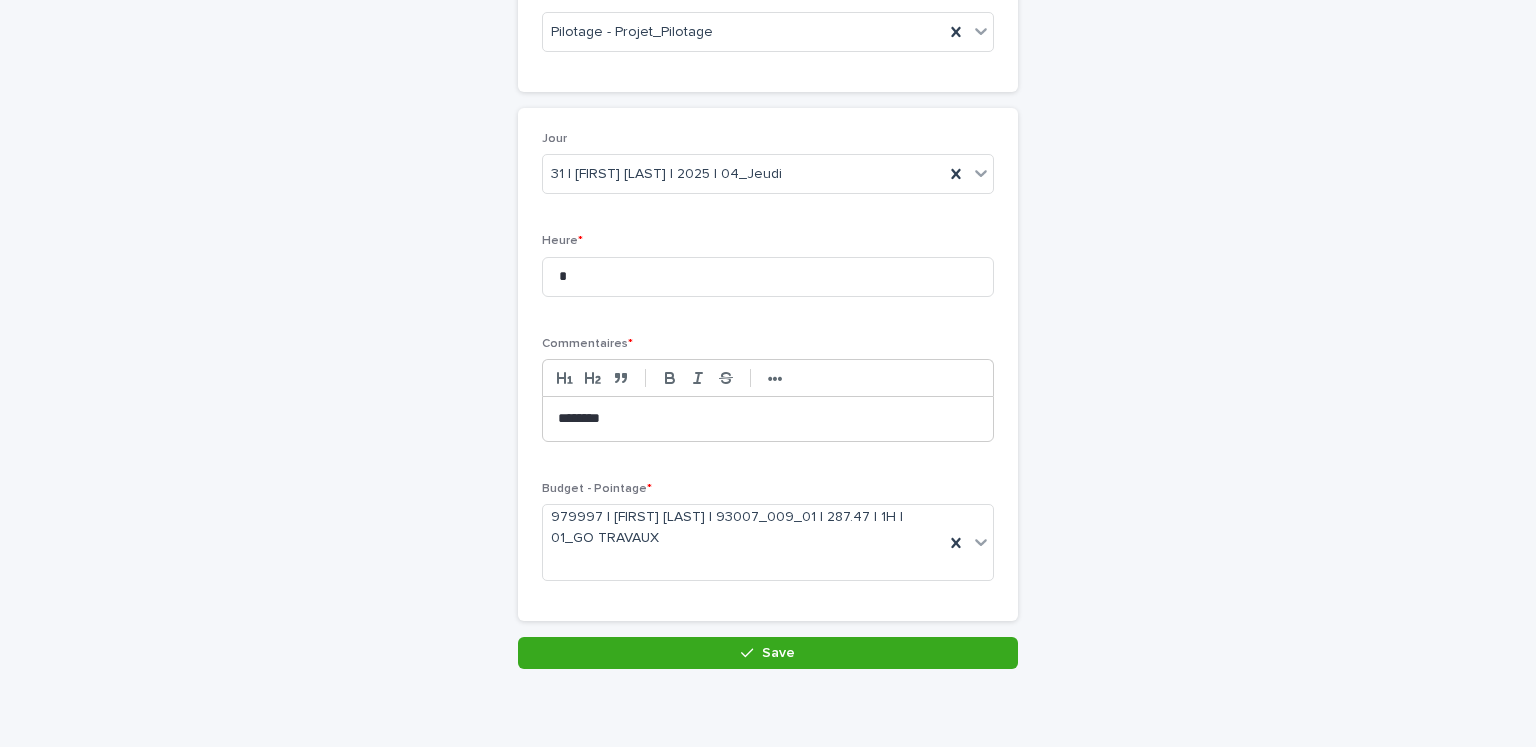 click on "Save" at bounding box center [768, 653] 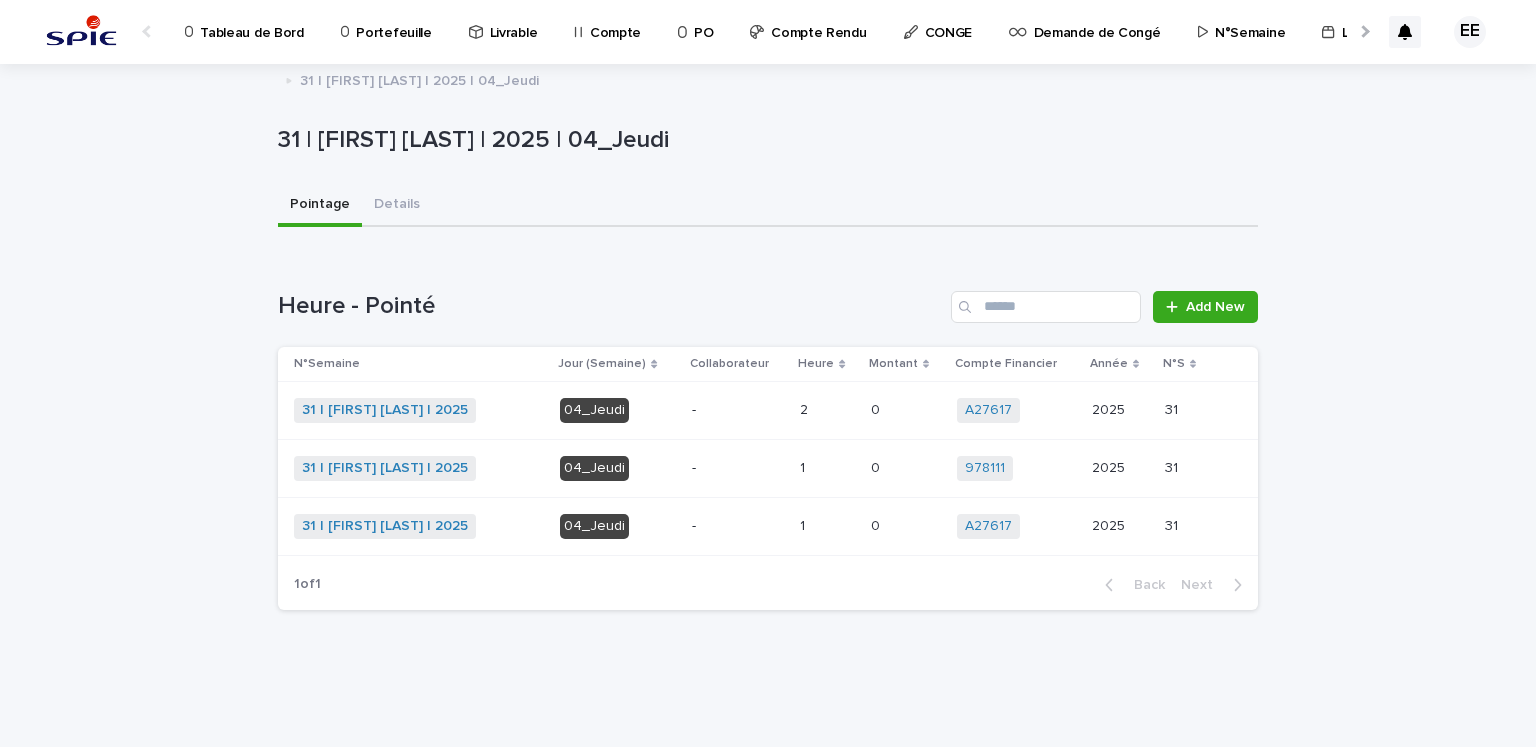 scroll, scrollTop: 0, scrollLeft: 0, axis: both 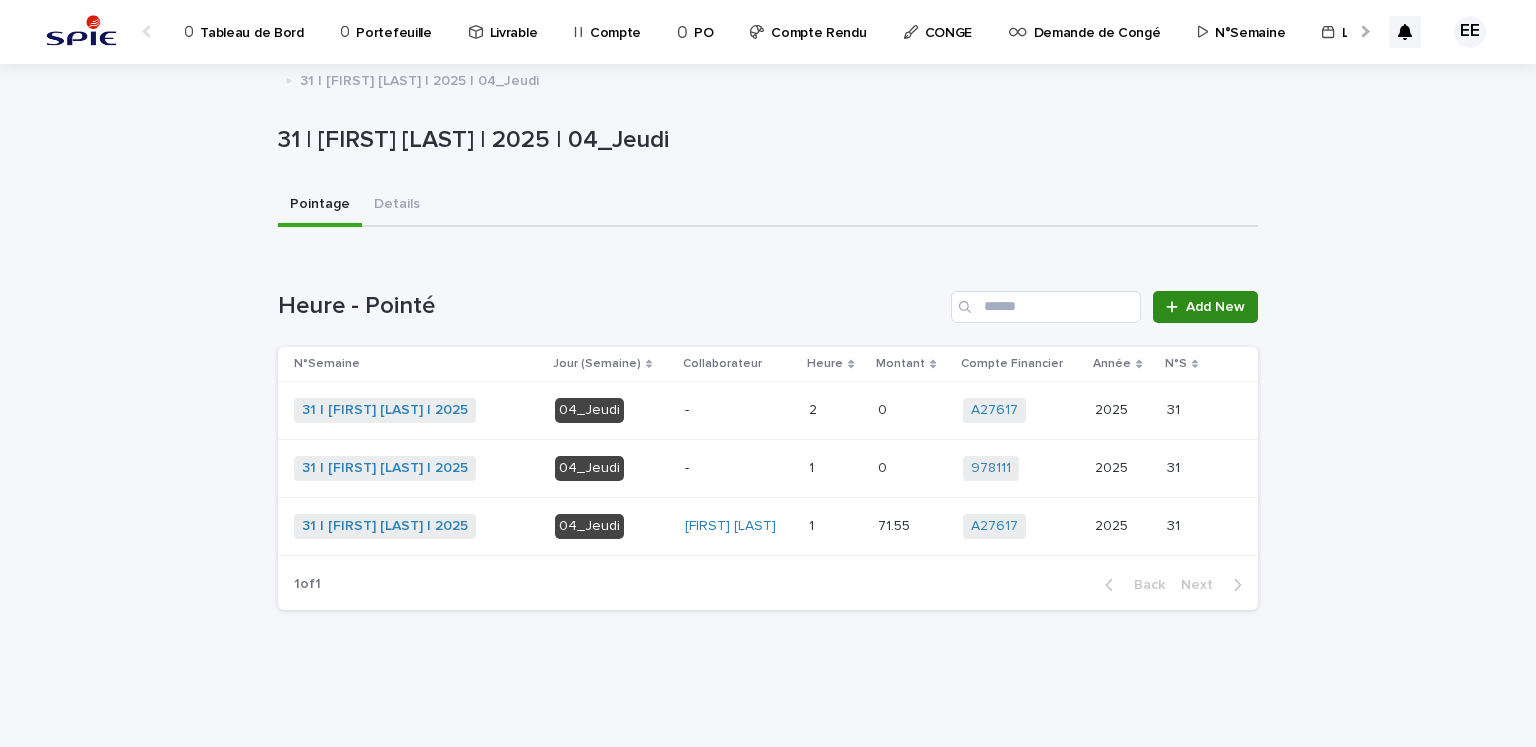 click on "Add New" at bounding box center [1215, 307] 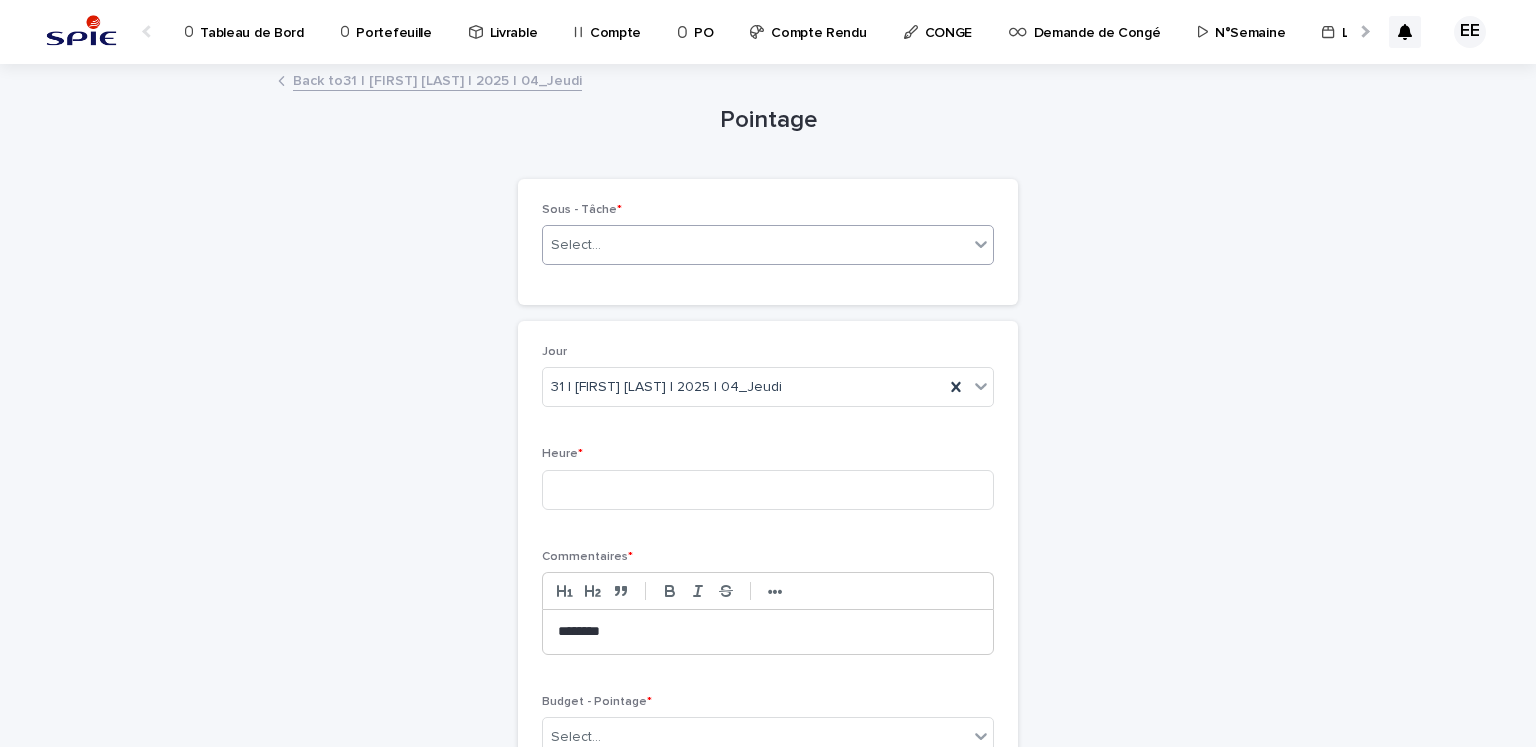 click on "Select..." at bounding box center (755, 245) 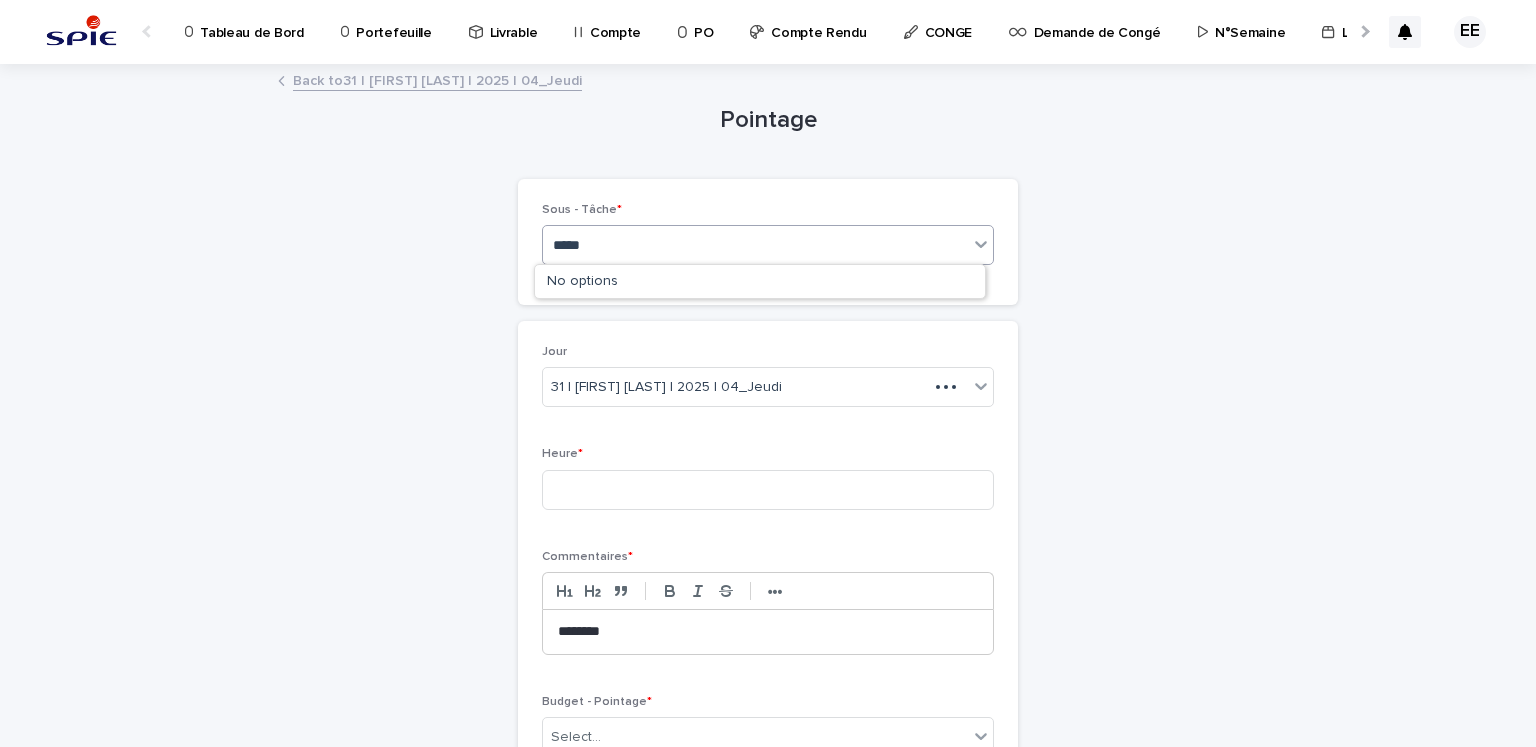 type on "******" 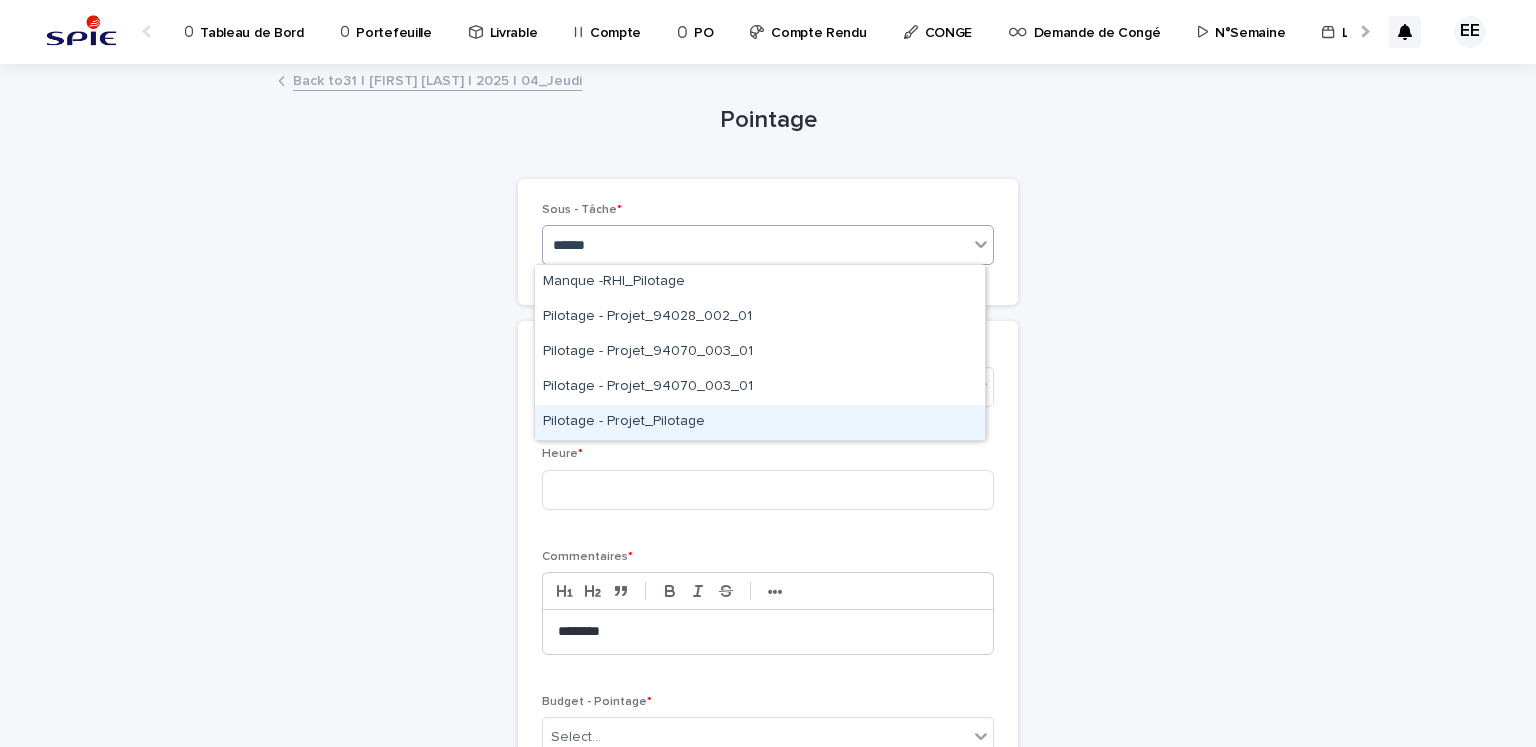 click on "Pilotage - Projet_Pilotage" at bounding box center [760, 422] 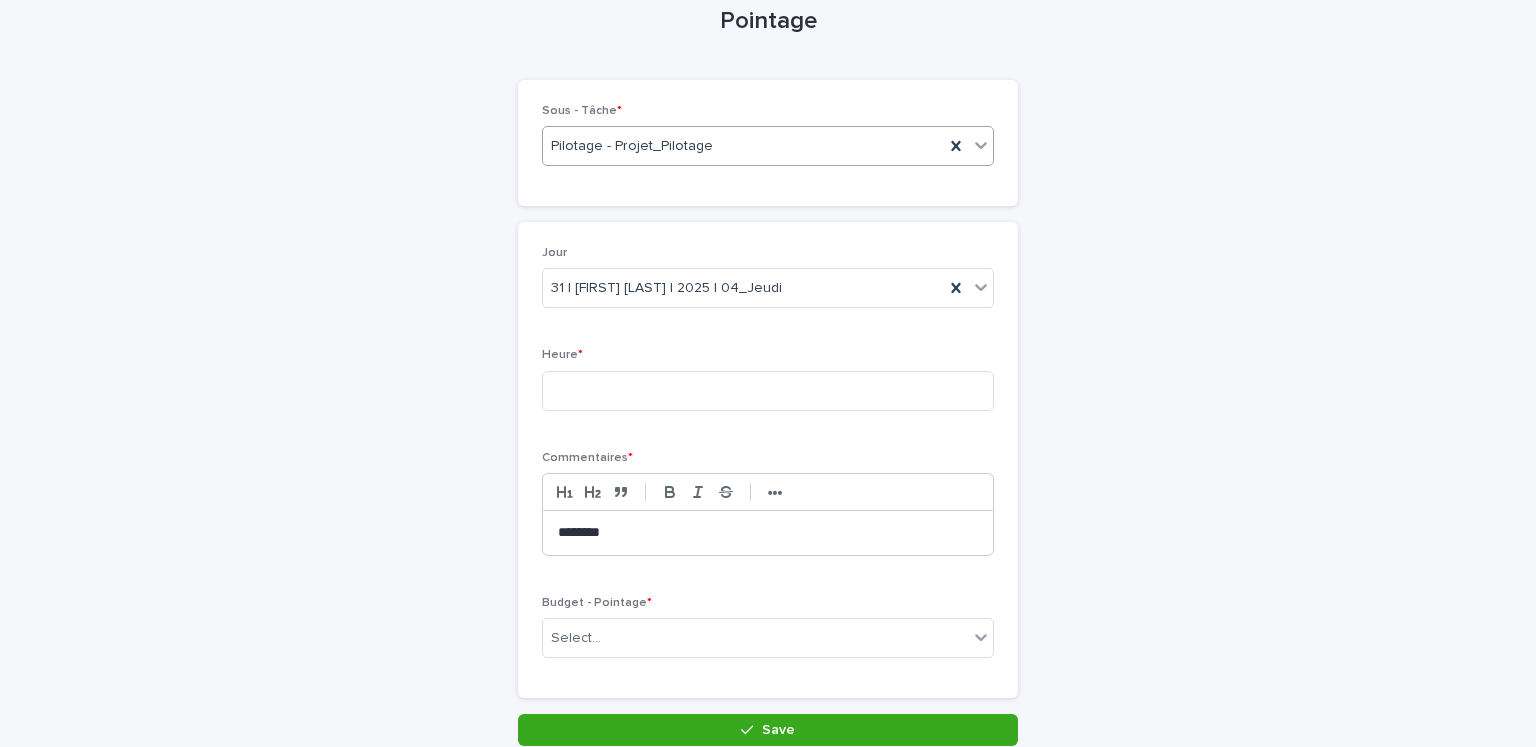 scroll, scrollTop: 196, scrollLeft: 0, axis: vertical 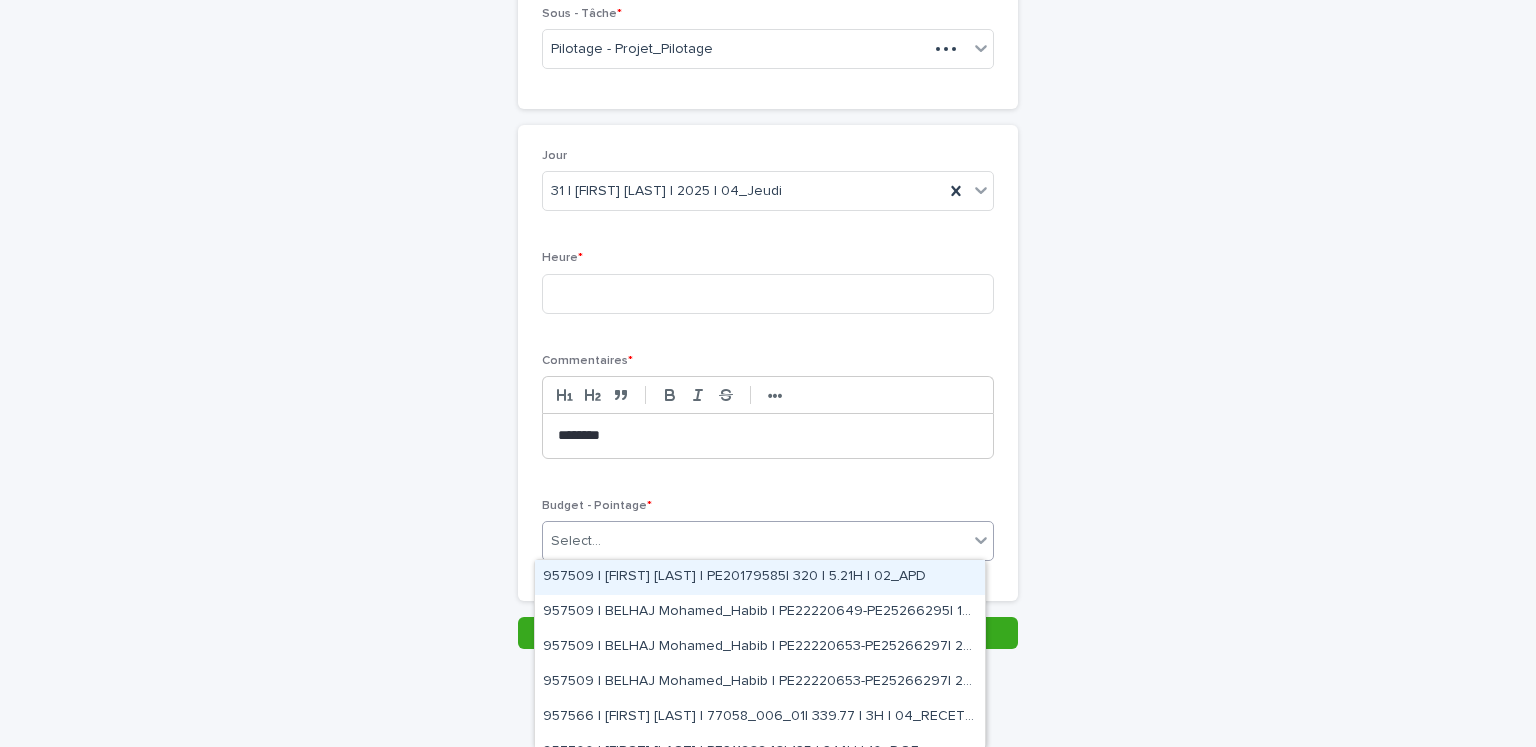 click on "Select..." at bounding box center [755, 541] 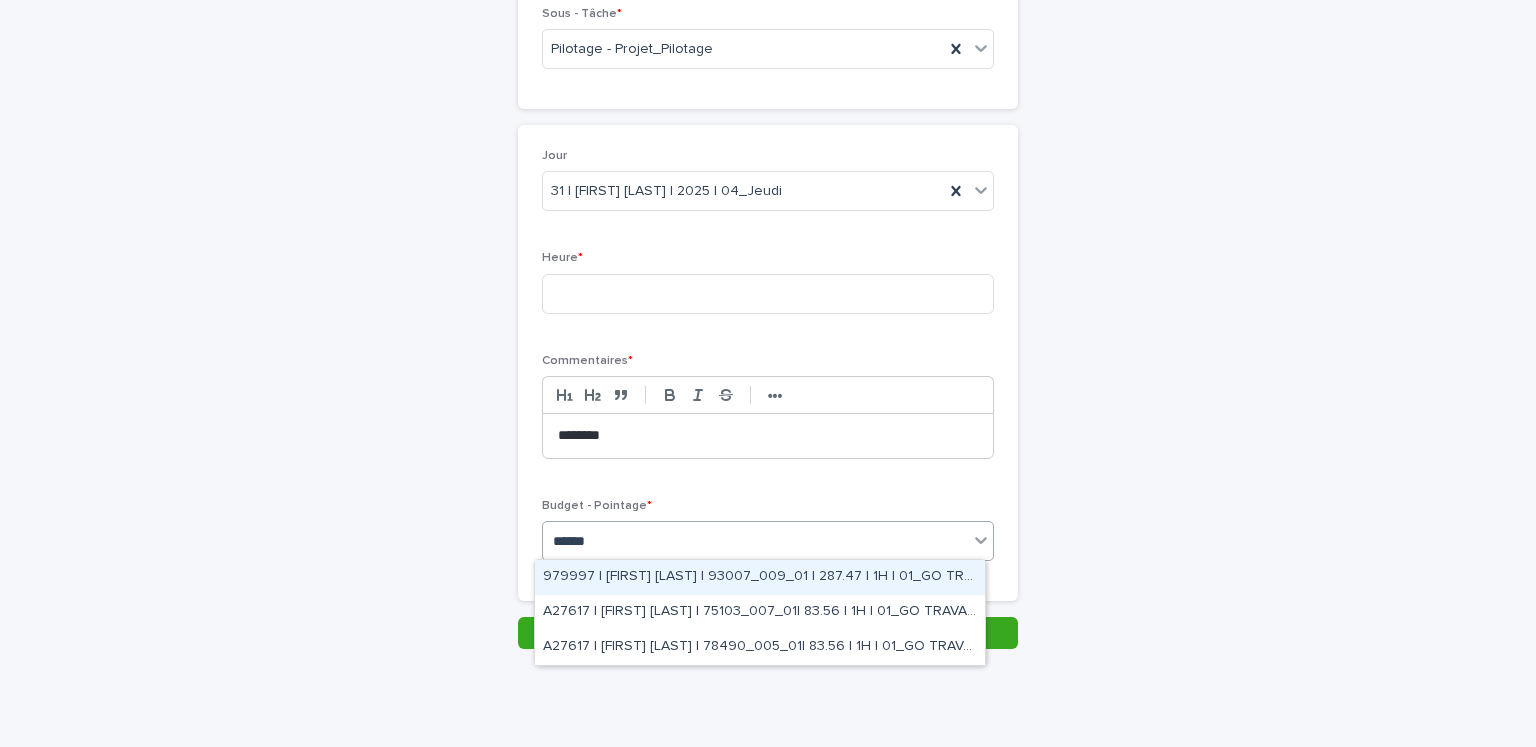 type on "*******" 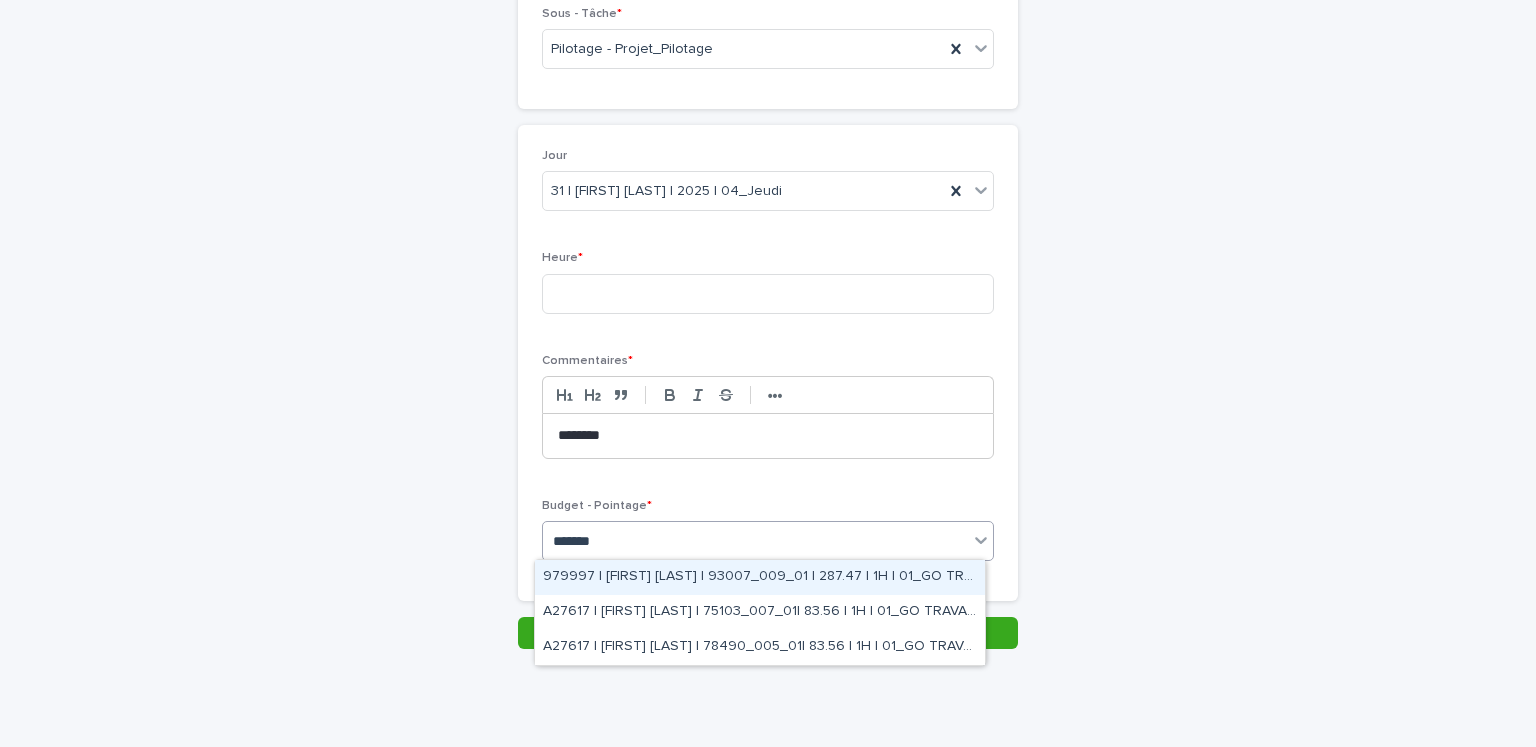 click on "979997 | [FIRST] [LAST] | 93007_009_01 | 287.47 | 1H  | 01_GO TRAVAUX" at bounding box center (760, 577) 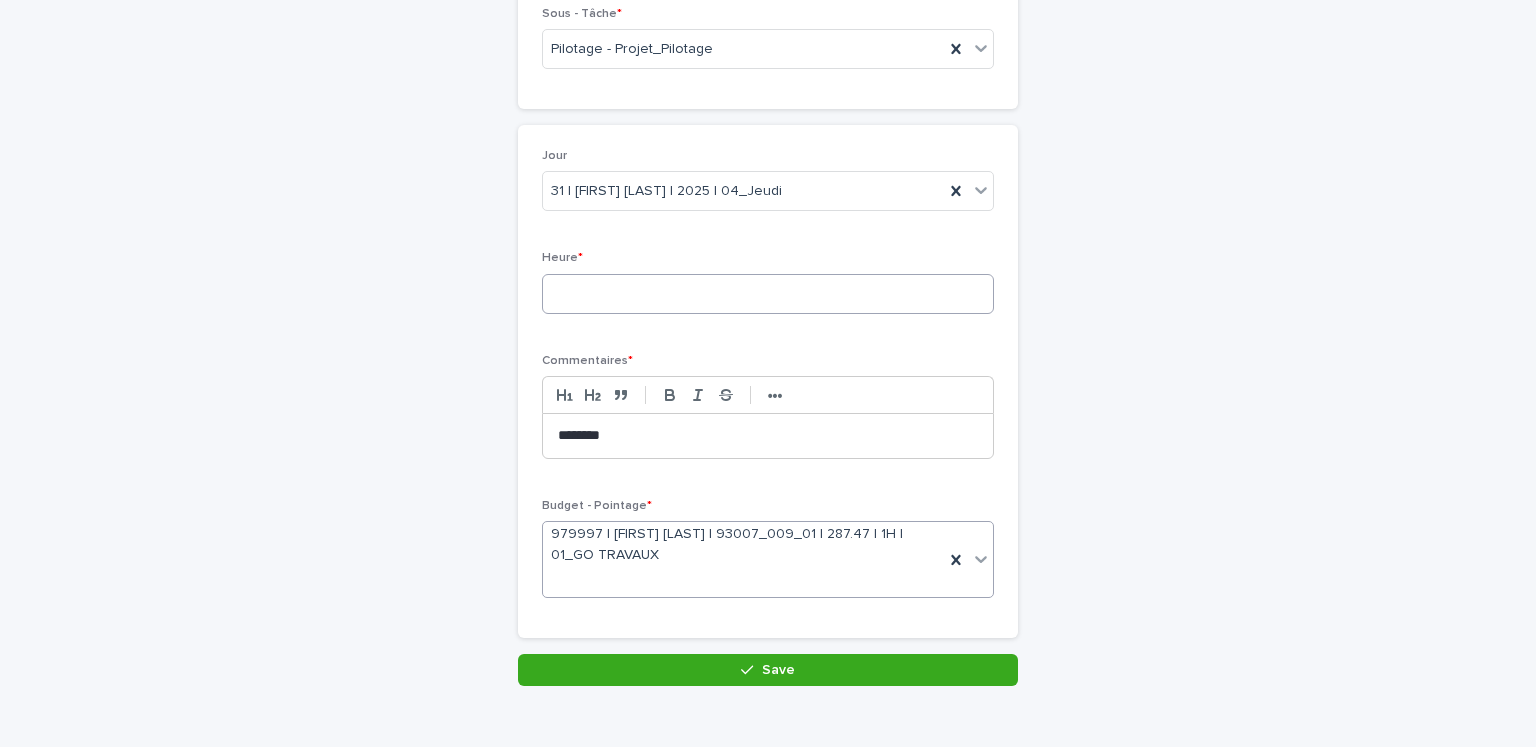 scroll, scrollTop: 213, scrollLeft: 0, axis: vertical 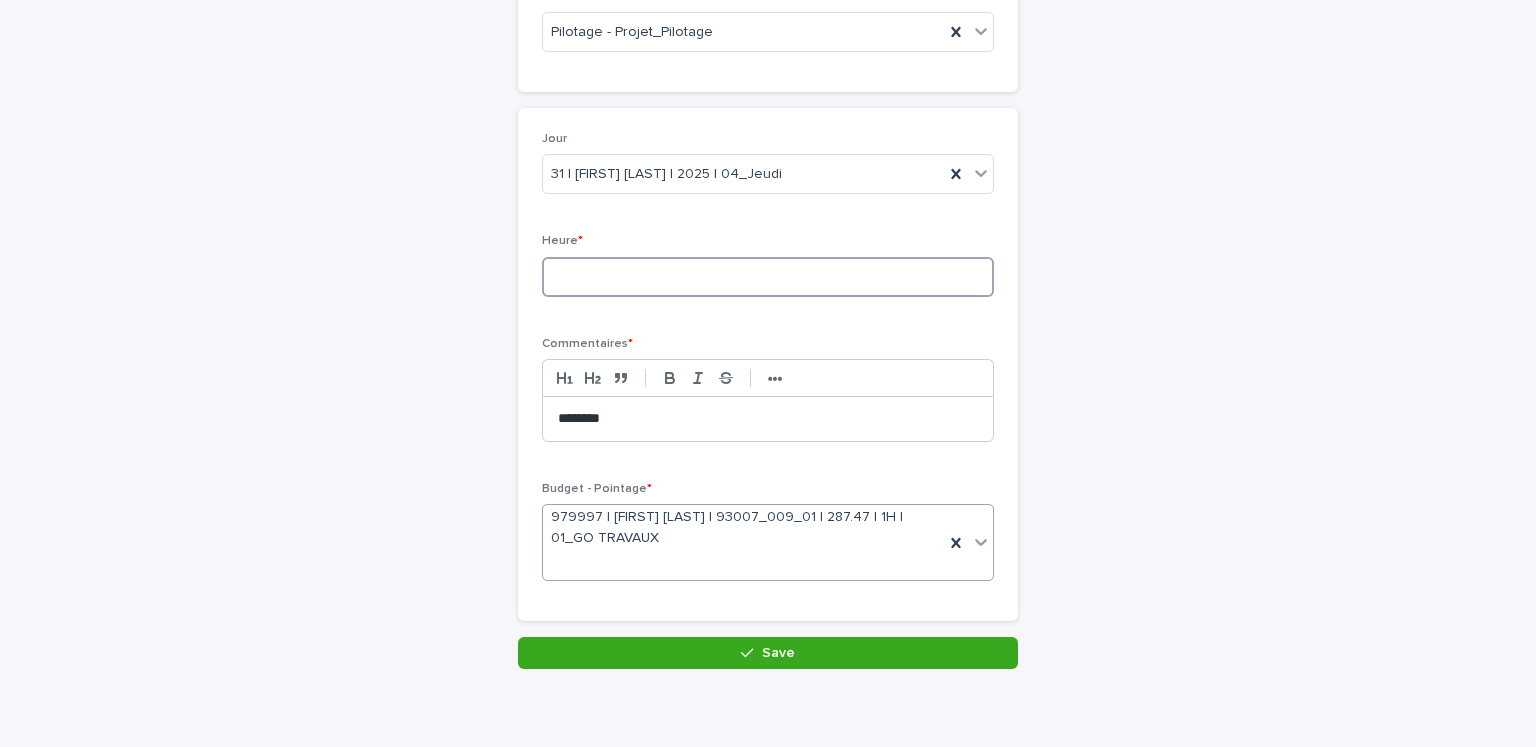 click at bounding box center [768, 277] 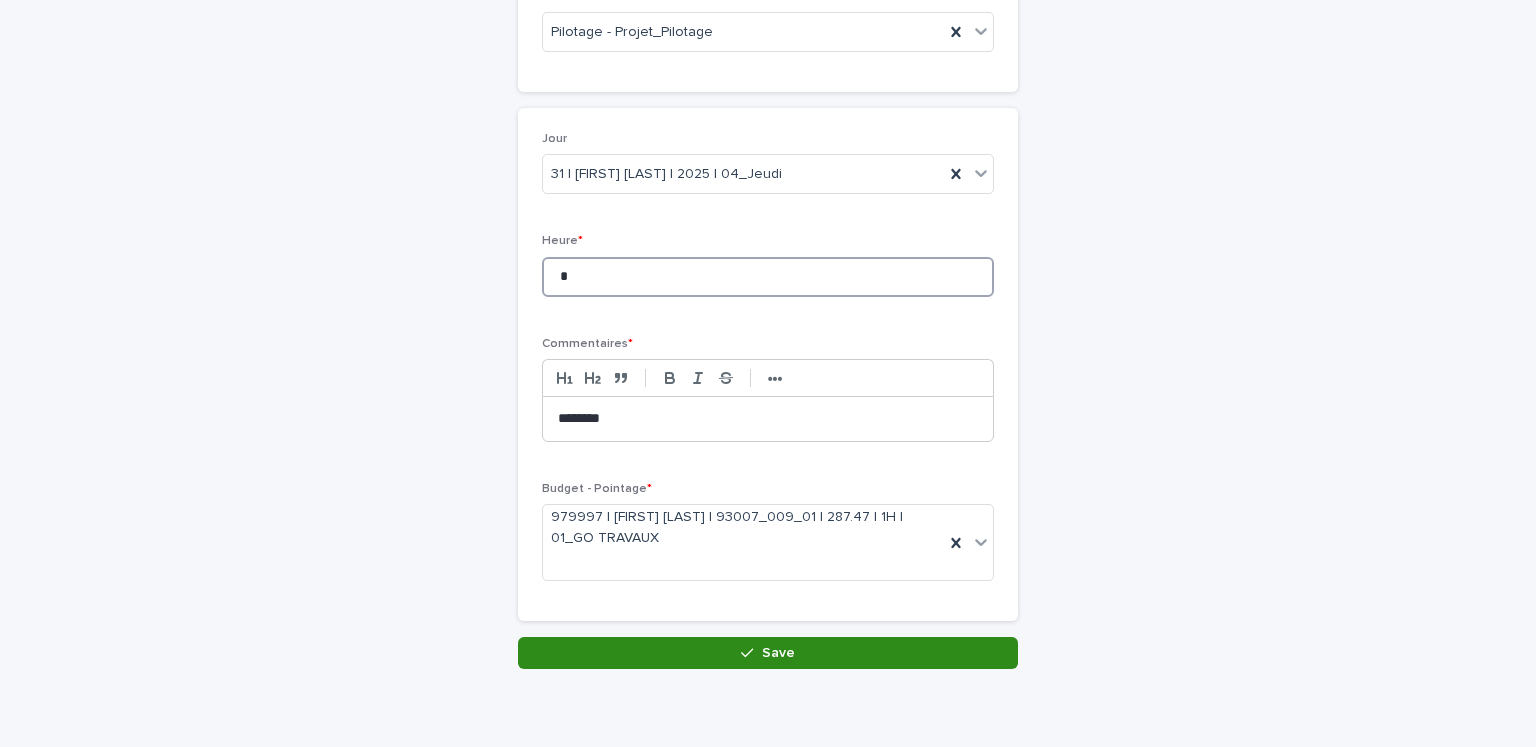 type on "*" 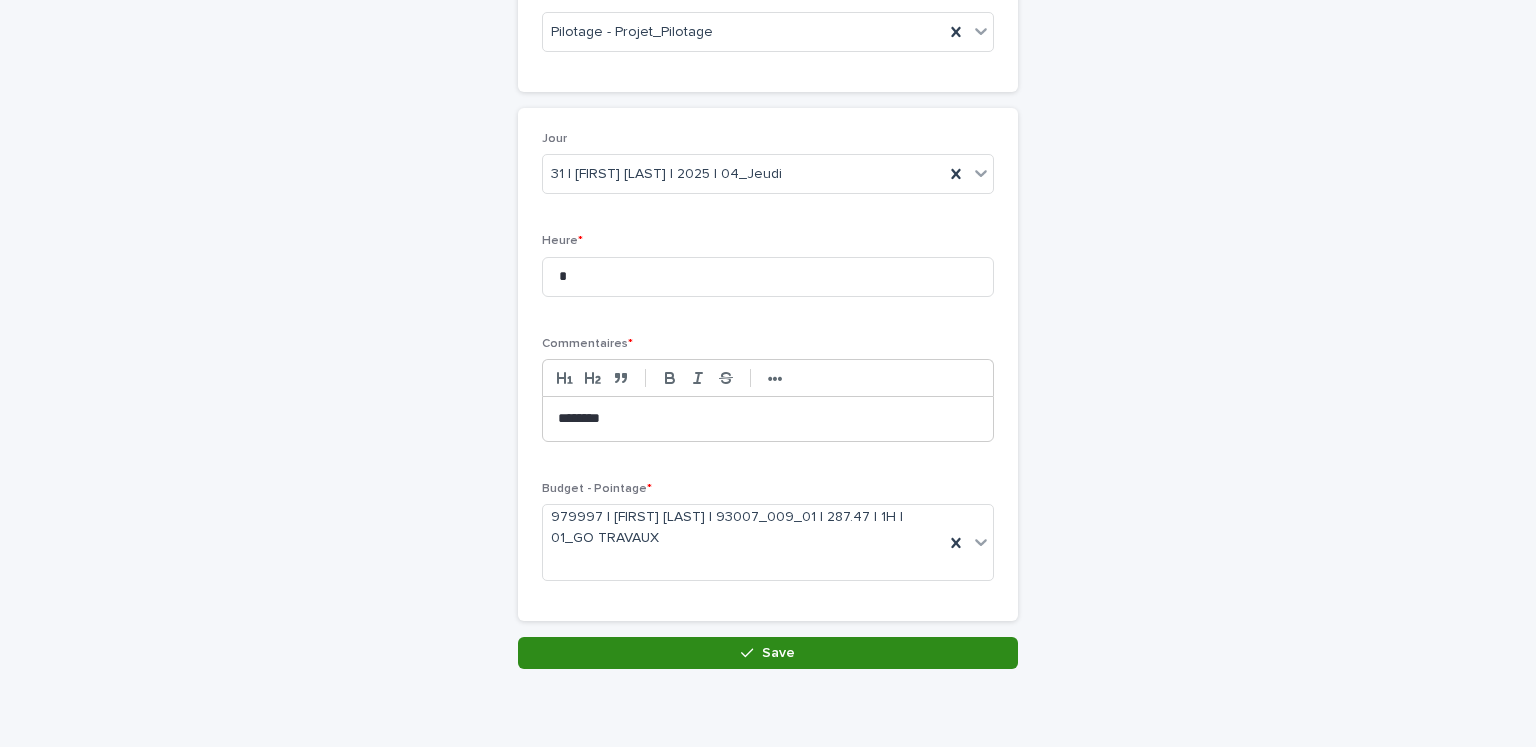 click on "Save" at bounding box center [768, 653] 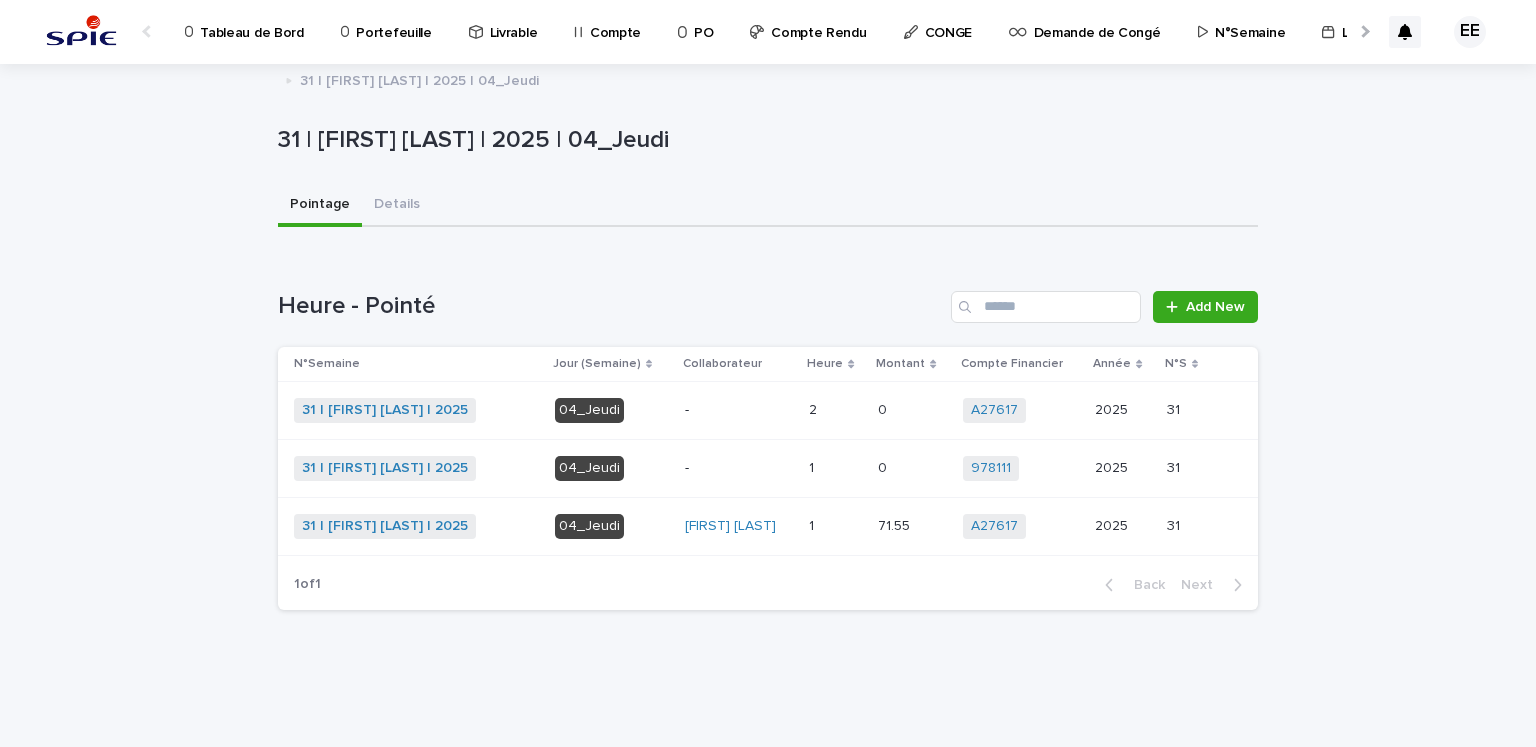 scroll, scrollTop: 0, scrollLeft: 0, axis: both 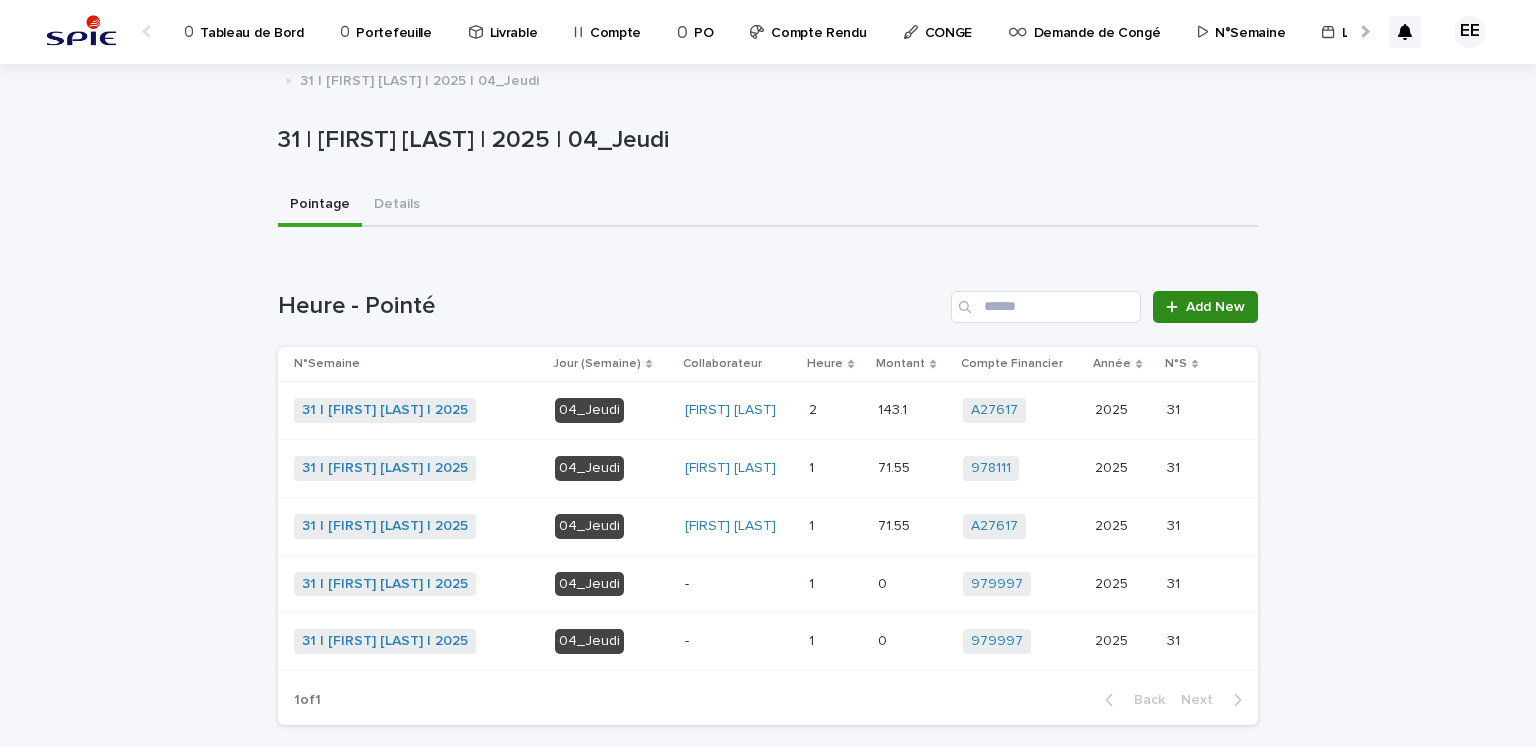 click on "Add New" at bounding box center [1215, 307] 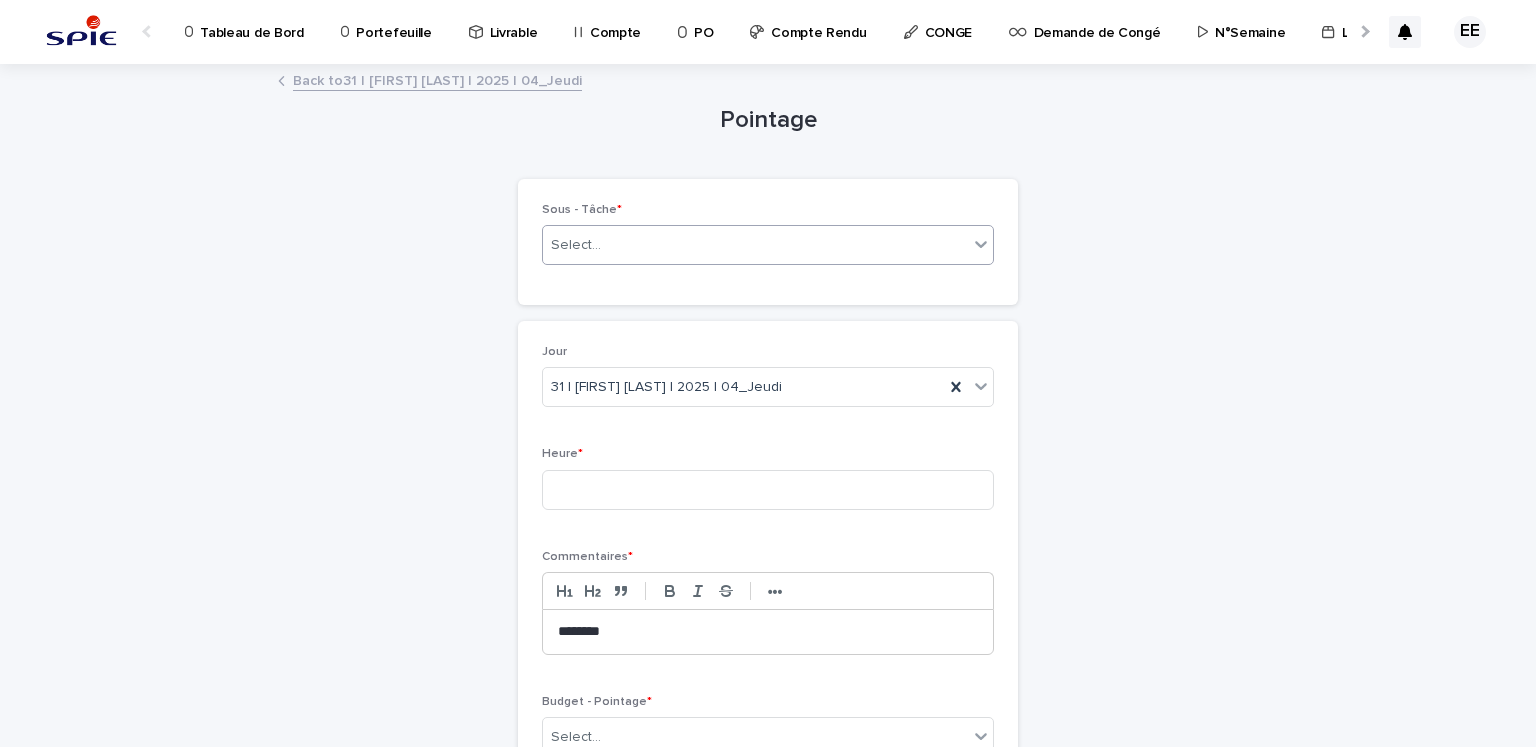 click on "Select..." at bounding box center (755, 245) 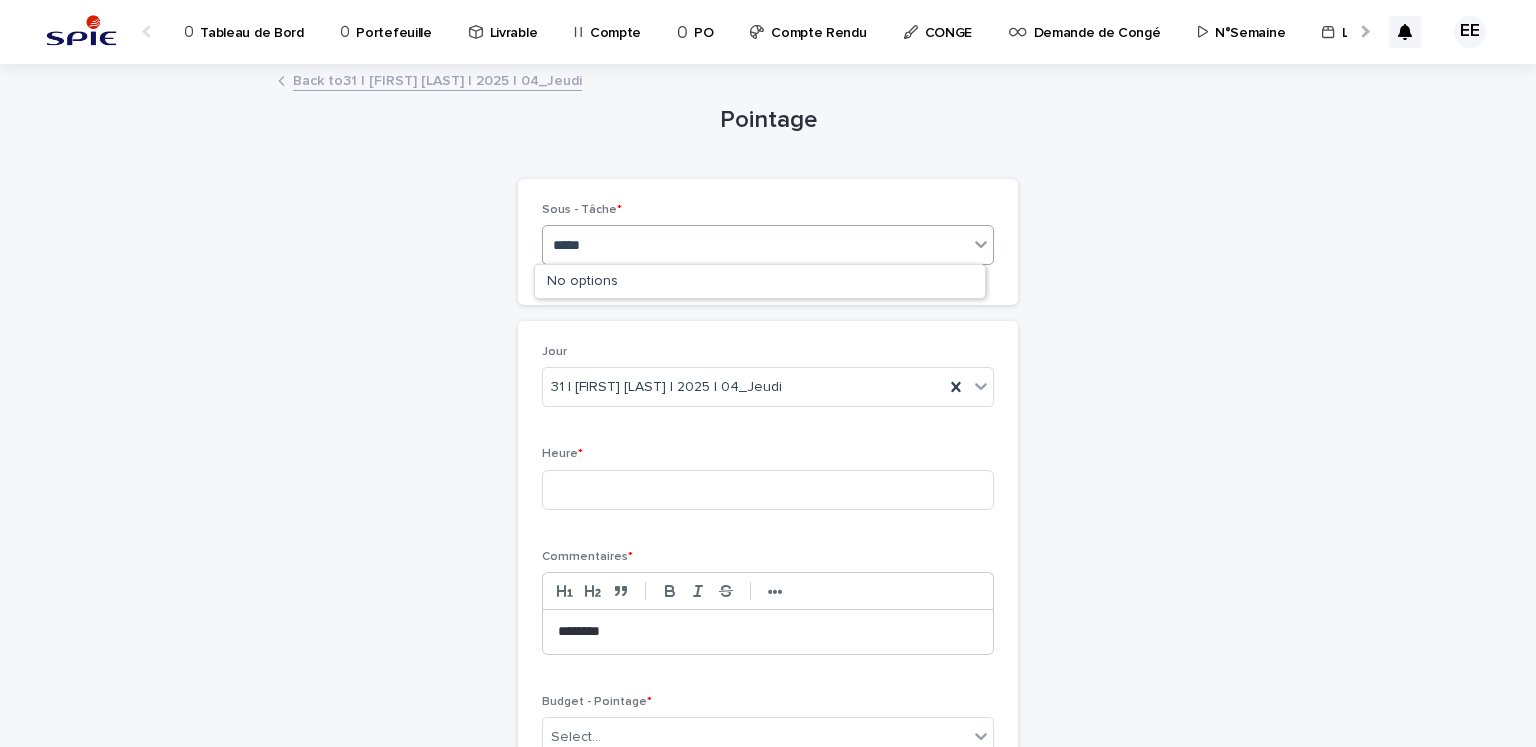 type on "******" 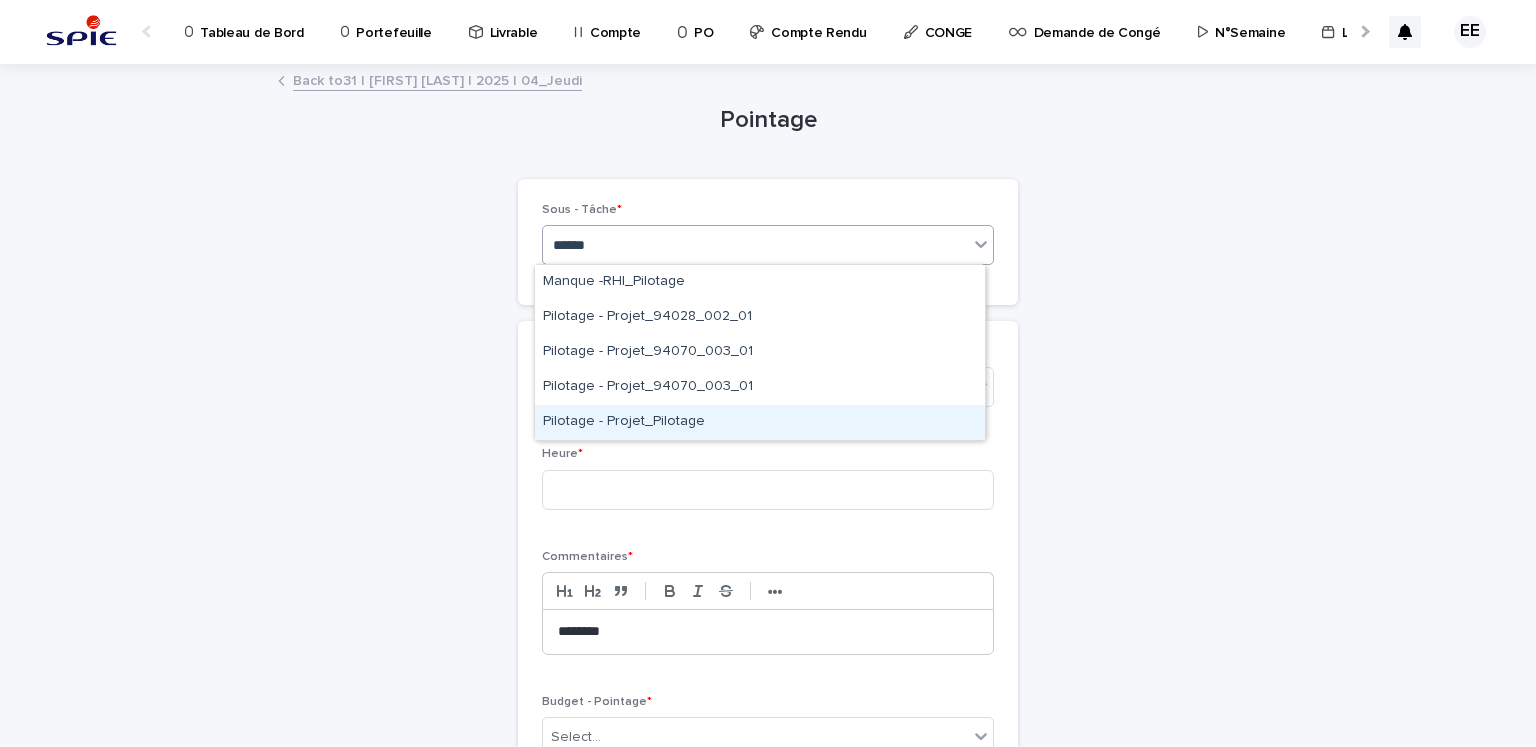 click on "Pilotage - Projet_Pilotage" at bounding box center [760, 422] 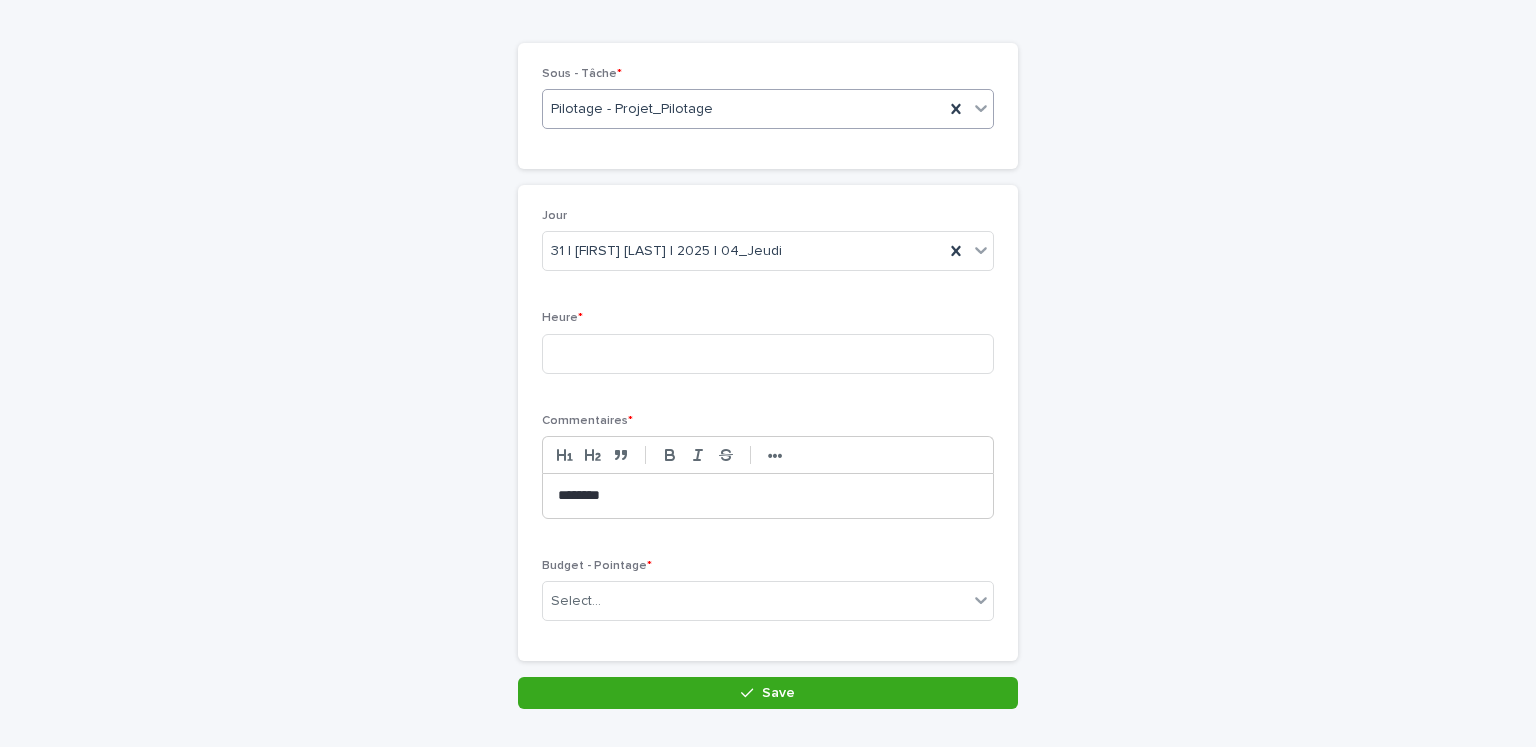 scroll, scrollTop: 196, scrollLeft: 0, axis: vertical 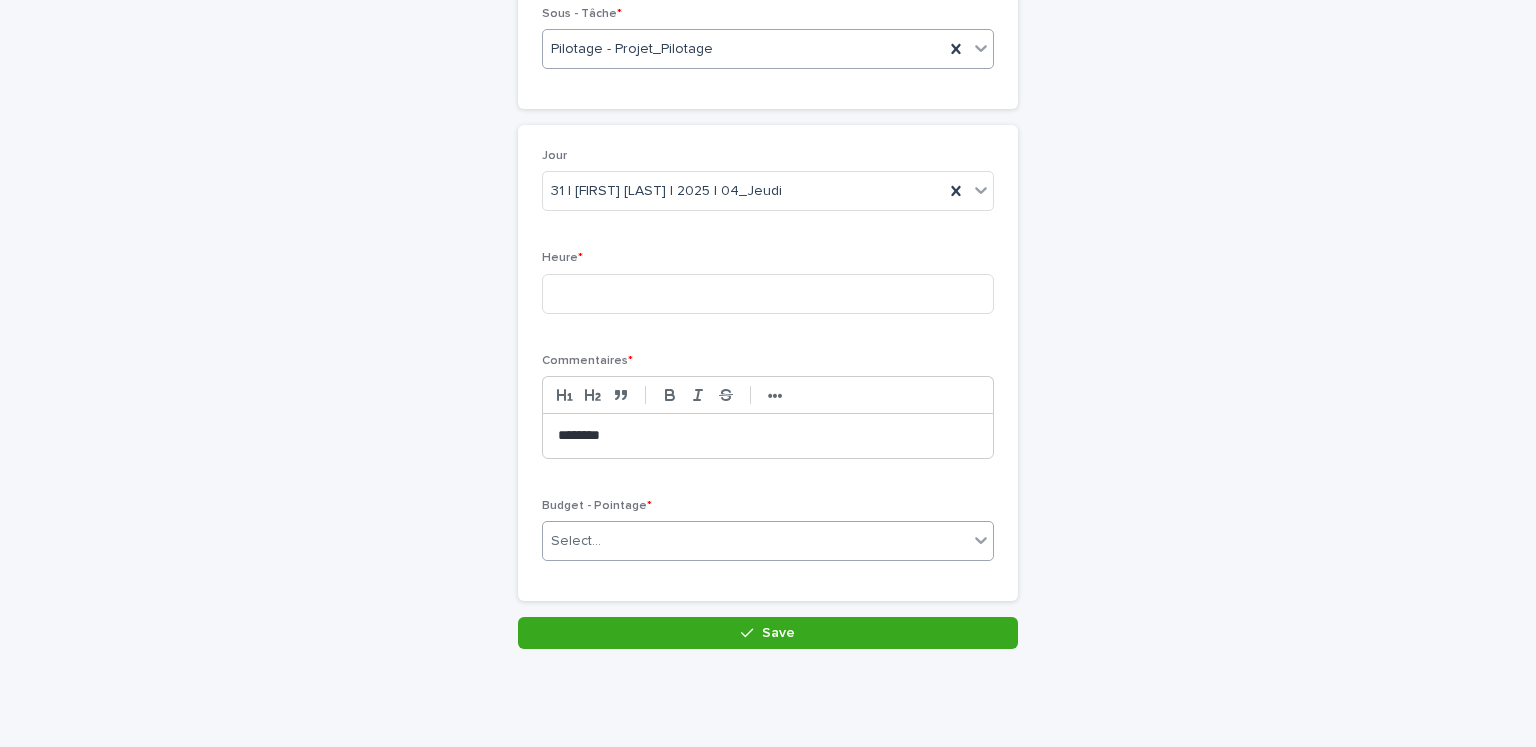 click on "Select..." at bounding box center (755, 541) 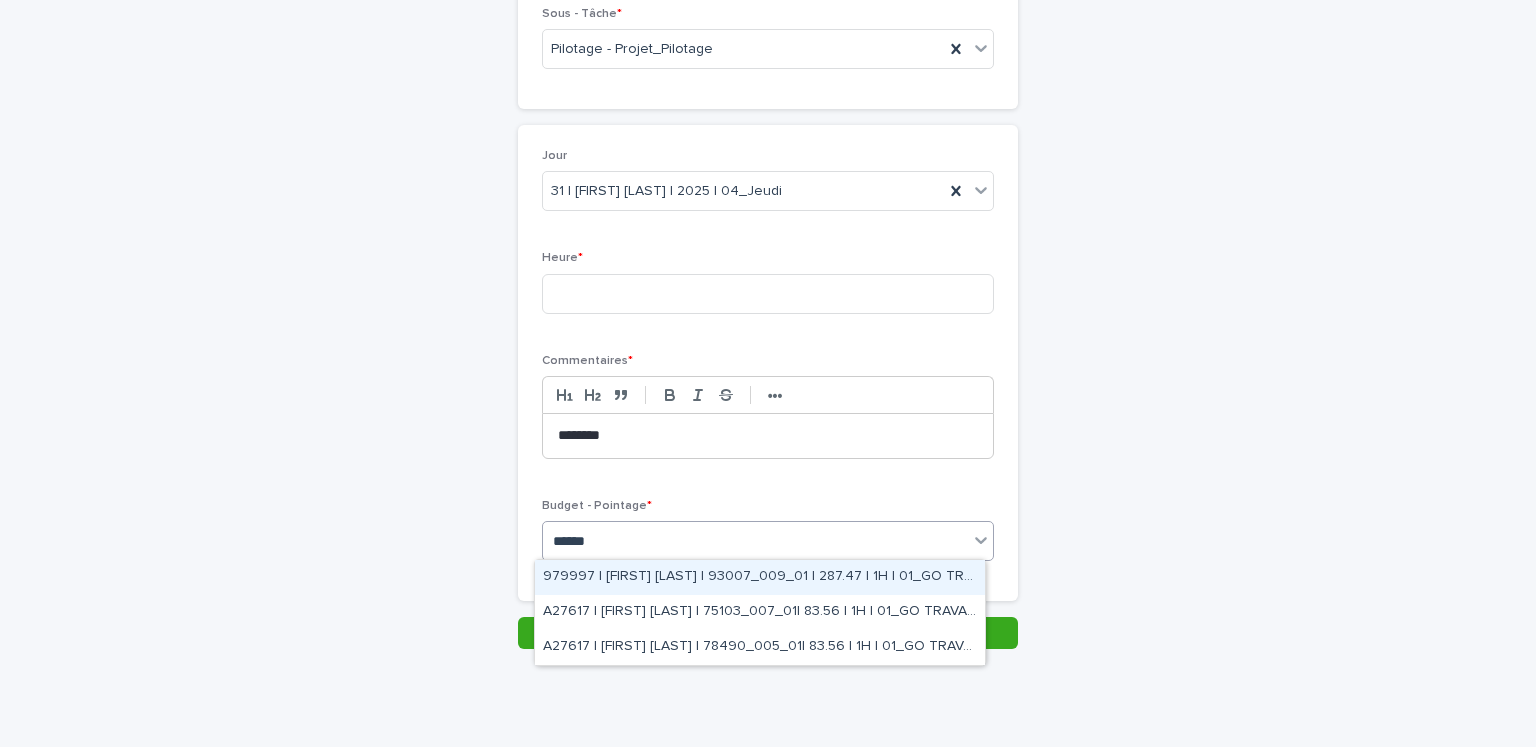 type on "*******" 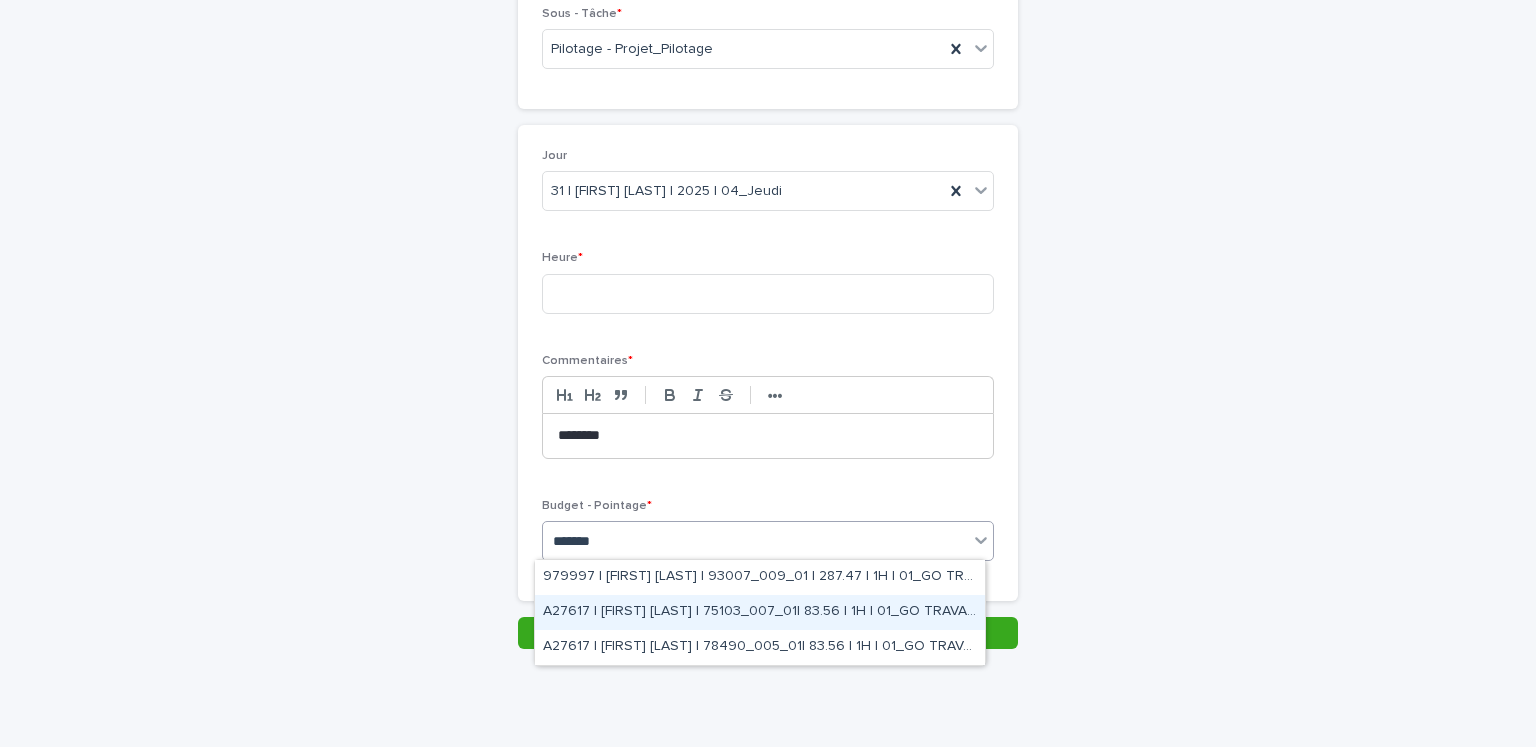 click on "A27617 | [FIRST] [LAST] | 75103_007_01| 83.56 | 1H  | 01_GO TRAVAUX" at bounding box center [760, 612] 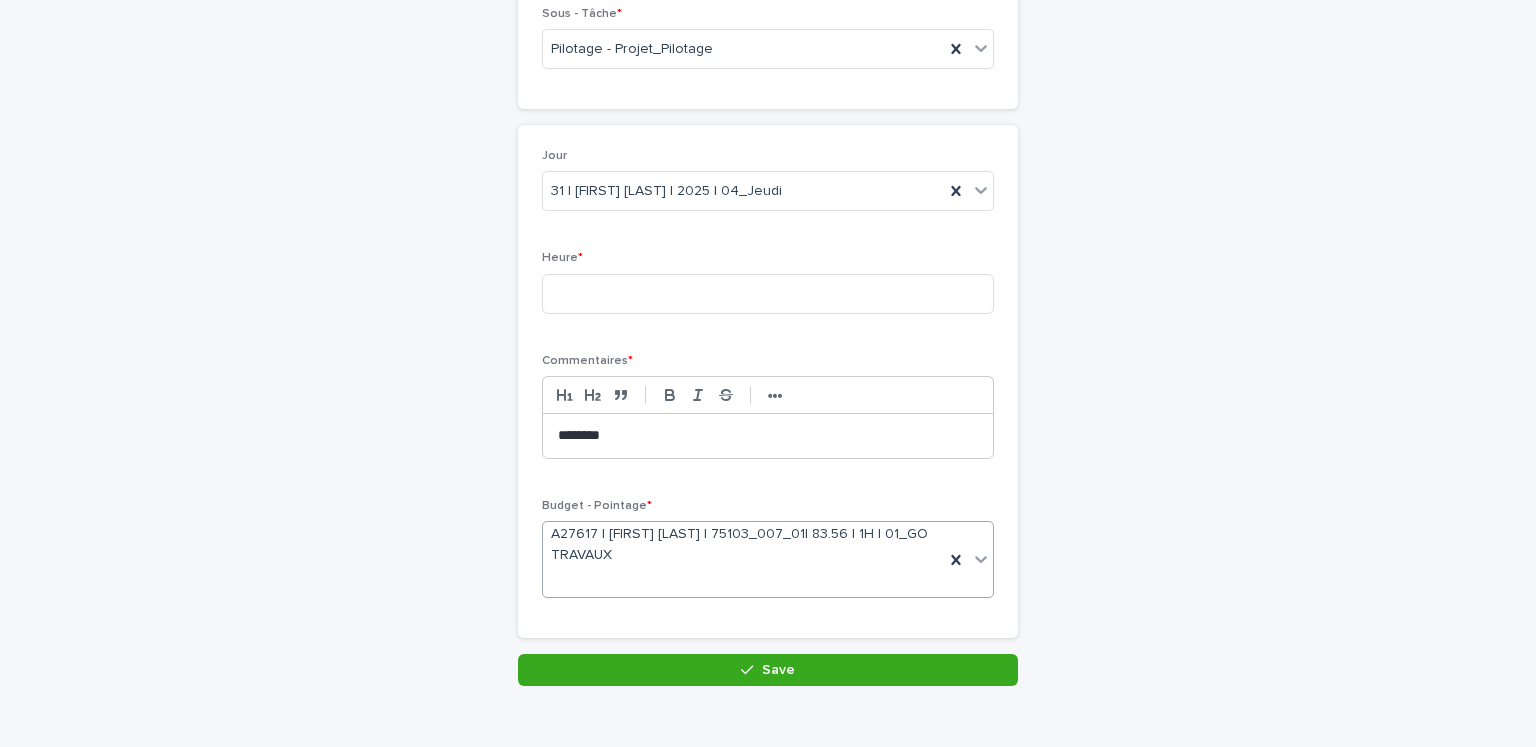 scroll, scrollTop: 213, scrollLeft: 0, axis: vertical 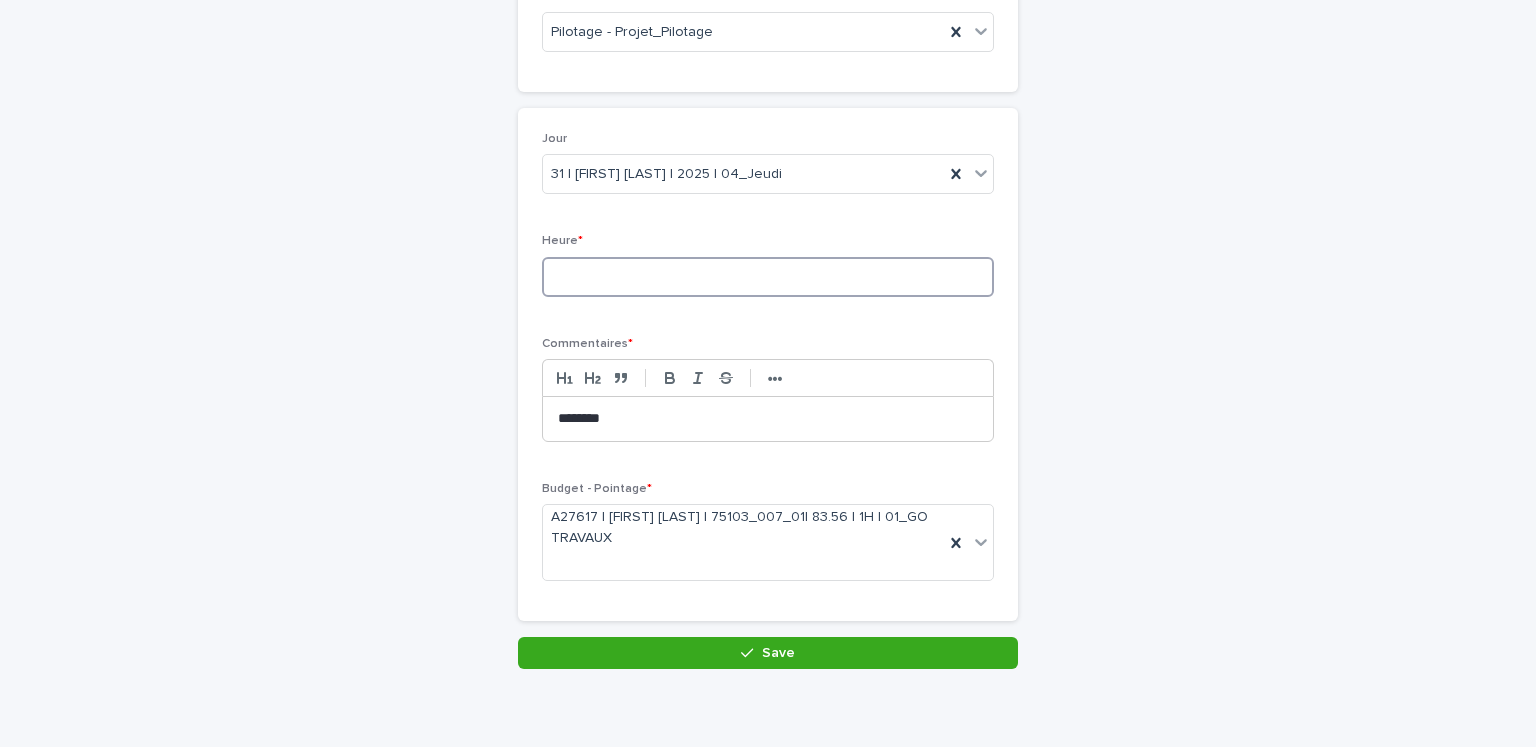 click at bounding box center [768, 277] 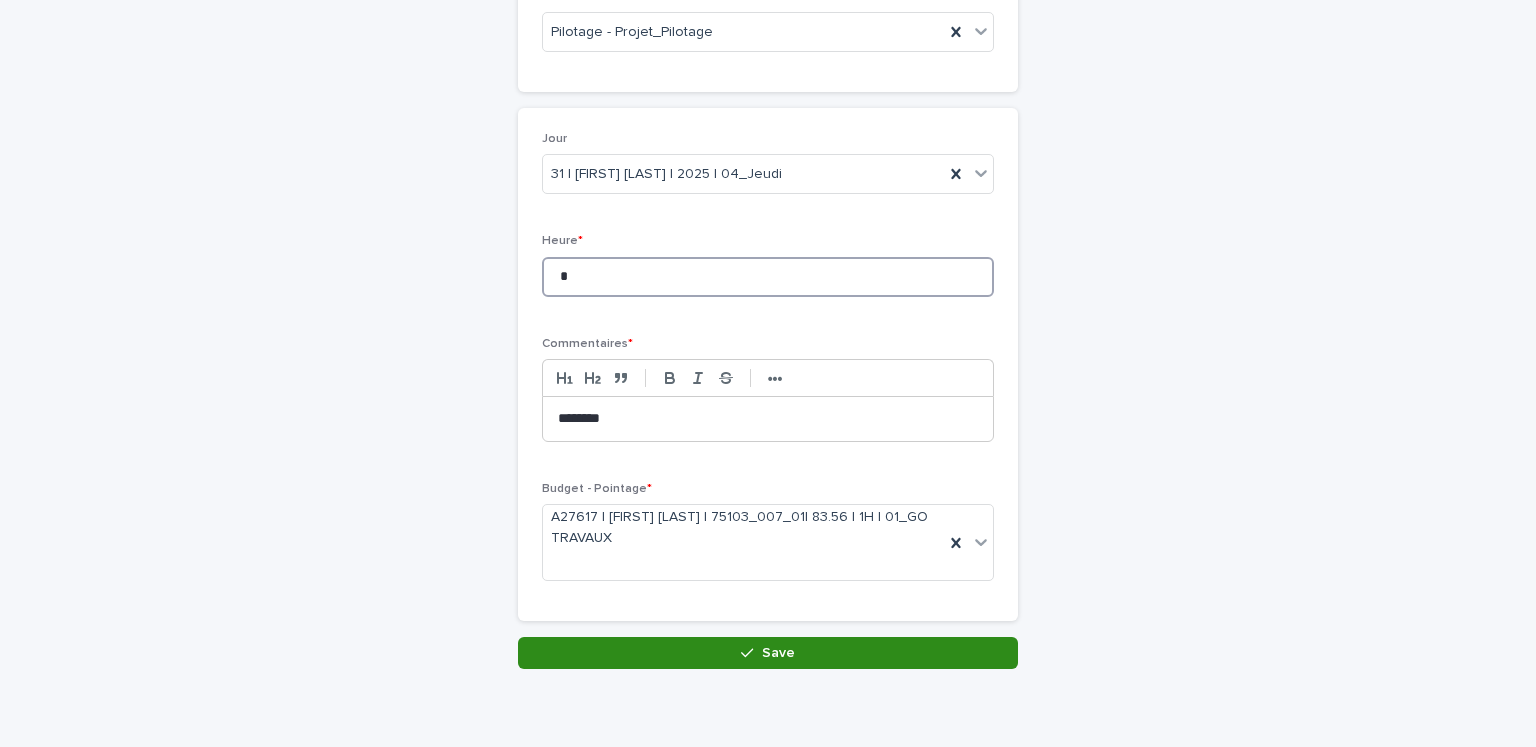 type on "*" 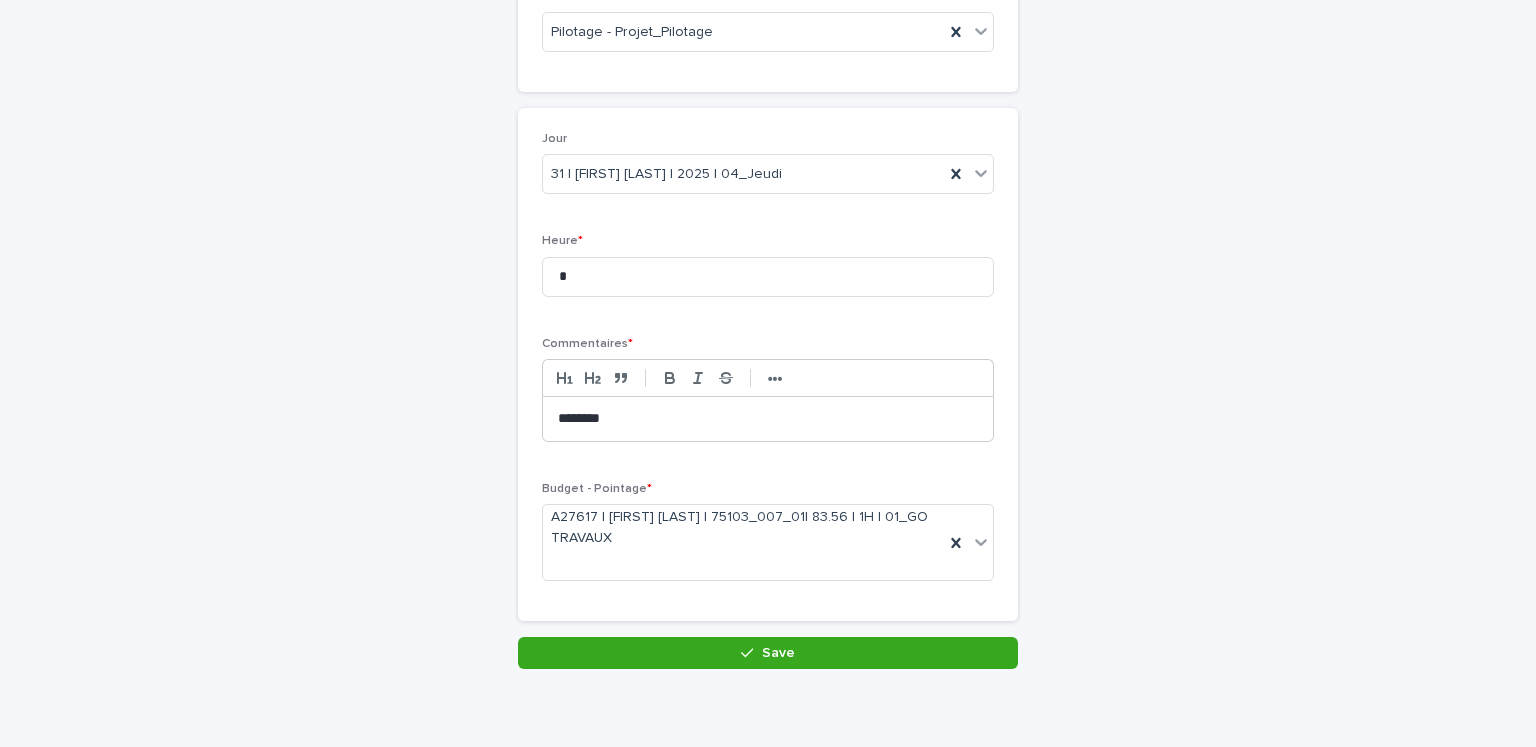 click on "Save" at bounding box center [768, 653] 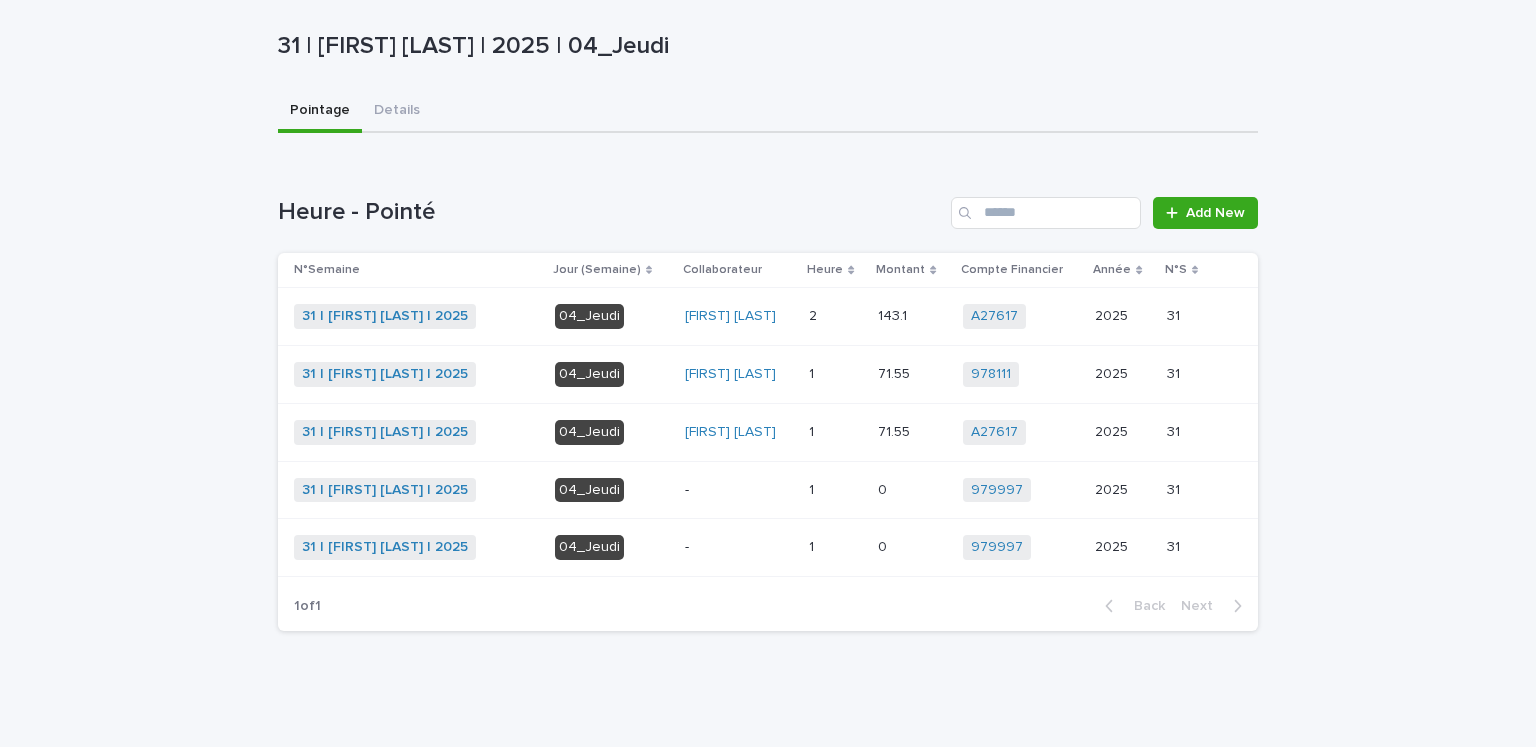 scroll, scrollTop: 0, scrollLeft: 0, axis: both 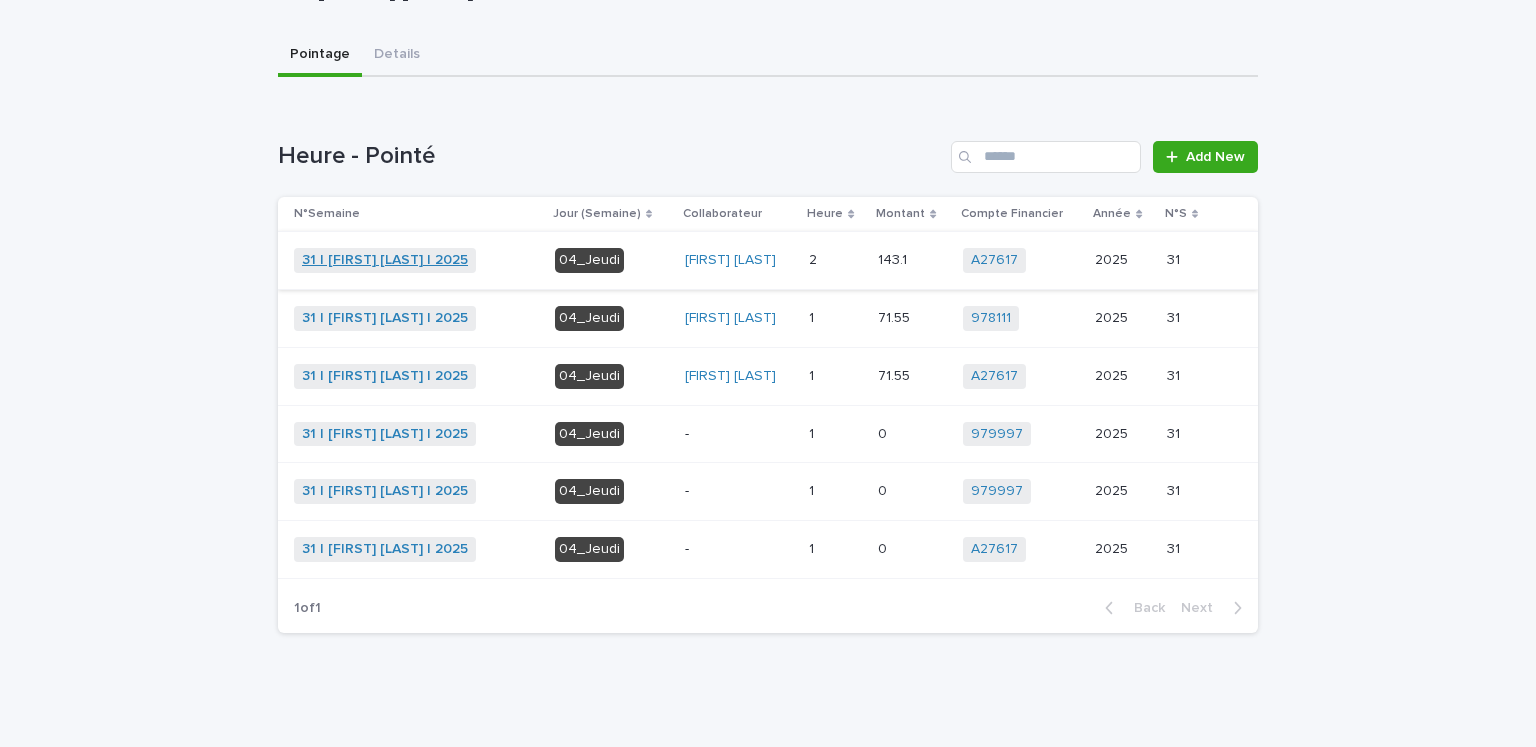 click on "31 | [FIRST] [LAST] | 2025" at bounding box center (385, 260) 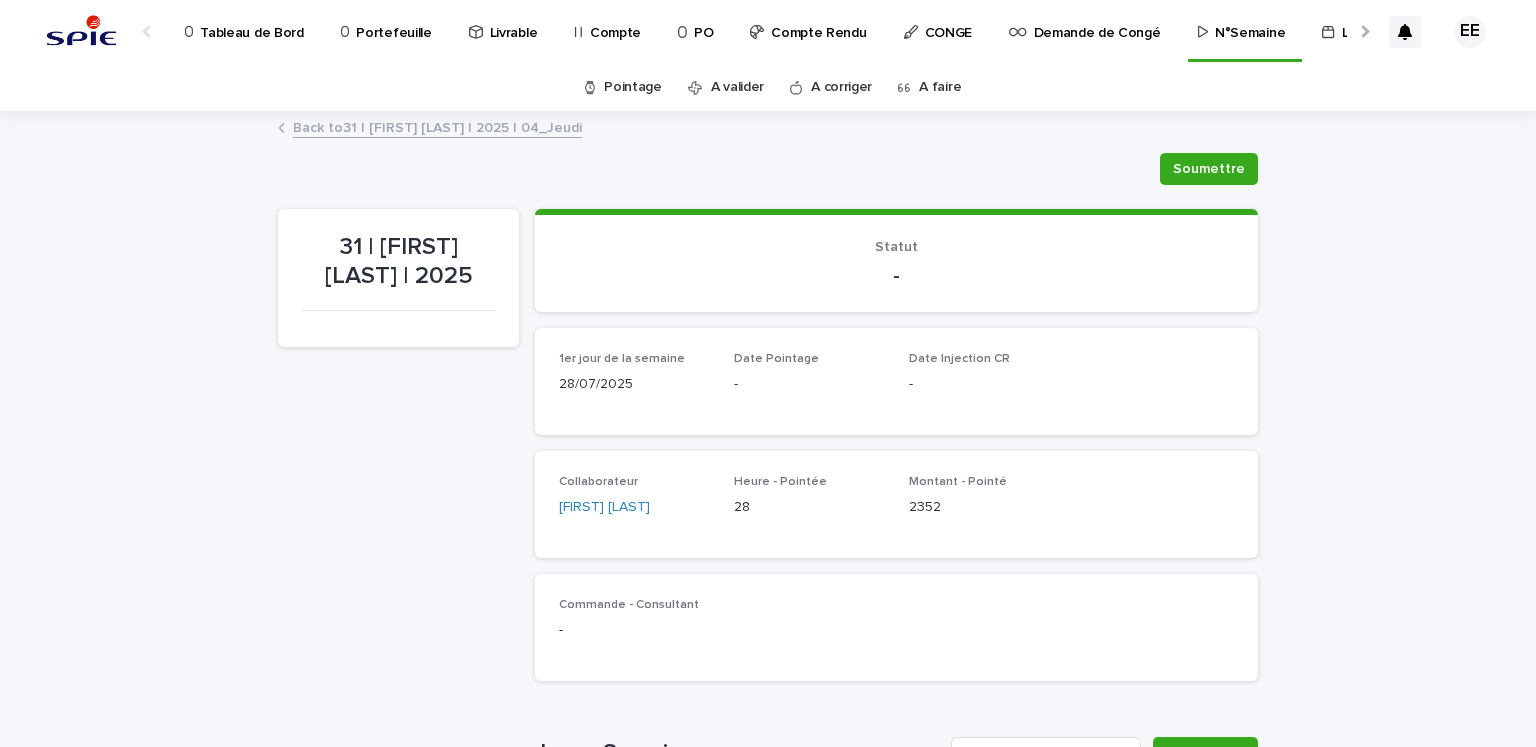 scroll, scrollTop: 500, scrollLeft: 0, axis: vertical 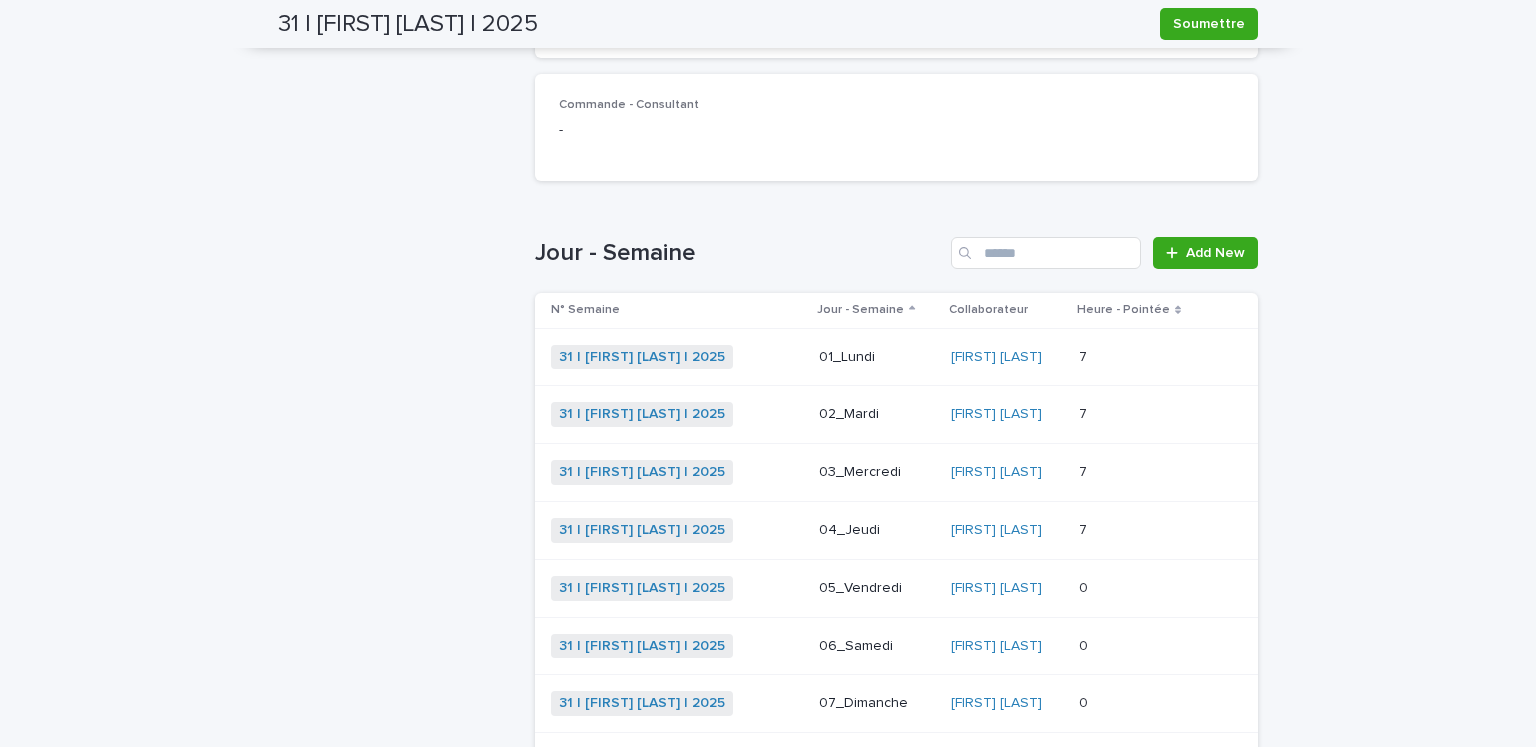 click on "05_Vendredi" at bounding box center [877, 588] 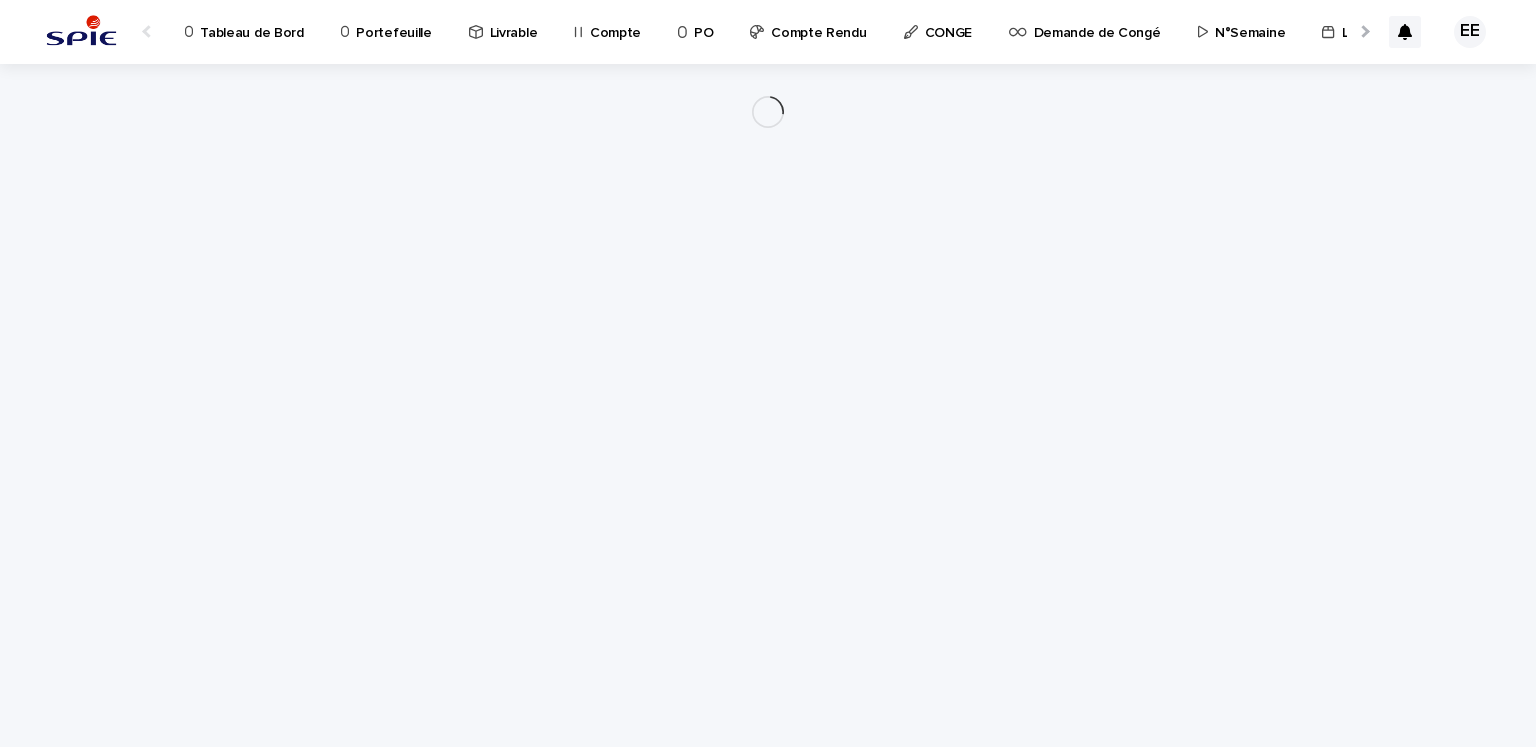 scroll, scrollTop: 0, scrollLeft: 0, axis: both 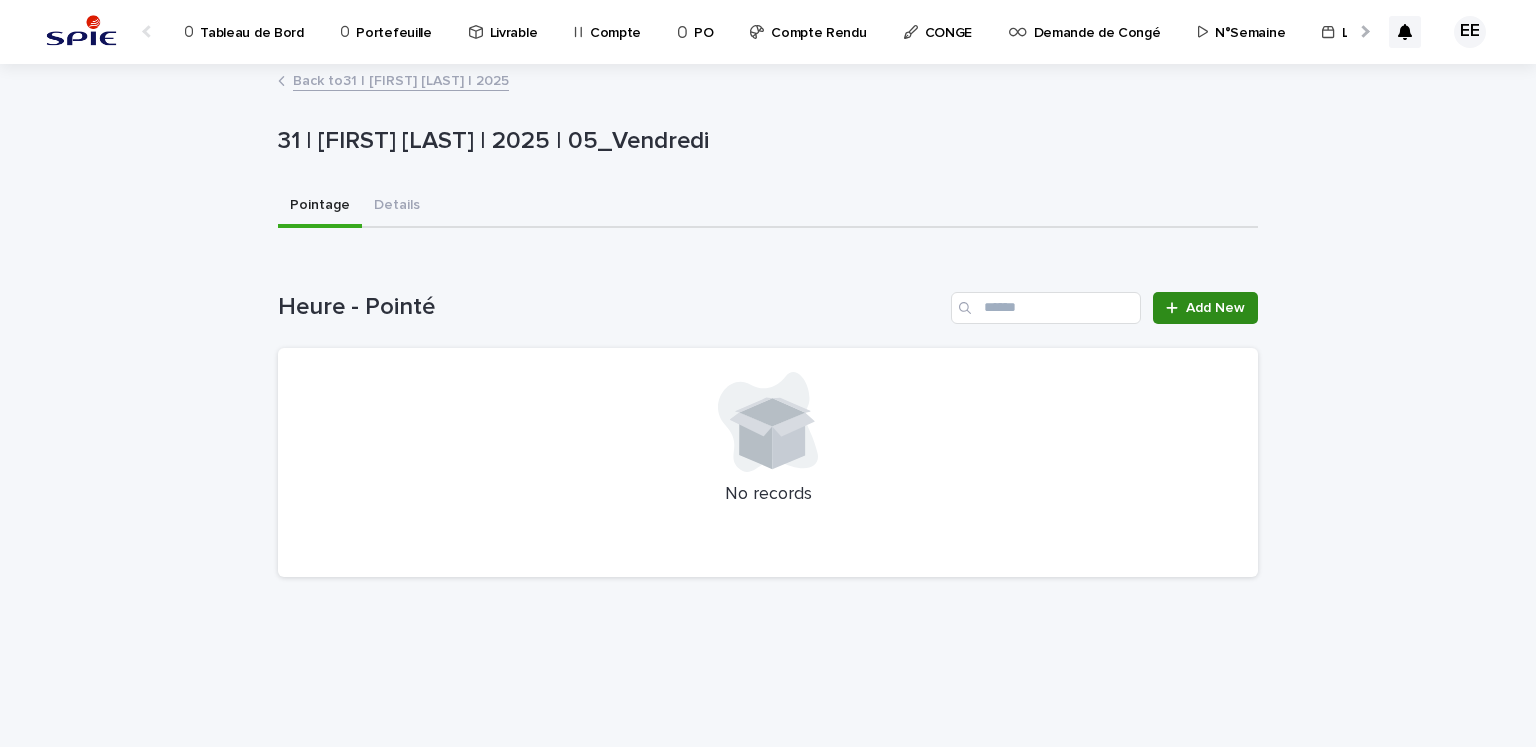click on "Add New" at bounding box center (1215, 308) 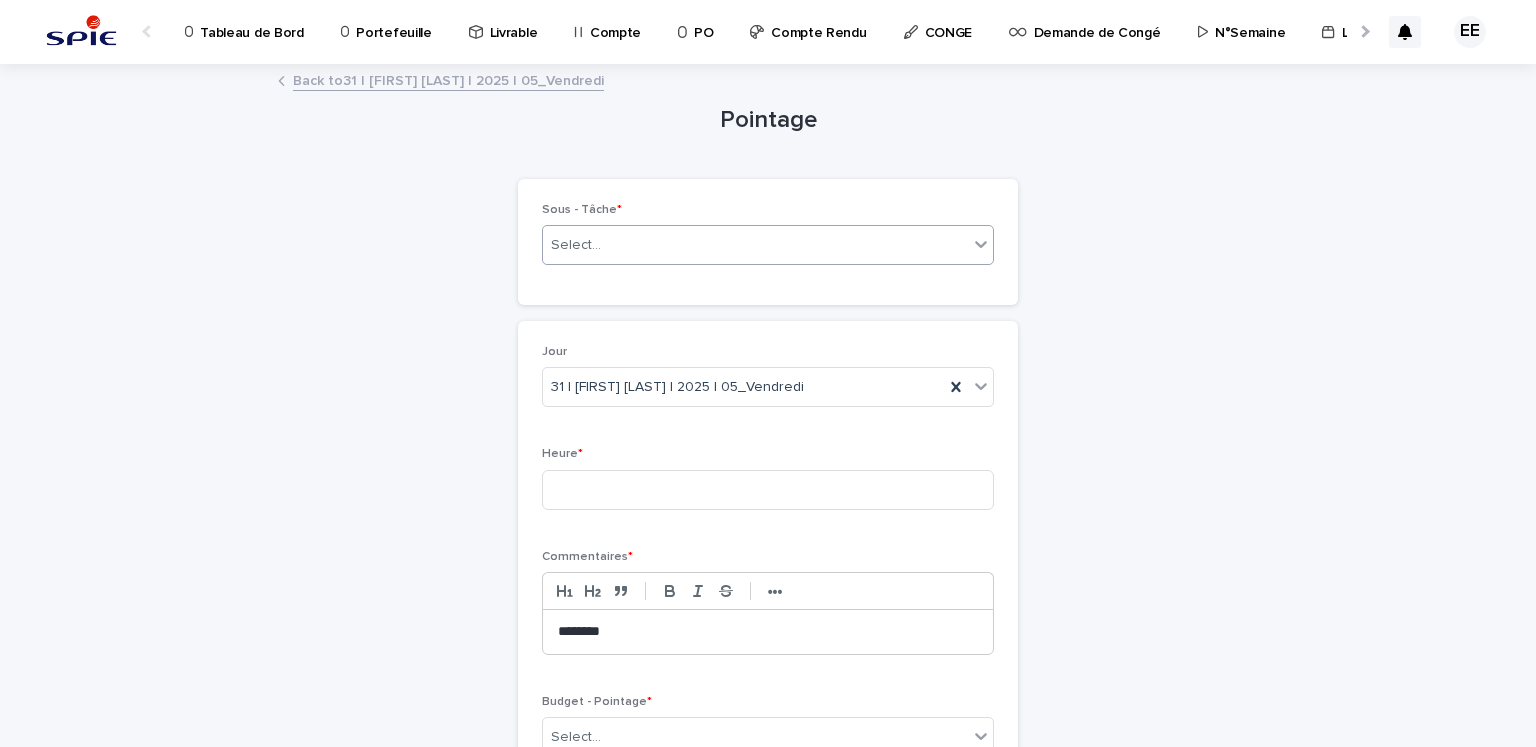 click on "Select..." at bounding box center (755, 245) 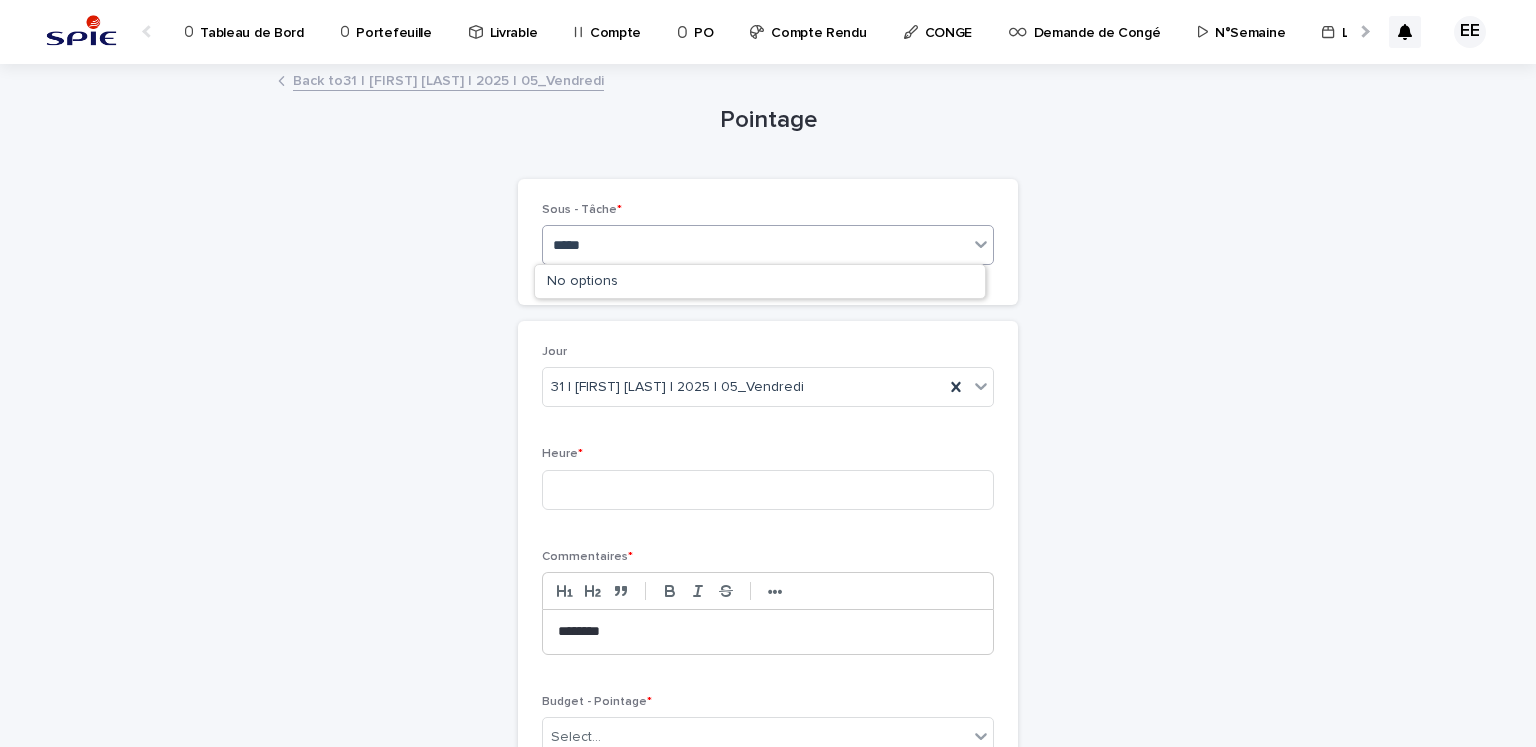 type on "******" 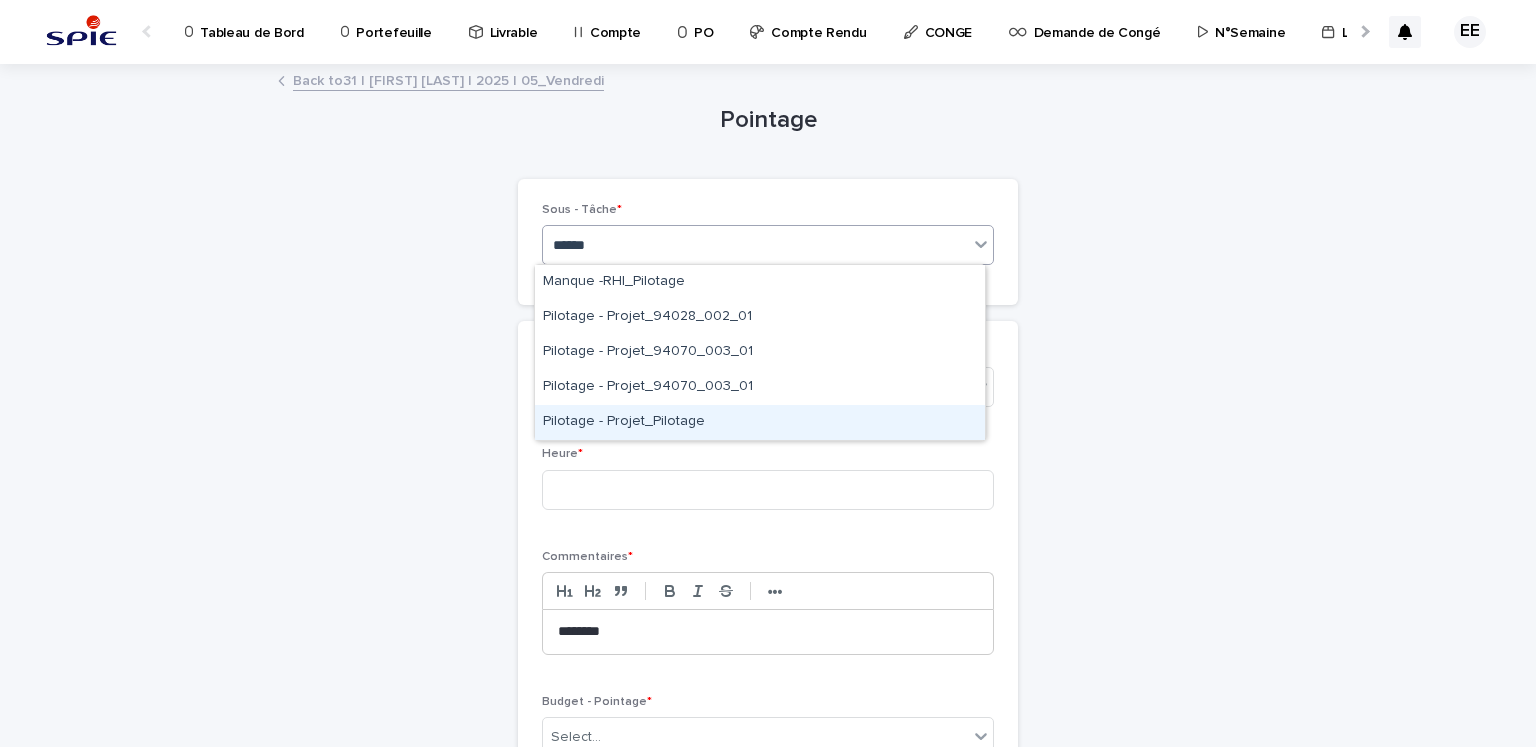 click on "Pilotage - Projet_Pilotage" at bounding box center (760, 422) 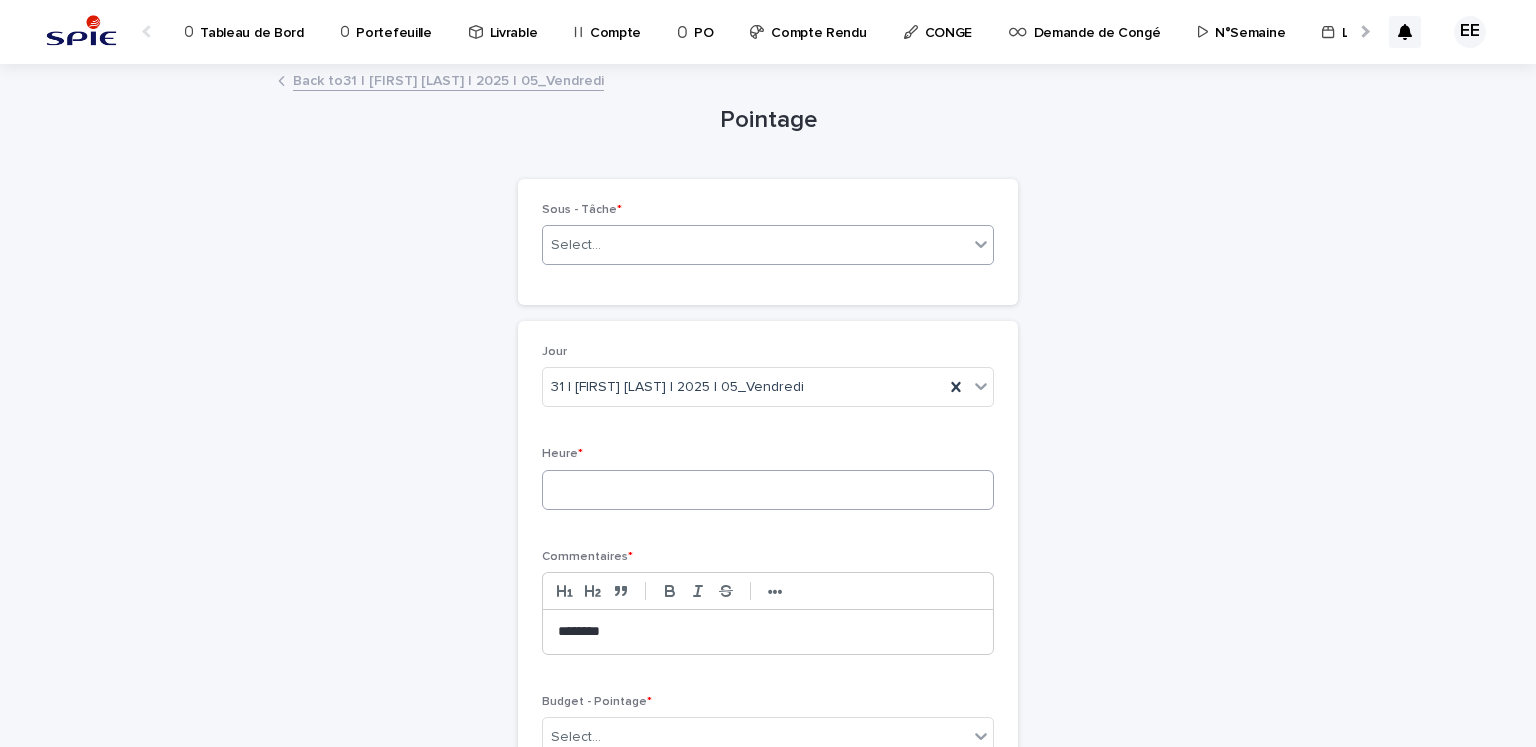 scroll, scrollTop: 196, scrollLeft: 0, axis: vertical 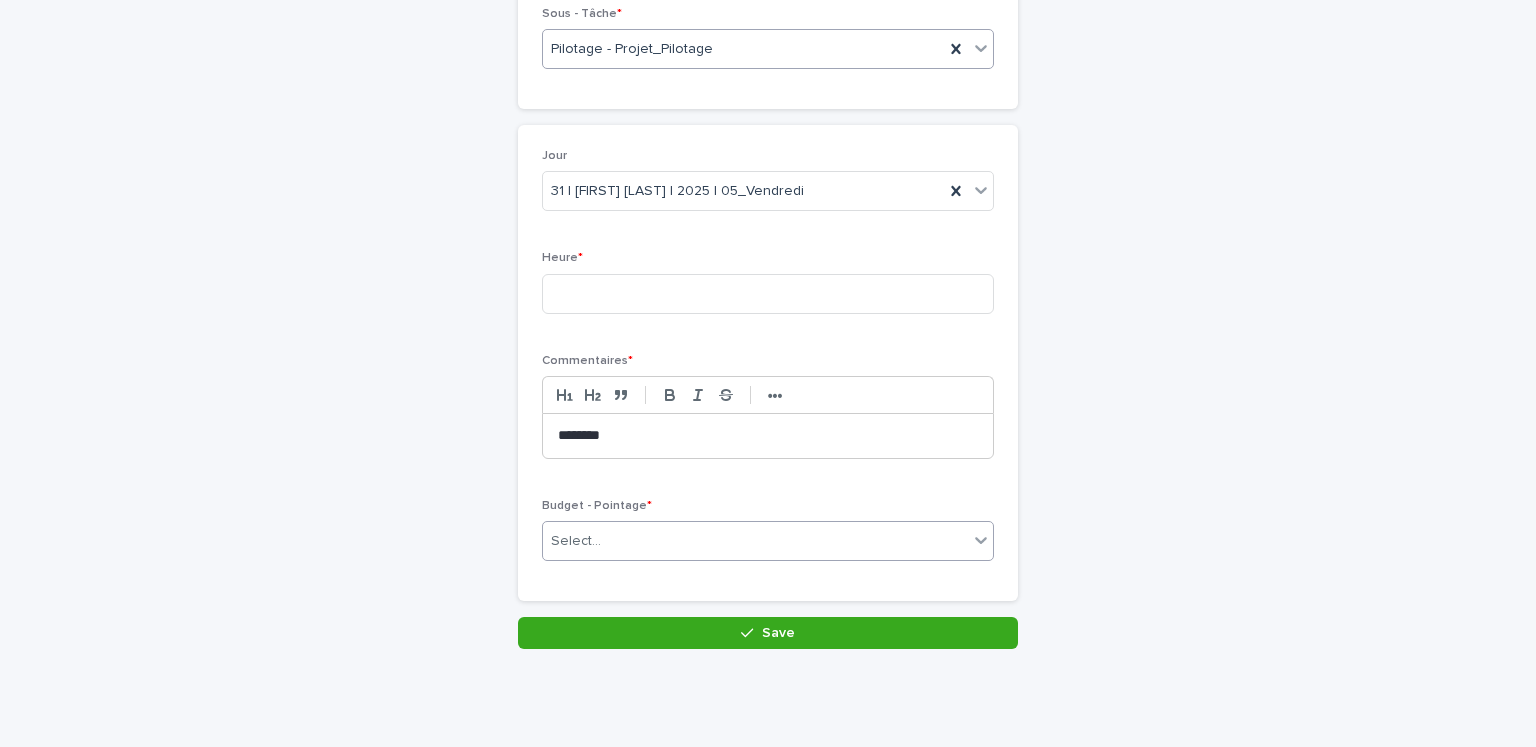 click on "Select..." at bounding box center (755, 541) 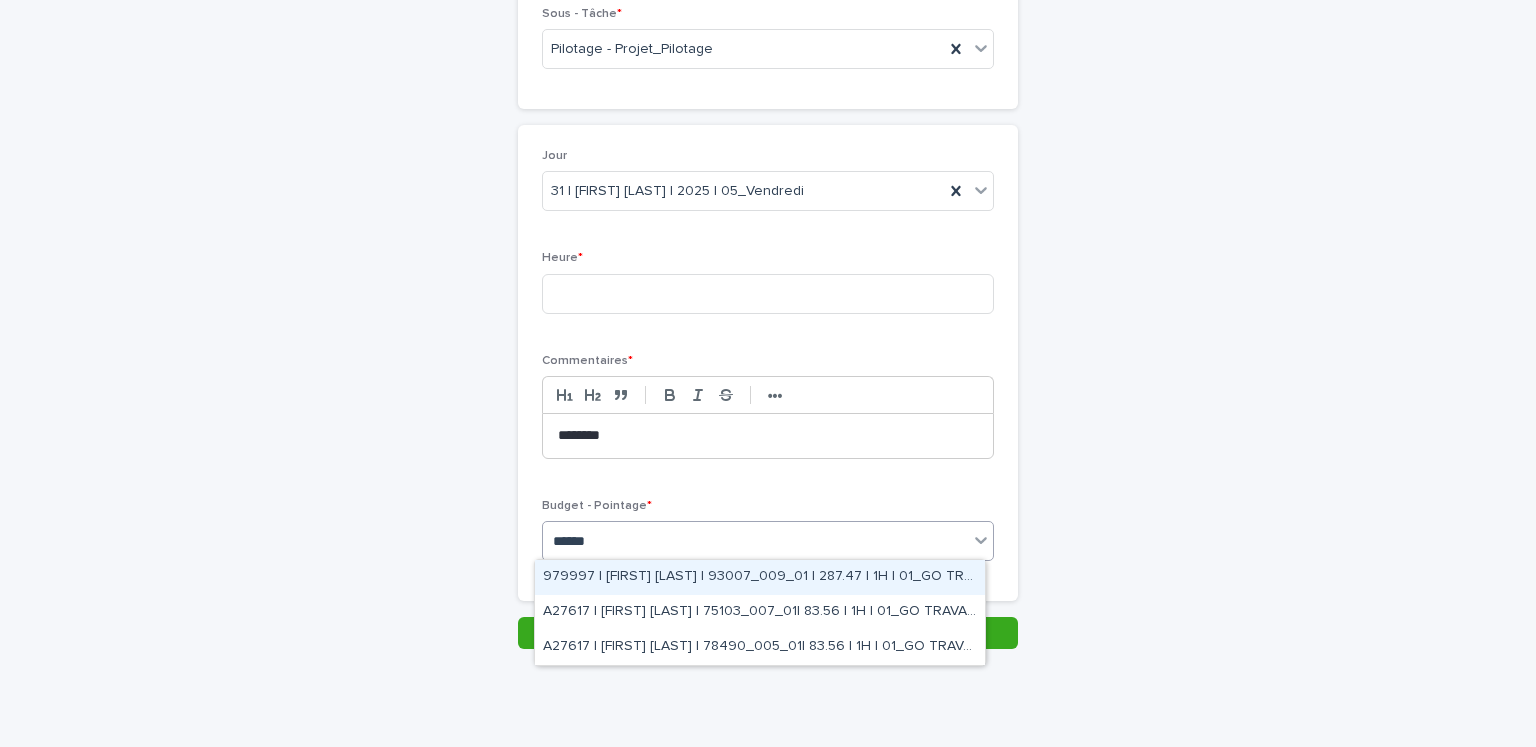 type on "*******" 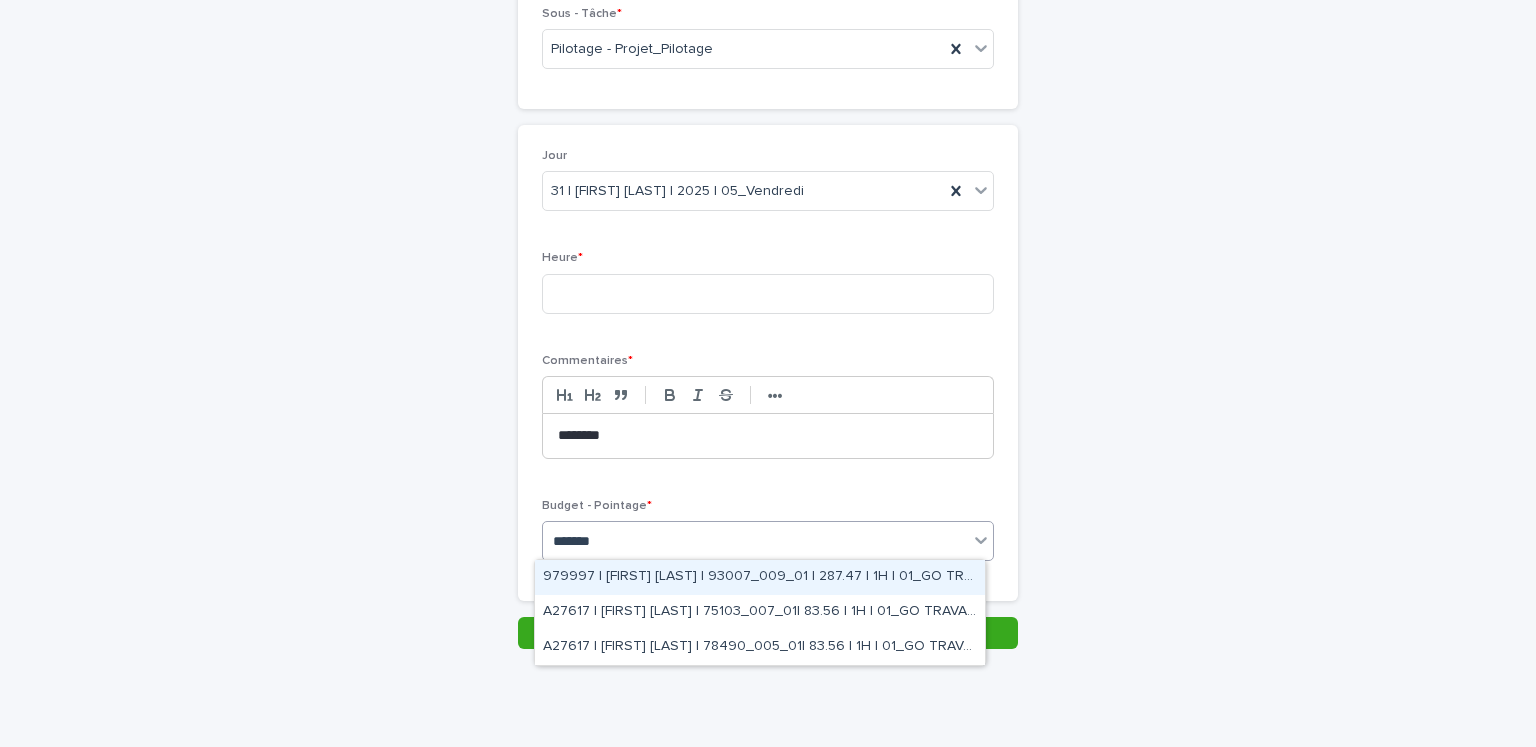 click on "979997 | Elmahdi ELKHATABI | 93007_009_01 | 287.47 | 1H  | 01_GO TRAVAUX" at bounding box center (760, 577) 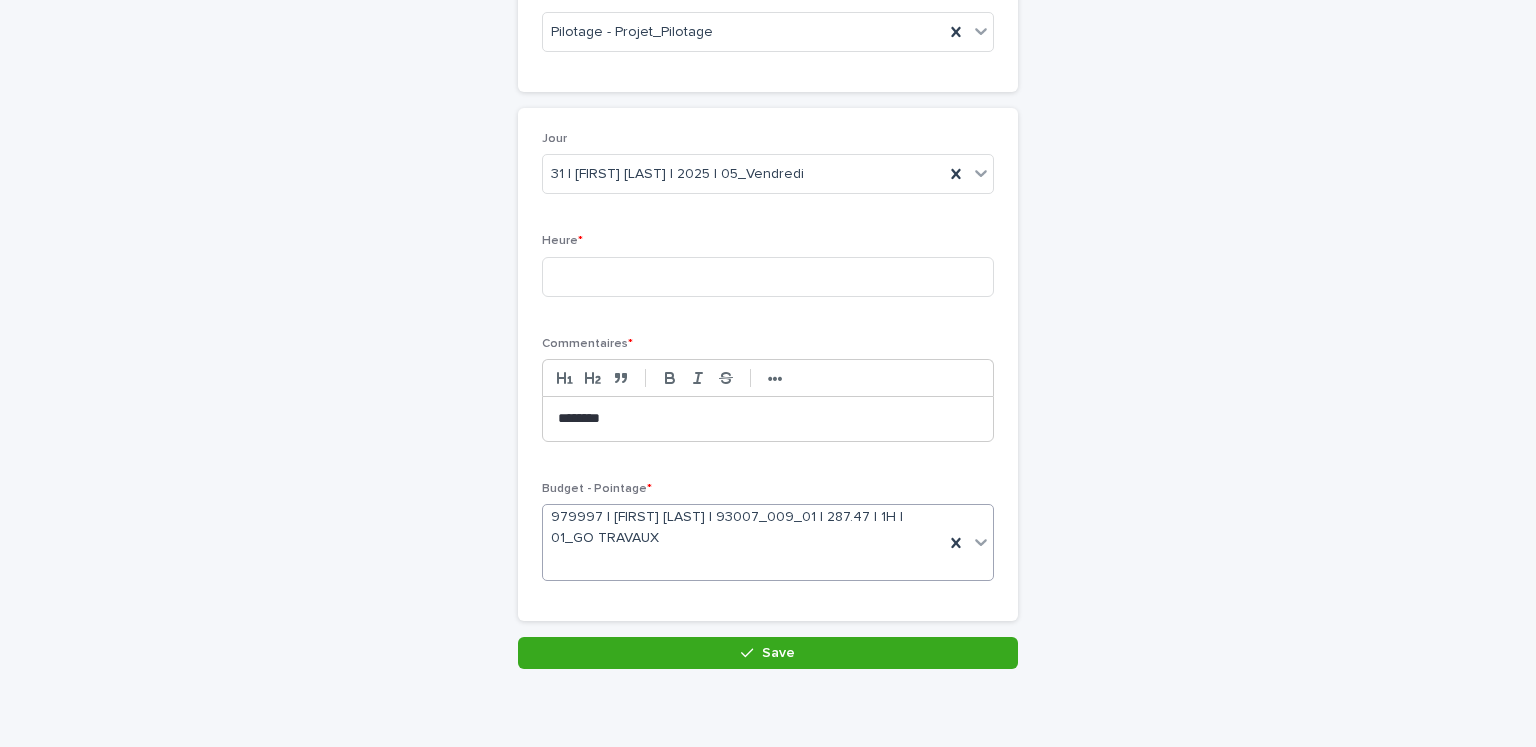 scroll, scrollTop: 0, scrollLeft: 0, axis: both 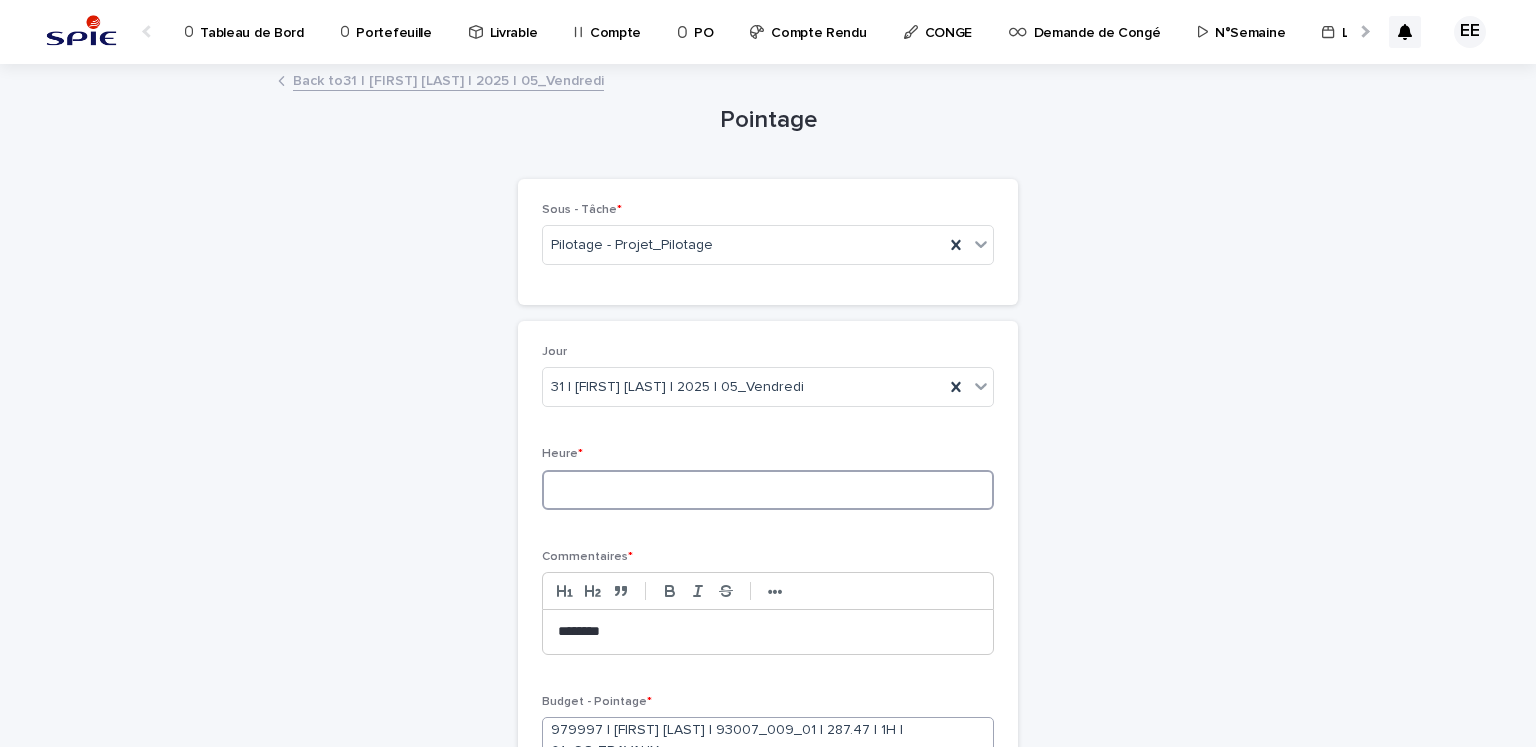 click at bounding box center (768, 490) 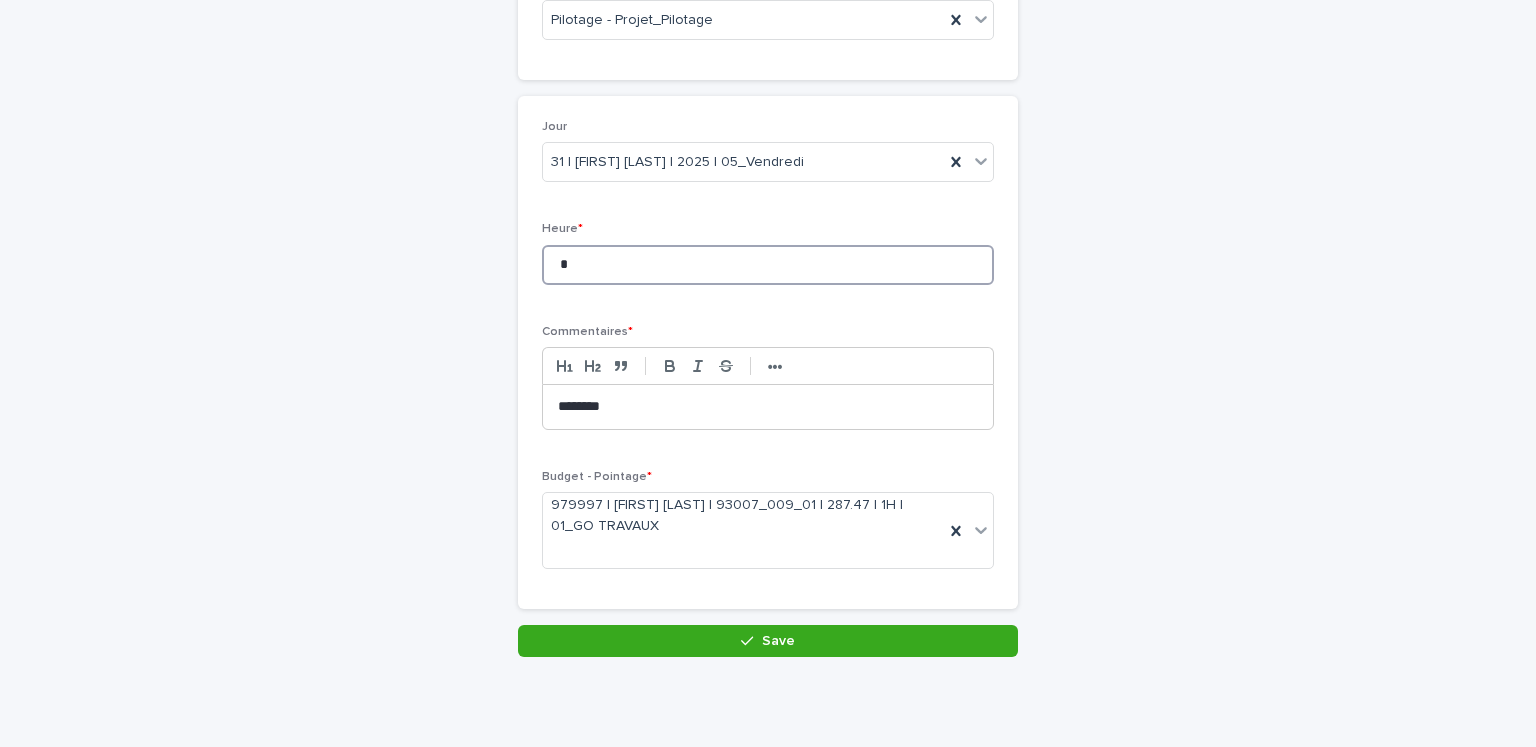 scroll, scrollTop: 232, scrollLeft: 0, axis: vertical 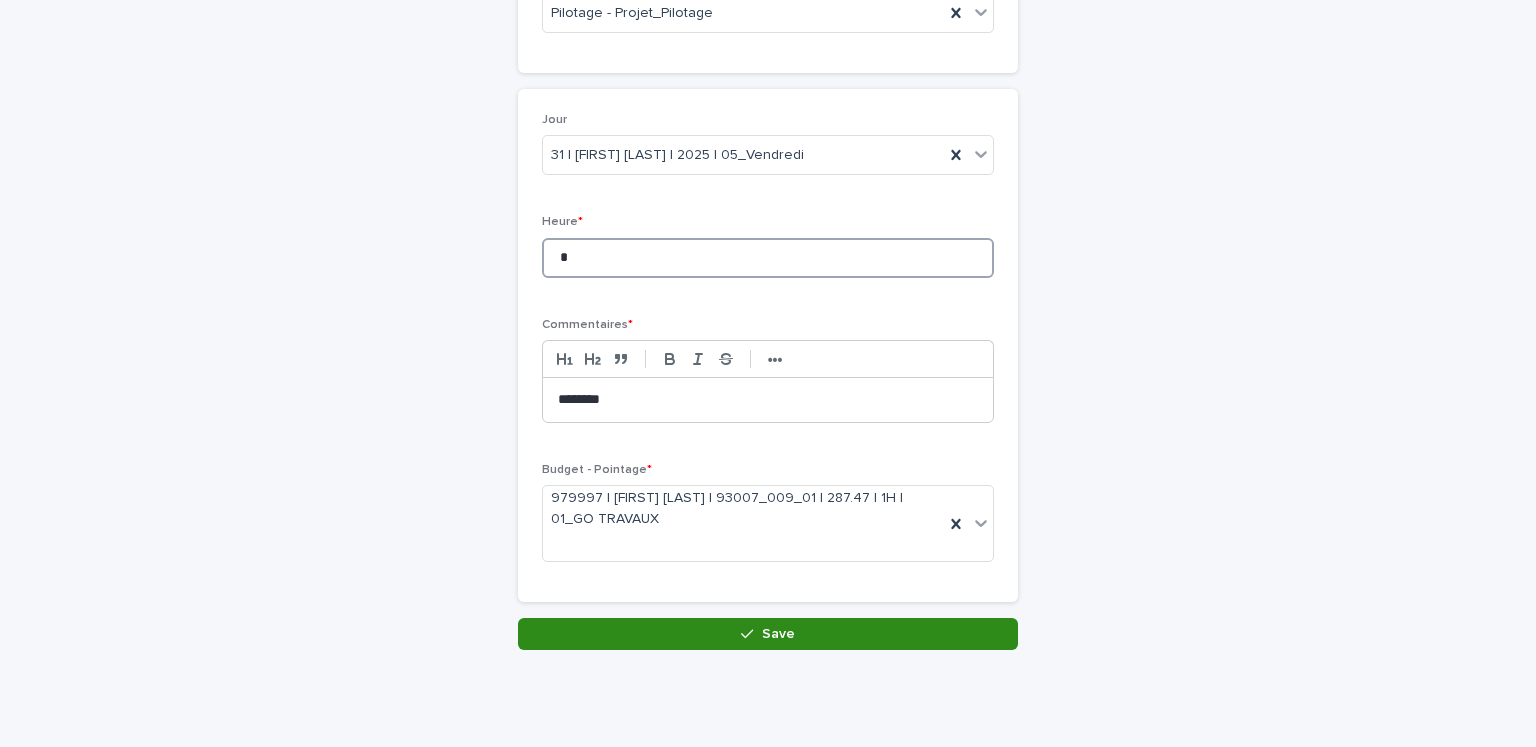 type on "*" 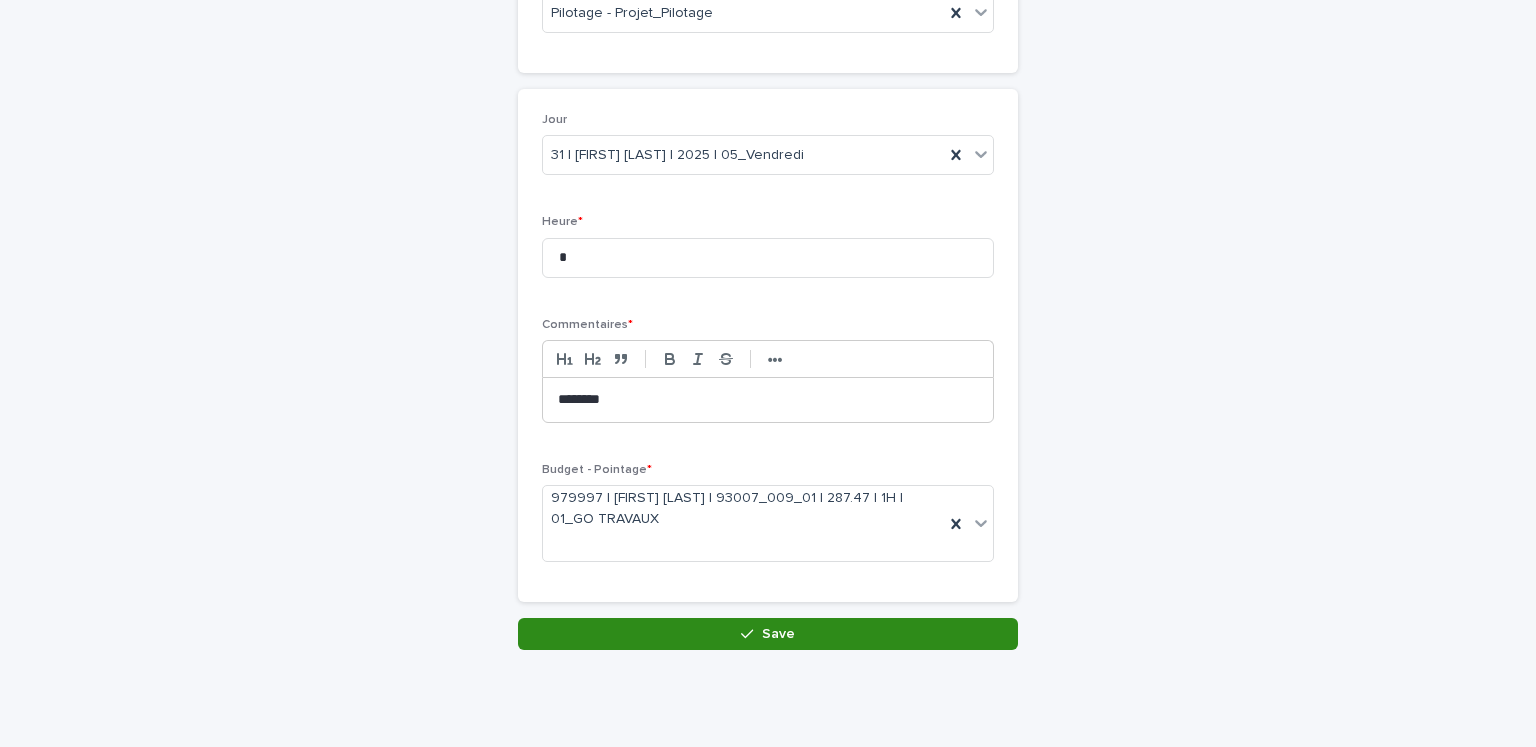 click on "Save" at bounding box center (768, 634) 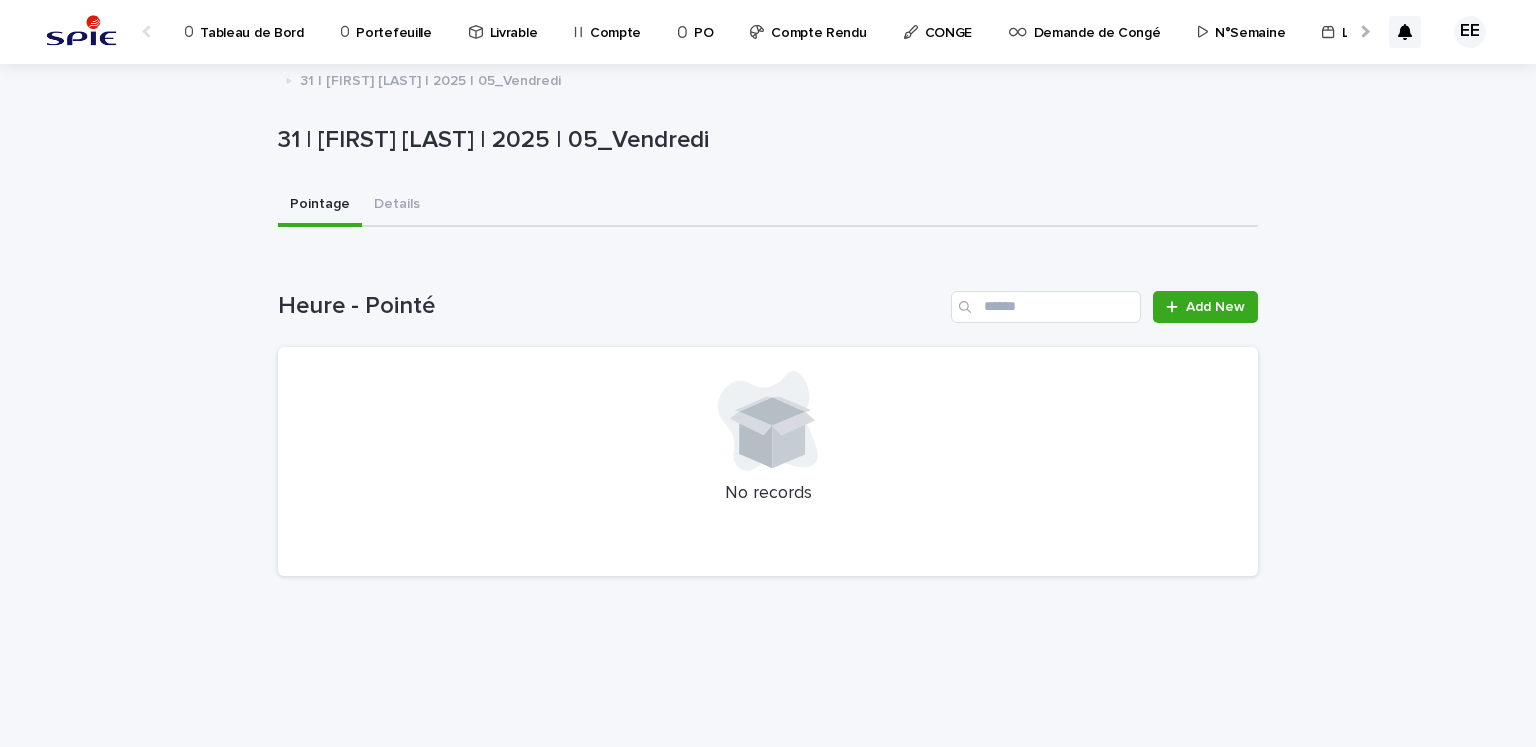 scroll, scrollTop: 0, scrollLeft: 0, axis: both 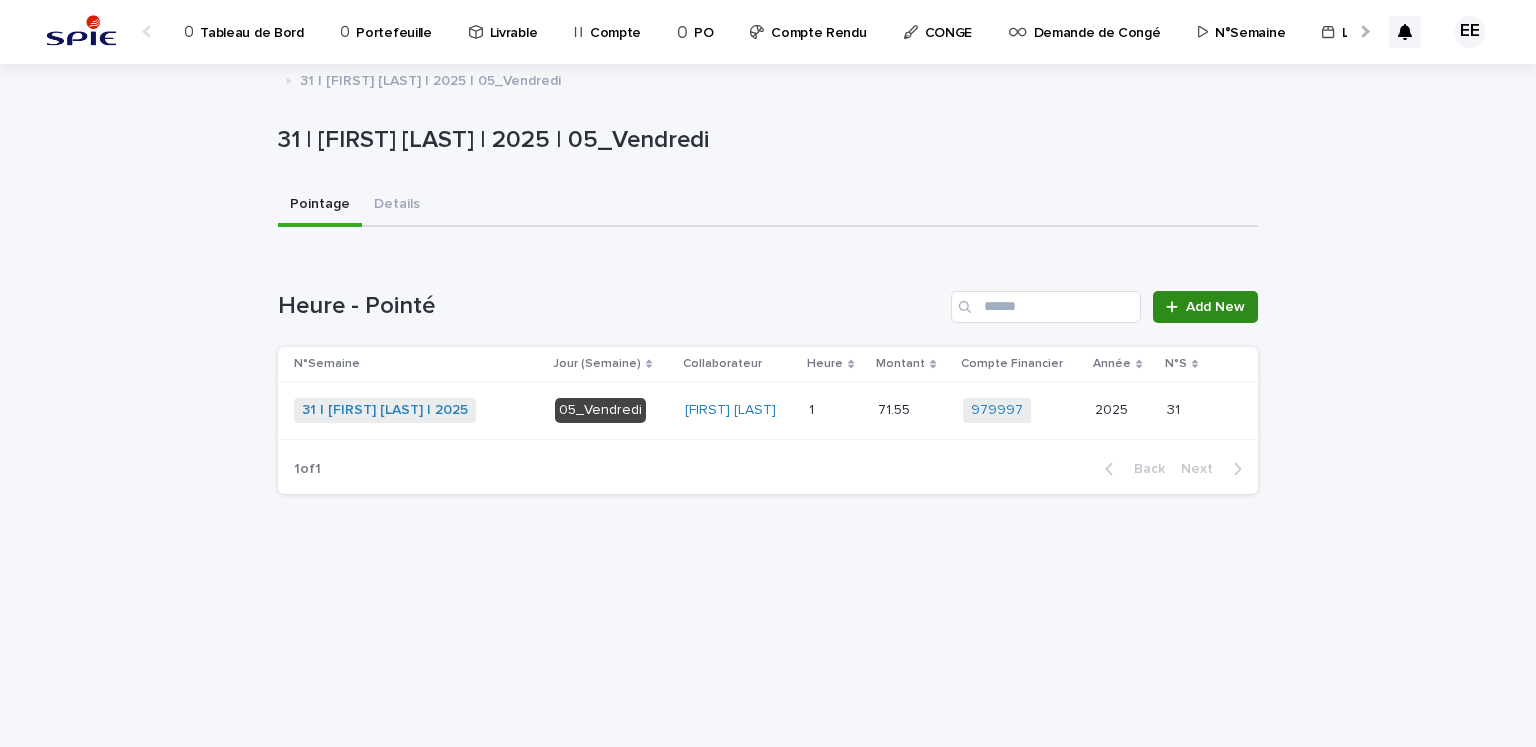 click at bounding box center [1176, 307] 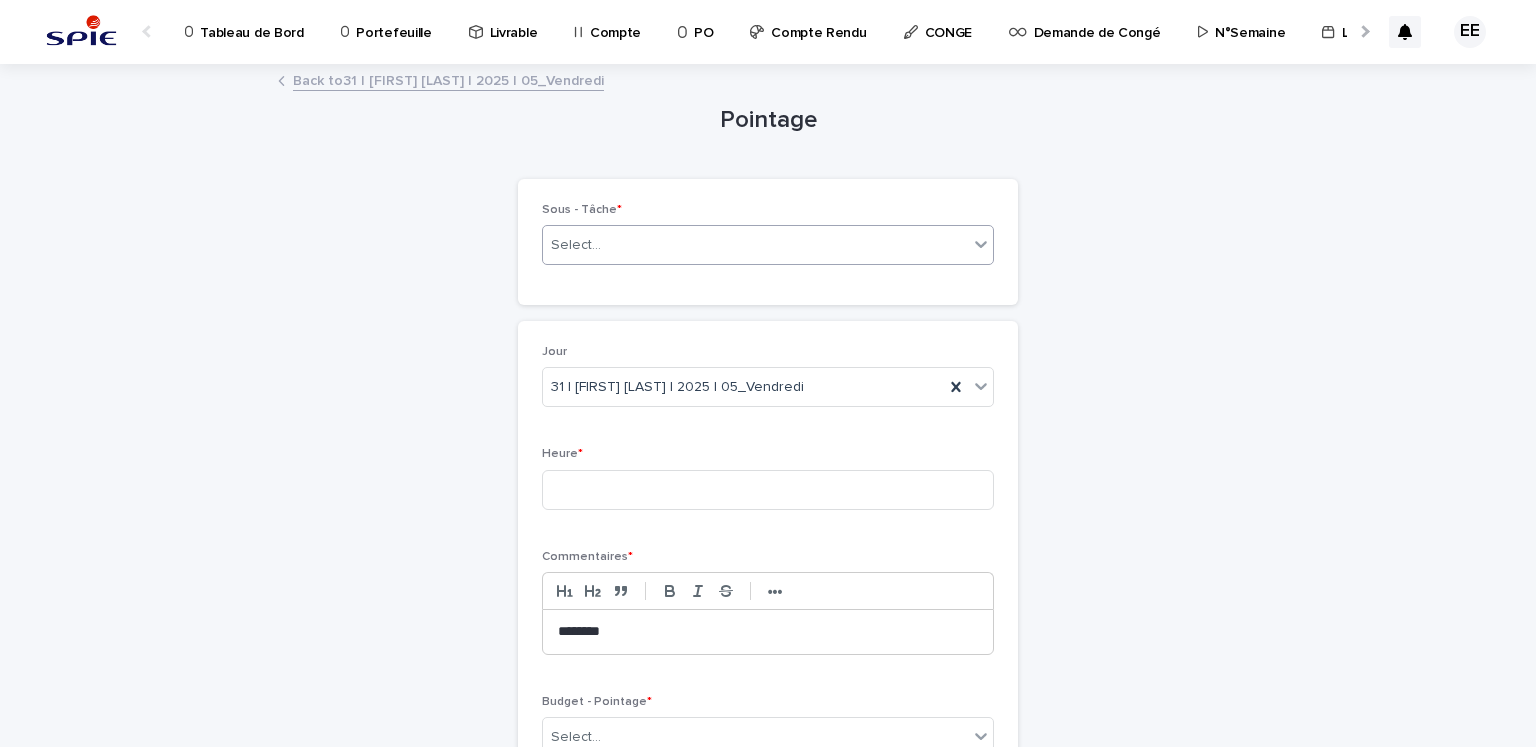 click on "Select..." at bounding box center [768, 245] 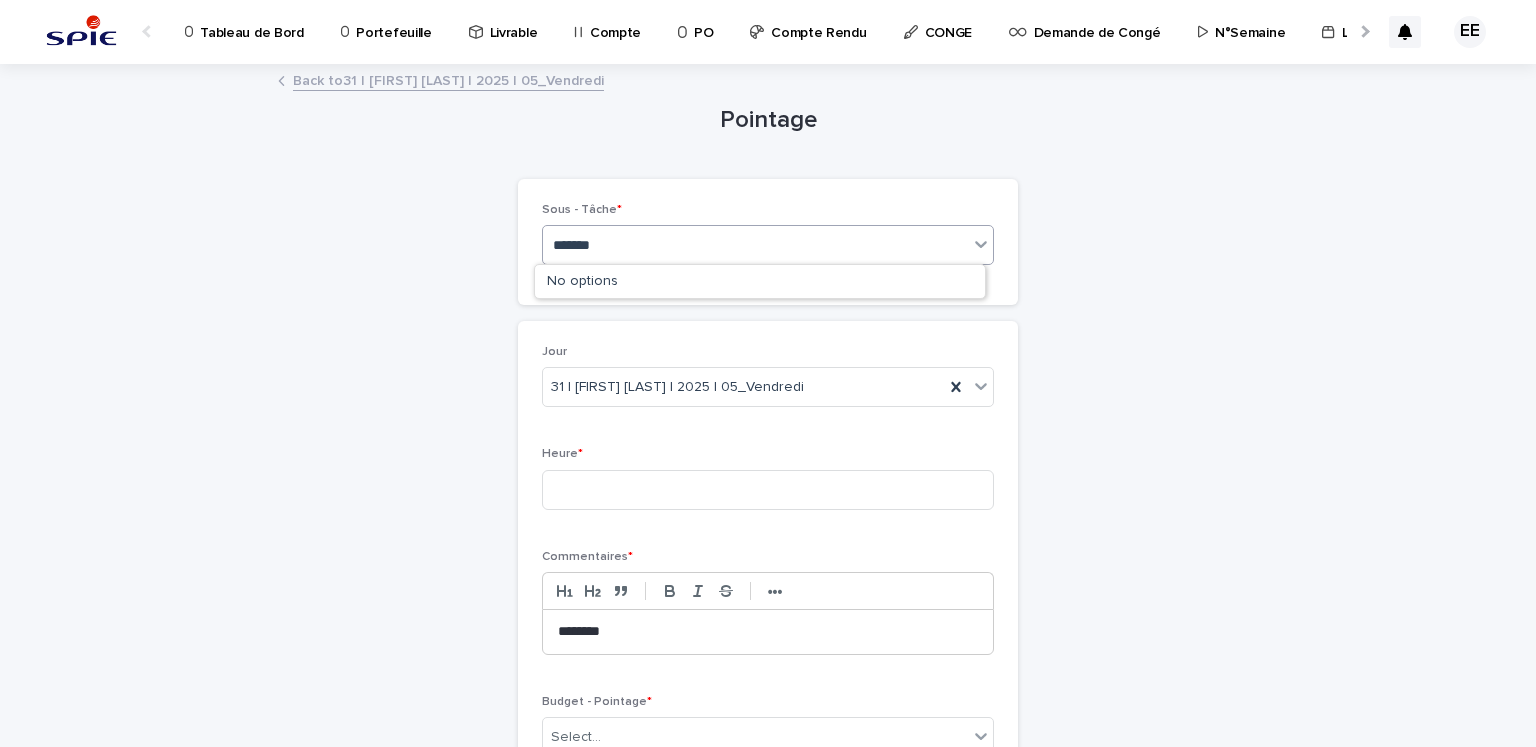 type on "********" 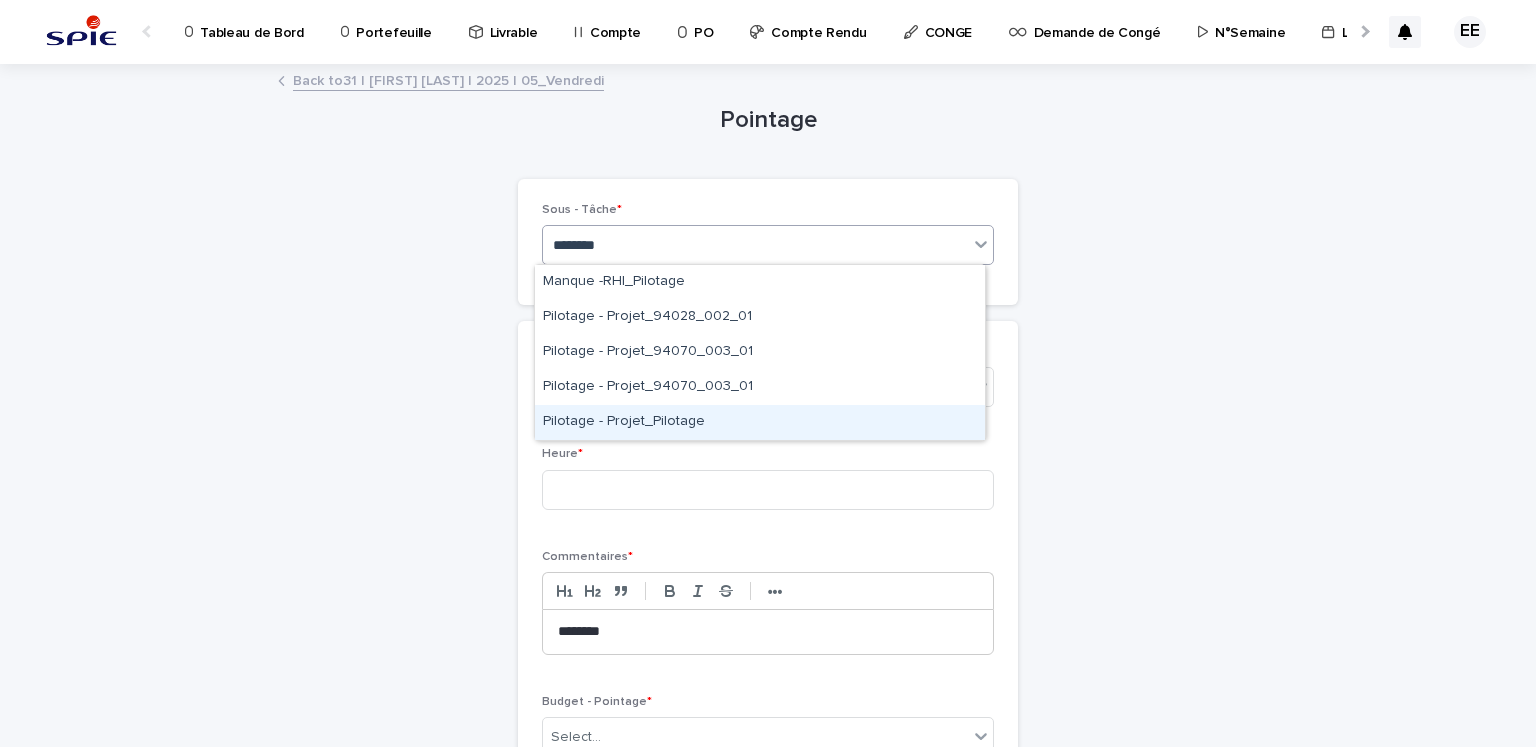 click on "Pilotage - Projet_Pilotage" at bounding box center (760, 422) 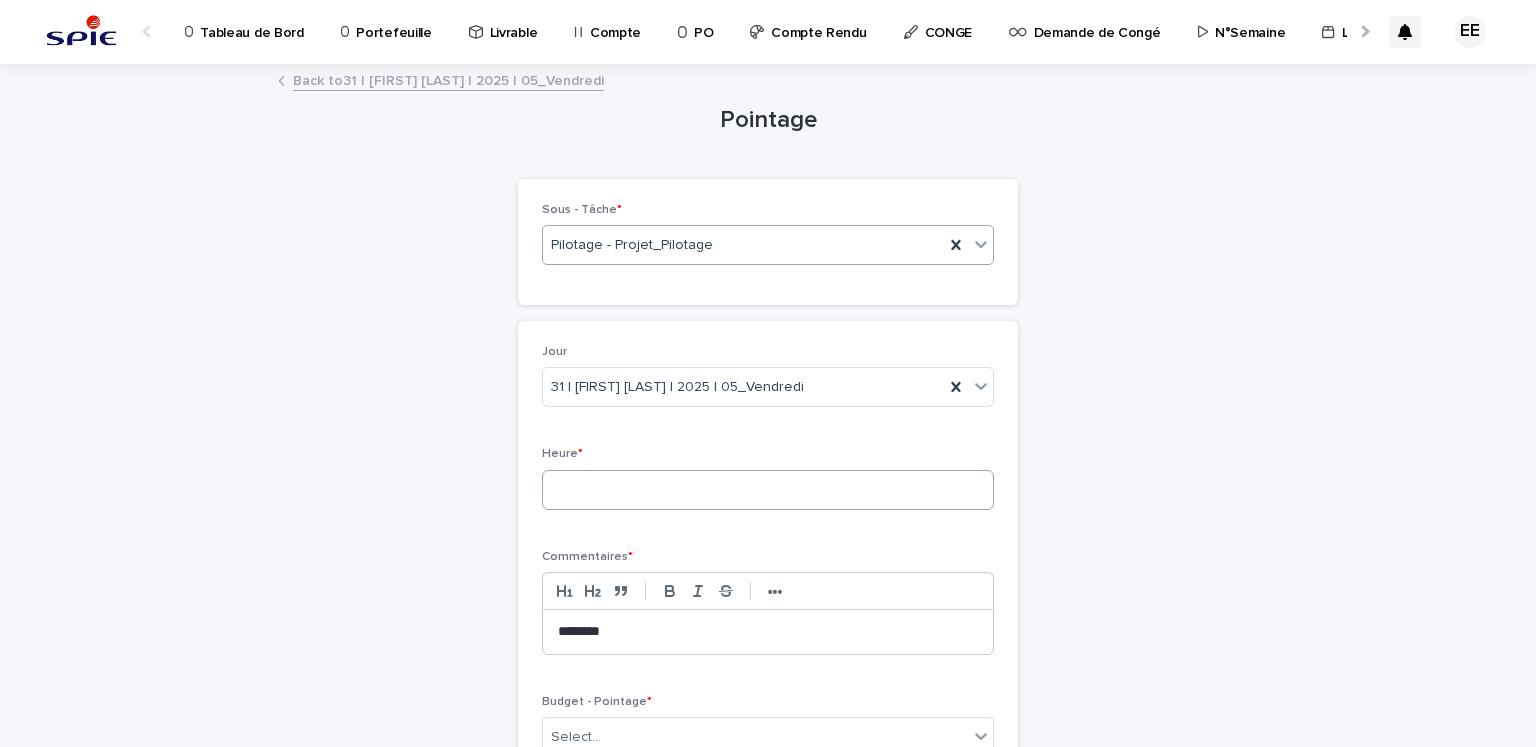 scroll, scrollTop: 196, scrollLeft: 0, axis: vertical 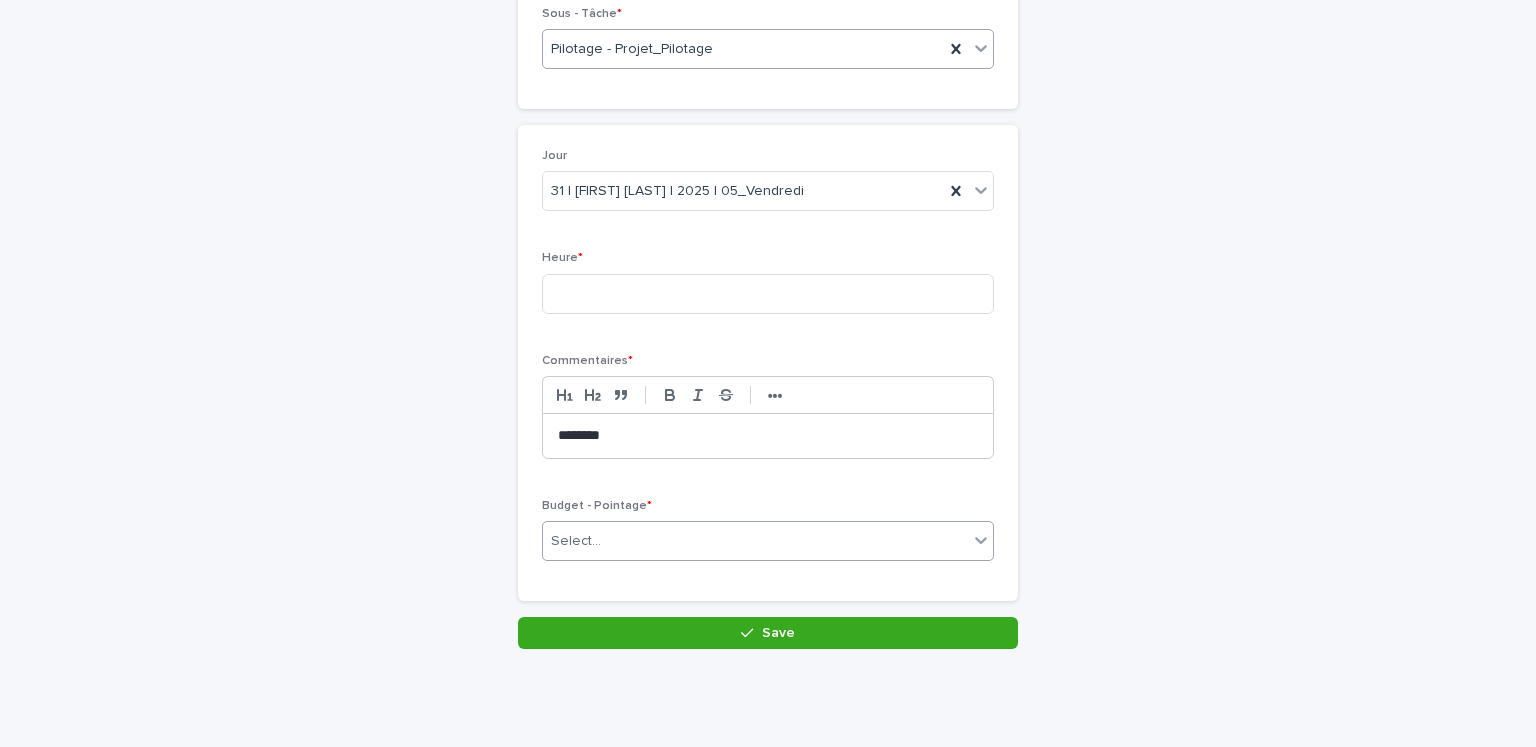 click on "Select..." at bounding box center (755, 541) 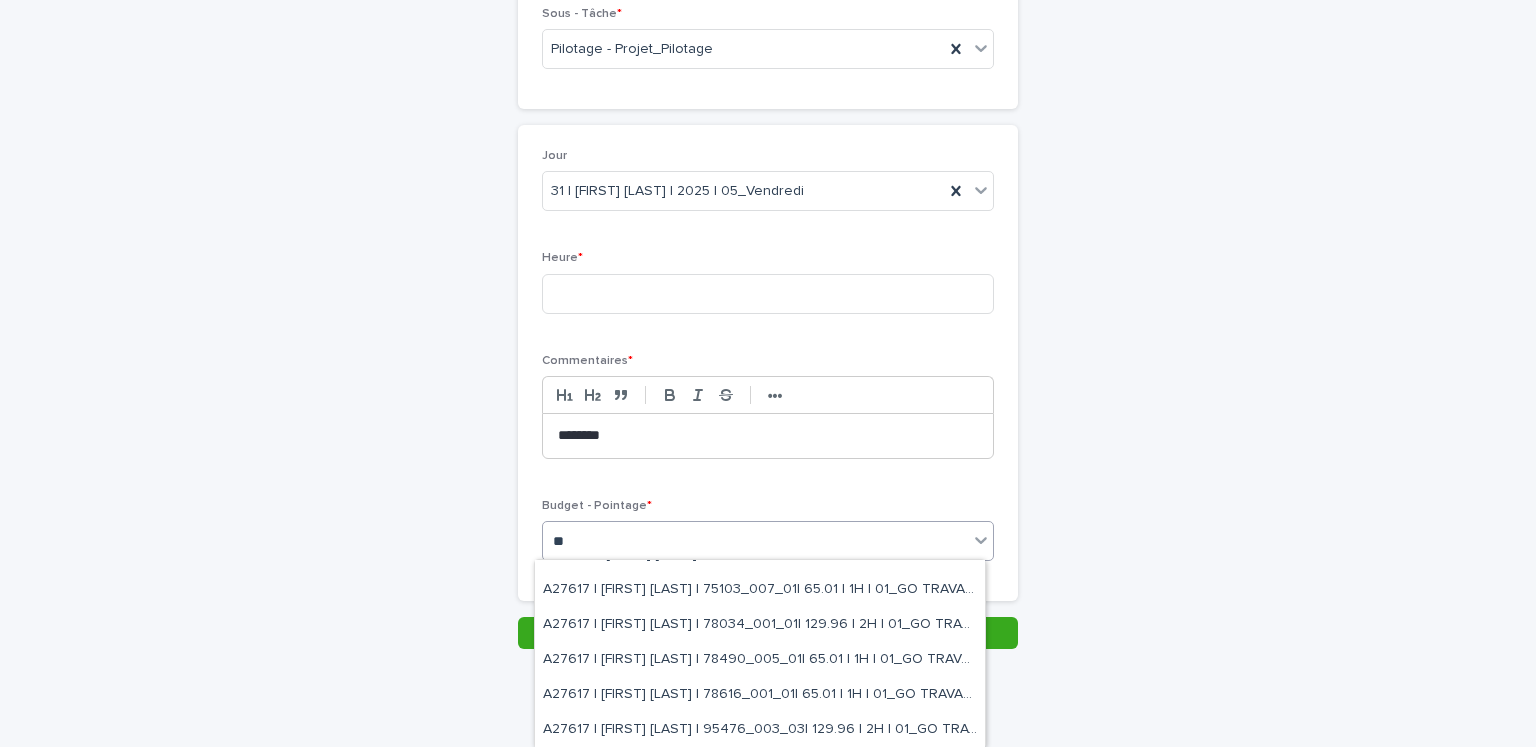 scroll, scrollTop: 547, scrollLeft: 0, axis: vertical 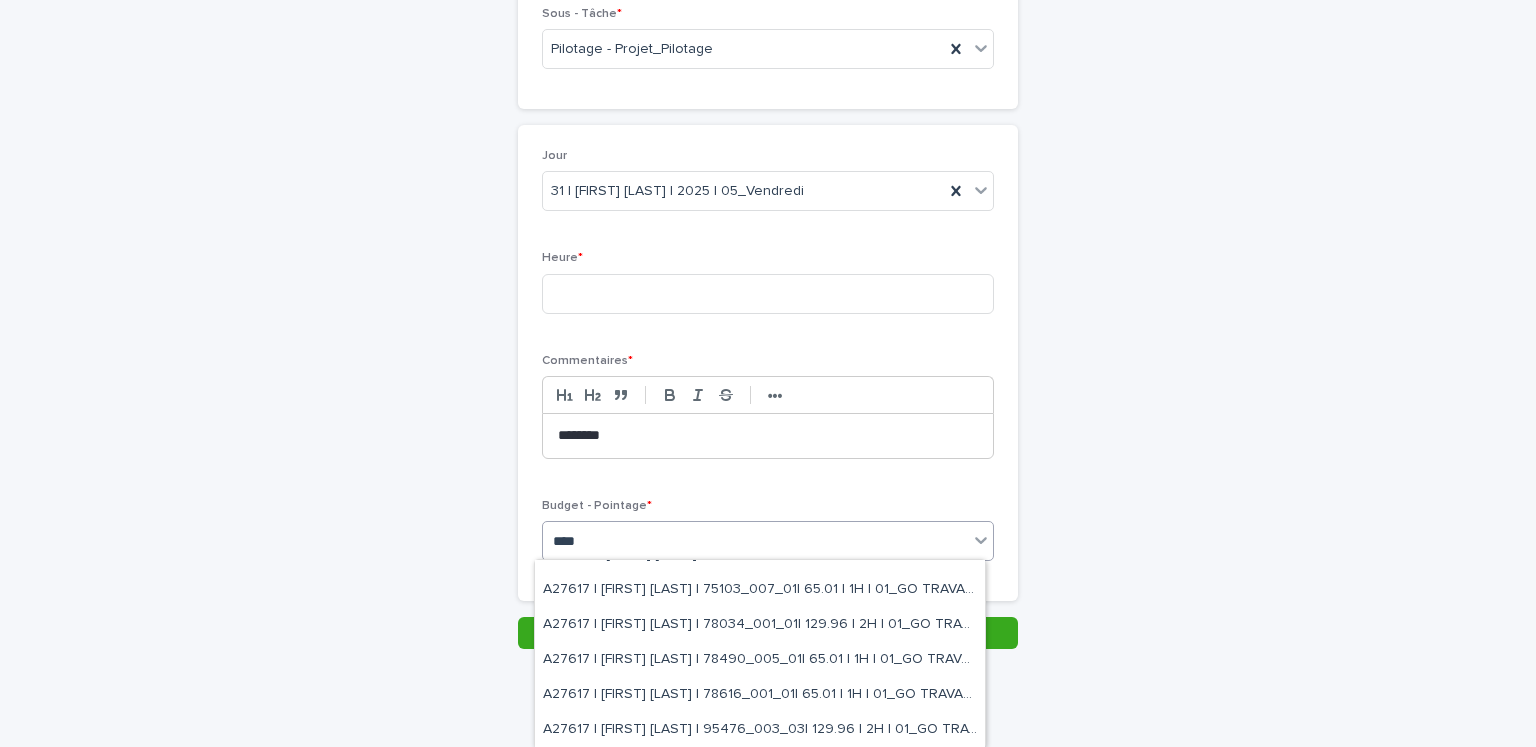 type on "*****" 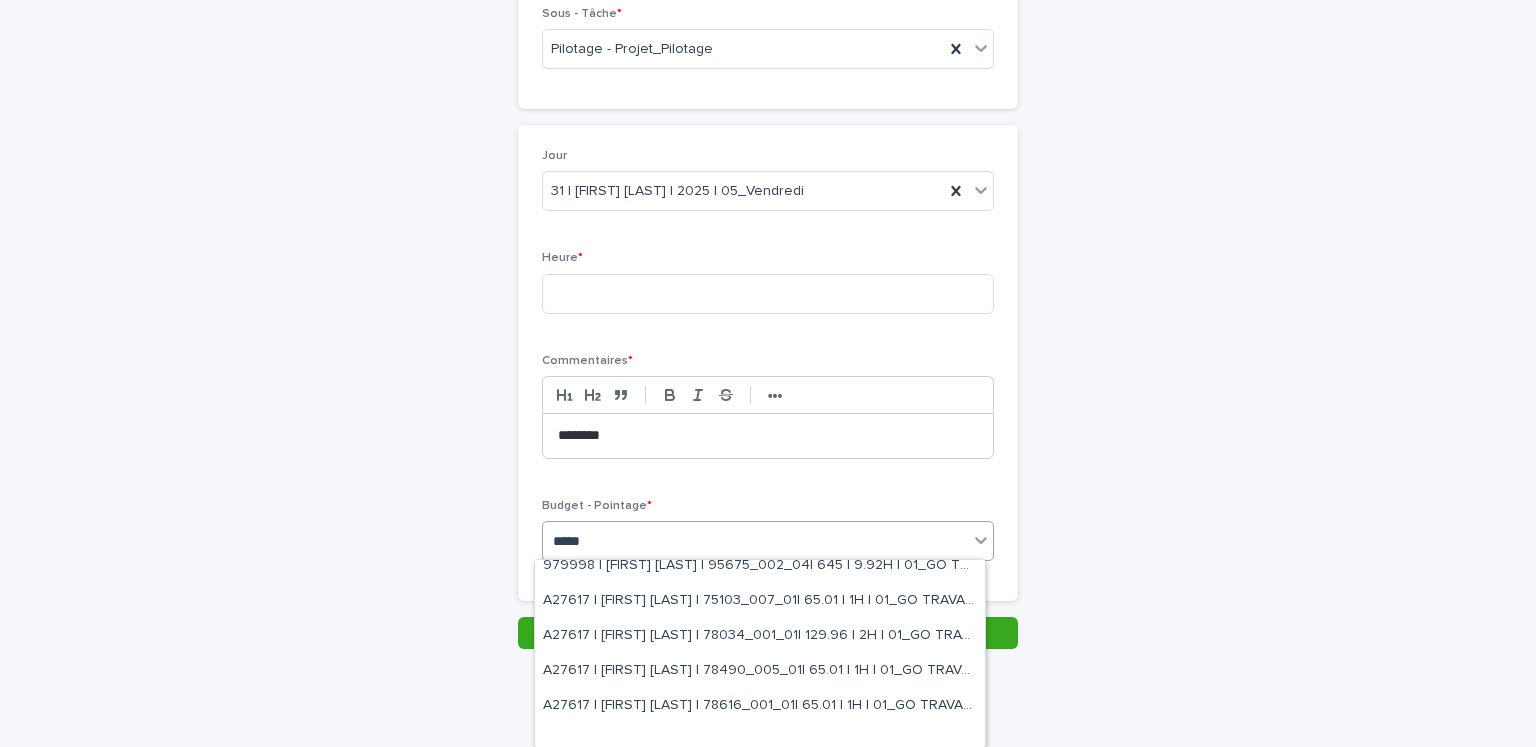scroll, scrollTop: 547, scrollLeft: 0, axis: vertical 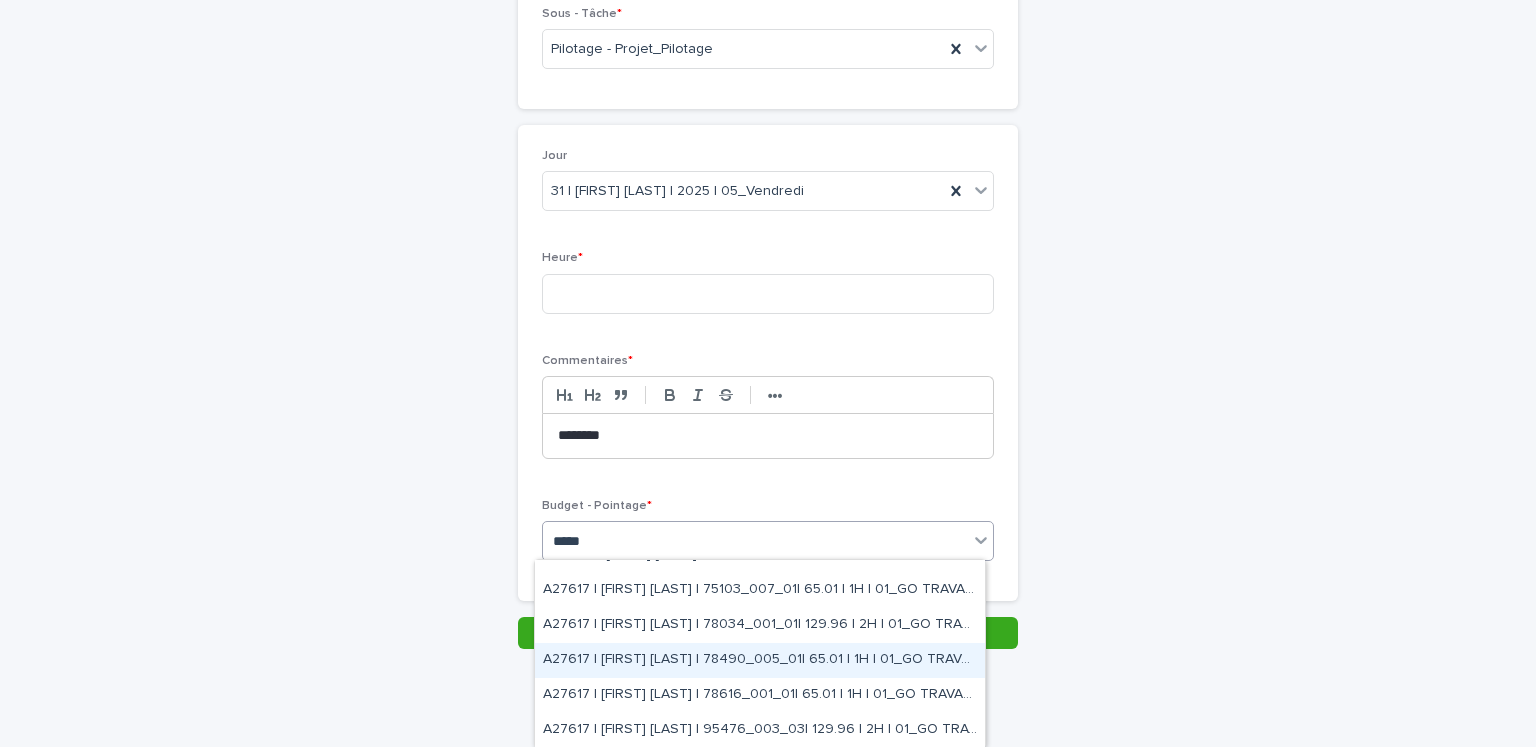 click on "A27617 | JEDDI Ayoub | 78490_005_01| 65.01 | 1H  | 01_GO TRAVAUX" at bounding box center [760, 660] 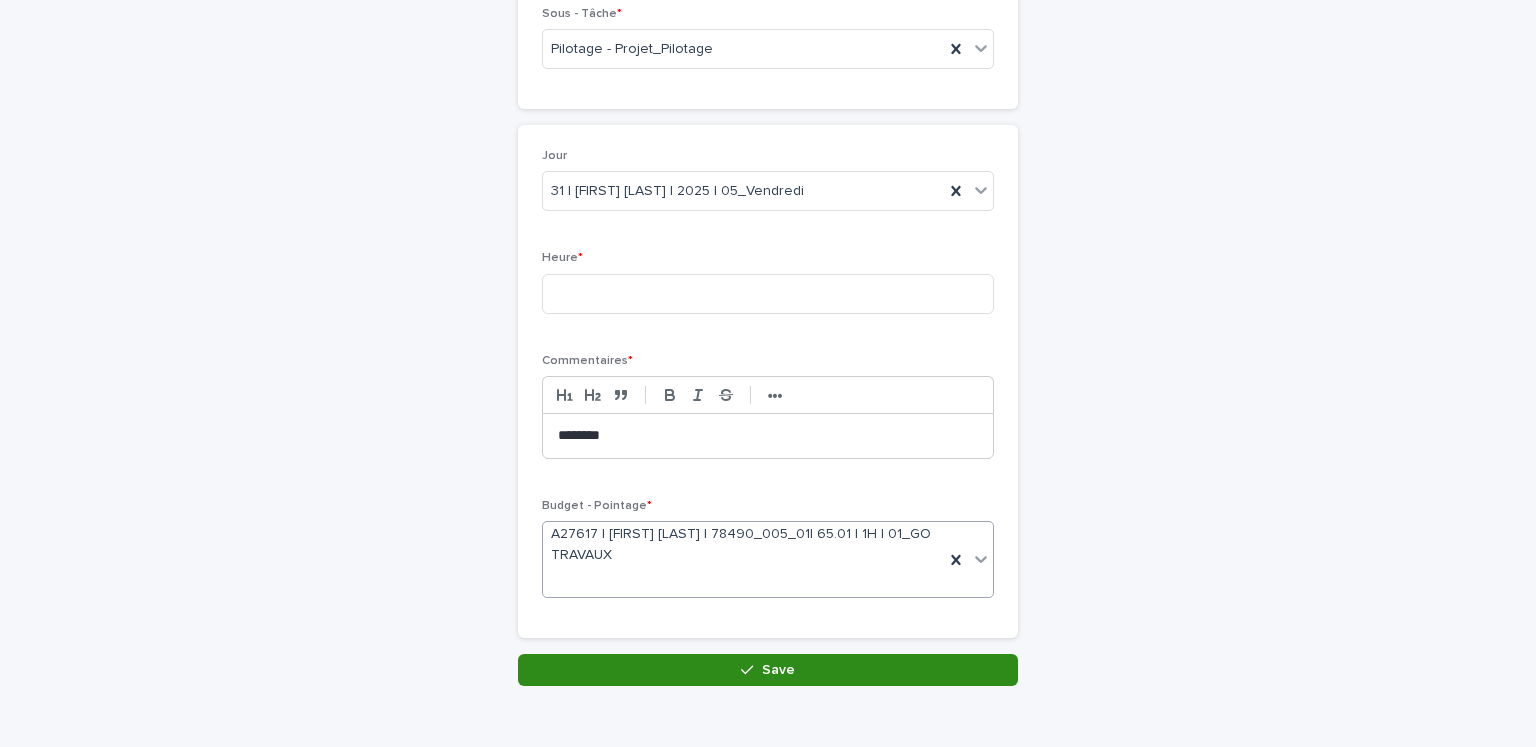 scroll, scrollTop: 213, scrollLeft: 0, axis: vertical 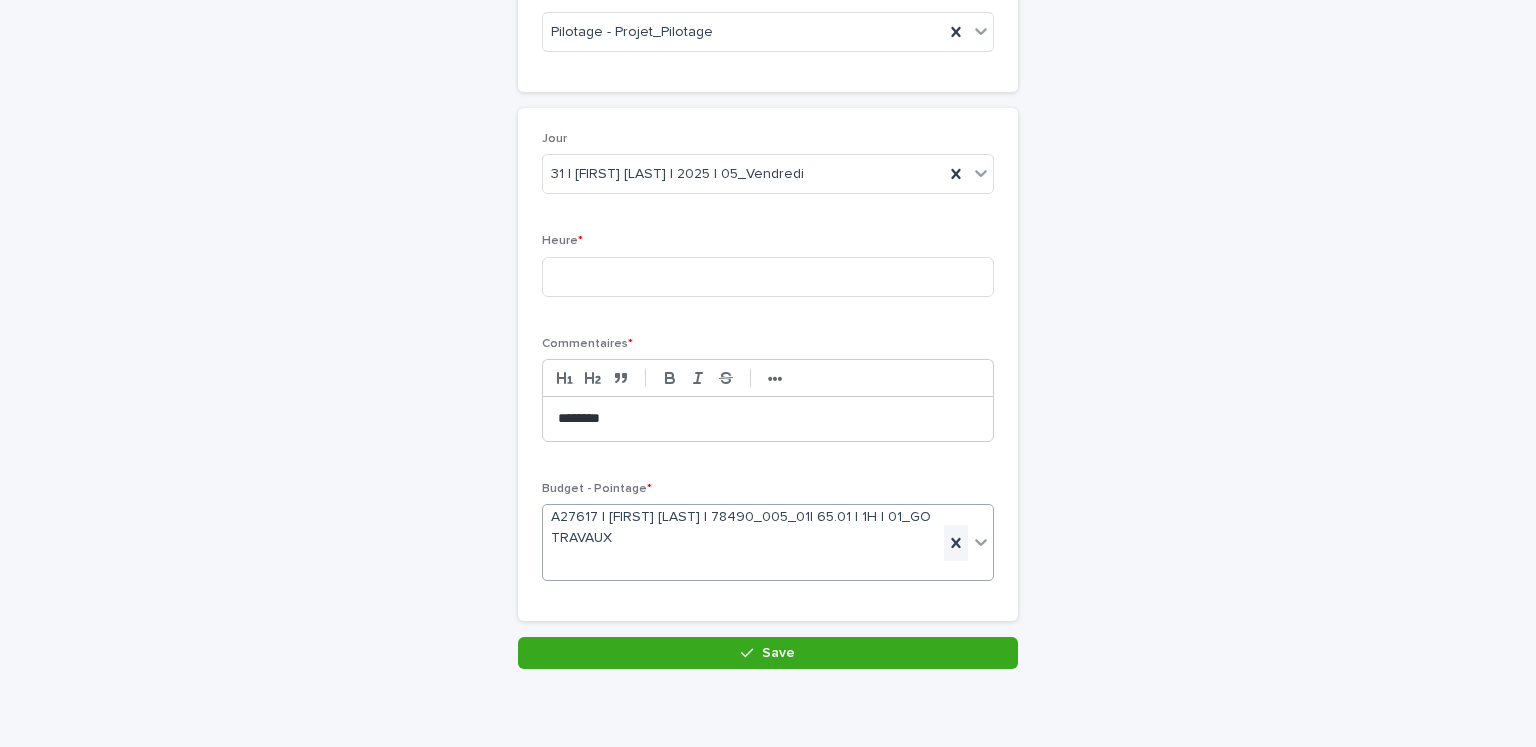 click 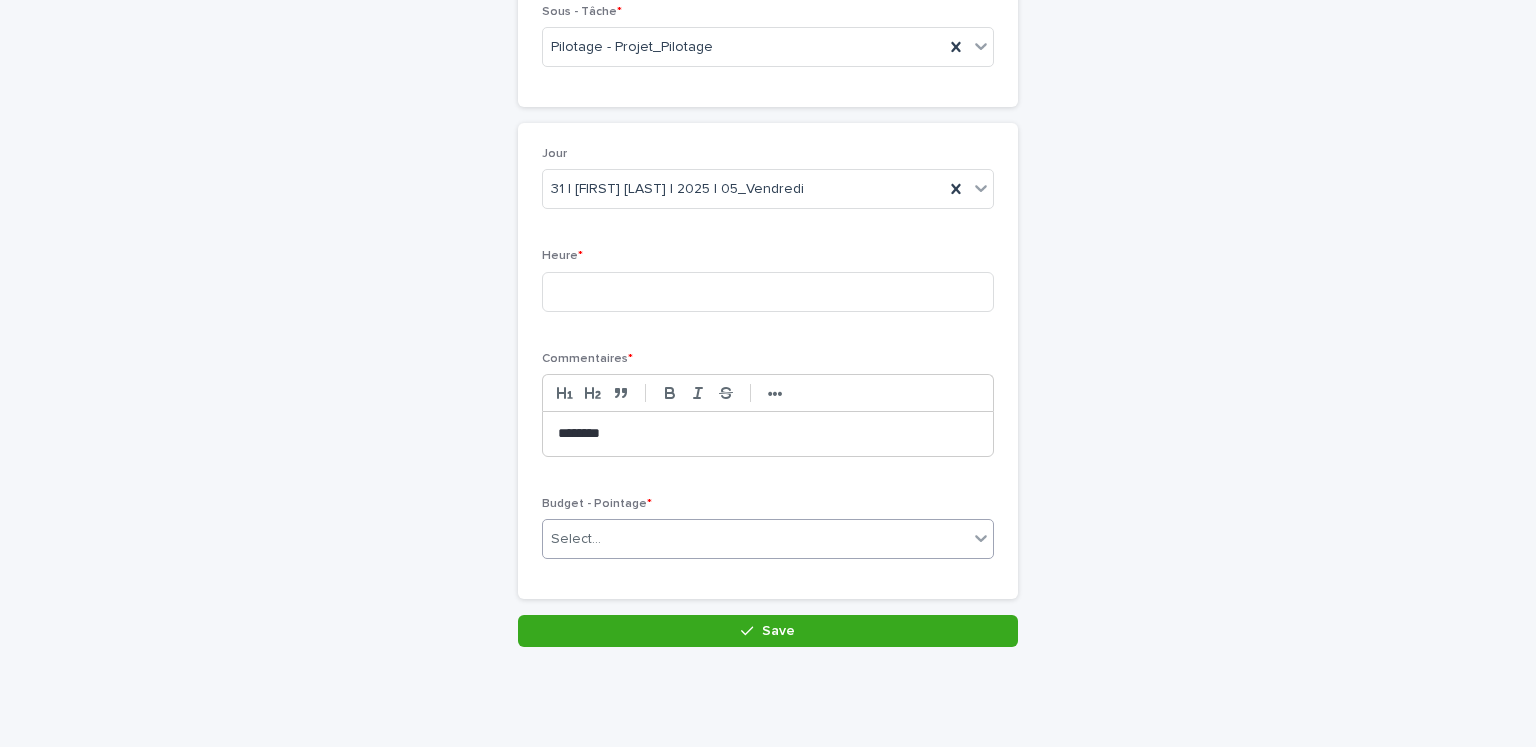 scroll, scrollTop: 196, scrollLeft: 0, axis: vertical 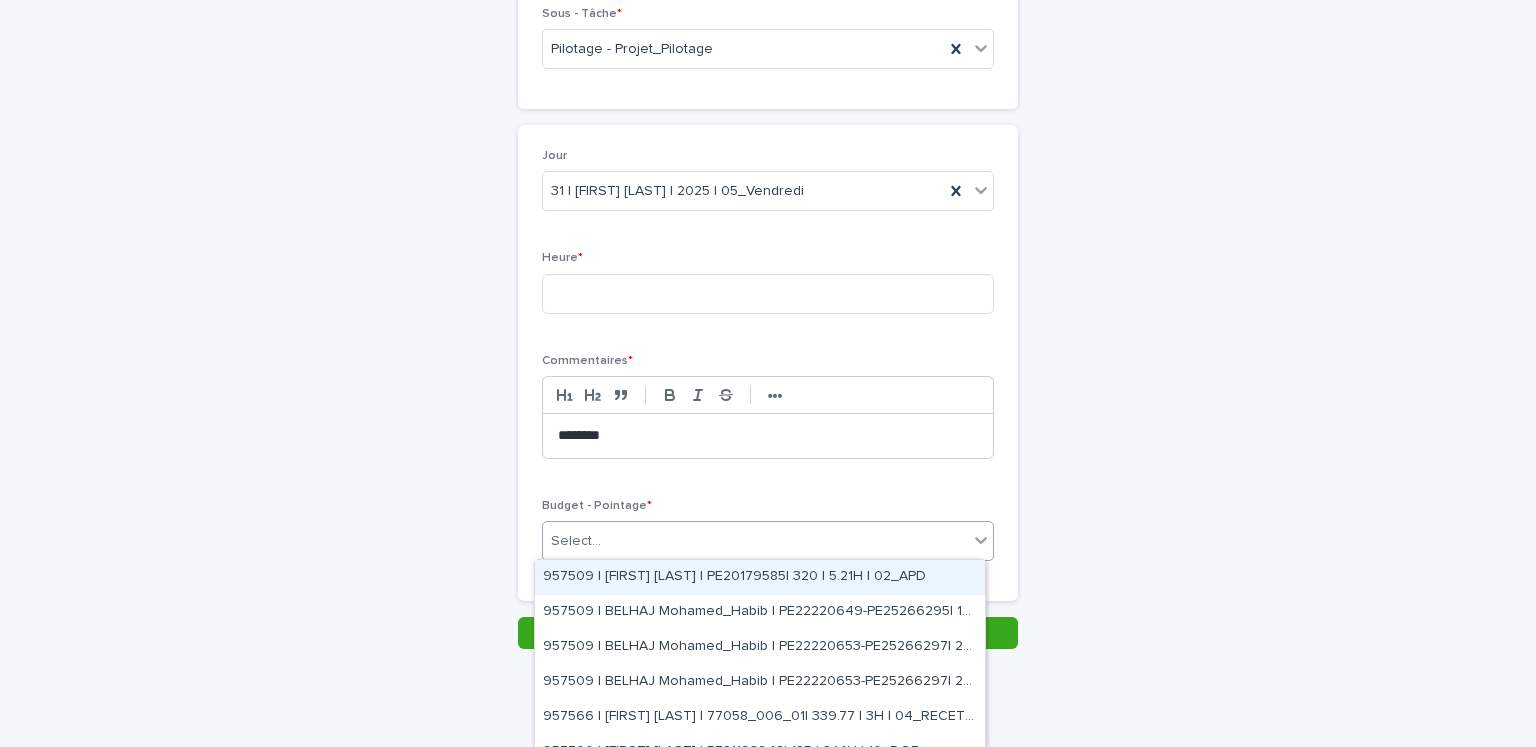 click on "Select..." at bounding box center [755, 541] 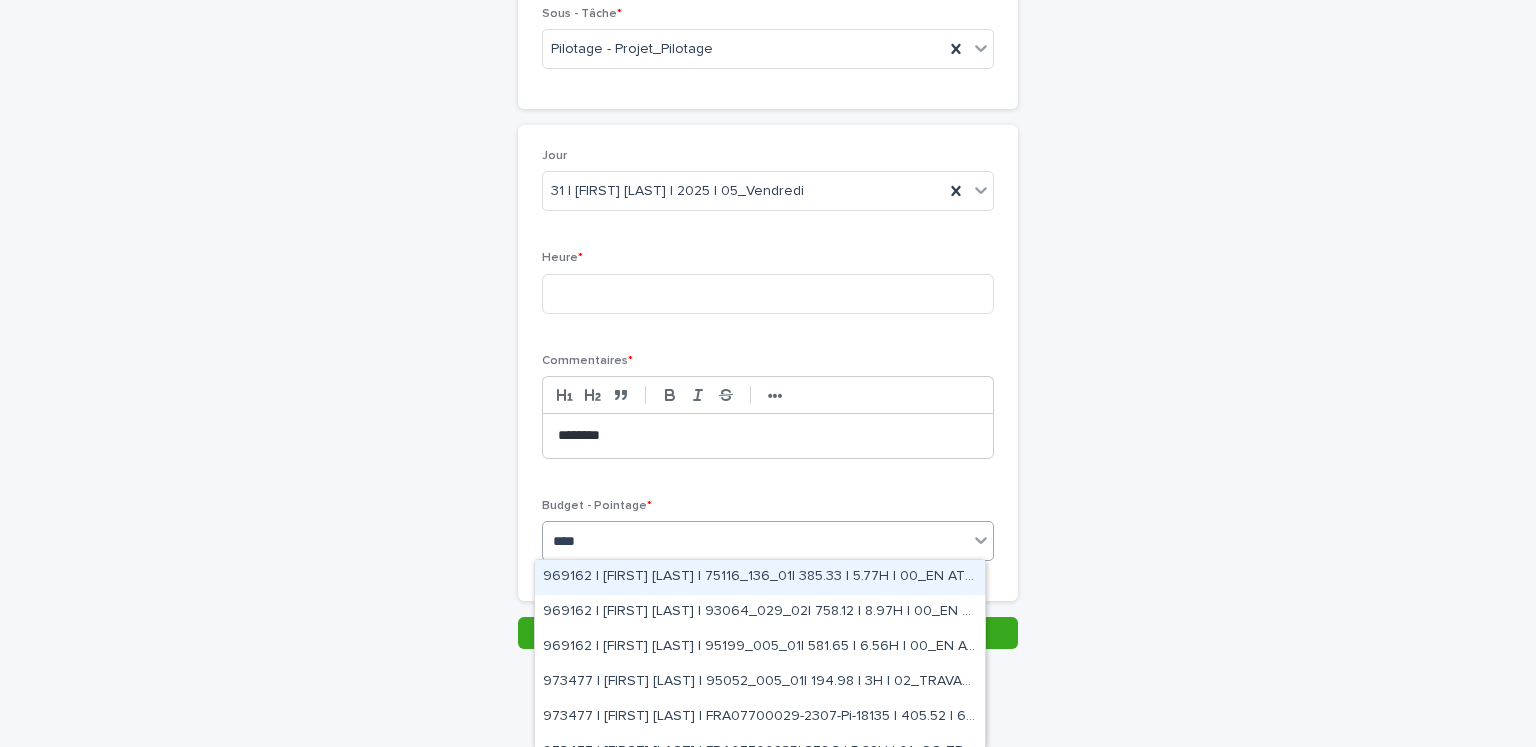 type on "*****" 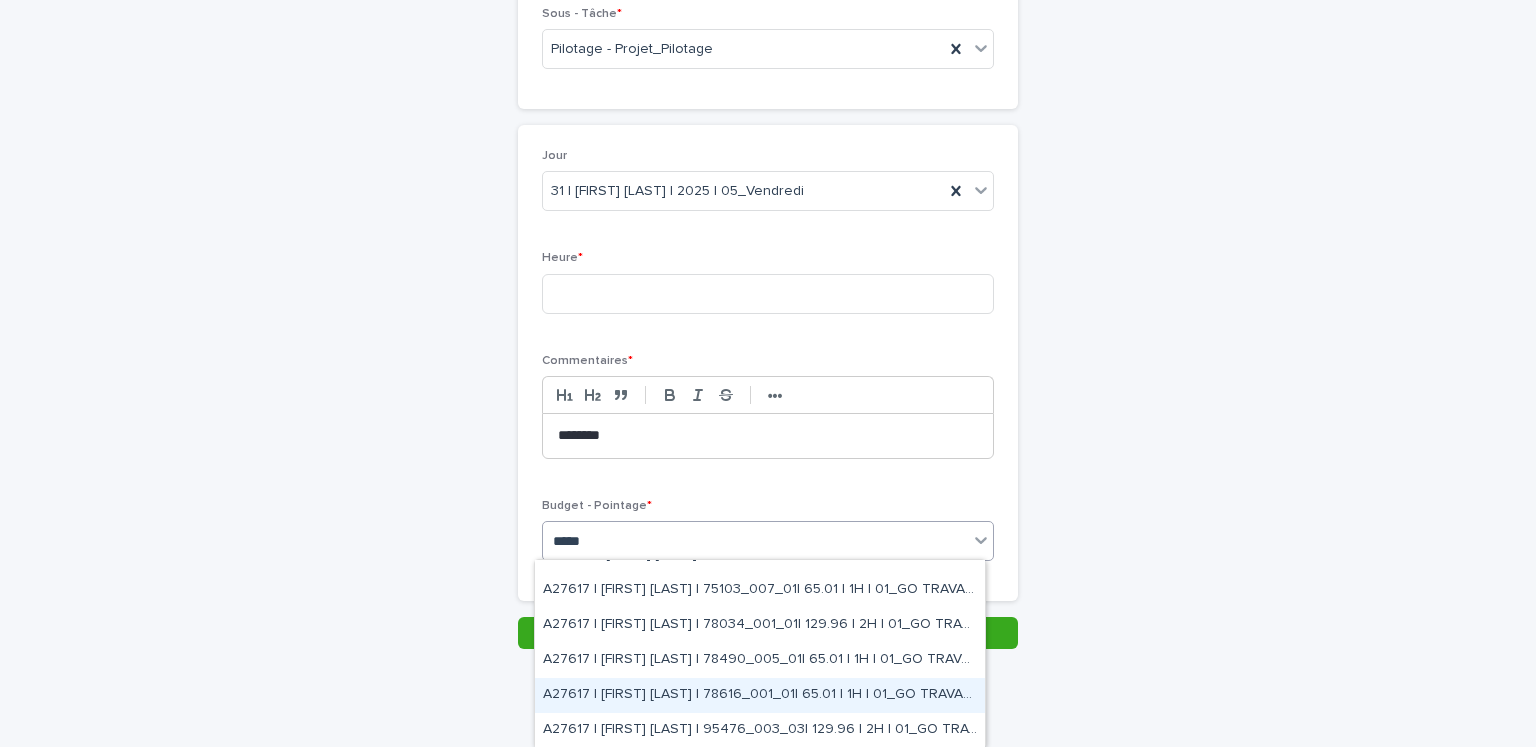 scroll, scrollTop: 447, scrollLeft: 0, axis: vertical 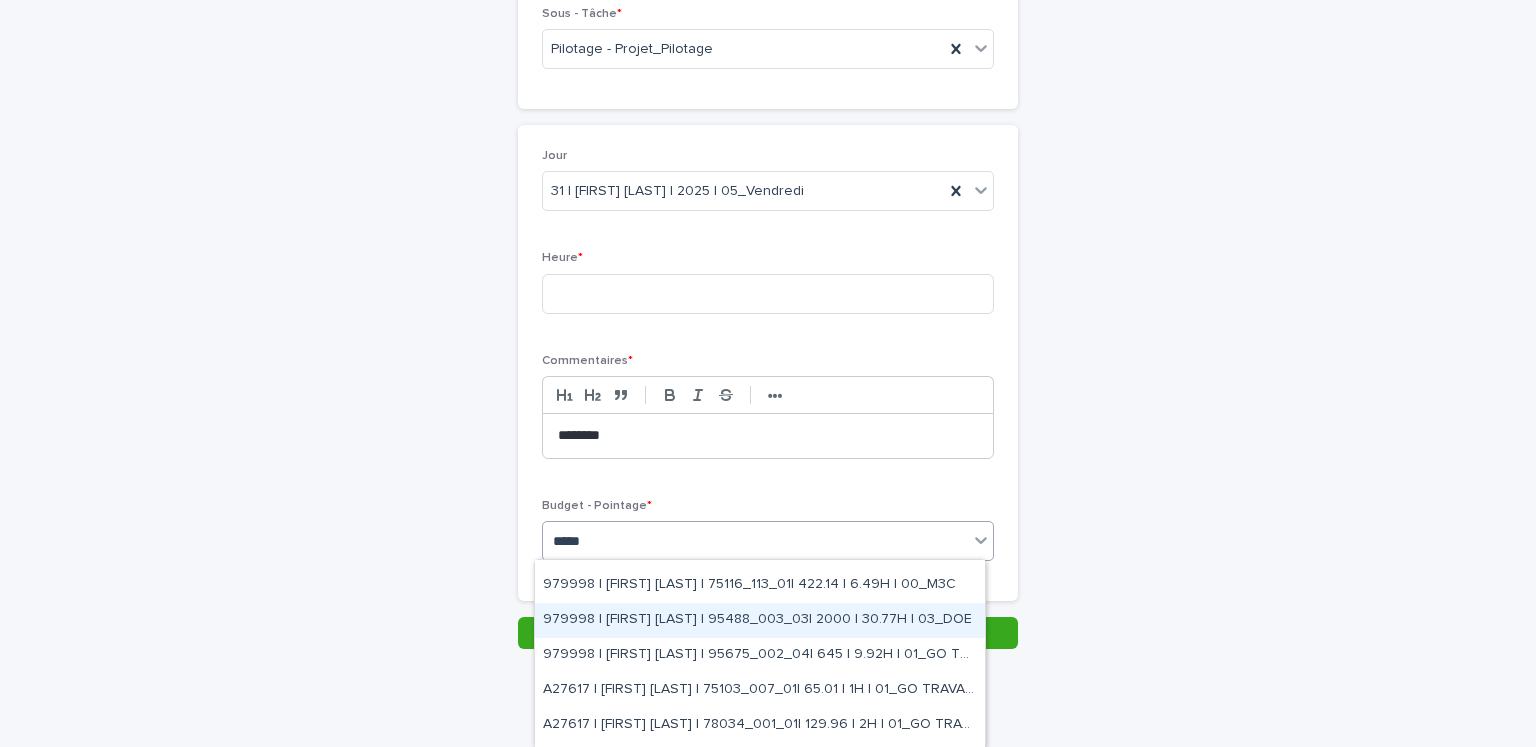 click on "979998 | JEDDI Ayoub | 95488_003_03| 2000 | 30.77H  | 03_DOE" at bounding box center [760, 620] 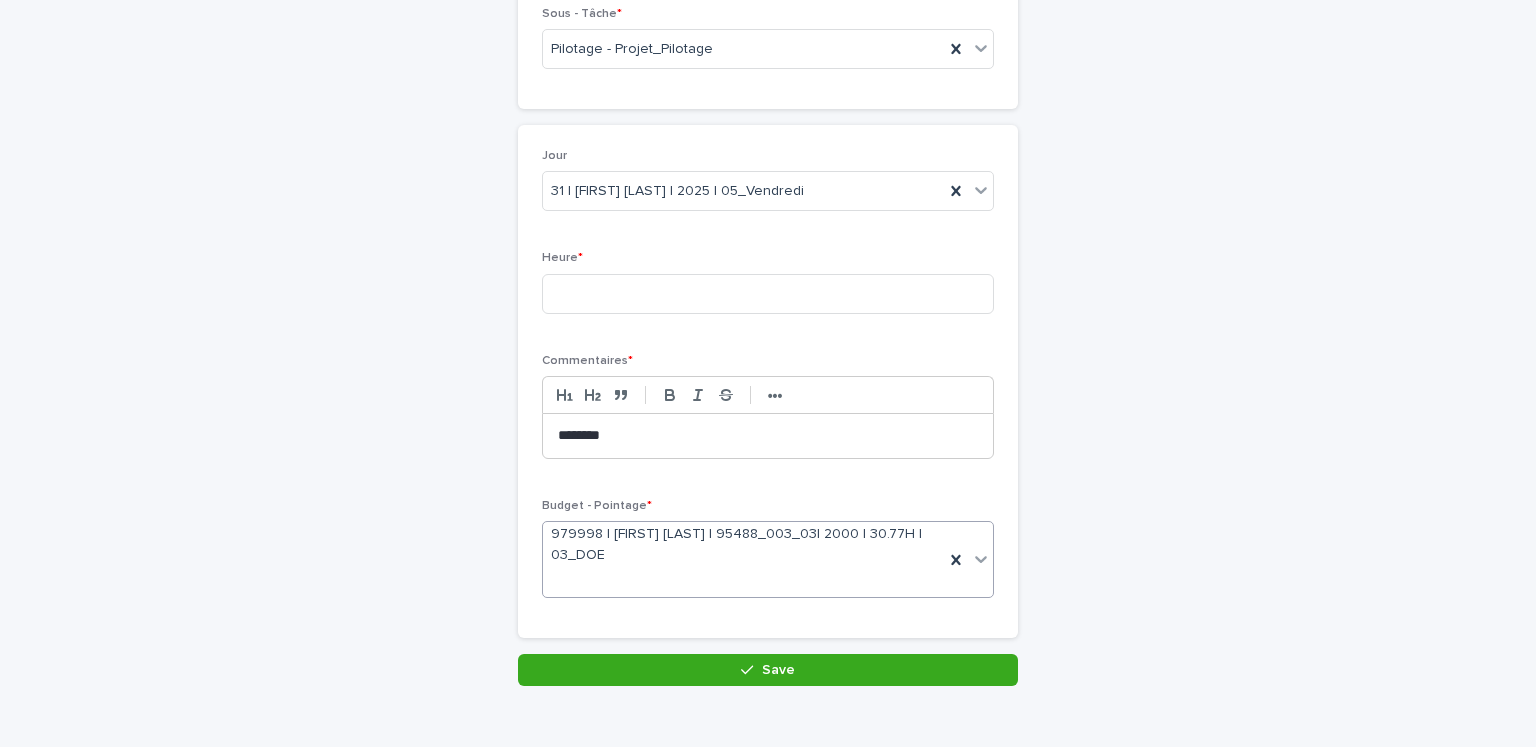 scroll, scrollTop: 213, scrollLeft: 0, axis: vertical 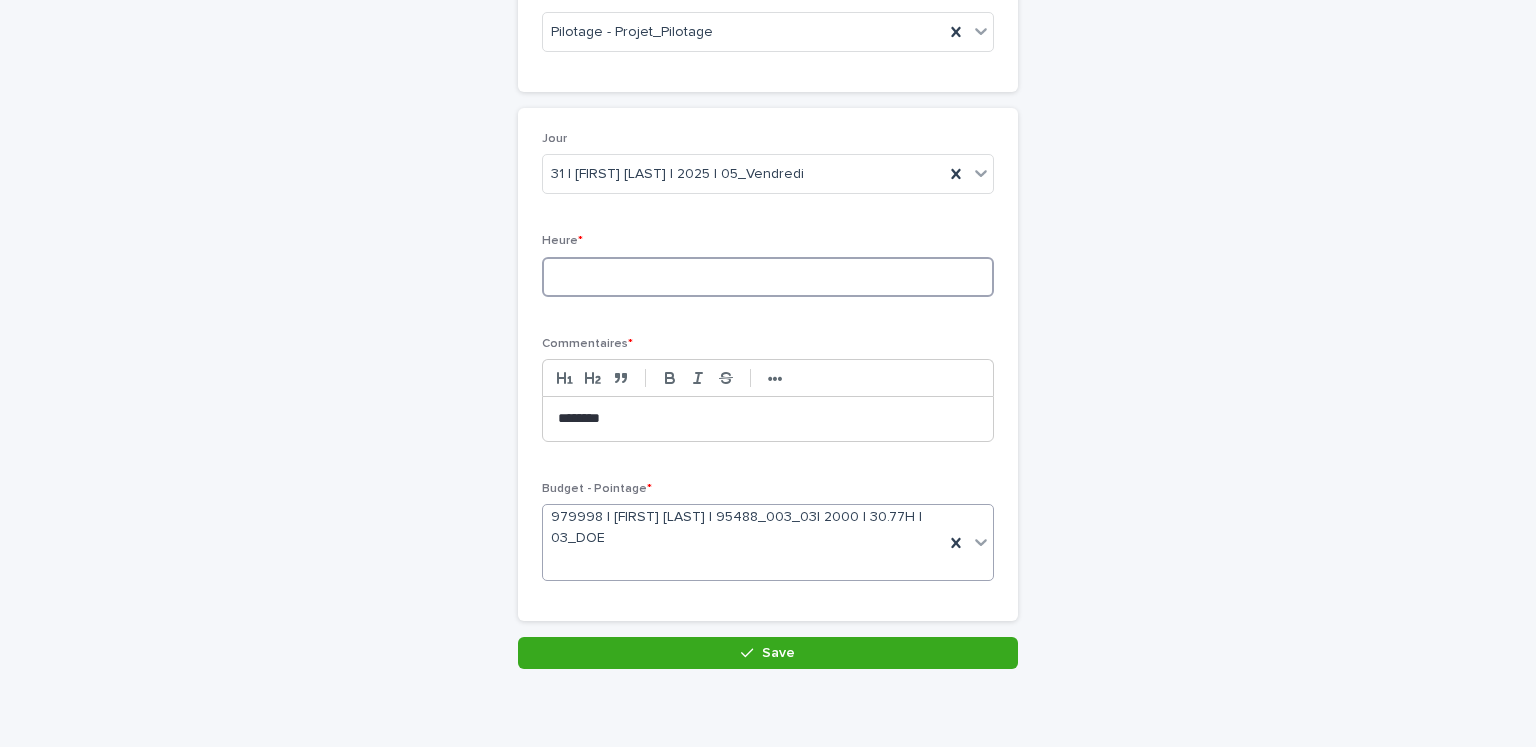 click at bounding box center (768, 277) 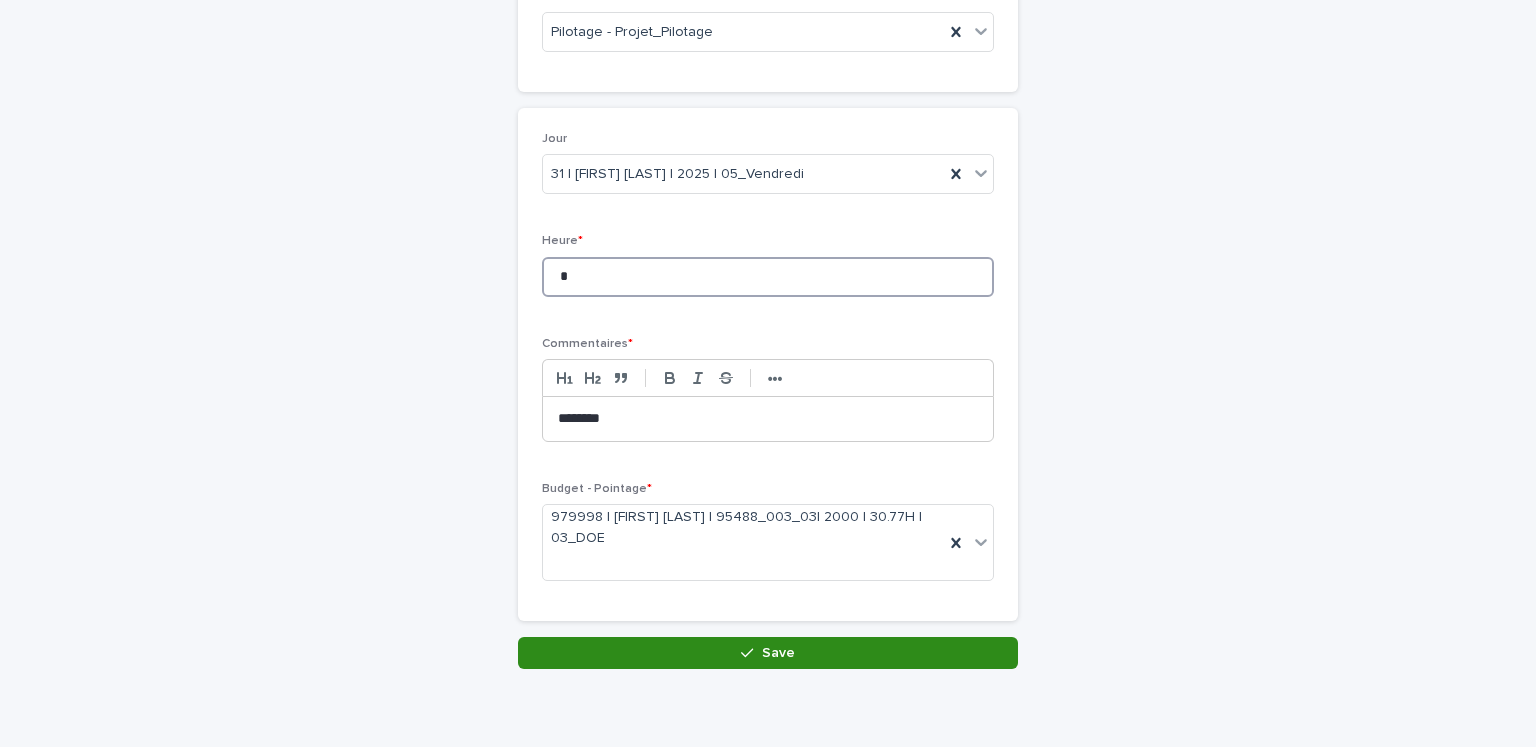 type on "*" 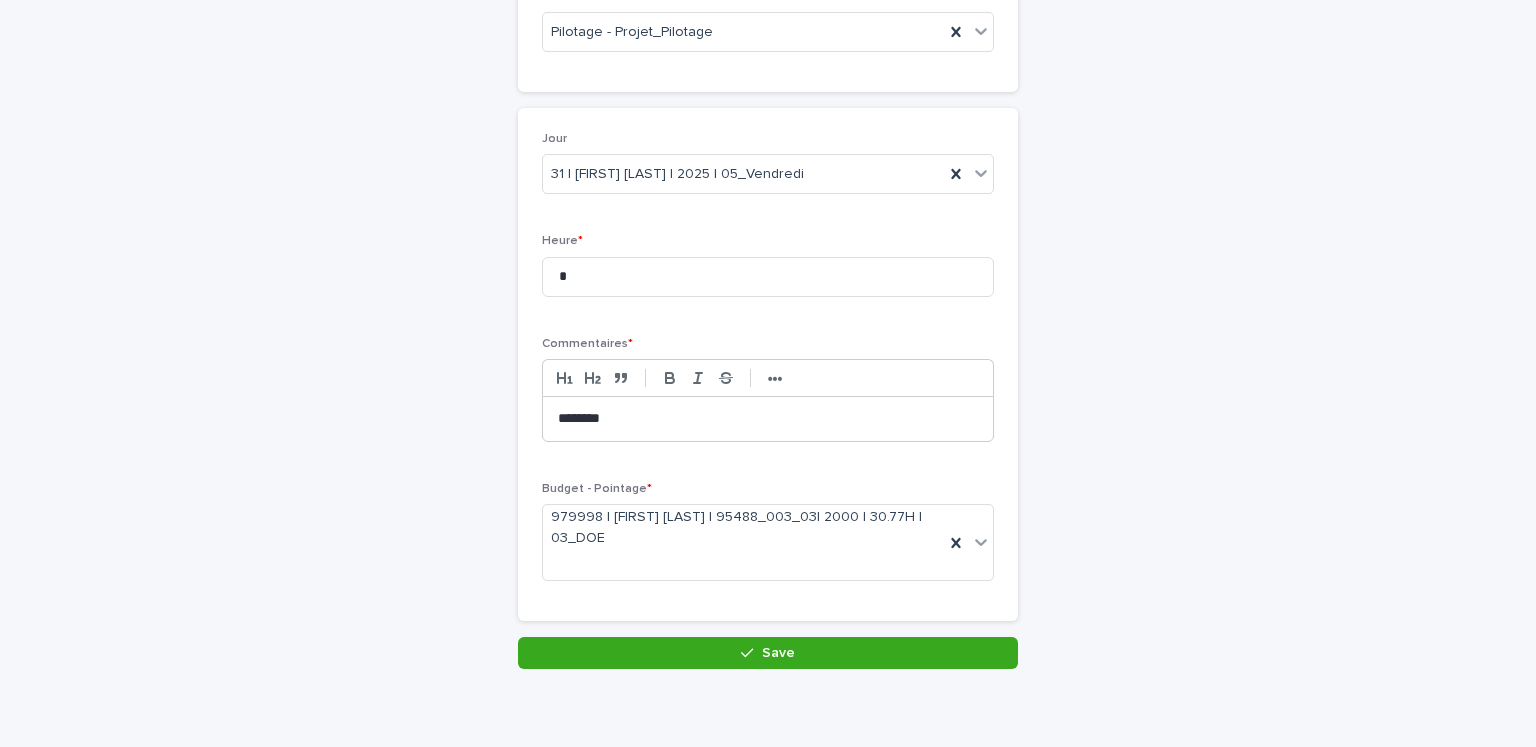 drag, startPoint x: 772, startPoint y: 645, endPoint x: 1289, endPoint y: 493, distance: 538.8812 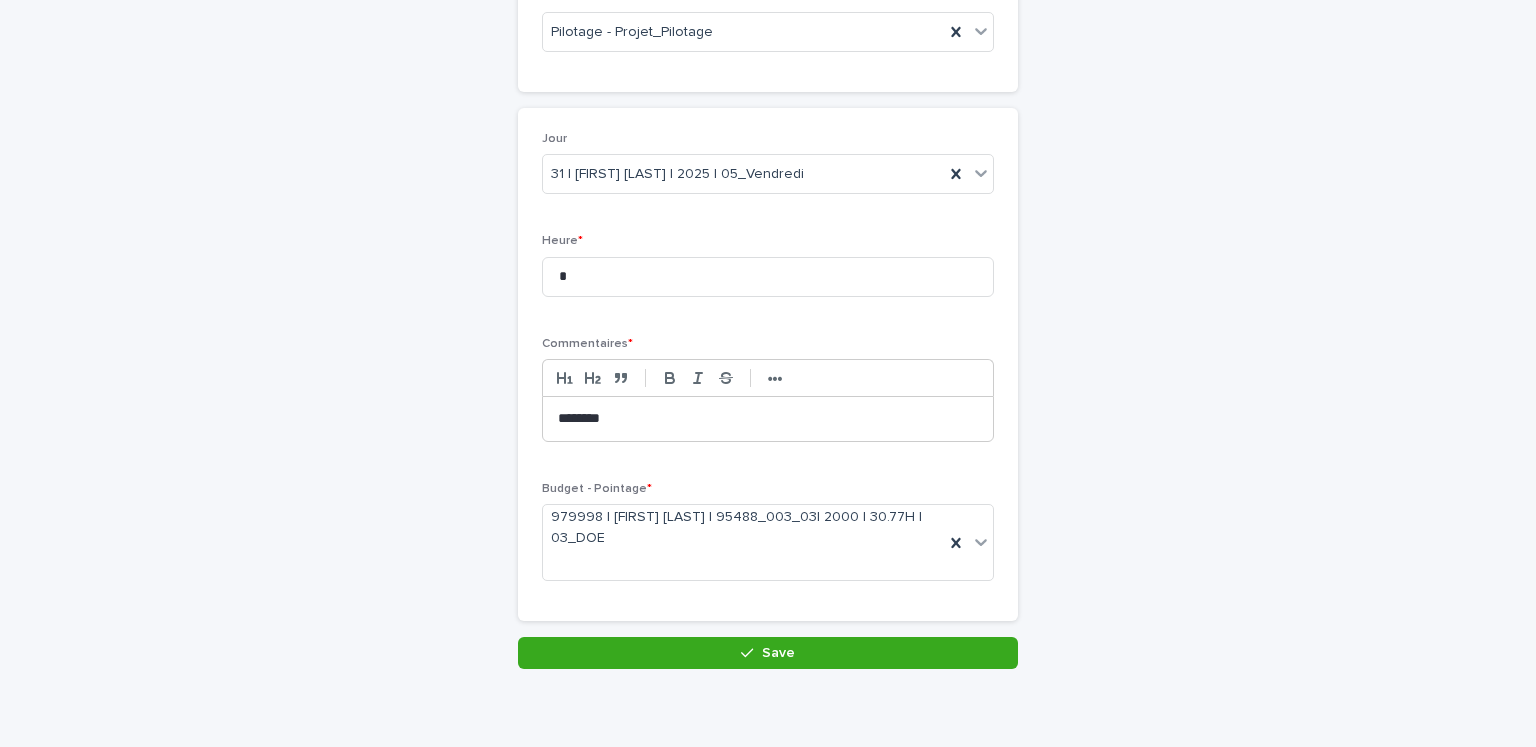 click on "Loading... Saving… Loading... Saving… Pointage Loading... Saving… Loading... Saving… Loading... Saving… Loading... Saving… Loading... Saving… Sous - Tâche * Pilotage - Projet_Pilotage Loading... Saving… Loading... Saving… Loading... Saving… Jour 31 | Elmahdi ELKHATABI | 2025 | 05_Vendredi Heure * * Commentaires *                                         •••                                                             ******** Budget - Pointage * 979998 | JEDDI Ayoub | 95488_003_03| 2000 | 30.77H  | 03_DOE Loading... Saving… Loading... Saving… Sorry, there was an error saving your record. Please try again. Please fill out the required fields above. Save" at bounding box center (768, 311) 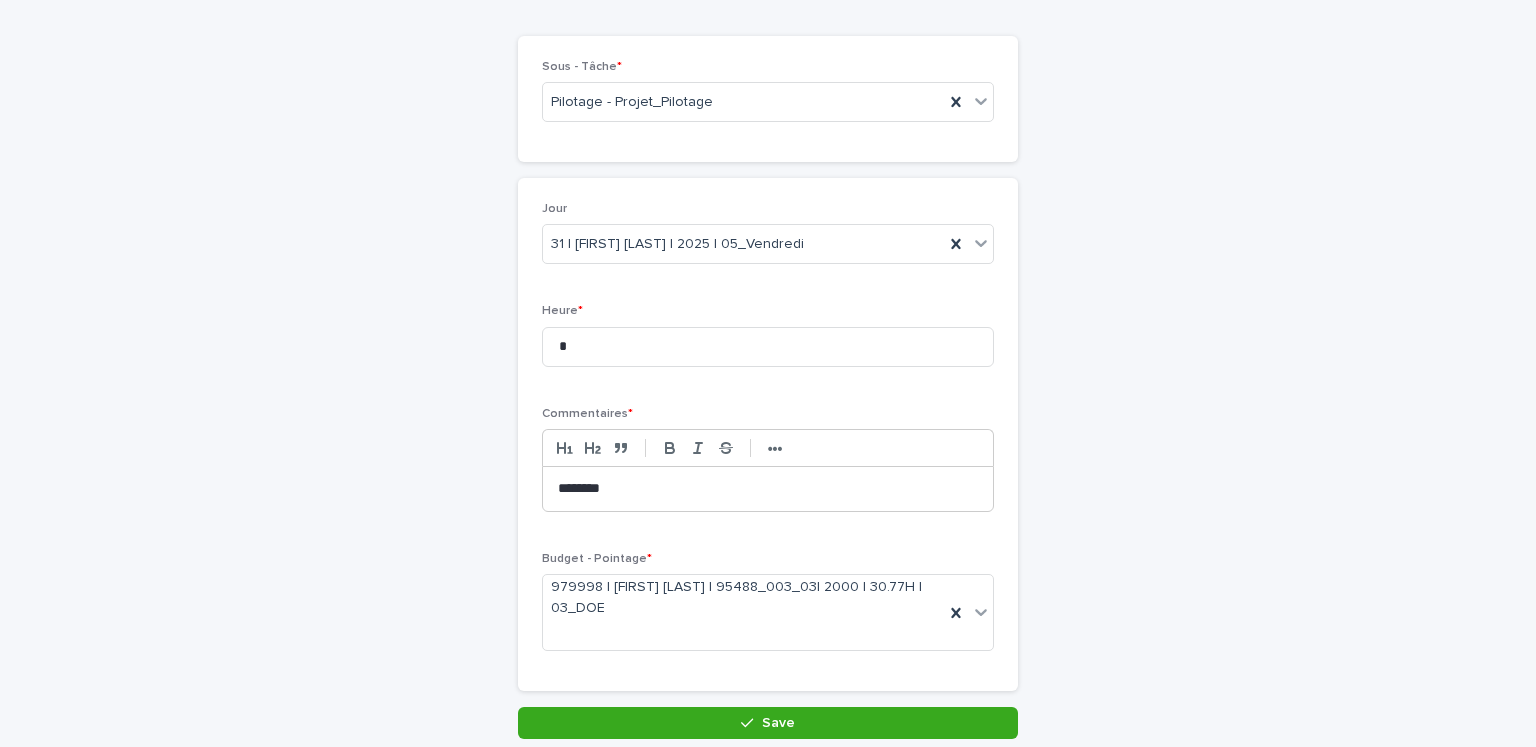 scroll, scrollTop: 232, scrollLeft: 0, axis: vertical 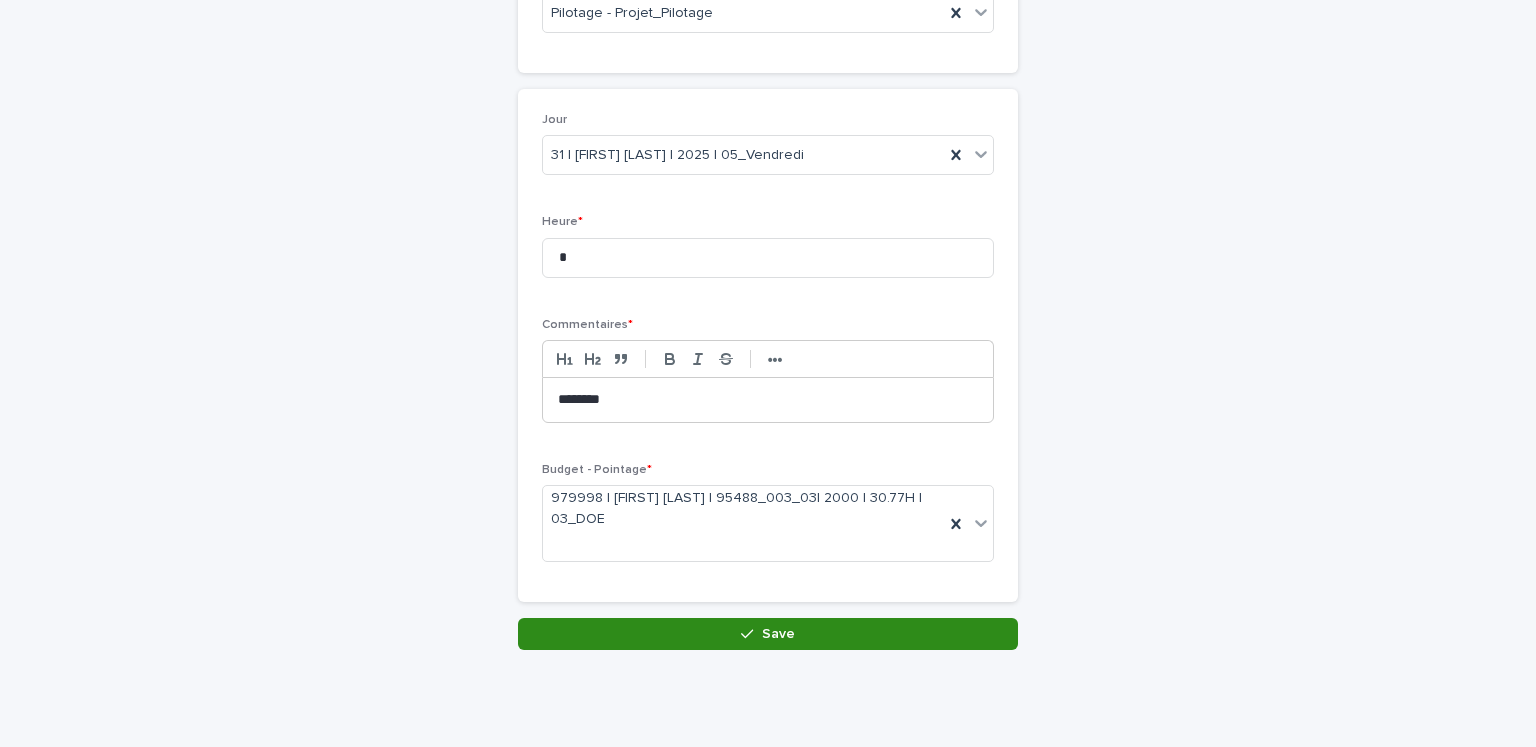 click on "Save" at bounding box center (768, 634) 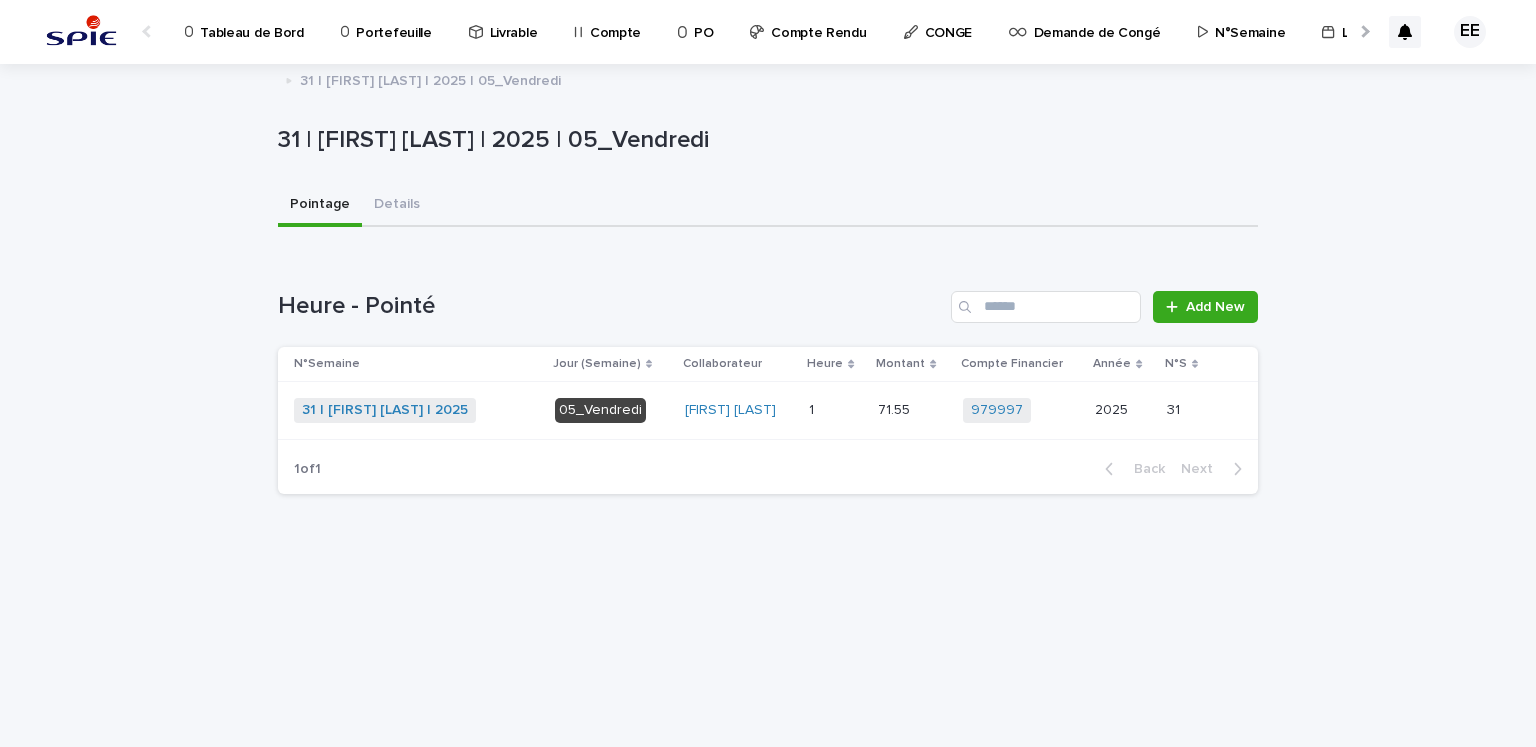 scroll, scrollTop: 0, scrollLeft: 0, axis: both 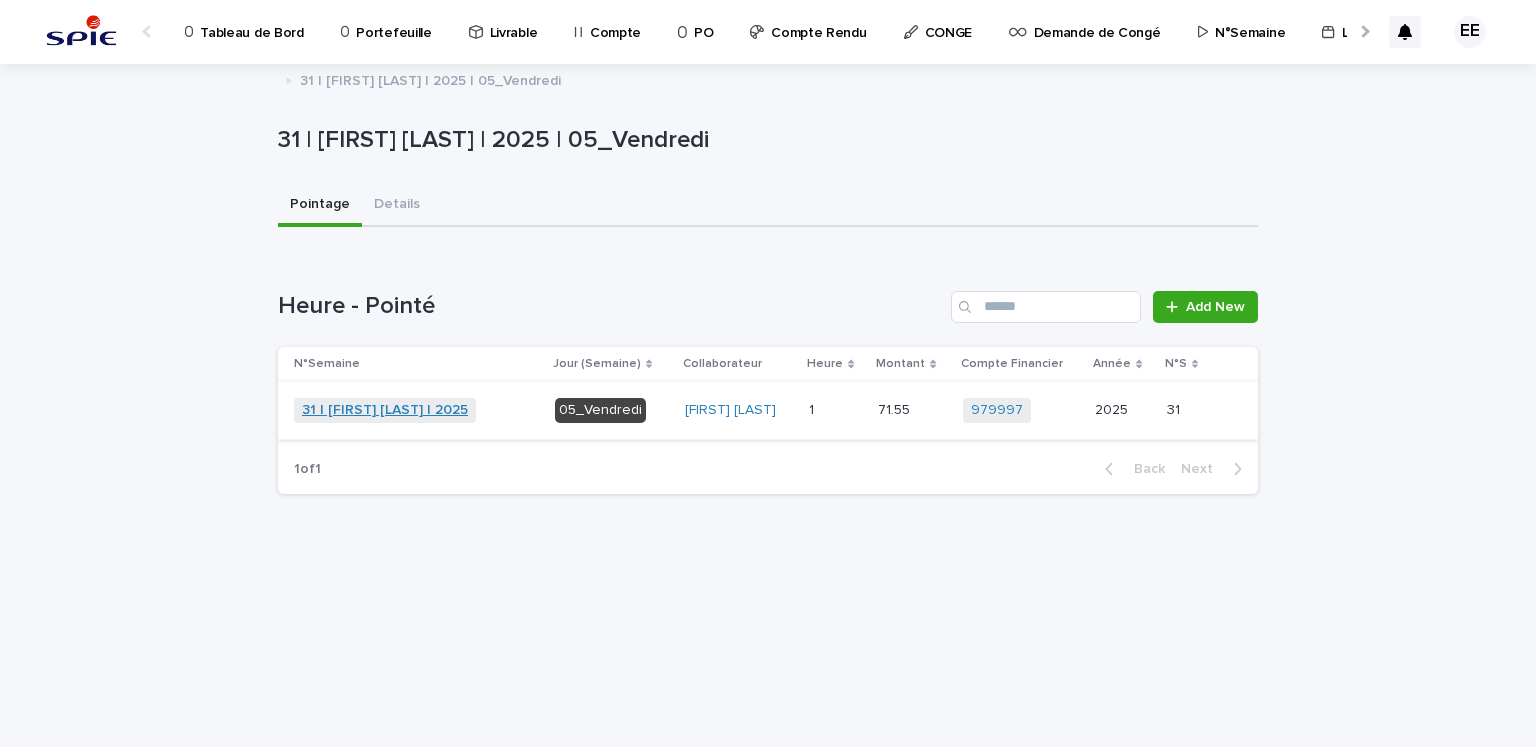 click on "31 | [FIRST] [LAST] | 2025" at bounding box center [385, 410] 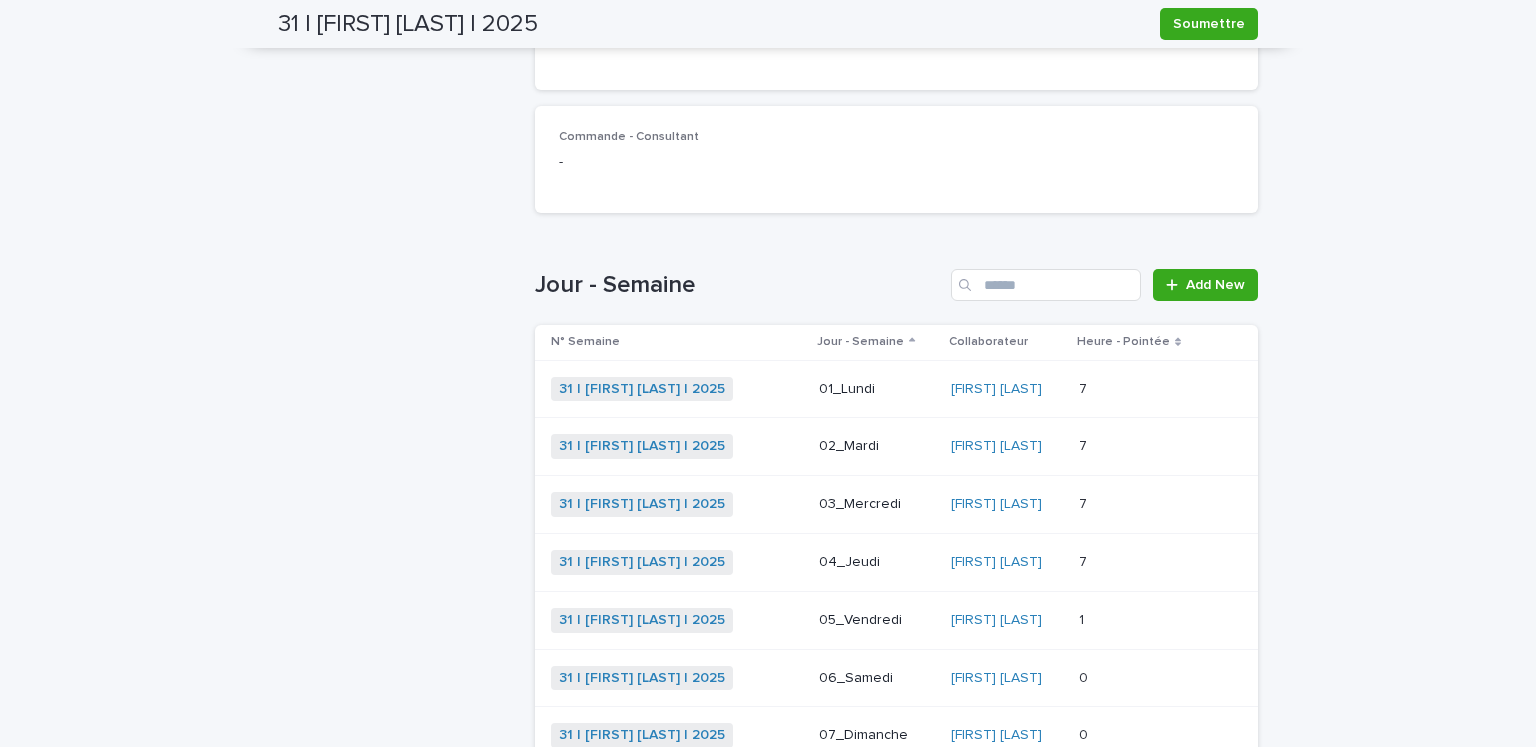 scroll, scrollTop: 653, scrollLeft: 0, axis: vertical 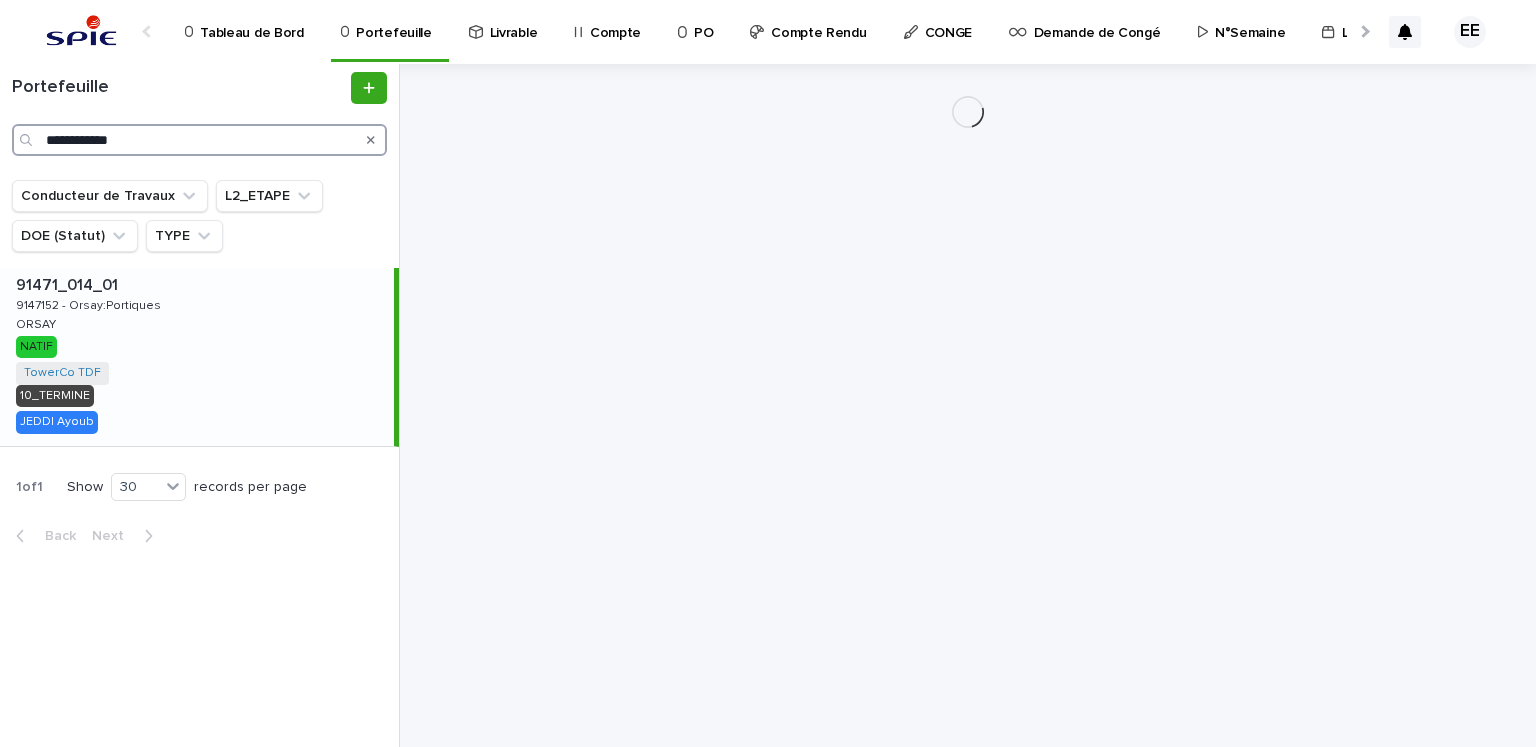 drag, startPoint x: 227, startPoint y: 142, endPoint x: -15, endPoint y: 156, distance: 242.40462 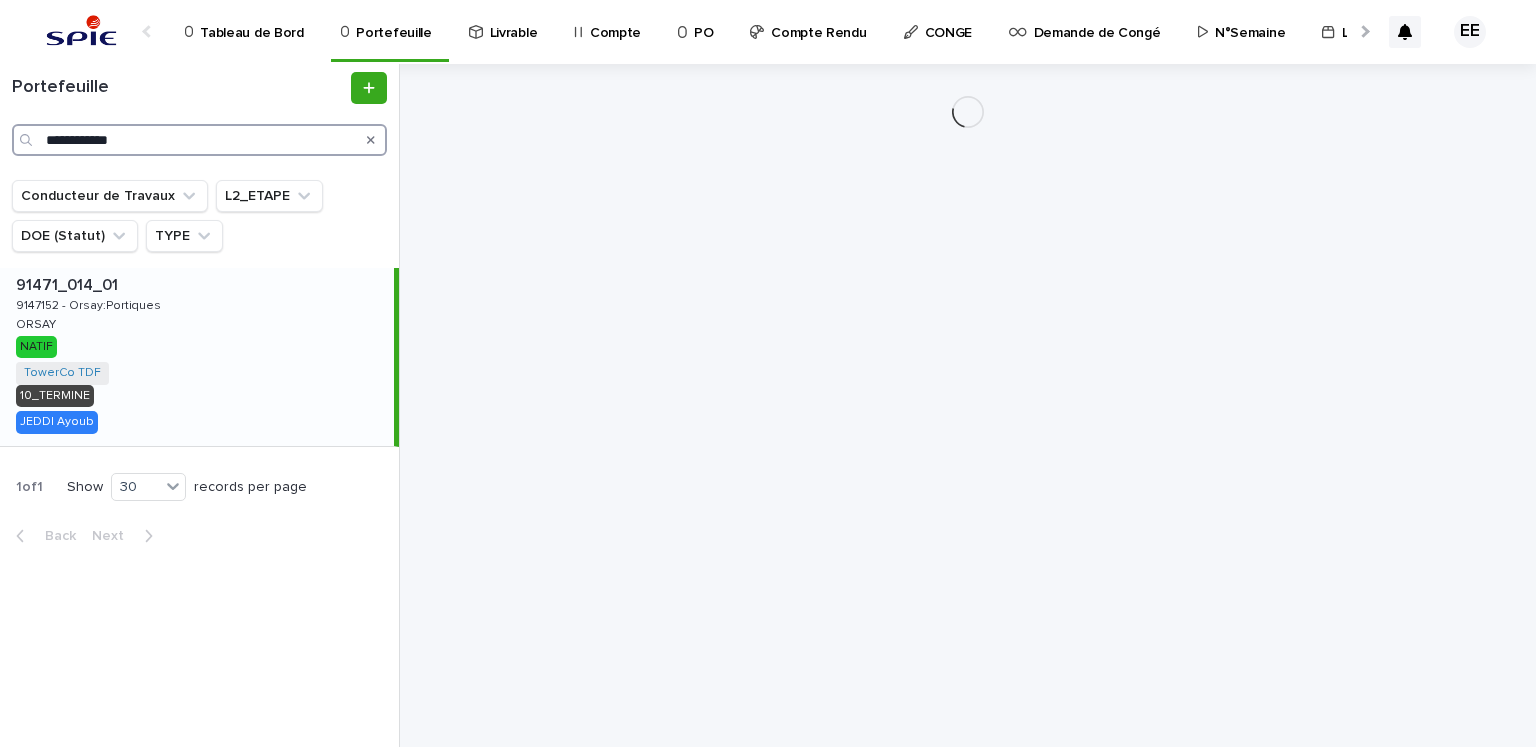 click on "**********" at bounding box center [768, 373] 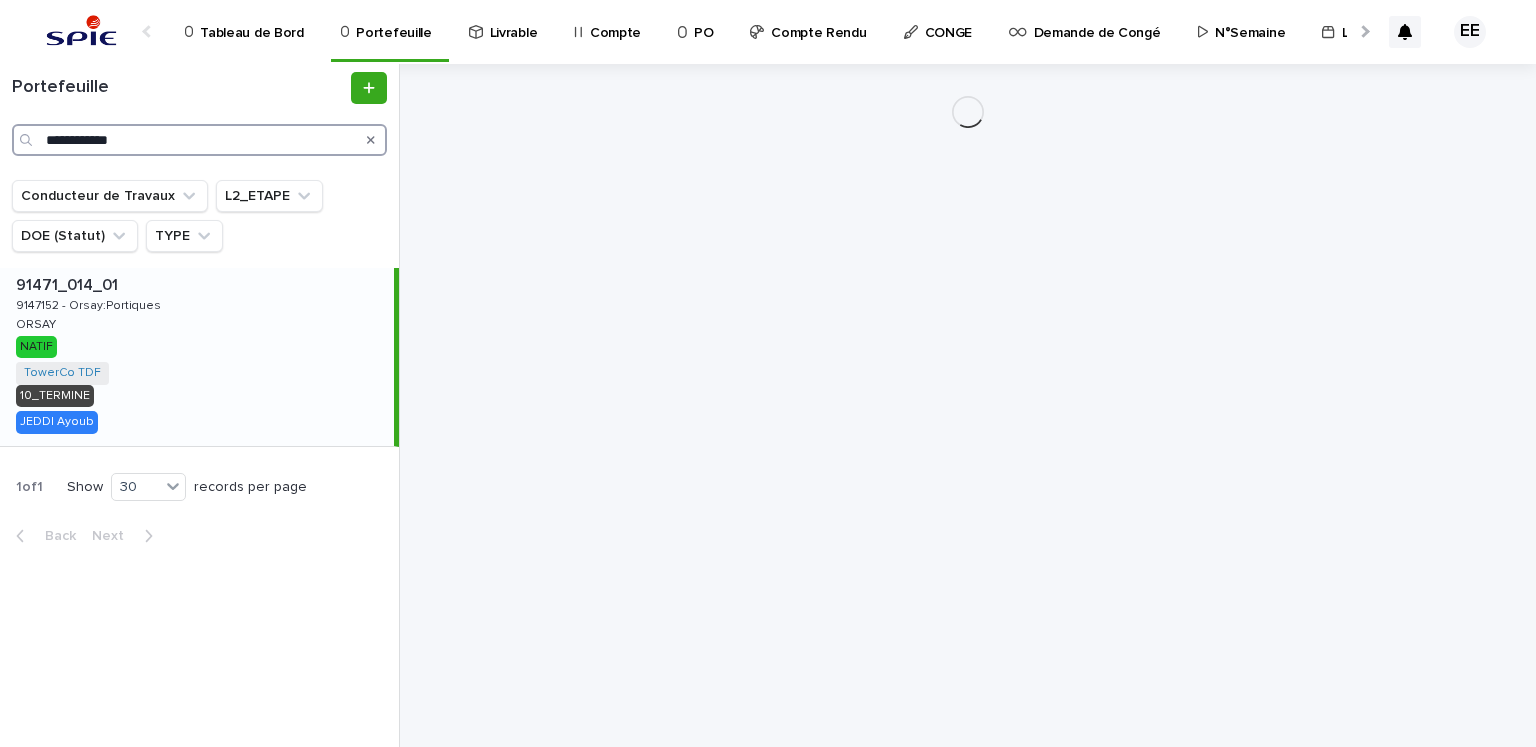 paste 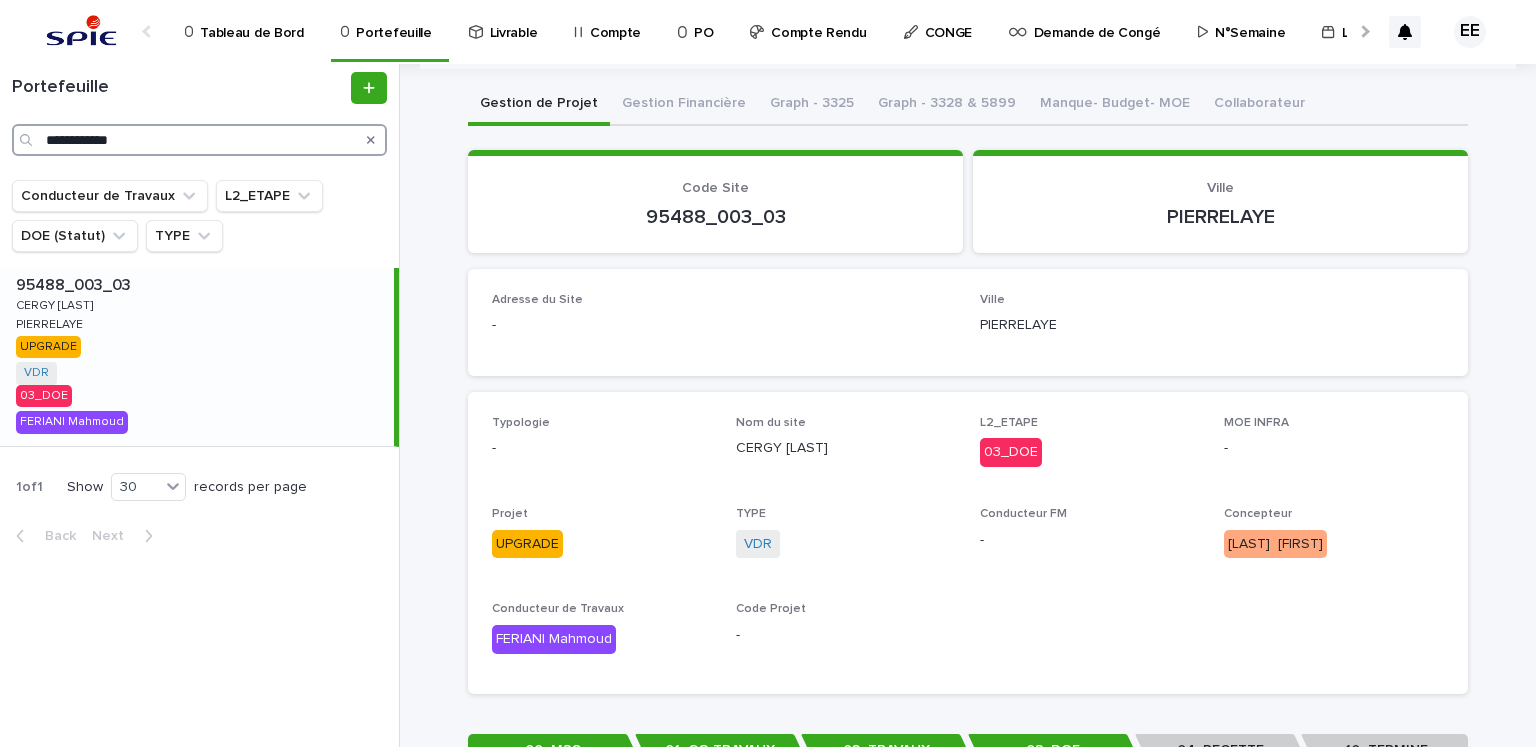 scroll, scrollTop: 0, scrollLeft: 0, axis: both 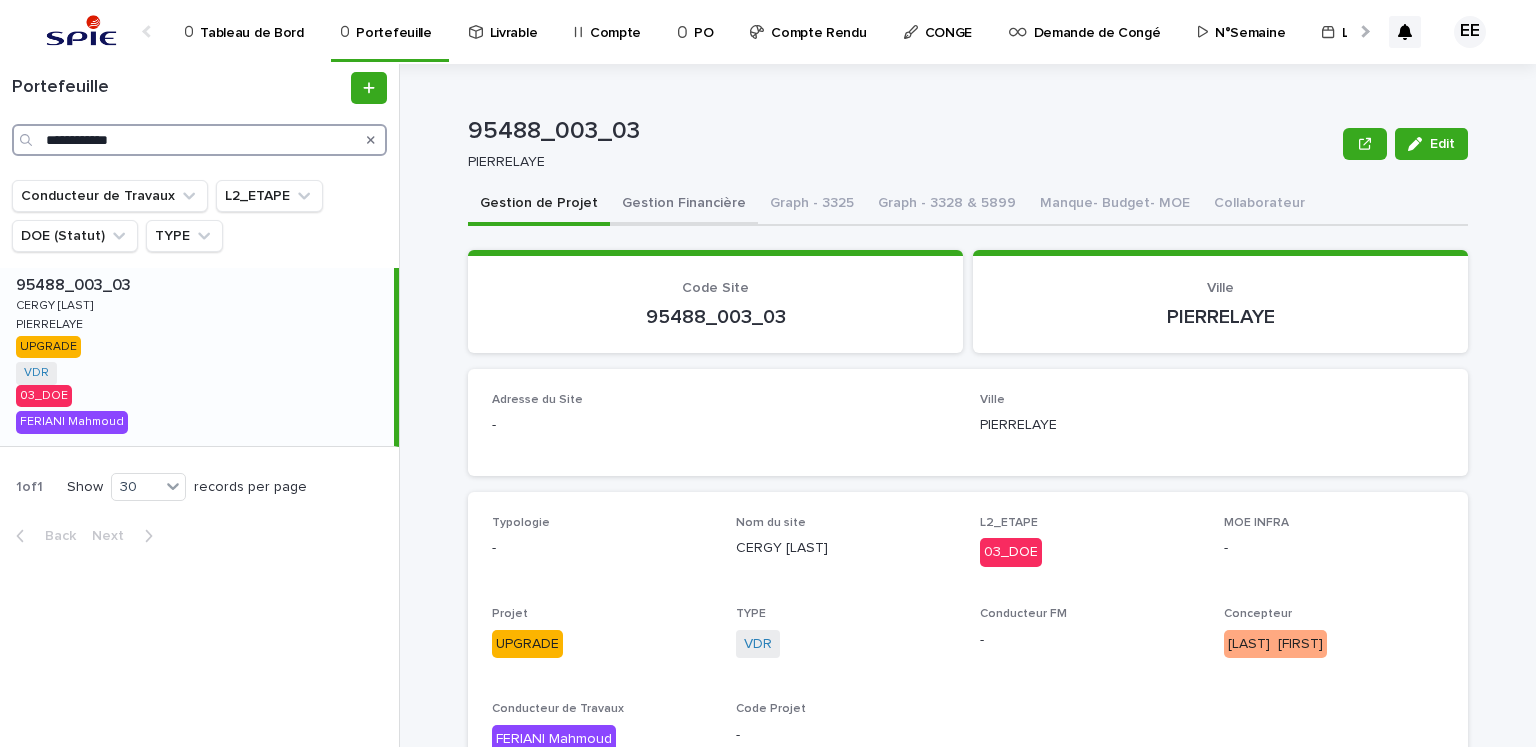 type on "**********" 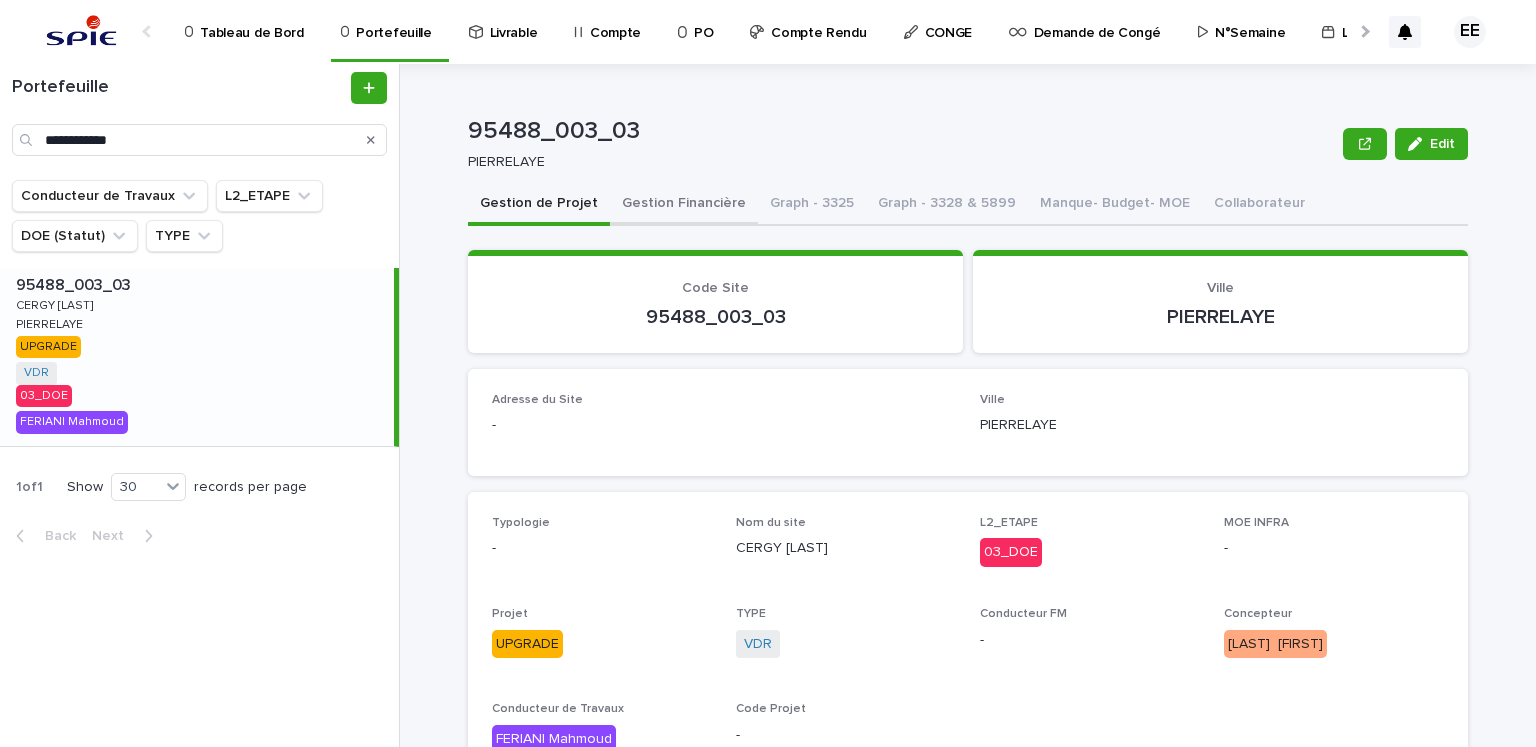 click on "Gestion Financière" at bounding box center (684, 205) 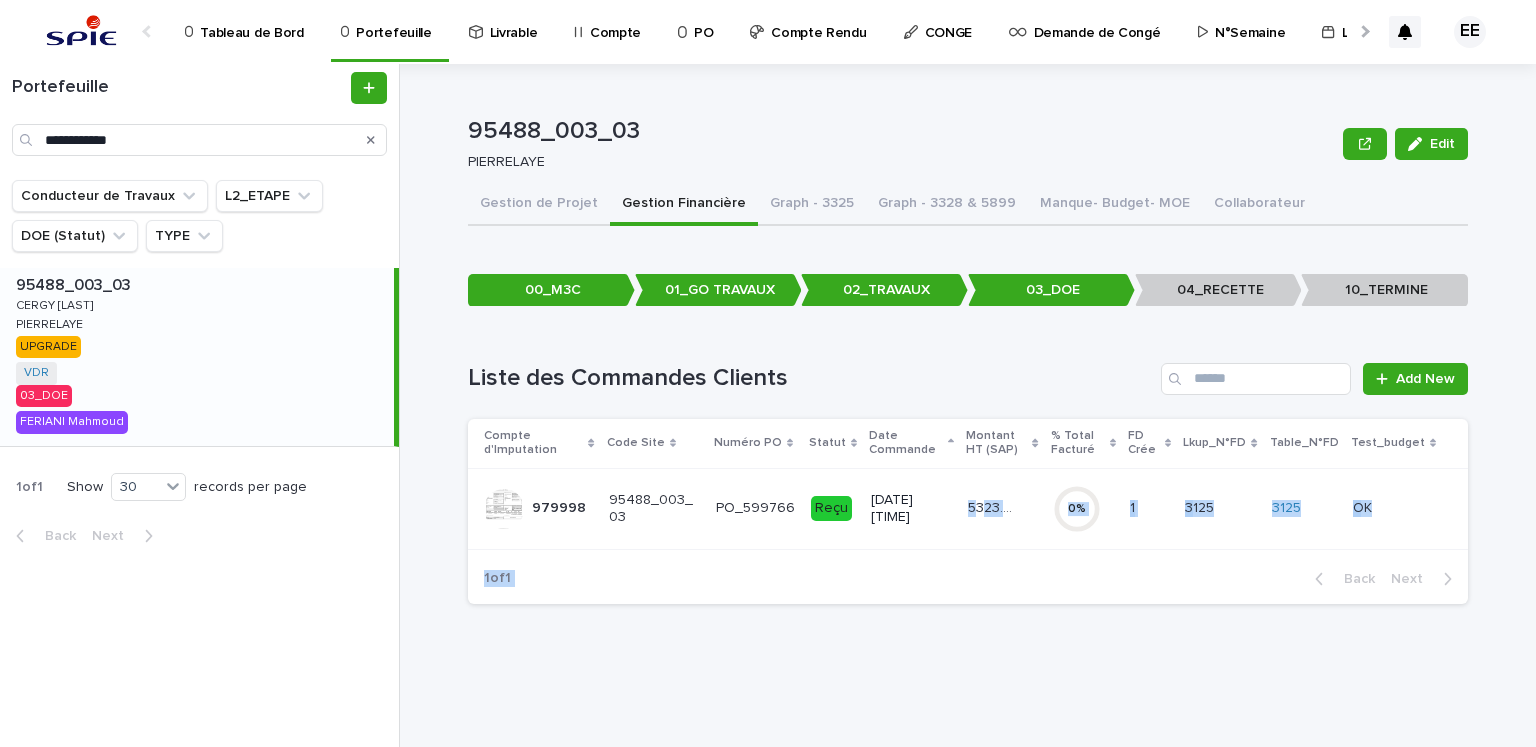 drag, startPoint x: 982, startPoint y: 516, endPoint x: 992, endPoint y: 645, distance: 129.38702 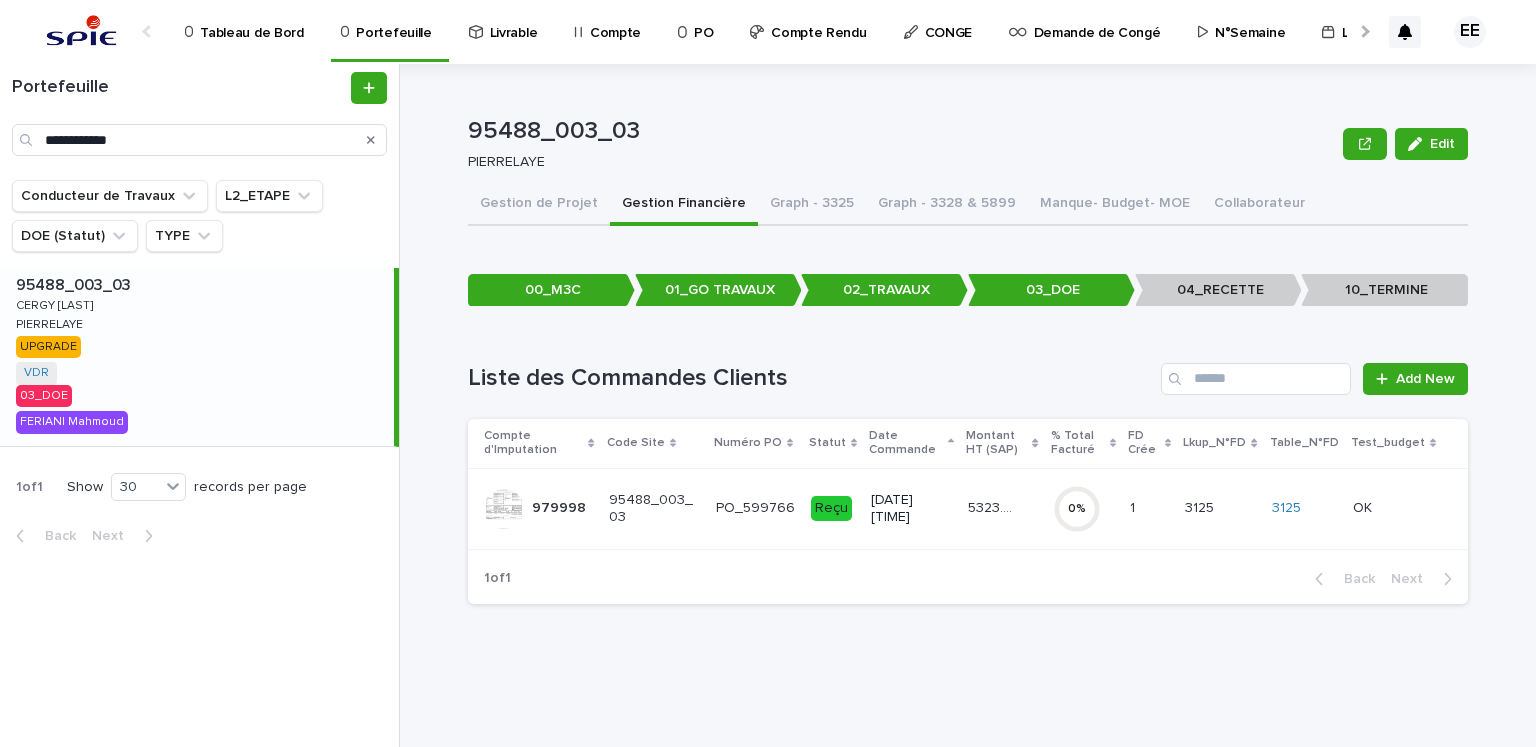 click on "5323.44" at bounding box center (992, 506) 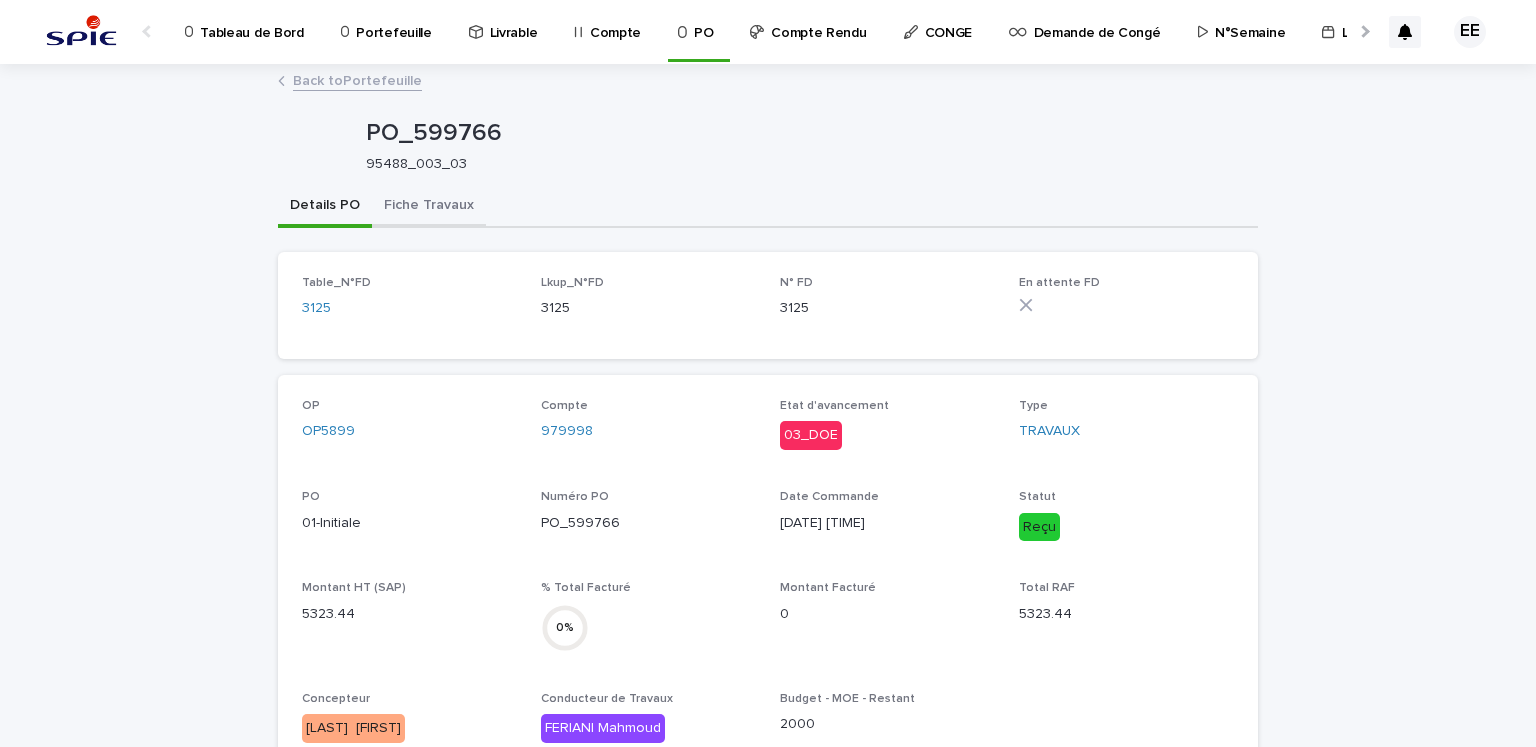 click on "Fiche Travaux" at bounding box center (429, 207) 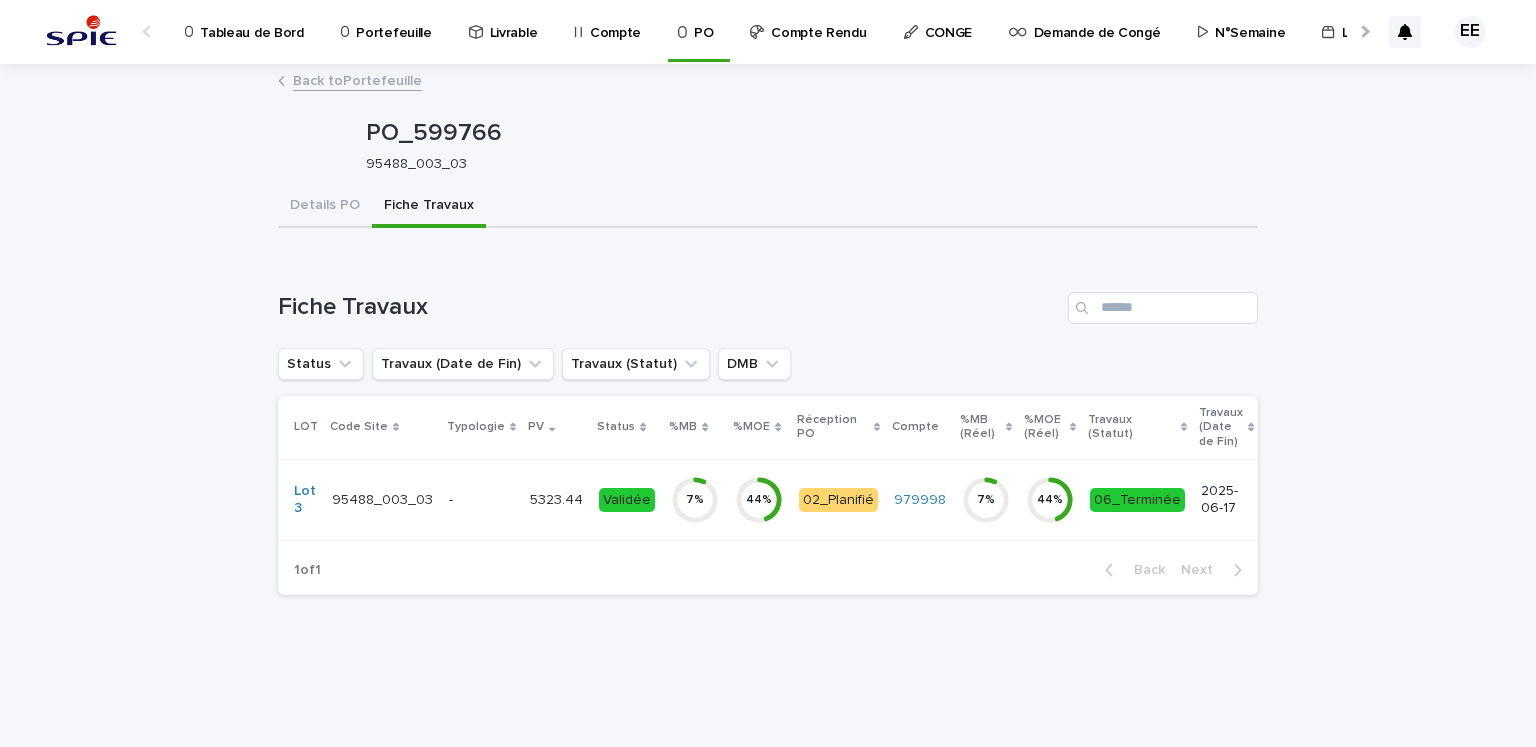 click on "5323.44 5323.44" at bounding box center [556, 499] 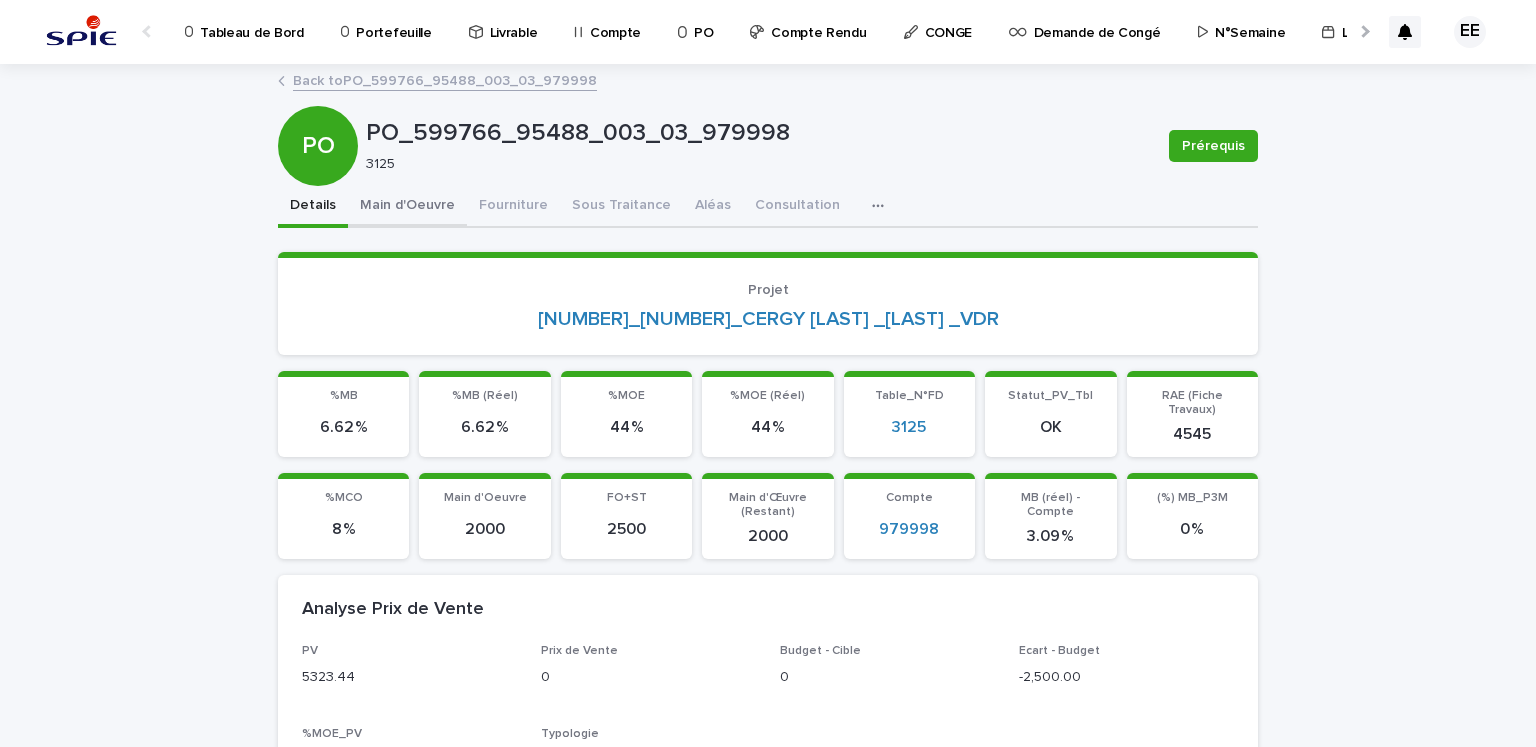 click on "Main d'Oeuvre" at bounding box center [407, 207] 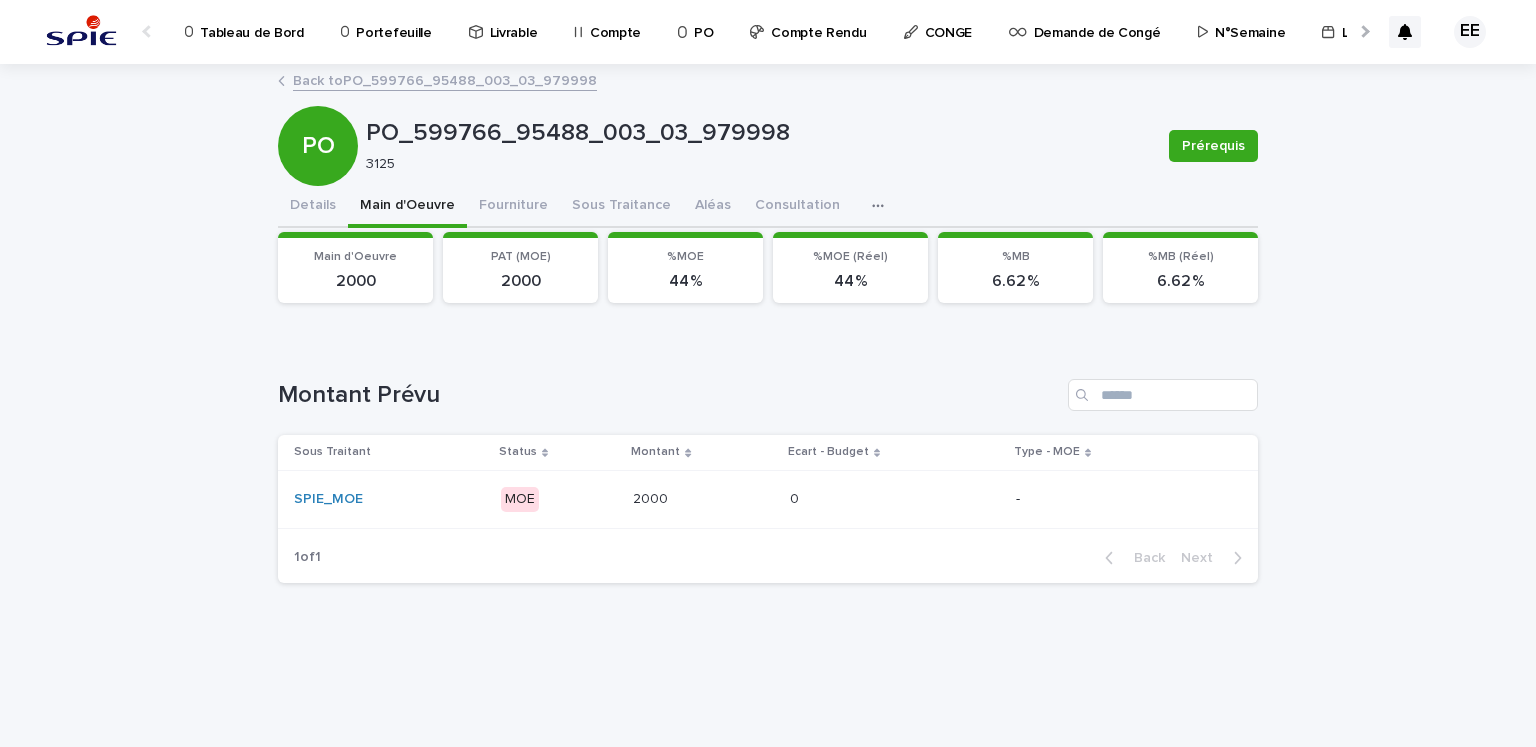 click on "2000" at bounding box center (652, 497) 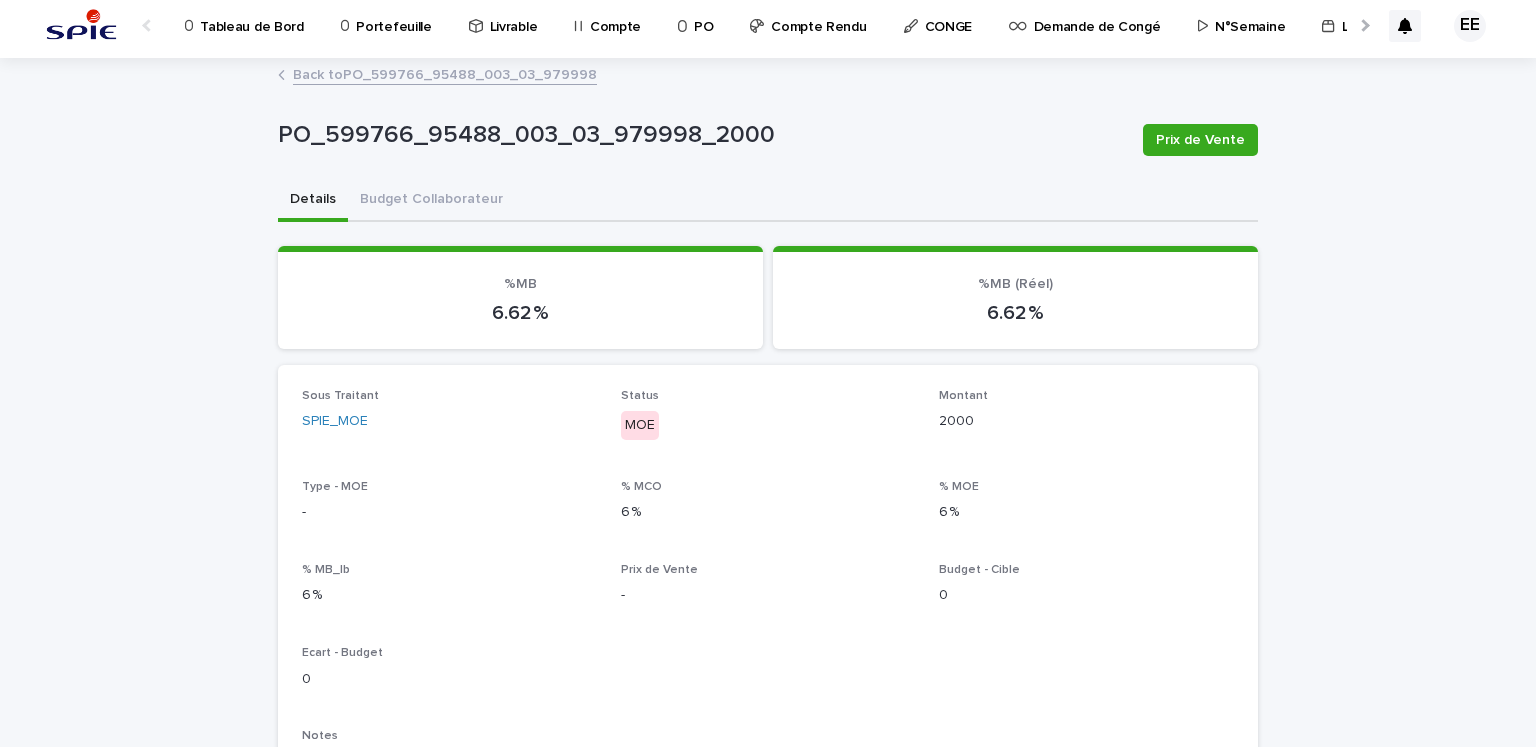 scroll, scrollTop: 0, scrollLeft: 0, axis: both 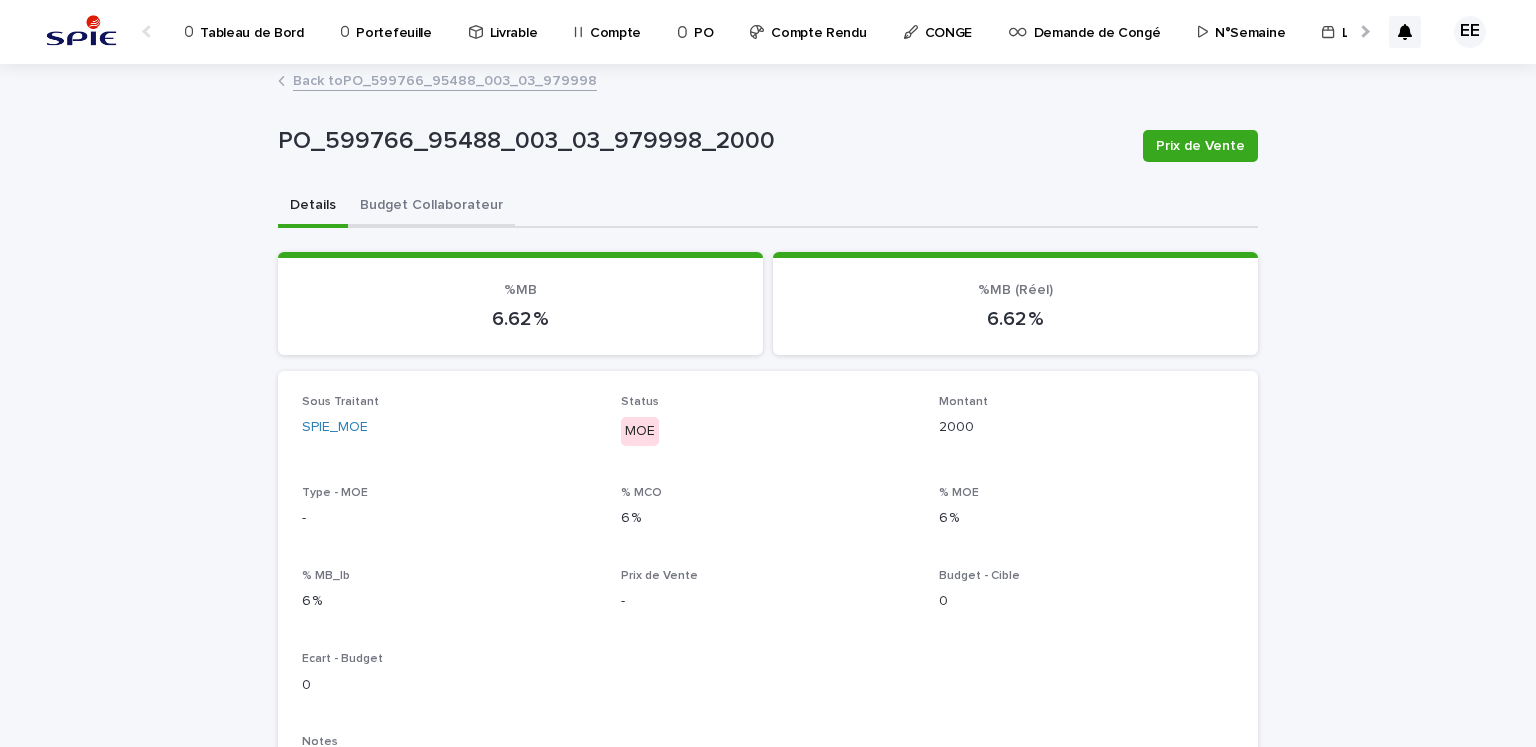 click on "Budget Collaborateur" at bounding box center (431, 207) 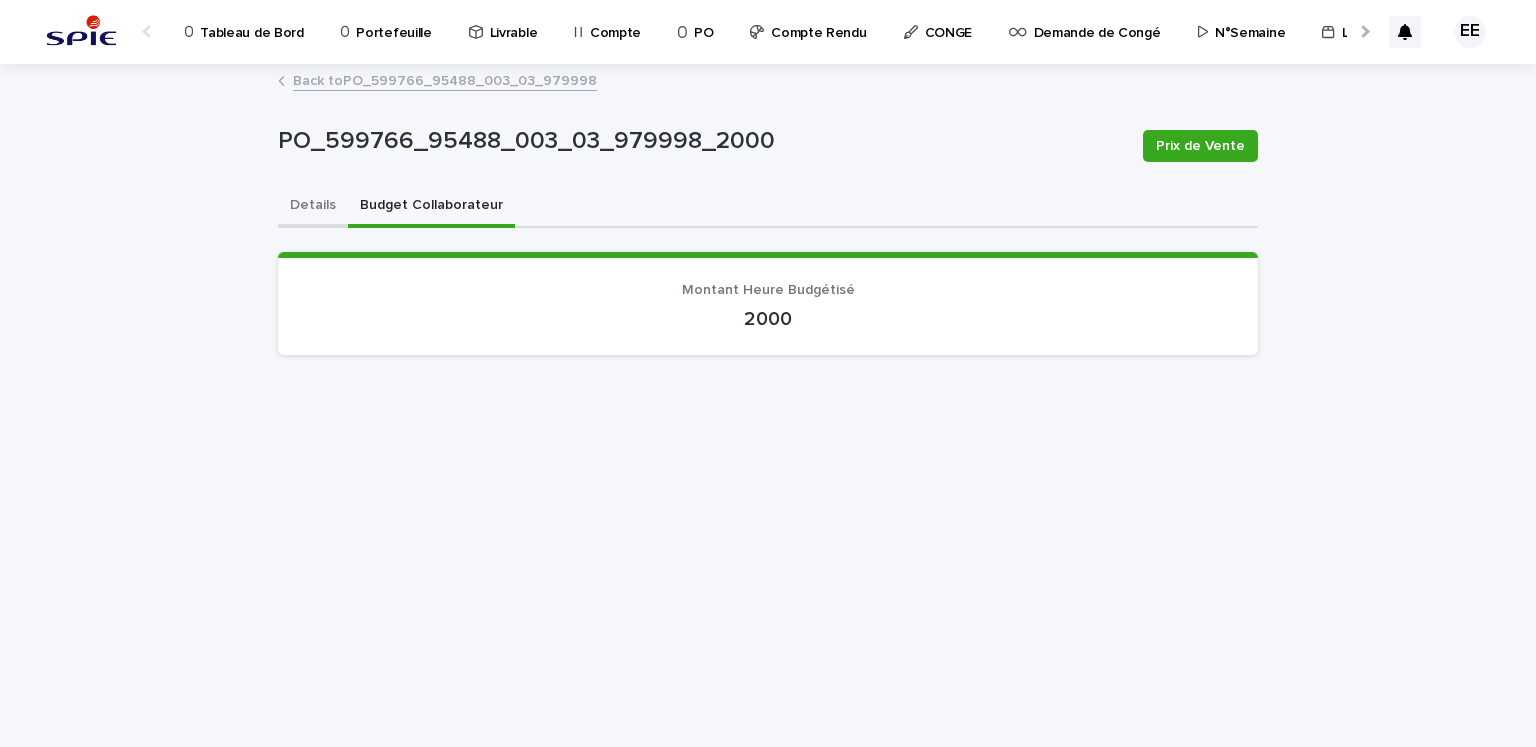 click on "Details" at bounding box center [313, 207] 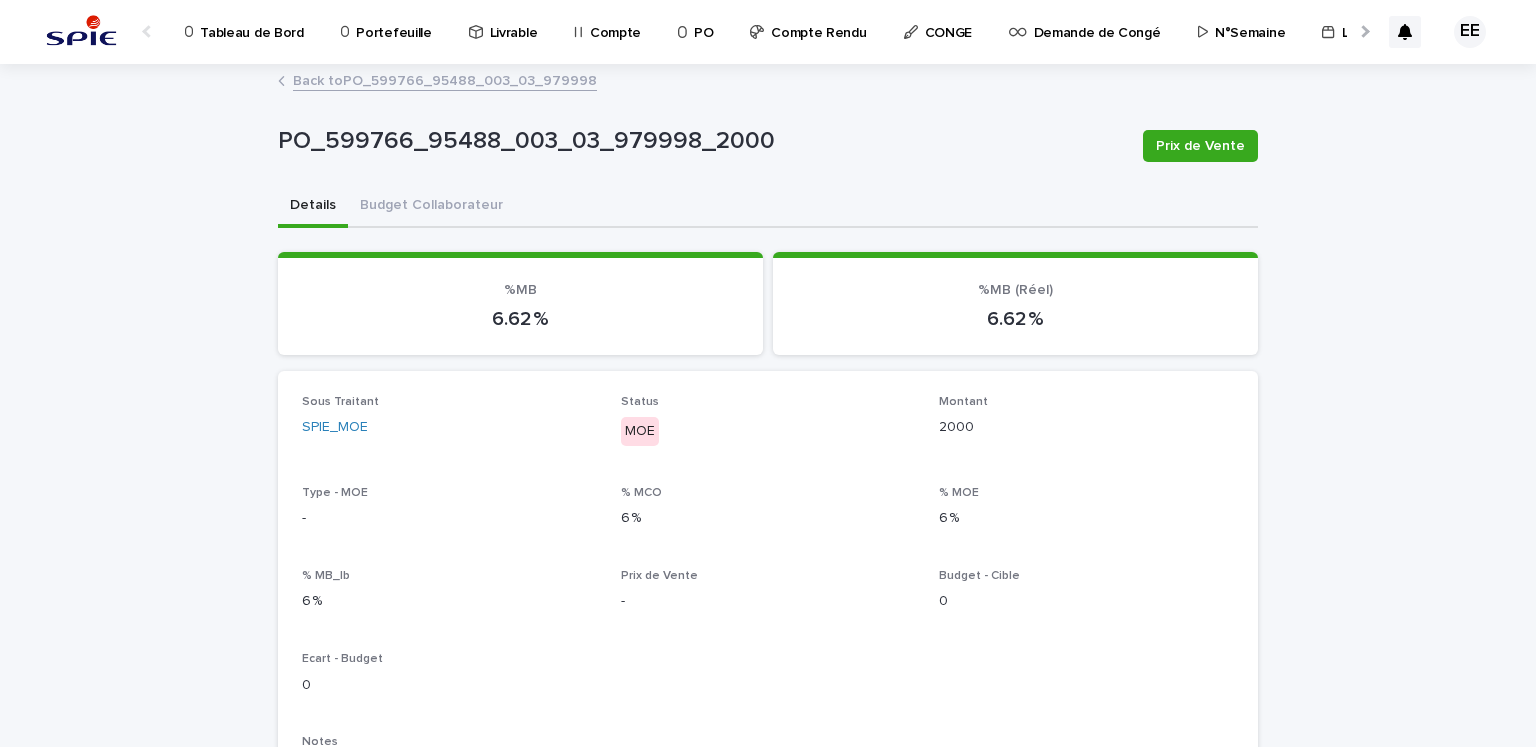 click on "Back to  PO_599766_95488_003_03_979998" at bounding box center [445, 79] 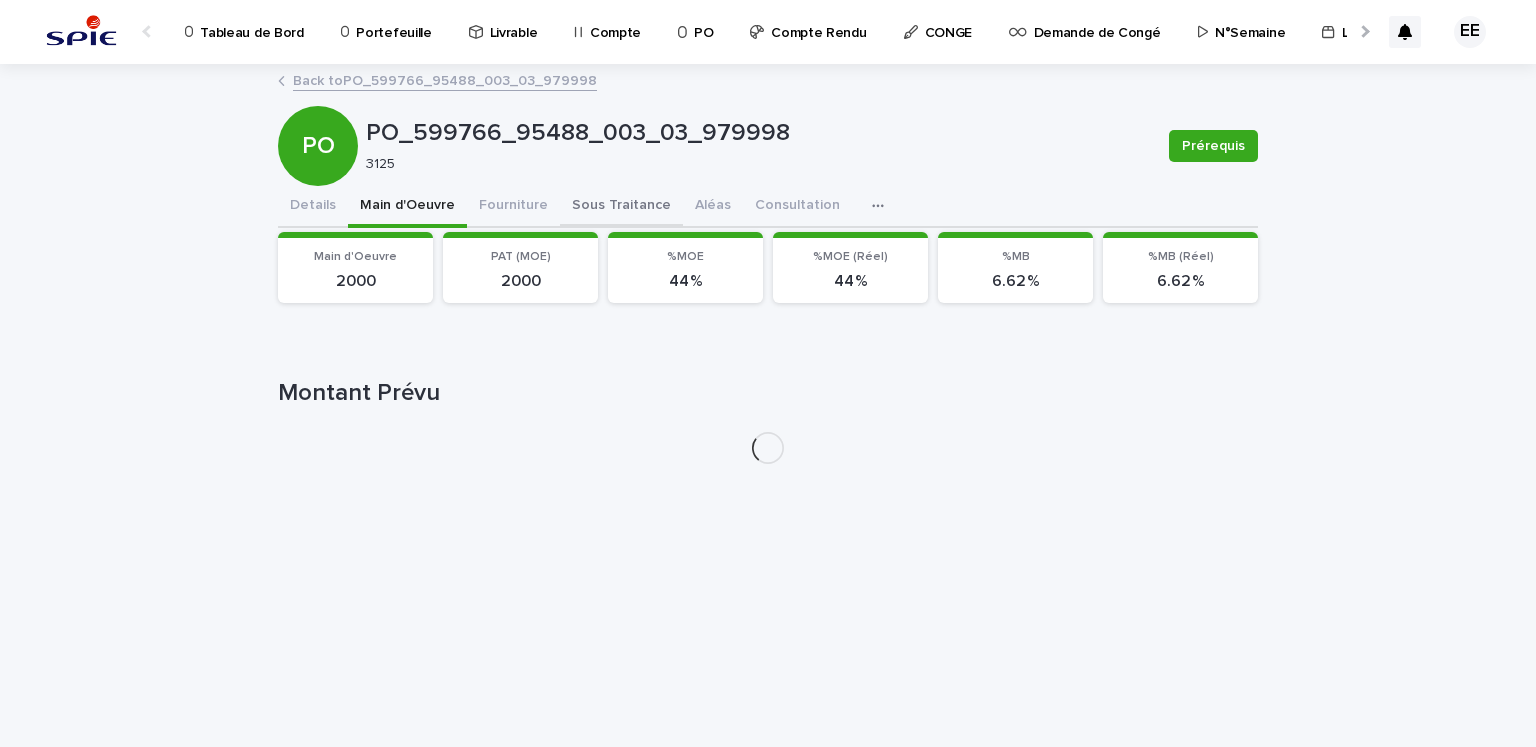 click on "Sous Traitance" at bounding box center [621, 207] 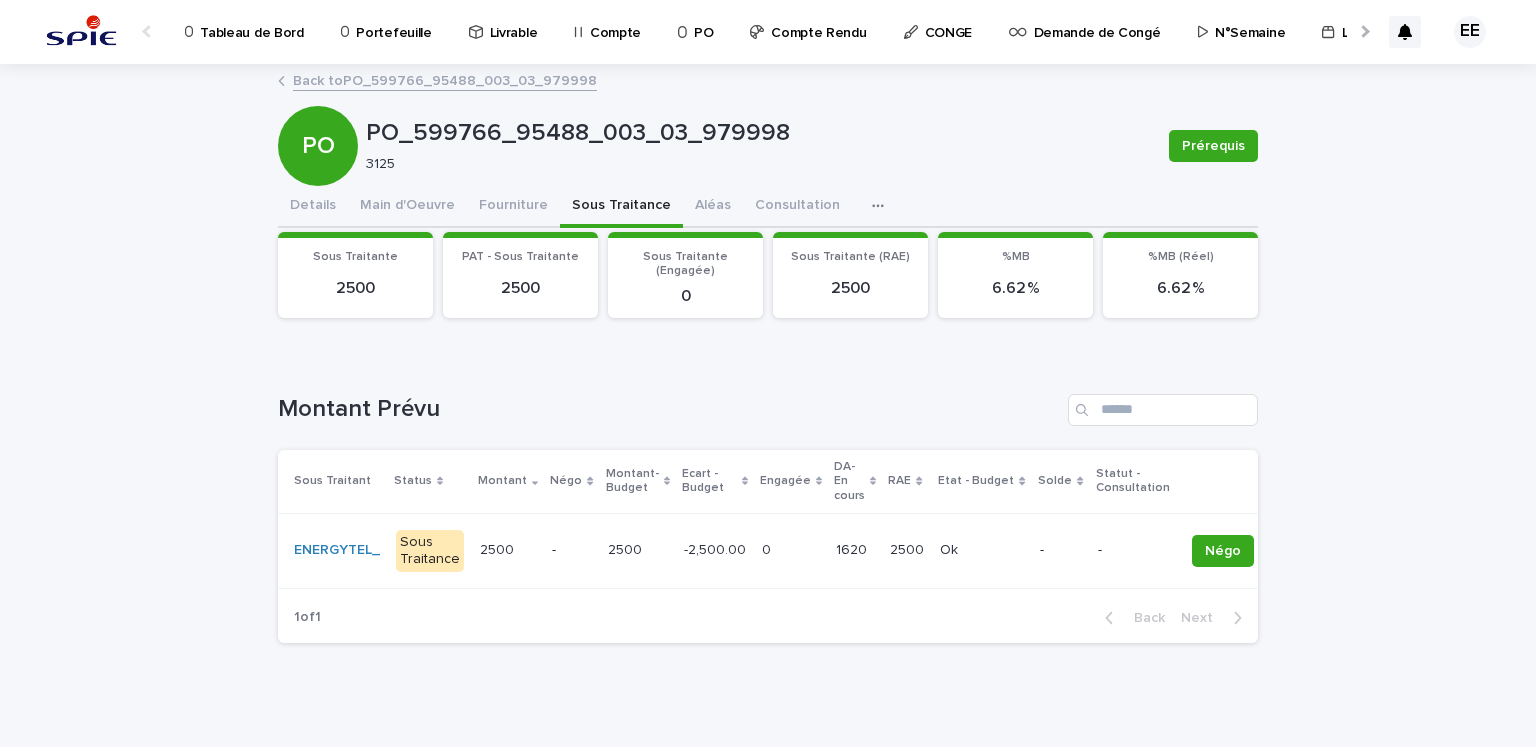 click at bounding box center [791, 550] 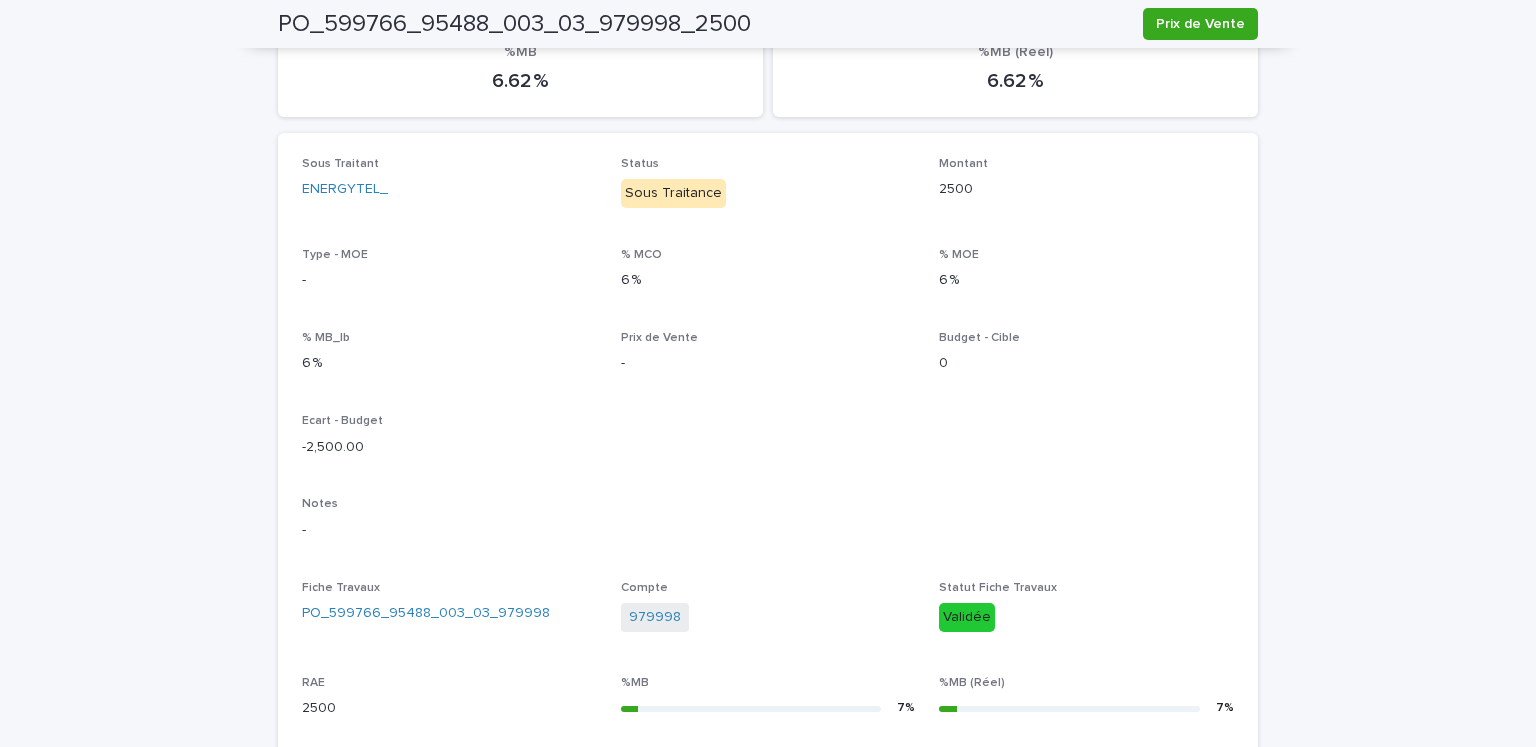 scroll, scrollTop: 0, scrollLeft: 0, axis: both 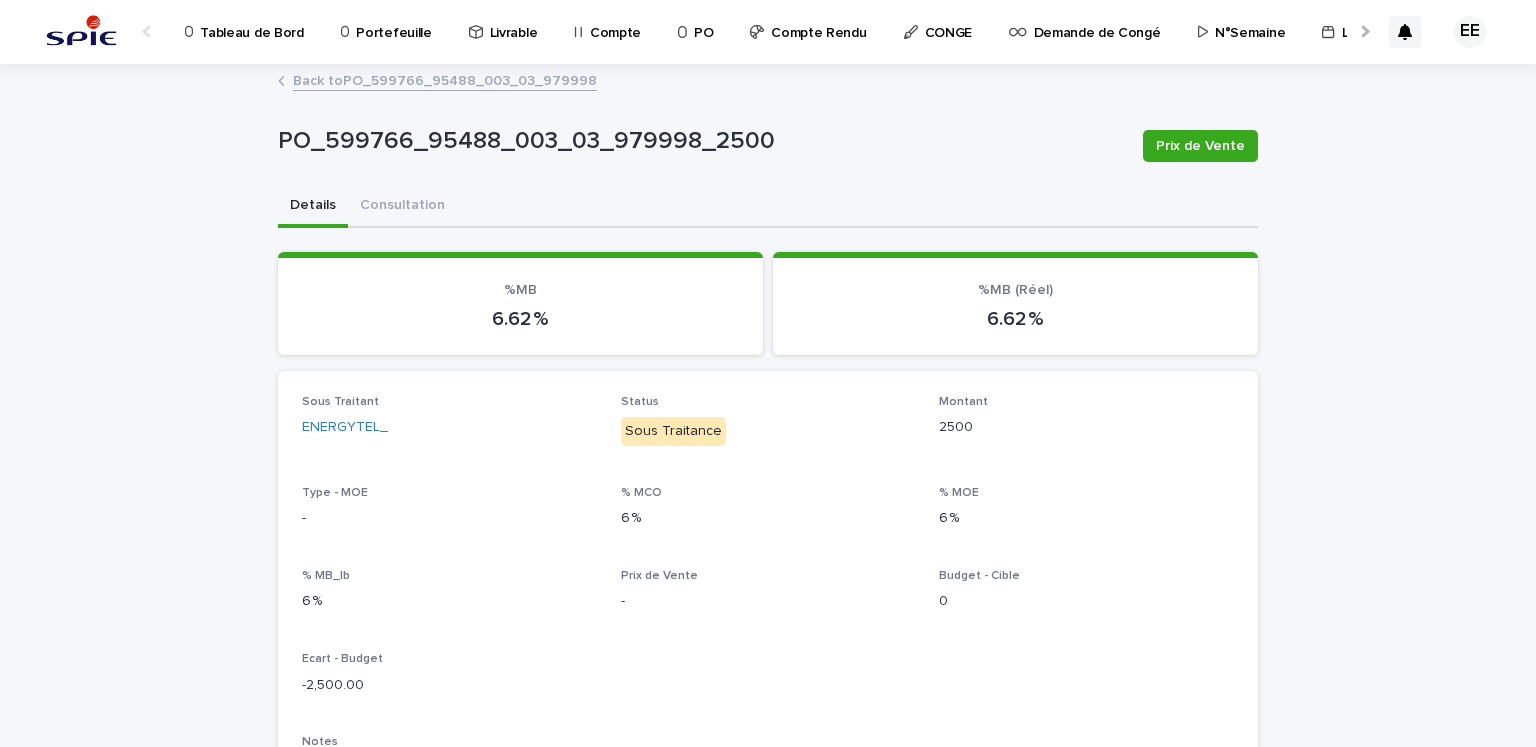 click on "Back to  PO_599766_95488_003_03_979998" at bounding box center (445, 79) 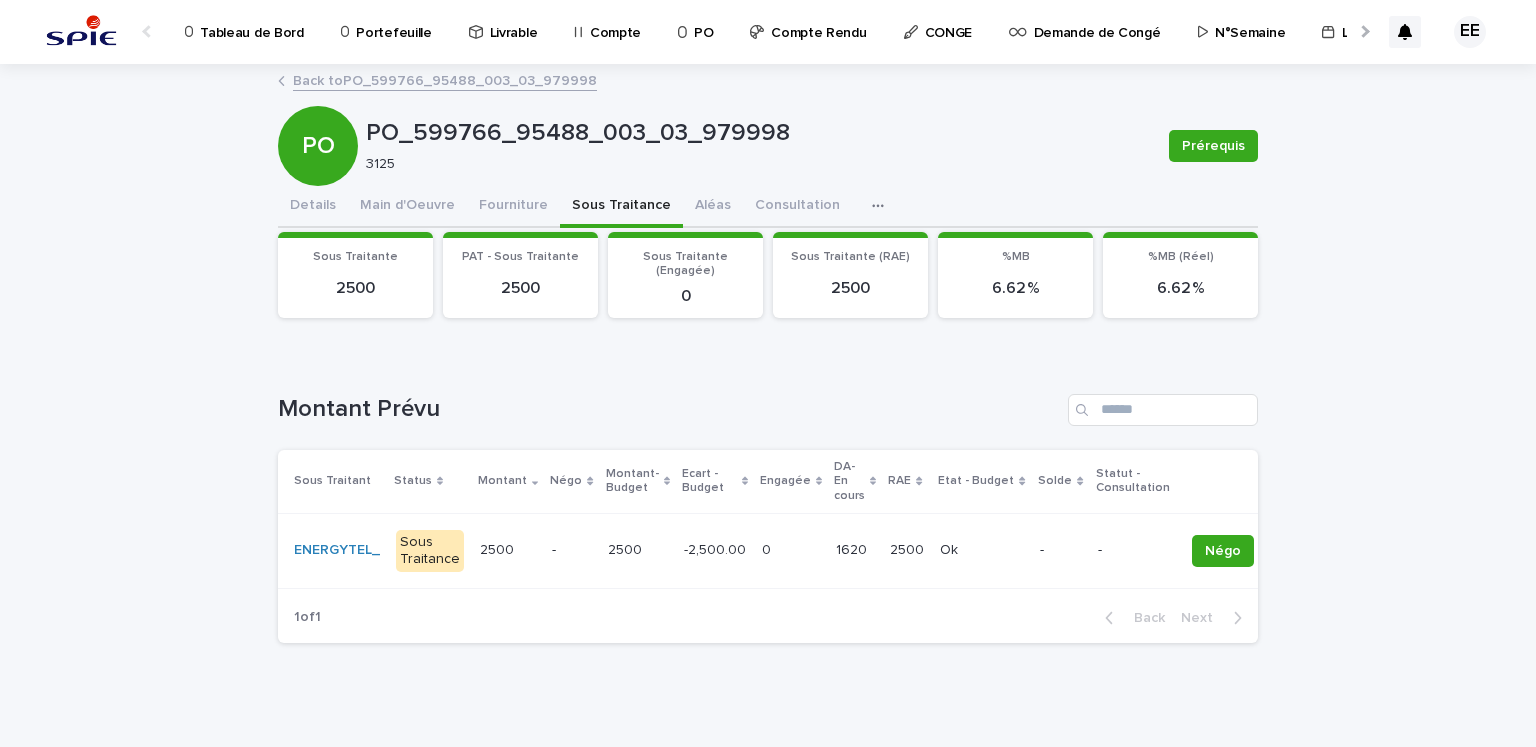 click on "Back to  PO_599766_95488_003_03_979998" at bounding box center [445, 79] 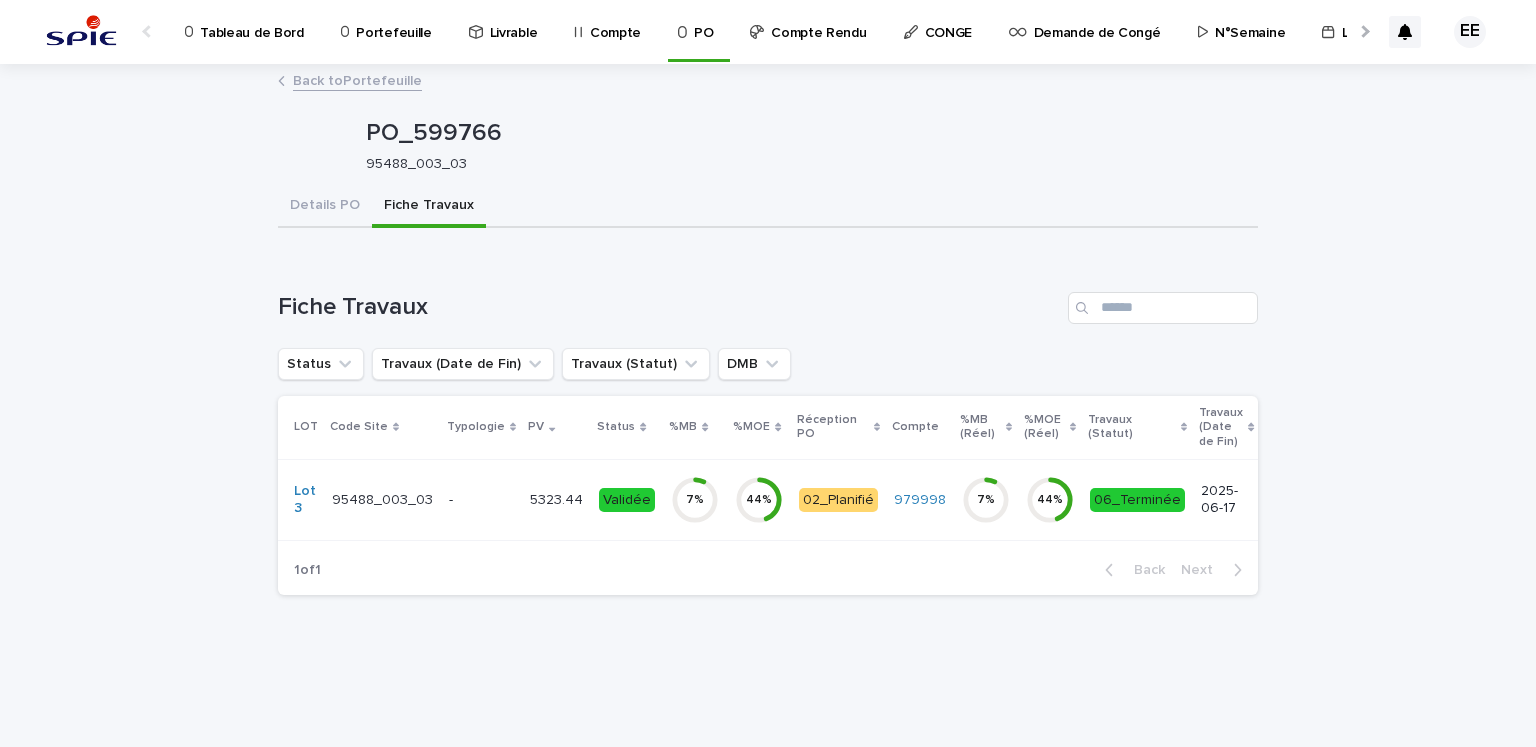 click on "Back to  Portefeuille" at bounding box center (357, 79) 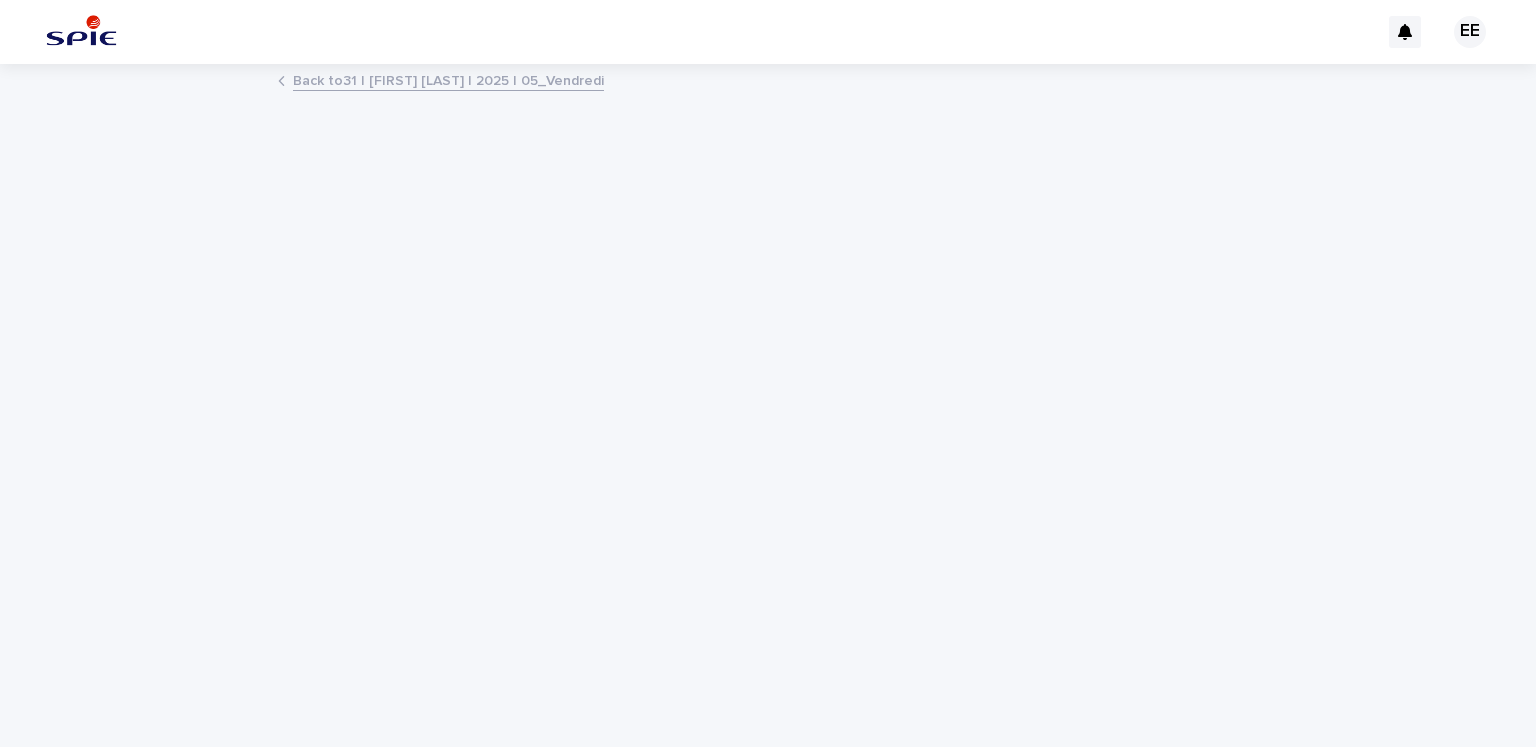 scroll, scrollTop: 0, scrollLeft: 0, axis: both 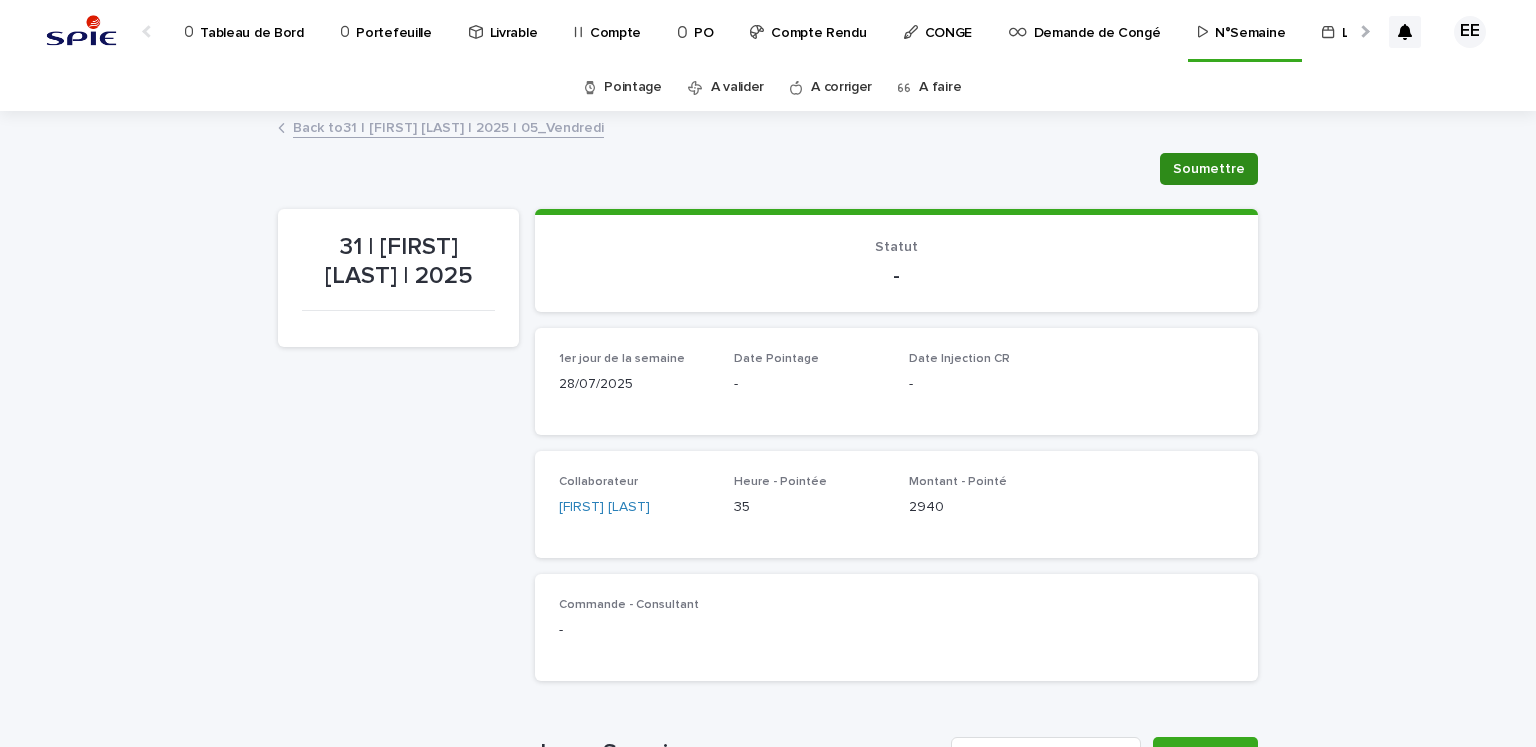 click on "Soumettre" at bounding box center [1209, 169] 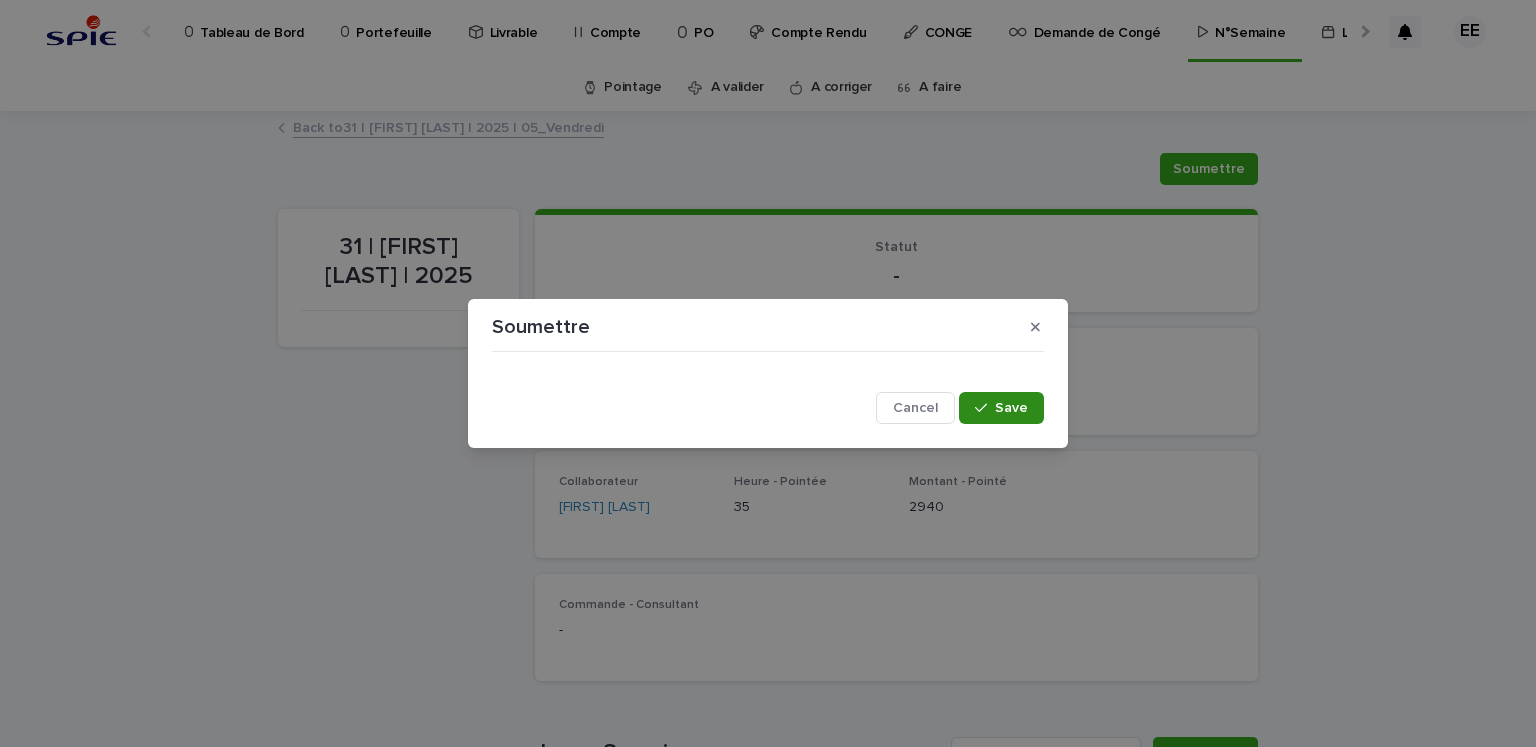 click on "Save" at bounding box center [1011, 408] 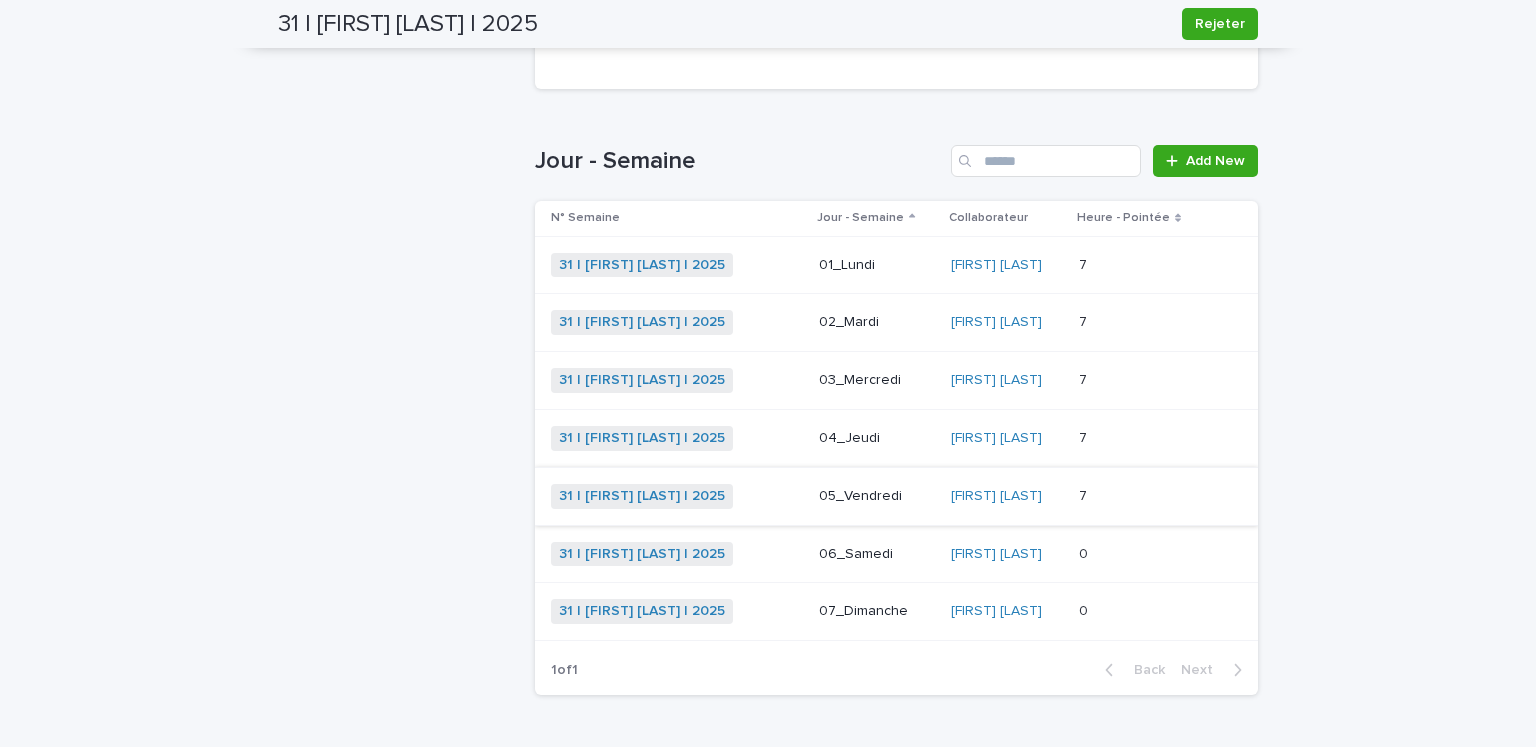 scroll, scrollTop: 0, scrollLeft: 0, axis: both 